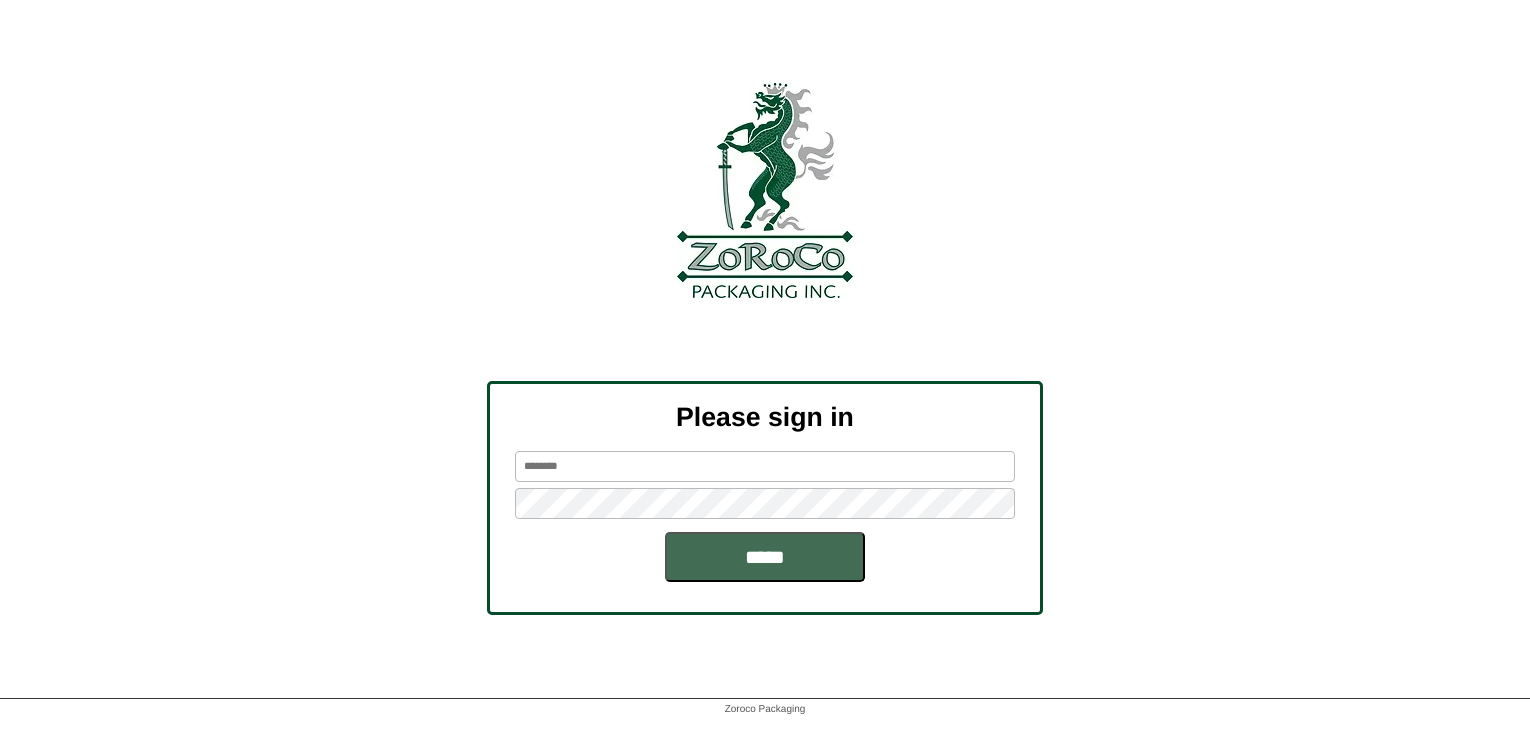 scroll, scrollTop: 0, scrollLeft: 0, axis: both 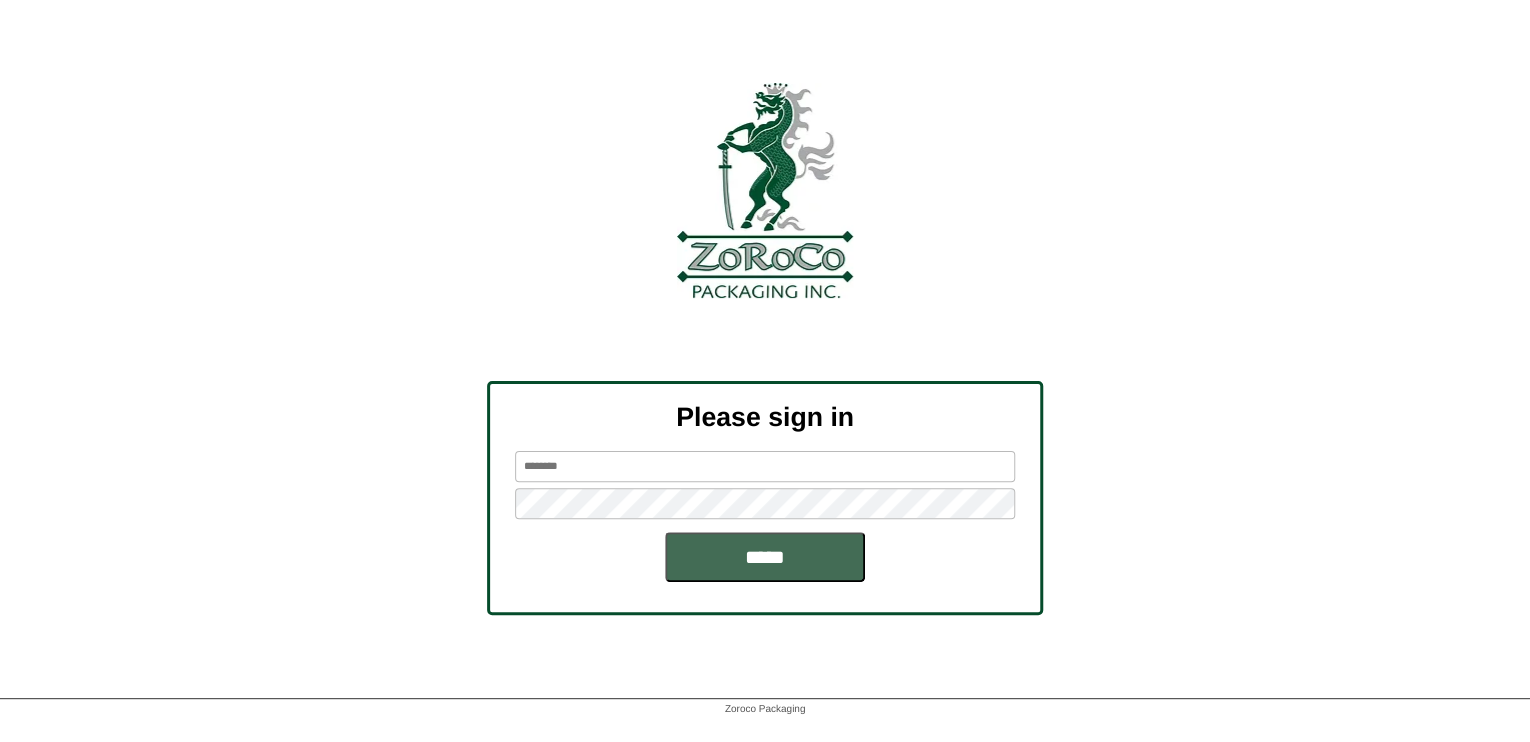 type on "*******" 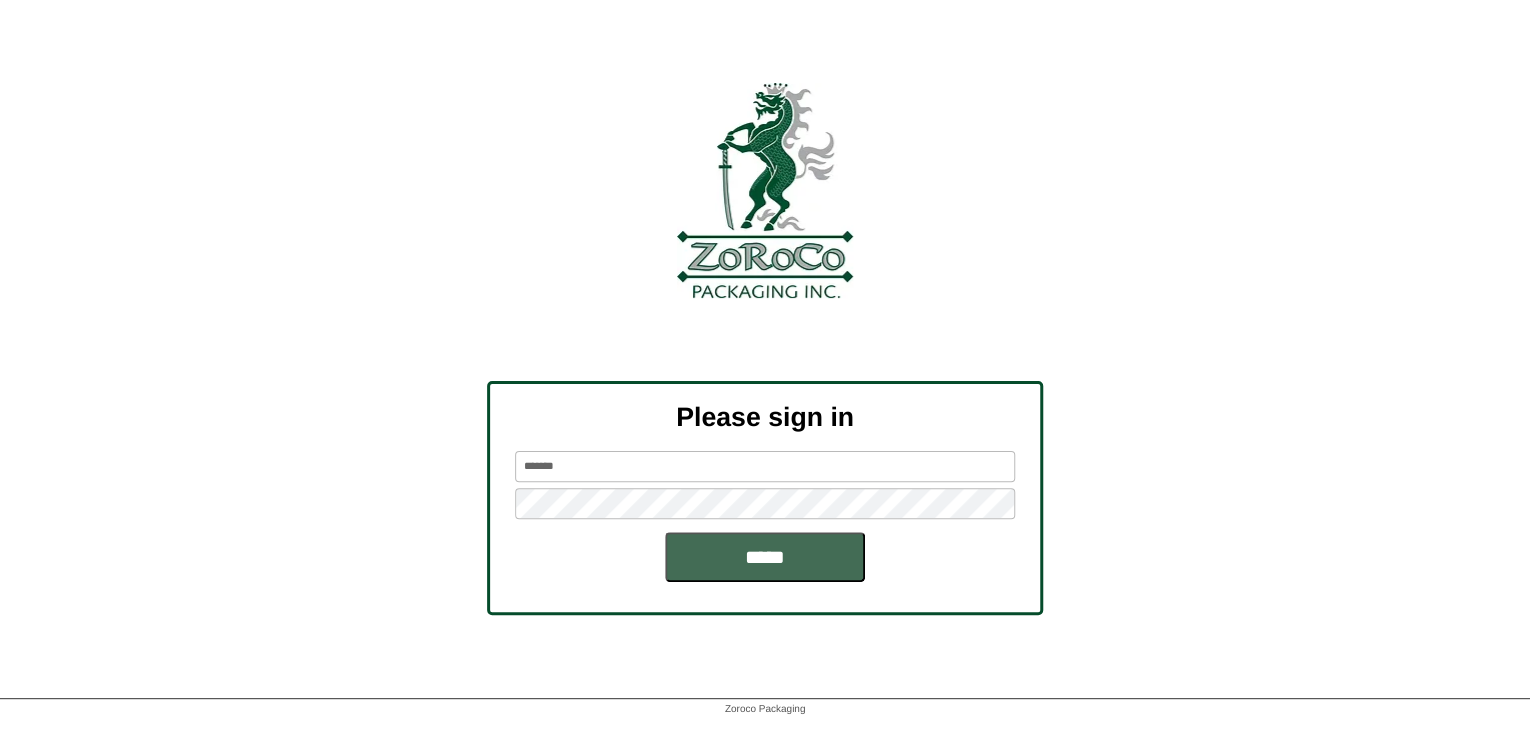 click on "*****" at bounding box center [765, 557] 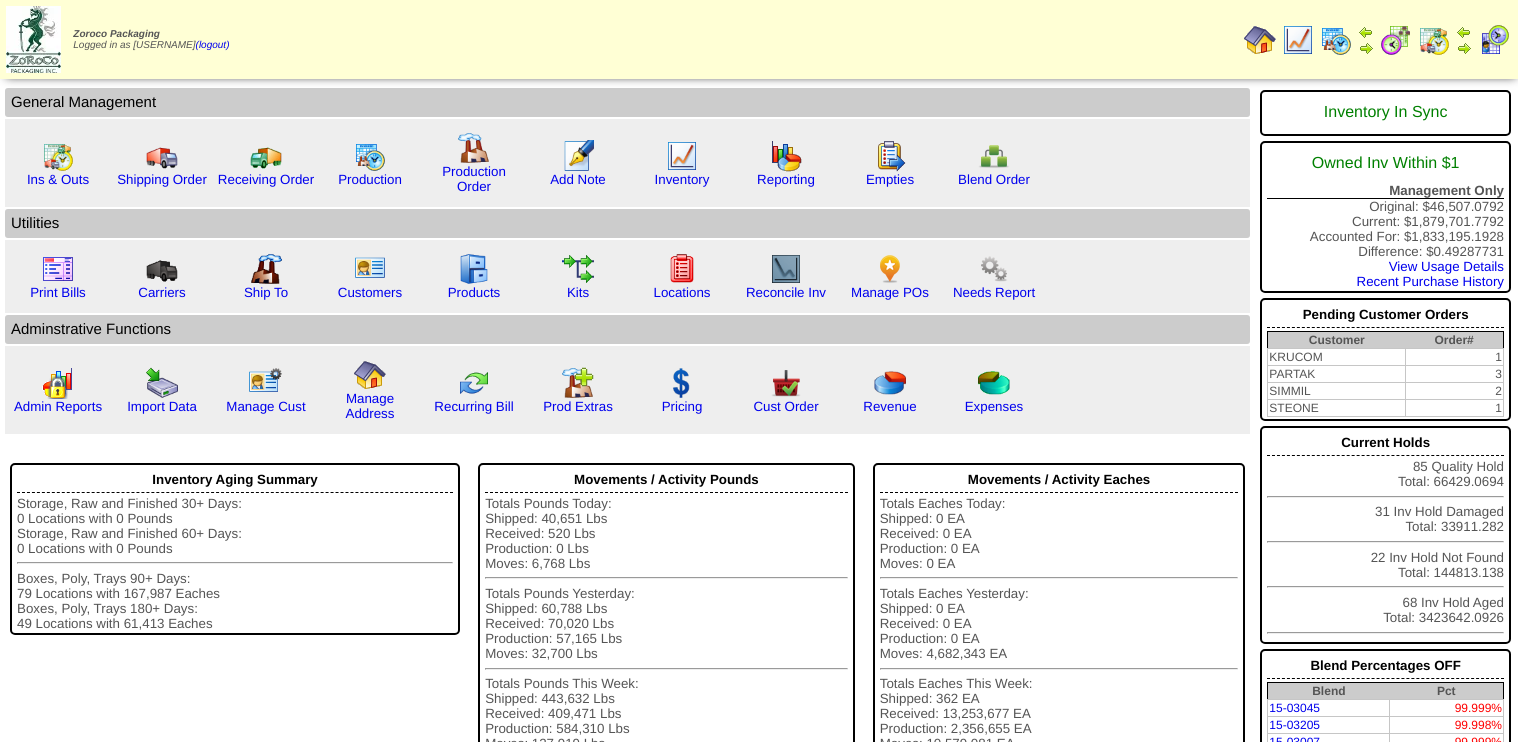 scroll, scrollTop: 0, scrollLeft: 0, axis: both 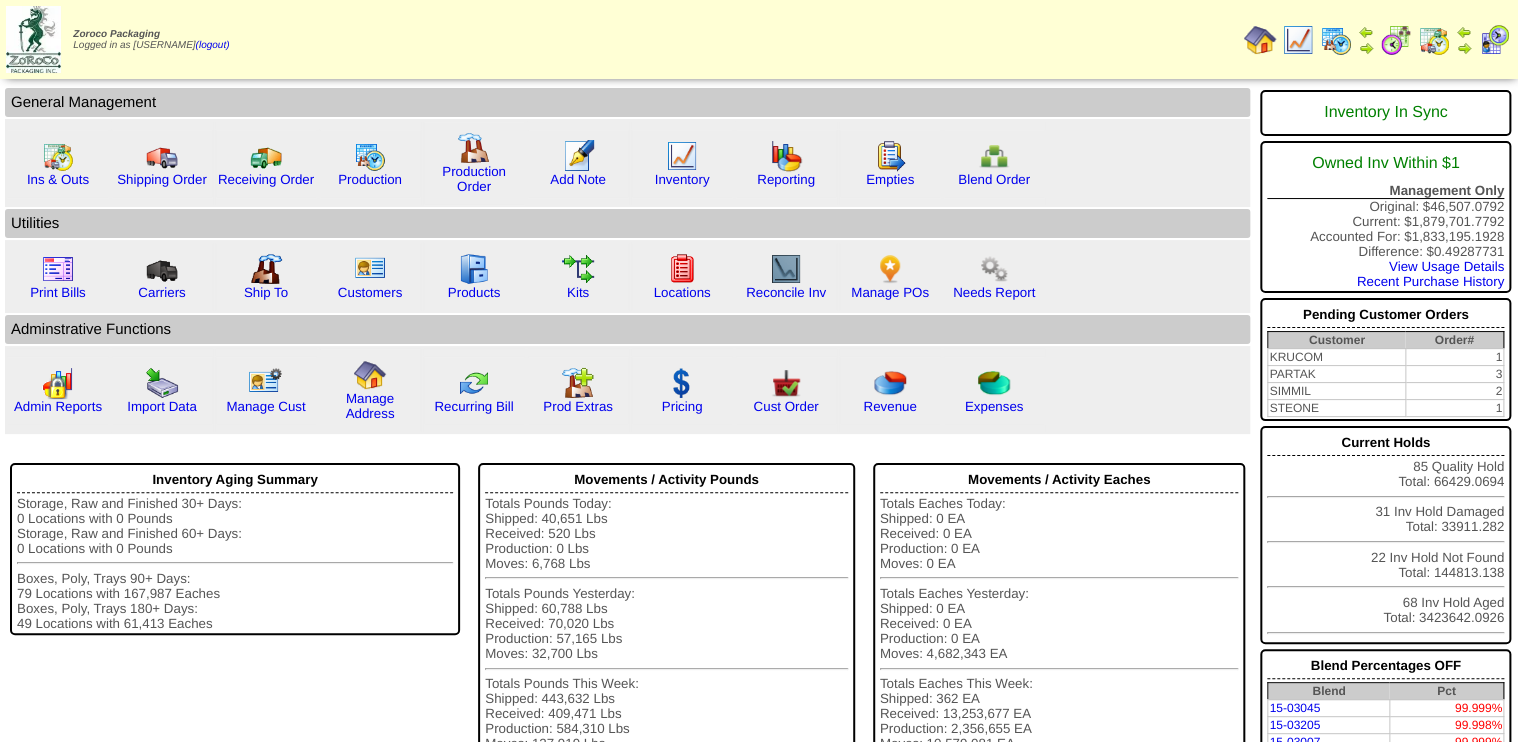 click at bounding box center (1396, 40) 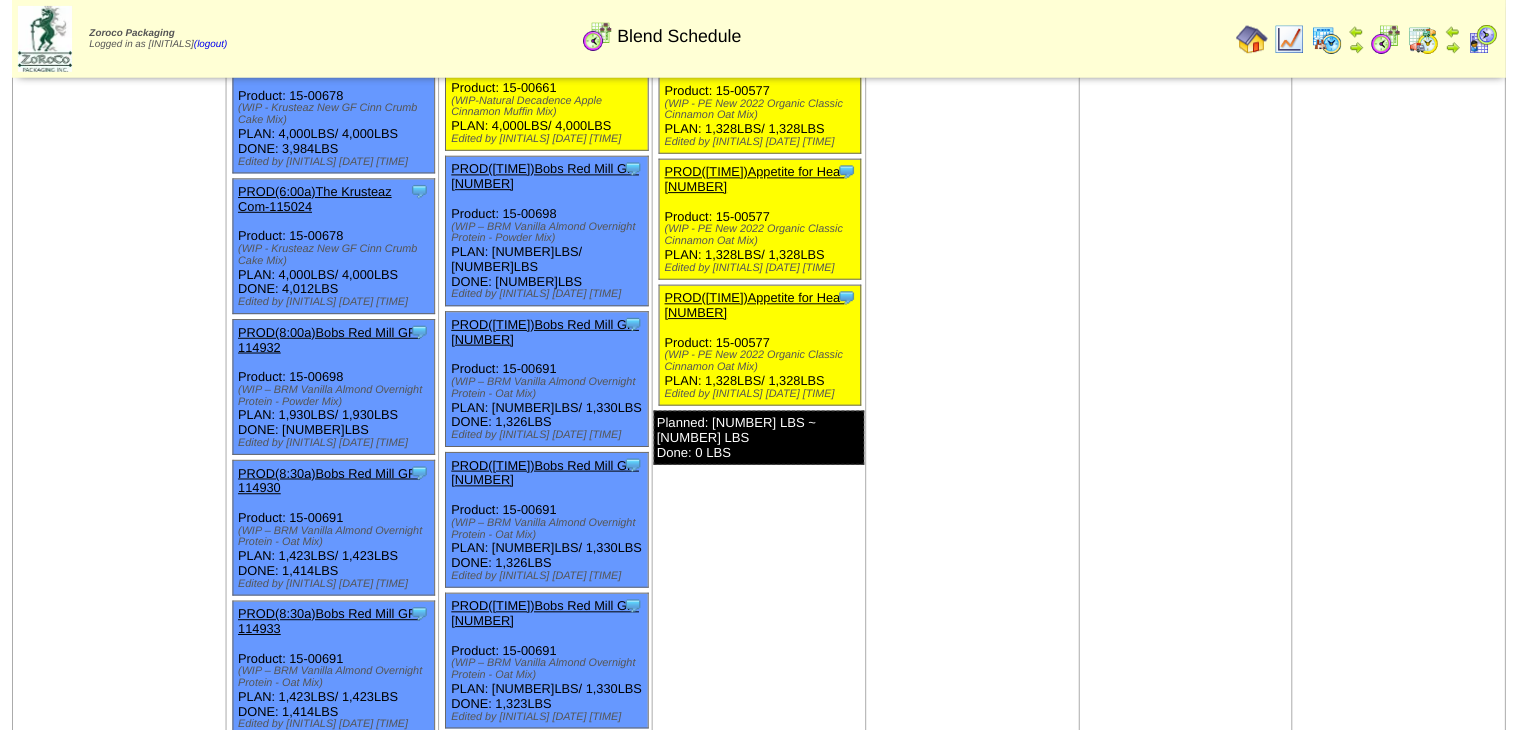 scroll, scrollTop: 1600, scrollLeft: 0, axis: vertical 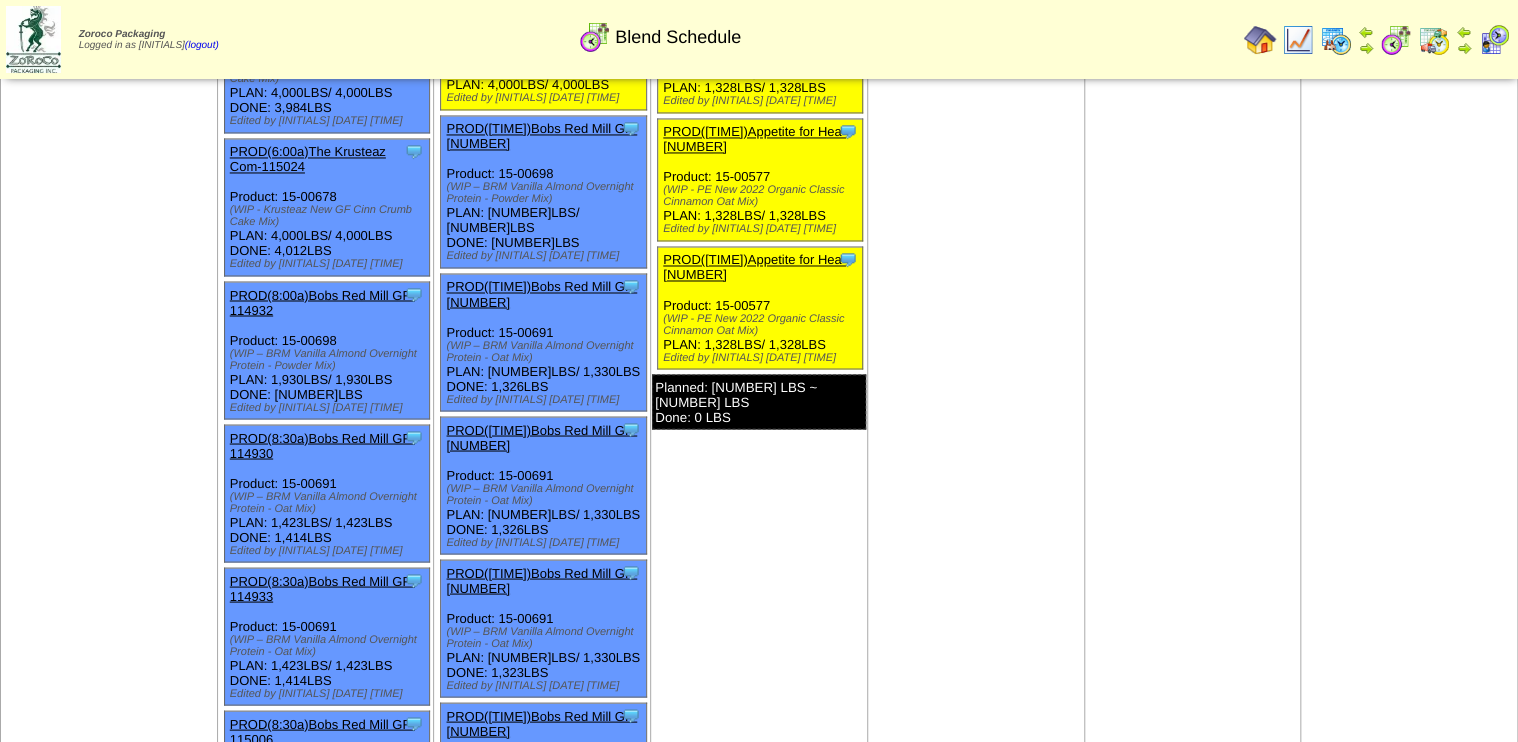 click on "PROD(8:30a)Appetite for Hea-115111" at bounding box center [754, 267] 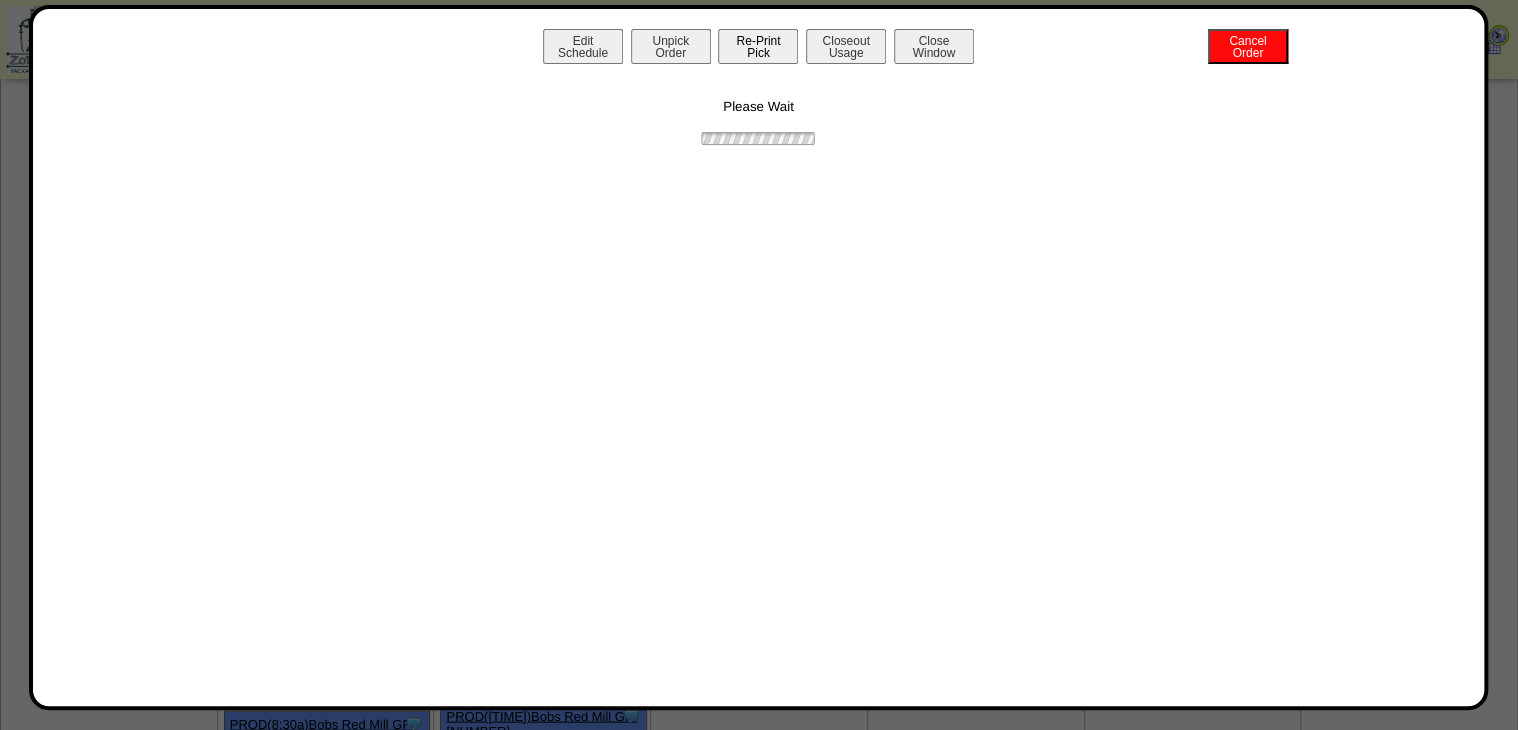 click on "Re-Print Pick" at bounding box center [758, 46] 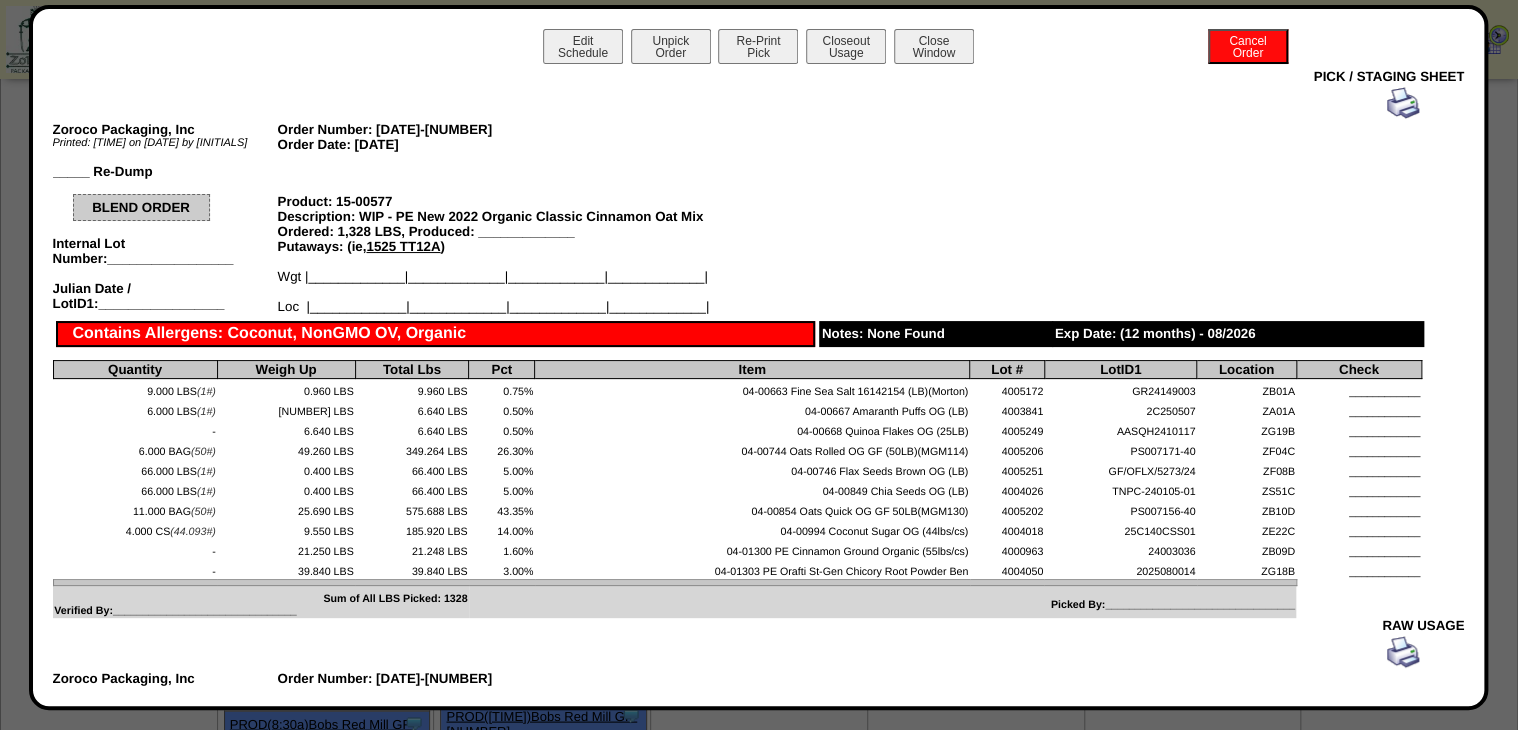 click at bounding box center [1403, 103] 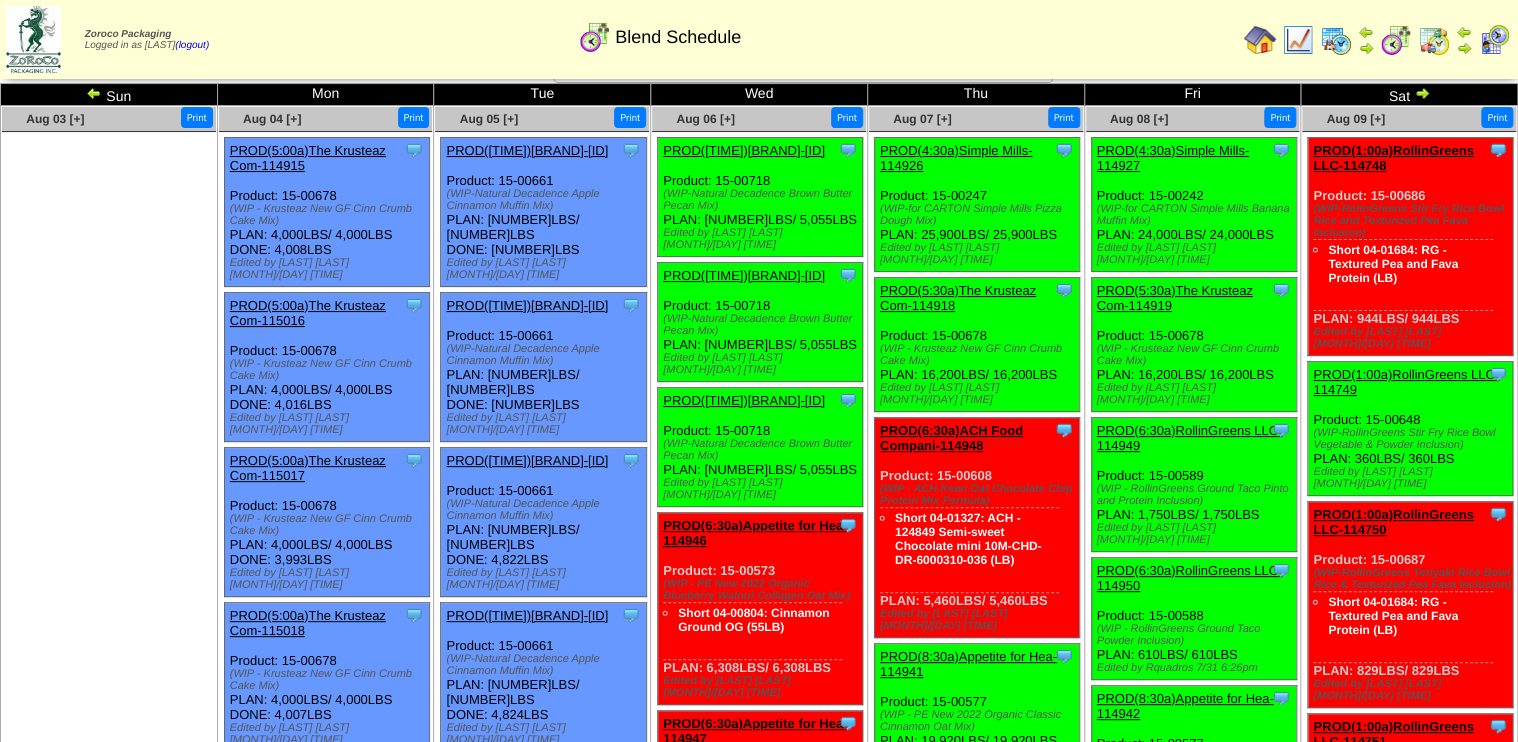 scroll, scrollTop: 0, scrollLeft: 0, axis: both 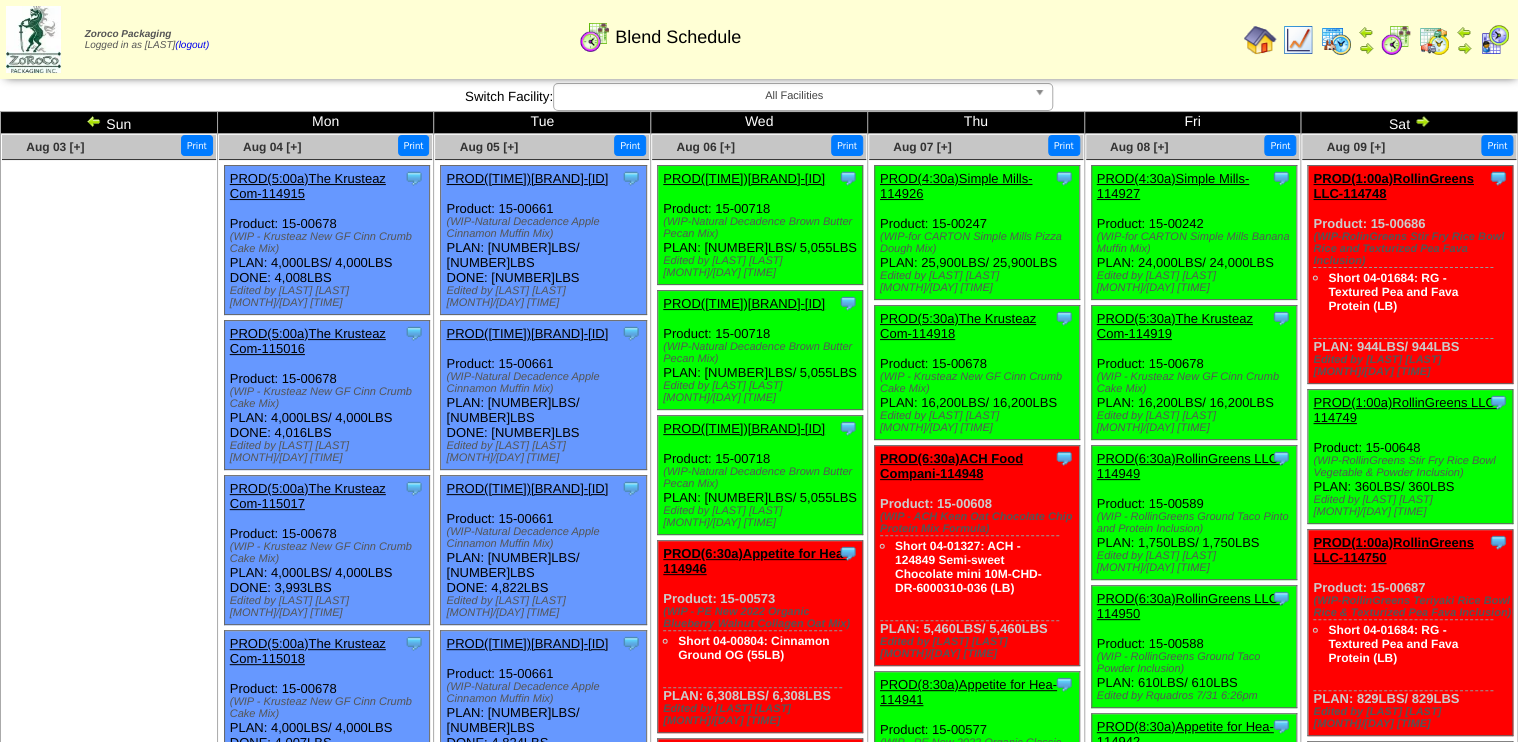 click on "Aug 06                        [+]" at bounding box center (705, 147) 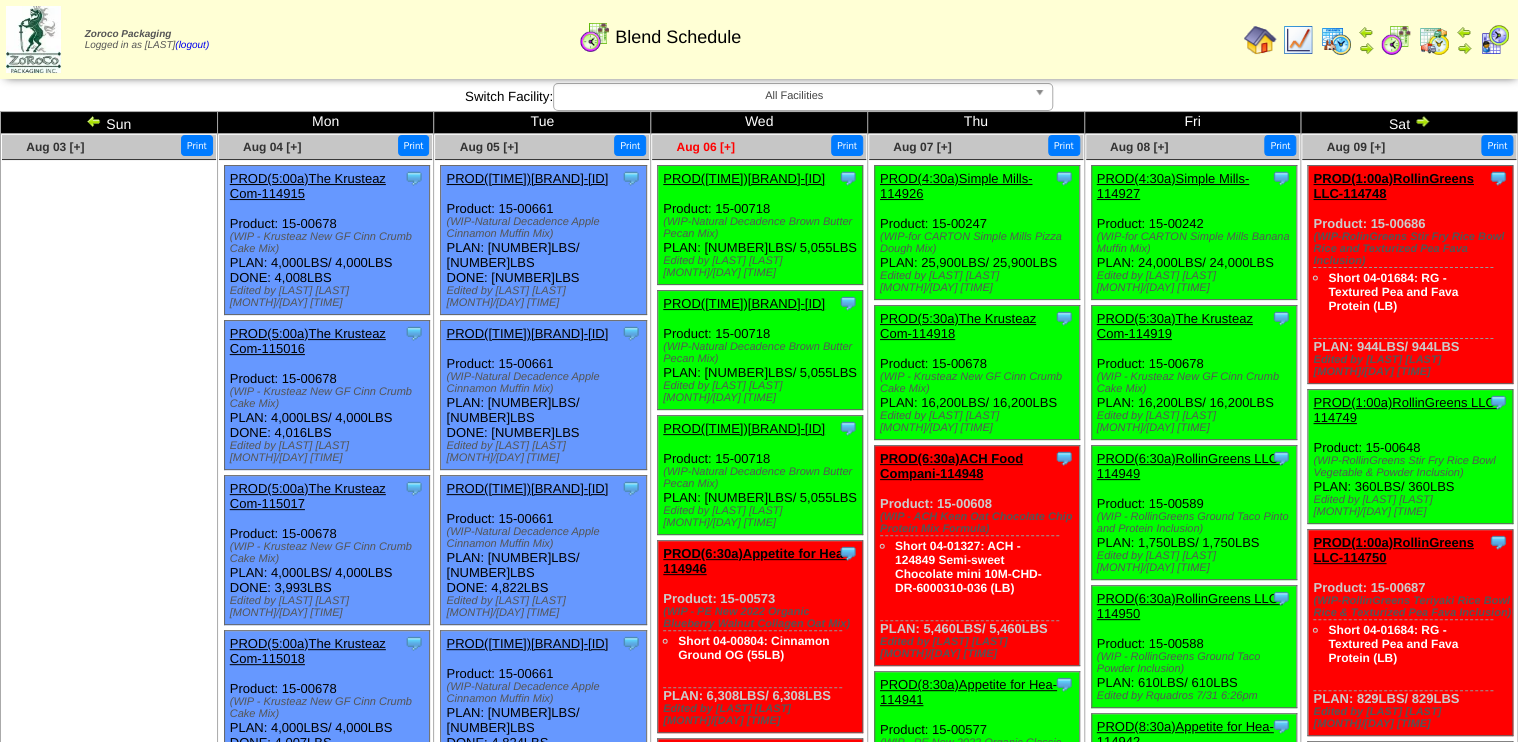 click on "Aug 06                        [+]" at bounding box center (705, 147) 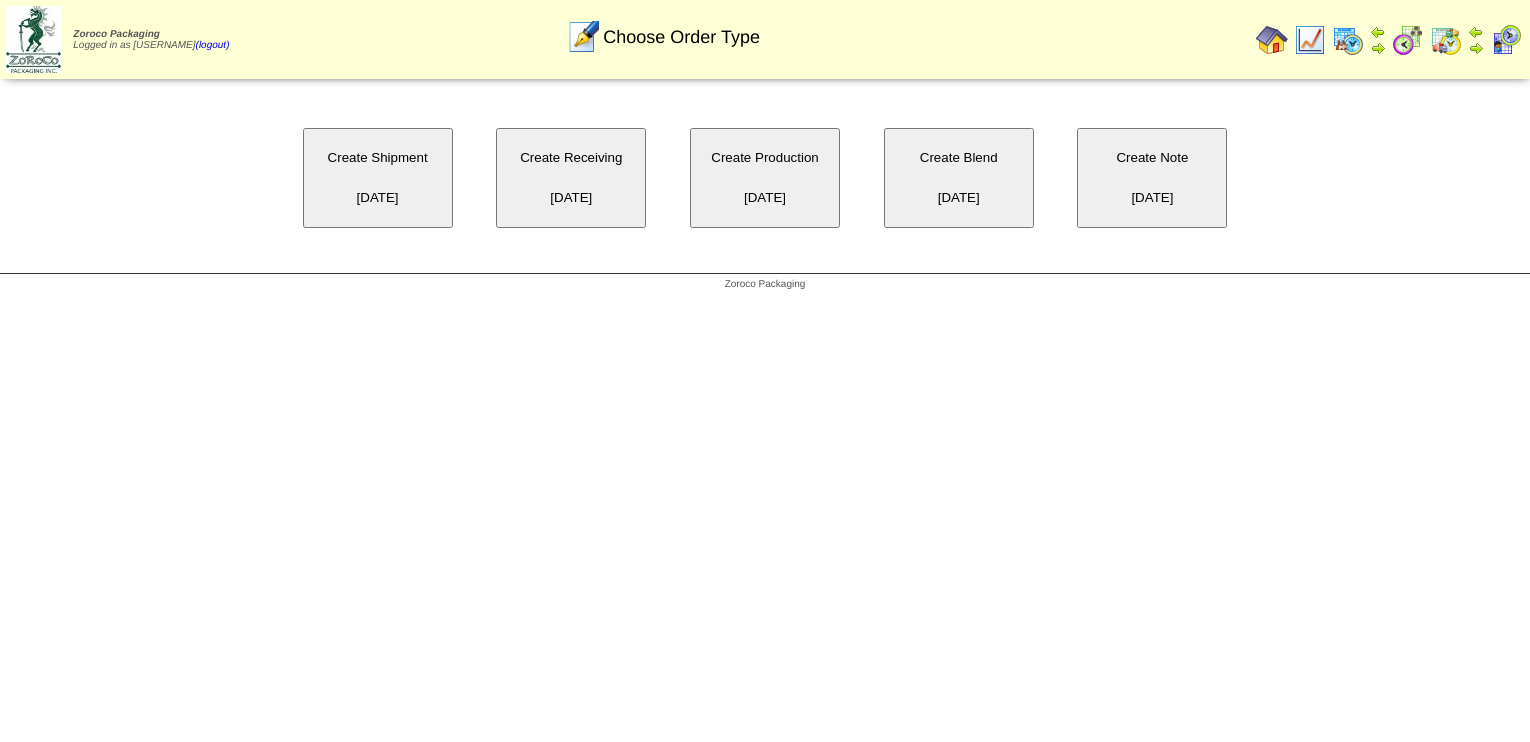 scroll, scrollTop: 0, scrollLeft: 0, axis: both 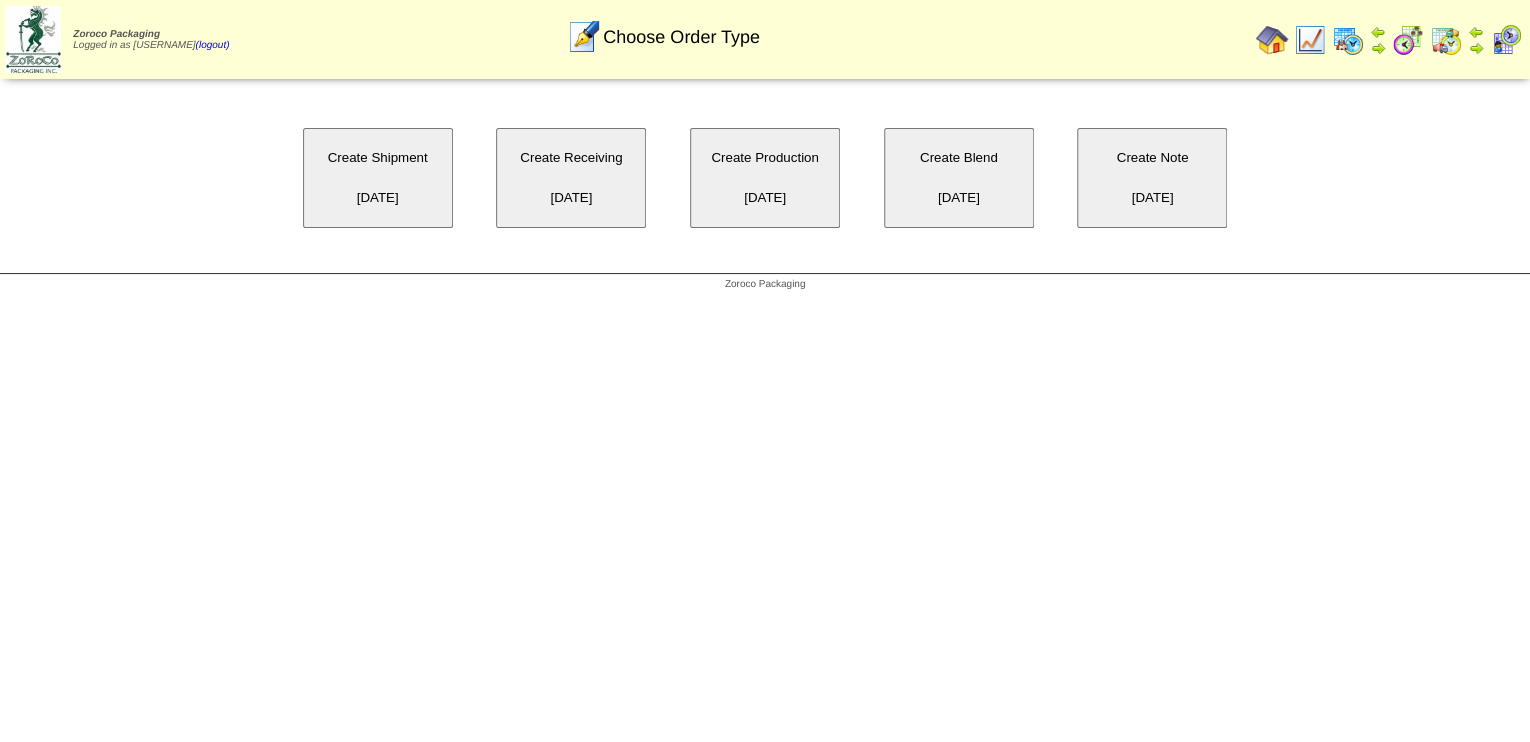 click on "Create Blend
[DATE]" at bounding box center [959, 178] 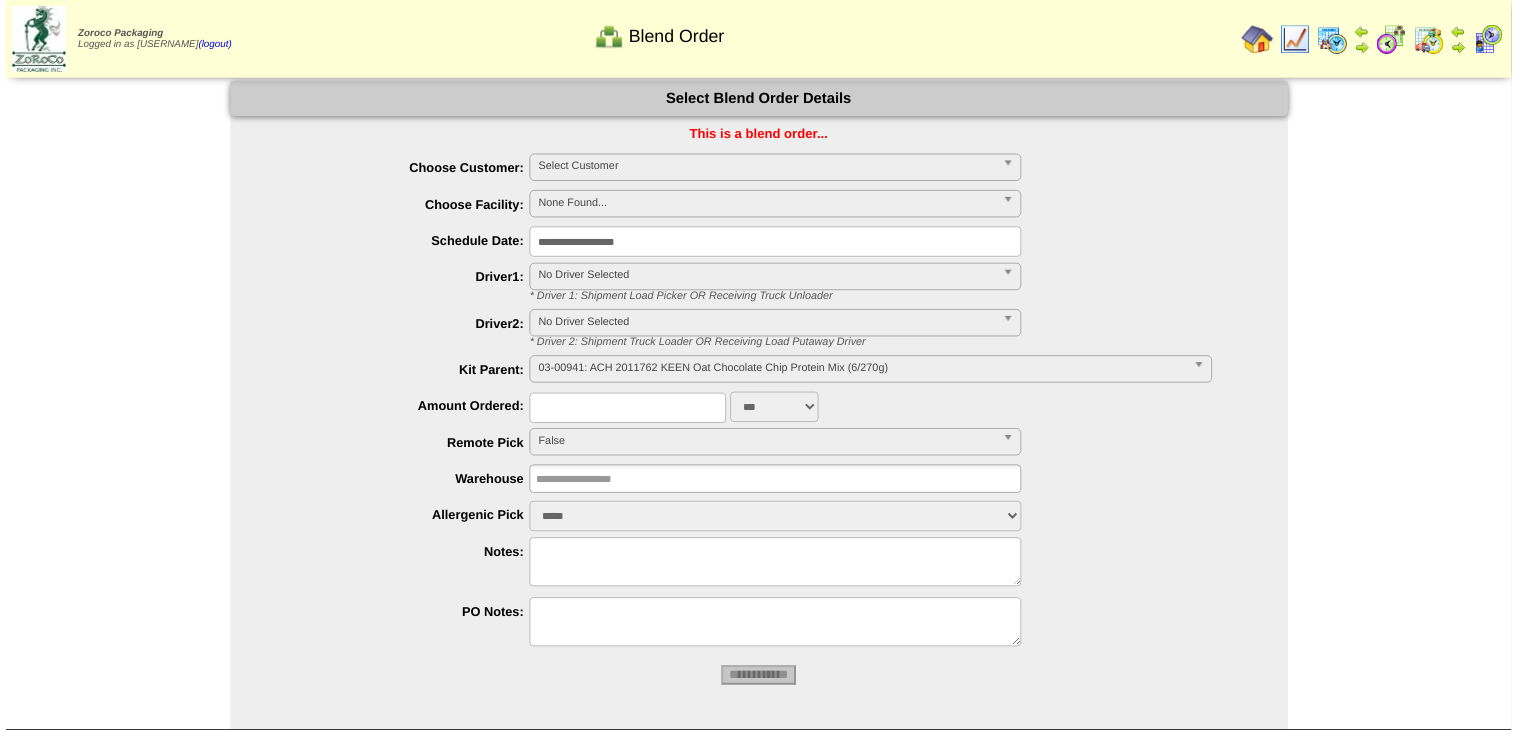 scroll, scrollTop: 0, scrollLeft: 0, axis: both 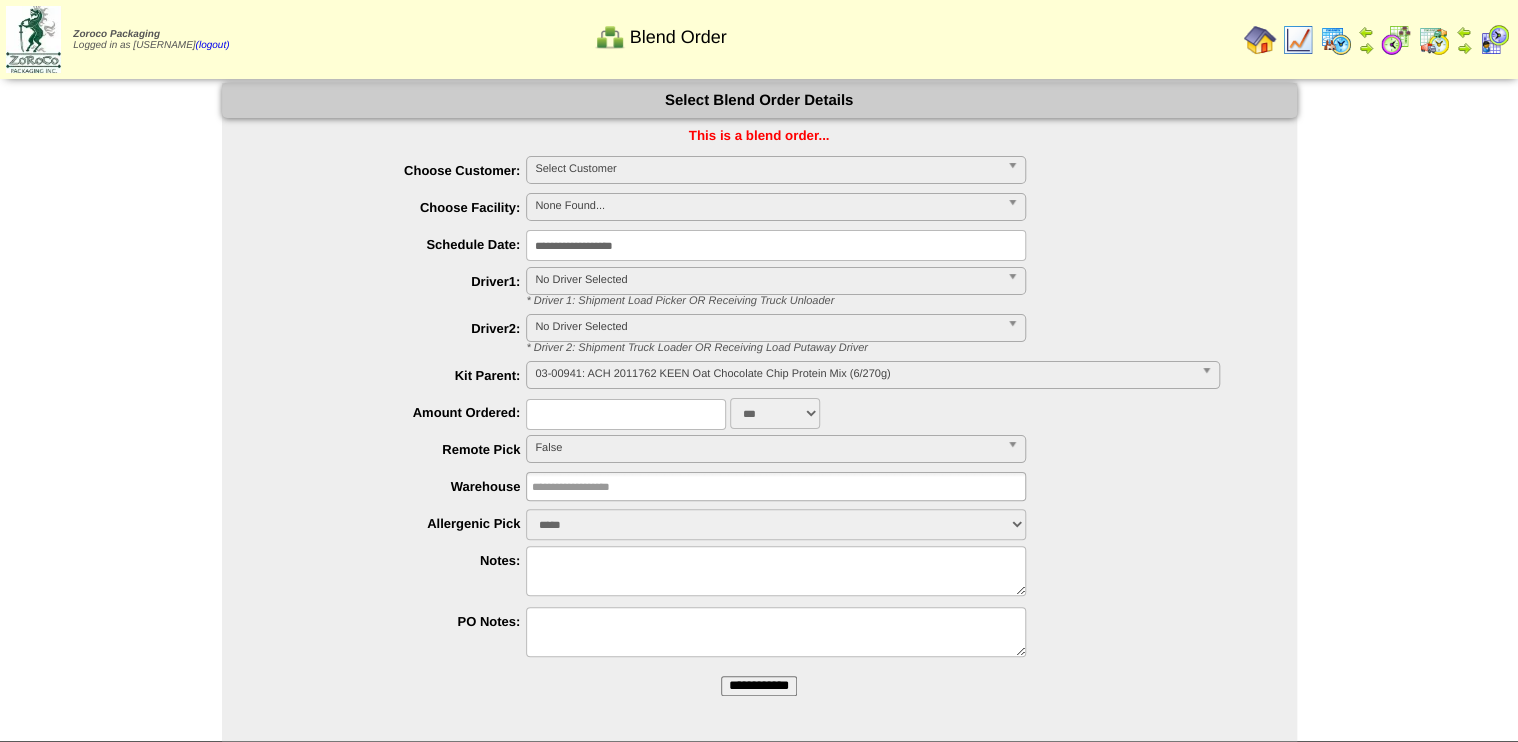 click on "**********" at bounding box center (776, 245) 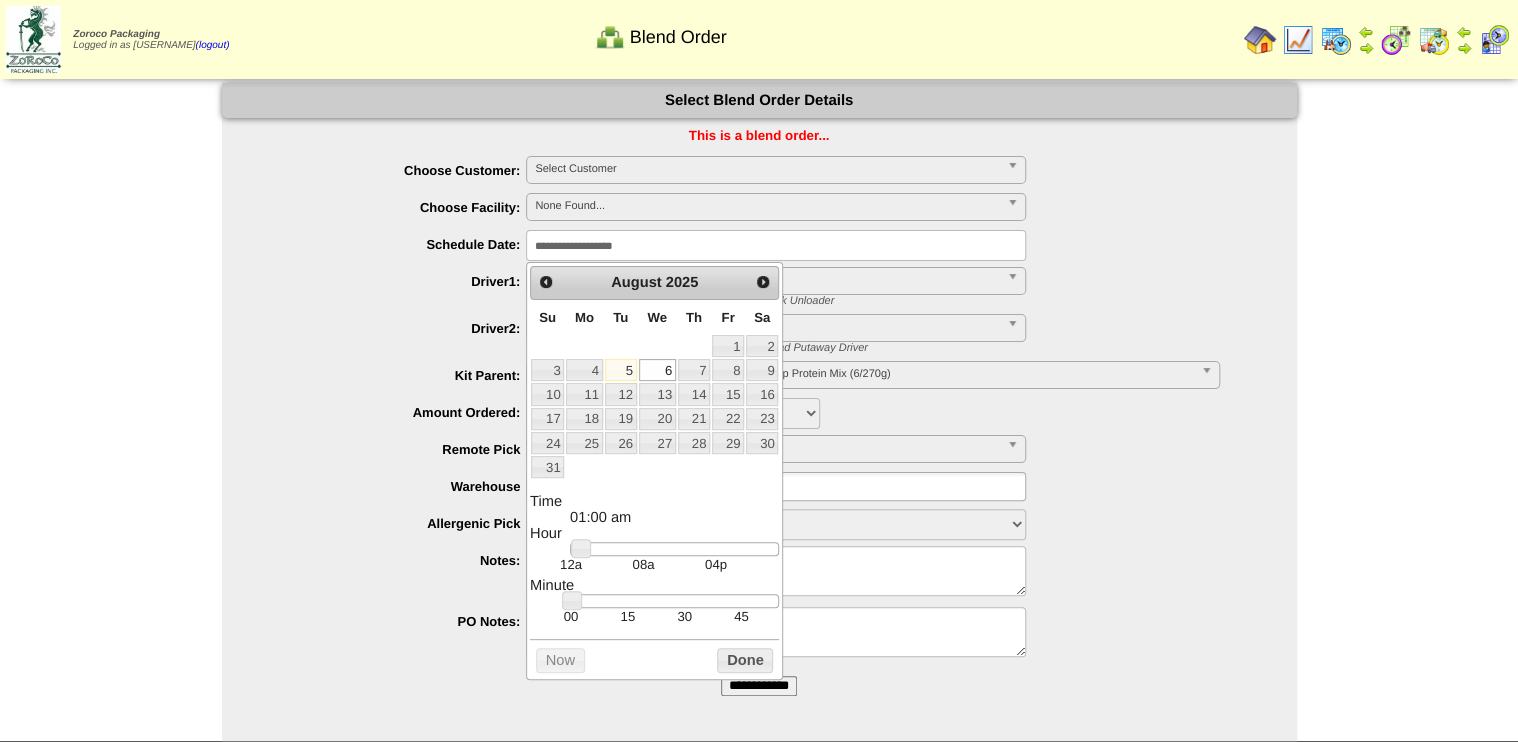 click at bounding box center [674, 549] 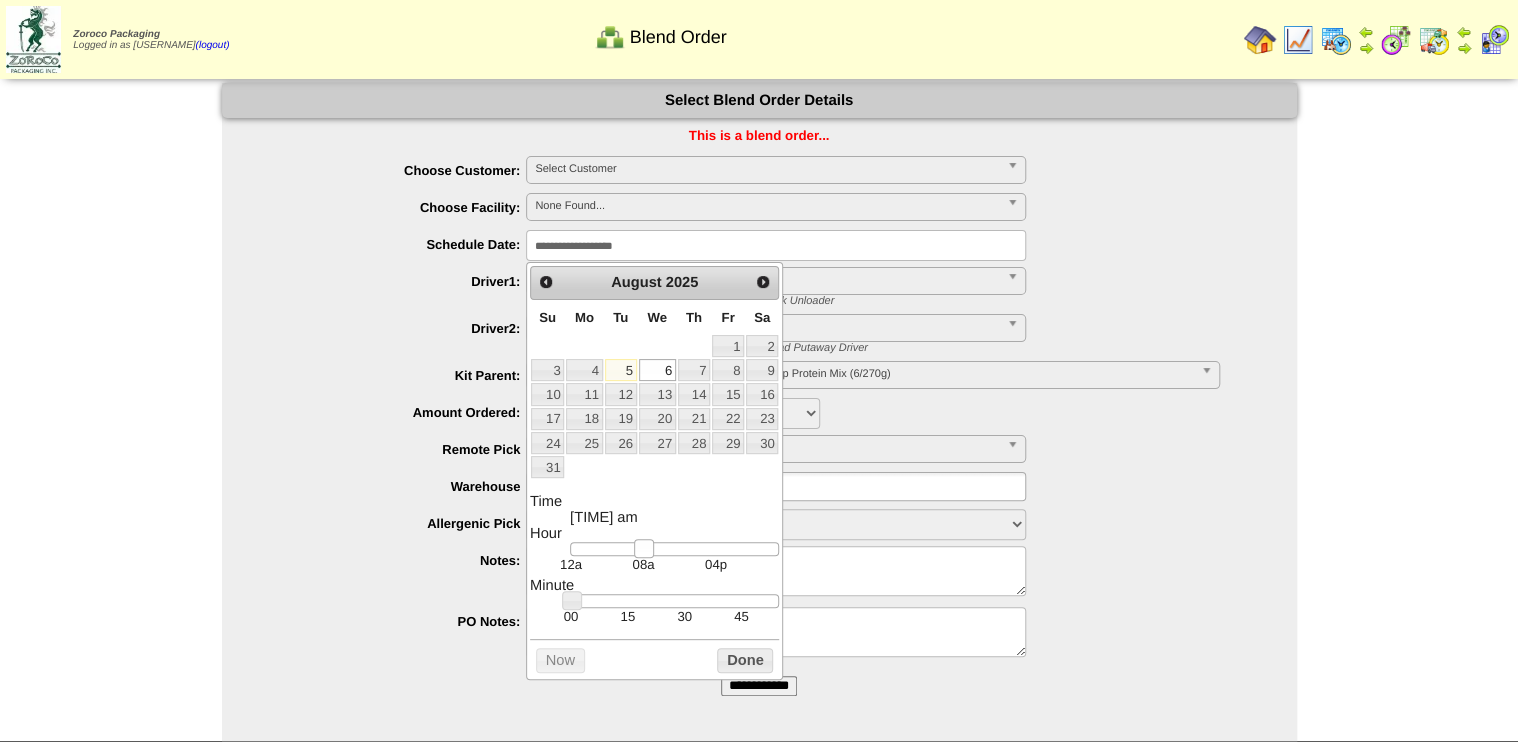 click at bounding box center [644, 549] 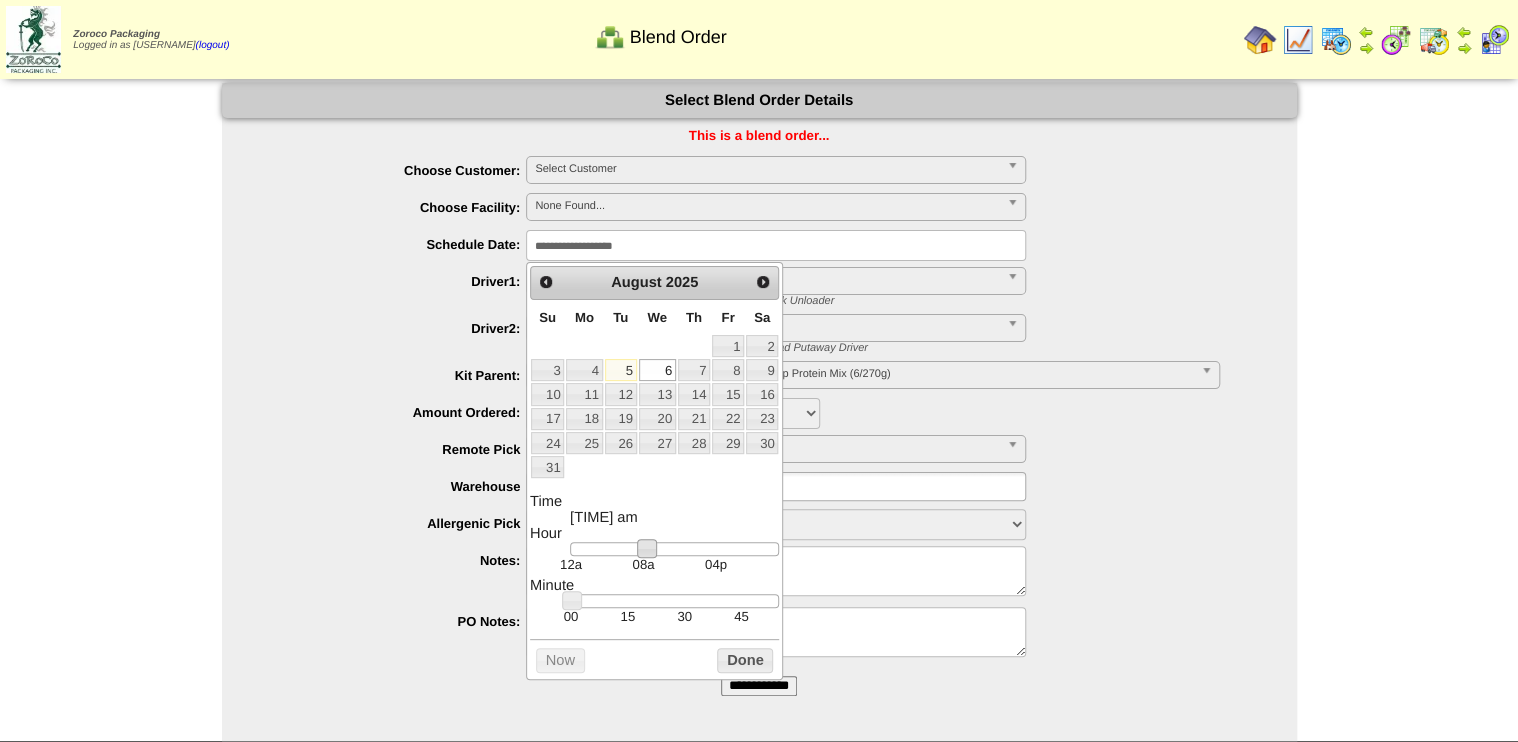 click on "30" at bounding box center (684, 616) 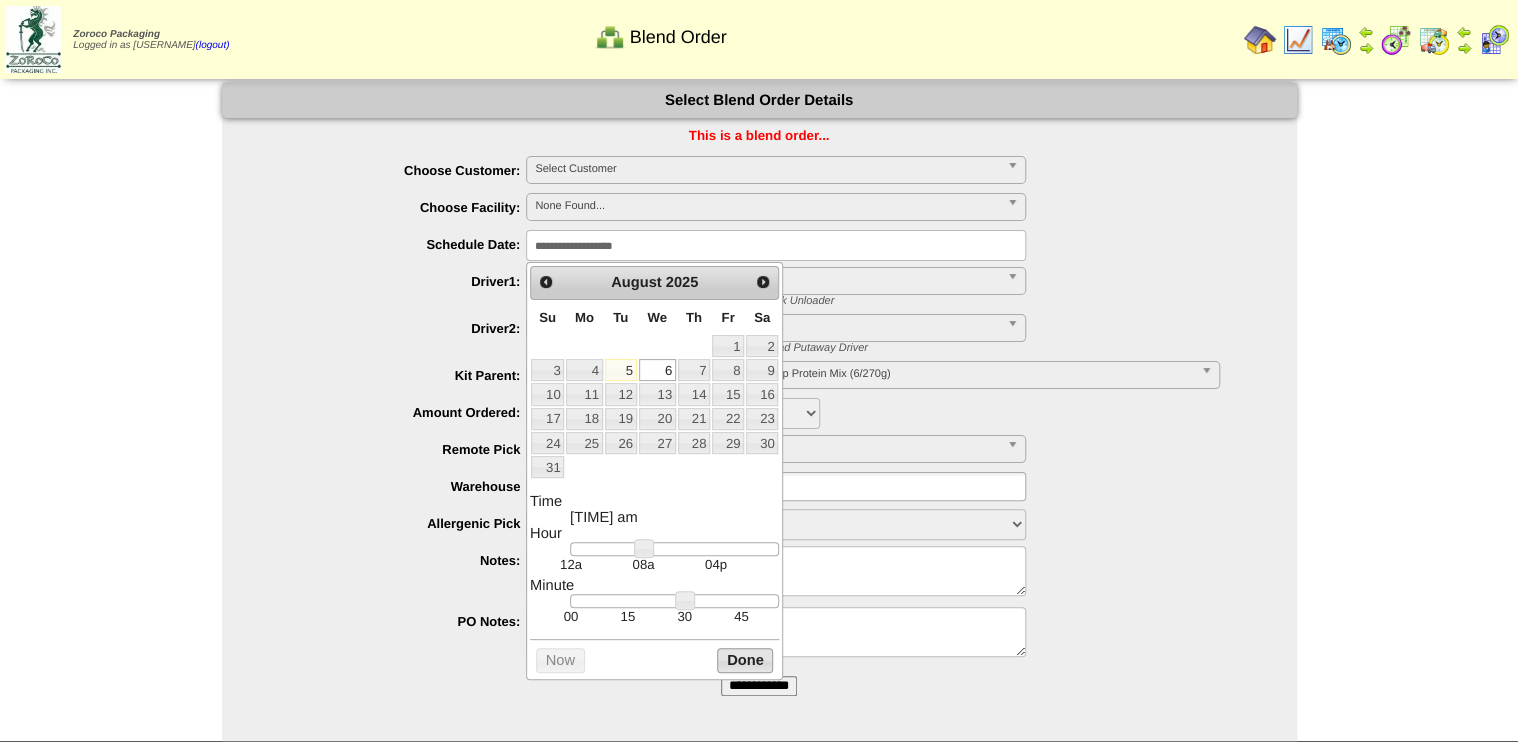 click on "Done" at bounding box center [745, 660] 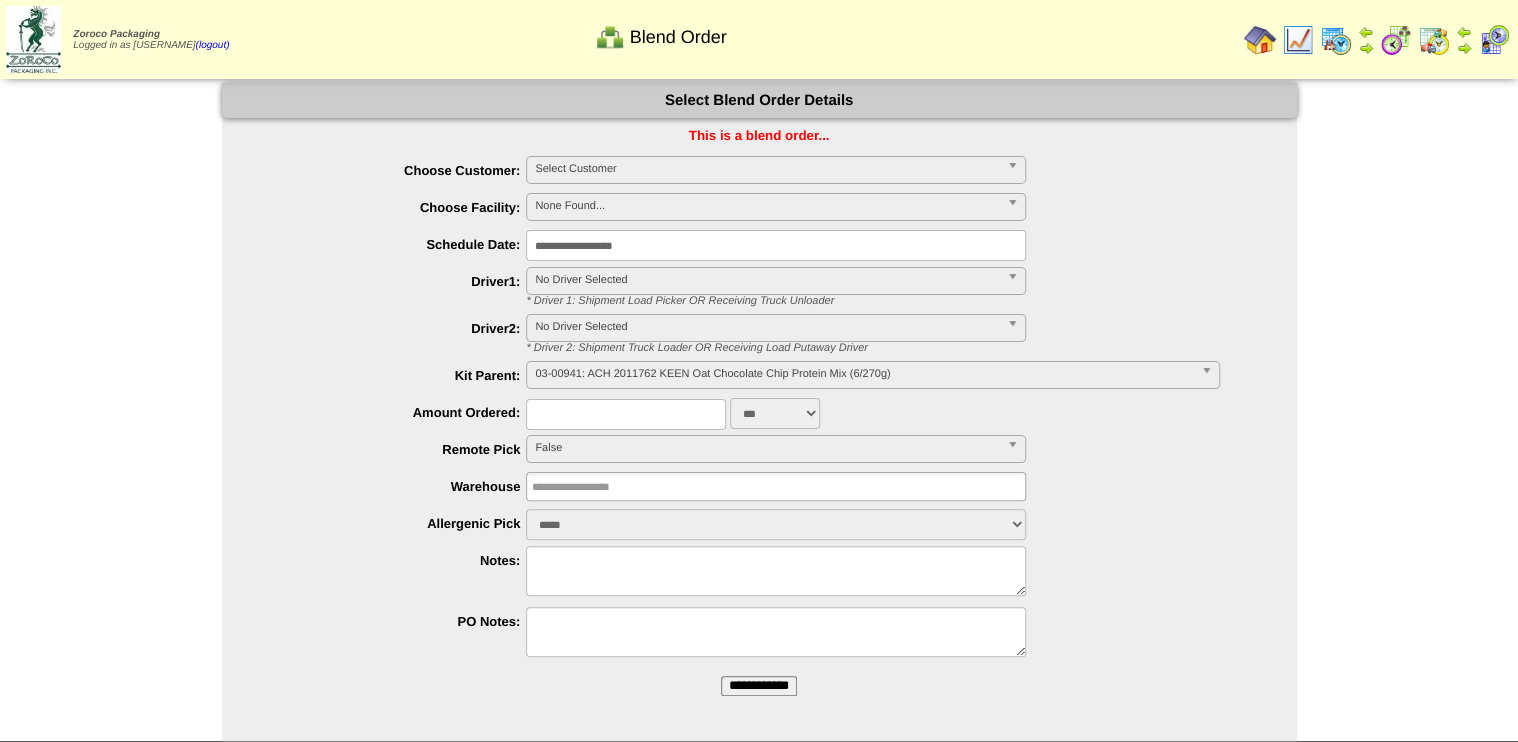 click on "Select Customer" at bounding box center (767, 169) 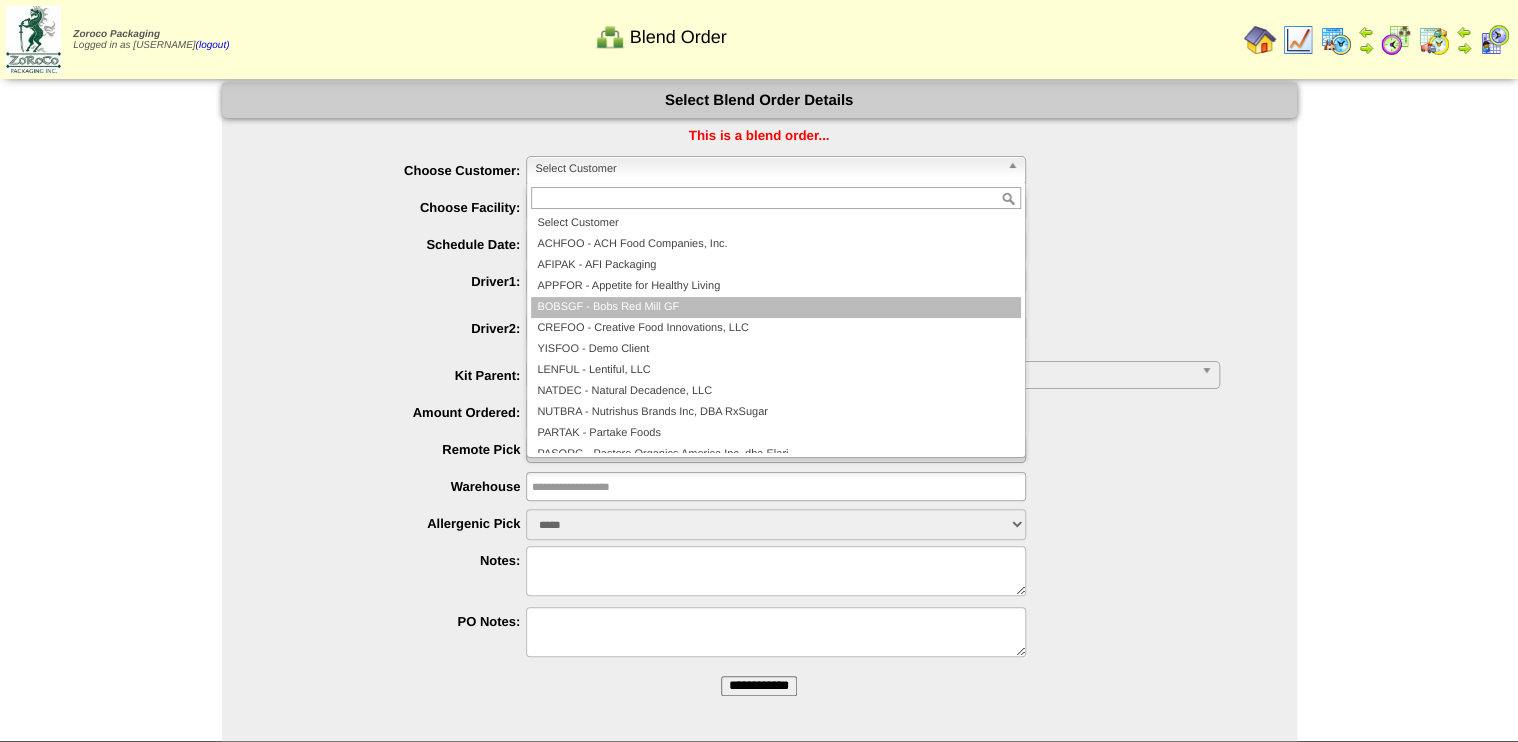 click on "APPFOR - Appetite for Healthy Living" at bounding box center [776, 286] 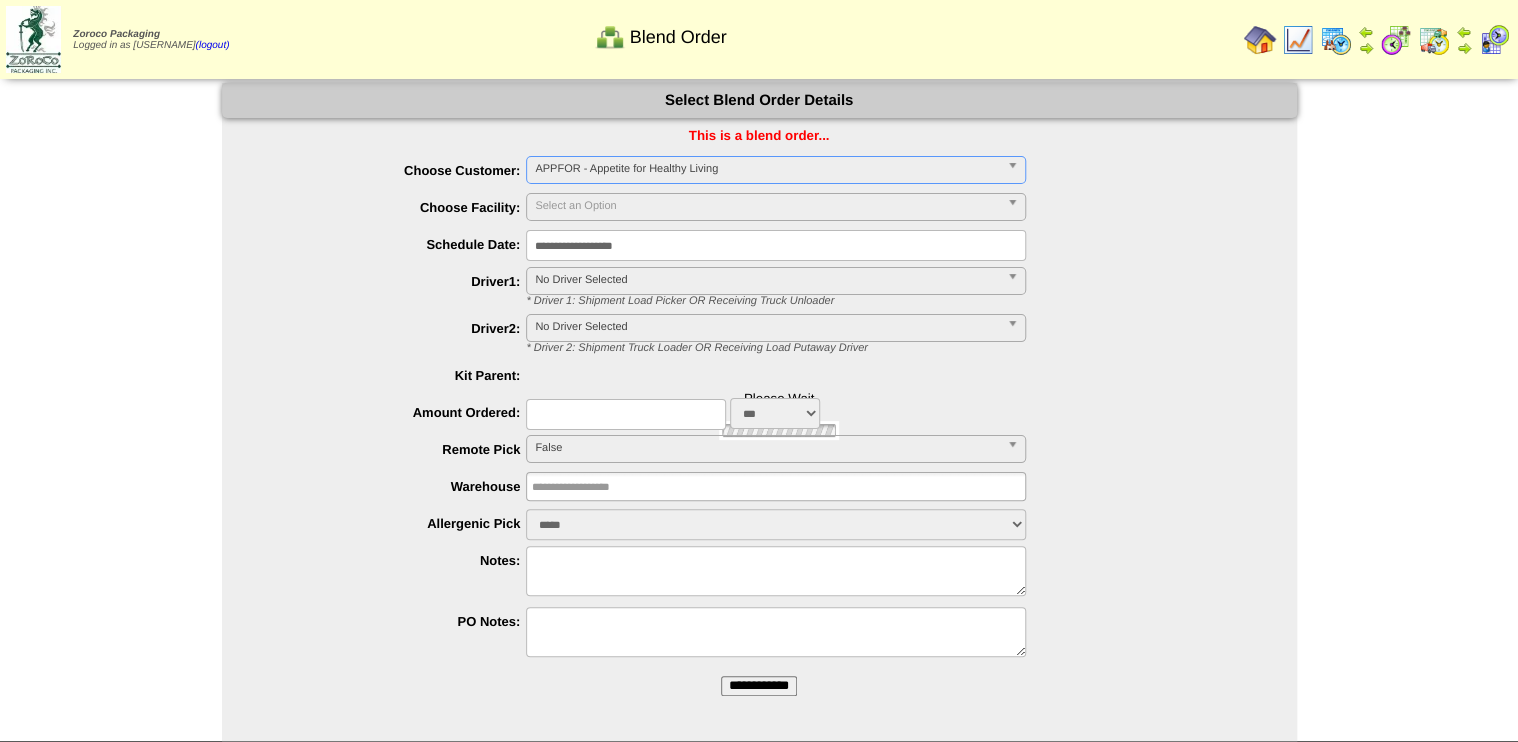 click at bounding box center (626, 414) 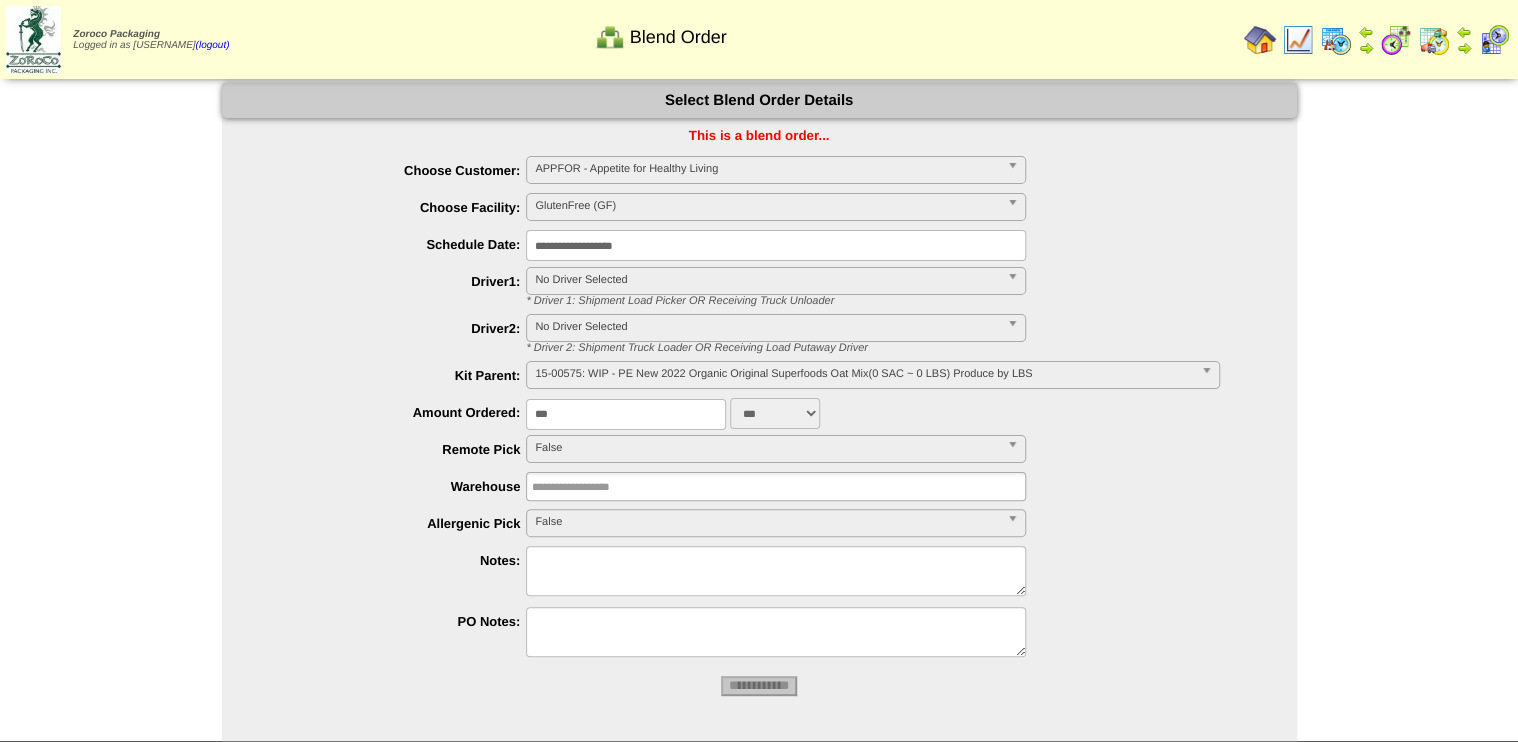 type on "****" 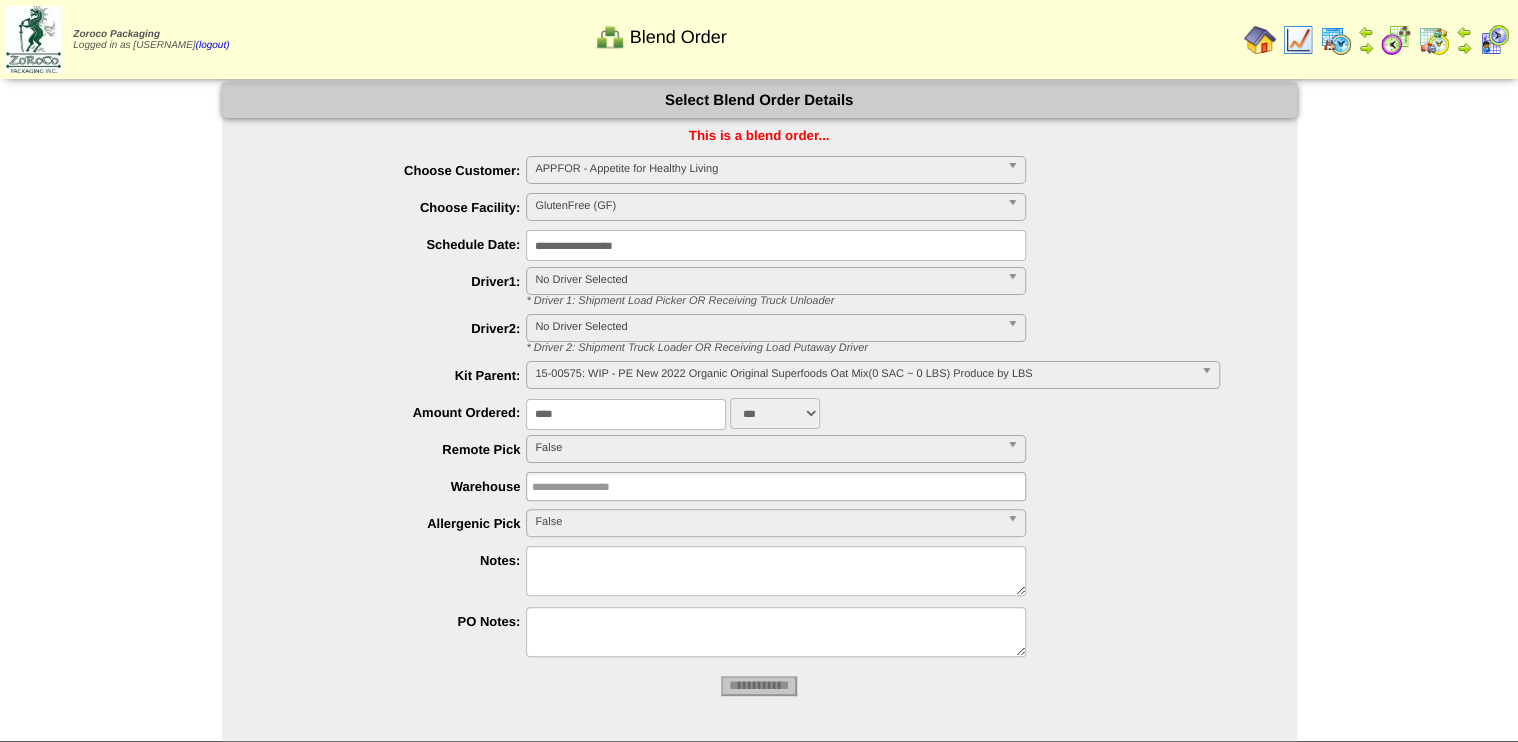 type 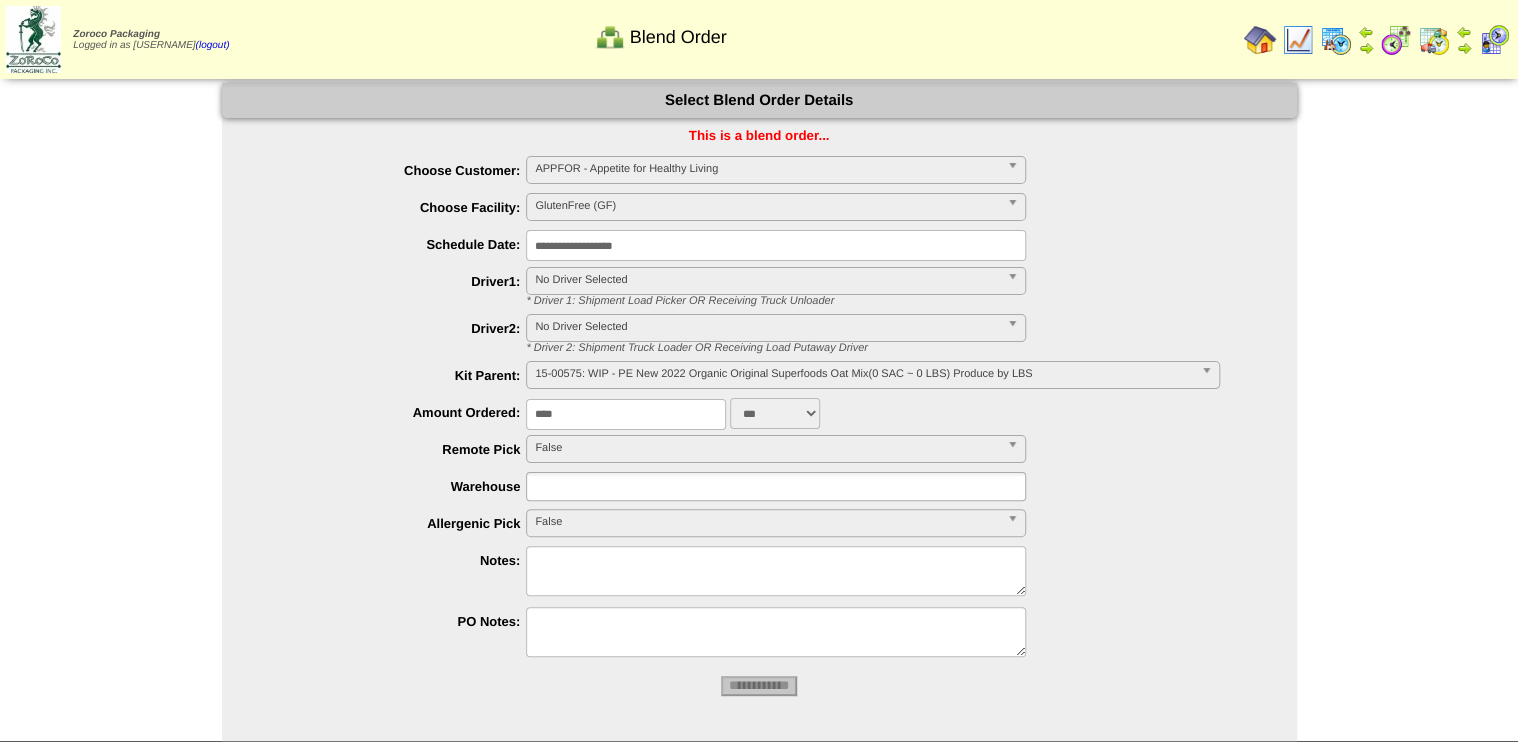 type on "****" 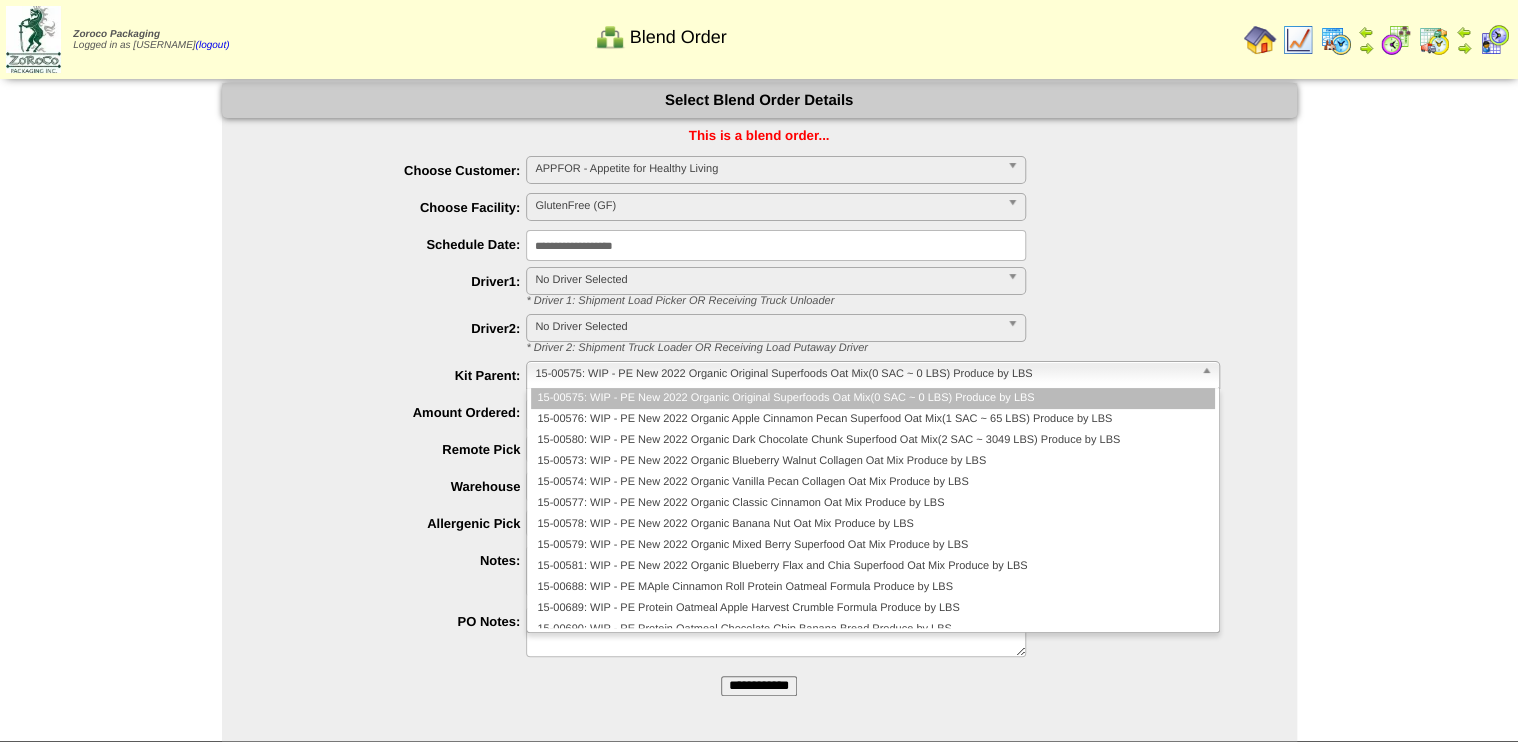 click on "15-00575: WIP - PE New 2022 Organic Original Superfoods Oat Mix(0 SAC ~ 0 LBS) Produce by LBS" at bounding box center (872, 375) 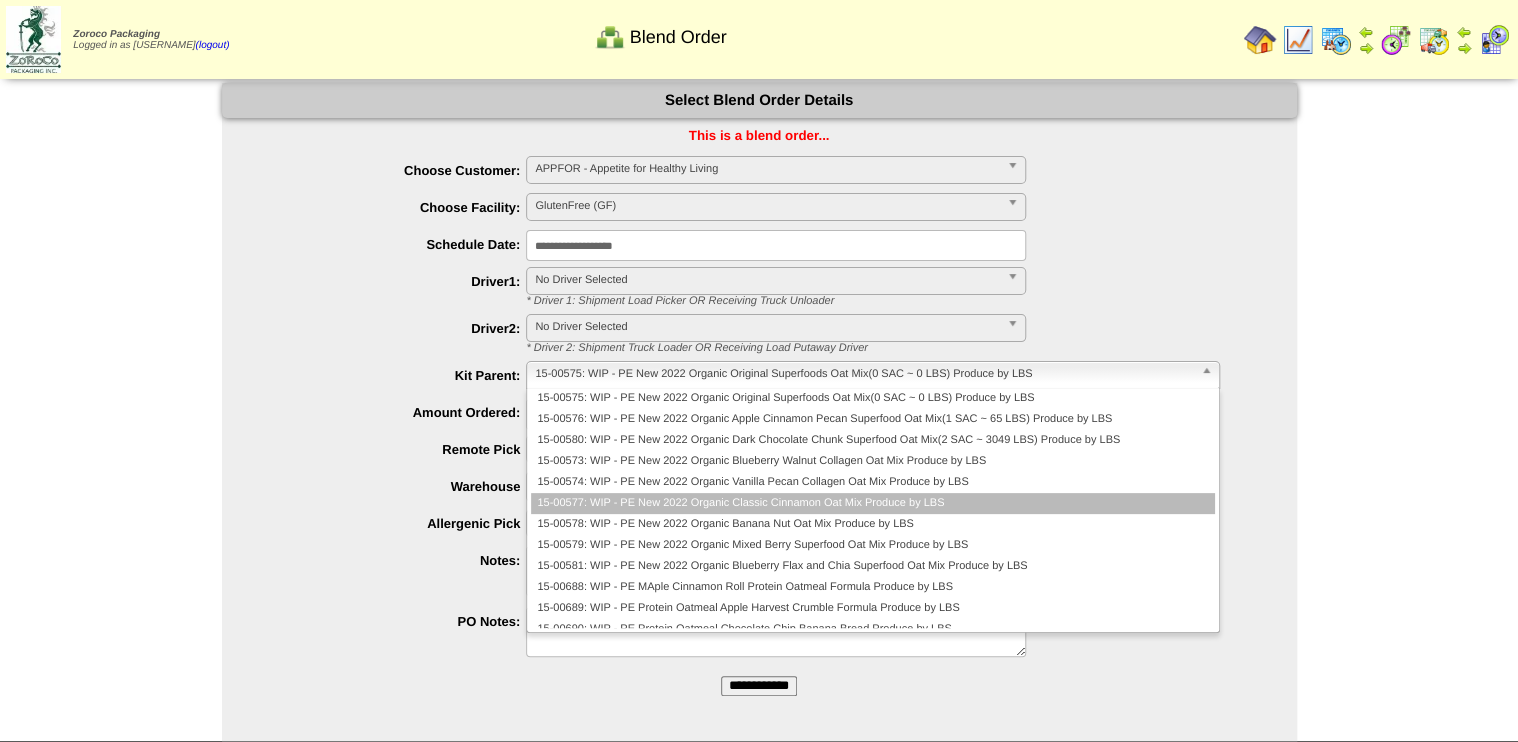 click on "15-00577: WIP - PE New 2022 Organic Classic Cinnamon Oat Mix Produce by LBS" at bounding box center (872, 503) 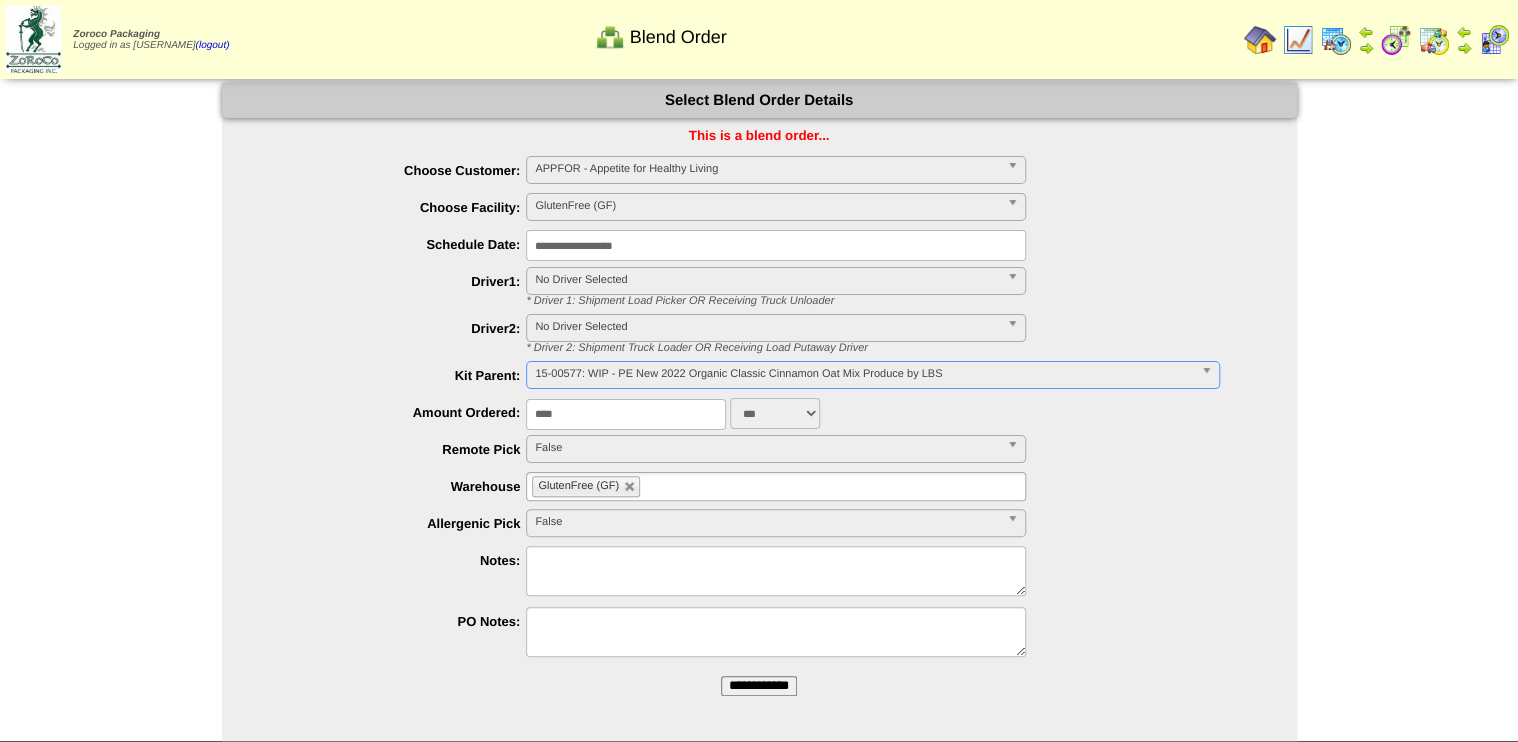 click on "**********" at bounding box center (759, 686) 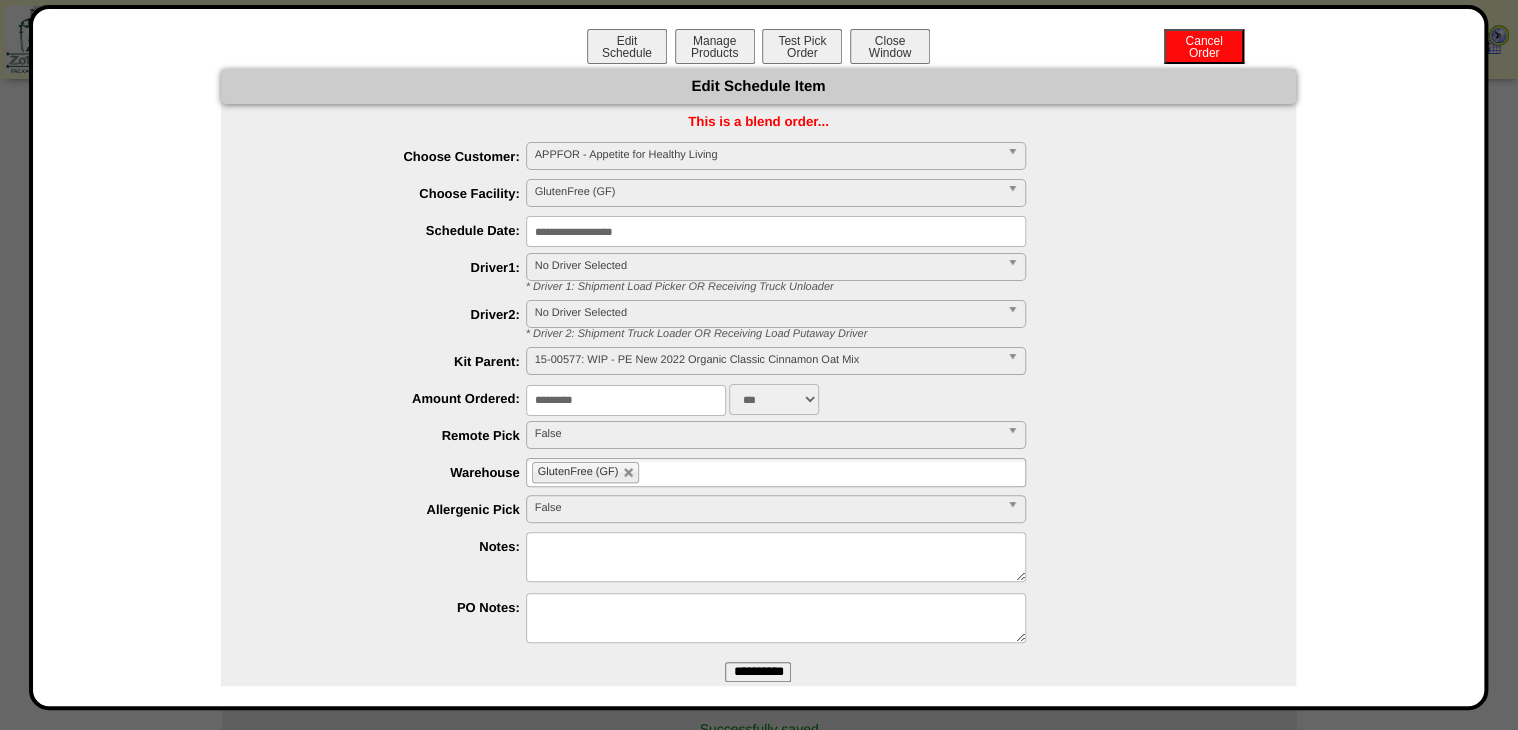 click on "Edit Schedule
Manage Products
Test Pick Order
Cancel Order
Close Window" at bounding box center (759, 49) 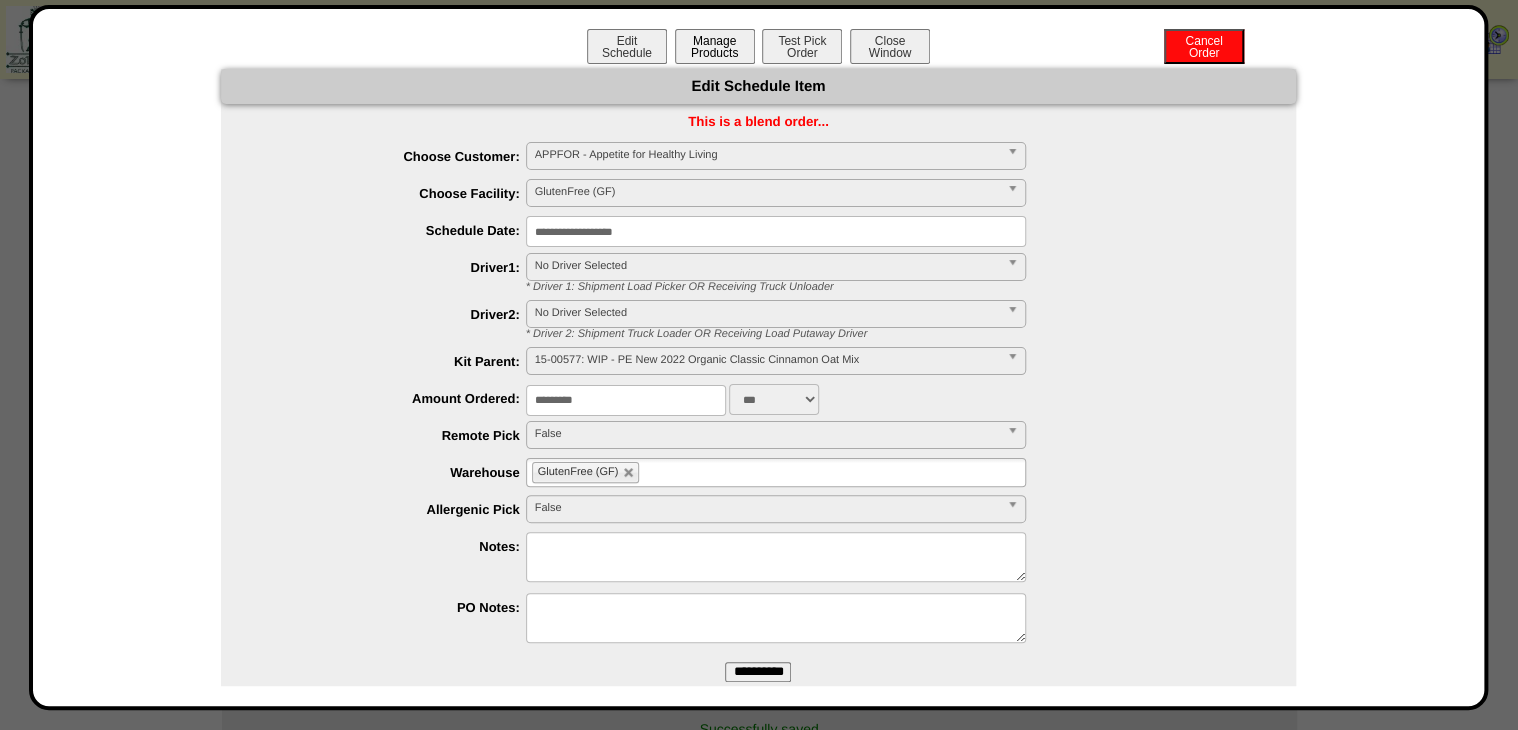click on "Manage Products" at bounding box center [715, 46] 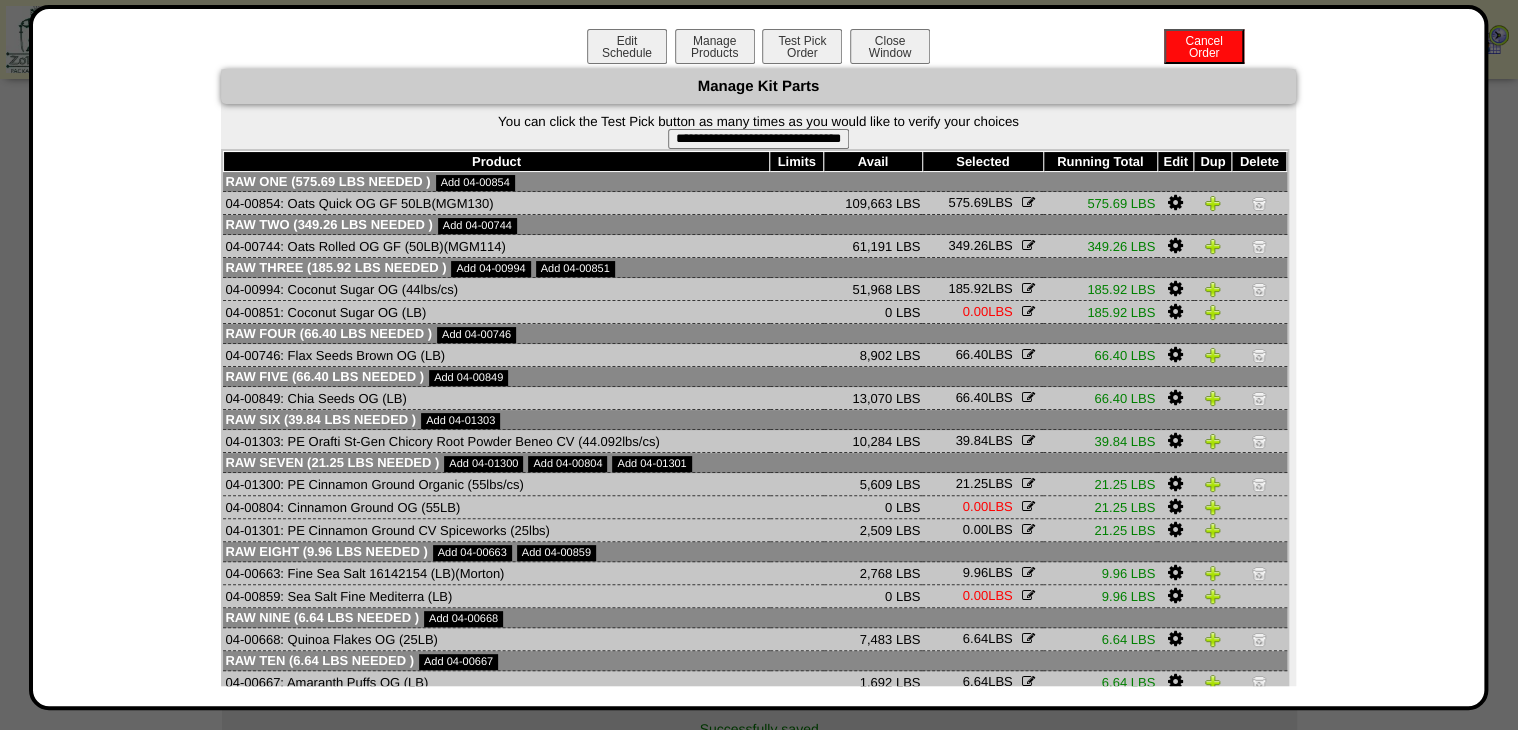 click on "**********" at bounding box center (758, 139) 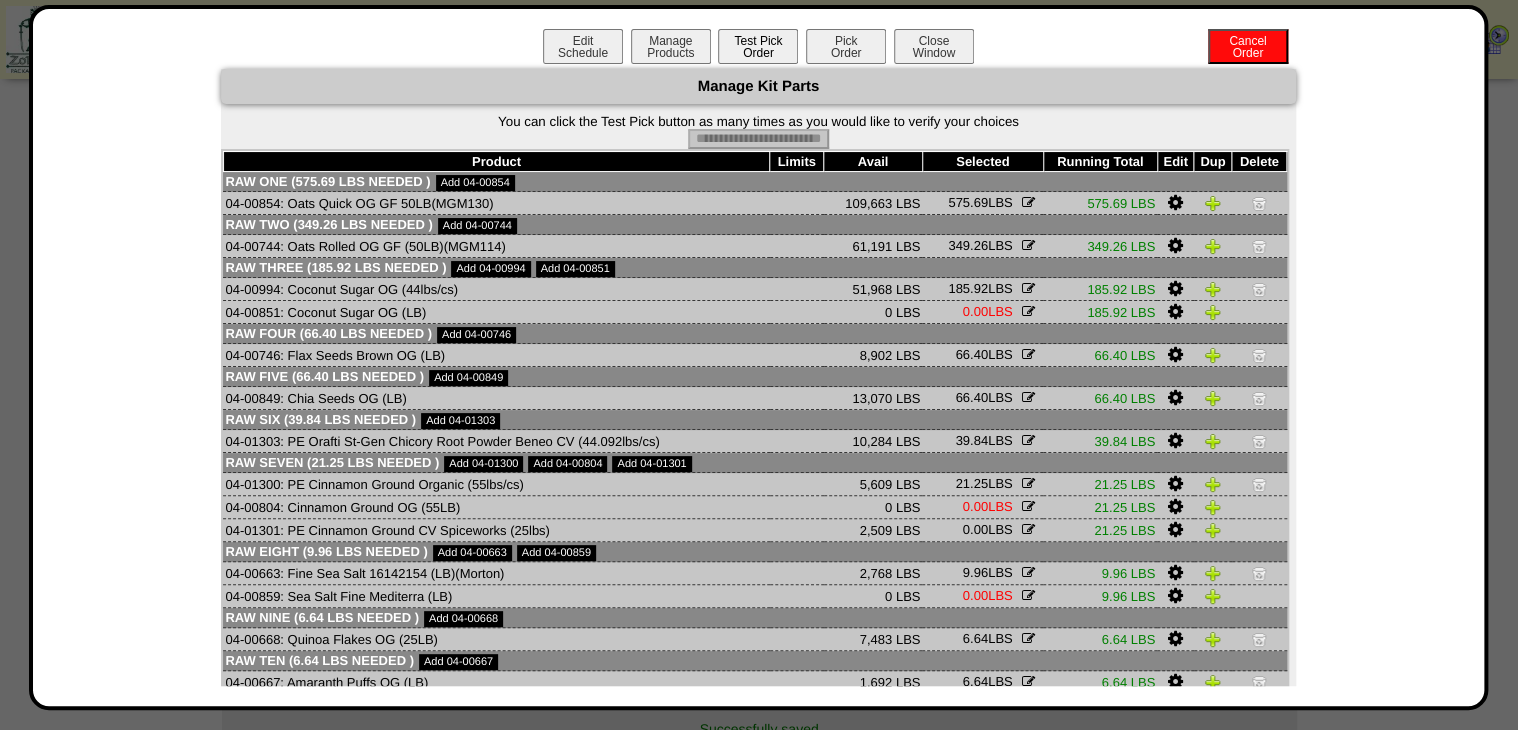click on "Pick Order" at bounding box center (846, 46) 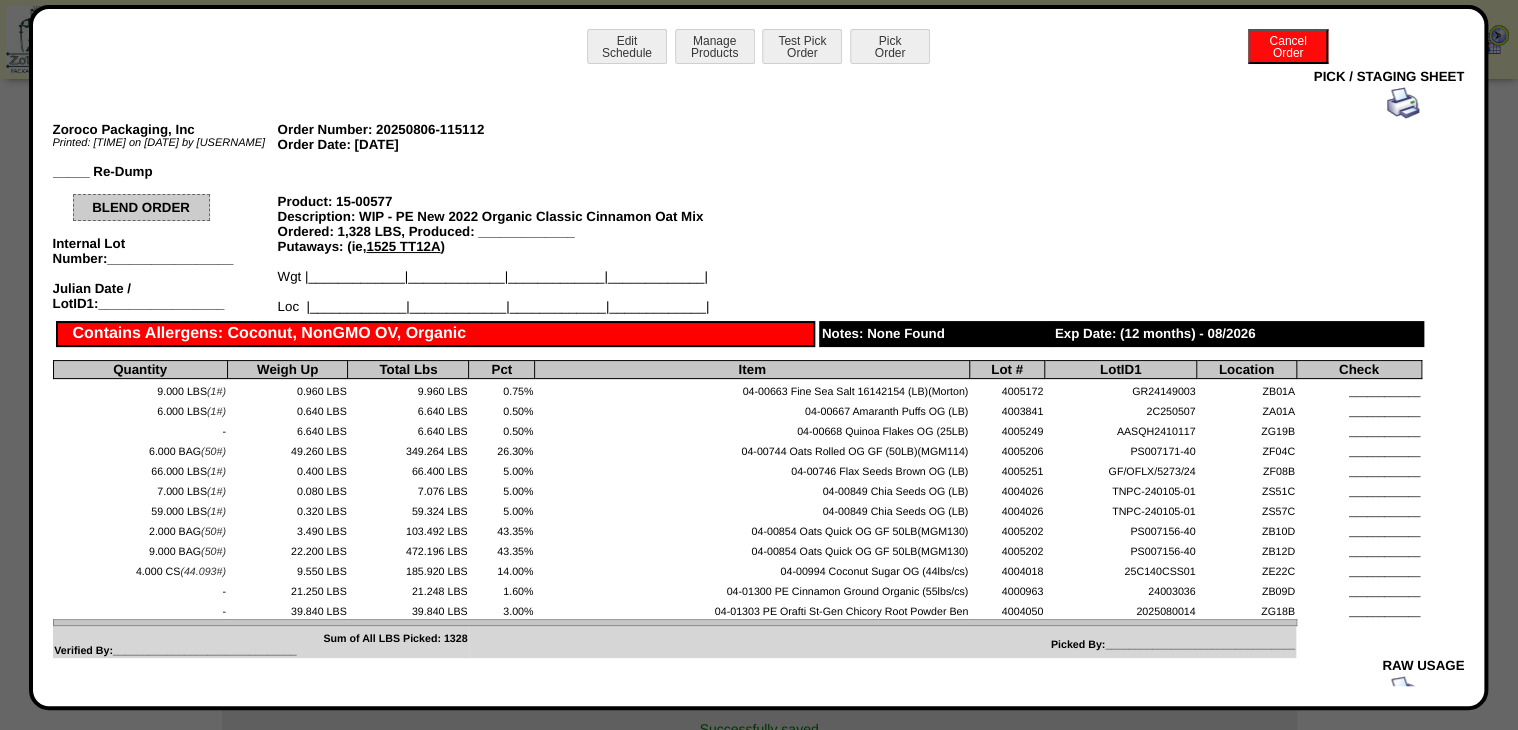 click at bounding box center (1403, 103) 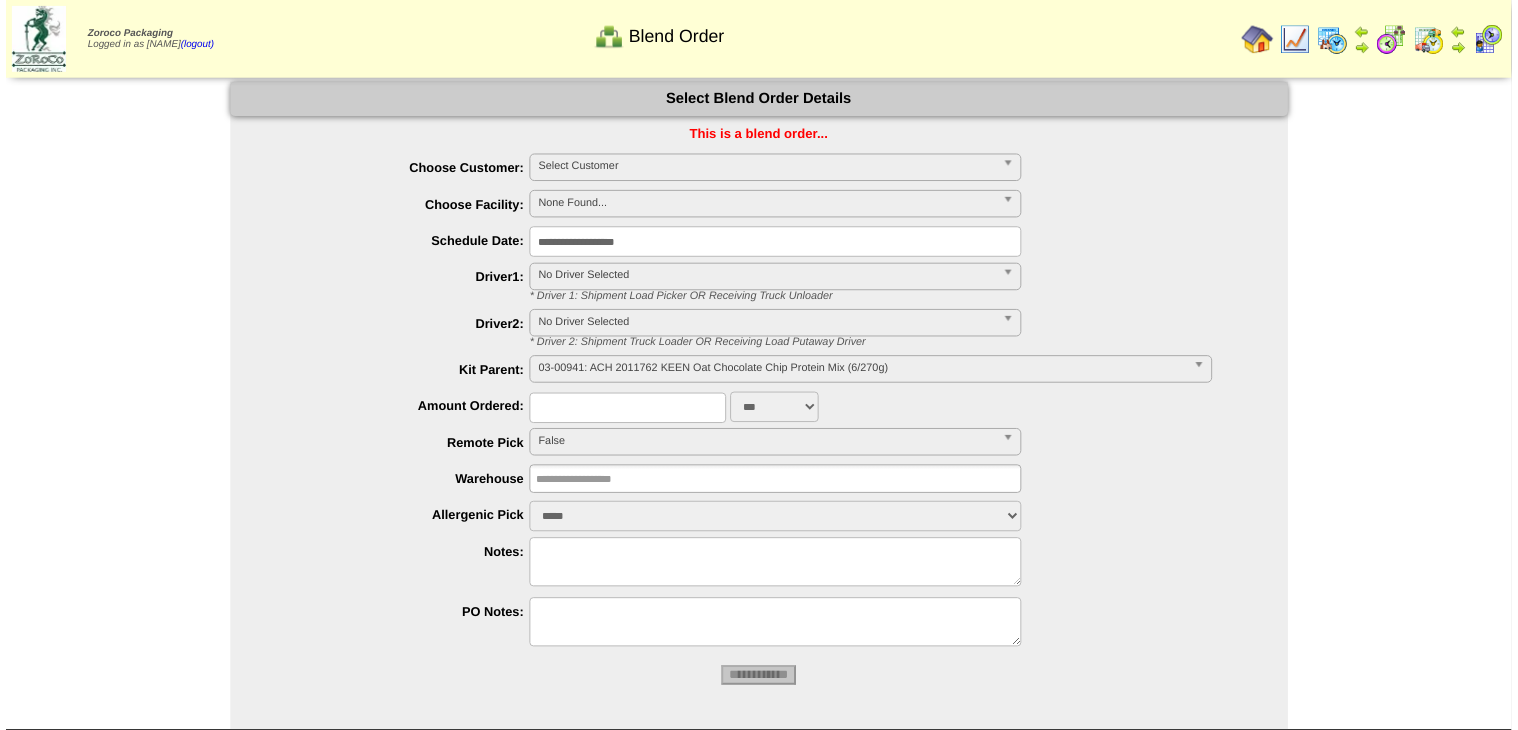 scroll, scrollTop: 0, scrollLeft: 0, axis: both 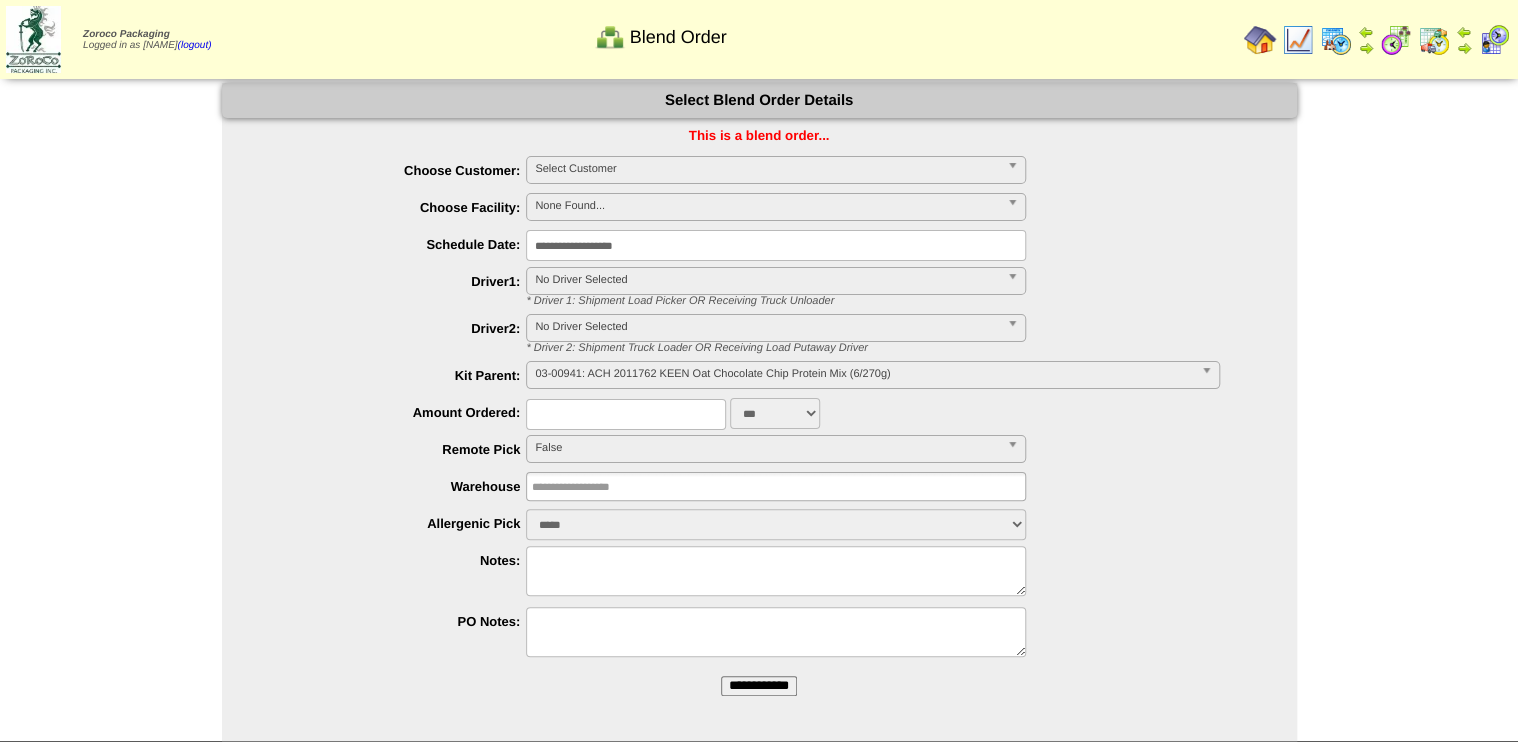 click on "**********" at bounding box center [759, 686] 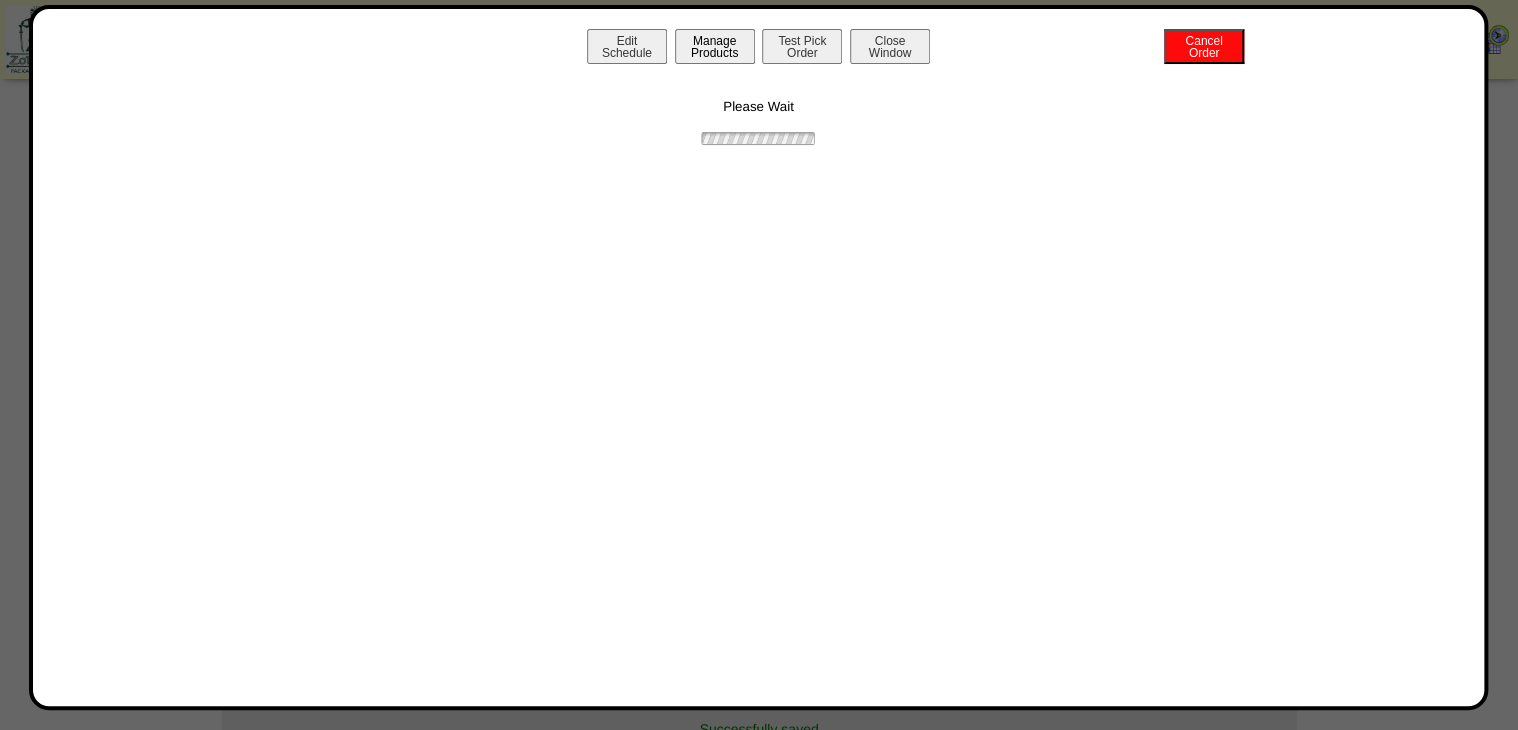 click on "Manage Products" at bounding box center [715, 46] 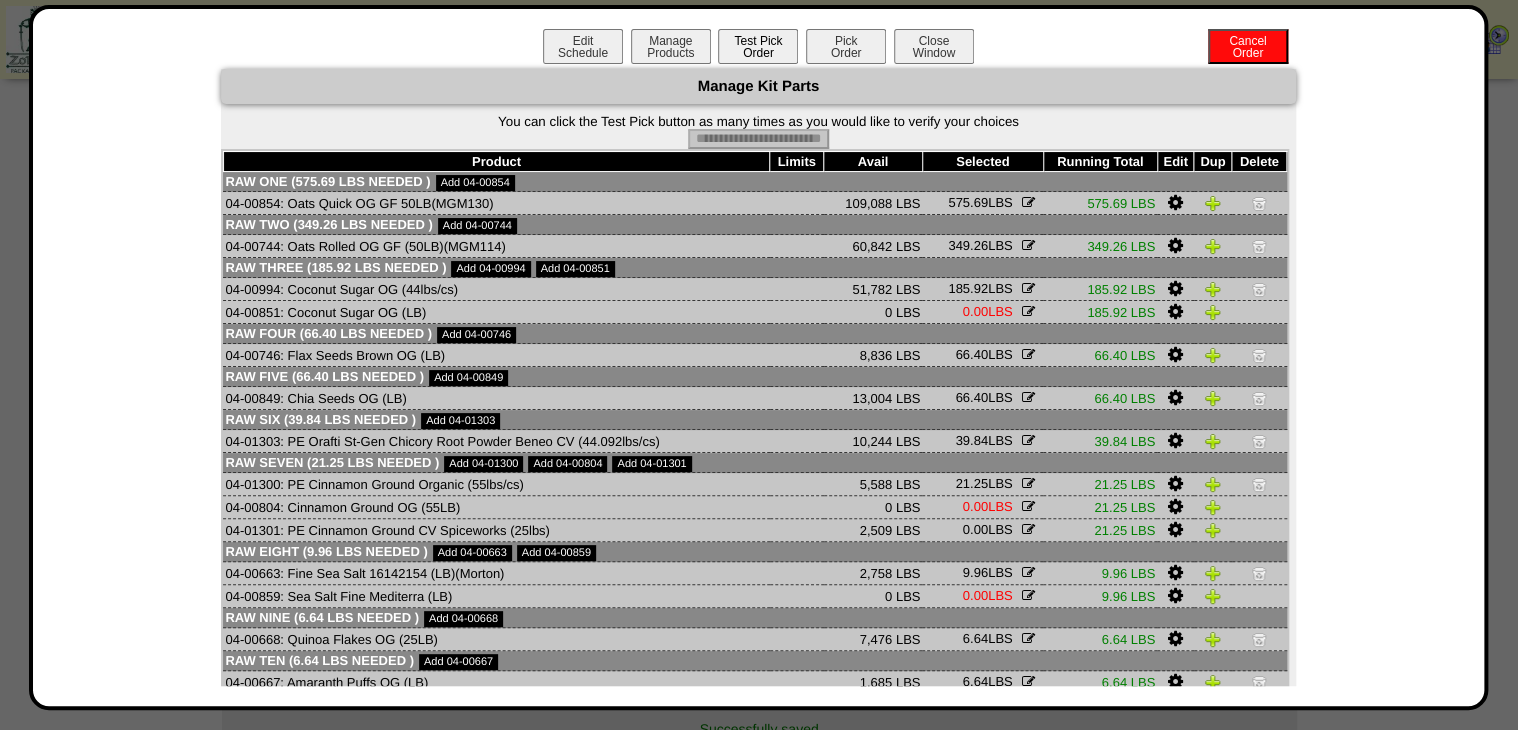 click on "Pick Order" at bounding box center (846, 46) 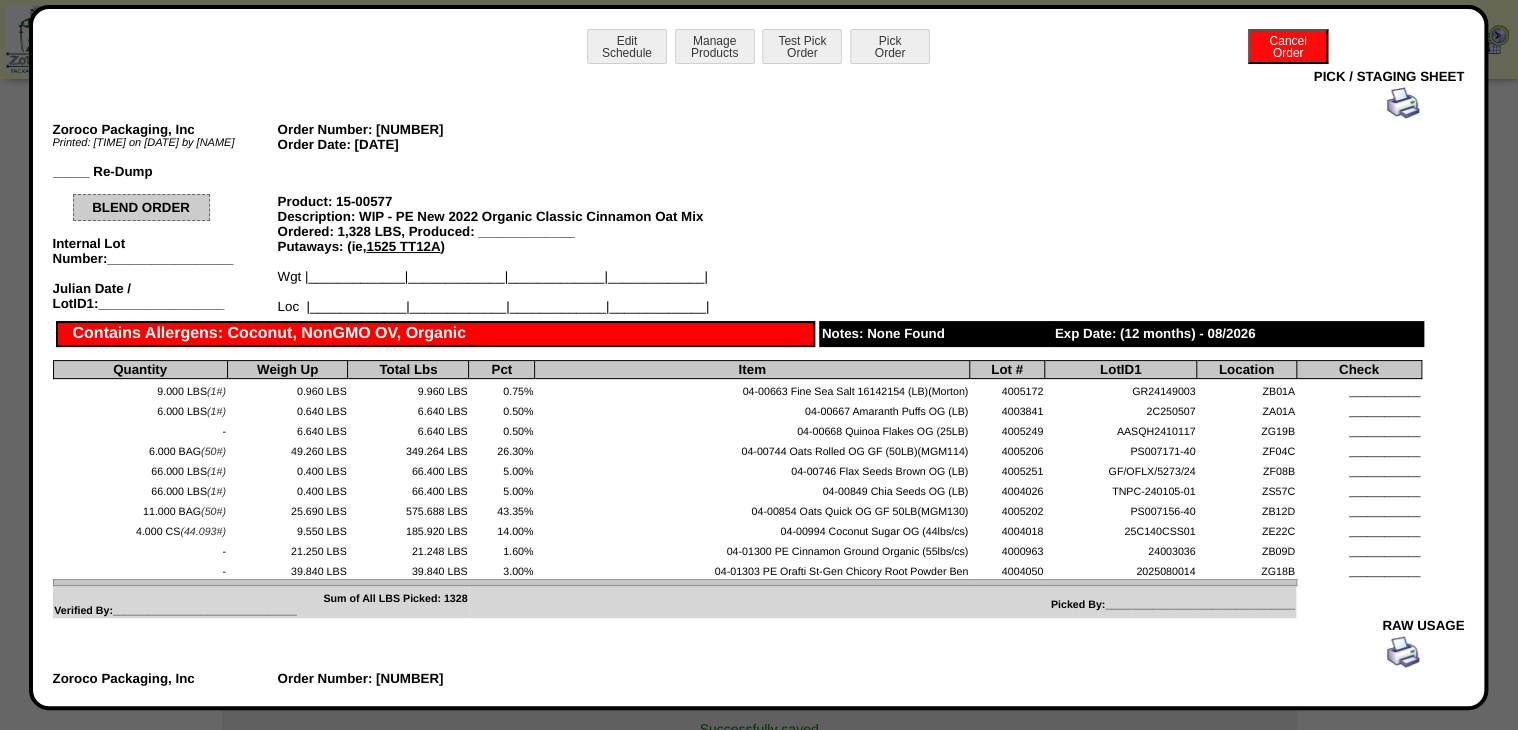 click at bounding box center (1403, 103) 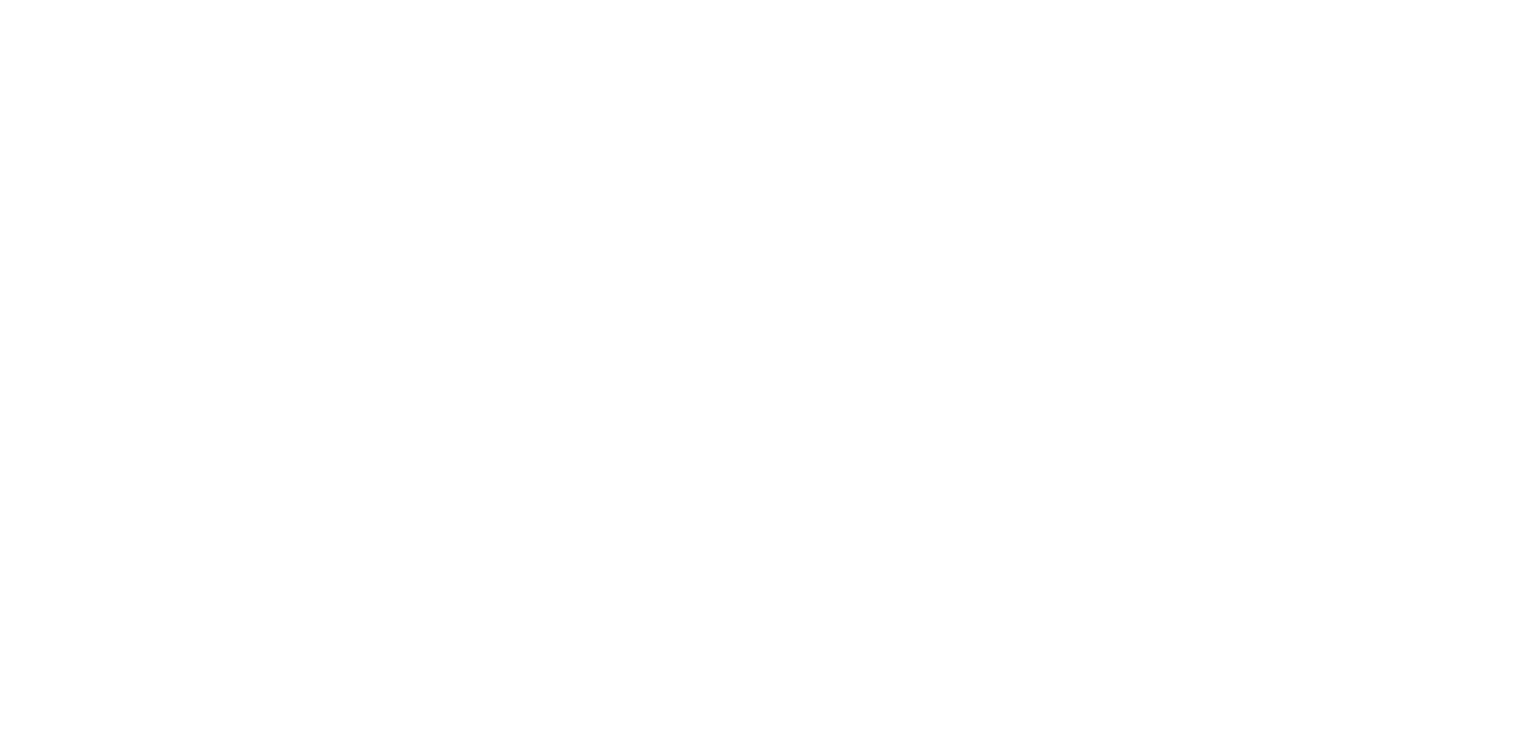 scroll, scrollTop: 0, scrollLeft: 0, axis: both 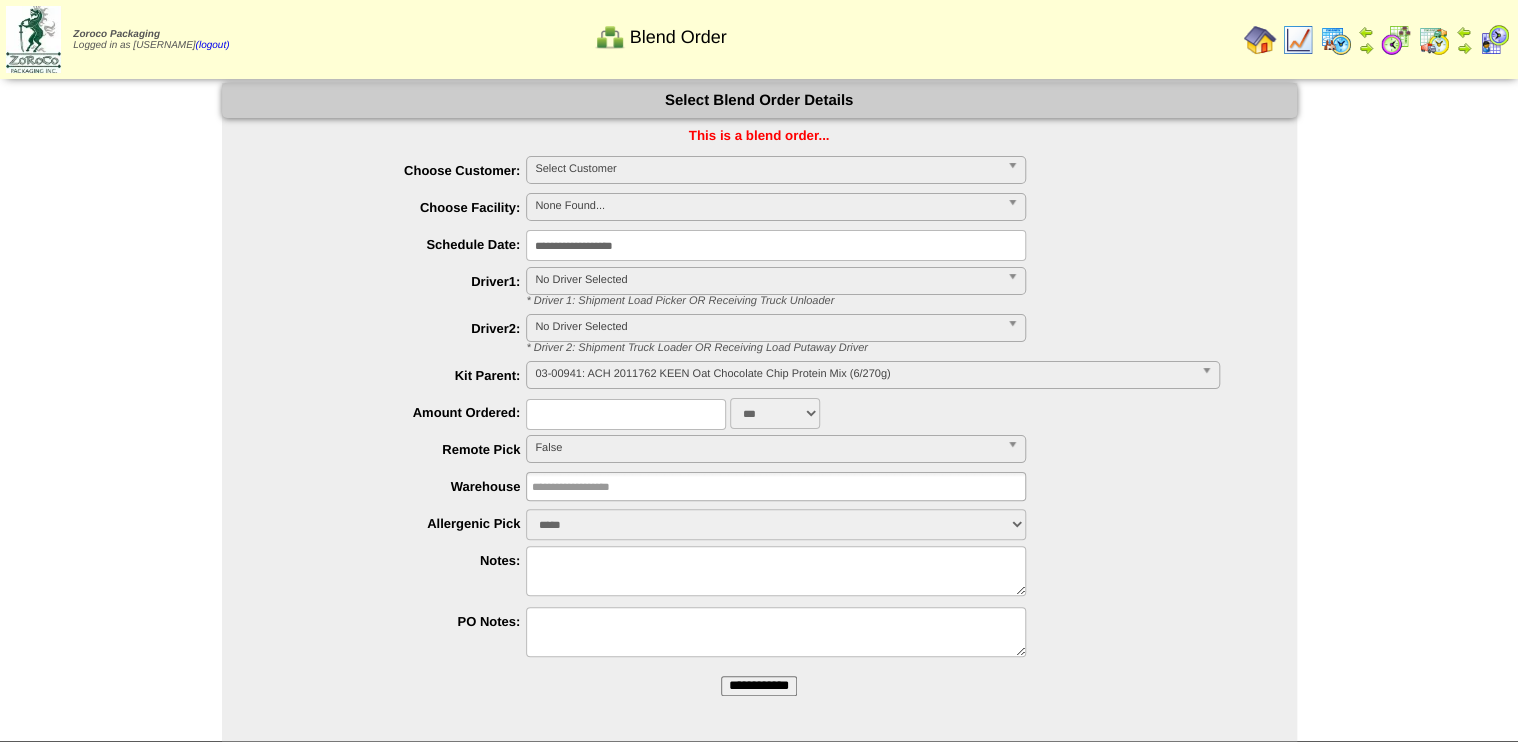 click on "**********" at bounding box center (759, 686) 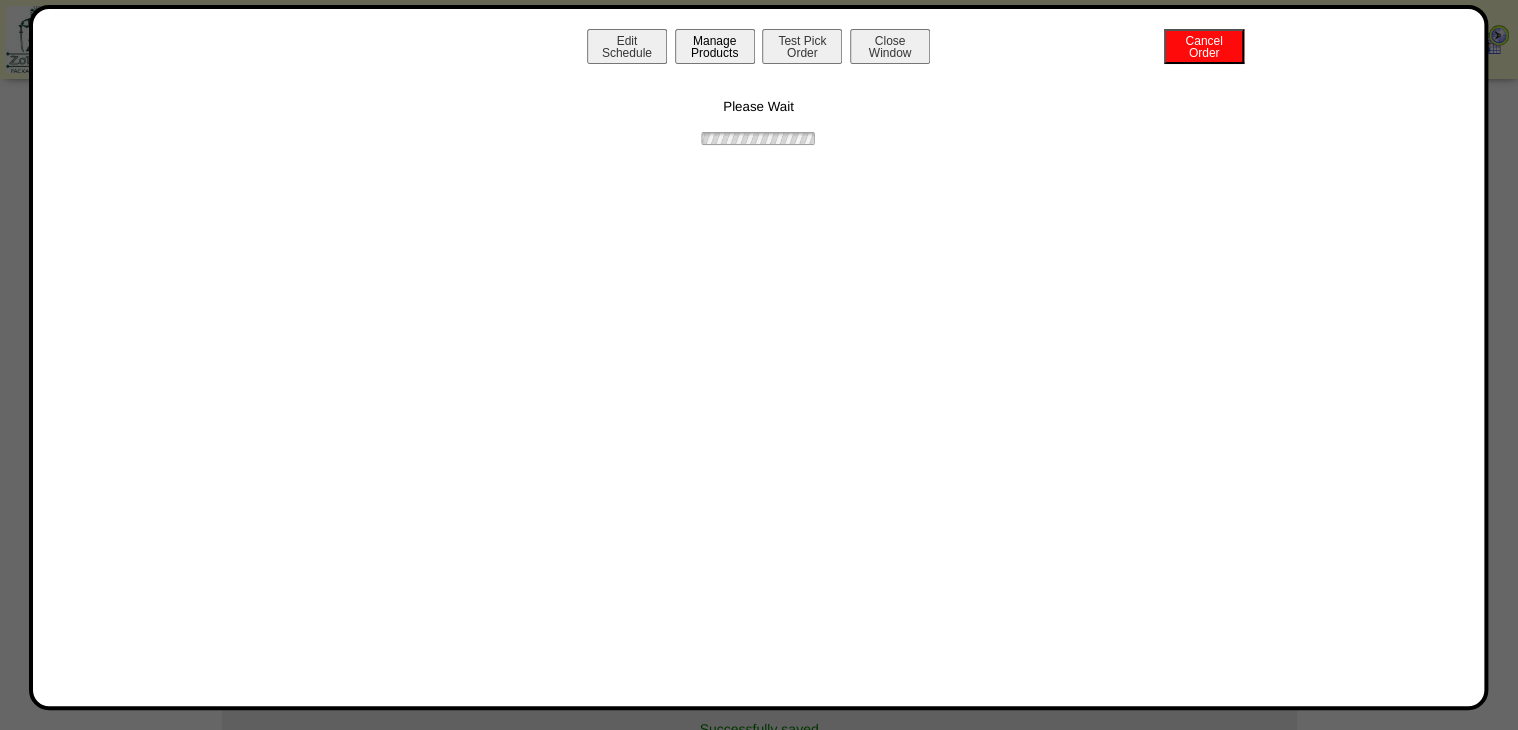 click on "Manage Products" at bounding box center (715, 46) 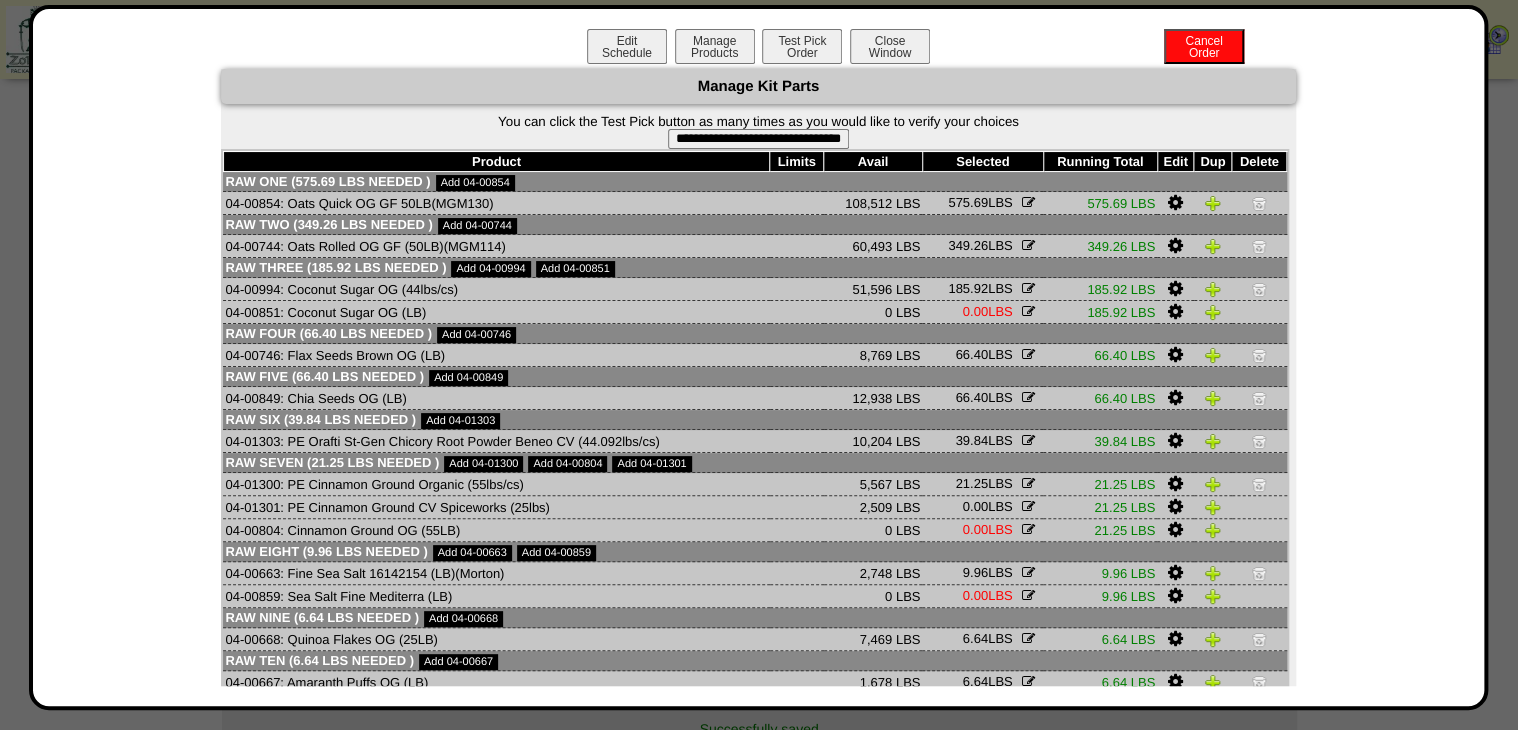 click on "**********" at bounding box center [758, 139] 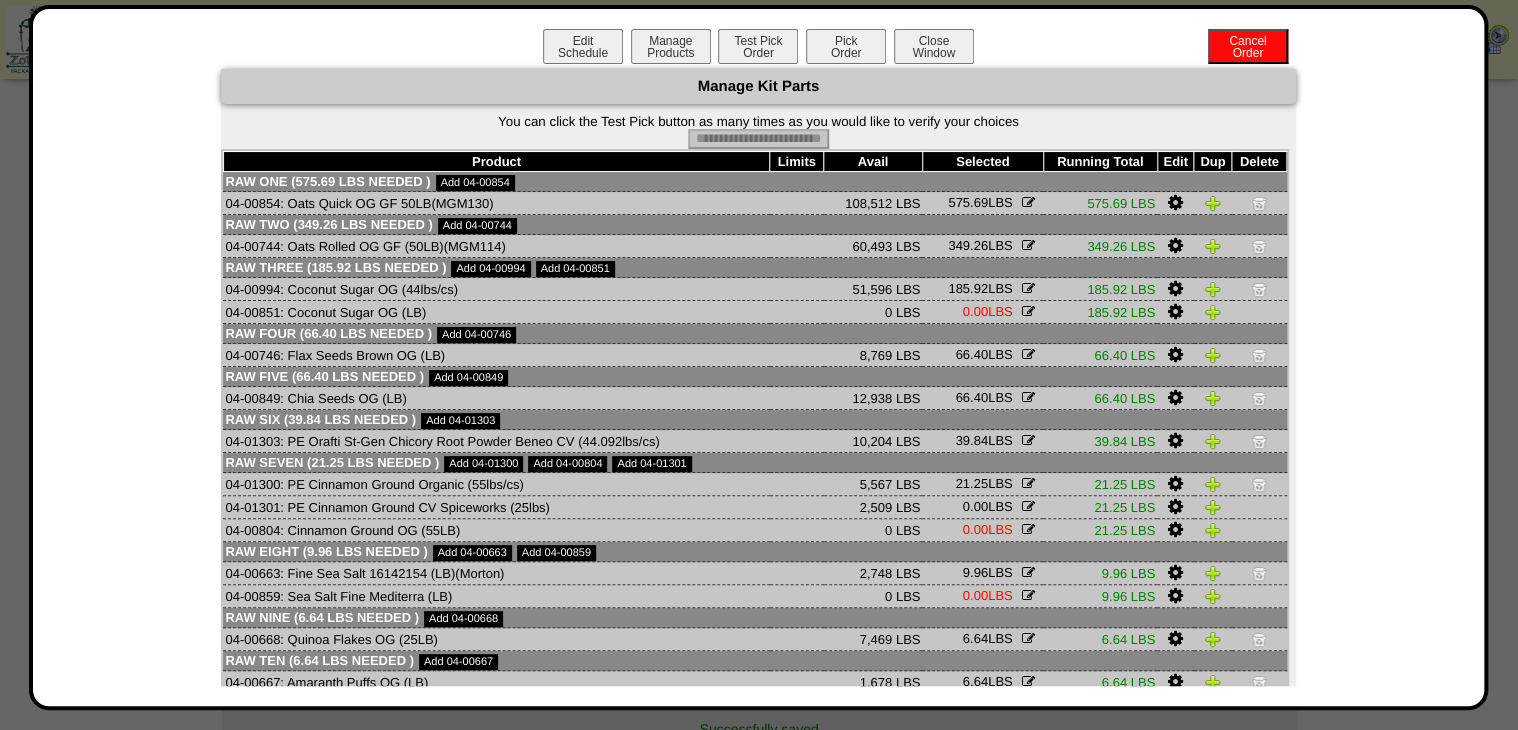 click on "Pick Order" at bounding box center (846, 46) 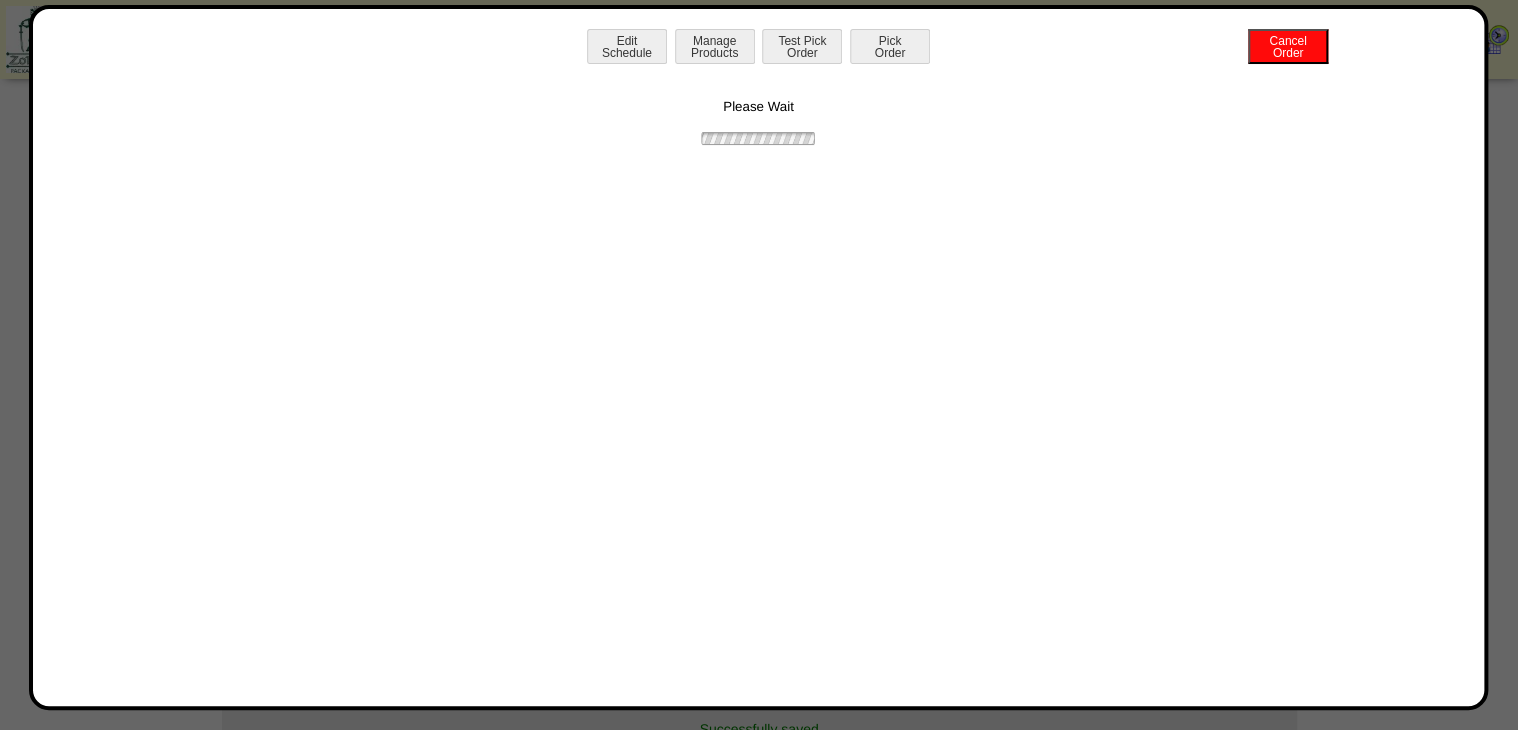 click on "Please Wait" at bounding box center [759, 108] 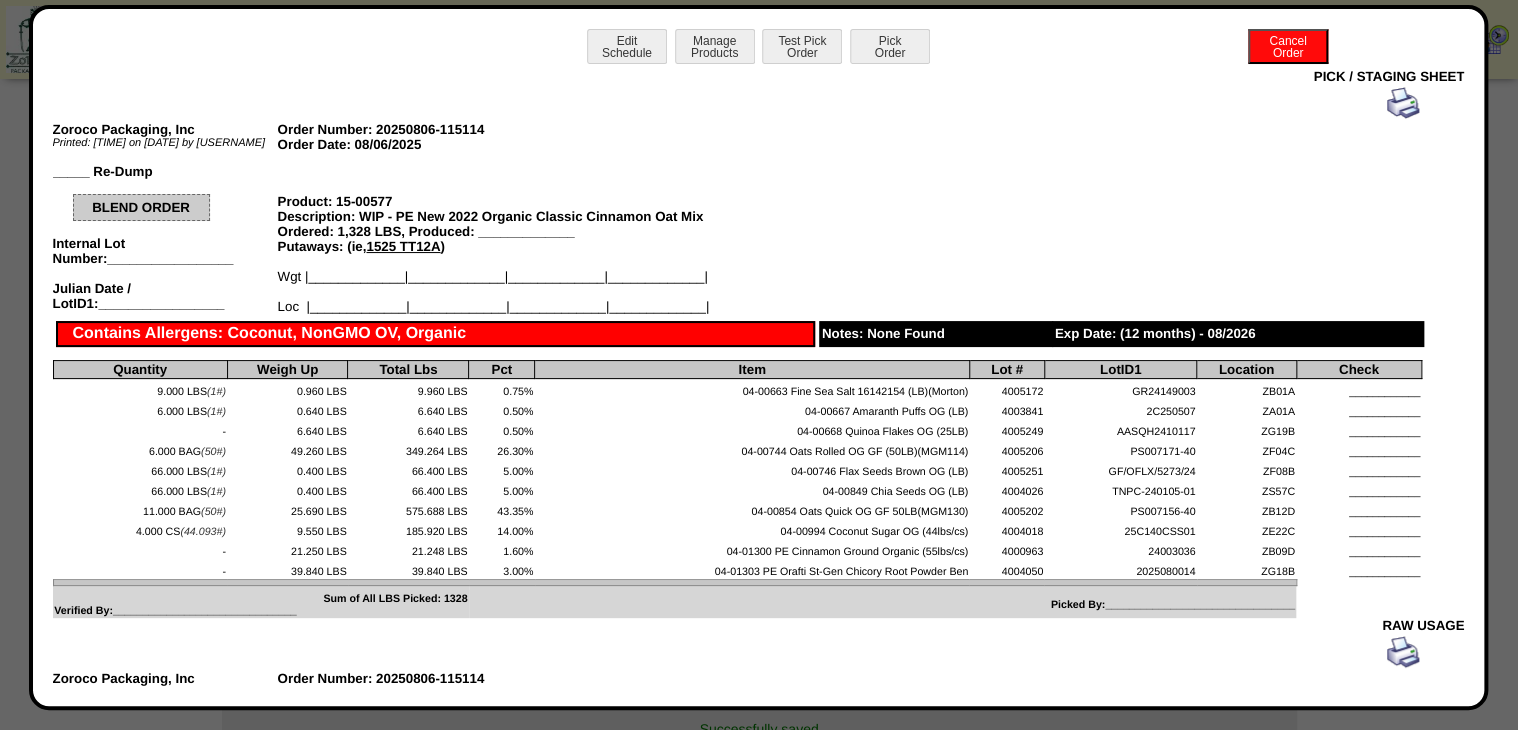 click at bounding box center [1403, 103] 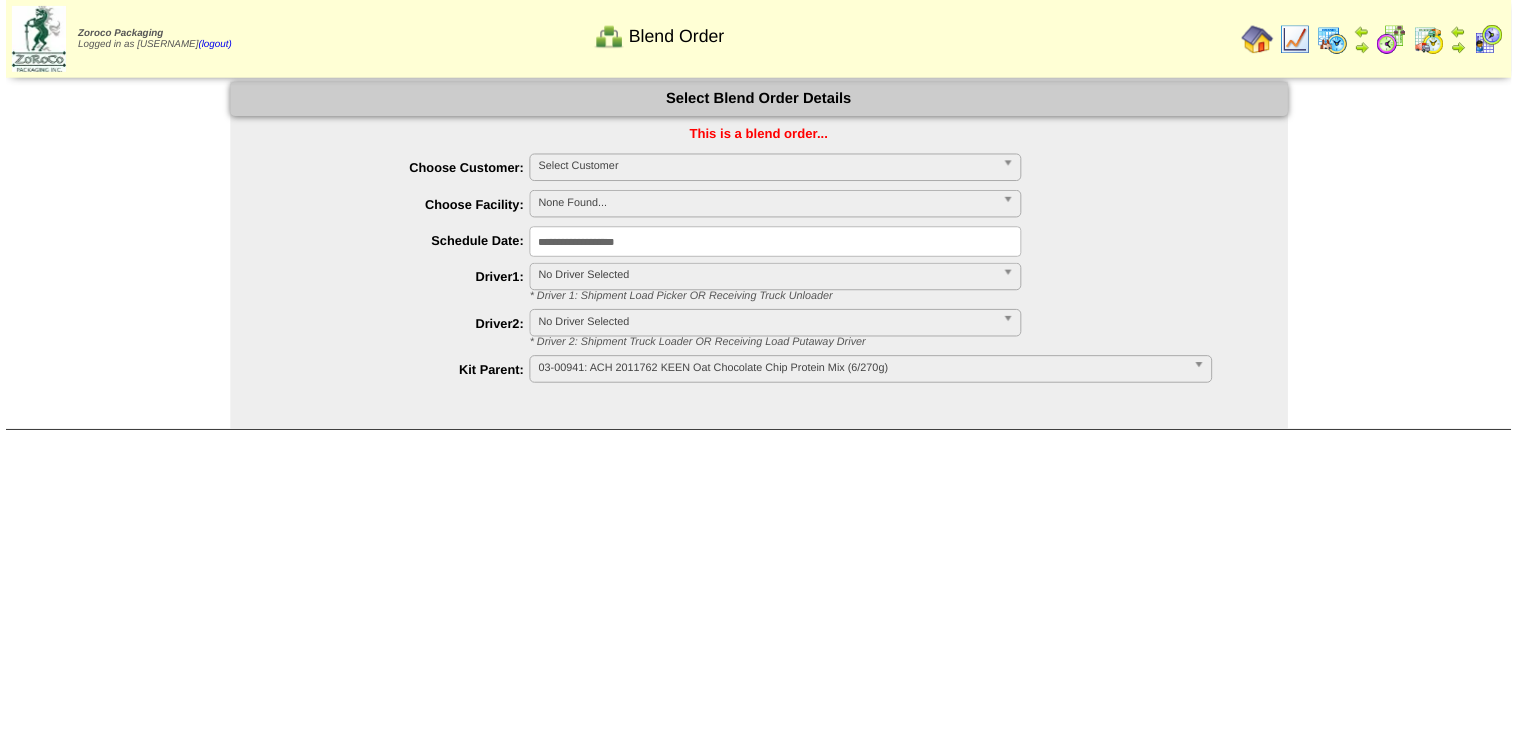 scroll, scrollTop: 0, scrollLeft: 0, axis: both 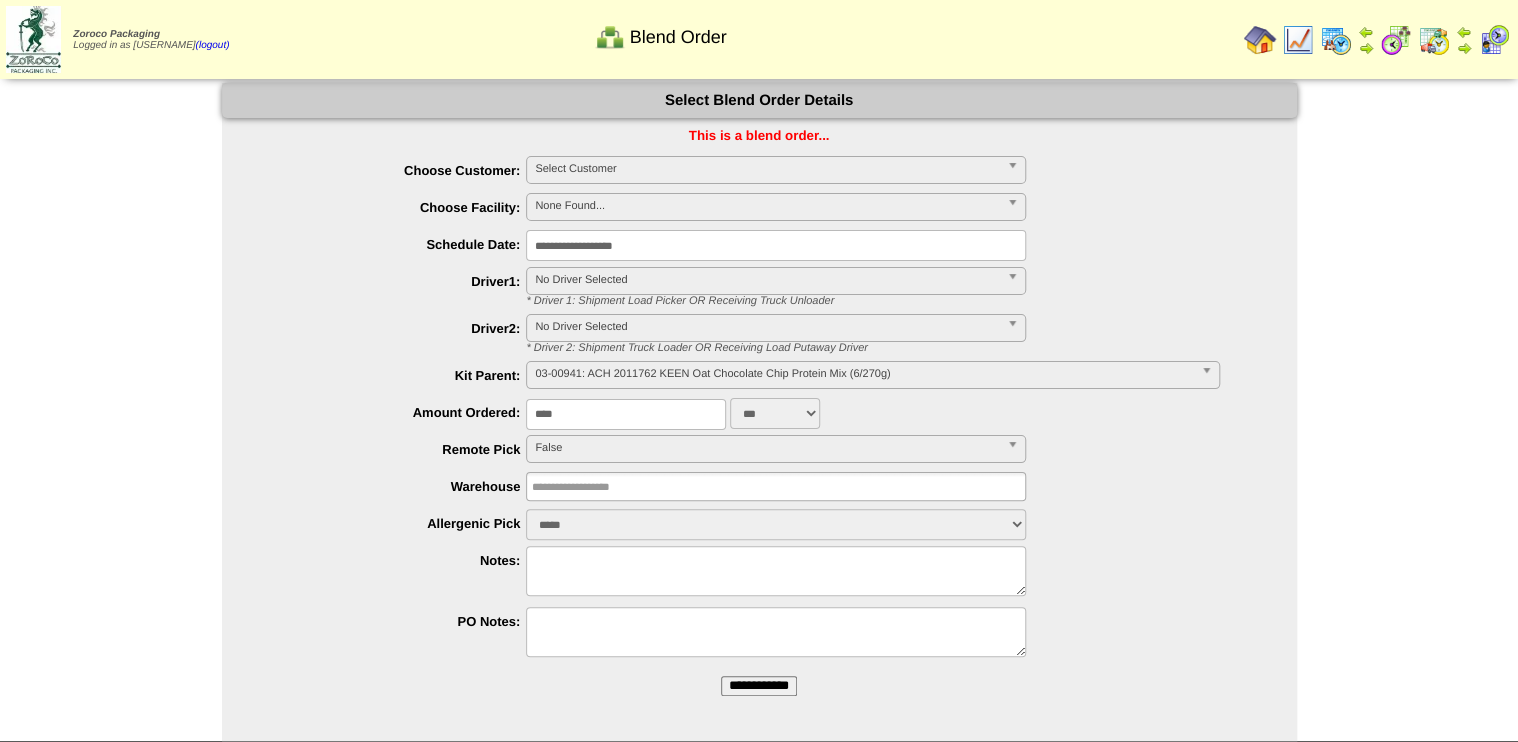 click on "**********" at bounding box center (759, 686) 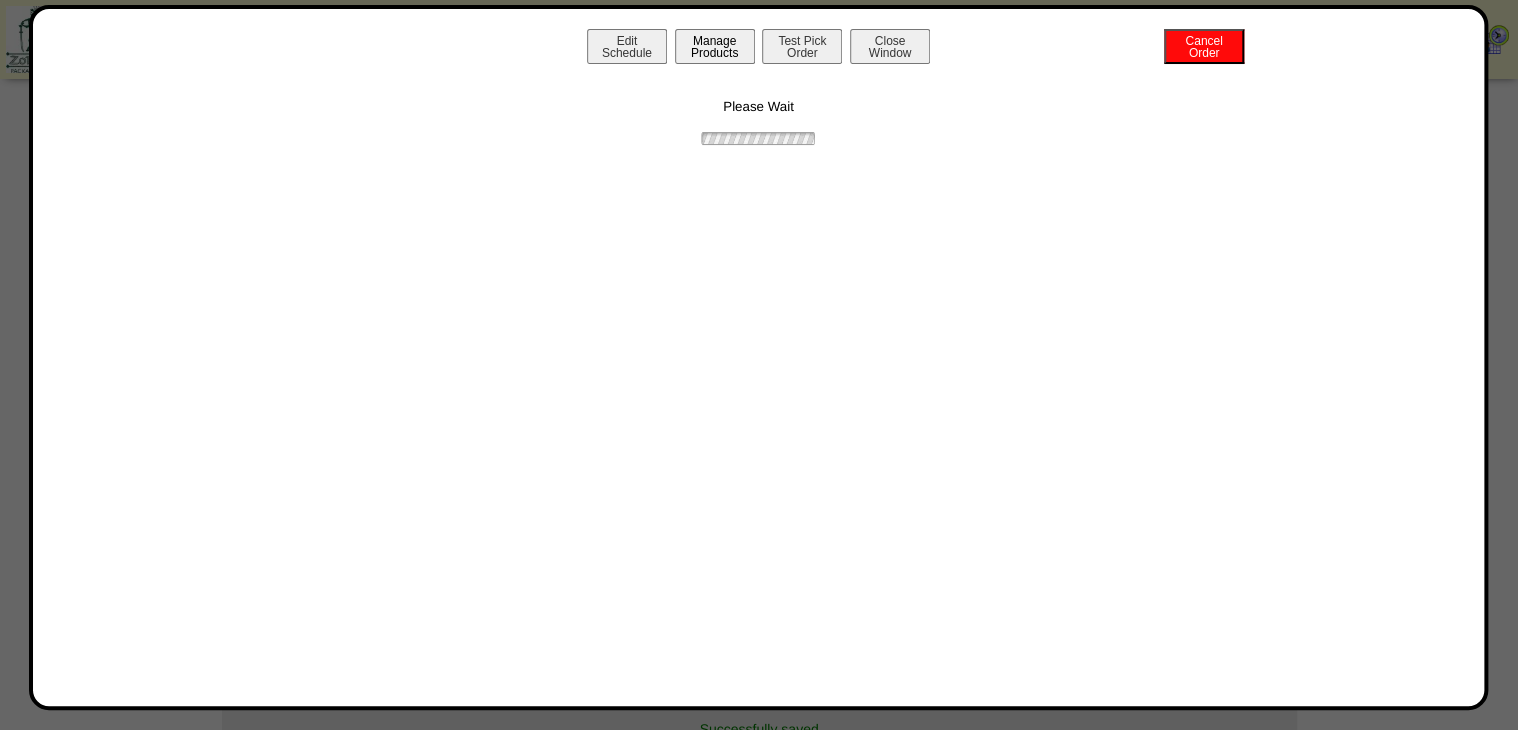 click on "Manage Products" at bounding box center (715, 46) 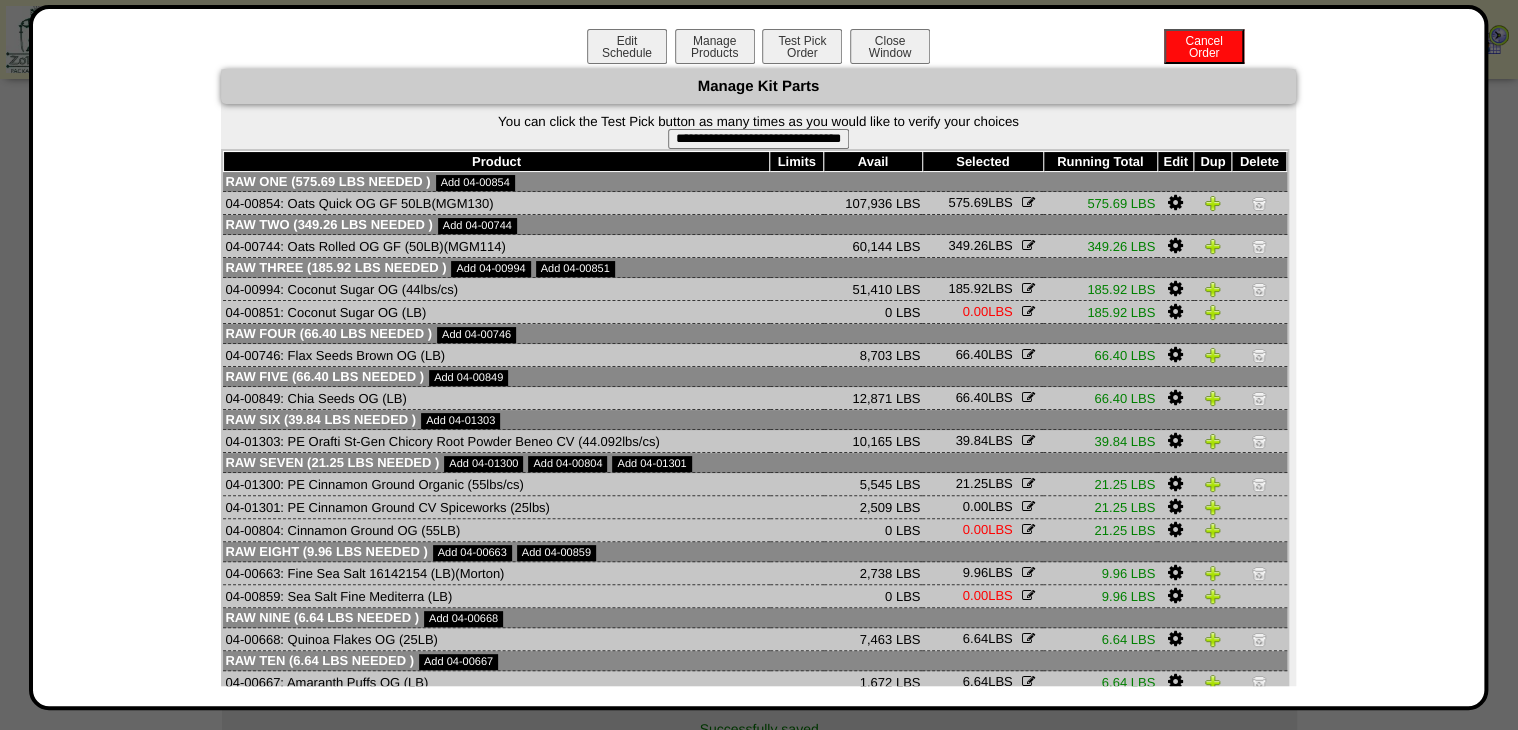 click on "**********" at bounding box center [758, 139] 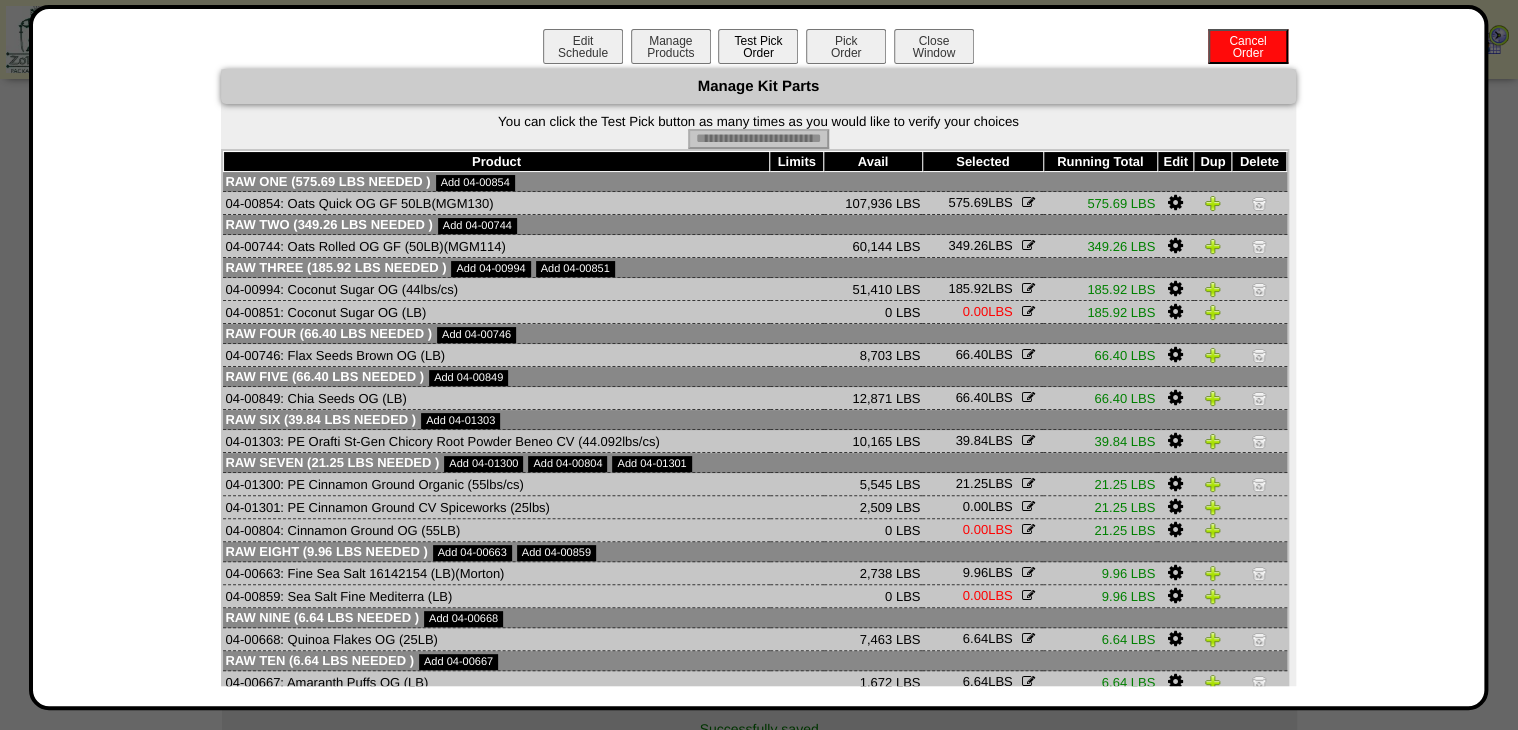 click on "Pick Order" at bounding box center (846, 46) 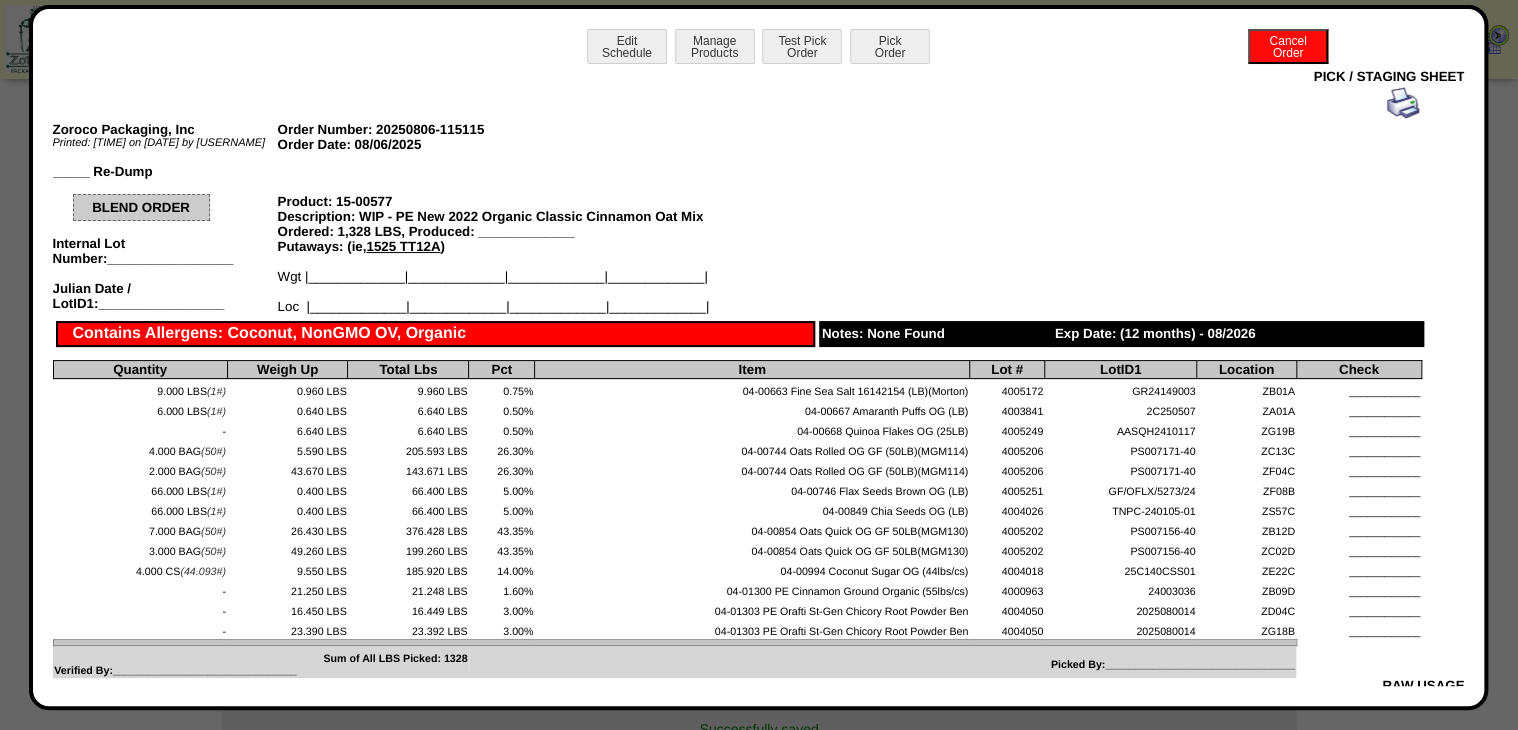 click at bounding box center (1403, 103) 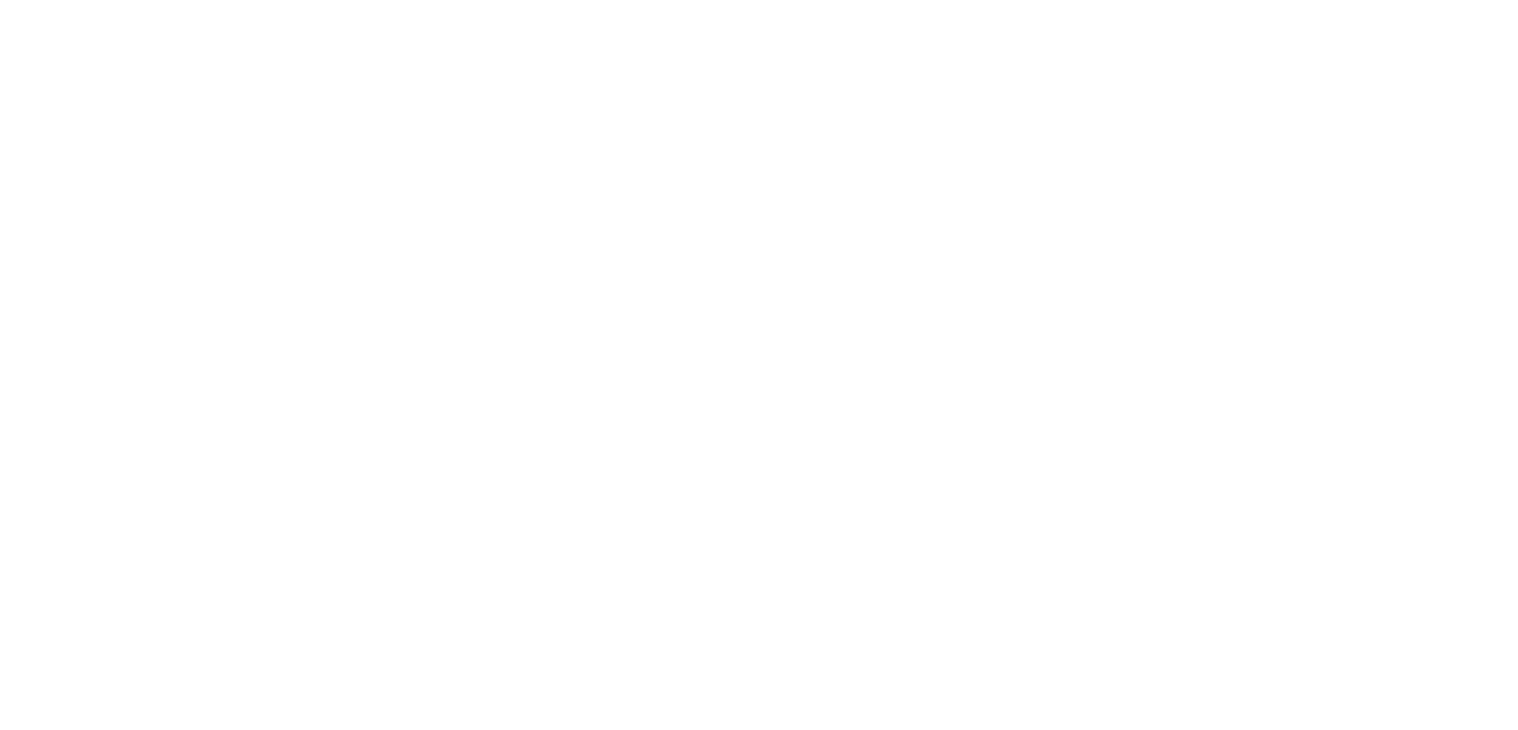 scroll, scrollTop: 0, scrollLeft: 0, axis: both 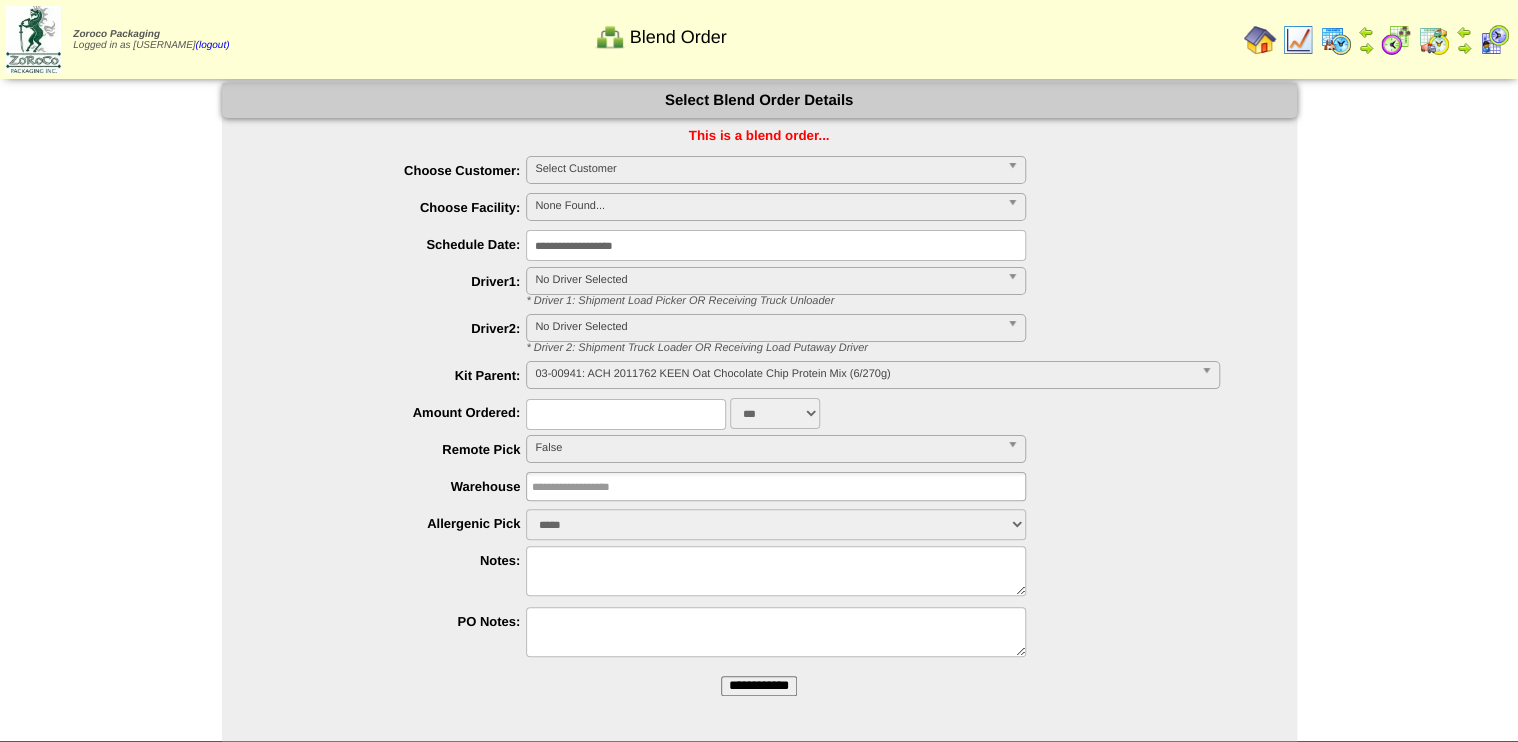click on "**********" at bounding box center (759, 686) 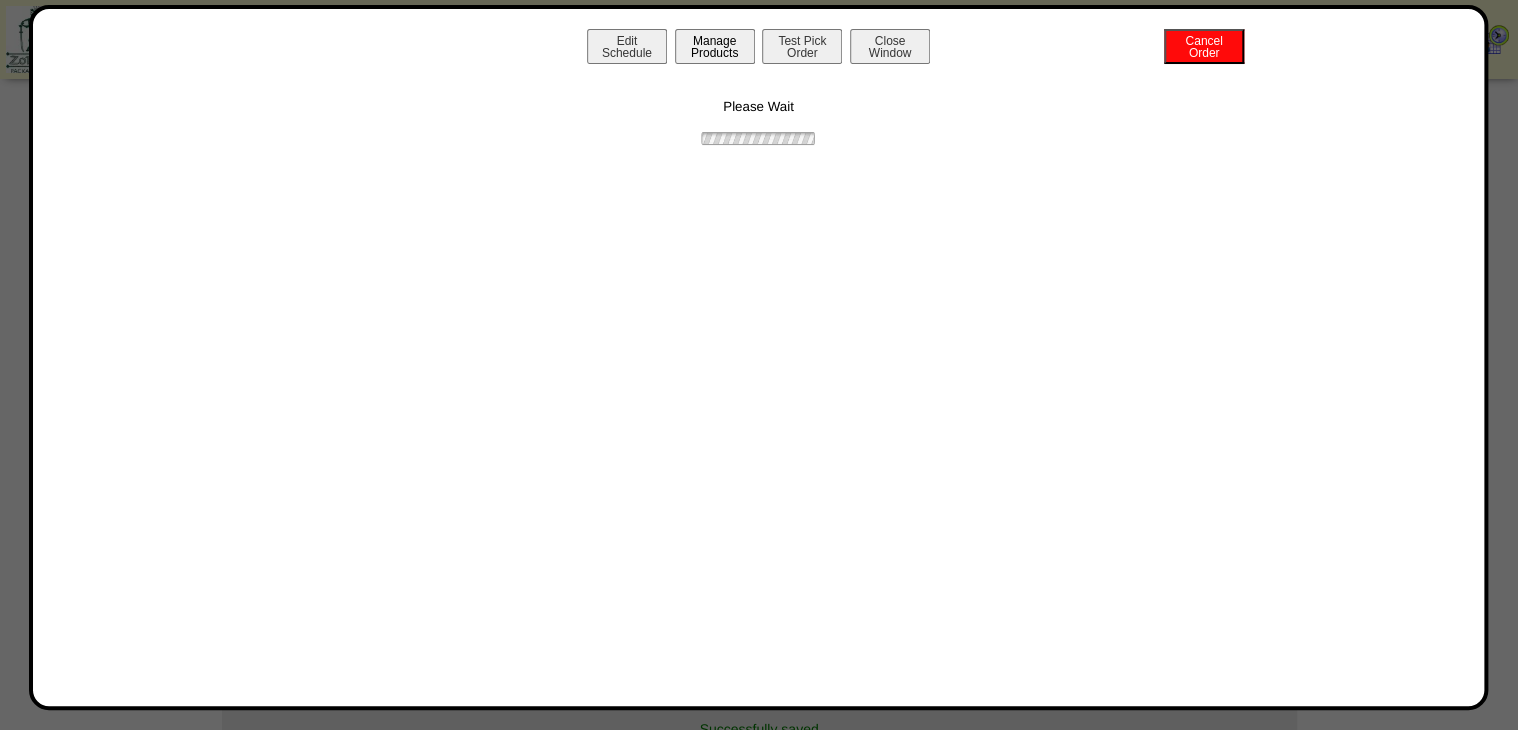 drag, startPoint x: 751, startPoint y: 132, endPoint x: 735, endPoint y: 42, distance: 91.411156 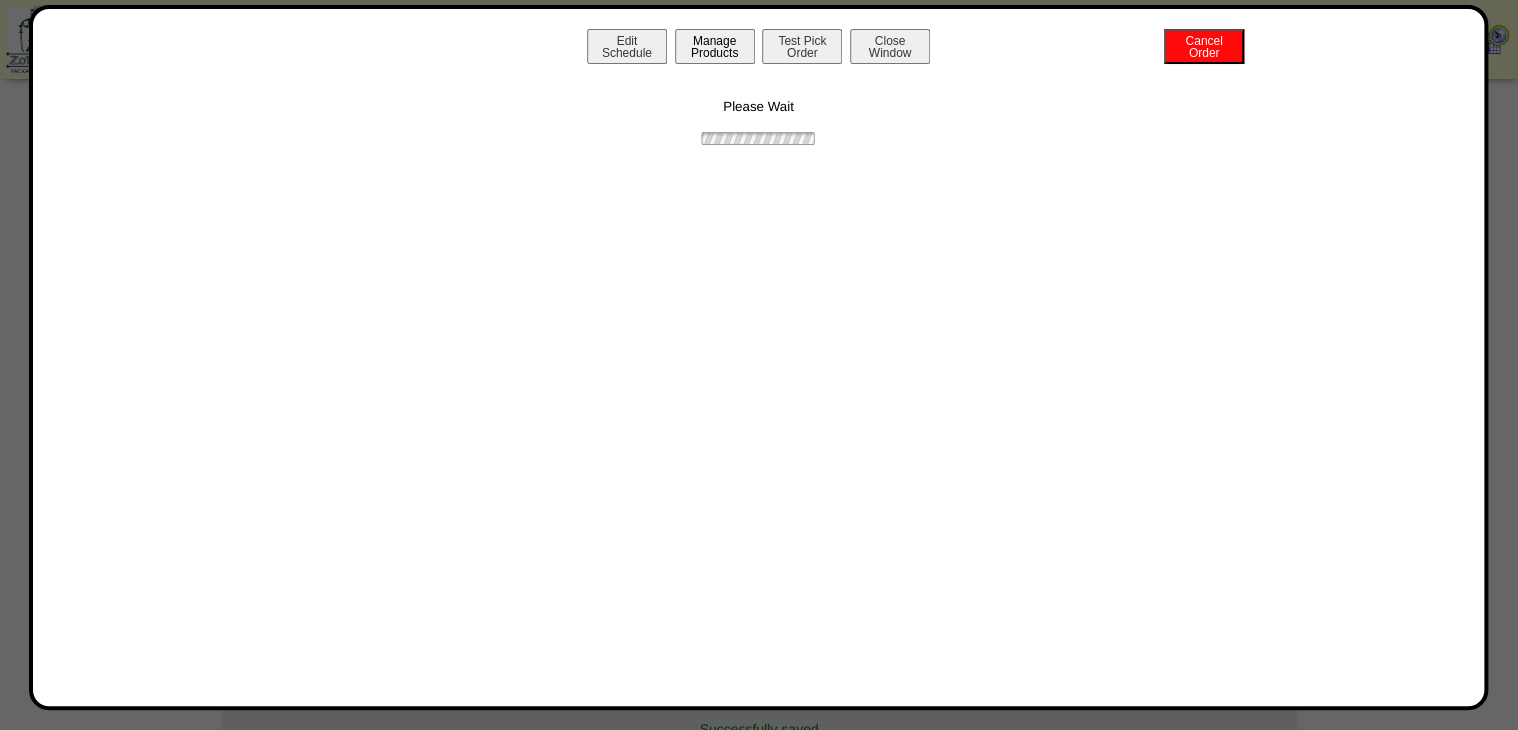 click on "Manage Products" at bounding box center (715, 46) 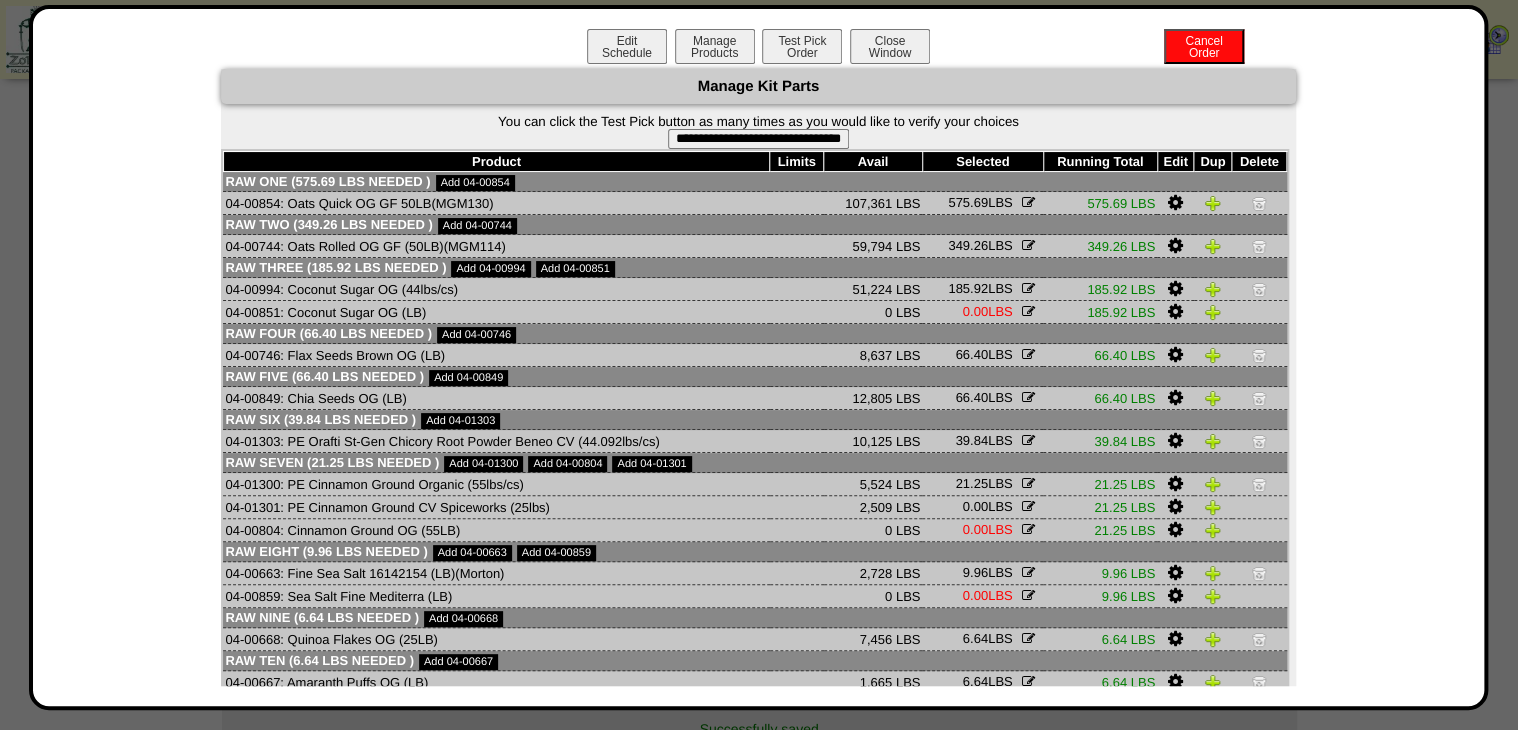click on "**********" at bounding box center (758, 139) 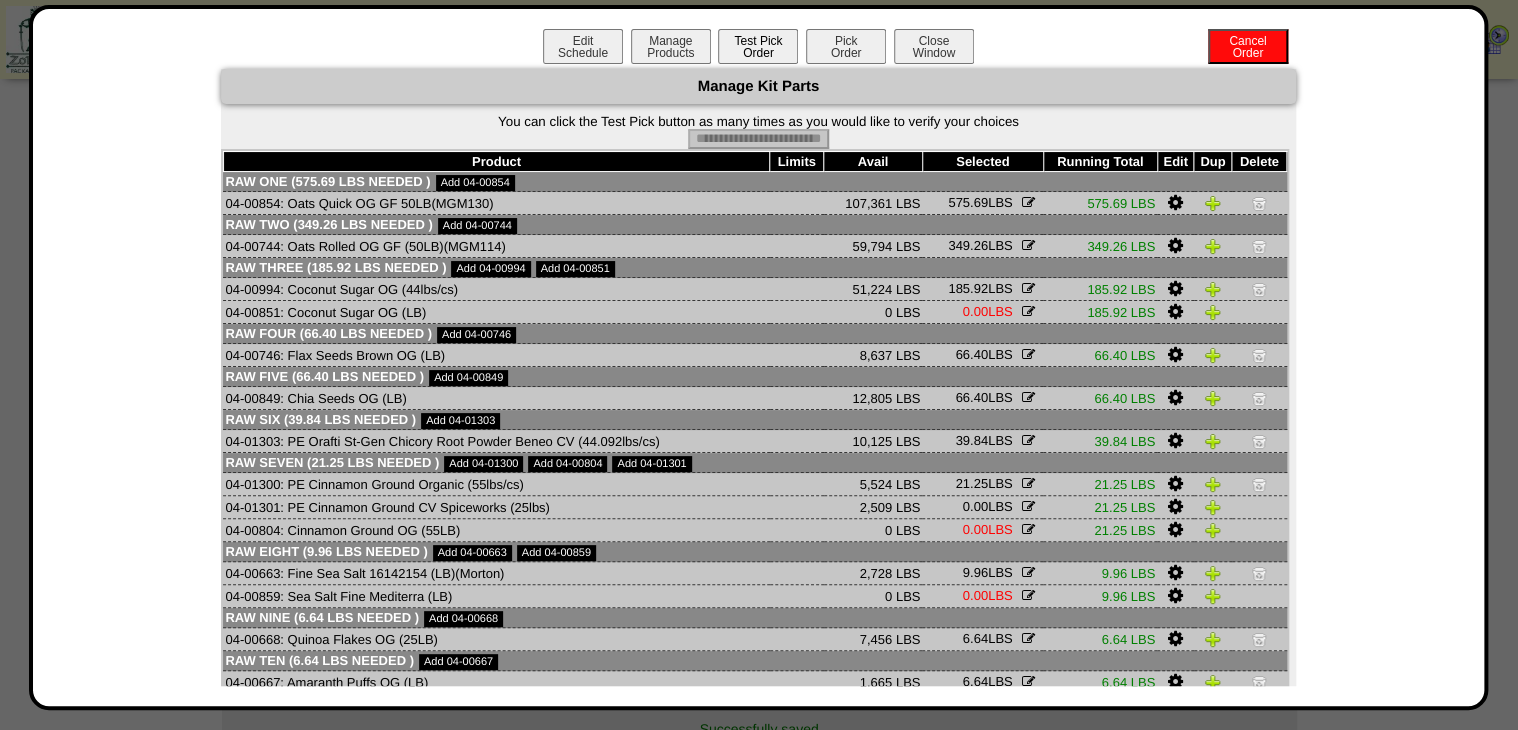 click on "Pick Order" at bounding box center (846, 46) 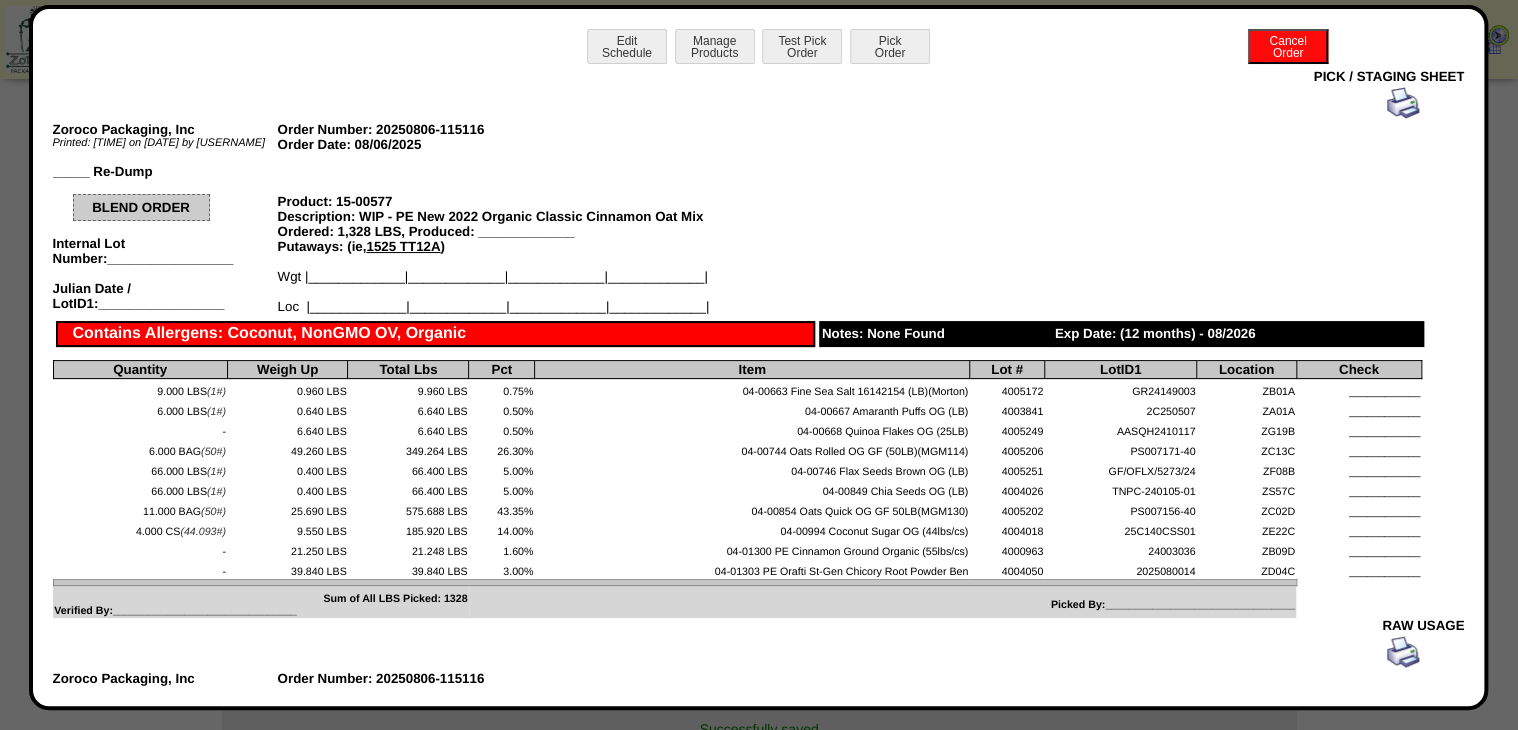 click at bounding box center [1403, 103] 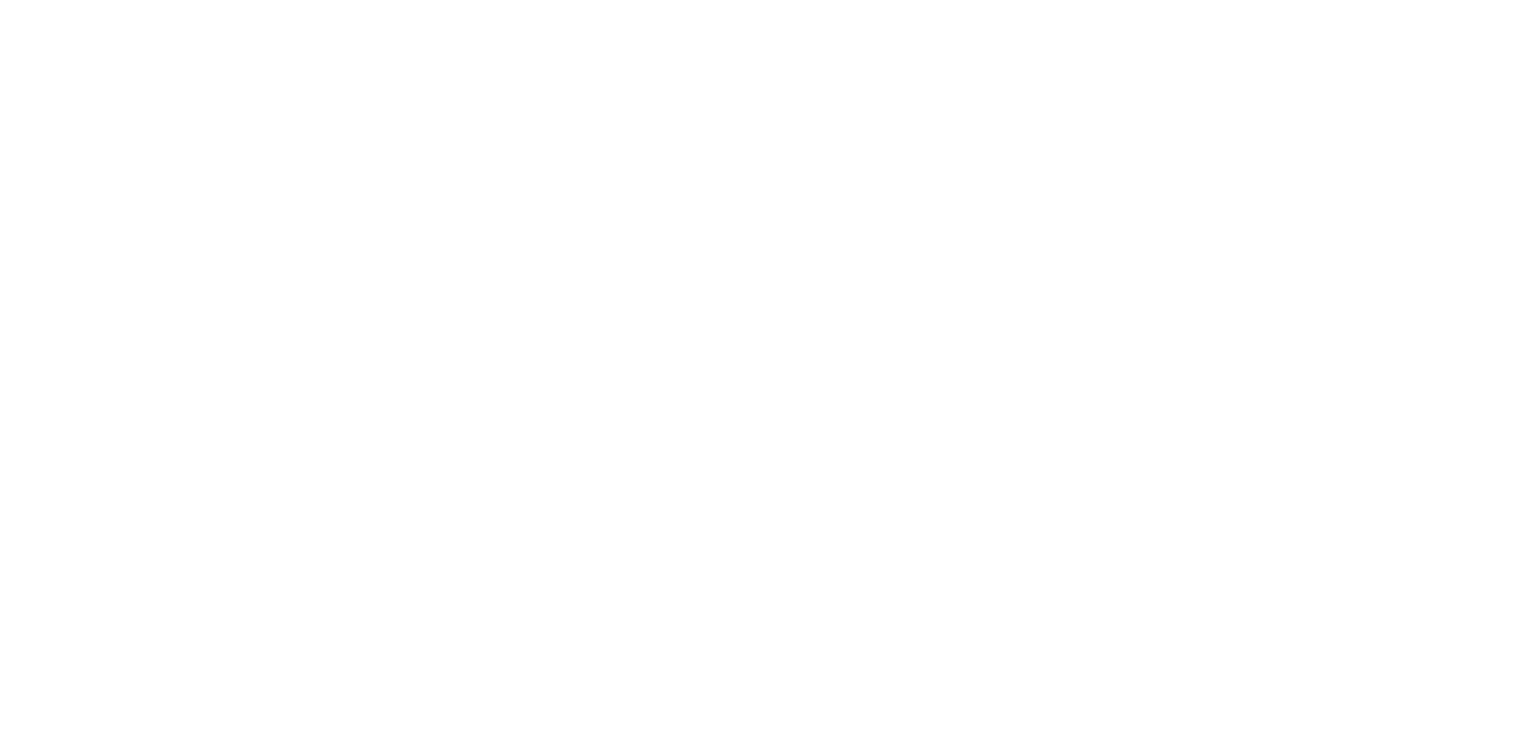scroll, scrollTop: 0, scrollLeft: 0, axis: both 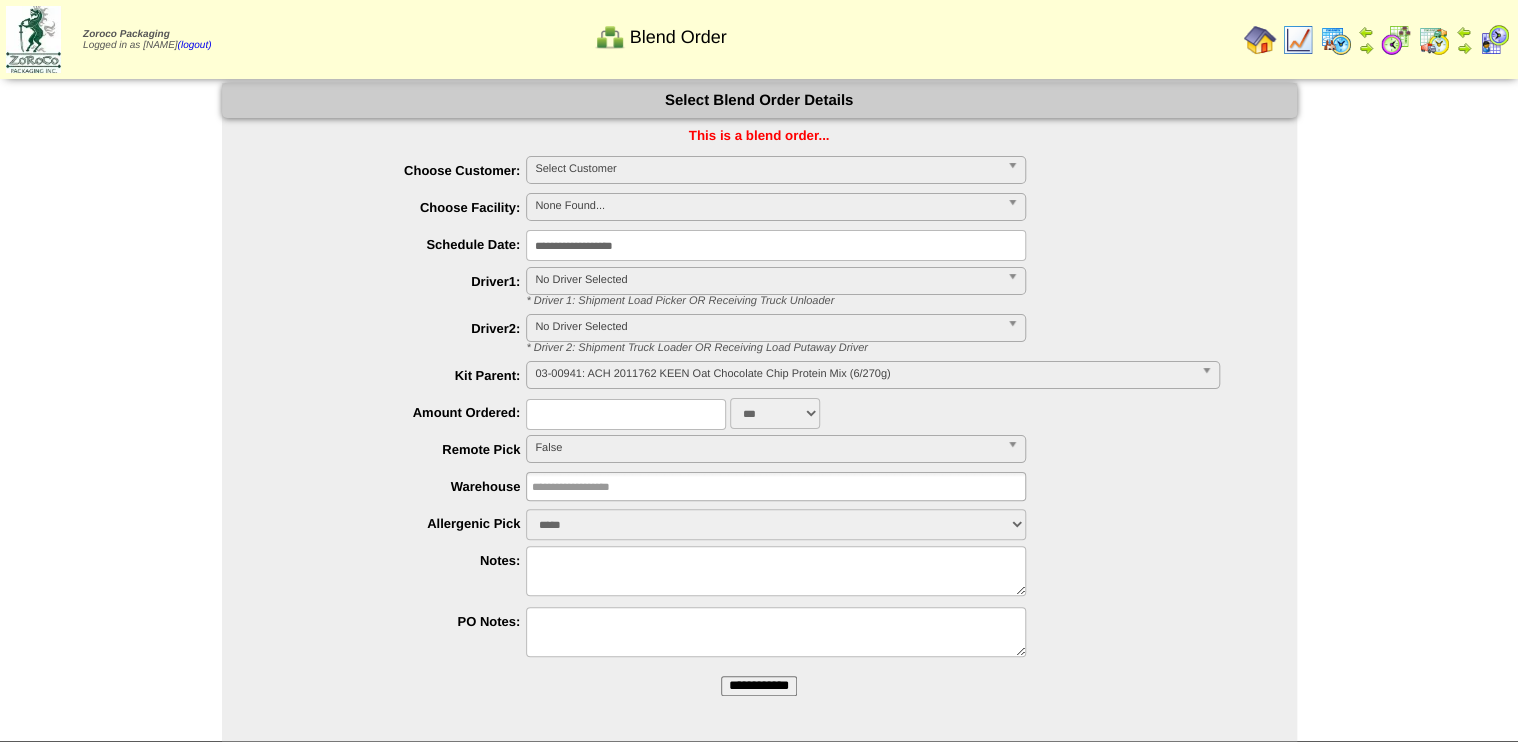 click on "**********" at bounding box center (759, 397) 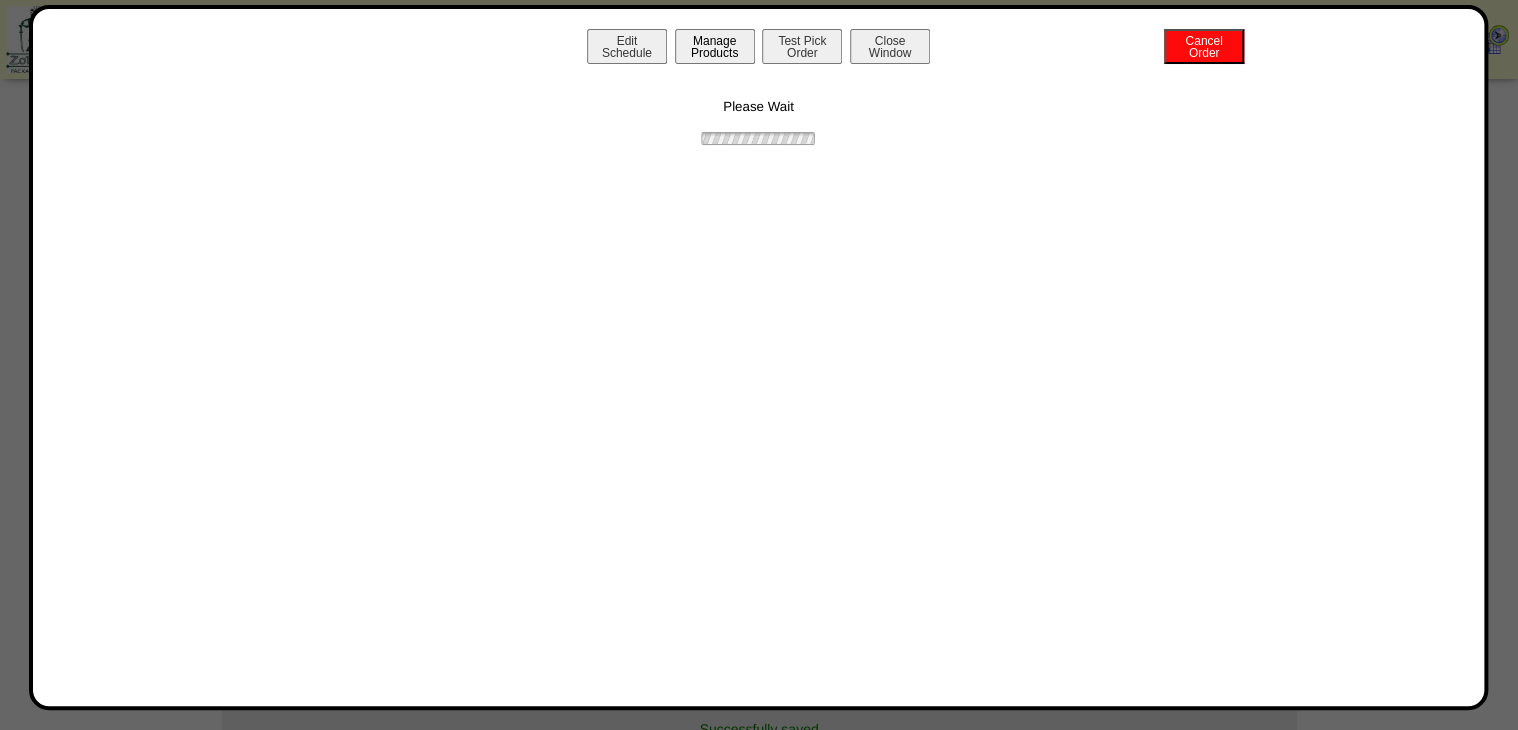 click on "Manage Products" at bounding box center (715, 46) 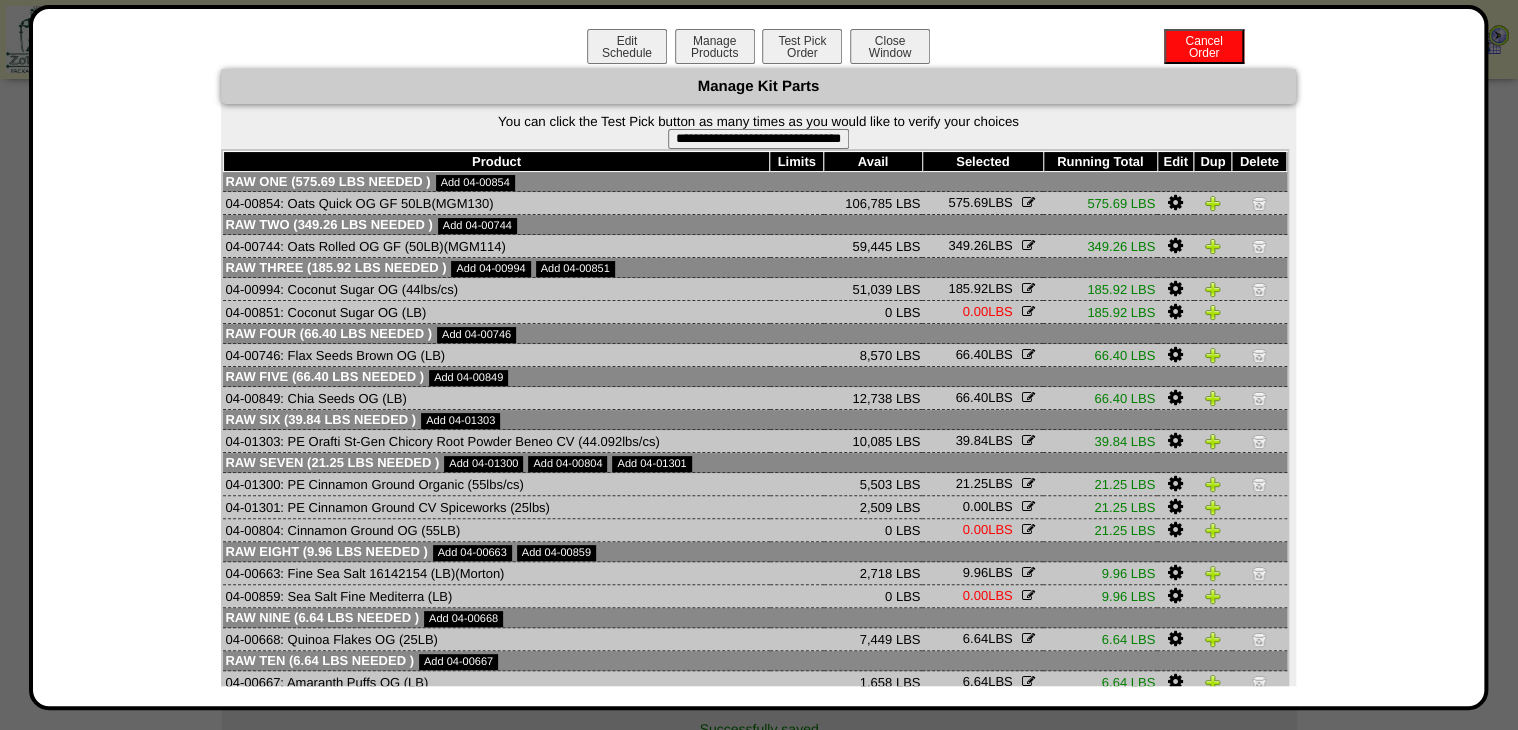 click on "**********" at bounding box center [758, 139] 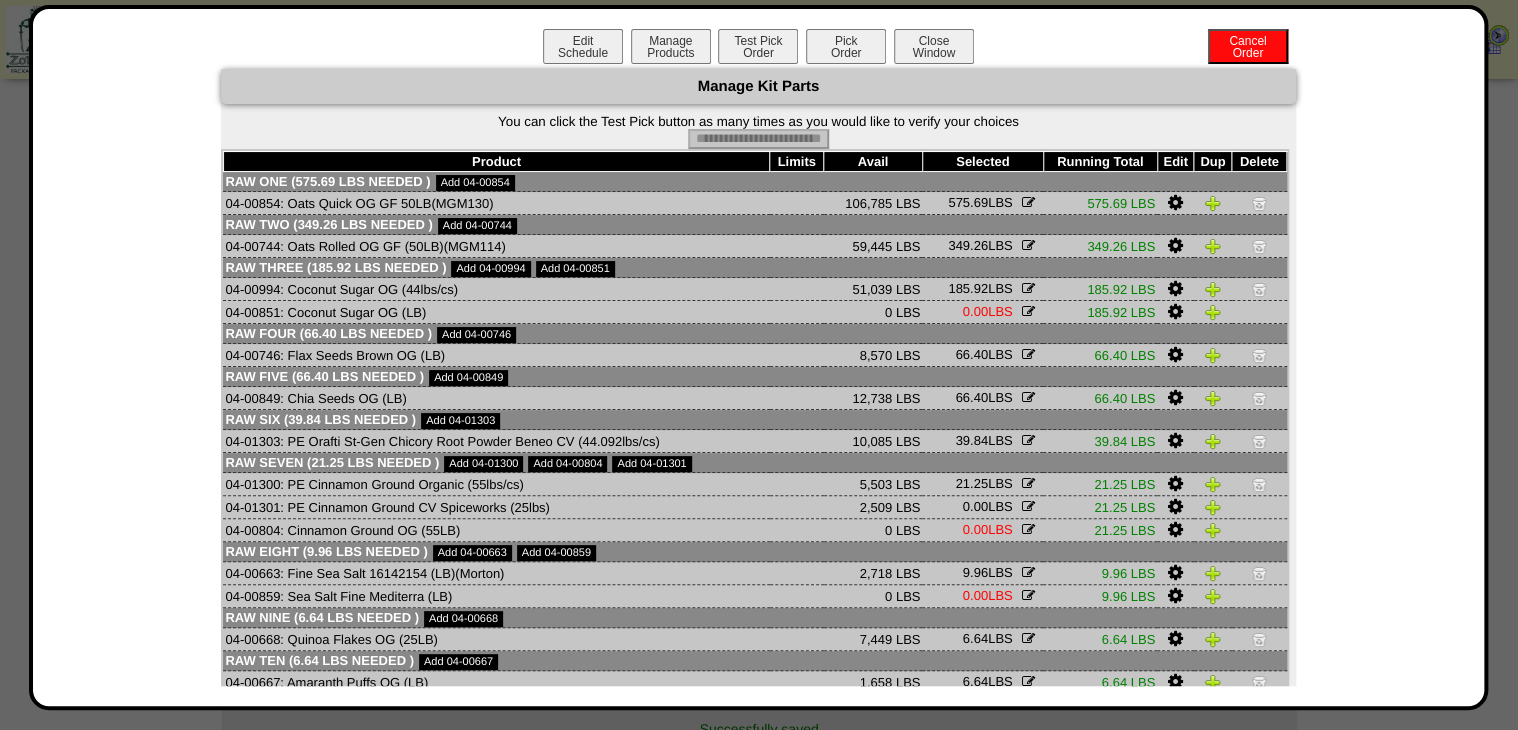 click on "Pick Order" at bounding box center [846, 46] 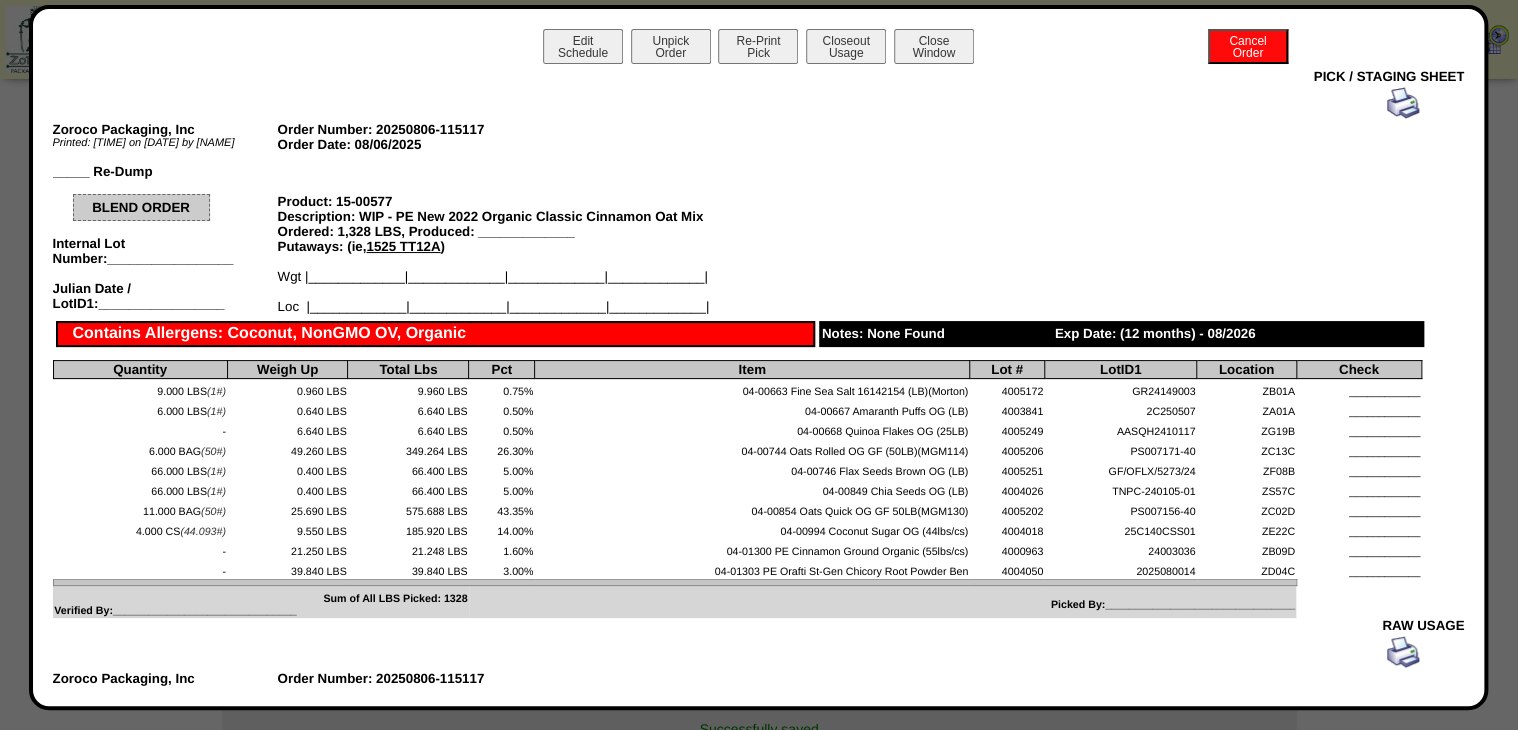 click at bounding box center [1403, 103] 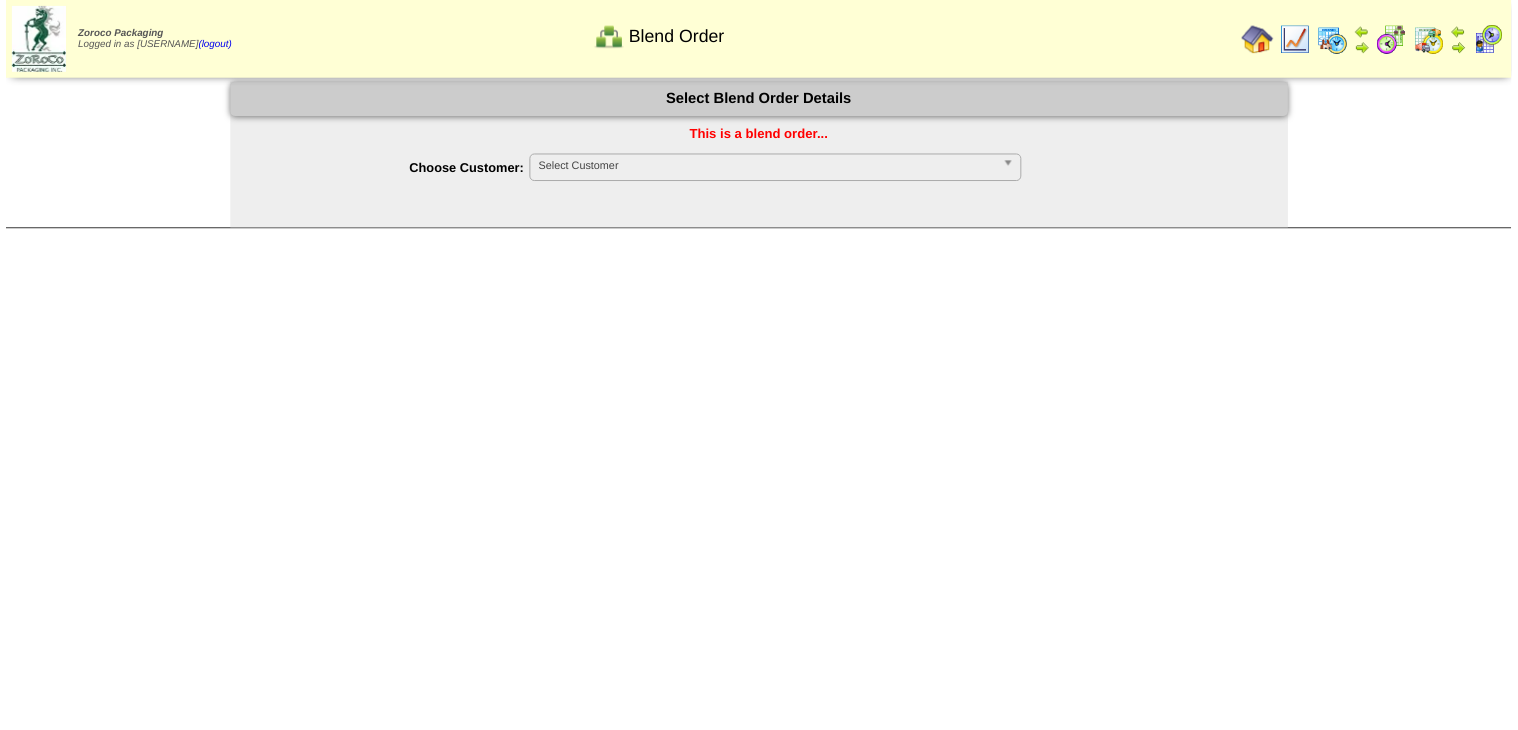 scroll, scrollTop: 0, scrollLeft: 0, axis: both 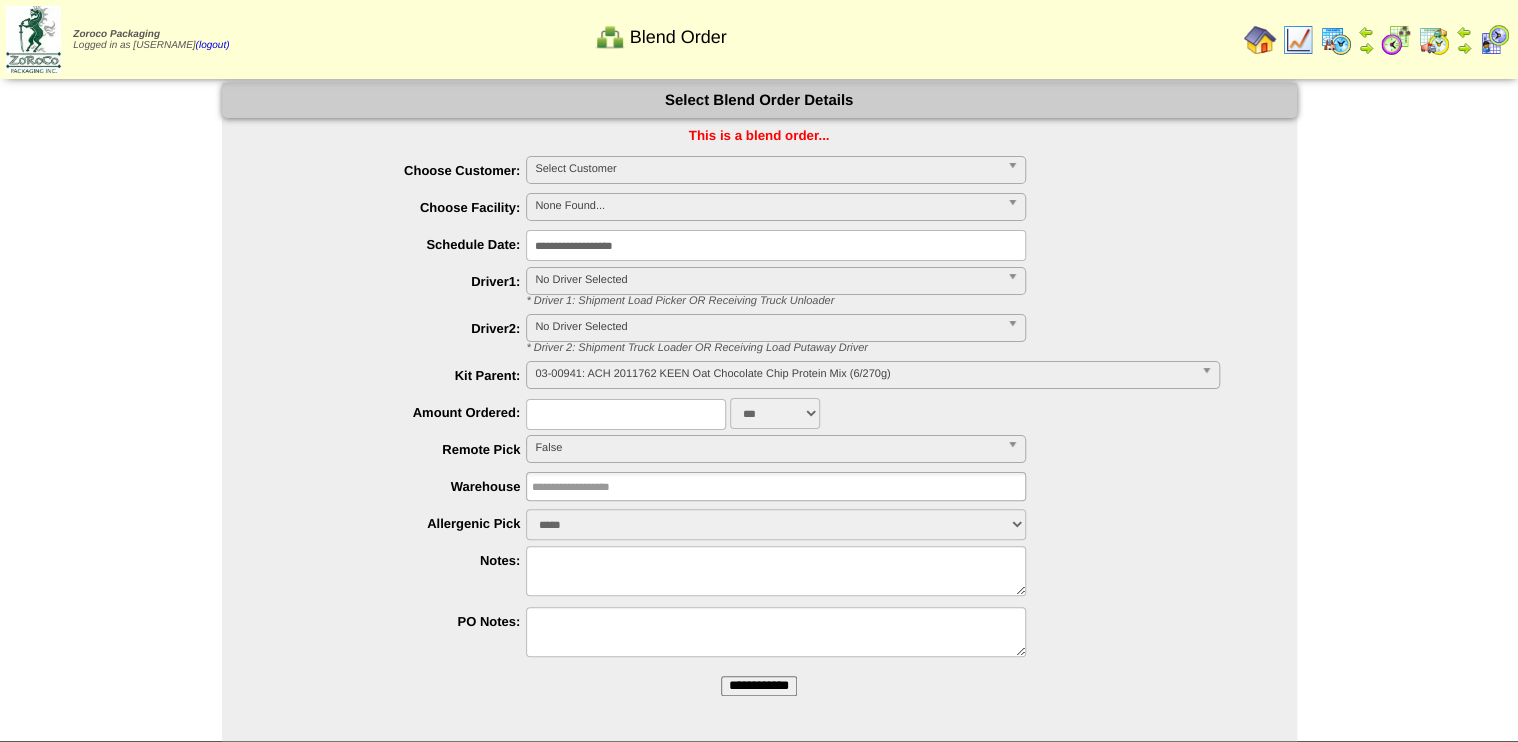 click on "**********" at bounding box center (759, 686) 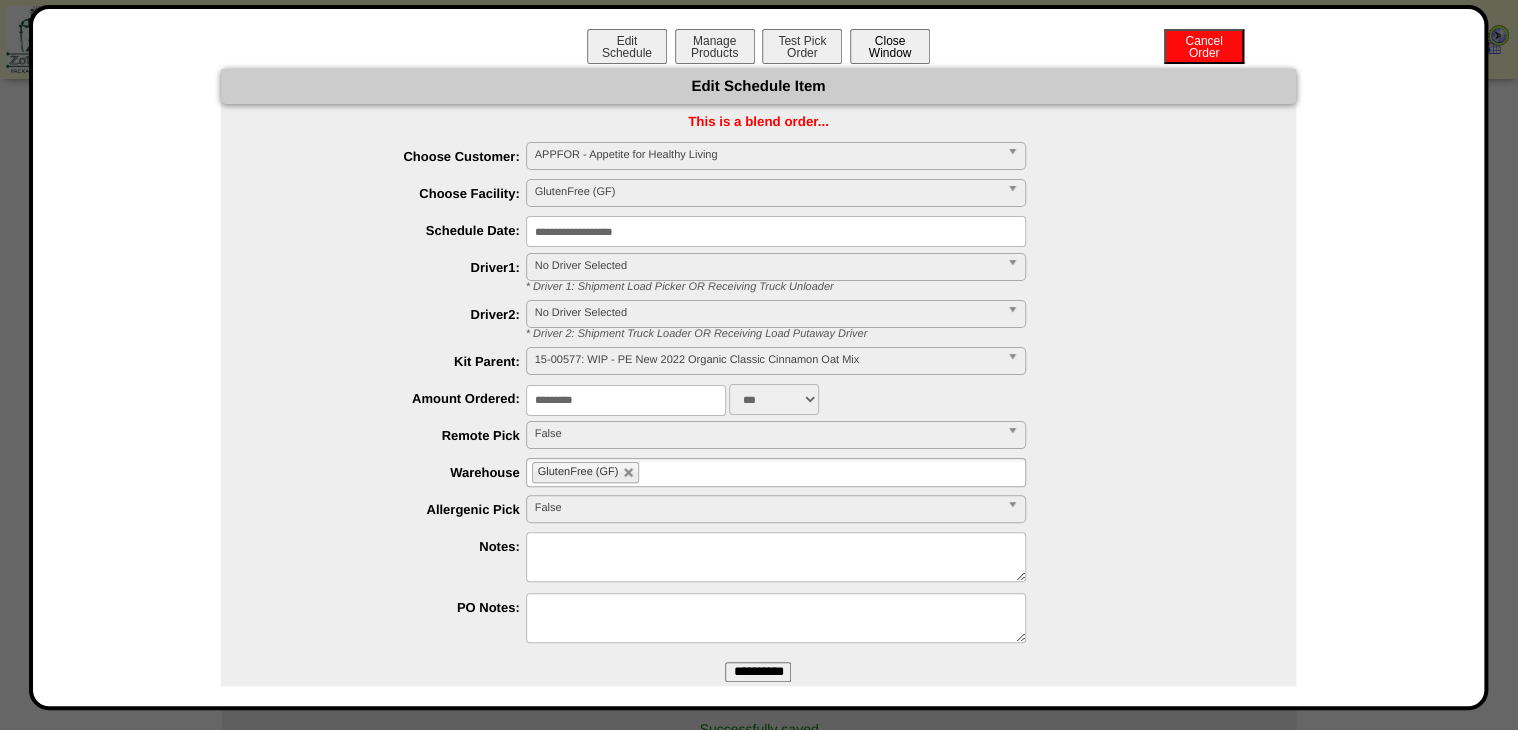 click on "Close Window" at bounding box center (890, 46) 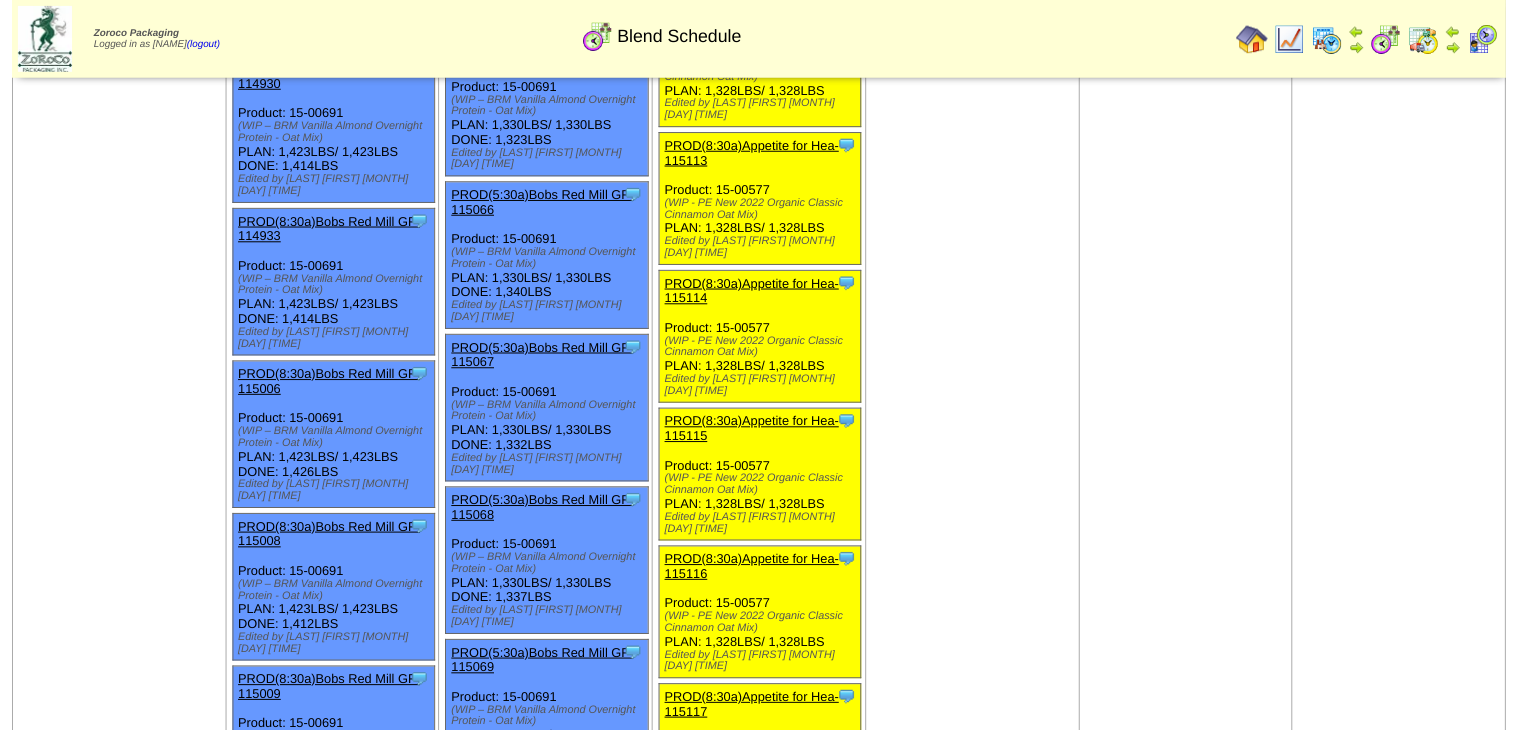 scroll, scrollTop: 2240, scrollLeft: 0, axis: vertical 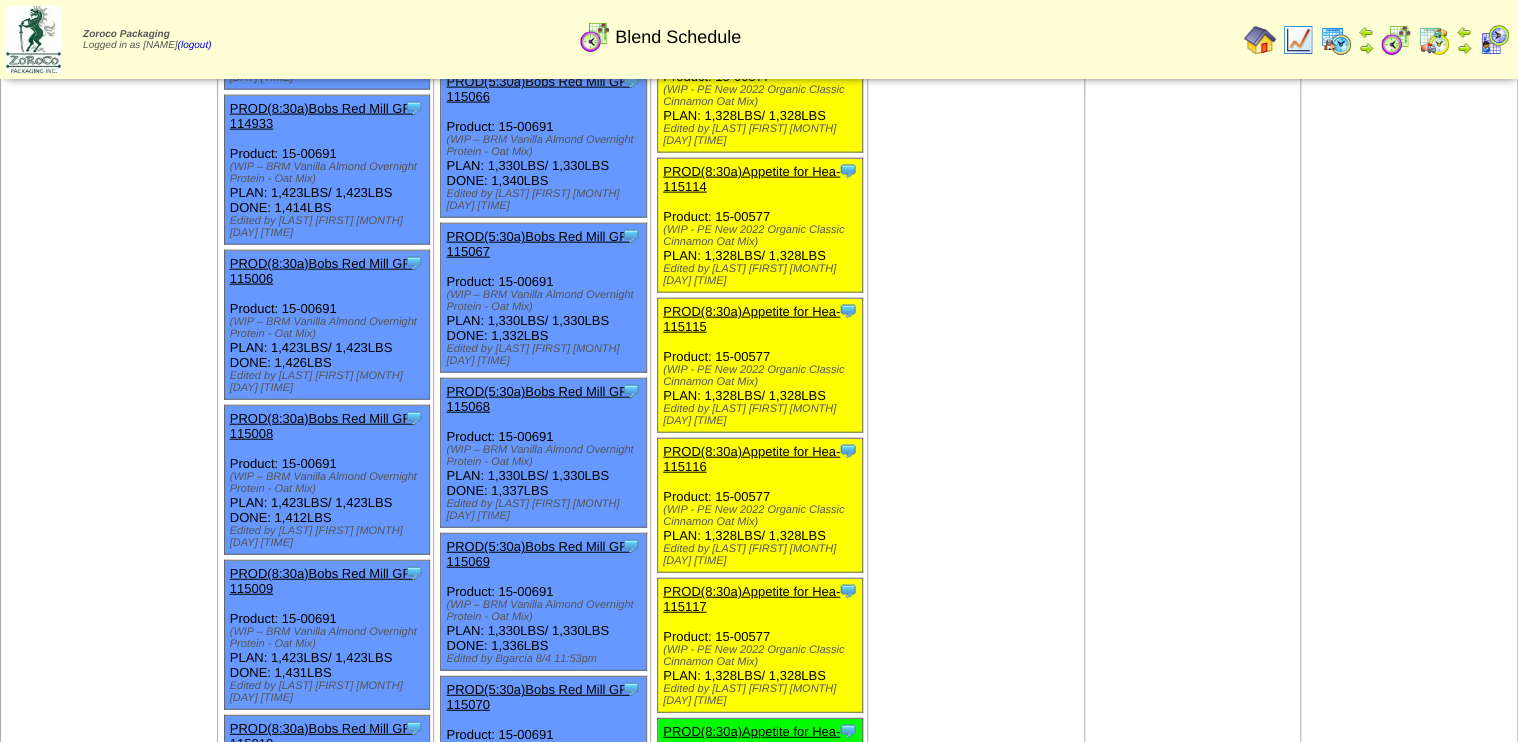 click on "PROD(8:30a)Appetite for Hea-115118" at bounding box center (751, 739) 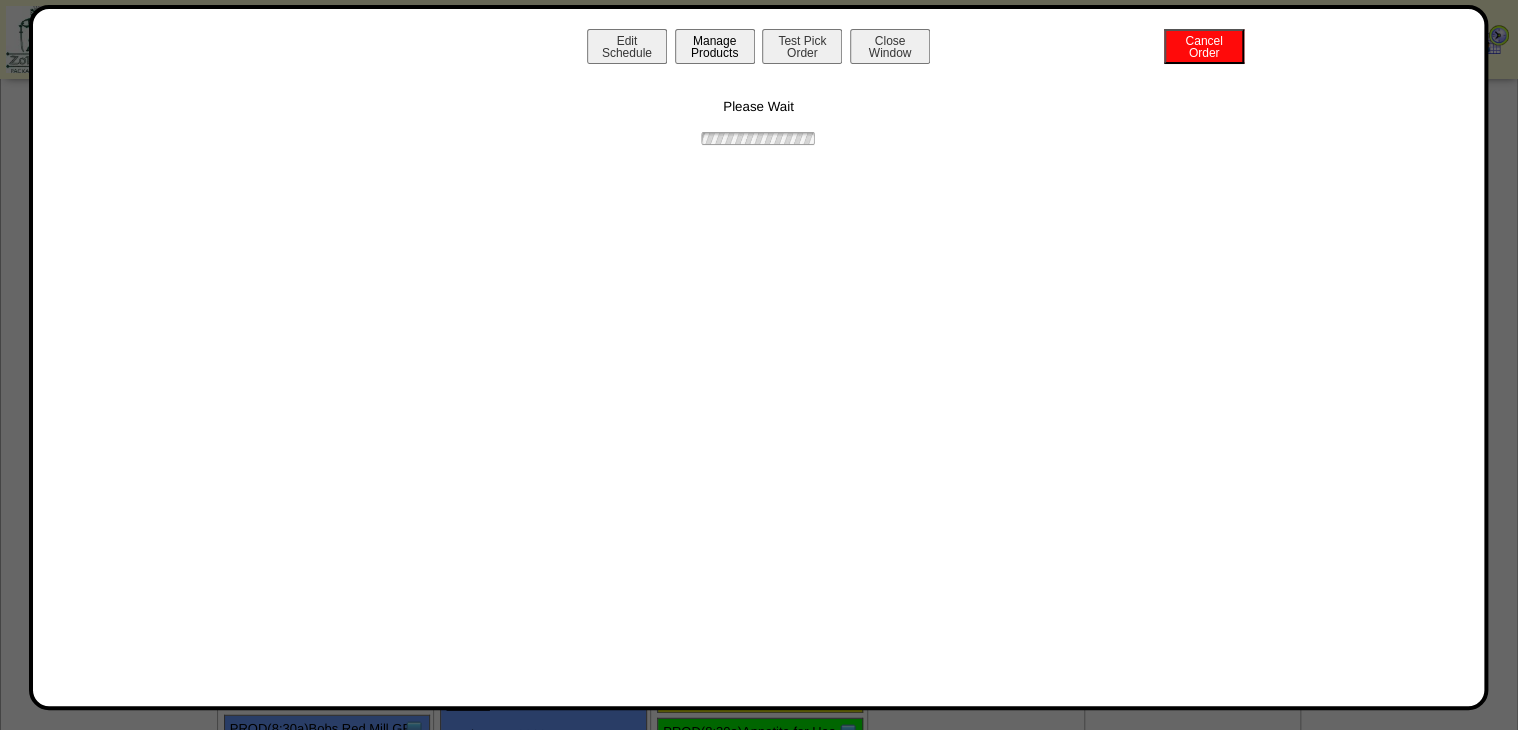 click on "Manage Products" at bounding box center (715, 46) 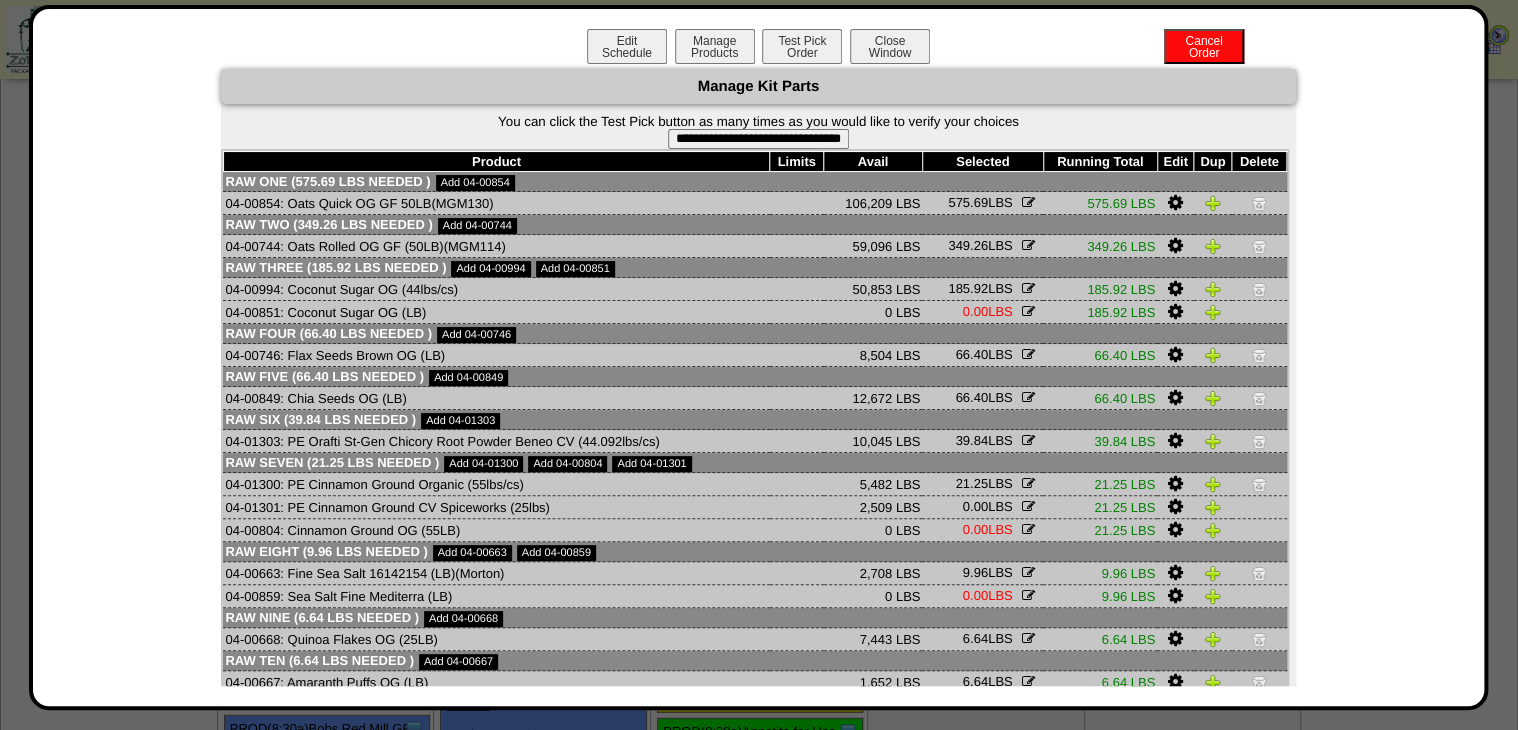click on "**********" at bounding box center (758, 139) 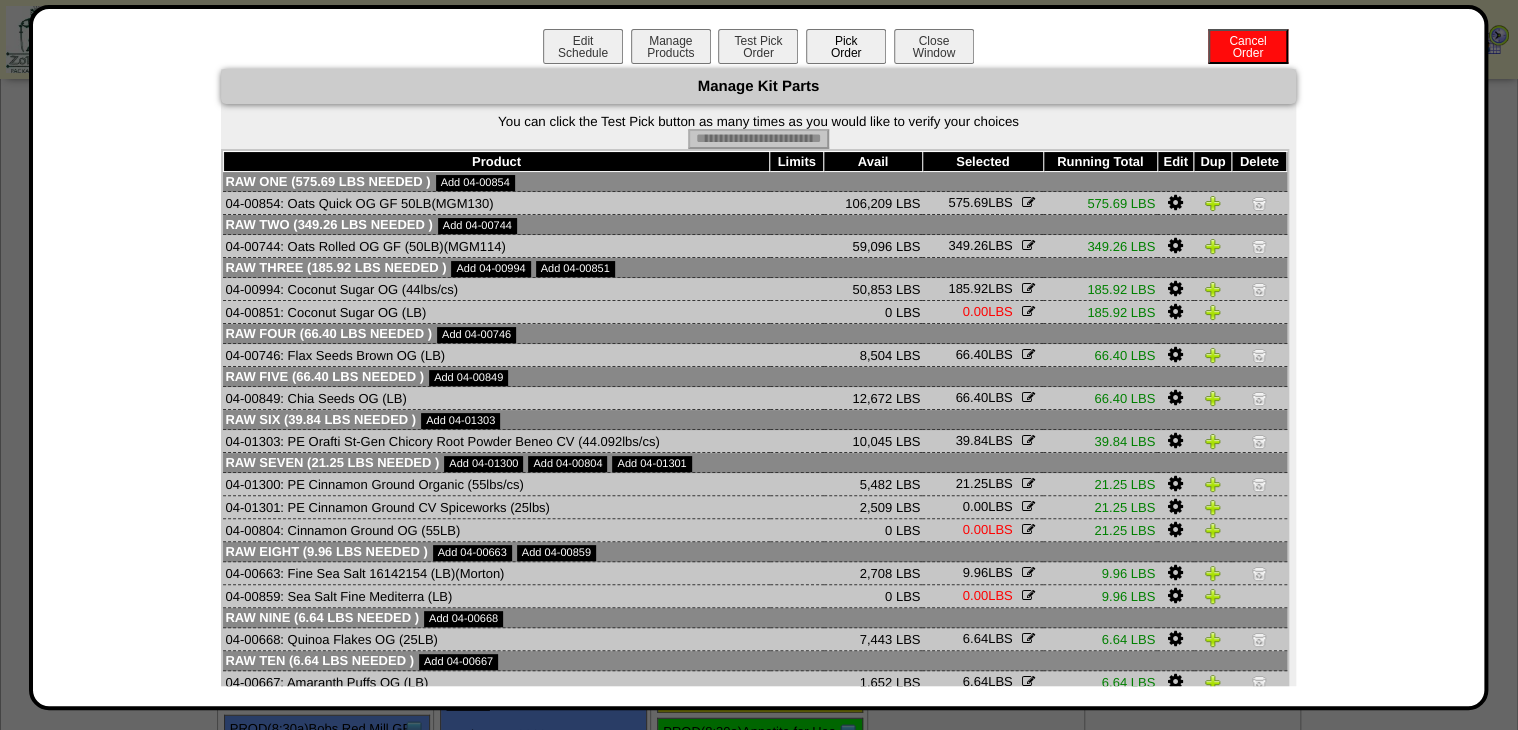 click on "Pick Order" at bounding box center [846, 46] 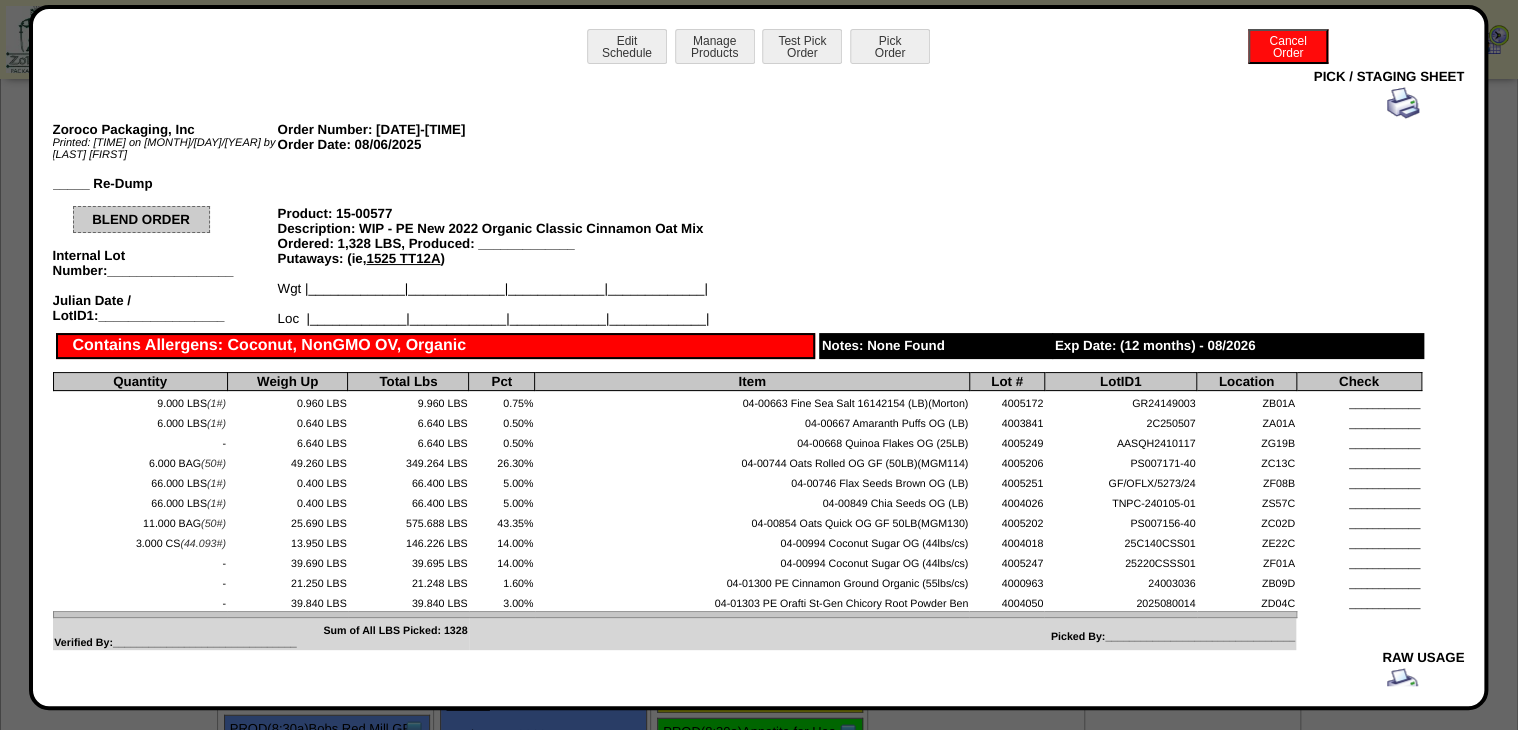 click at bounding box center (1403, 103) 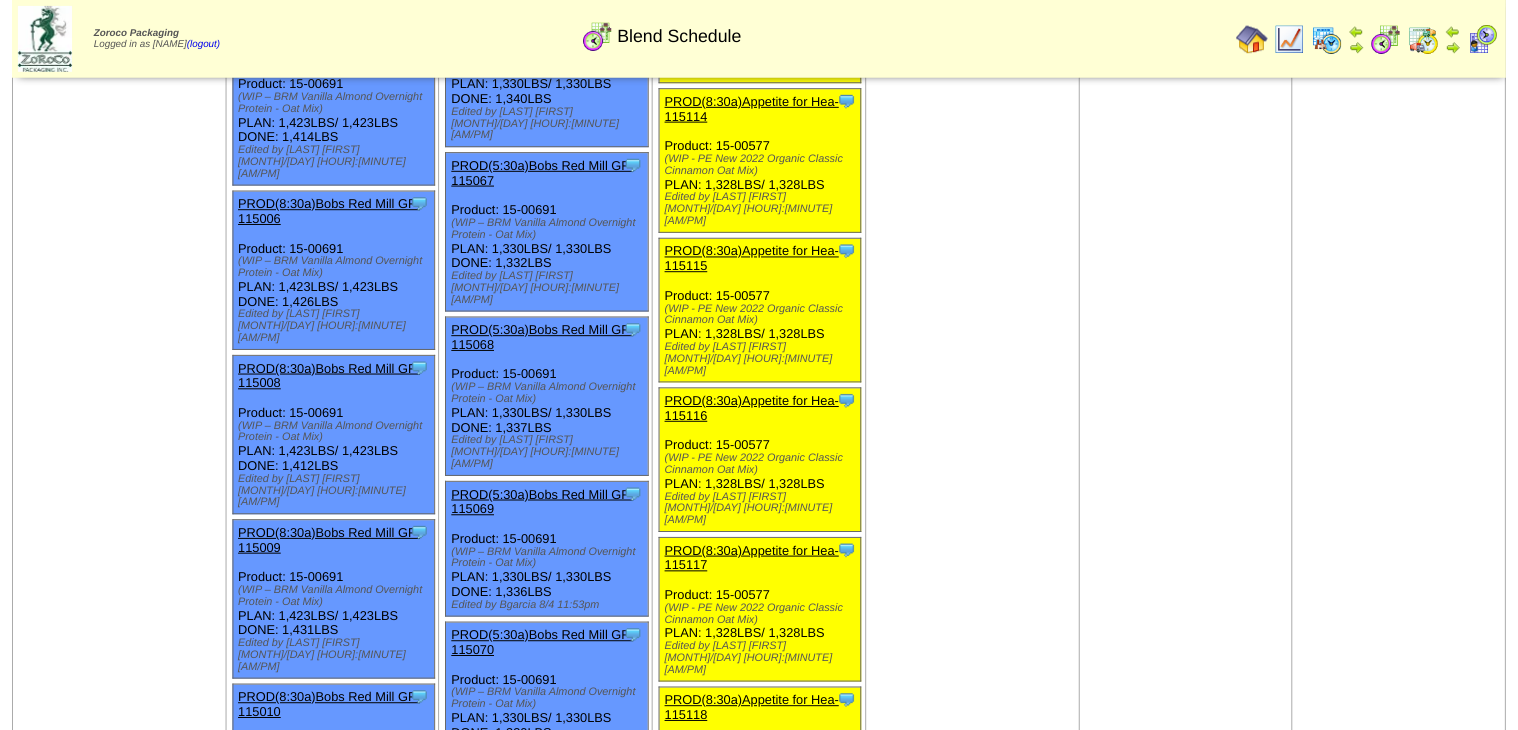 scroll, scrollTop: 2480, scrollLeft: 0, axis: vertical 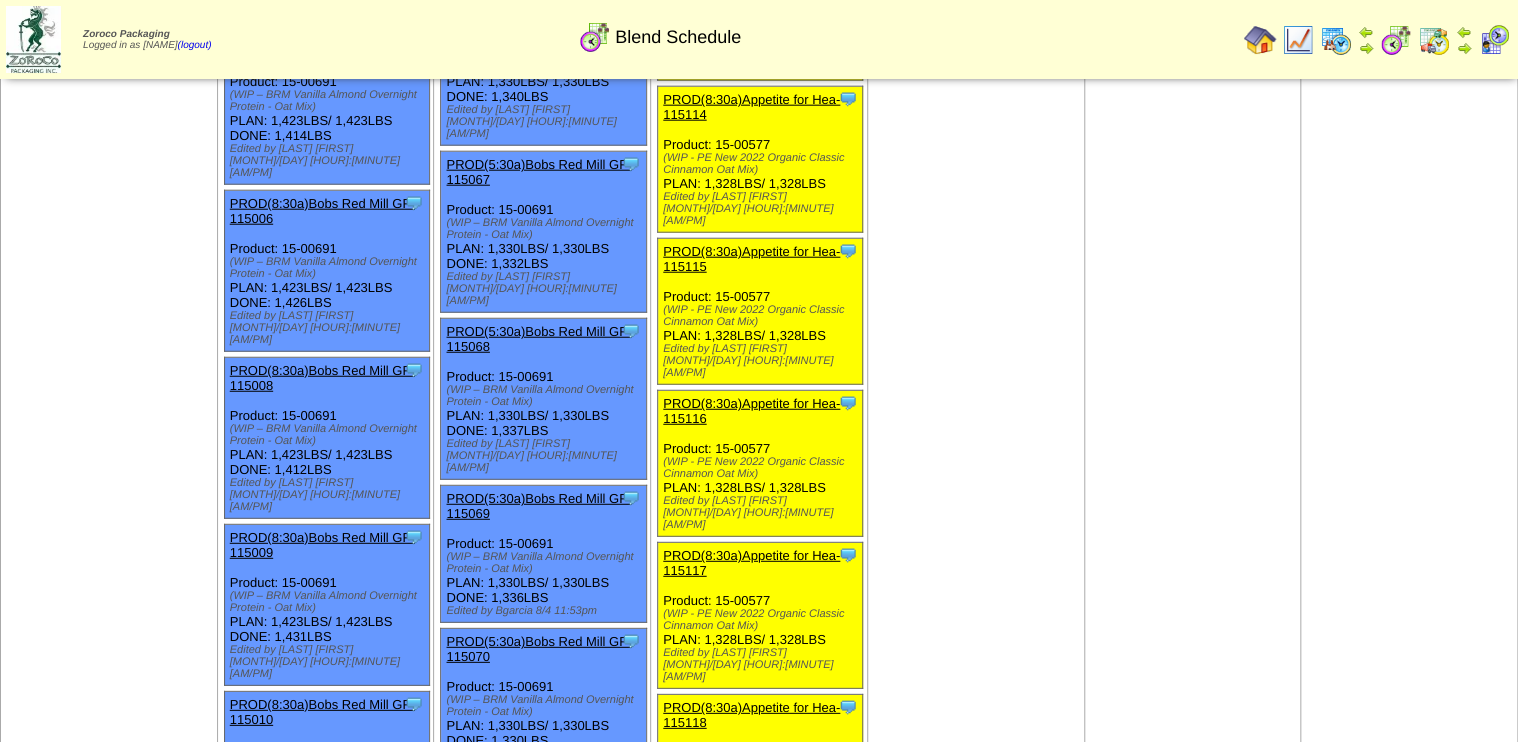 click on "Clone Item
PROD(8:30a)Appetite for Hea-115117
Appetite for Healthy Living
ScheduleID: 115117
575.688 LBS: 04-00854
(Oats Quick OG GF 50LB(MGM130))
349.264 LBS: 04-00744
(Oats Rolled OG GF (50LB)(MGM114))
185.92 LBS: 04-00994" at bounding box center (760, 616) 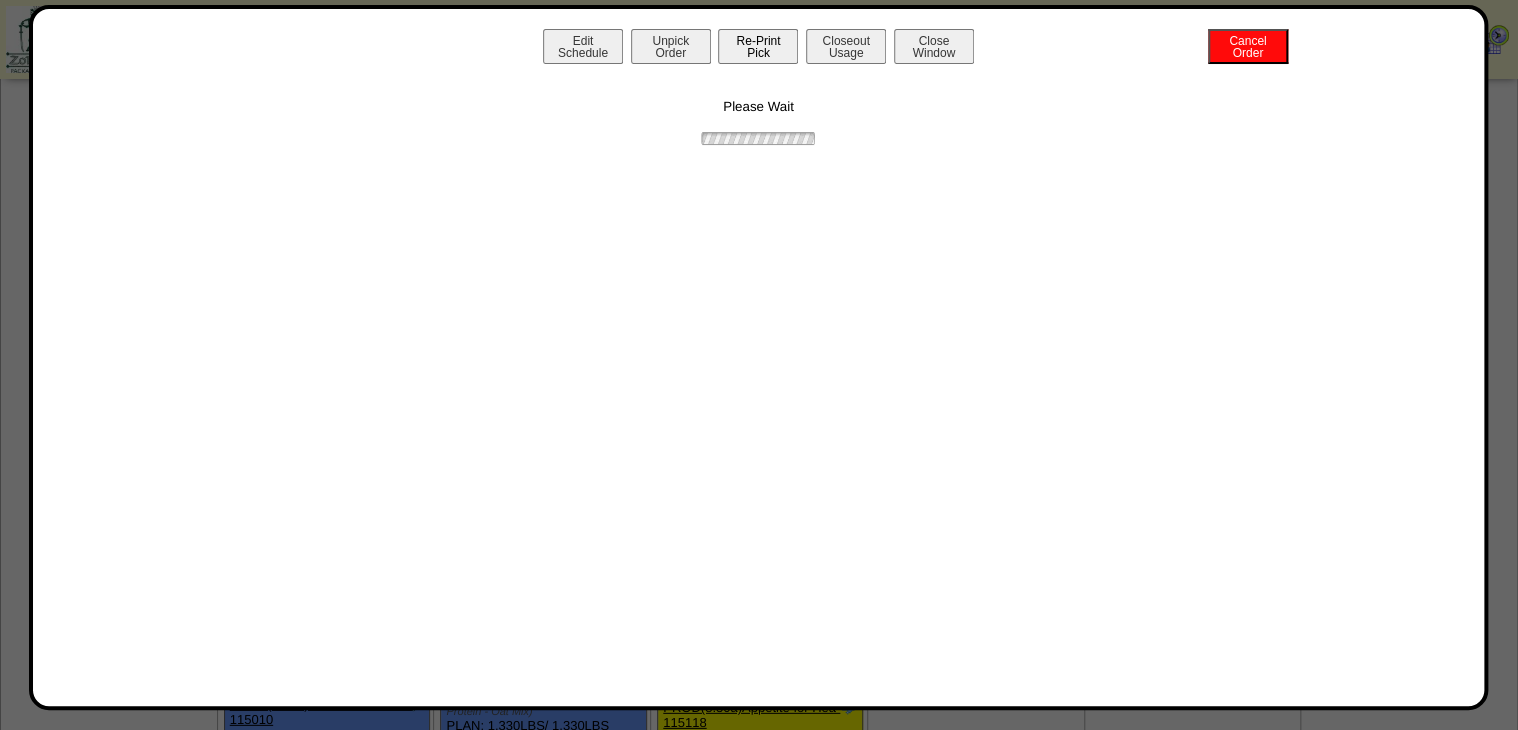 click on "Re-Print Pick" at bounding box center (758, 46) 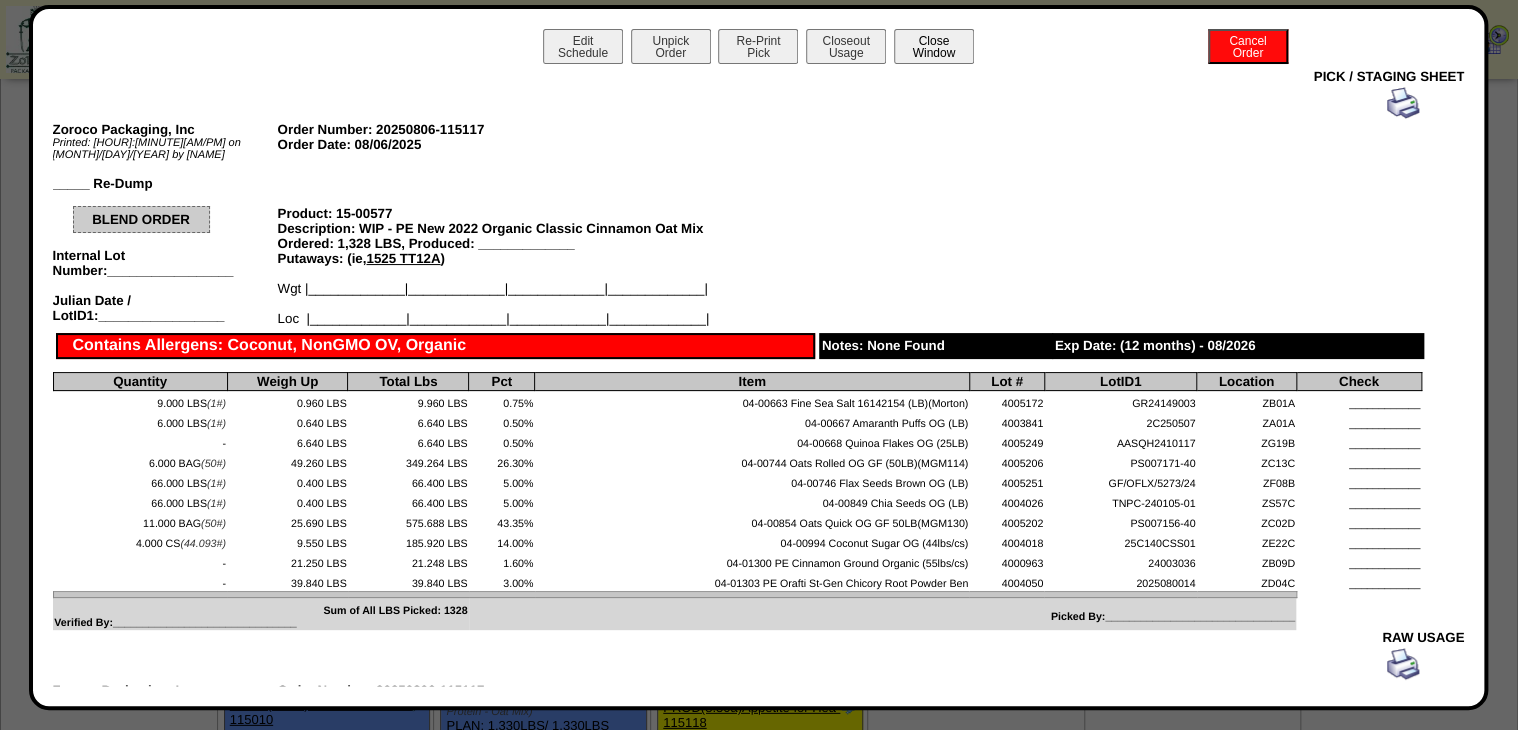 click on "Close Window" at bounding box center (934, 46) 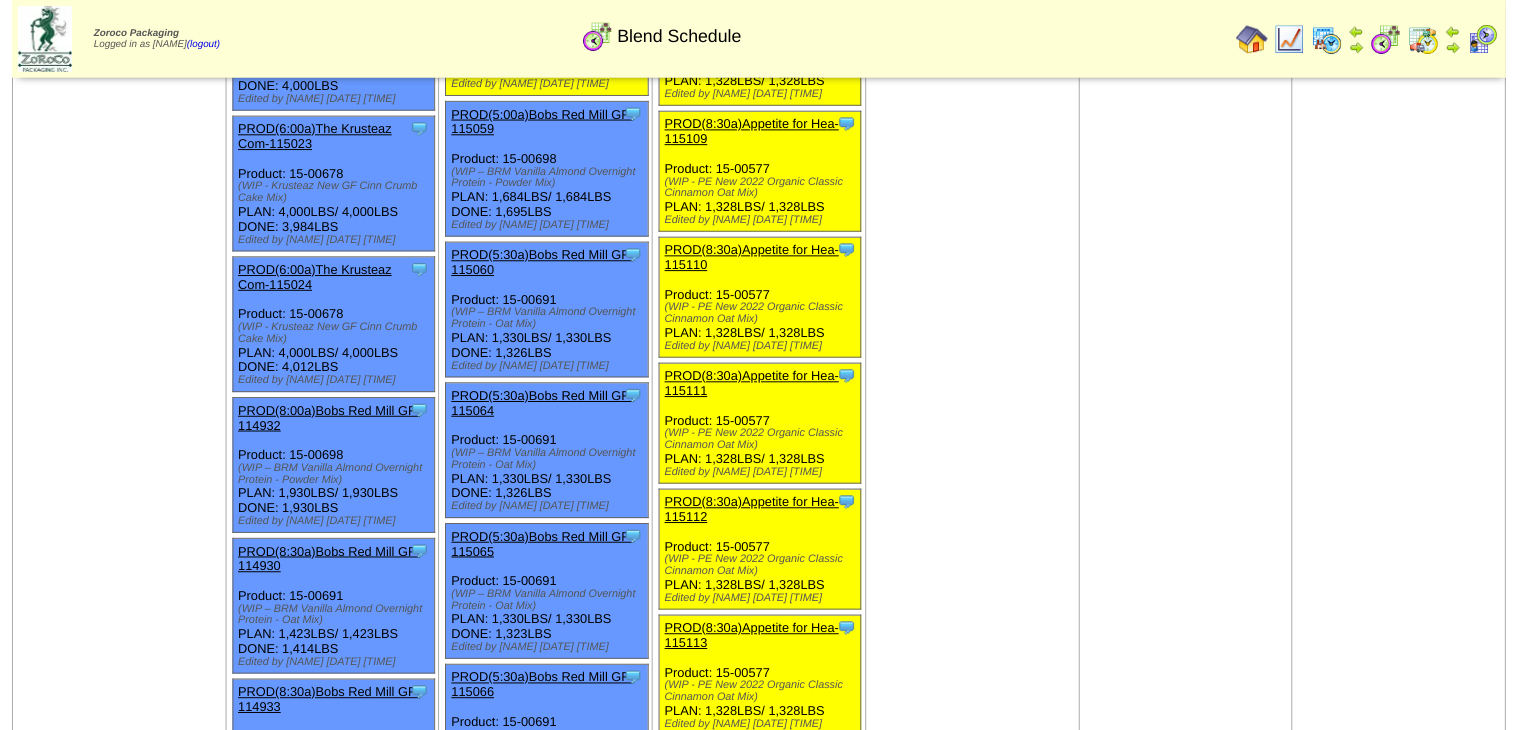 scroll, scrollTop: 1520, scrollLeft: 0, axis: vertical 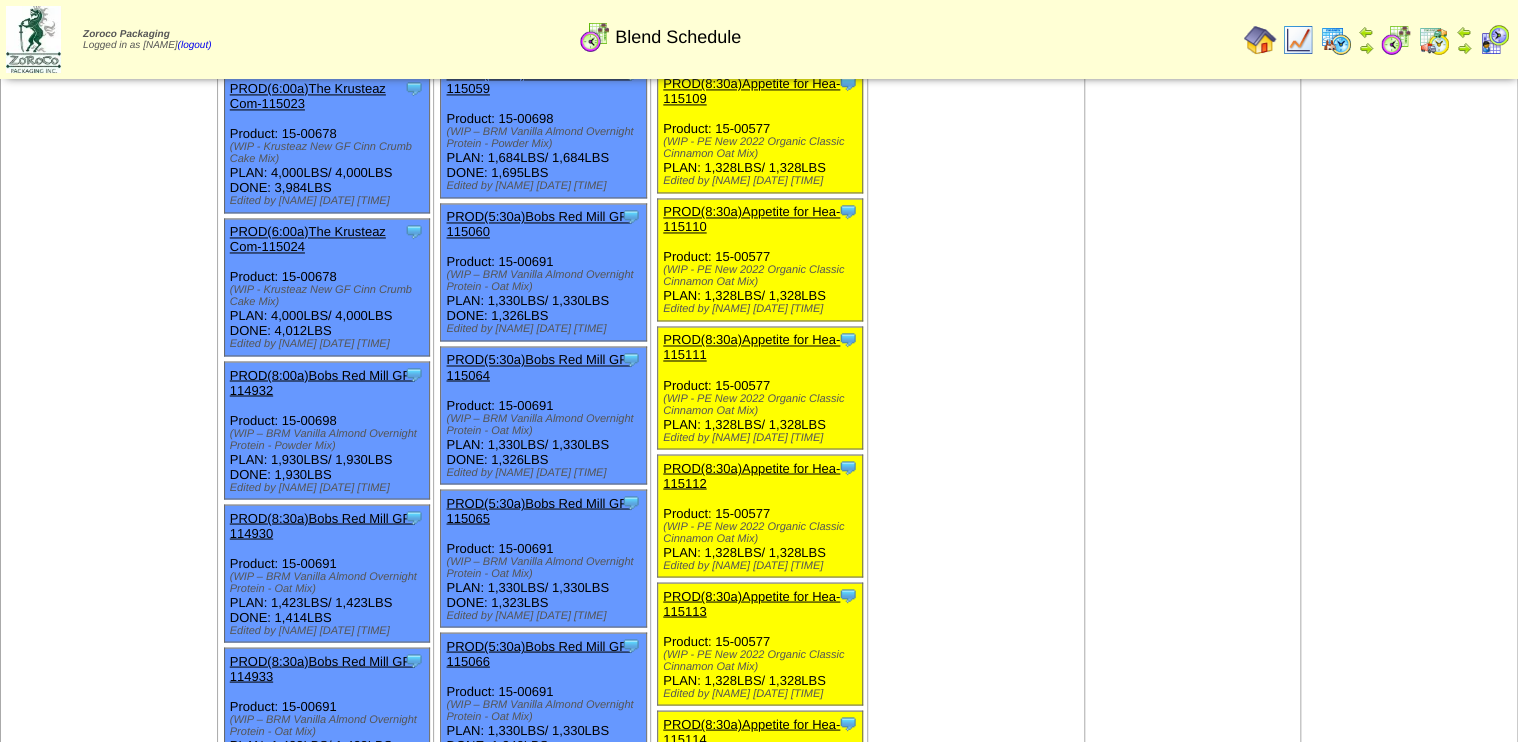 click on "PROD(8:30a)Appetite for Hea-115112" at bounding box center [751, 475] 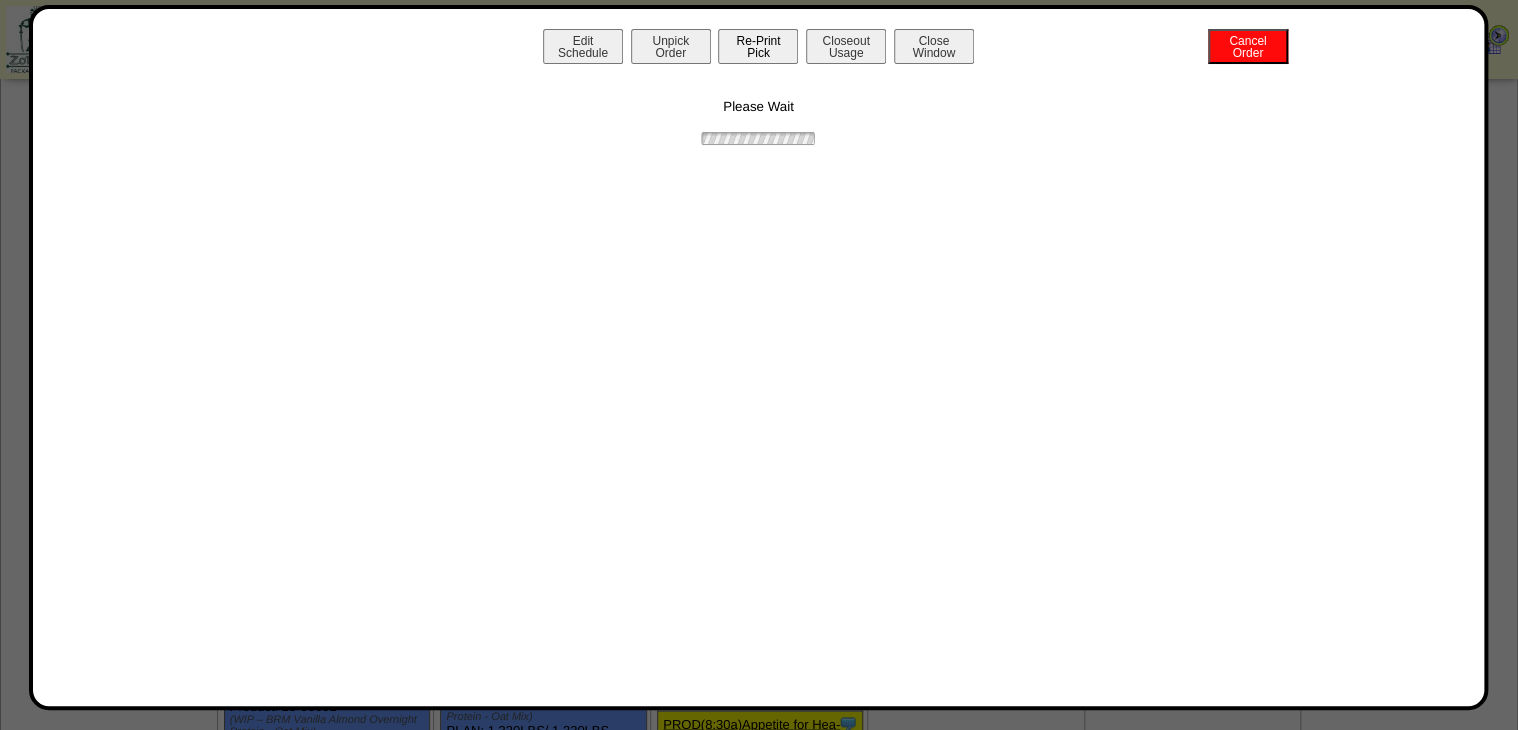 click on "Re-Print Pick" at bounding box center [758, 46] 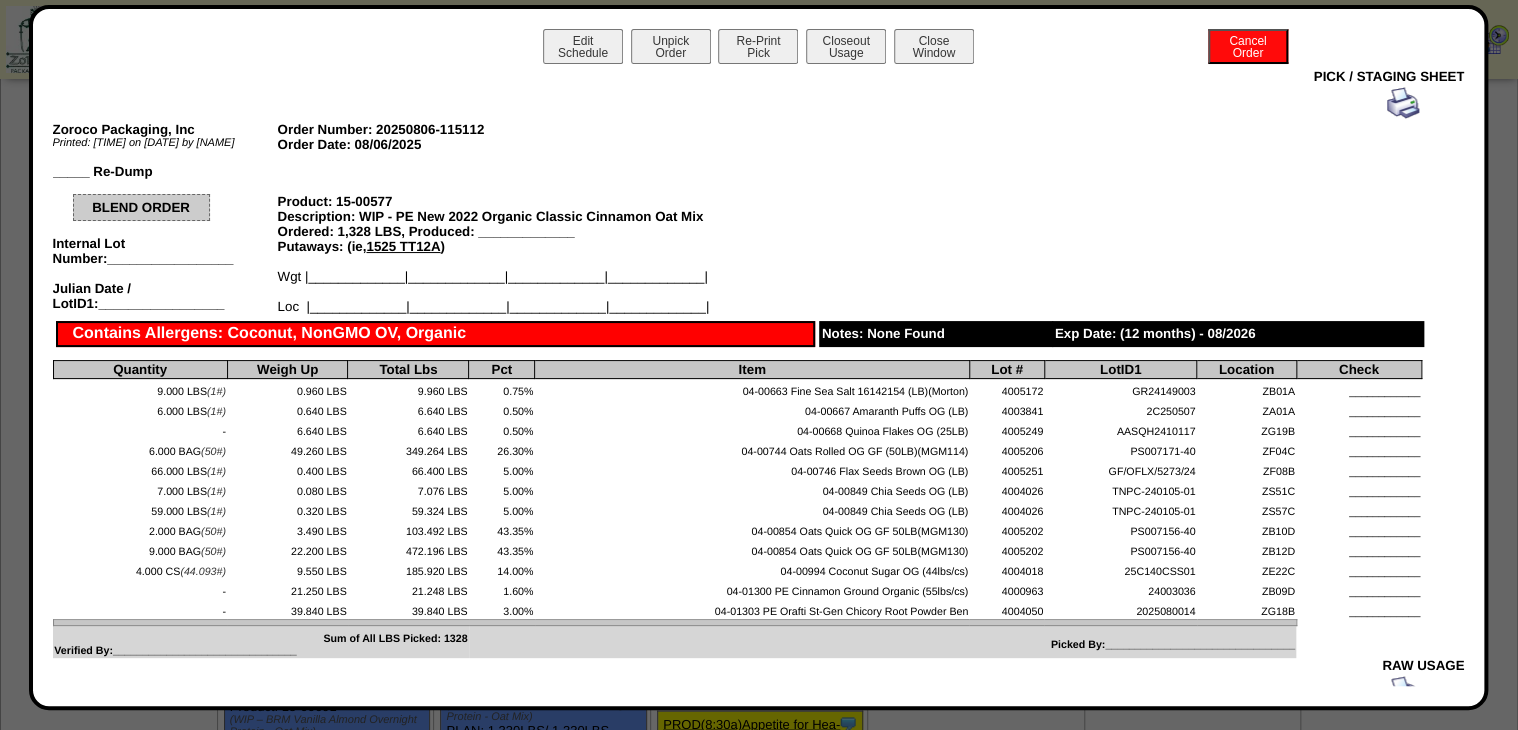 click at bounding box center (1403, 103) 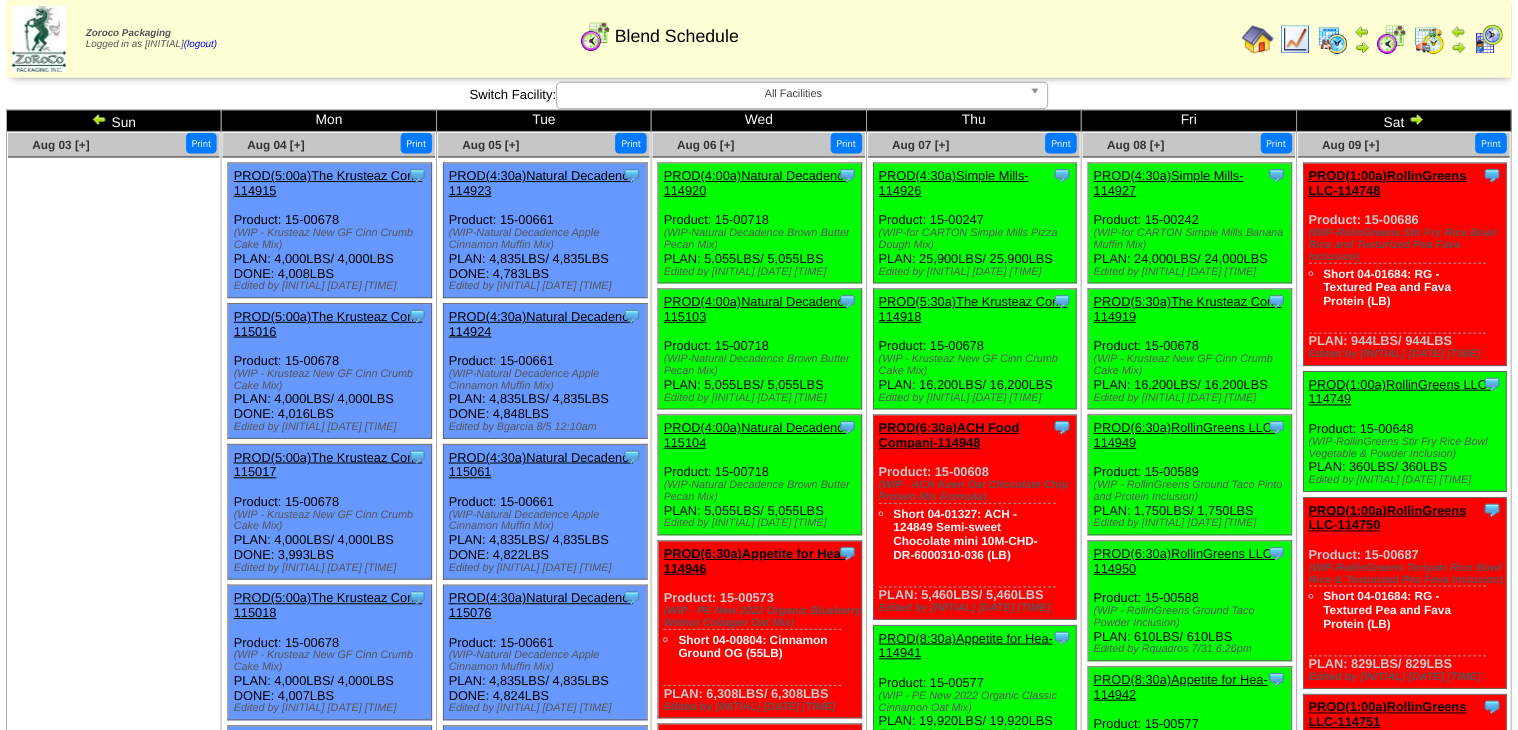 scroll, scrollTop: 1520, scrollLeft: 0, axis: vertical 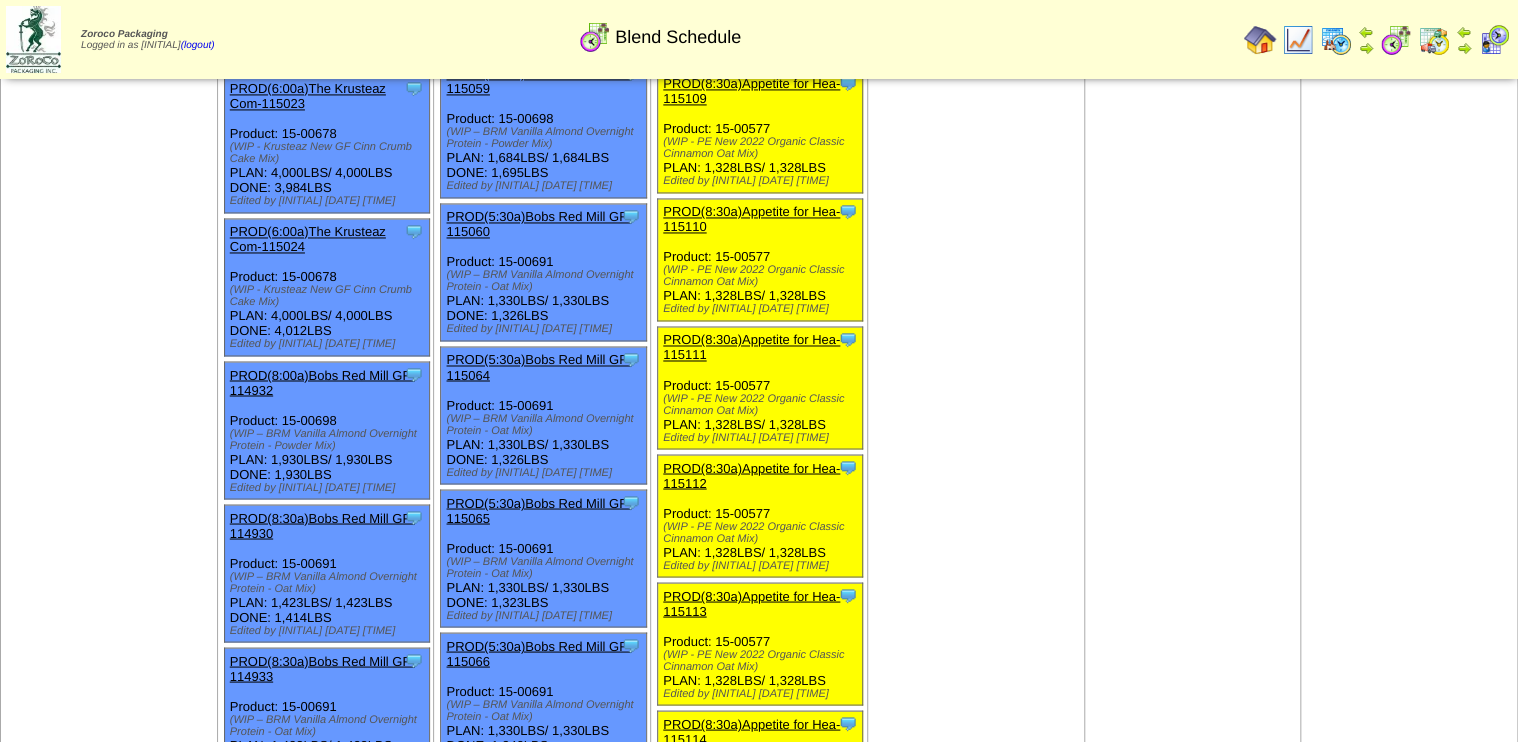 click on "PROD(8:30a)Appetite for Hea-115112" at bounding box center (751, 475) 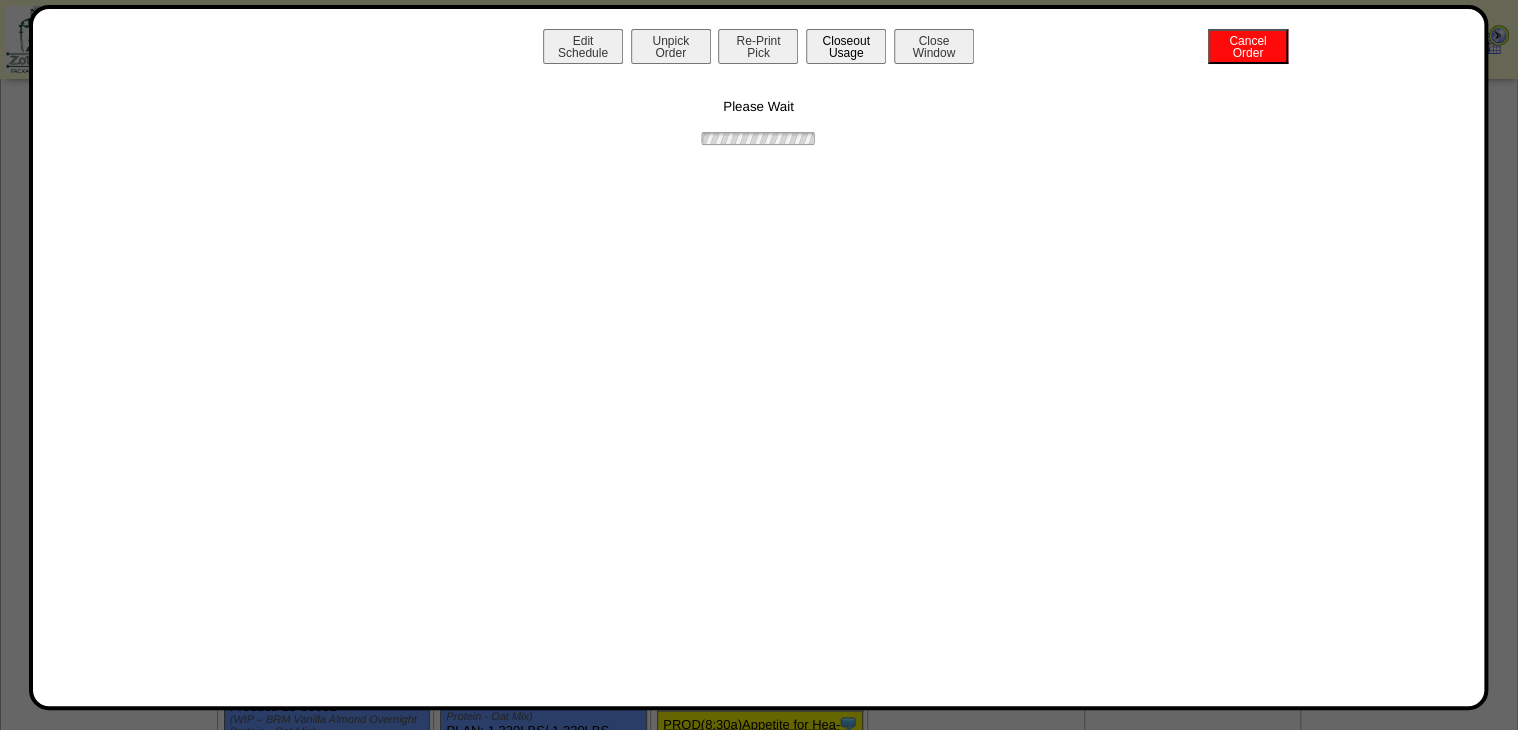drag, startPoint x: 784, startPoint y: 39, endPoint x: 824, endPoint y: 60, distance: 45.17743 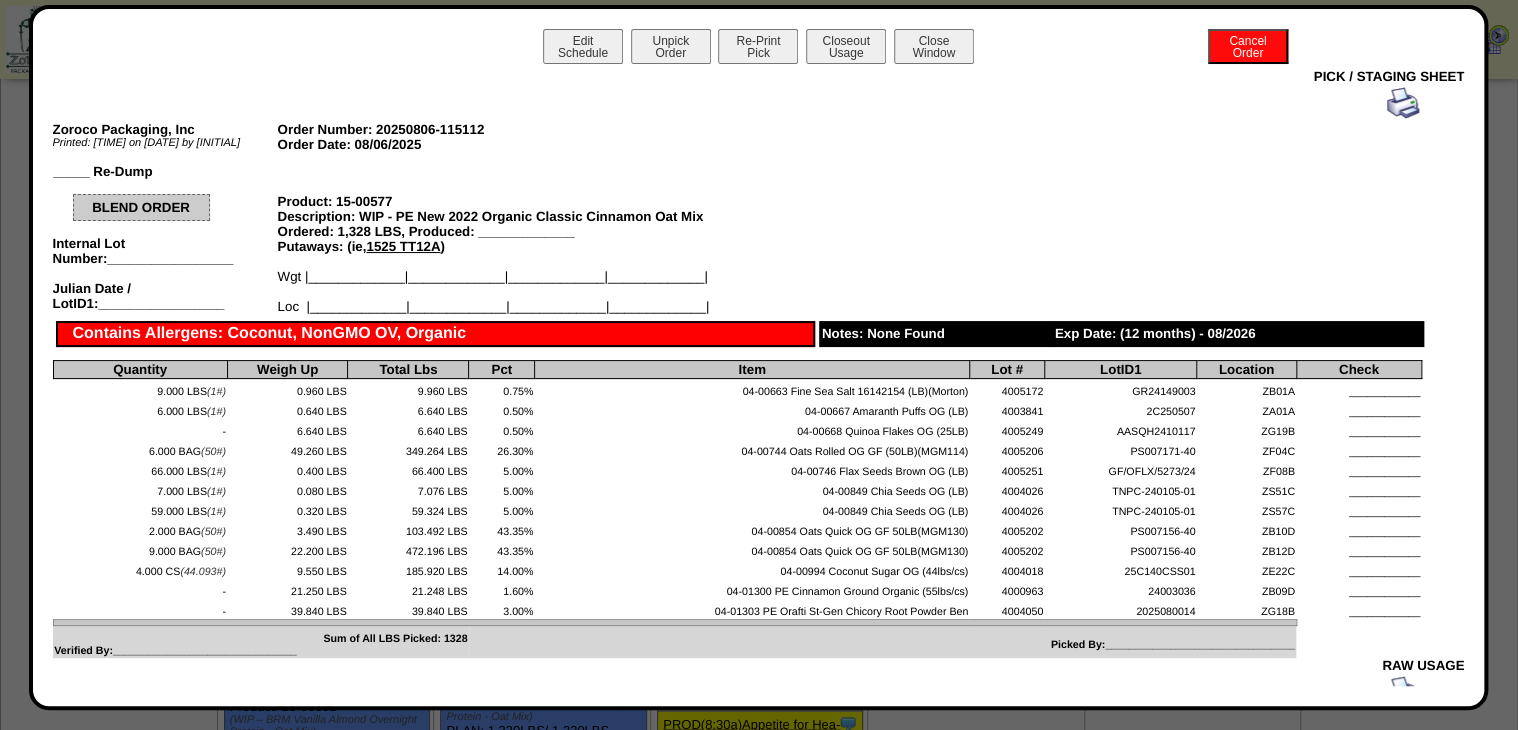 click at bounding box center (1403, 103) 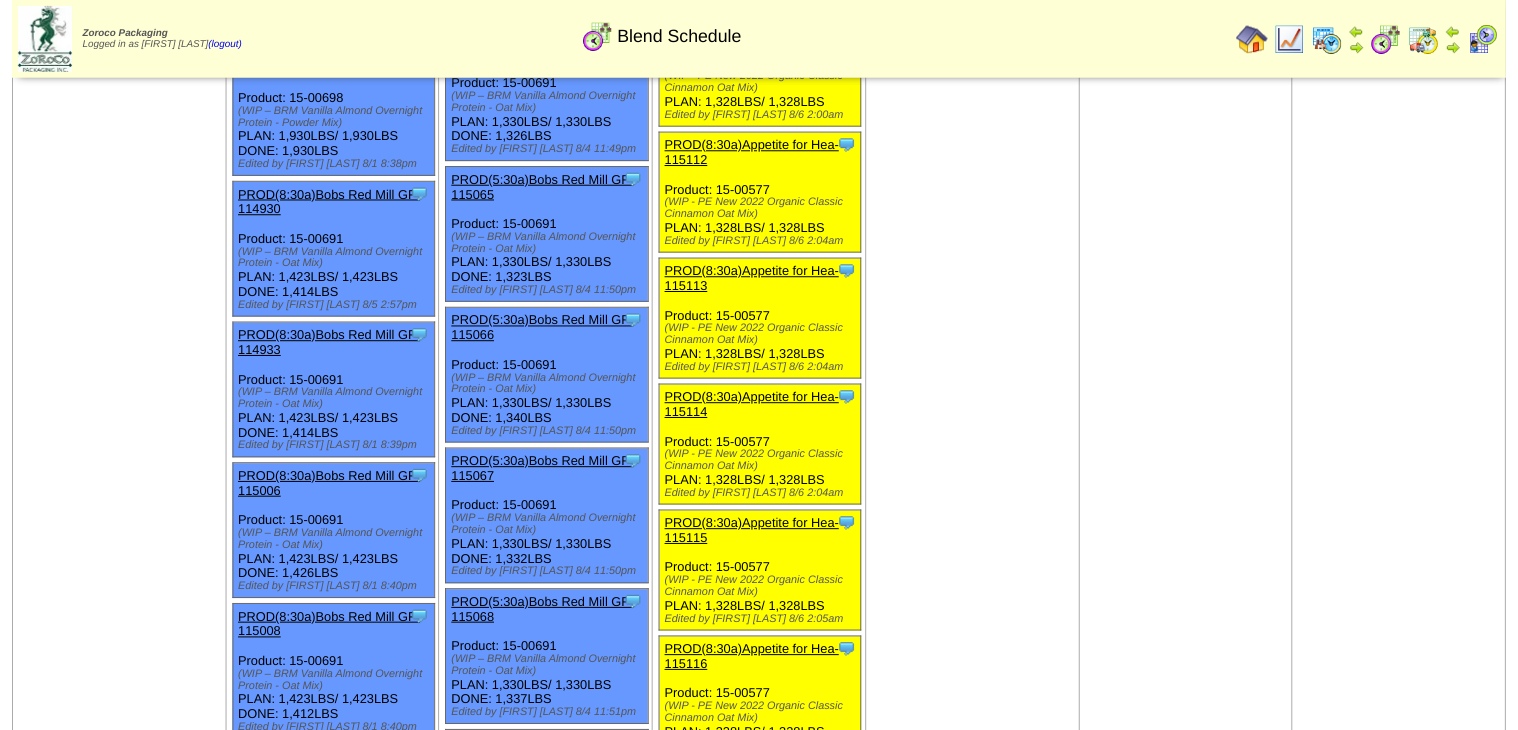 scroll, scrollTop: 1920, scrollLeft: 0, axis: vertical 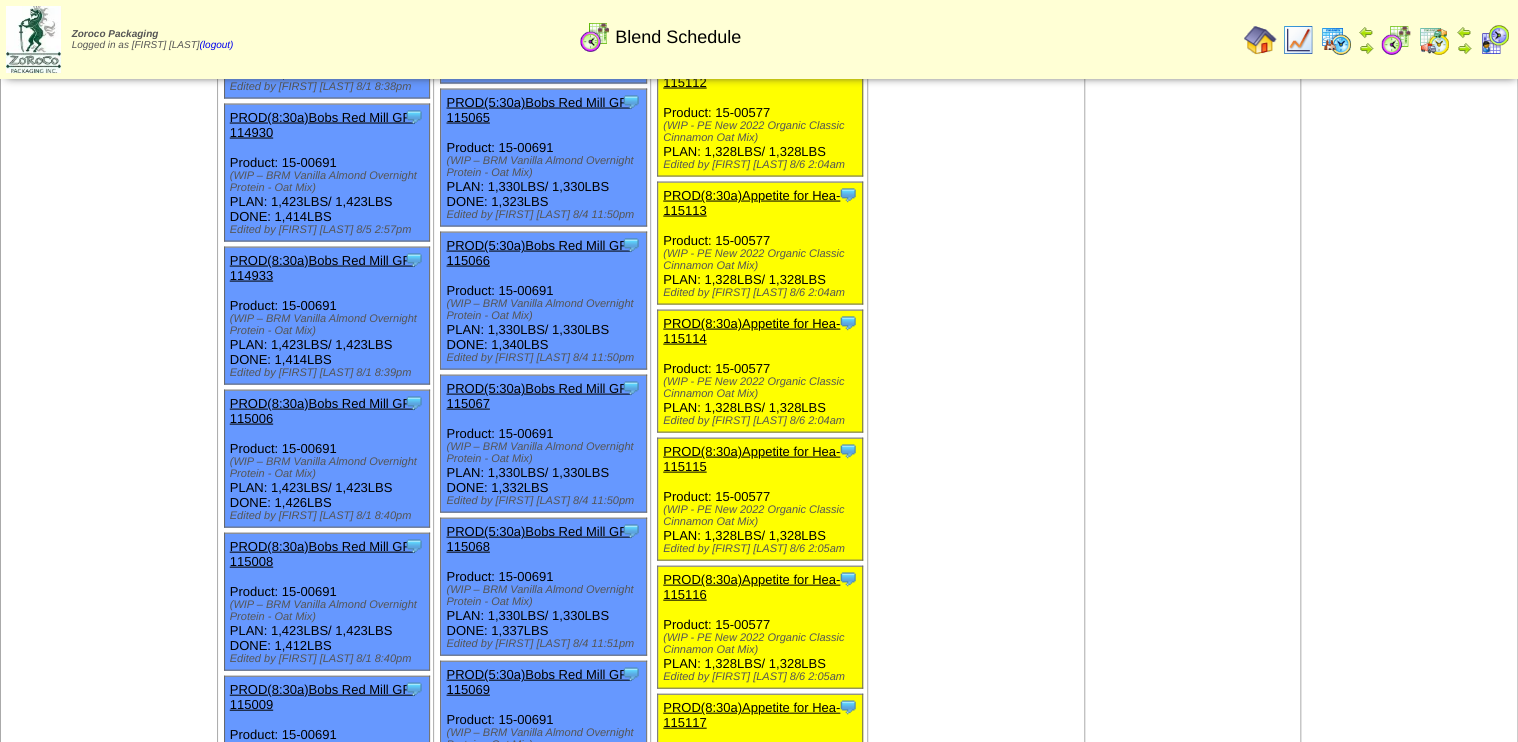 click on "PROD(8:30a)Appetite for Hea-115114" at bounding box center [751, 331] 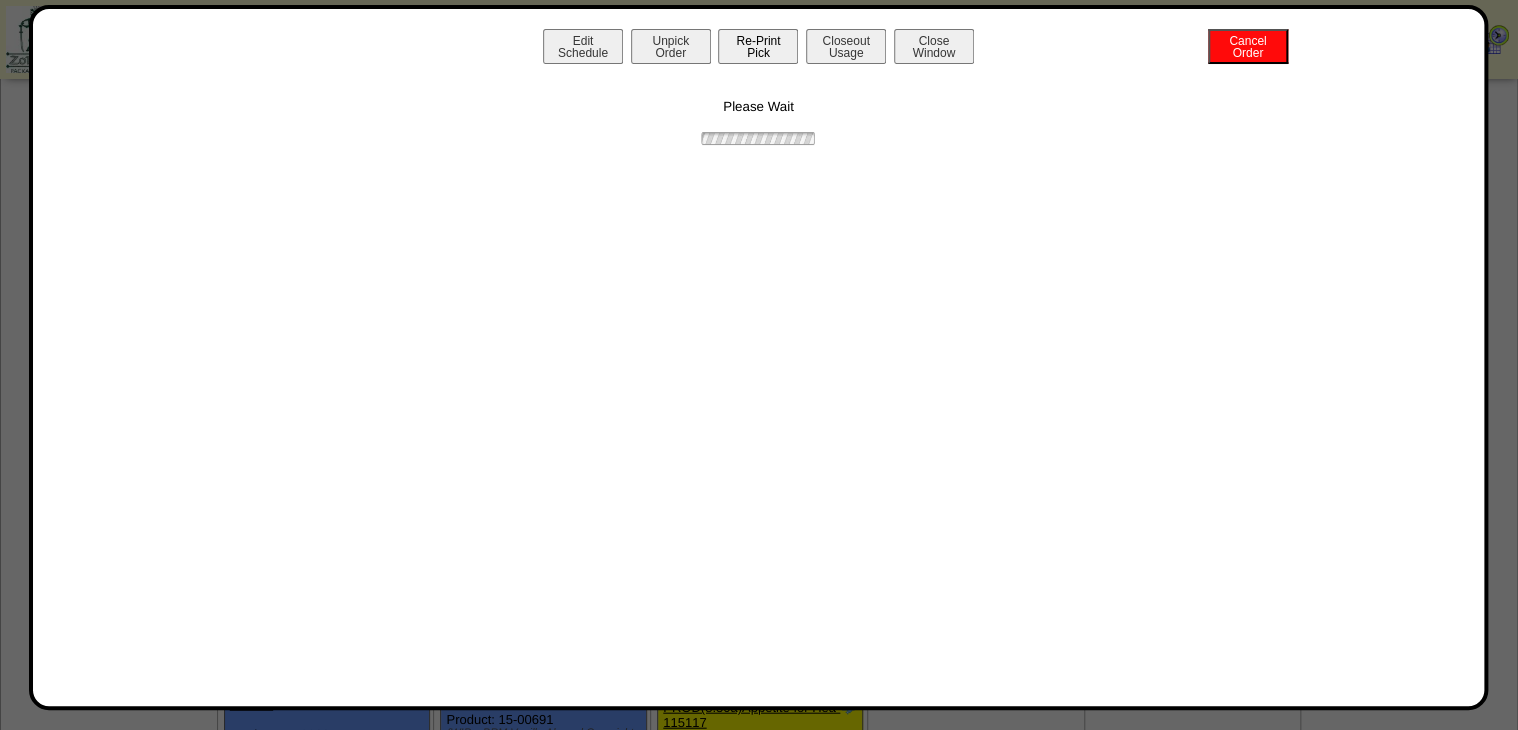 click on "Re-Print Pick" at bounding box center (758, 46) 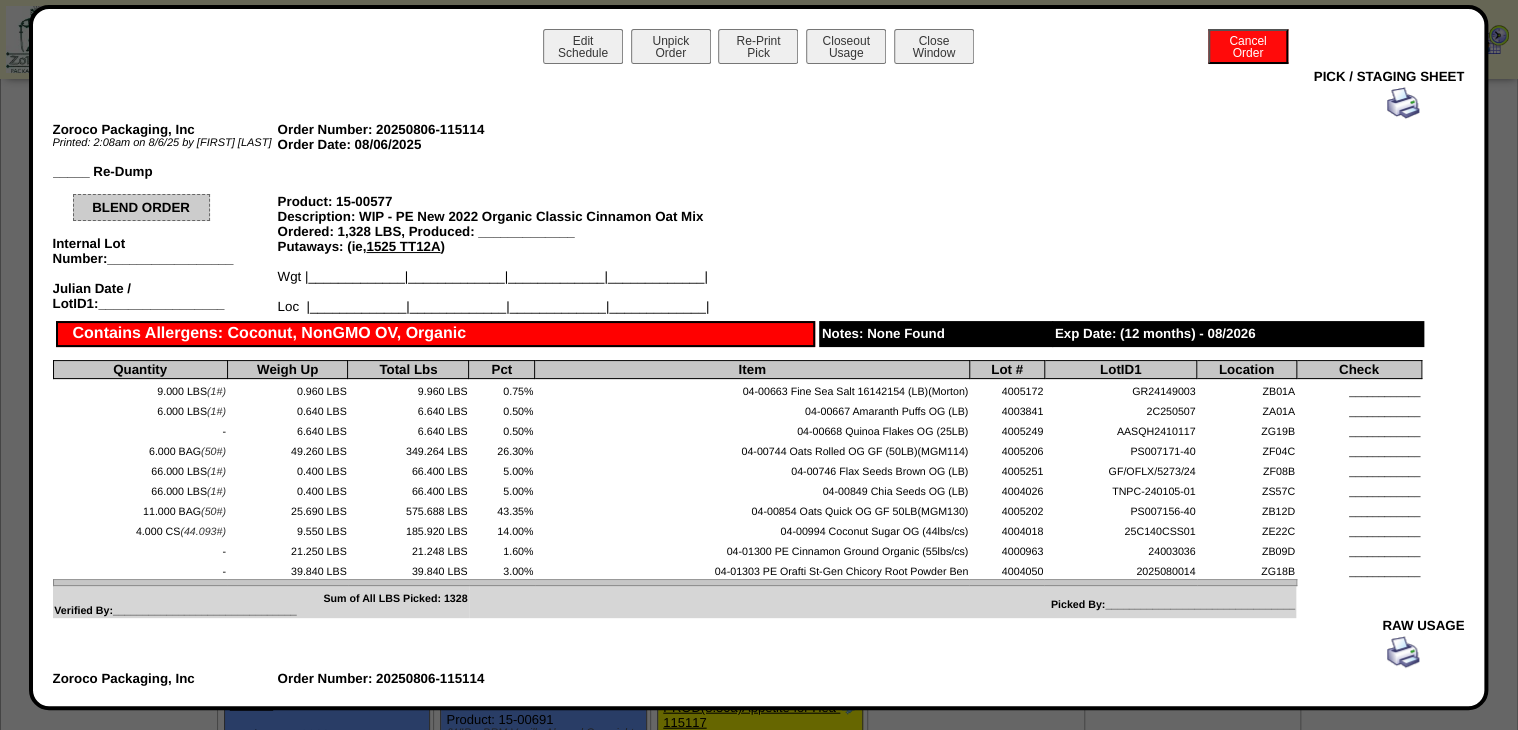 click at bounding box center (737, 103) 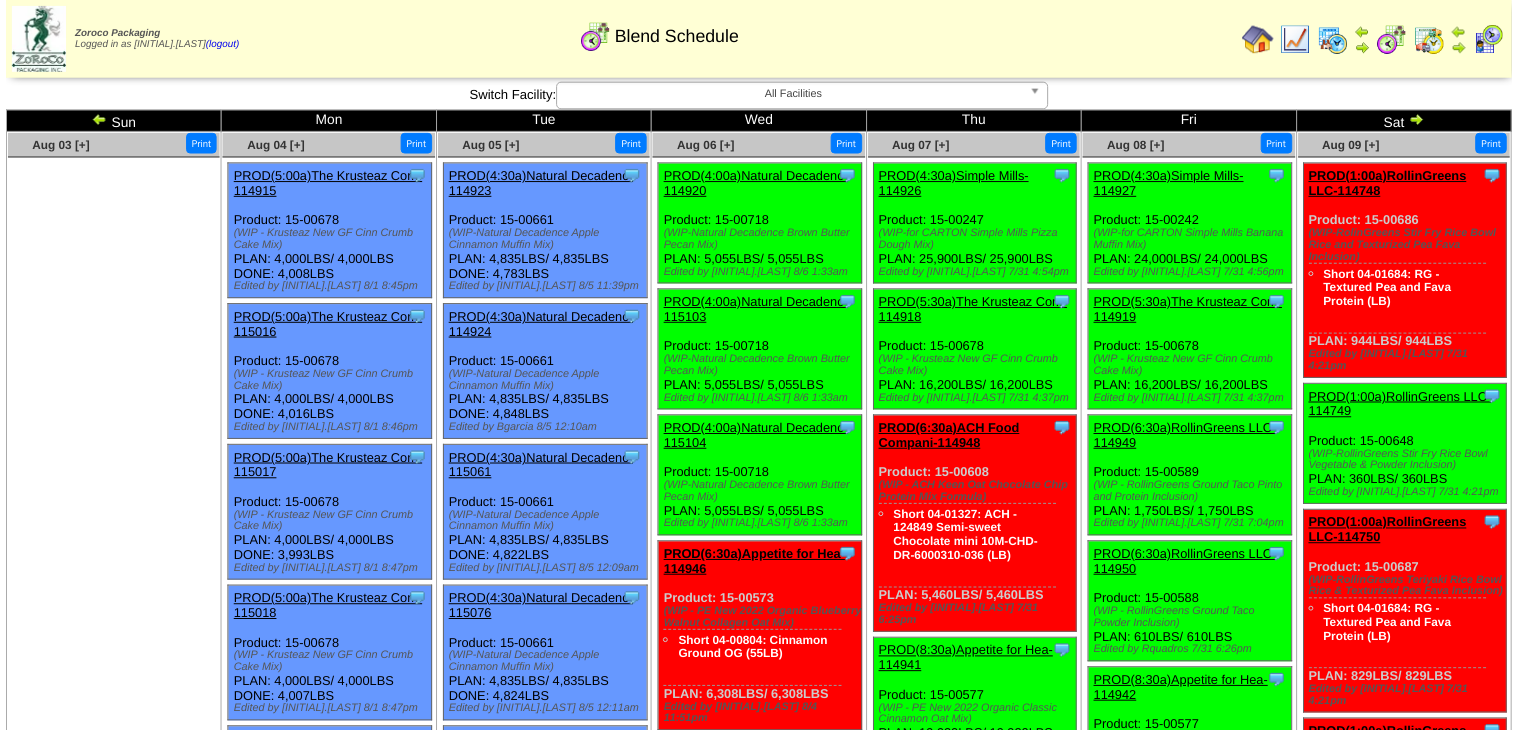 scroll, scrollTop: 1920, scrollLeft: 0, axis: vertical 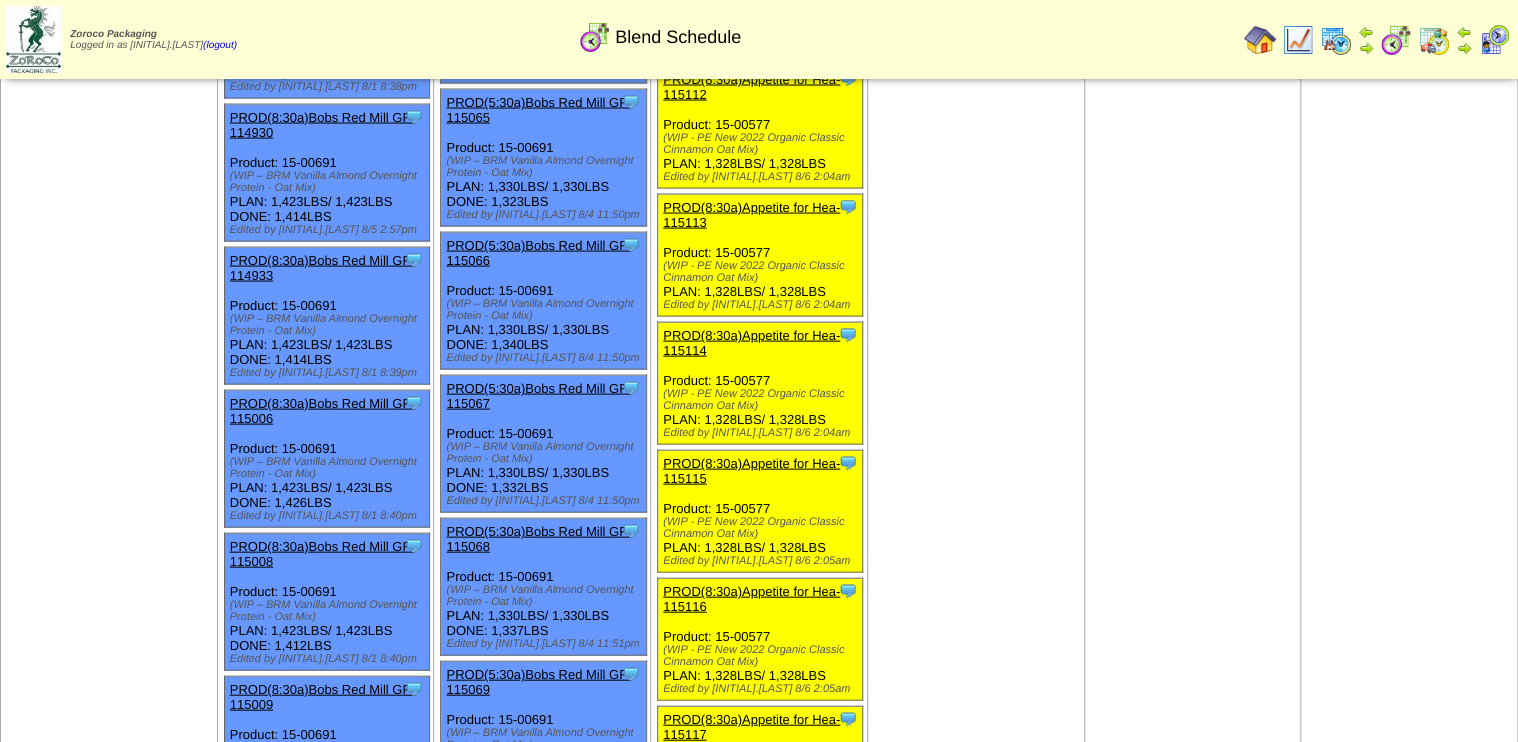 click on "PROD(8:30a)Appetite for Hea-115116" at bounding box center (751, 599) 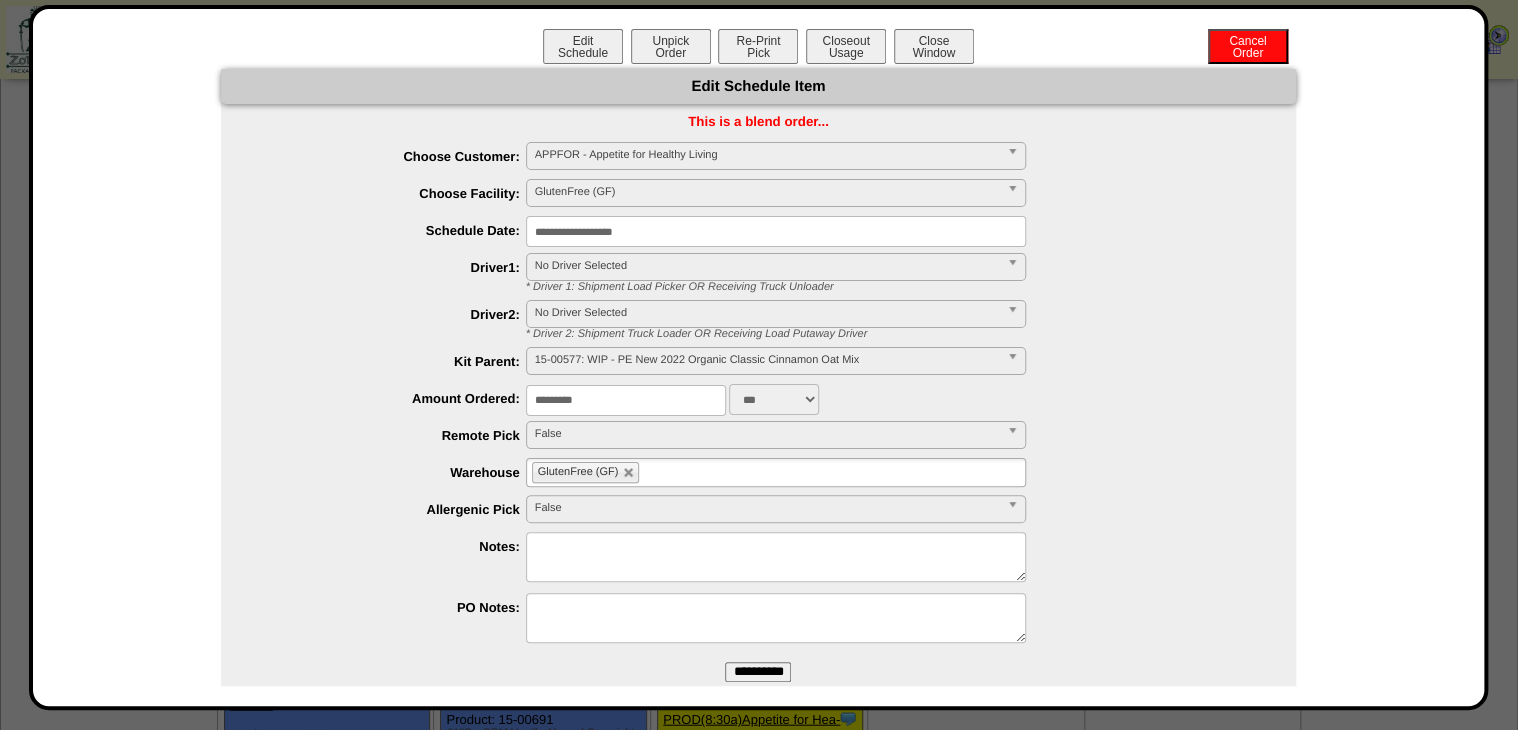 click at bounding box center (759, 189) 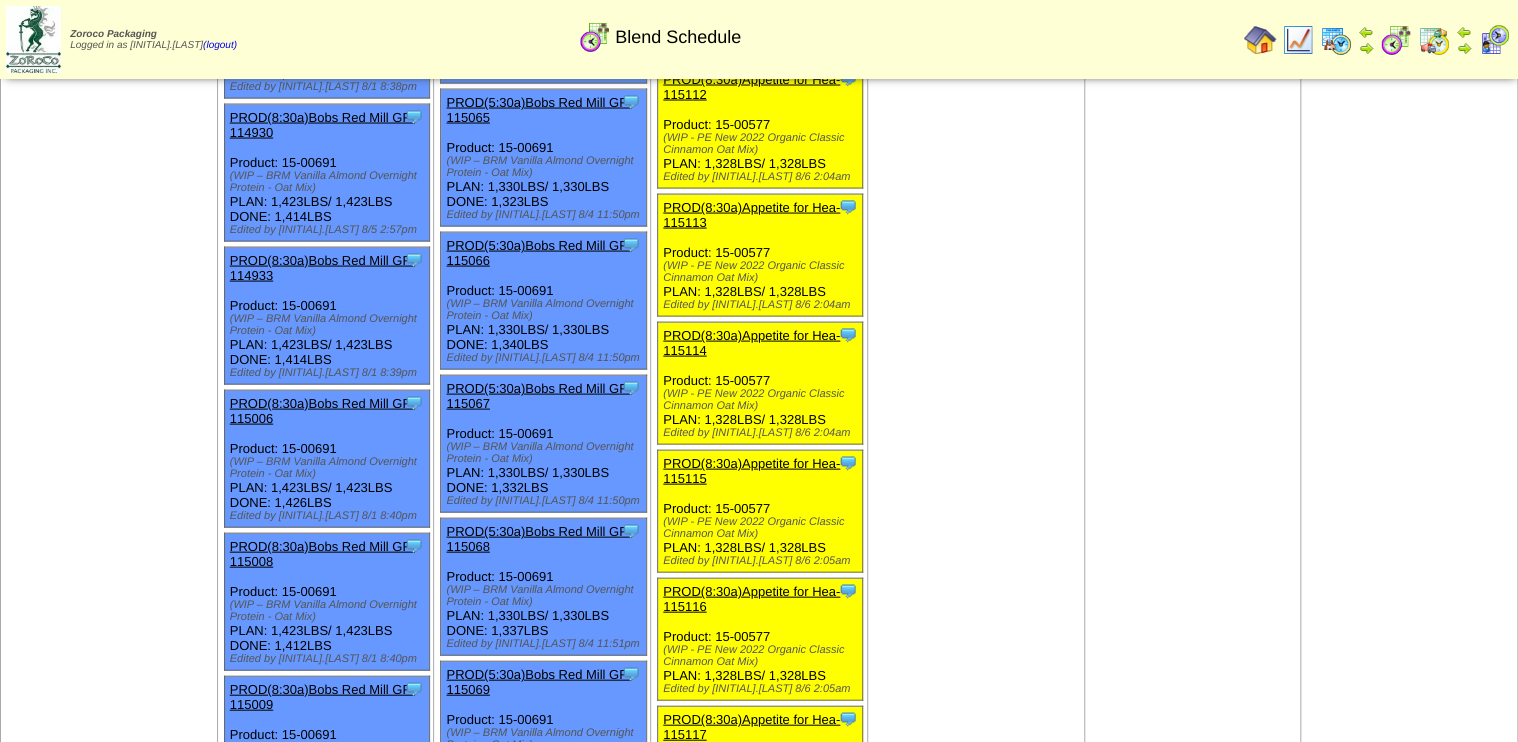 click on "PROD(8:30a)Appetite for Hea-115117" at bounding box center (751, 727) 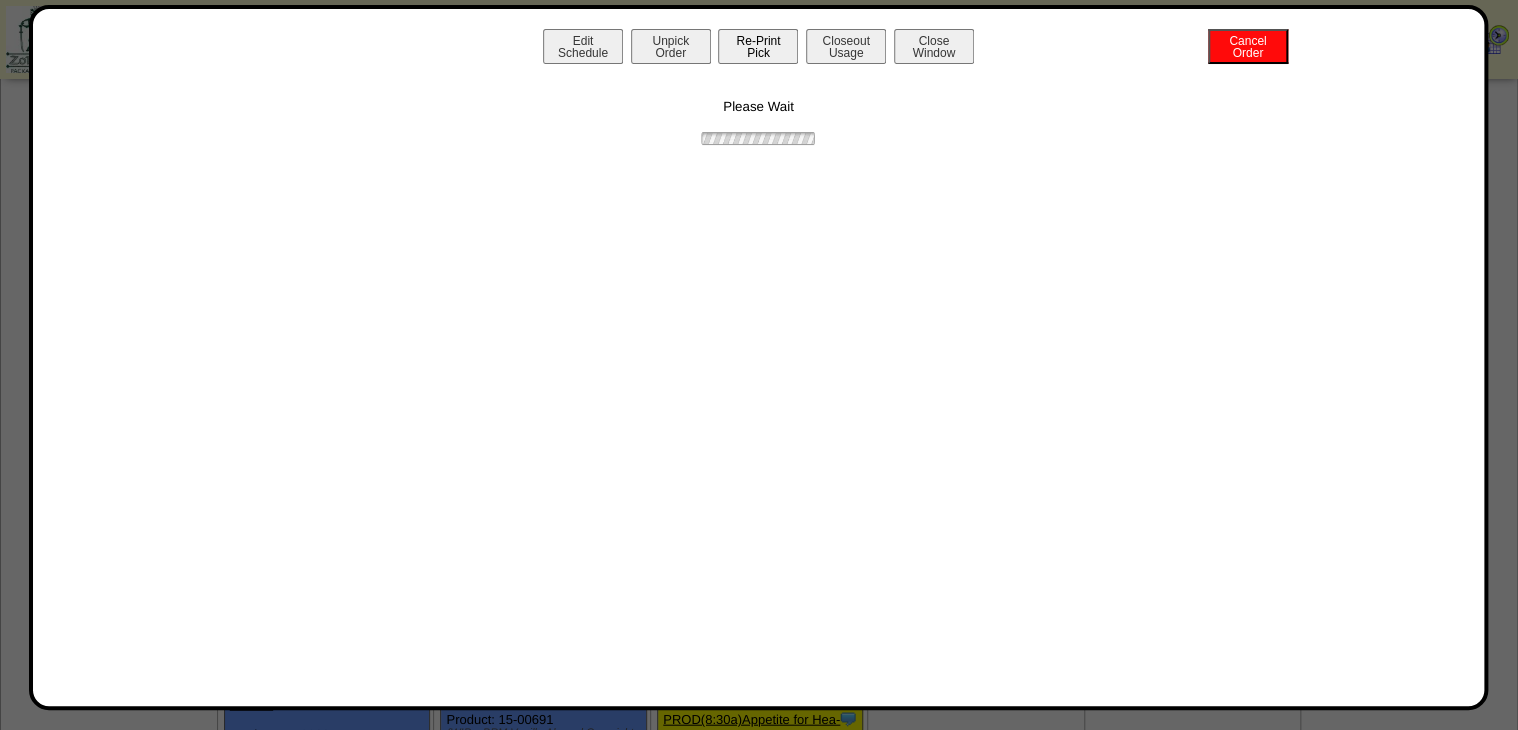 click on "Re-Print Pick" at bounding box center (758, 46) 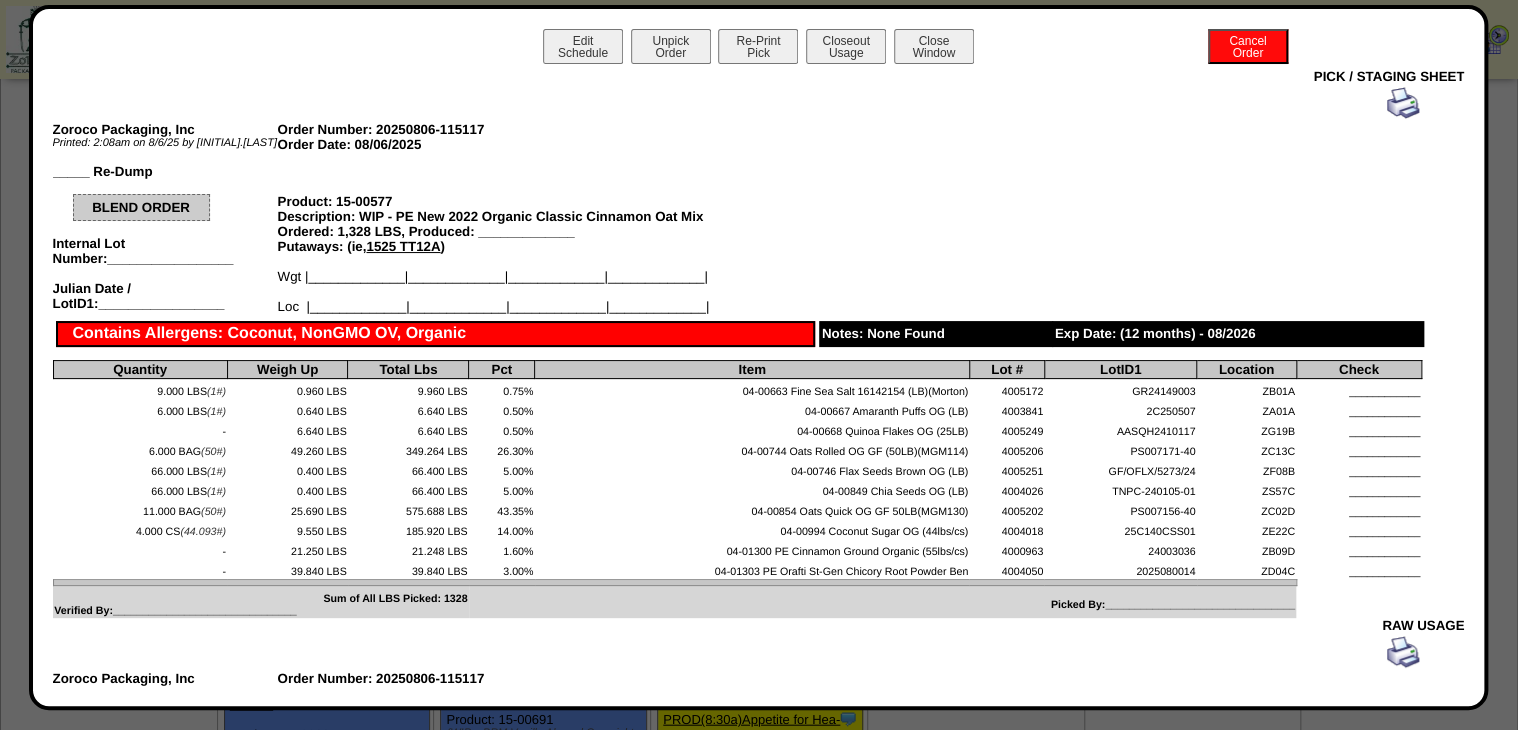 click at bounding box center [1403, 103] 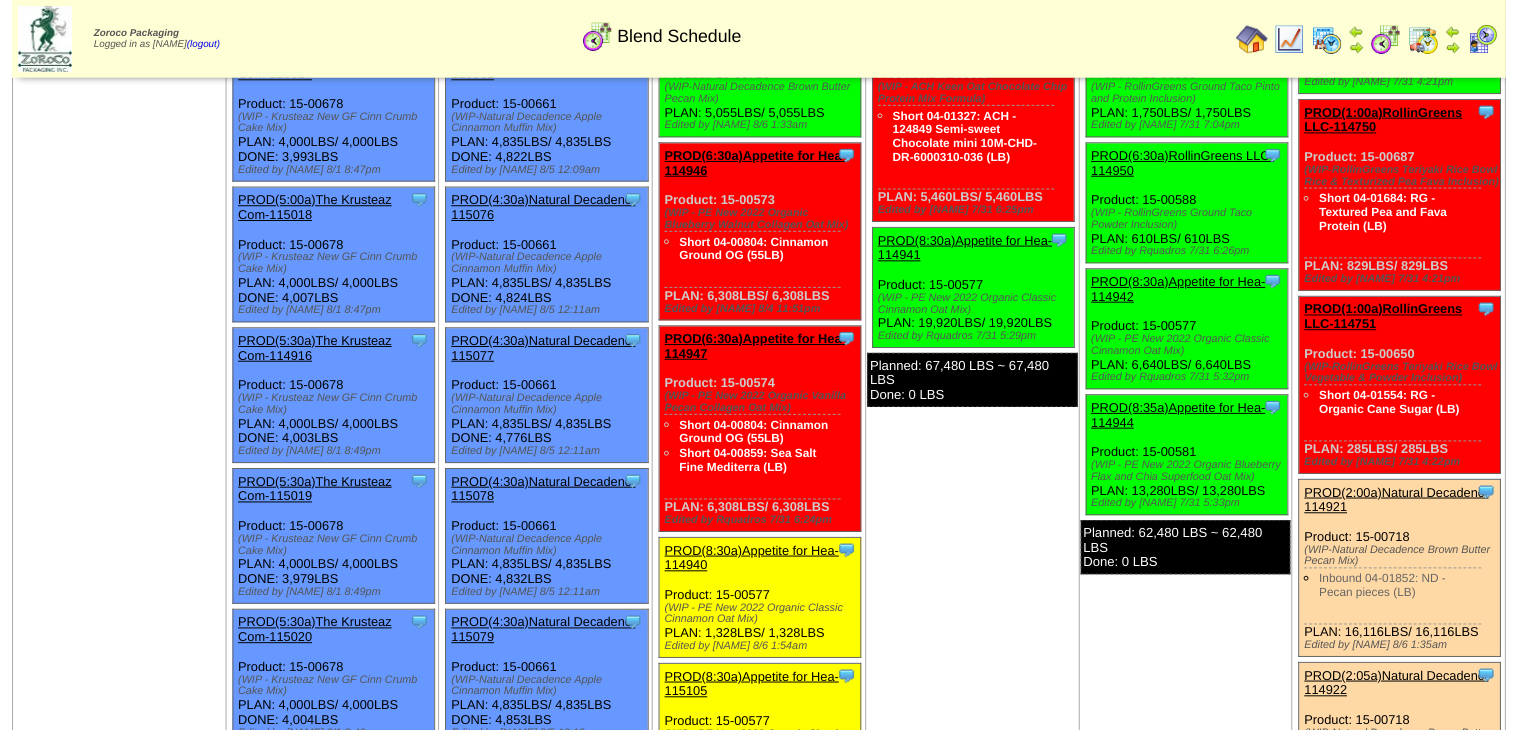 scroll, scrollTop: 320, scrollLeft: 0, axis: vertical 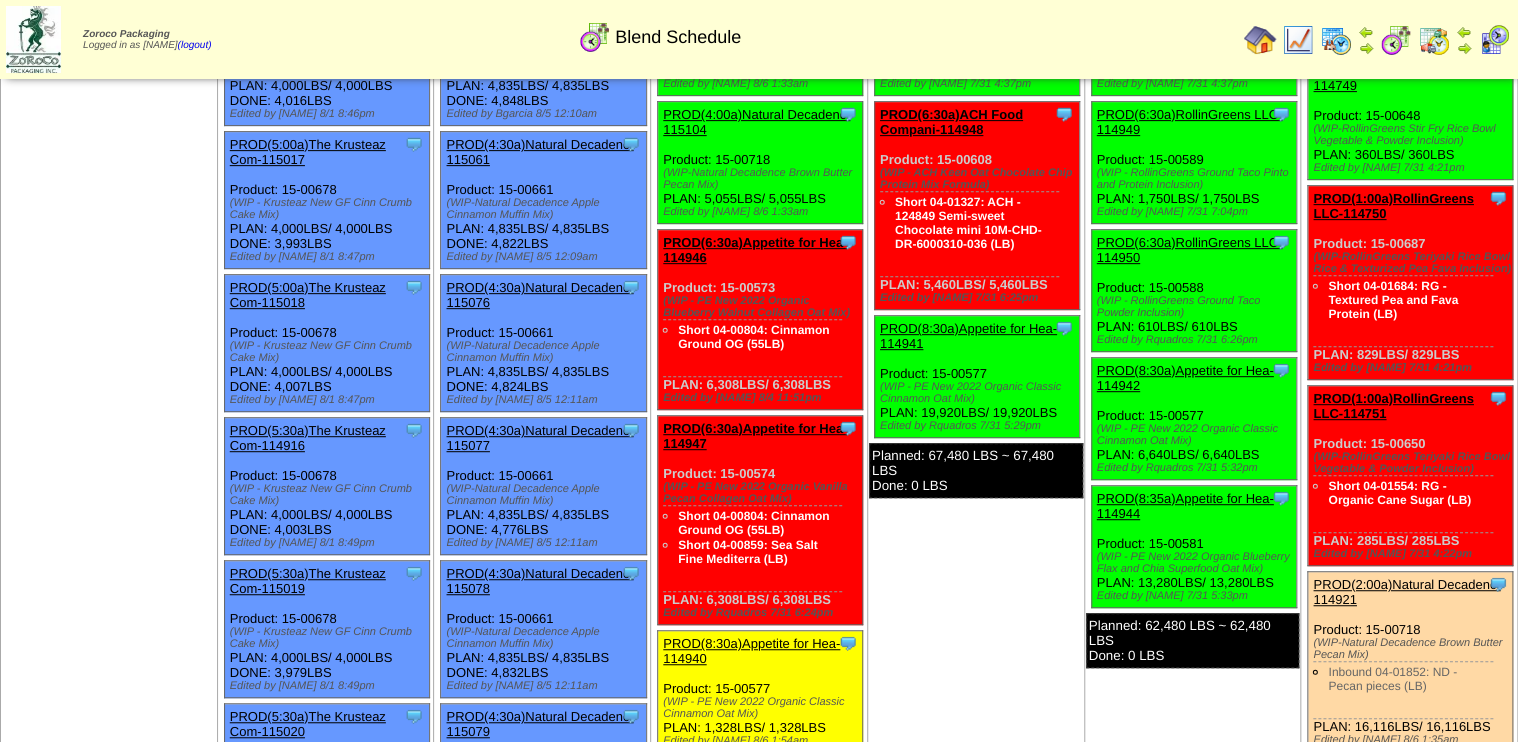 click on "PROD(6:30a)Appetite for Hea-114946" at bounding box center (755, 250) 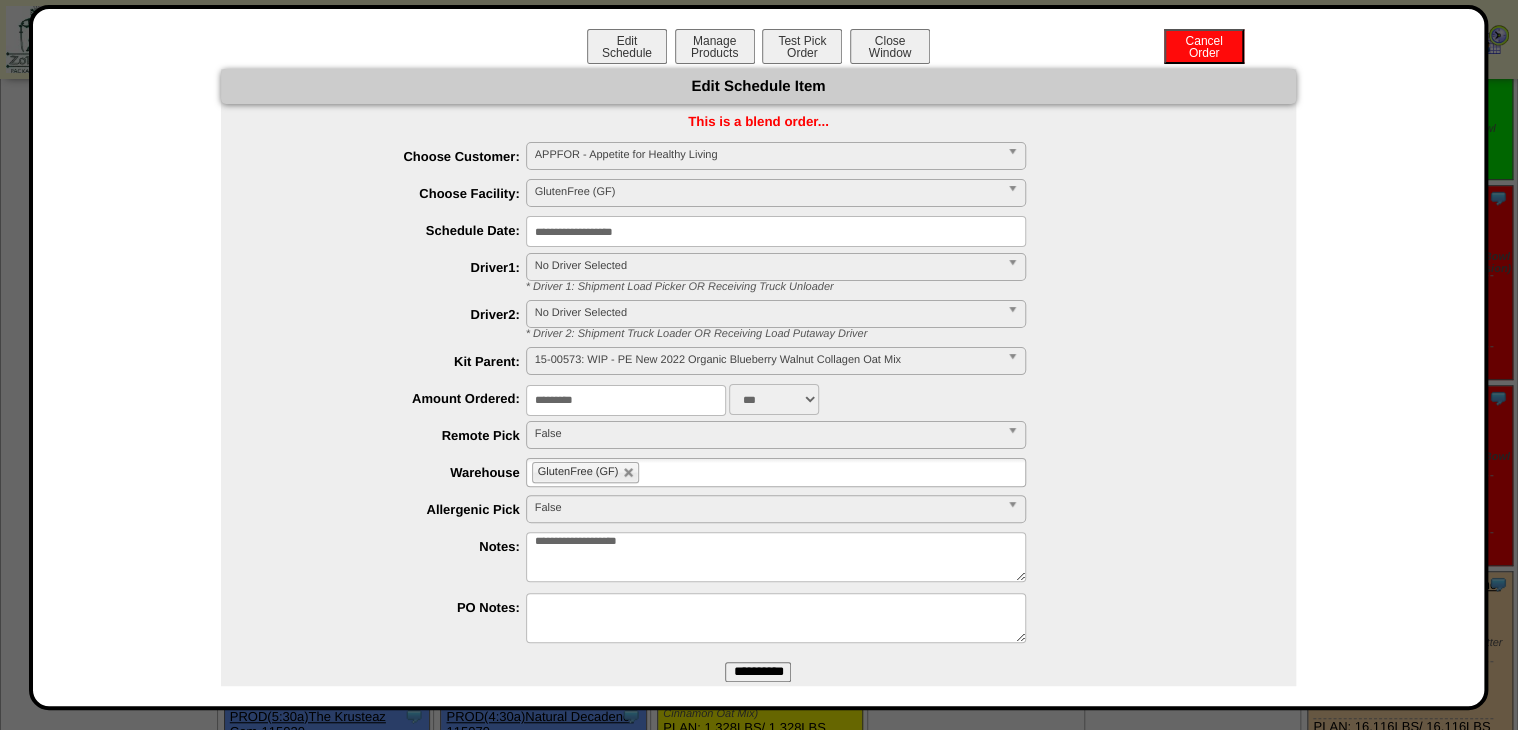 drag, startPoint x: 621, startPoint y: 398, endPoint x: 424, endPoint y: 452, distance: 204.26698 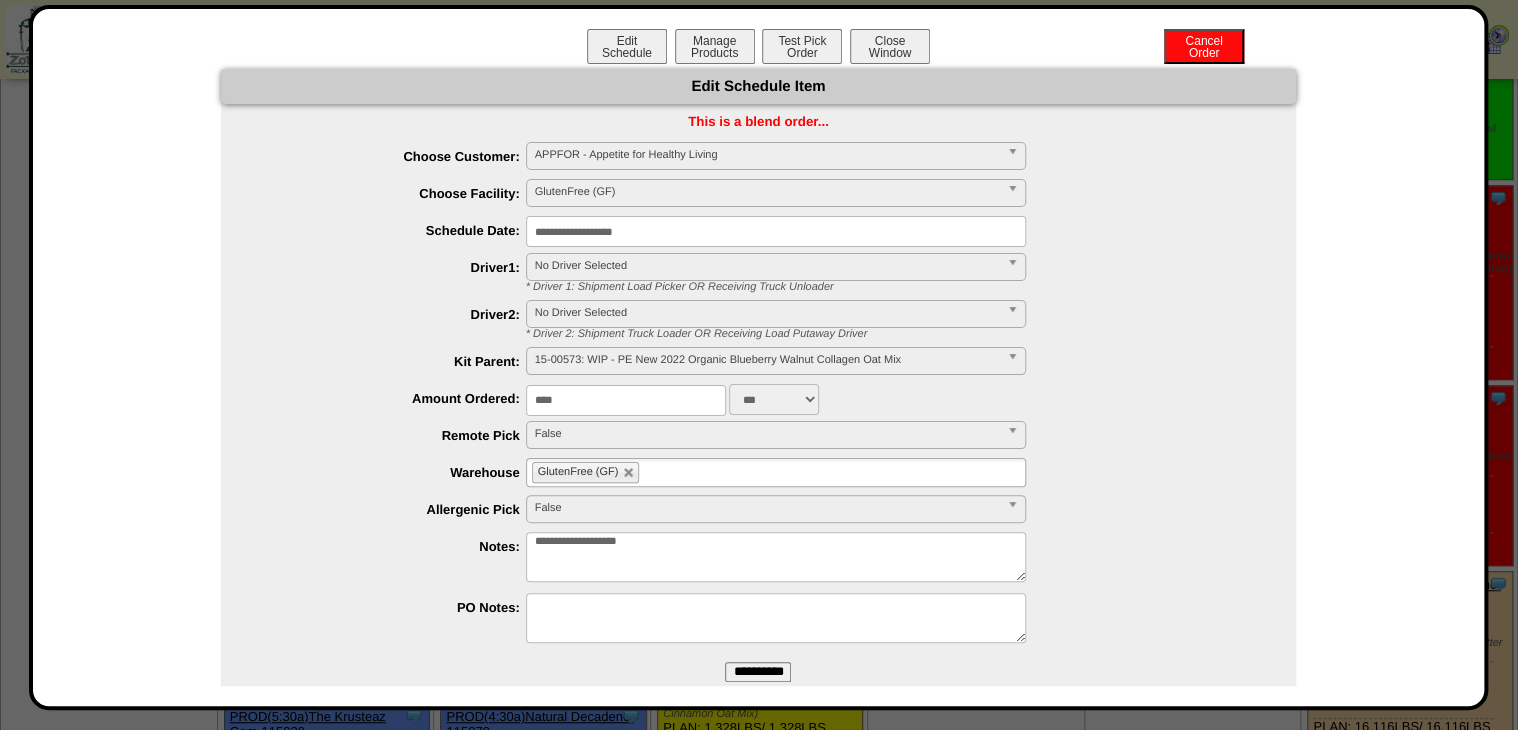 type on "****" 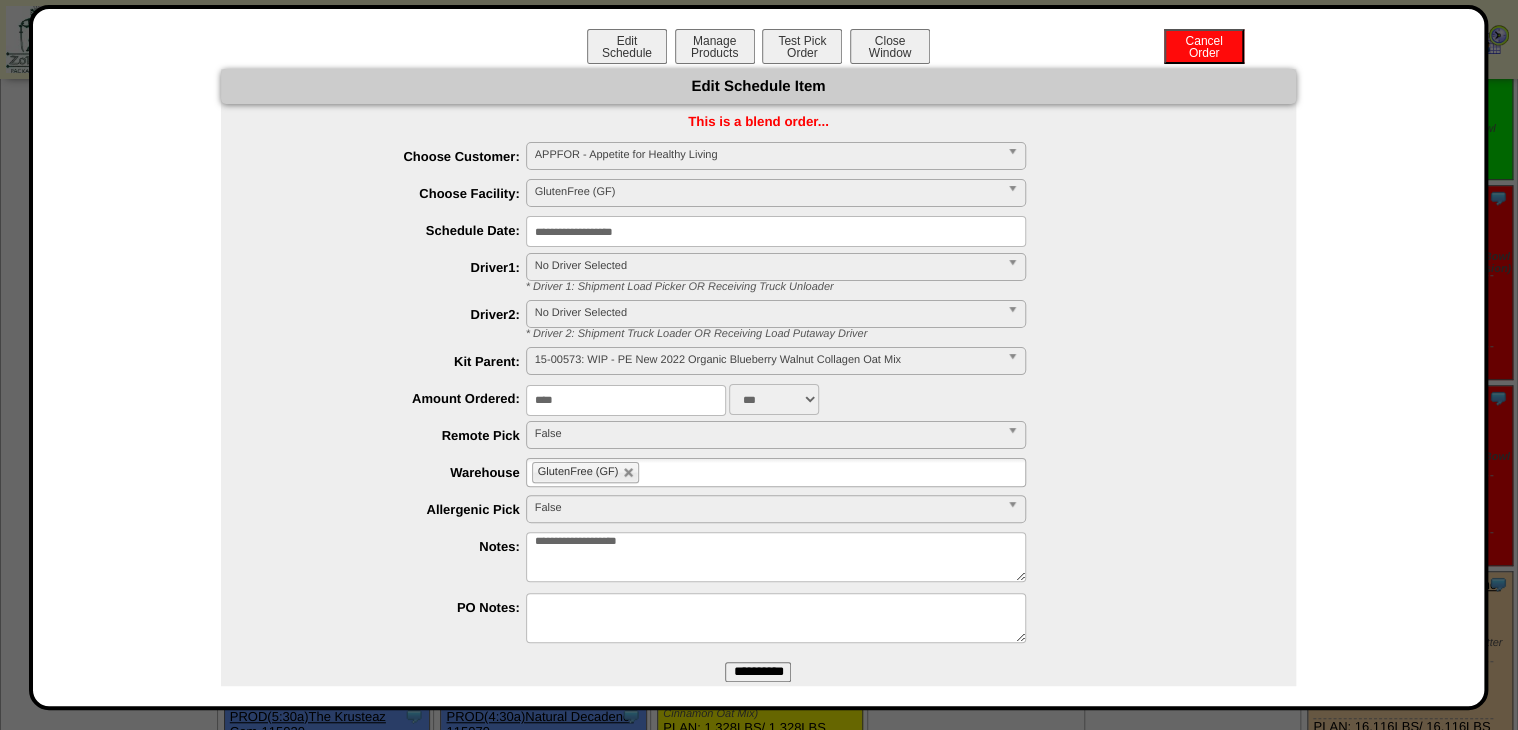 click on "**********" at bounding box center (758, 672) 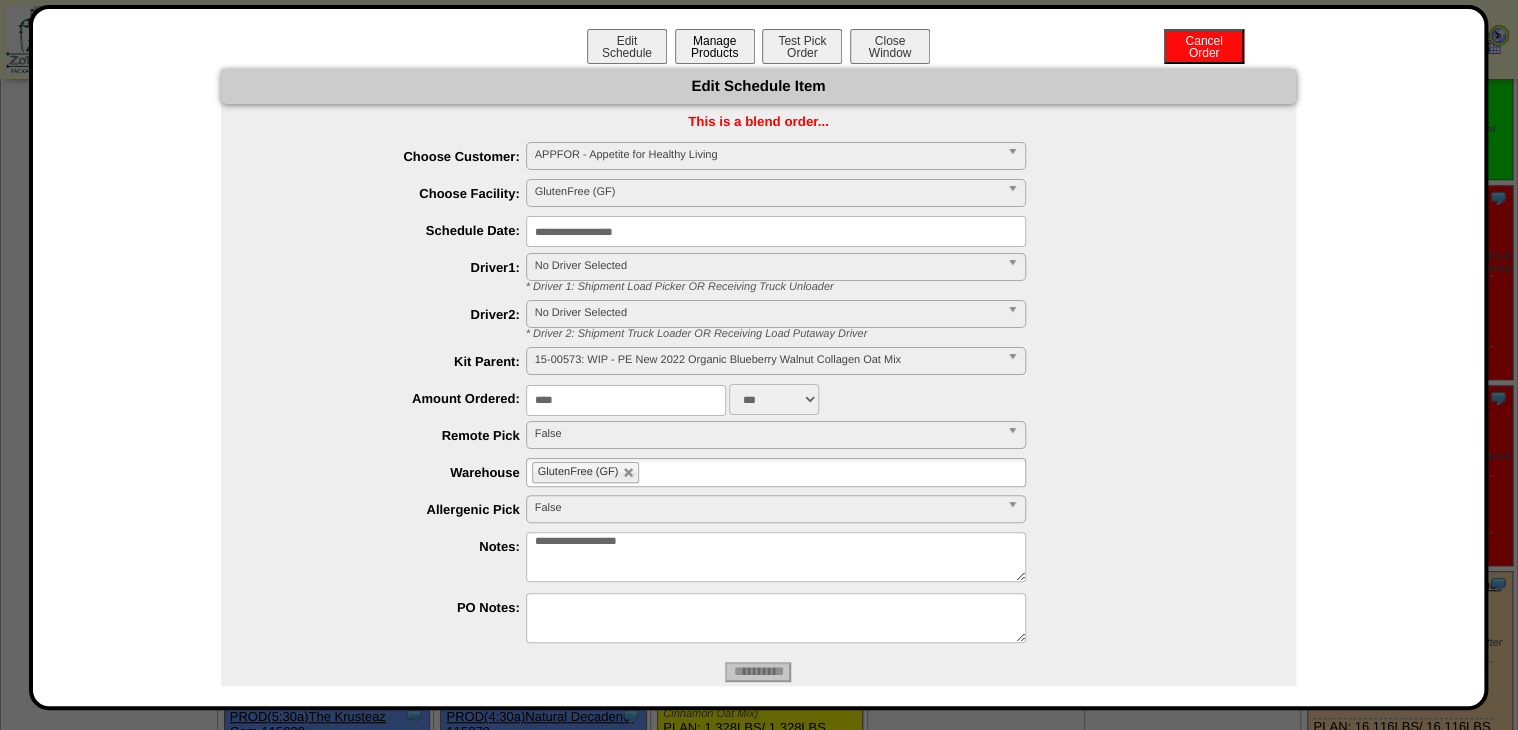click on "Manage Products" at bounding box center [715, 46] 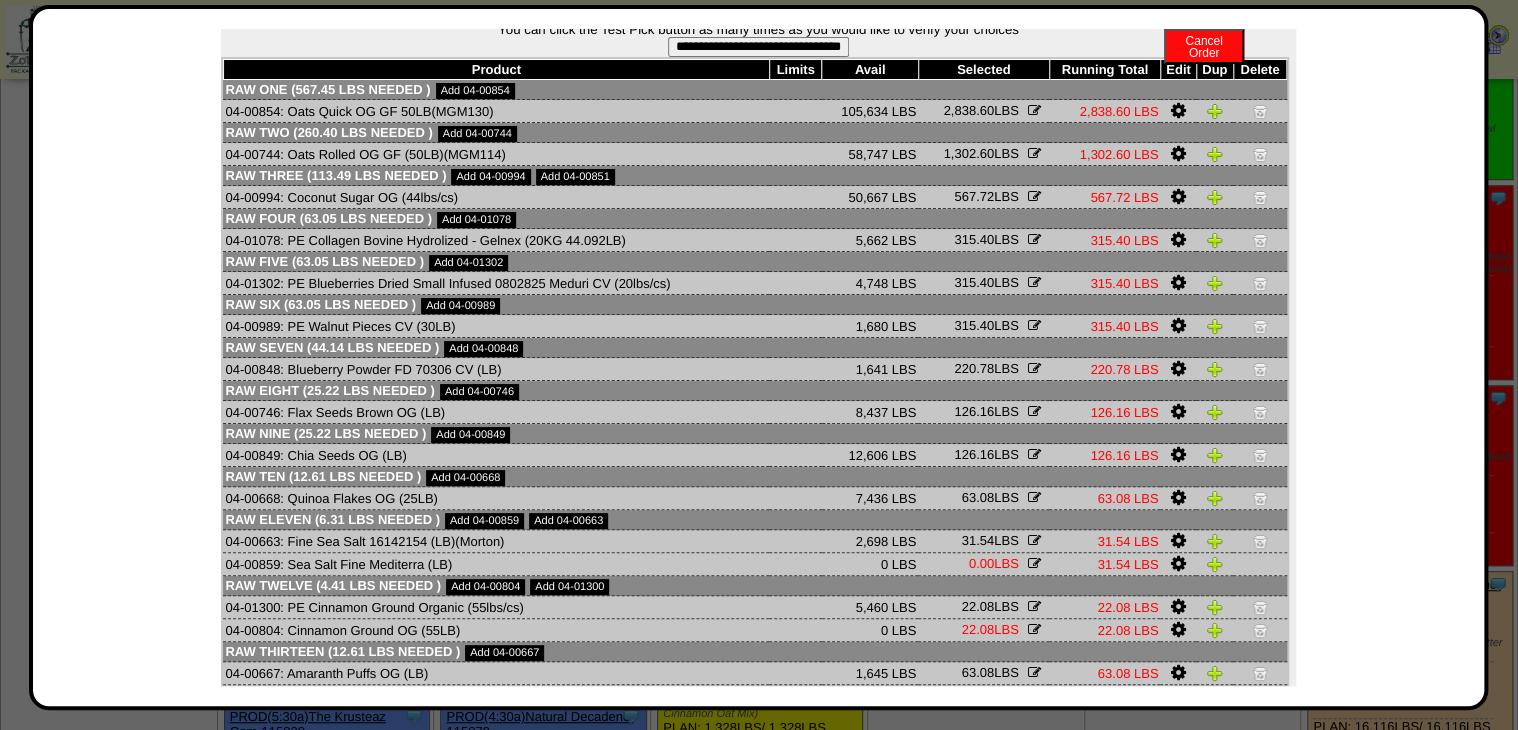 scroll, scrollTop: 158, scrollLeft: 0, axis: vertical 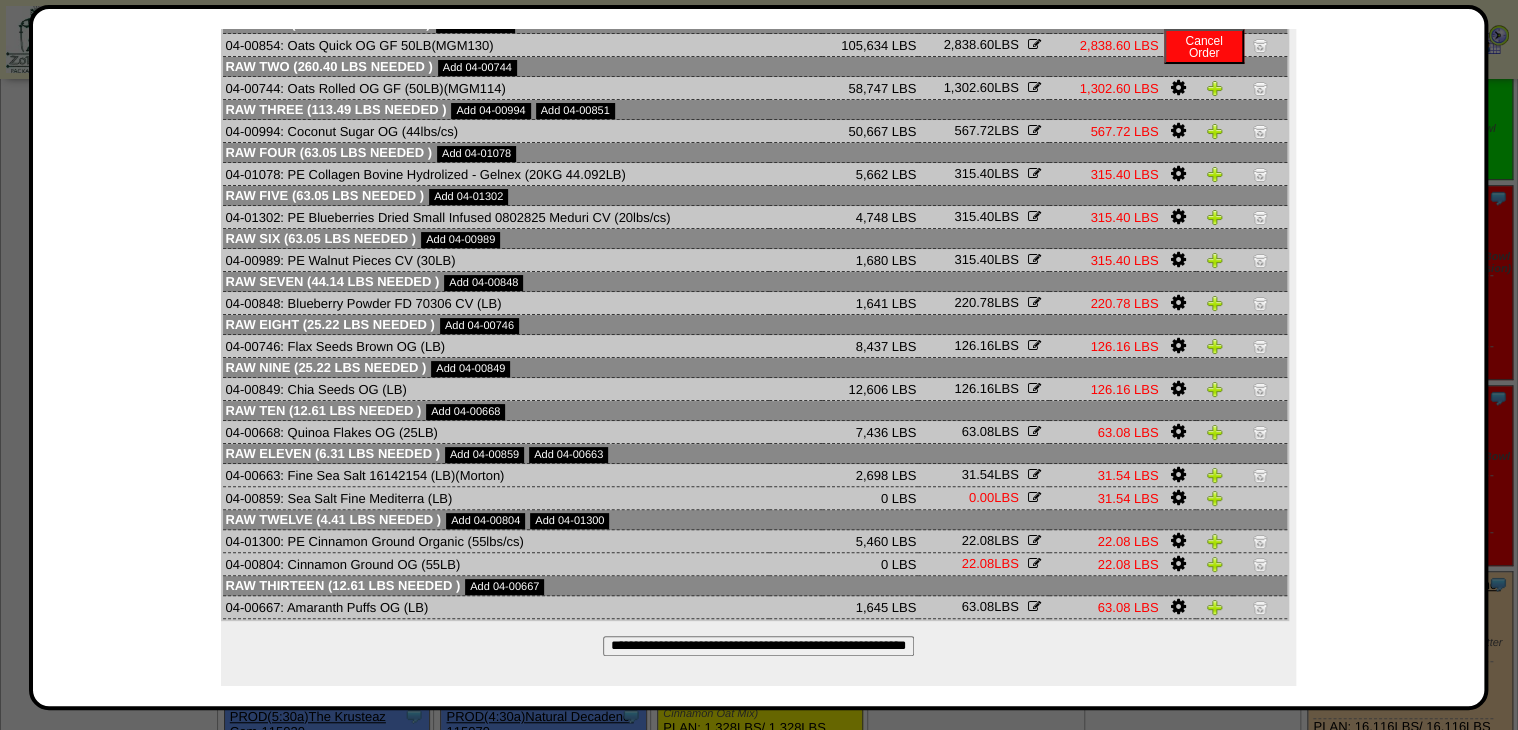 click on "**********" at bounding box center [758, 646] 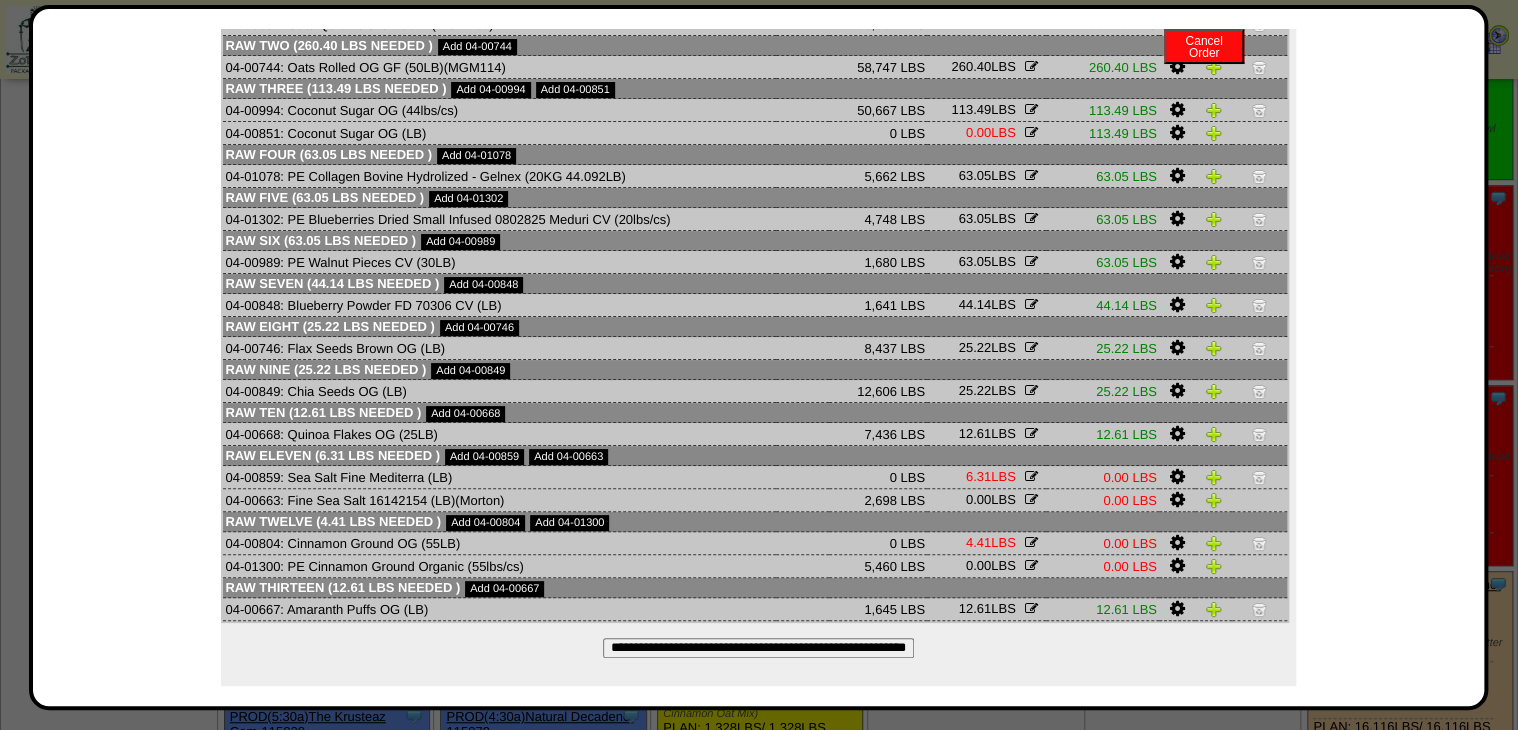 scroll, scrollTop: 181, scrollLeft: 0, axis: vertical 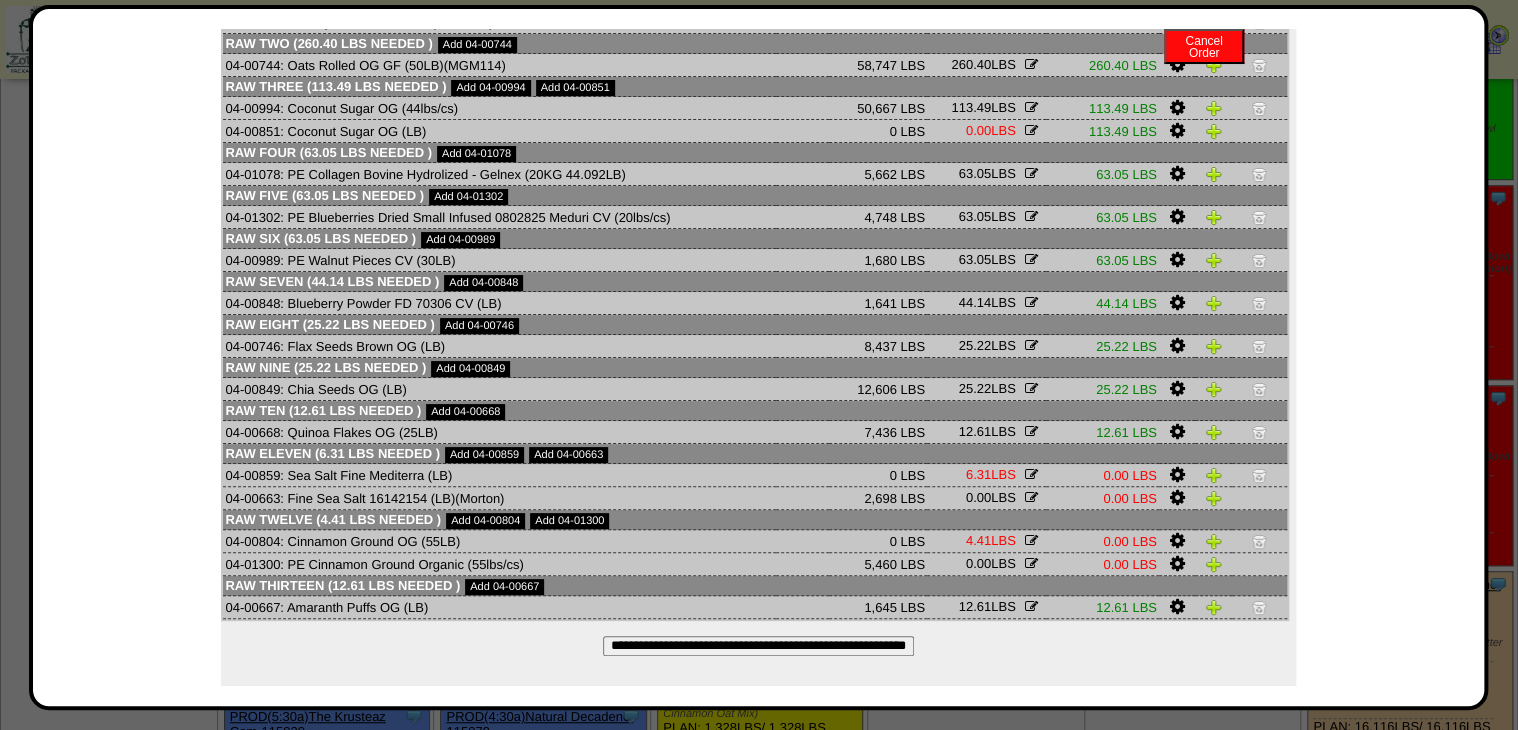 click at bounding box center [1176, 498] 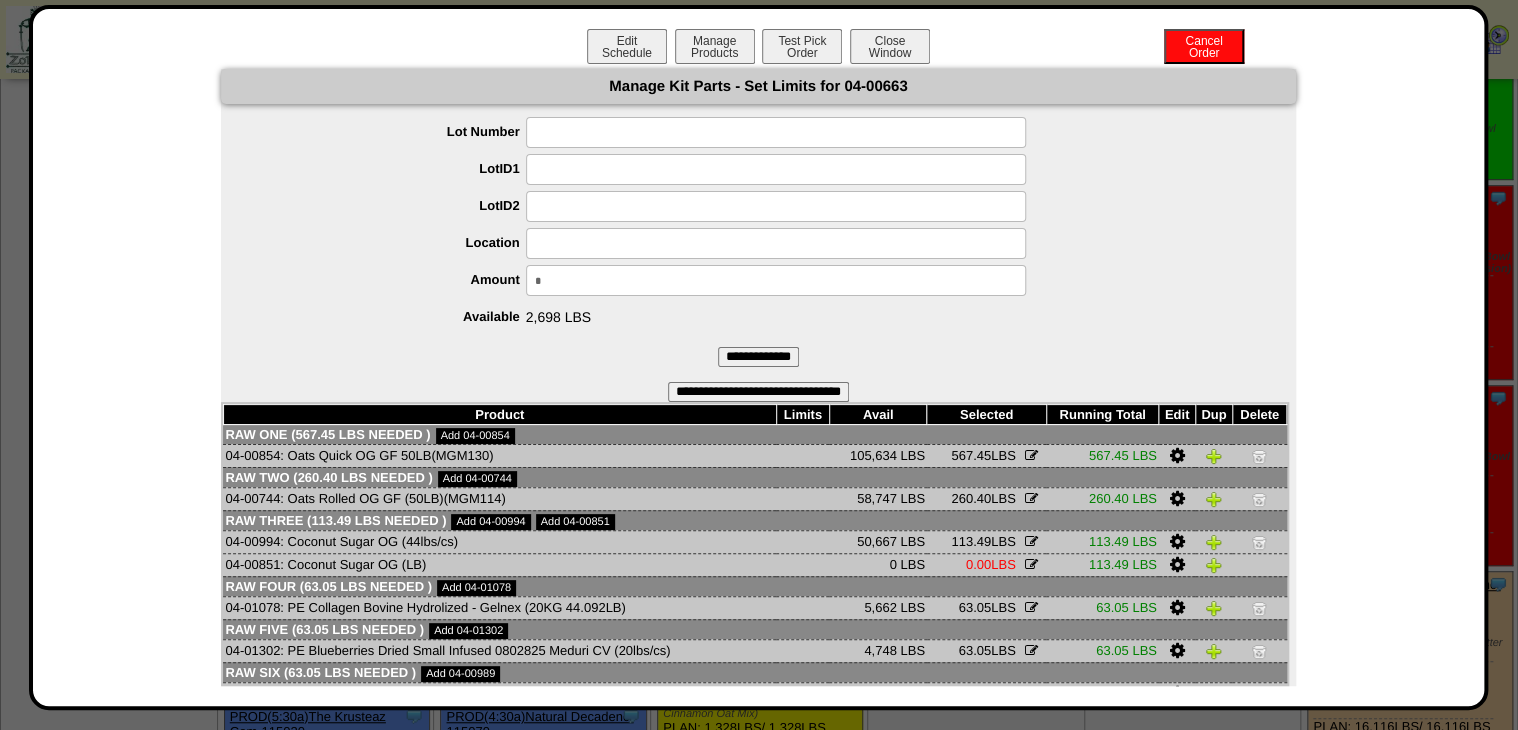 drag, startPoint x: 643, startPoint y: 294, endPoint x: 399, endPoint y: 299, distance: 244.05122 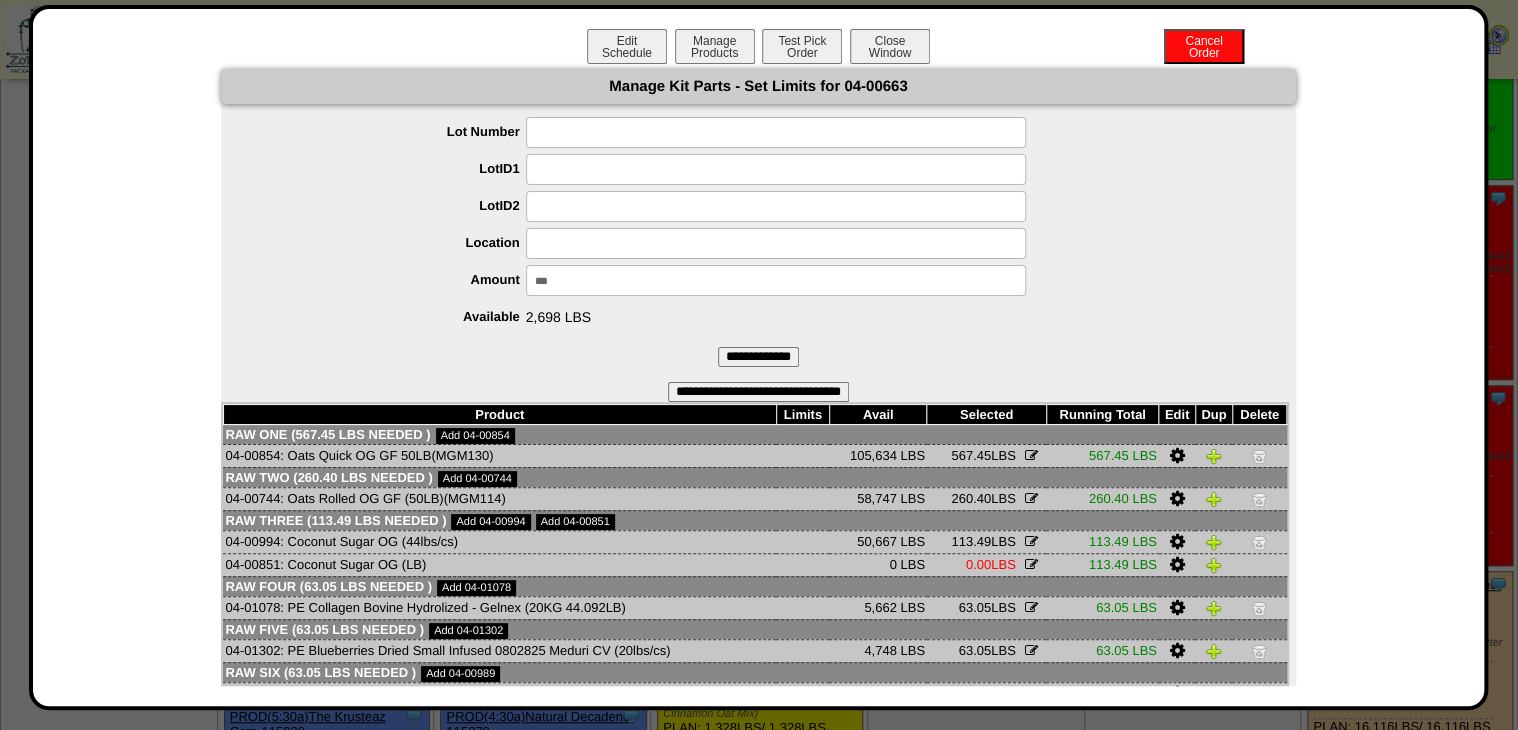 type on "****" 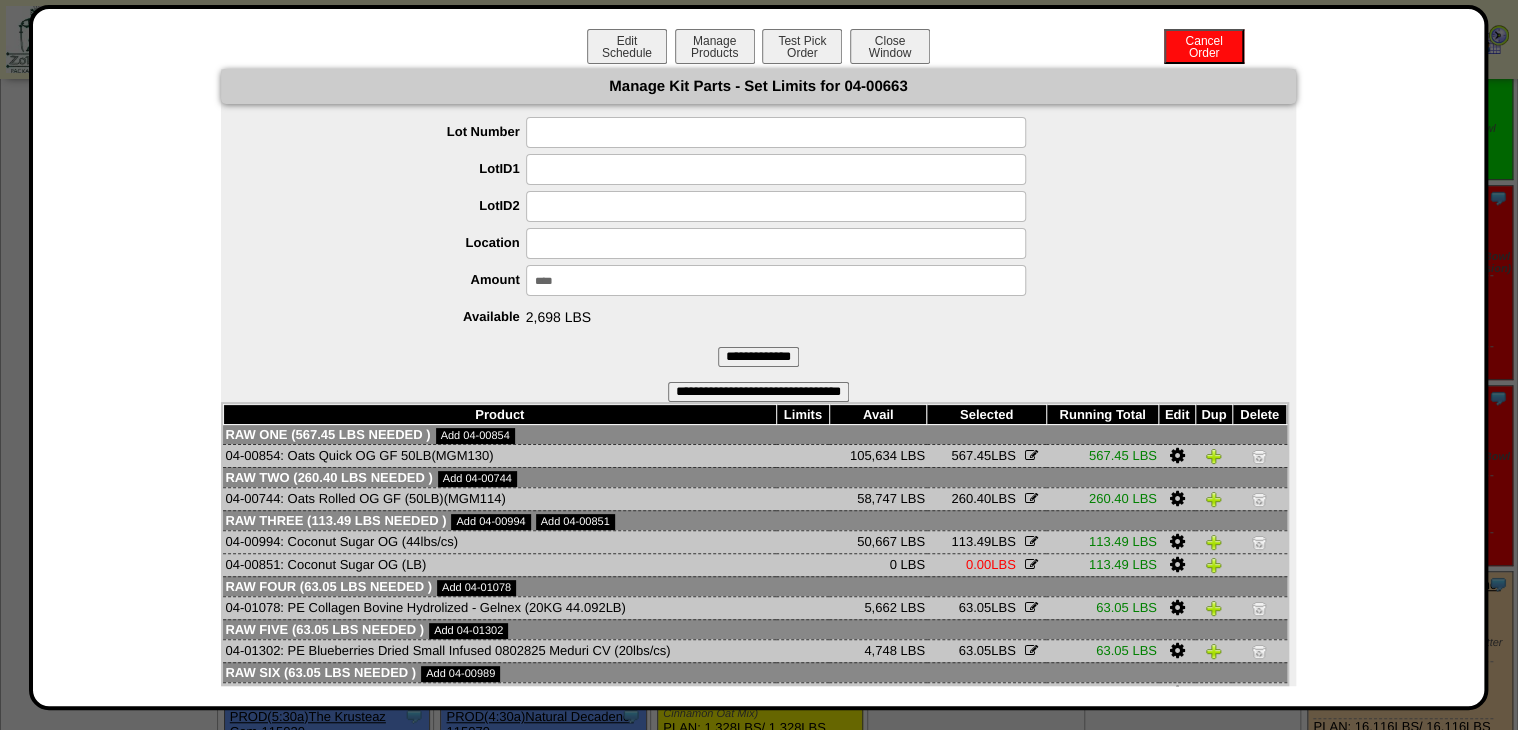 click on "**********" at bounding box center (758, 357) 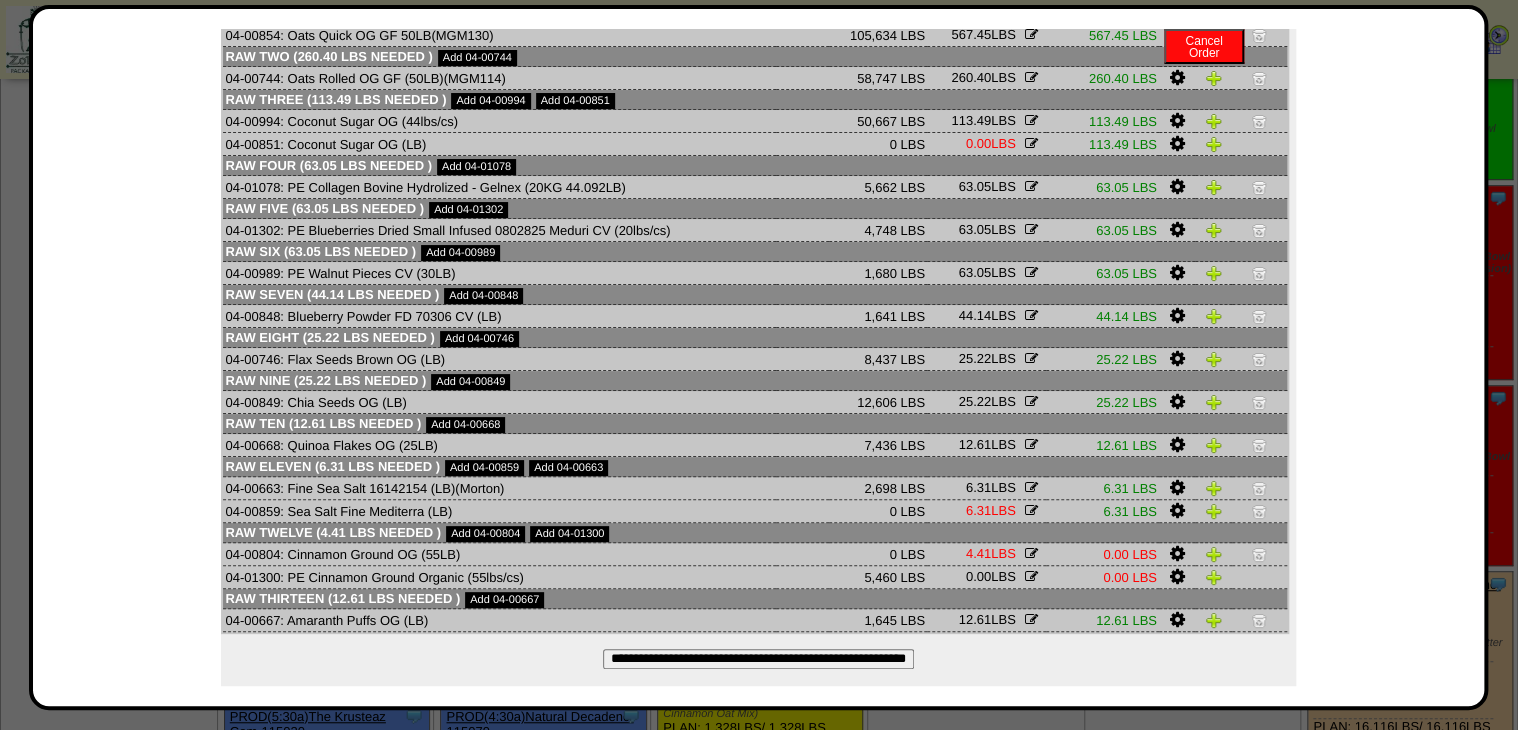 scroll, scrollTop: 181, scrollLeft: 0, axis: vertical 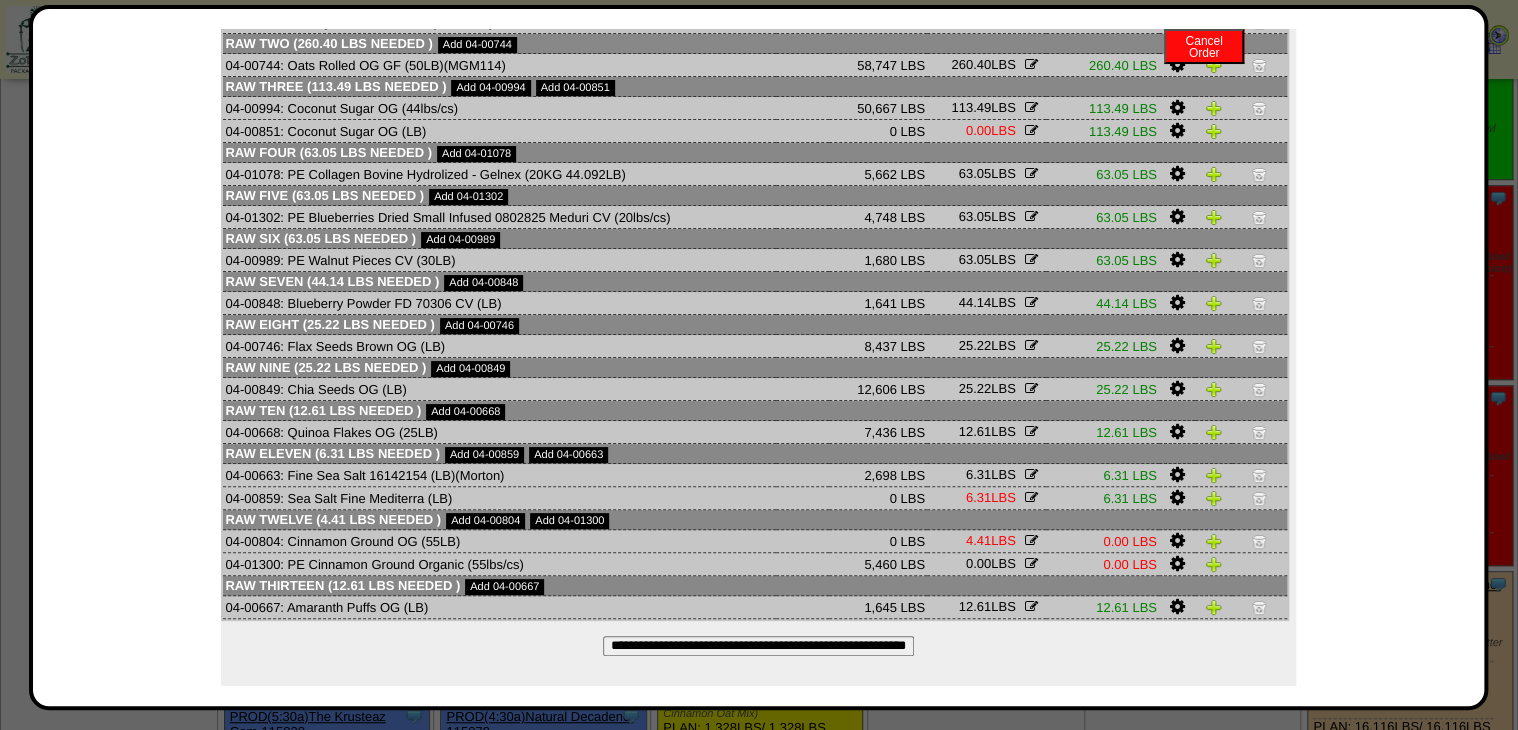 click at bounding box center (1176, 498) 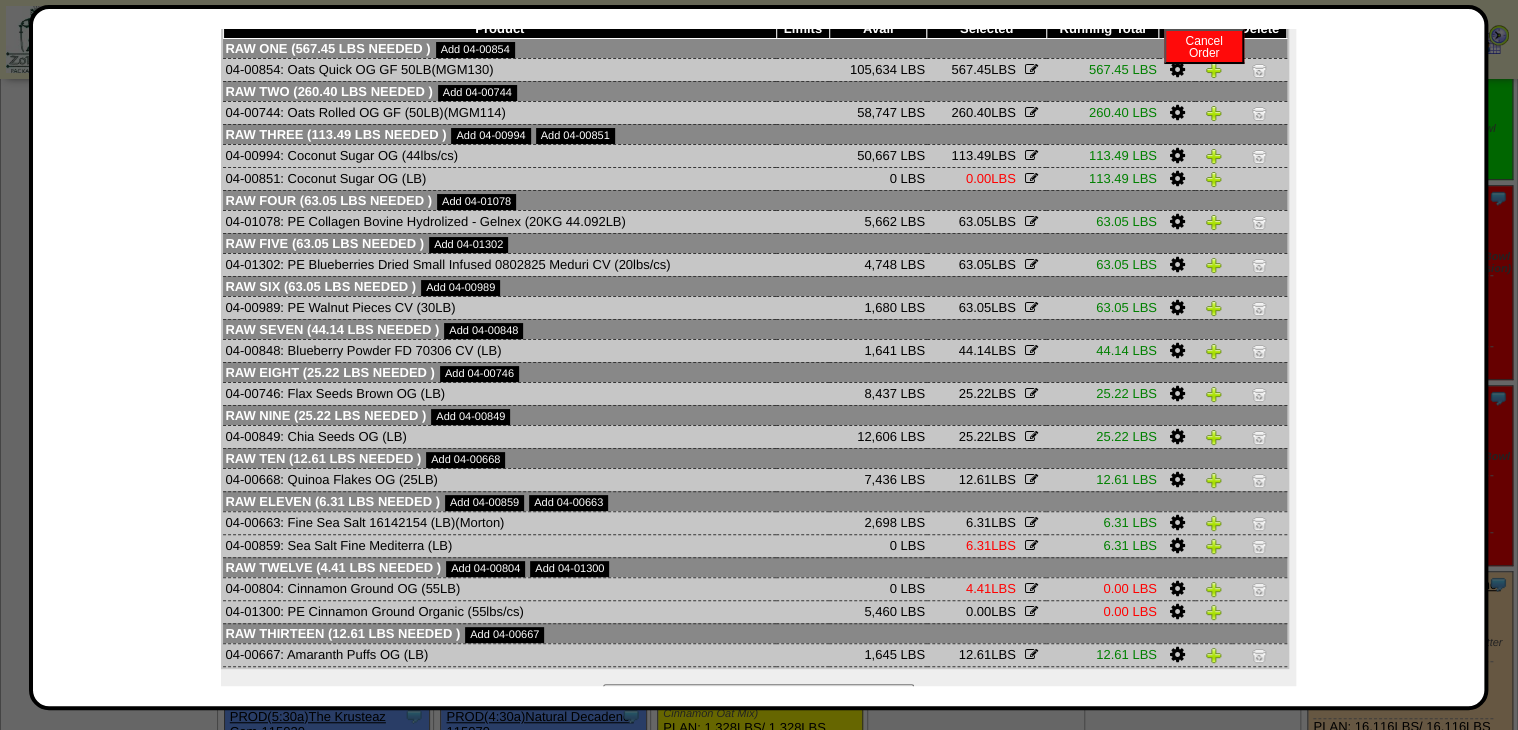 scroll, scrollTop: 435, scrollLeft: 0, axis: vertical 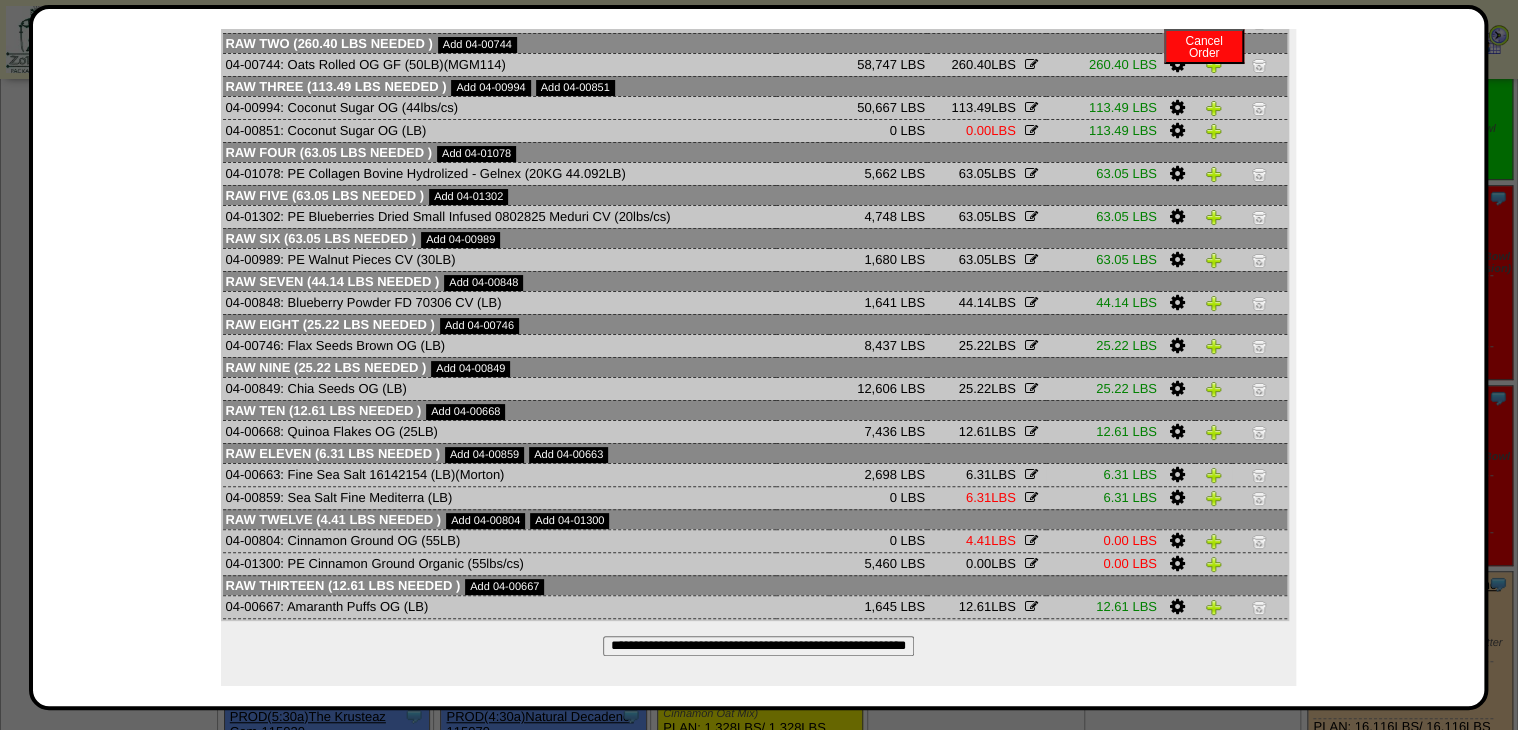 click at bounding box center [1176, 475] 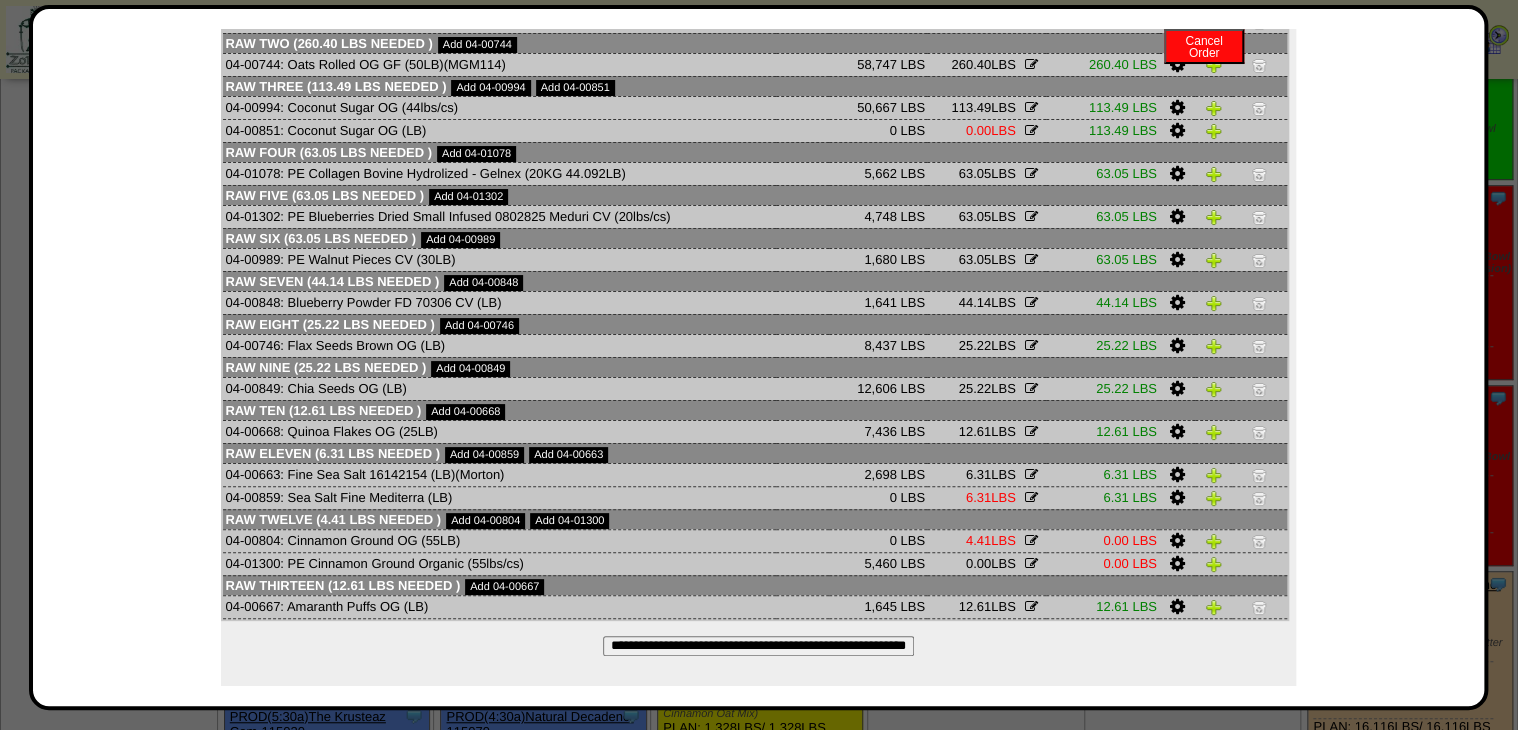 scroll, scrollTop: 0, scrollLeft: 0, axis: both 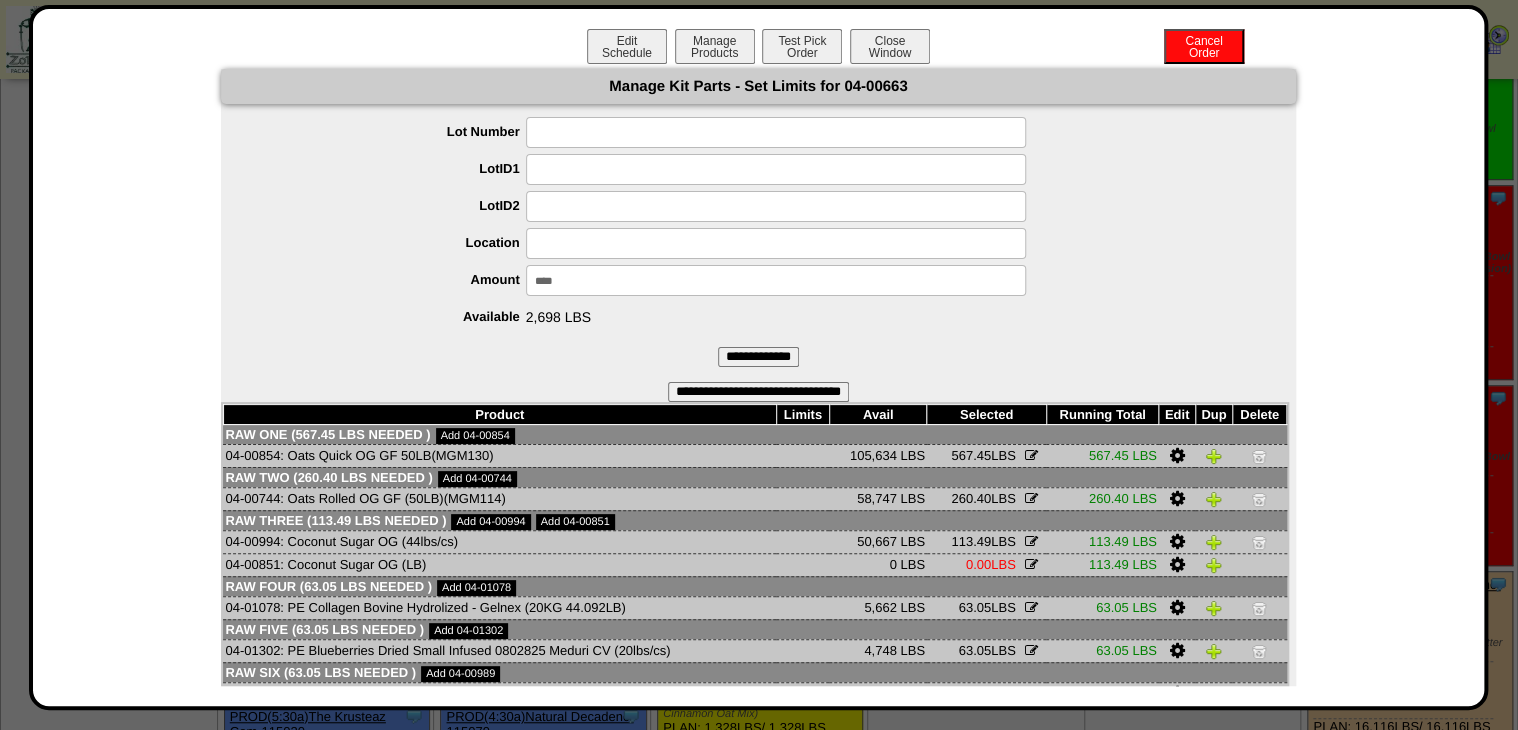 click on "****" at bounding box center (776, 280) 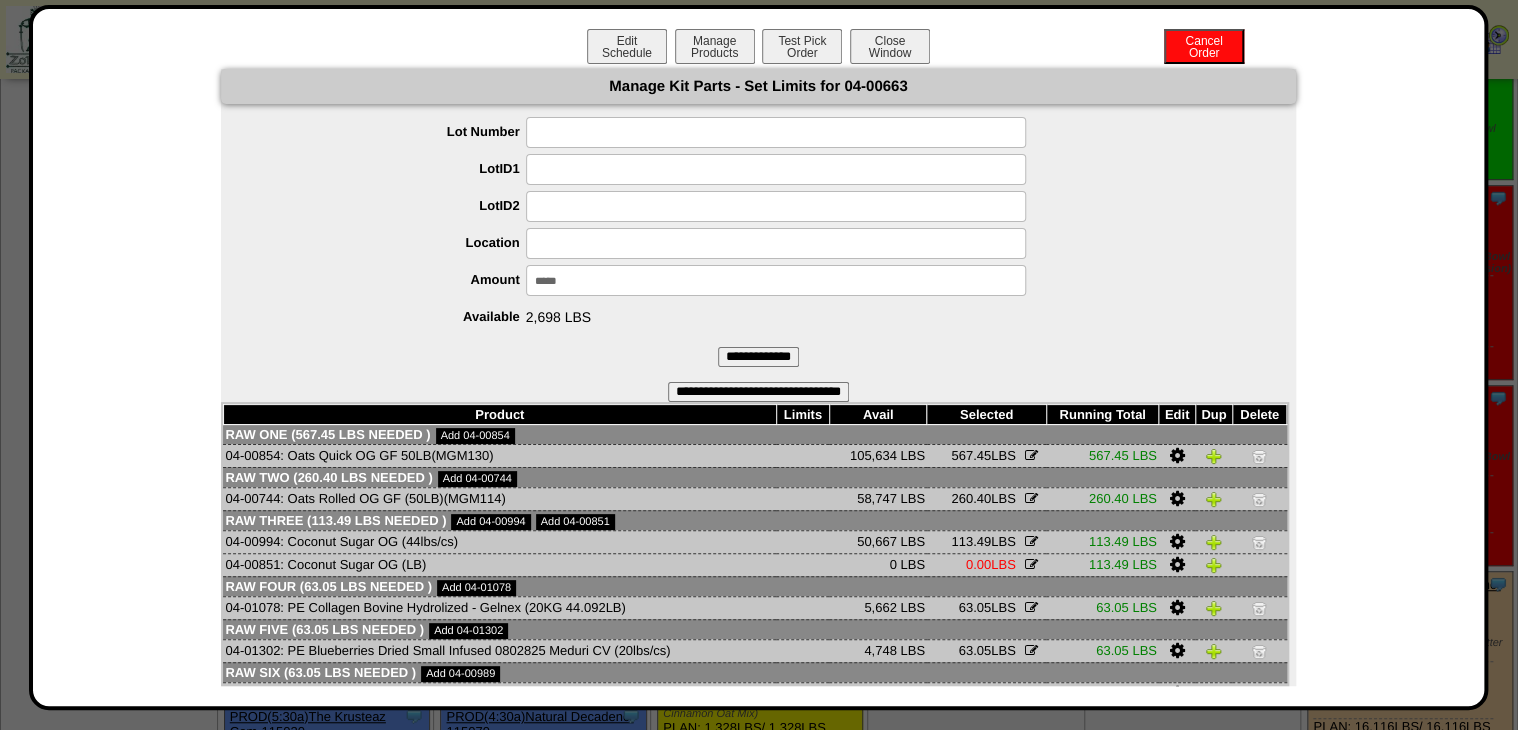 click on "**********" at bounding box center (758, 357) 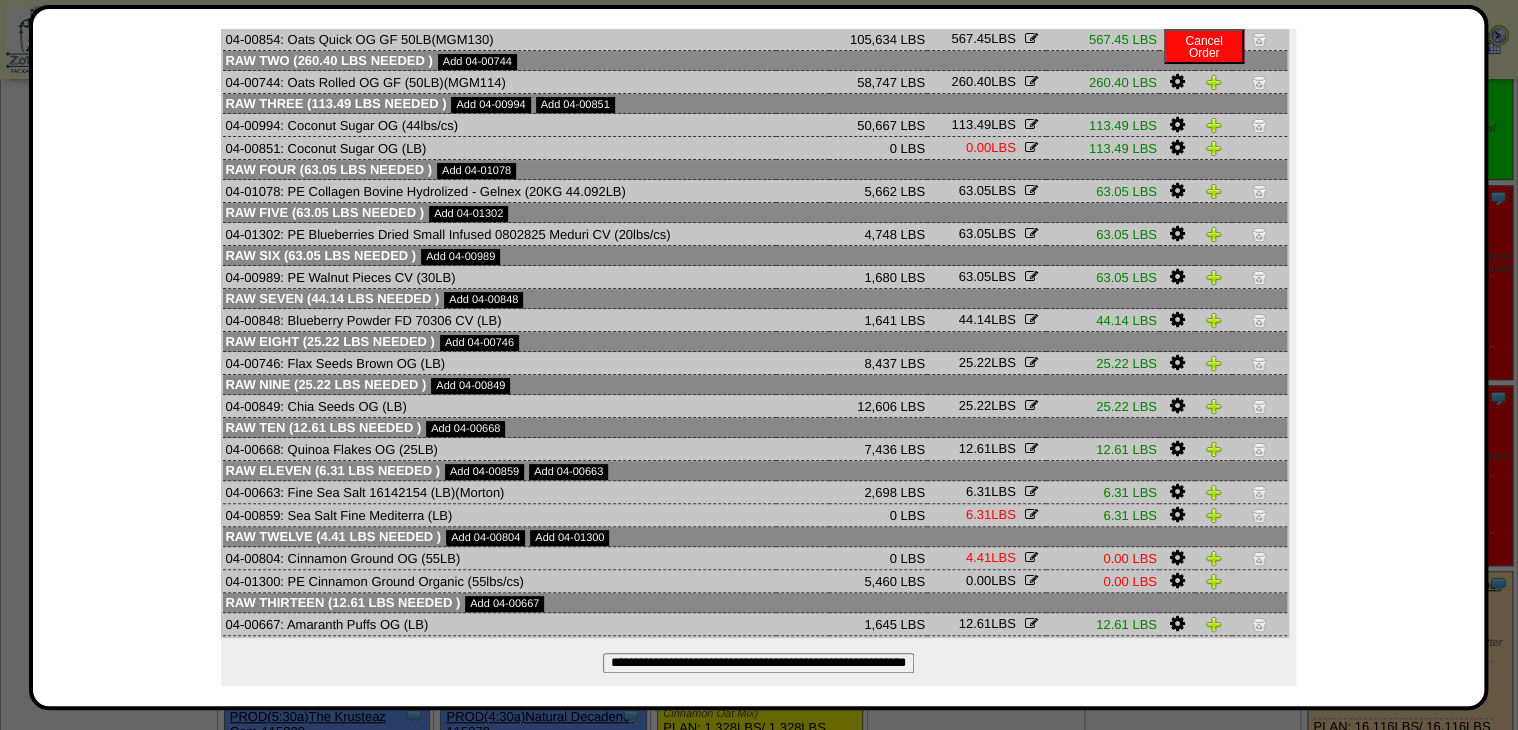 scroll, scrollTop: 181, scrollLeft: 0, axis: vertical 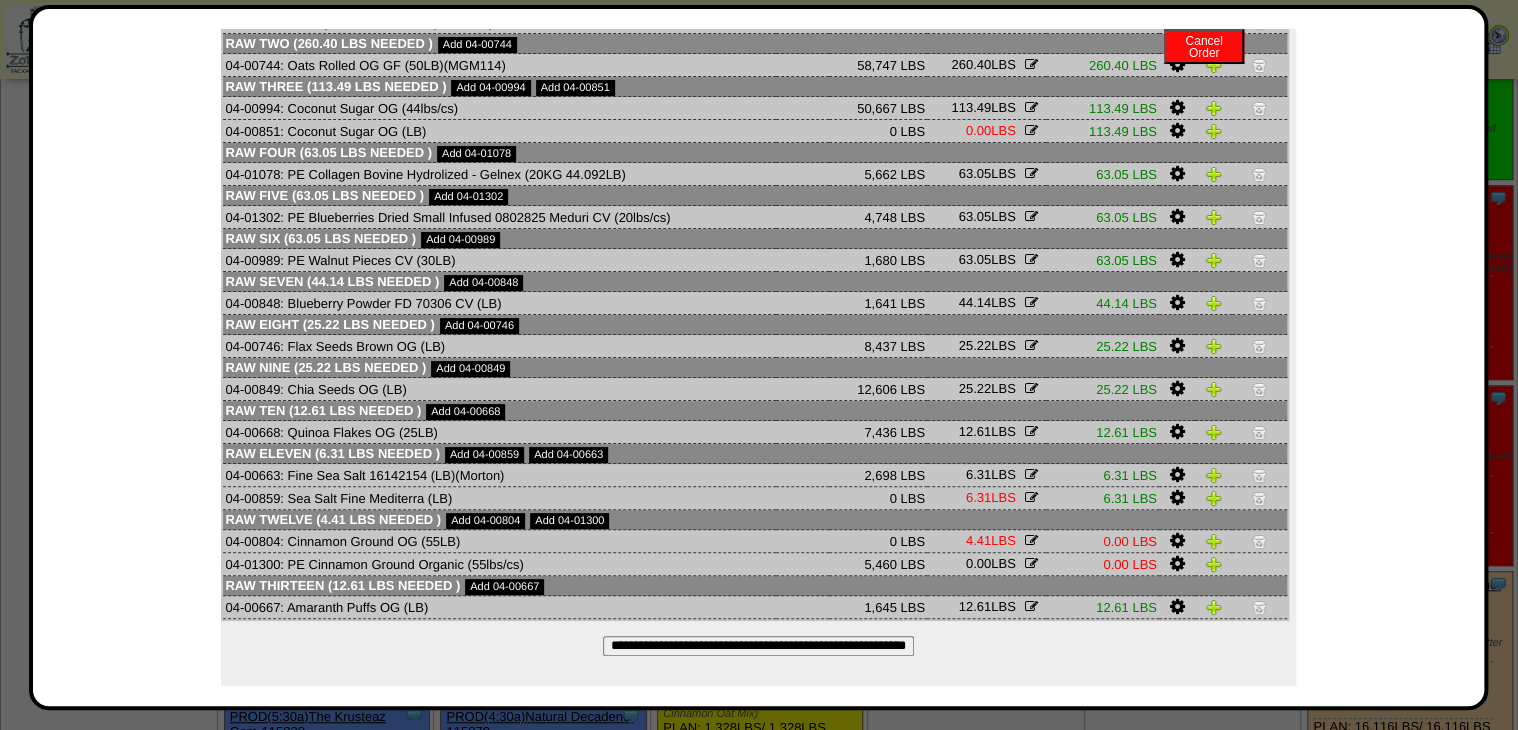 click at bounding box center (1176, 541) 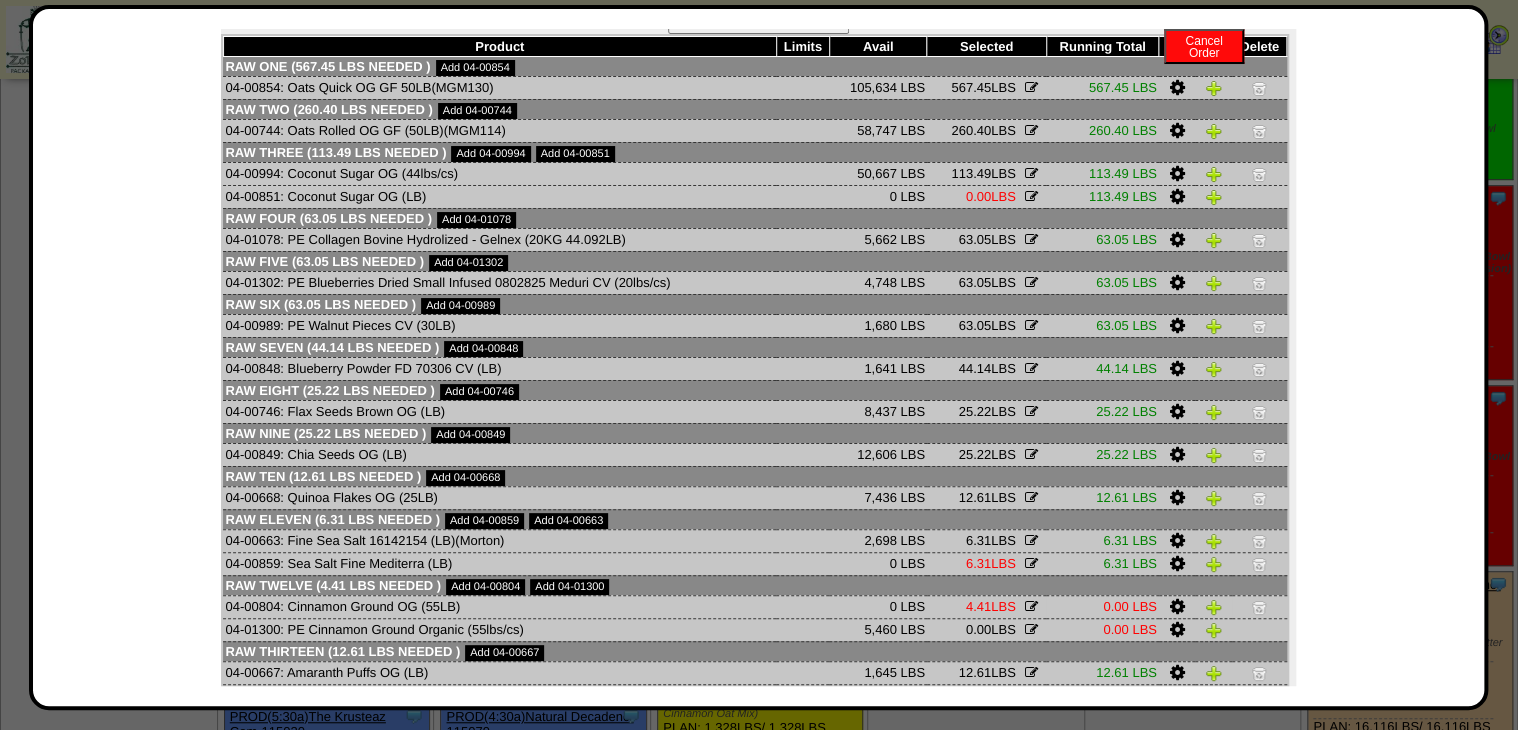 scroll, scrollTop: 435, scrollLeft: 0, axis: vertical 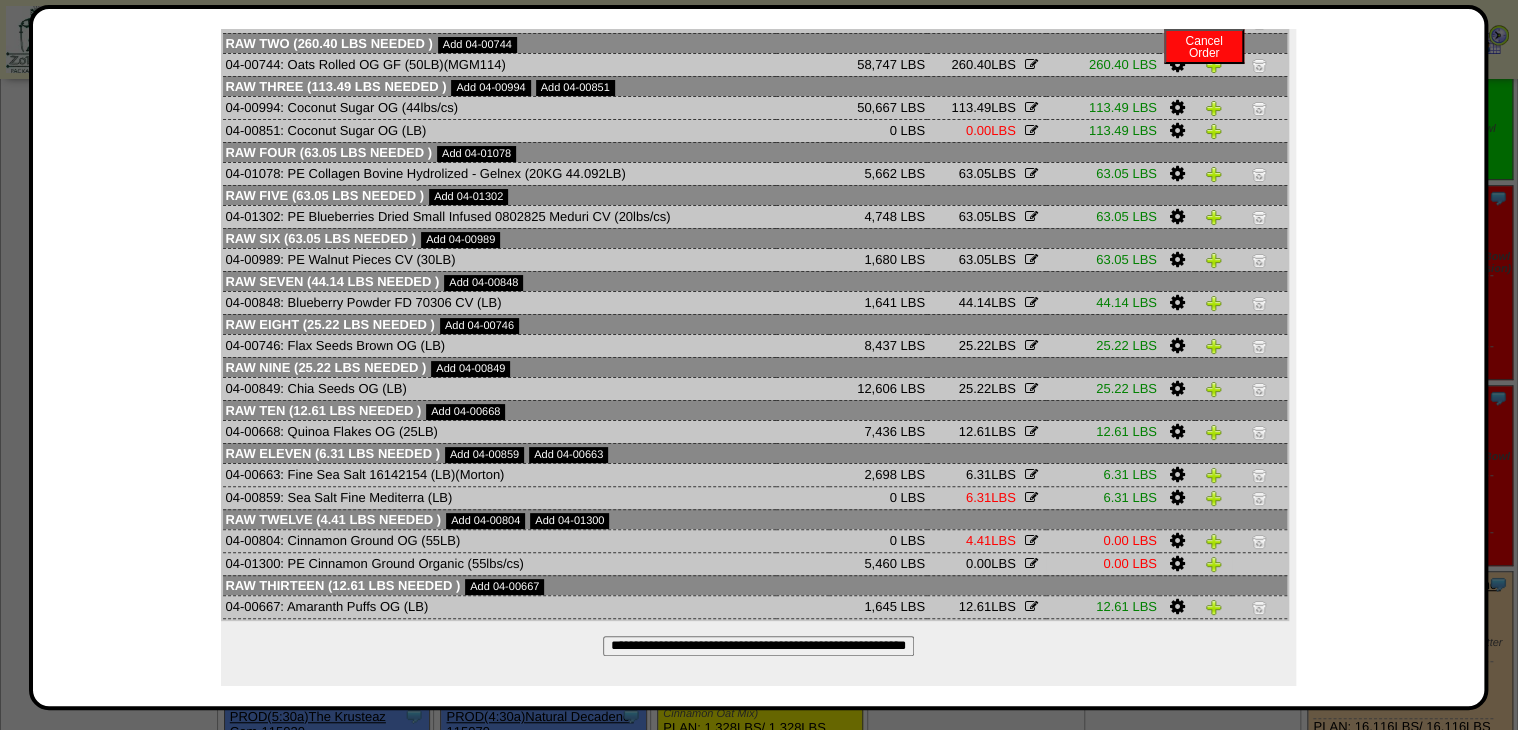click at bounding box center [1177, 563] 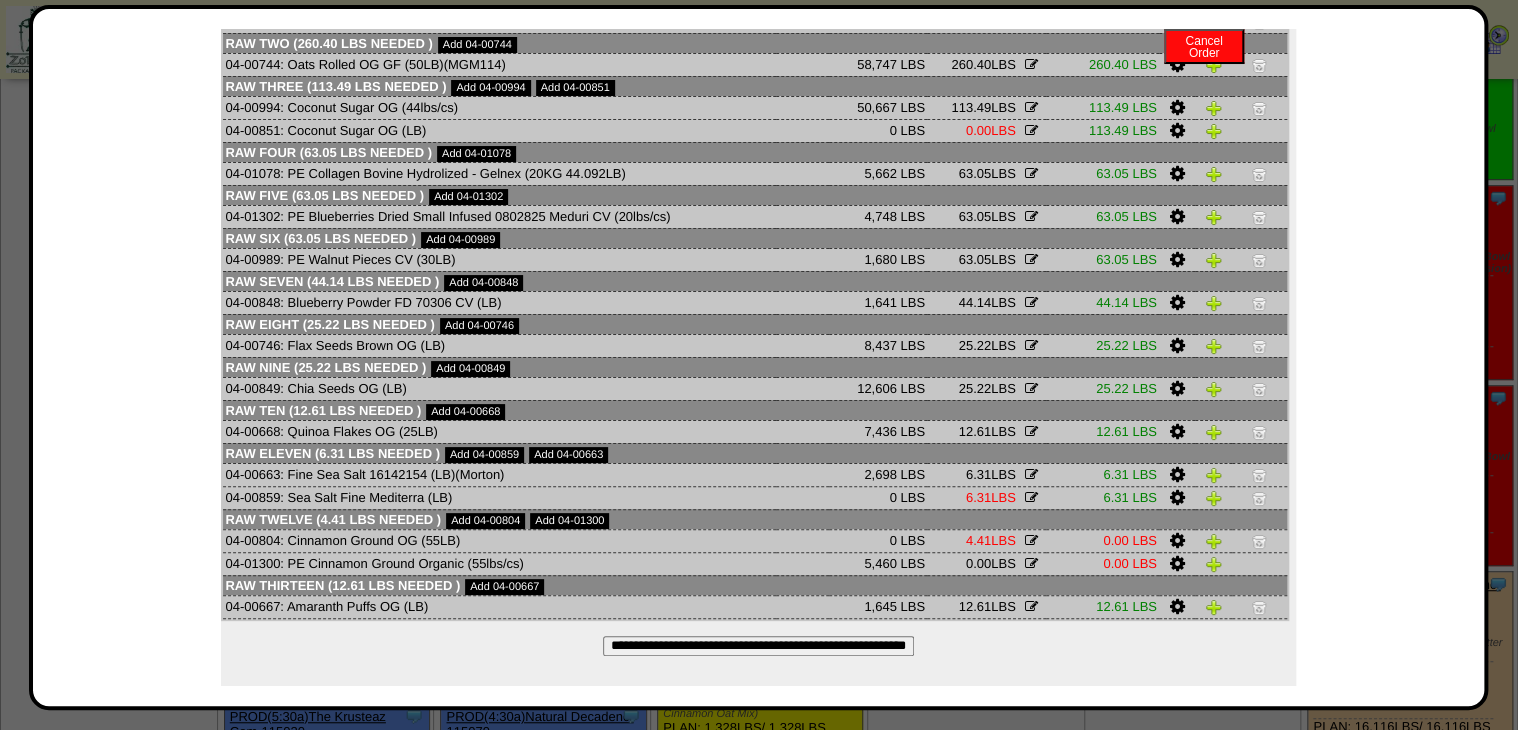 scroll, scrollTop: 0, scrollLeft: 0, axis: both 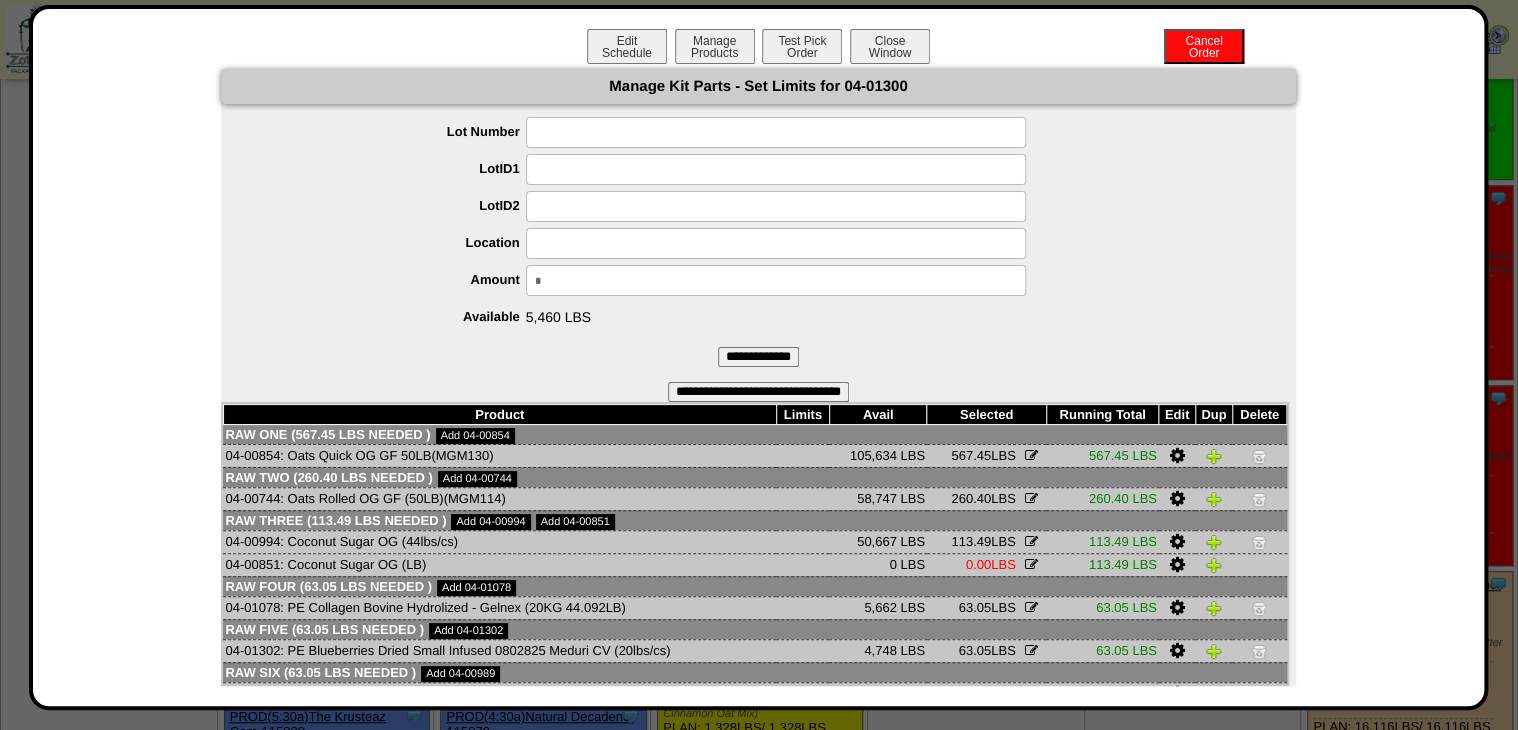 drag, startPoint x: 606, startPoint y: 276, endPoint x: 408, endPoint y: 301, distance: 199.57204 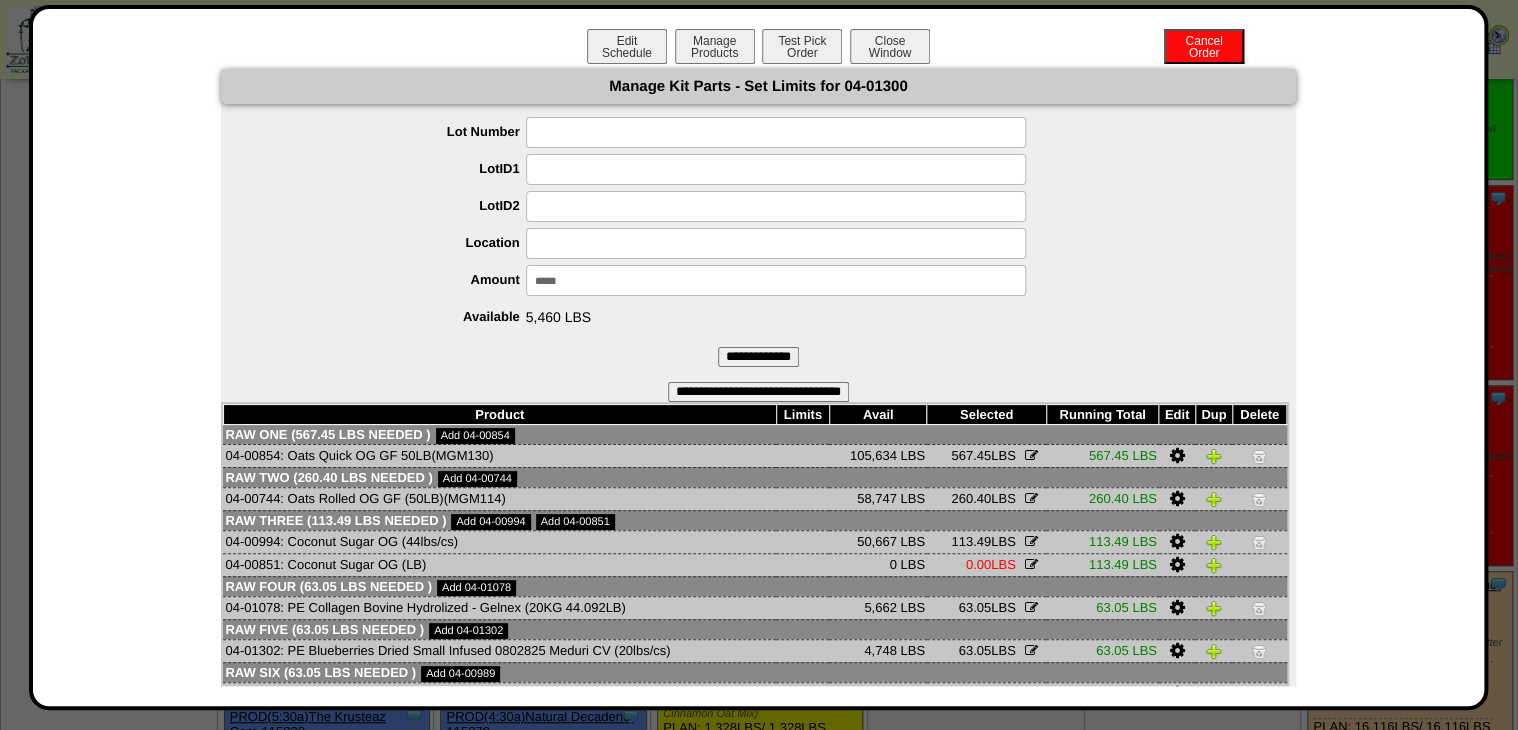 type on "******" 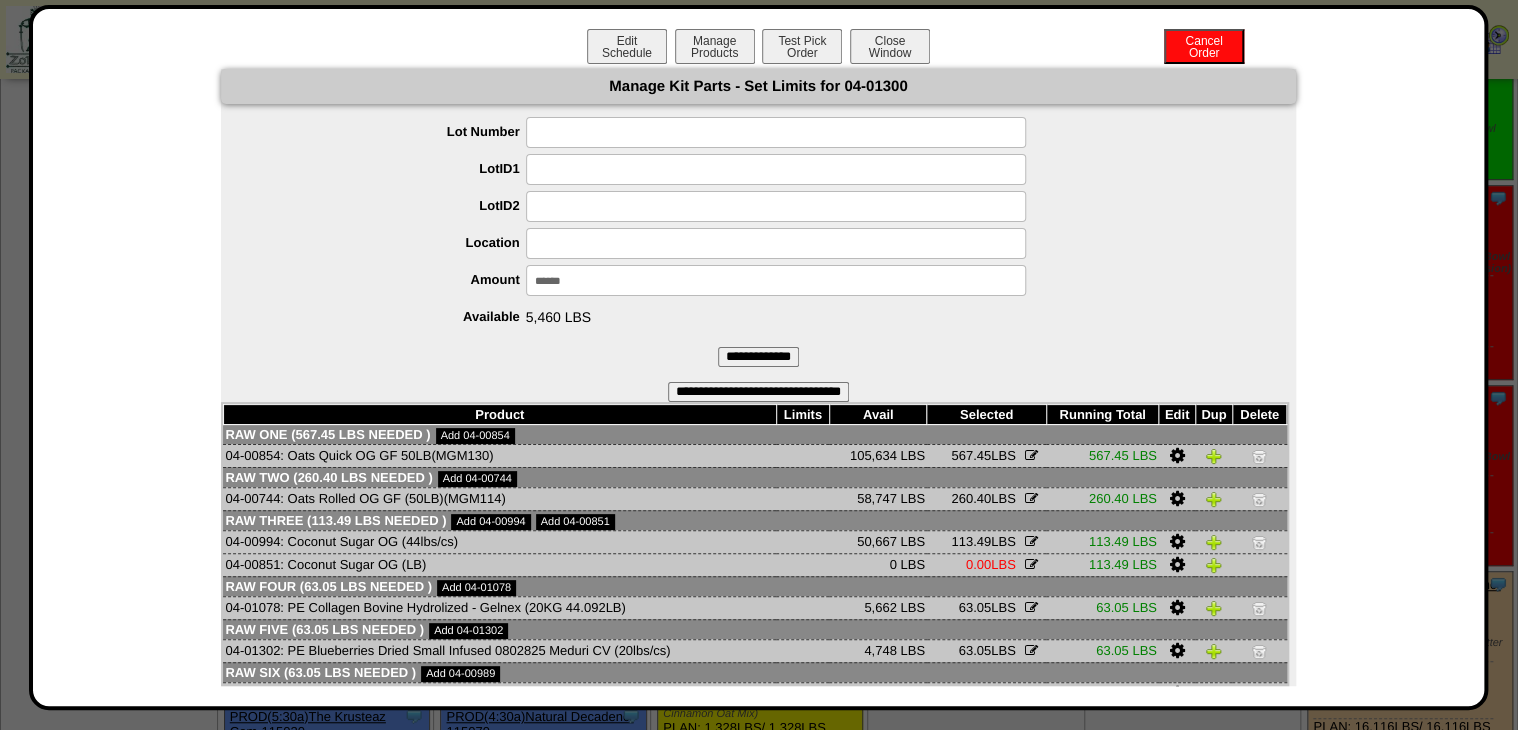 click on "**********" at bounding box center (758, 357) 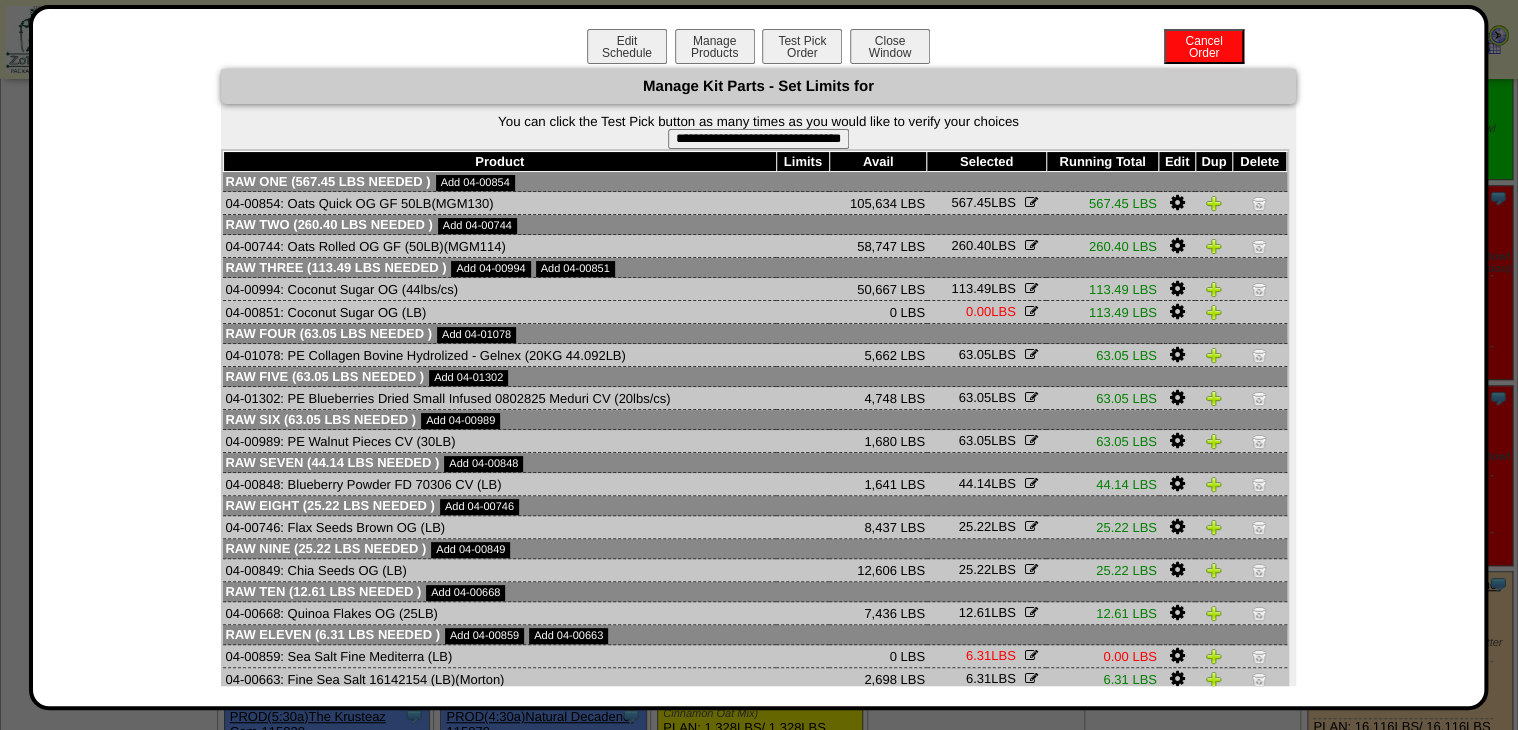 click on "**********" at bounding box center (758, 139) 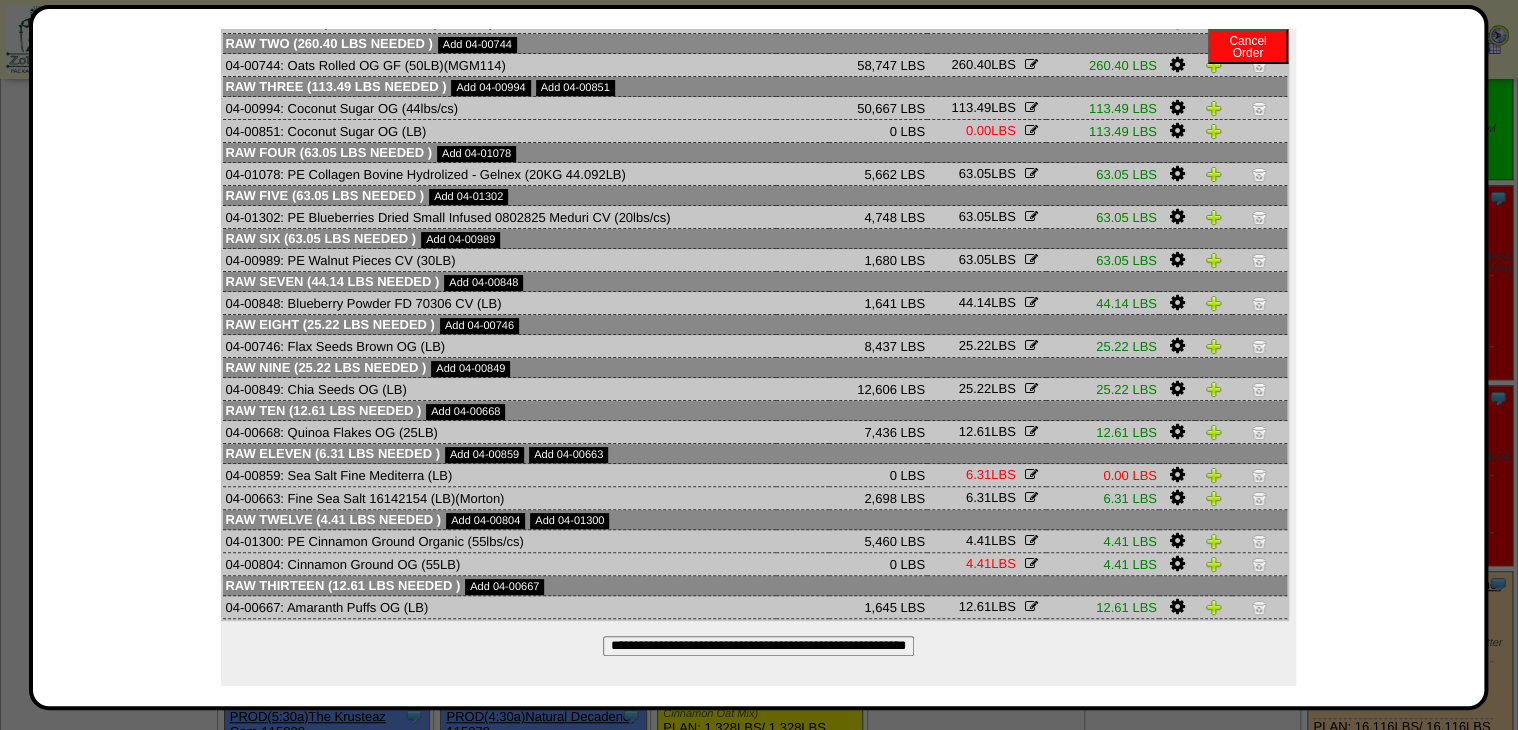 scroll, scrollTop: 0, scrollLeft: 0, axis: both 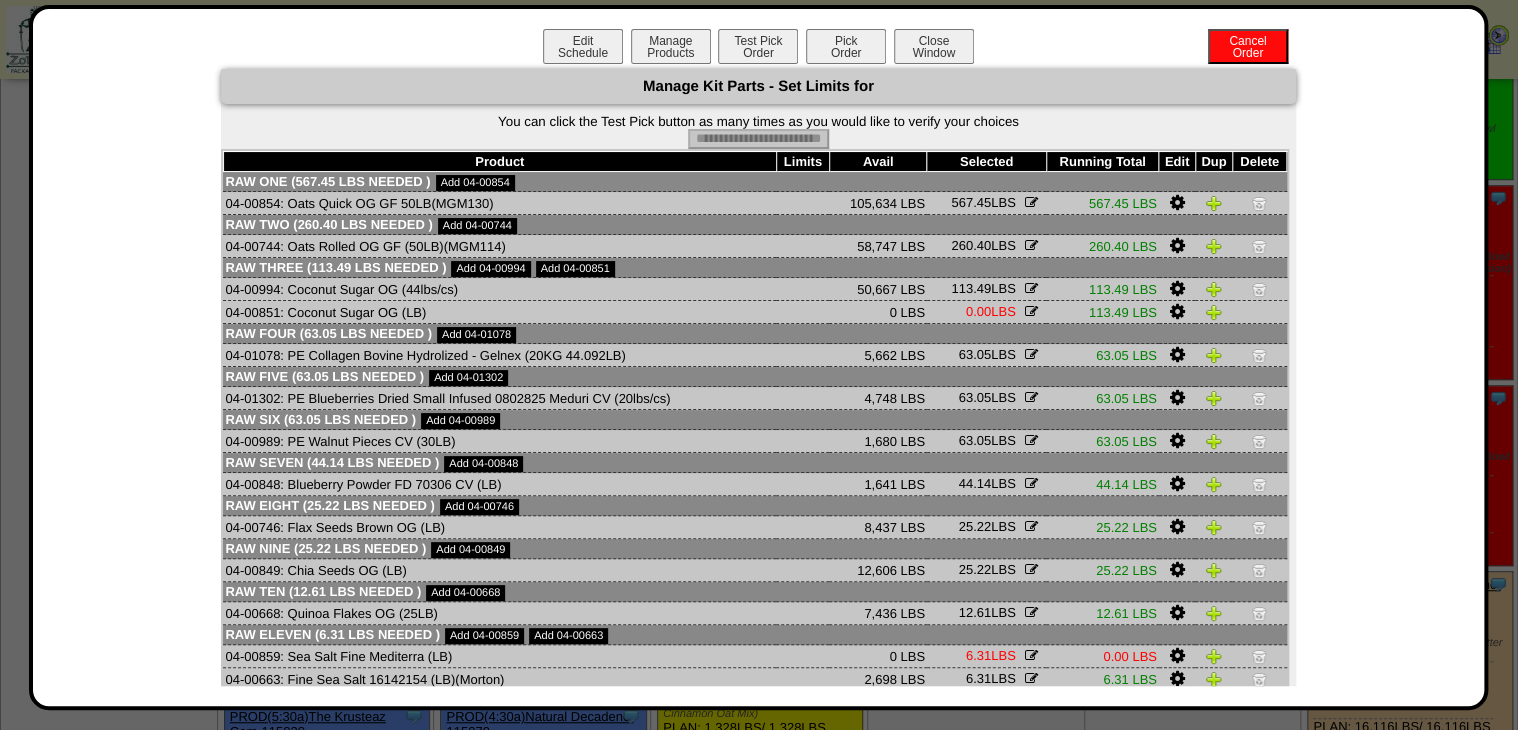 click on "Edit Schedule
Manage Products
Test Pick Order
Pick Order
Cancel Order
Close Window" at bounding box center (759, 49) 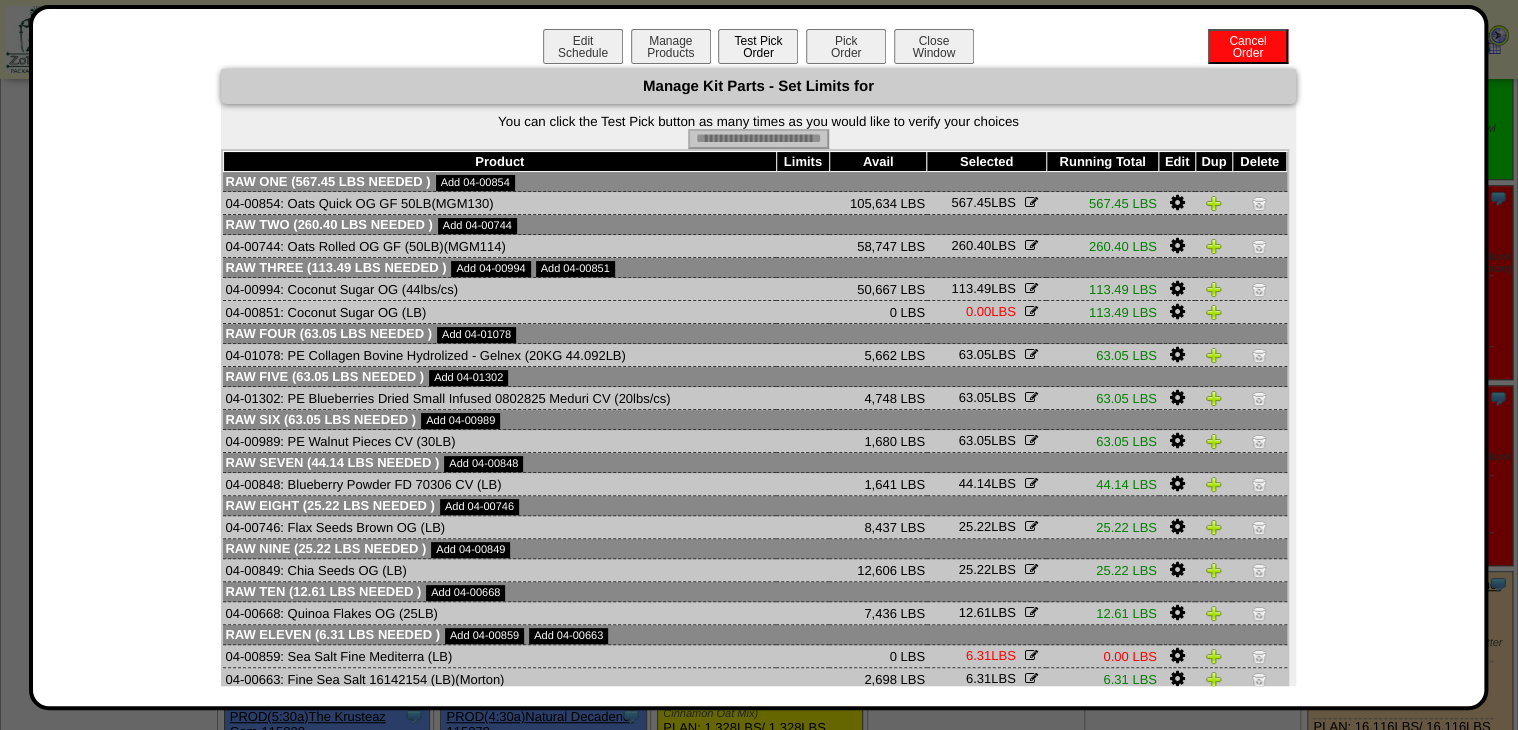 click on "Pick Order" at bounding box center [846, 46] 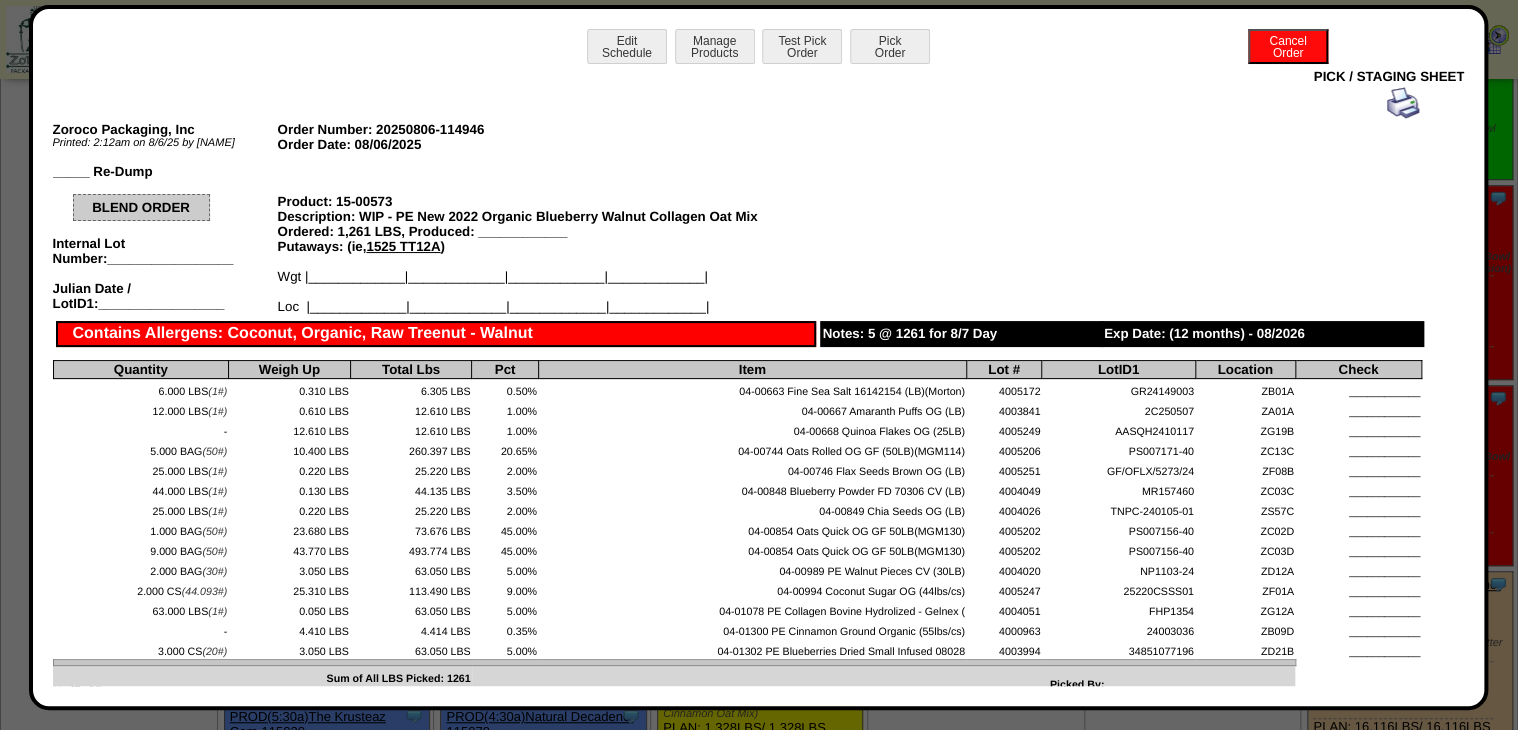 click at bounding box center (1403, 103) 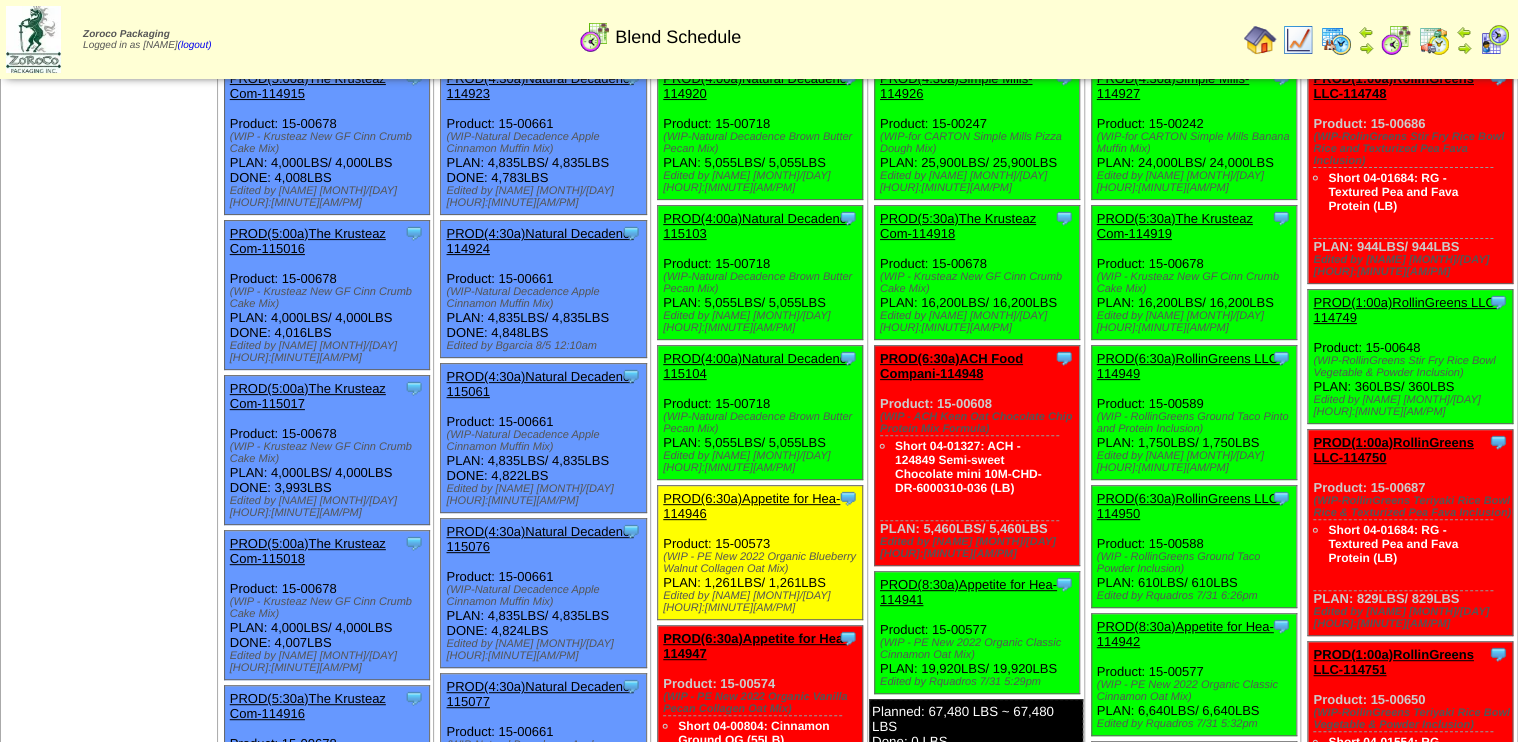 scroll, scrollTop: 0, scrollLeft: 0, axis: both 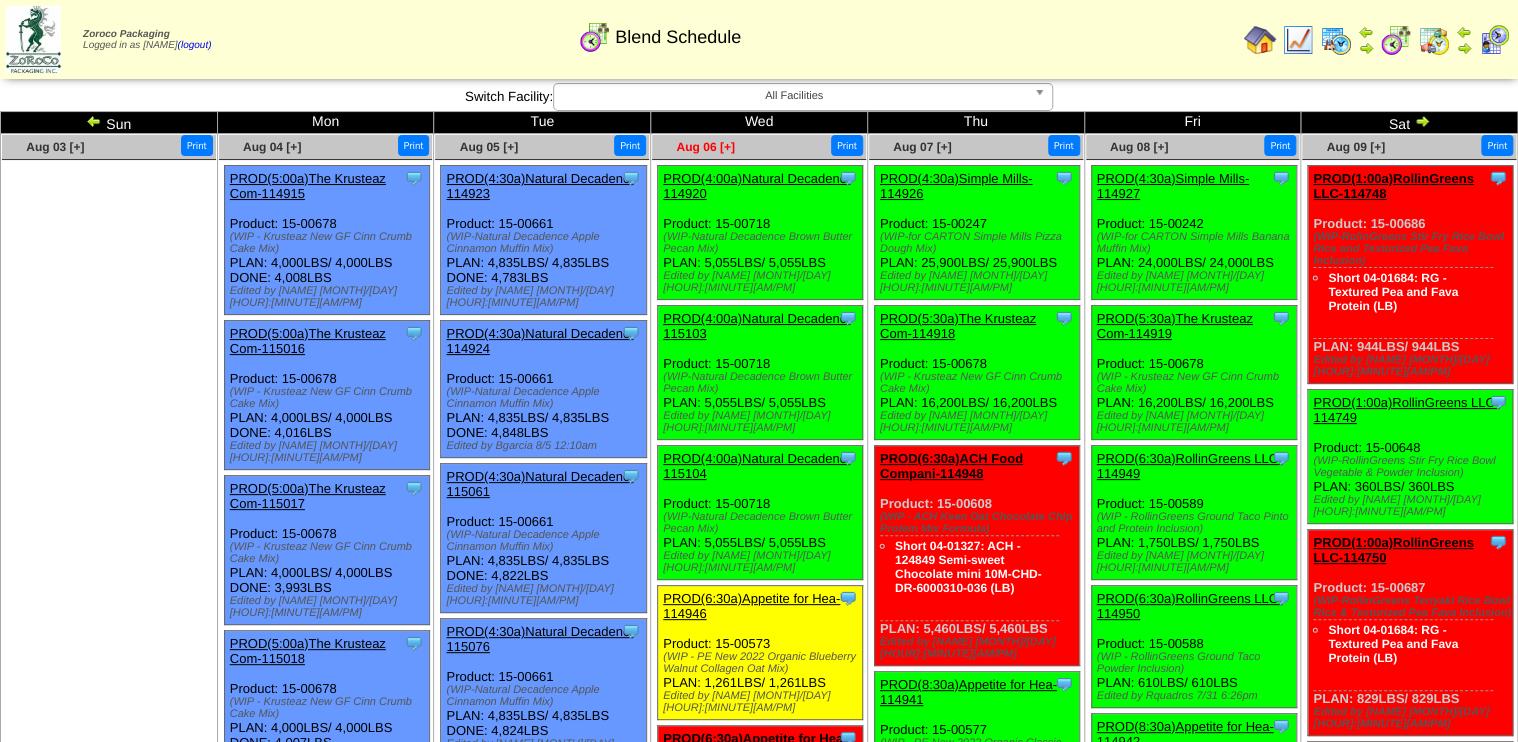 click on "Aug 06                        [+]" at bounding box center (705, 147) 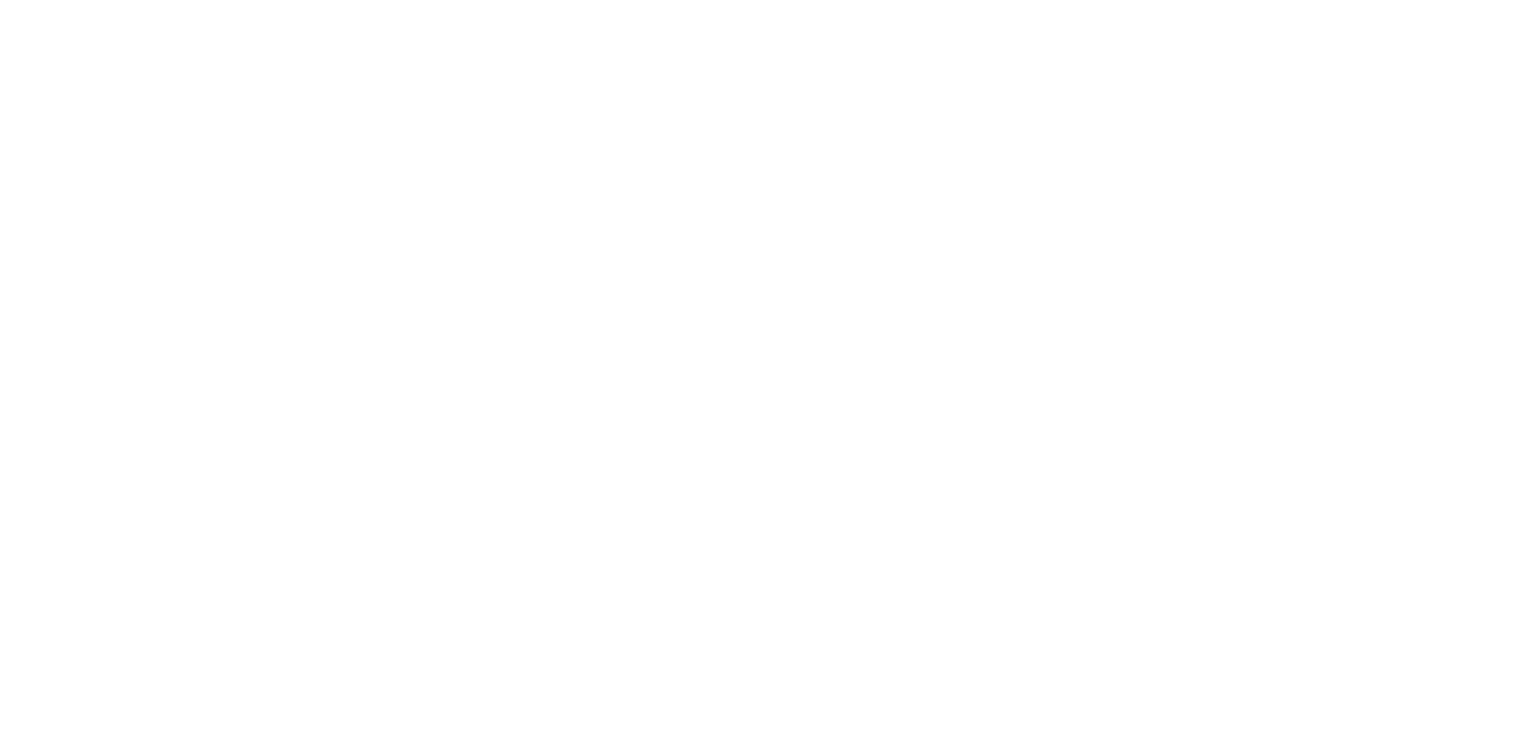 scroll, scrollTop: 0, scrollLeft: 0, axis: both 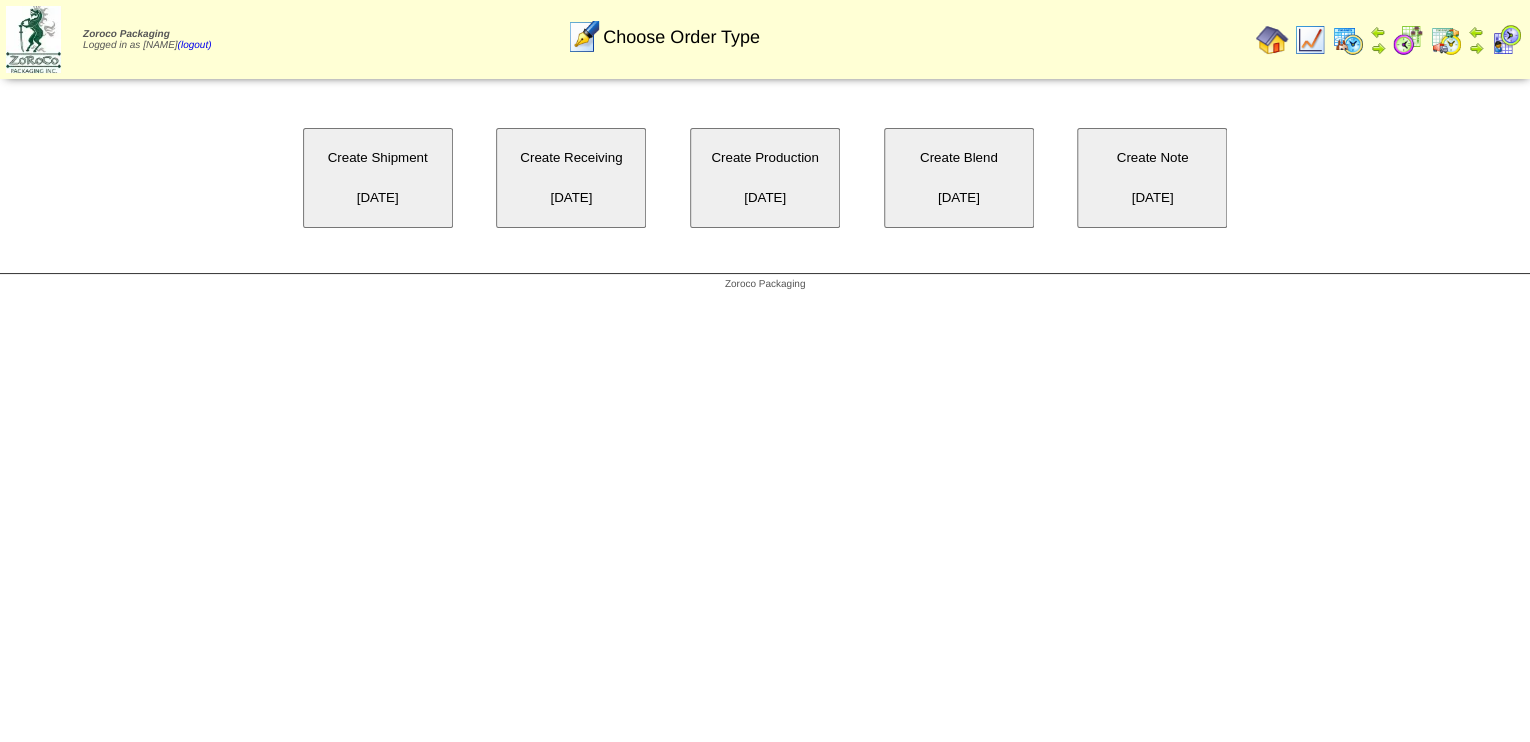 click on "Create Blend
[DATE]" at bounding box center (959, 178) 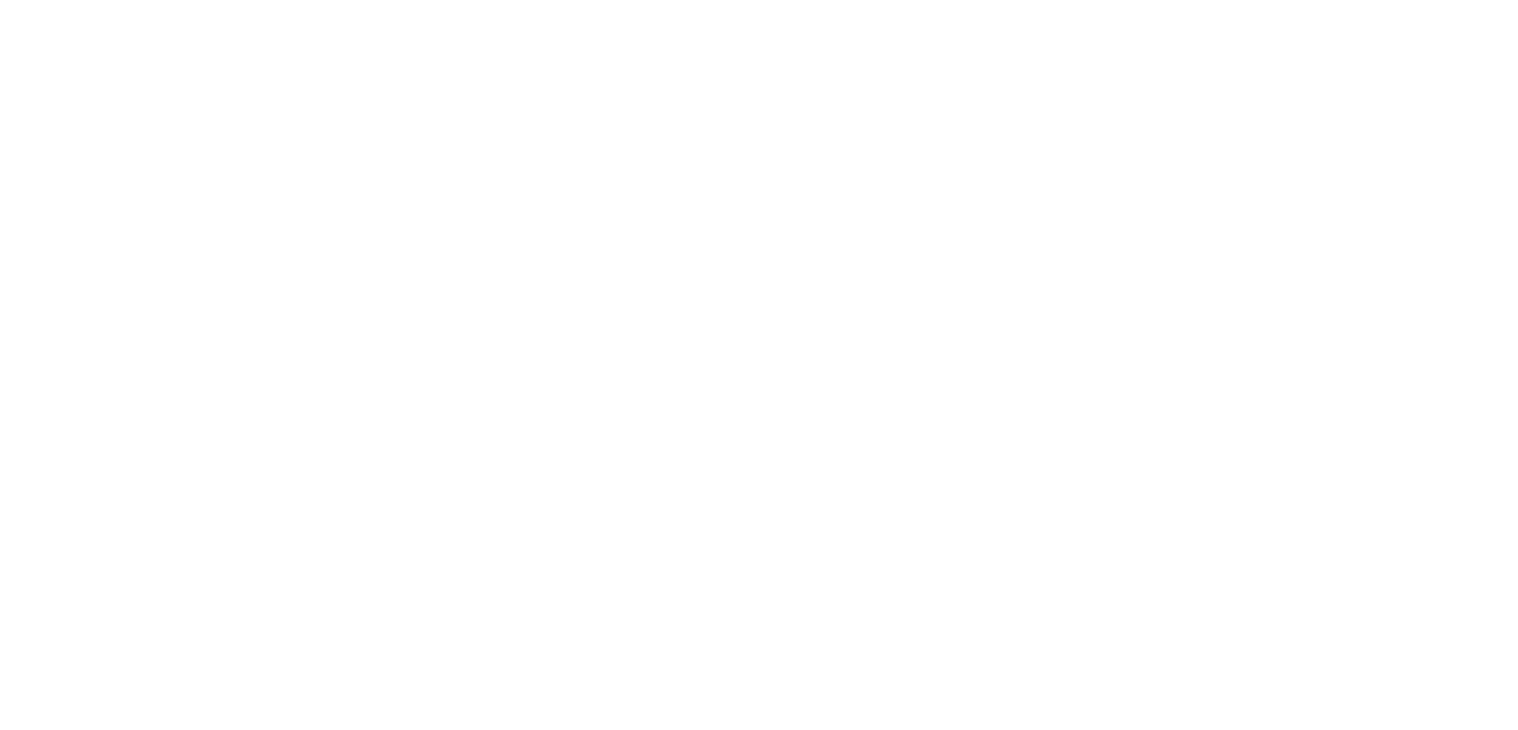 scroll, scrollTop: 0, scrollLeft: 0, axis: both 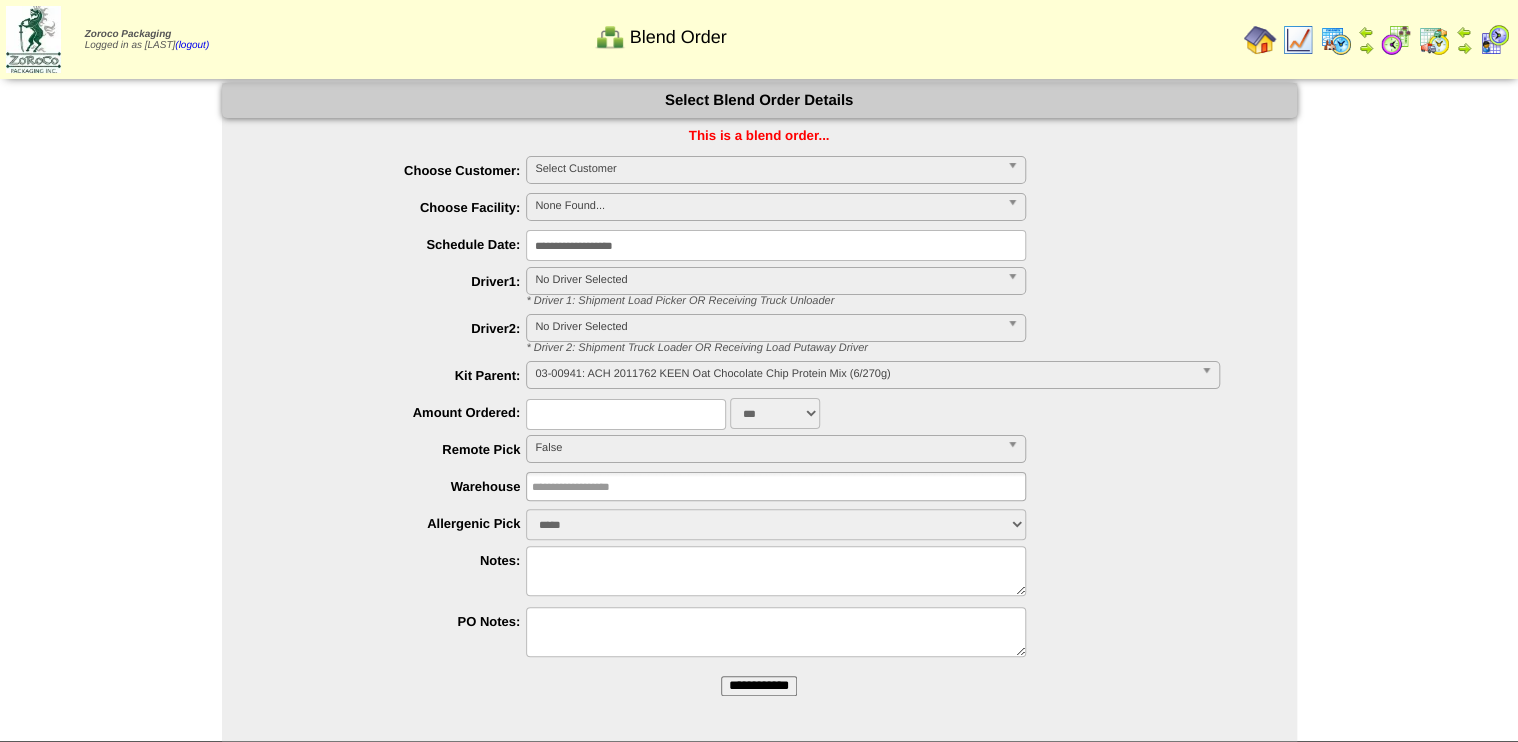 click on "Select Customer" at bounding box center (767, 169) 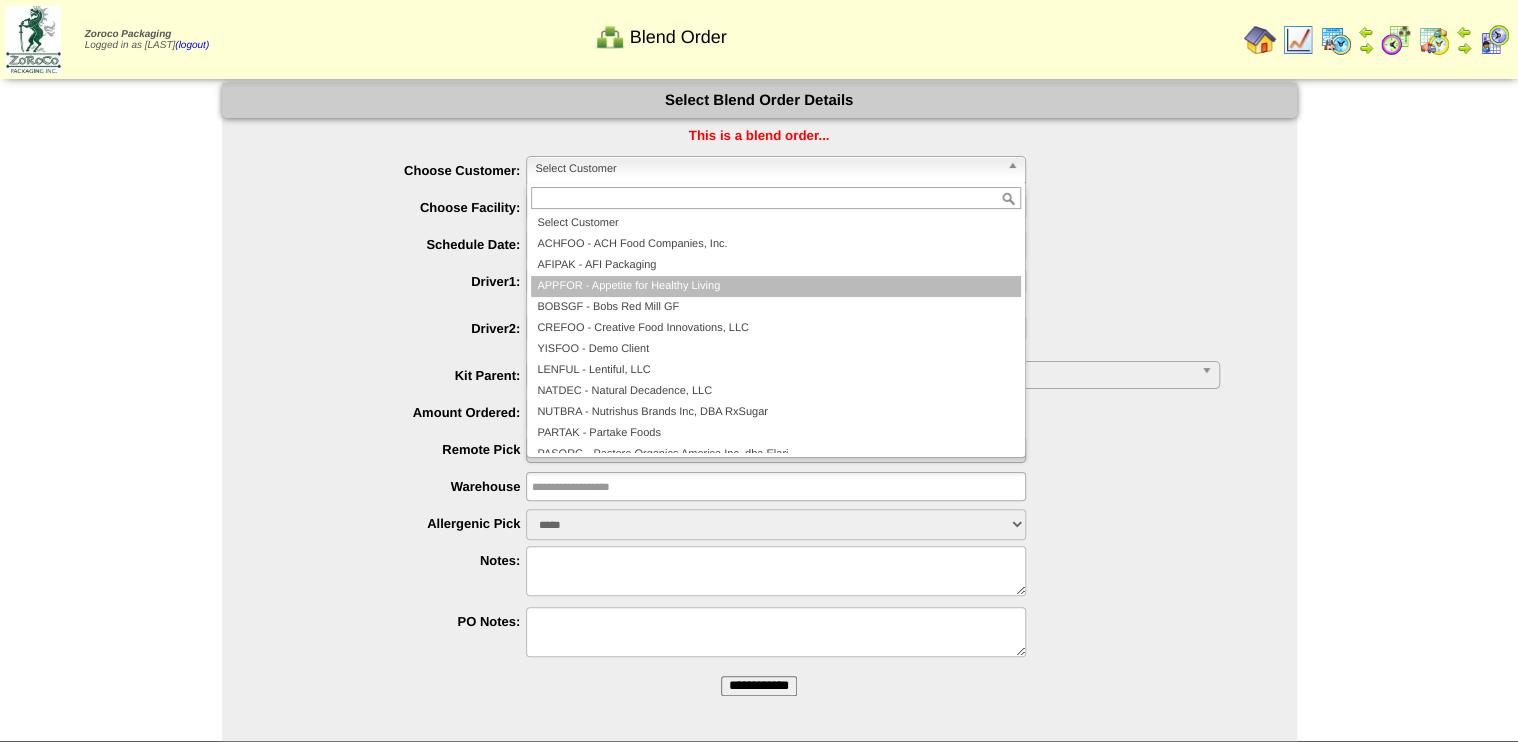 click on "APPFOR - Appetite for Healthy Living" at bounding box center [776, 286] 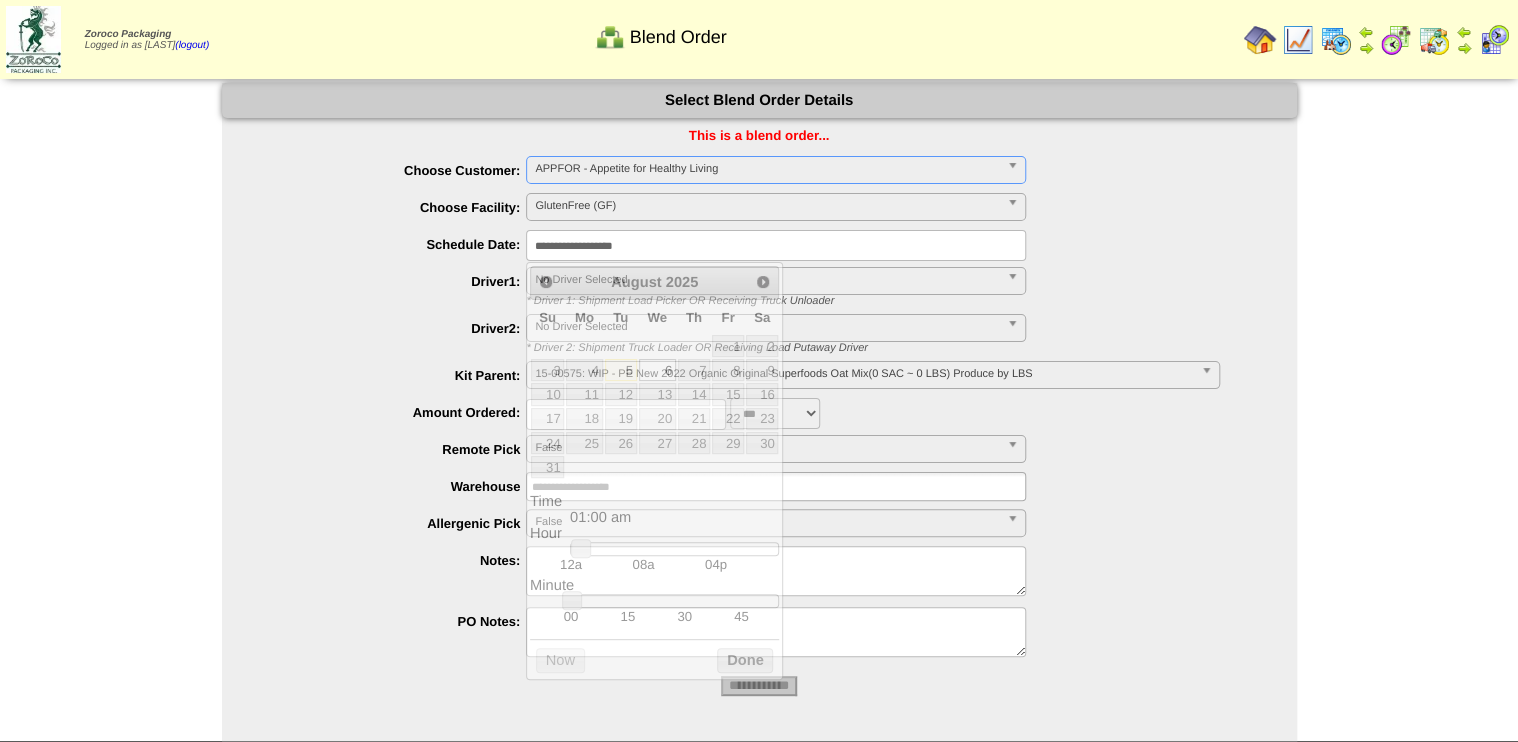 click on "**********" at bounding box center [776, 245] 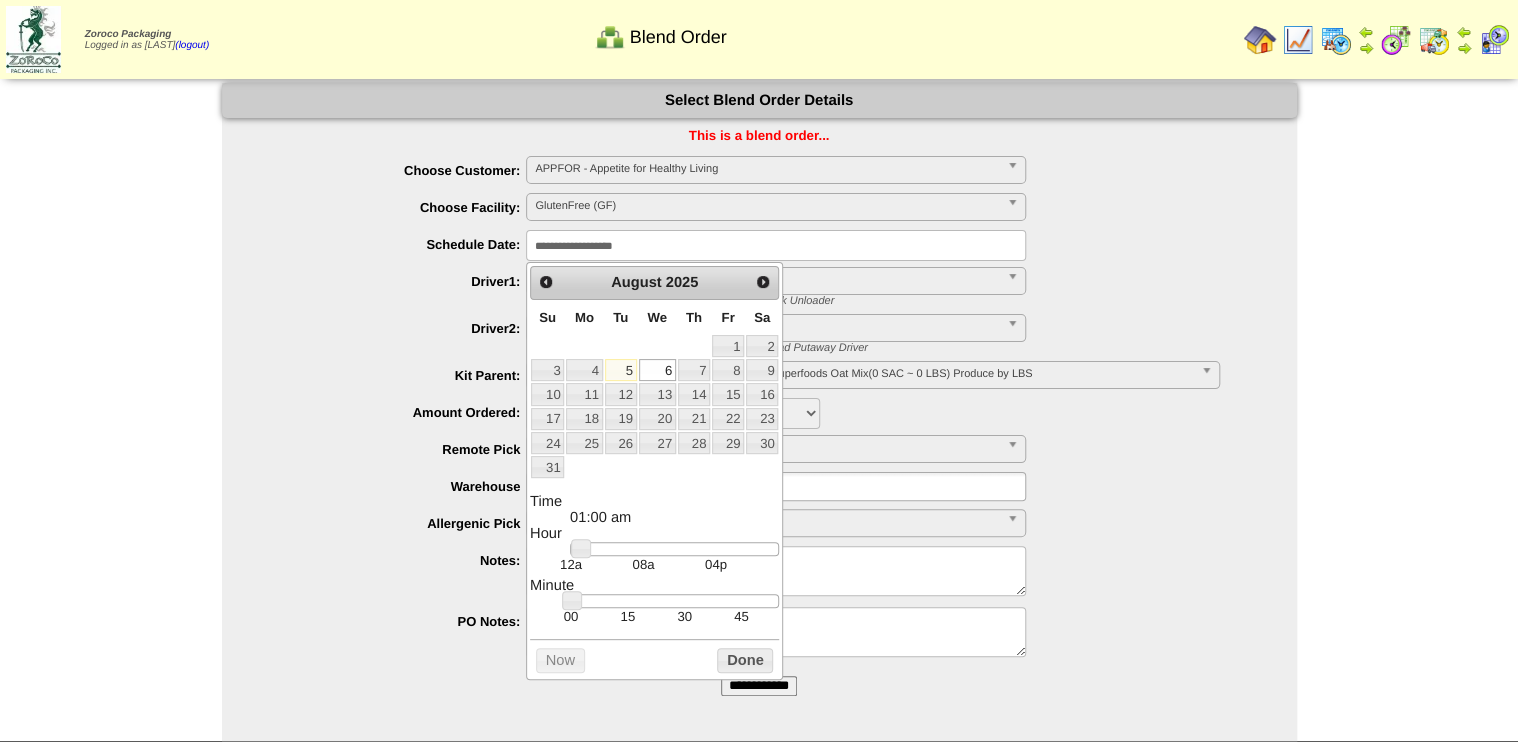 click at bounding box center (674, 549) 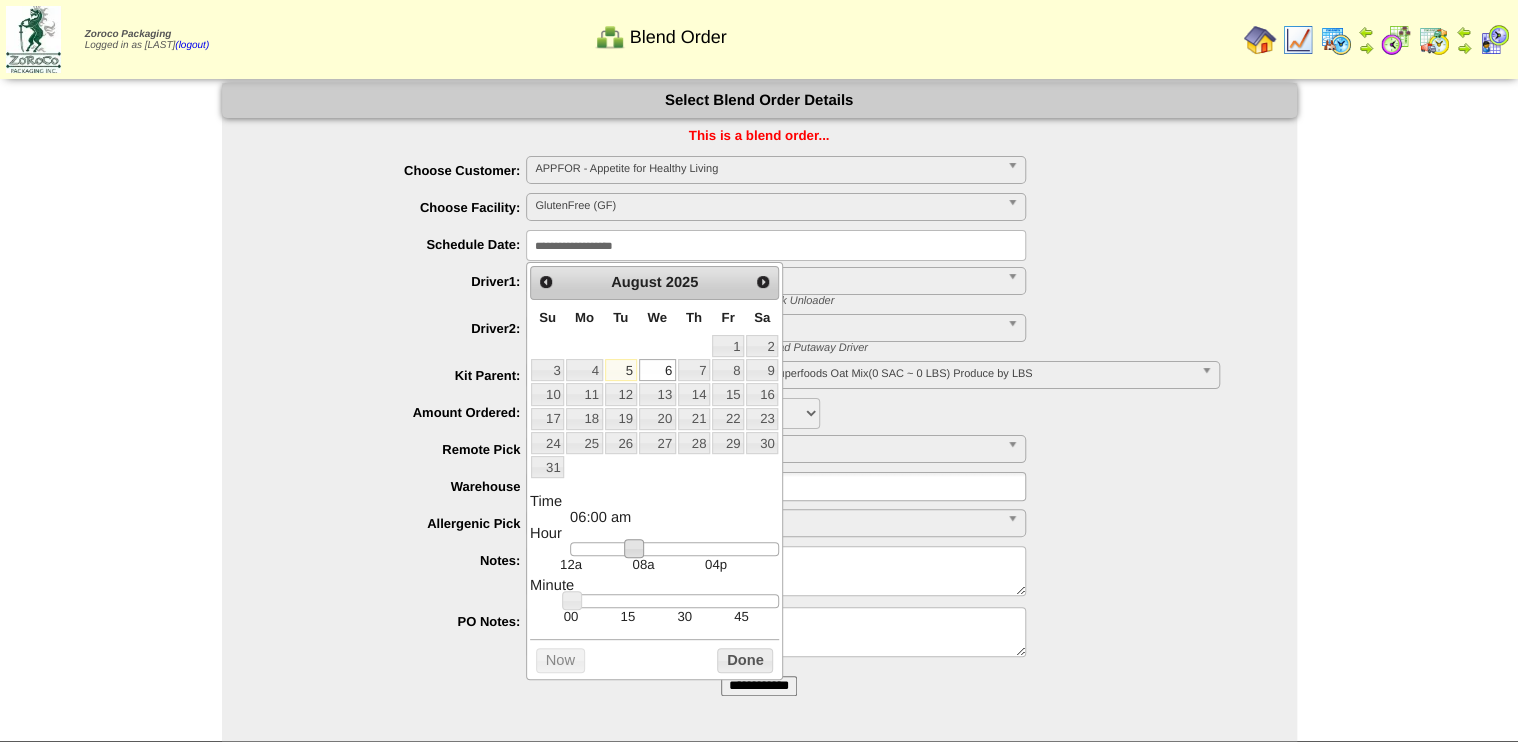 type on "**********" 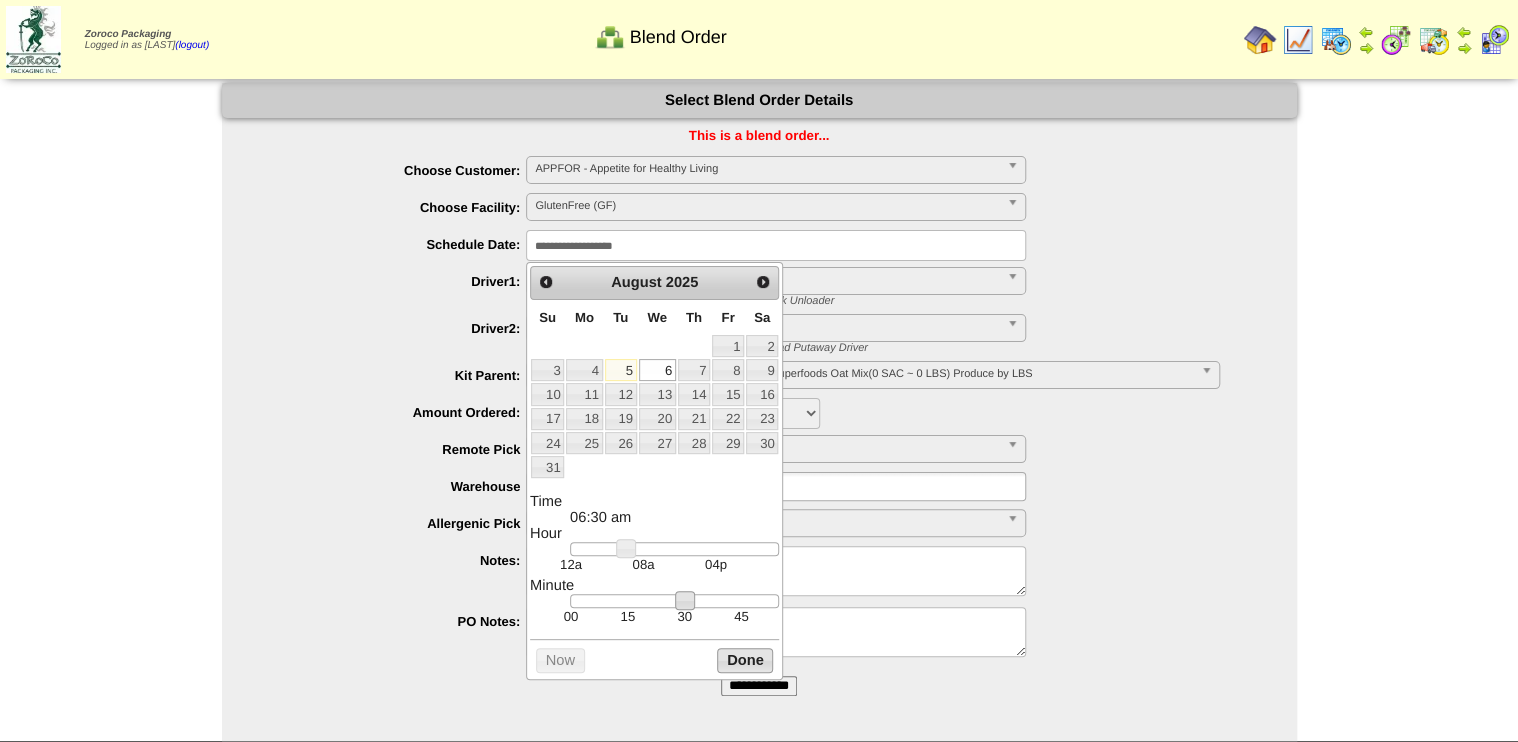 click on "Done" at bounding box center [745, 660] 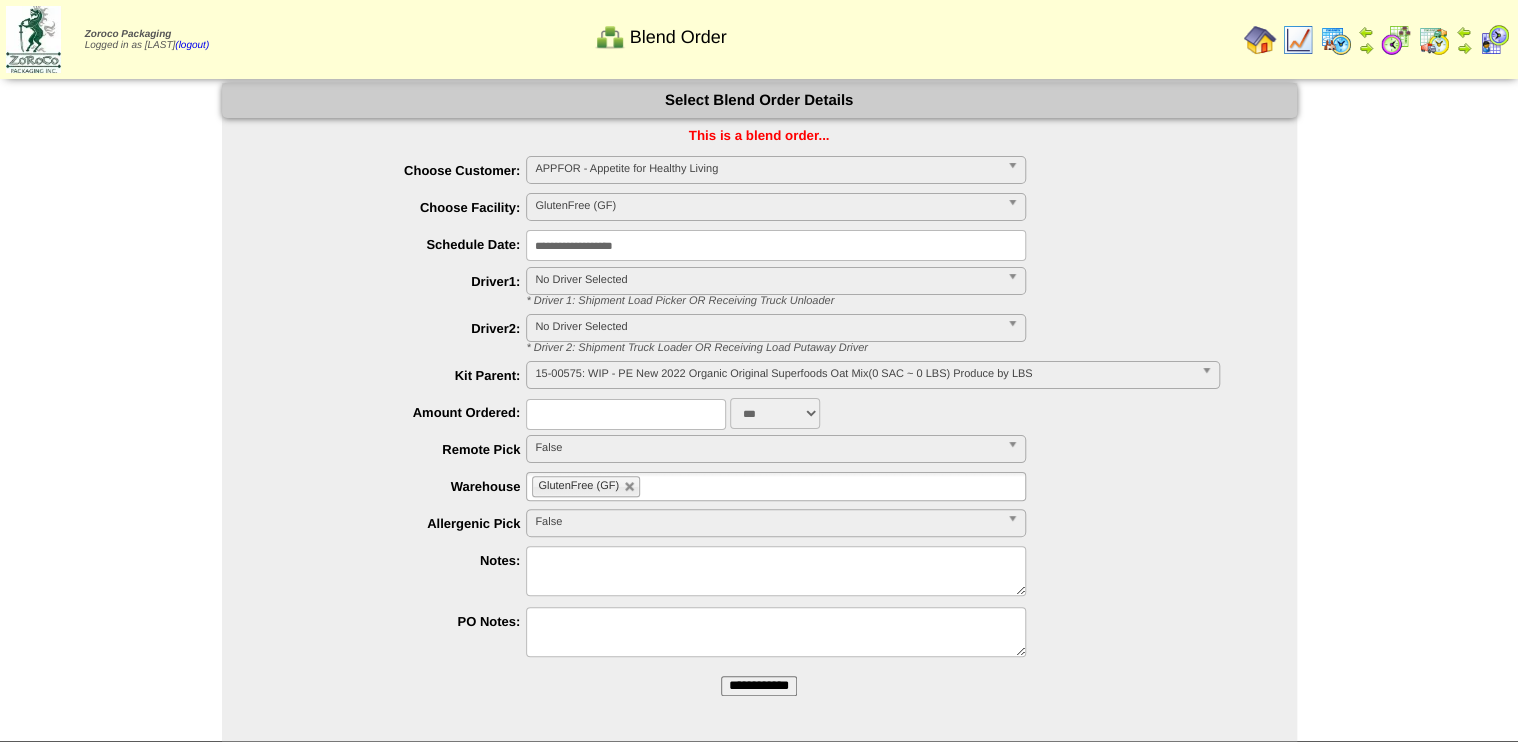 click on "15-00575: WIP - PE New 2022 Organic Original Superfoods Oat Mix(0 SAC ~ 0 LBS) Produce by LBS" at bounding box center [863, 374] 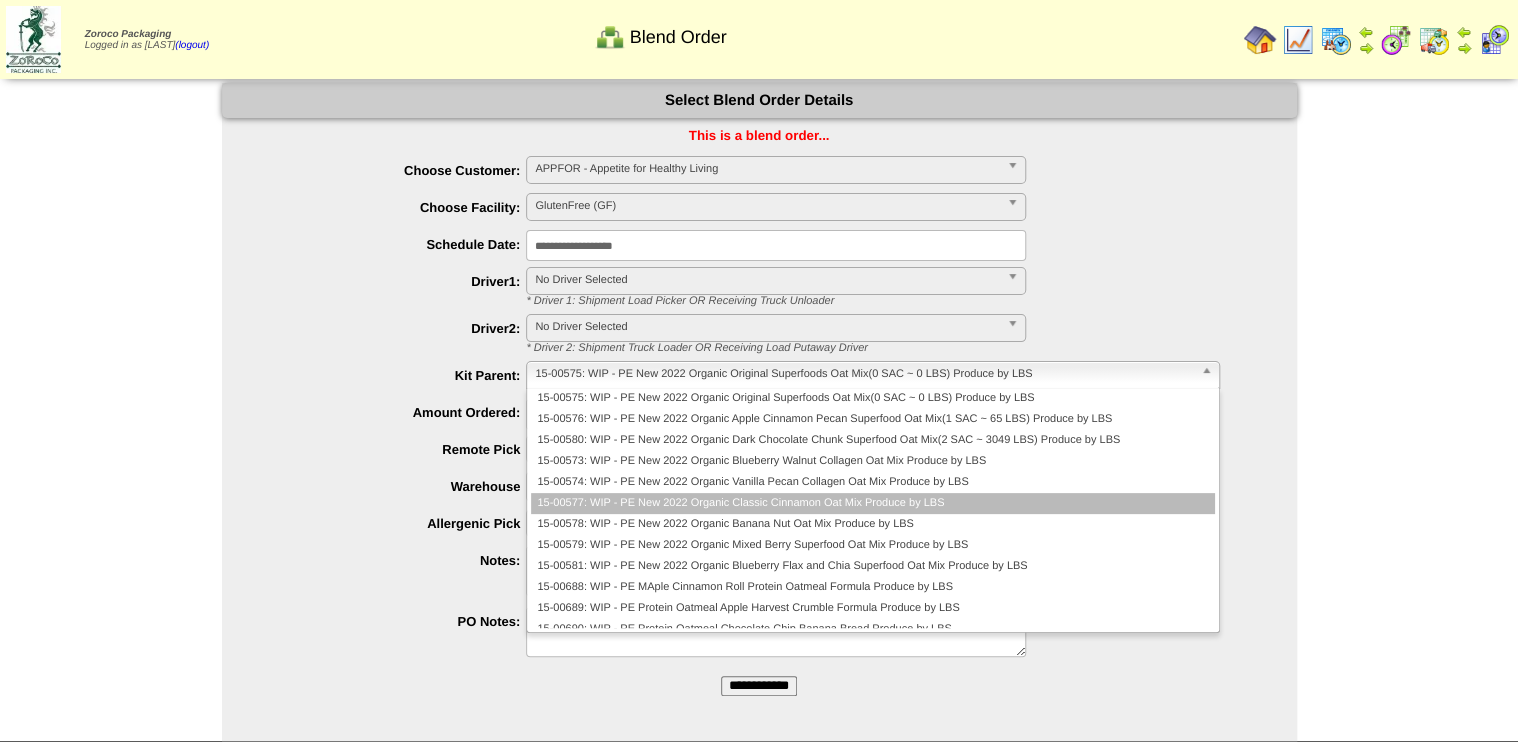 click on "15-00577: WIP - PE New 2022 Organic Classic Cinnamon Oat Mix Produce by LBS" at bounding box center [872, 503] 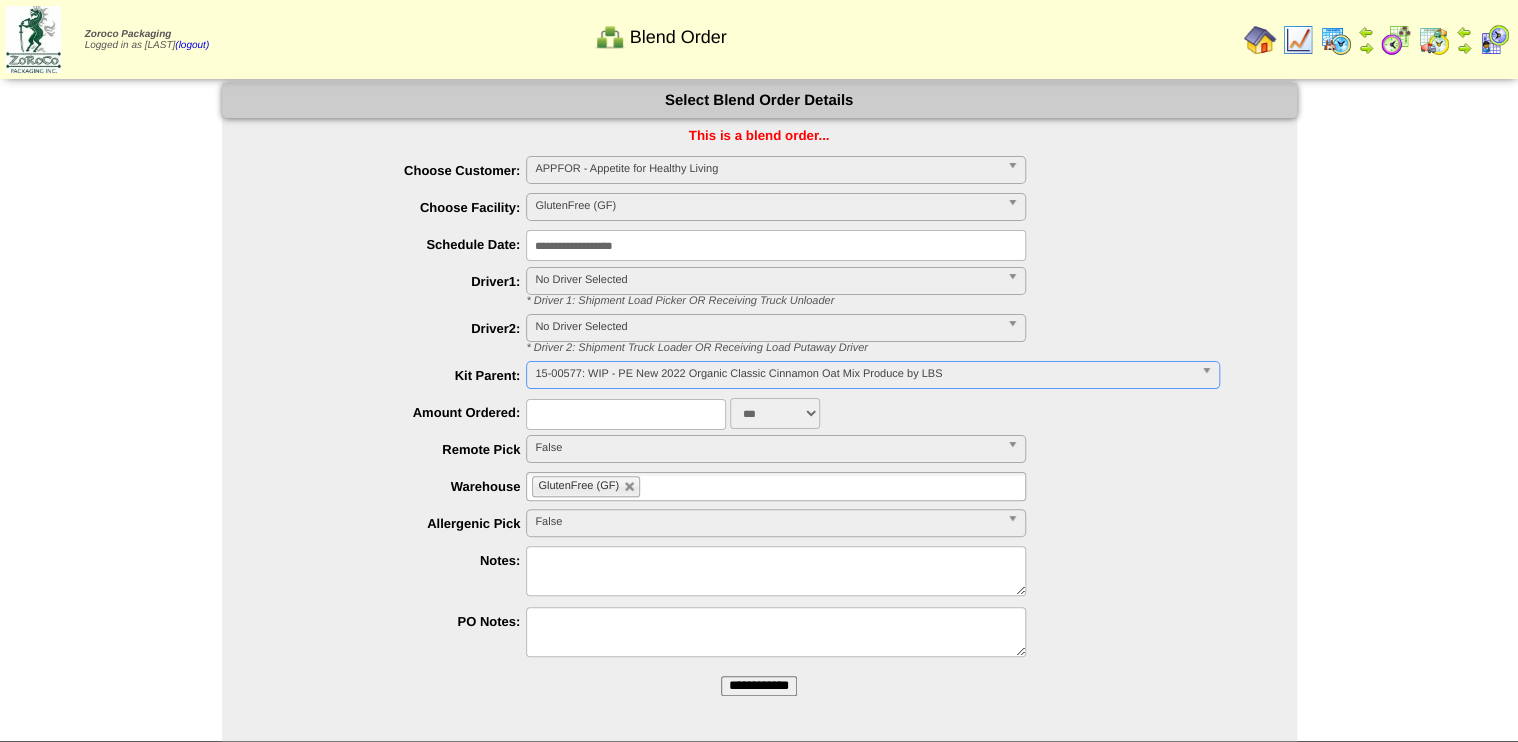 click on "**********" at bounding box center (759, 409) 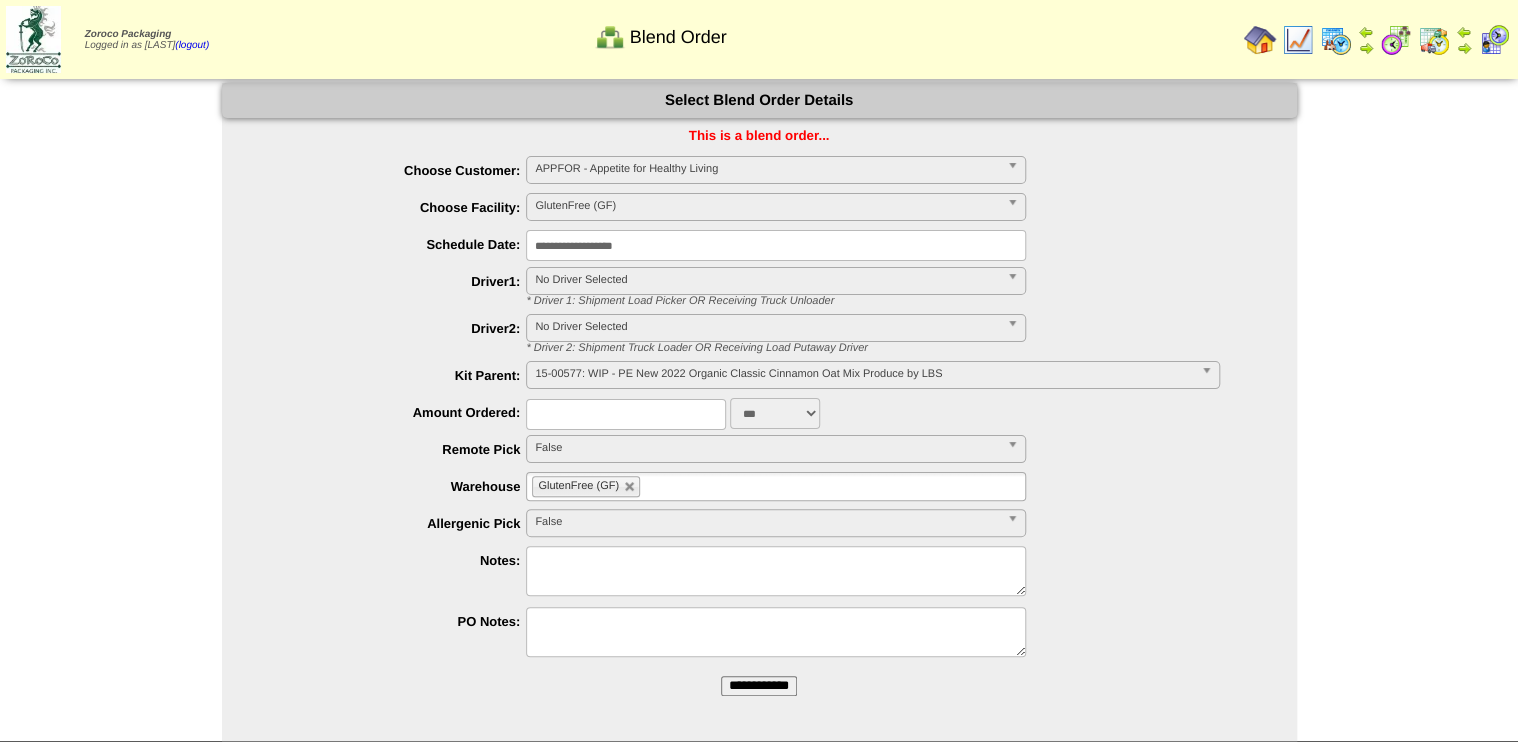 click at bounding box center [626, 414] 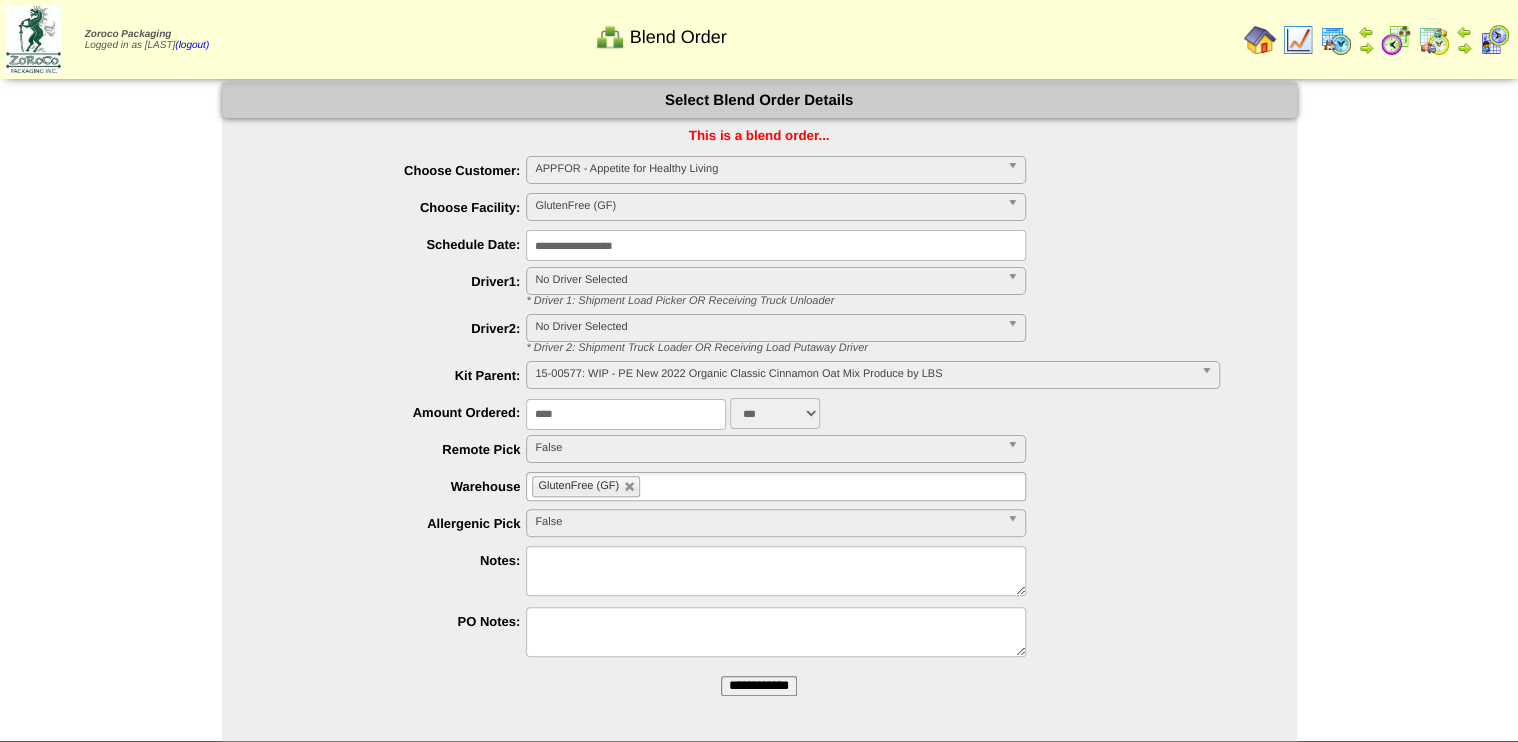 type on "****" 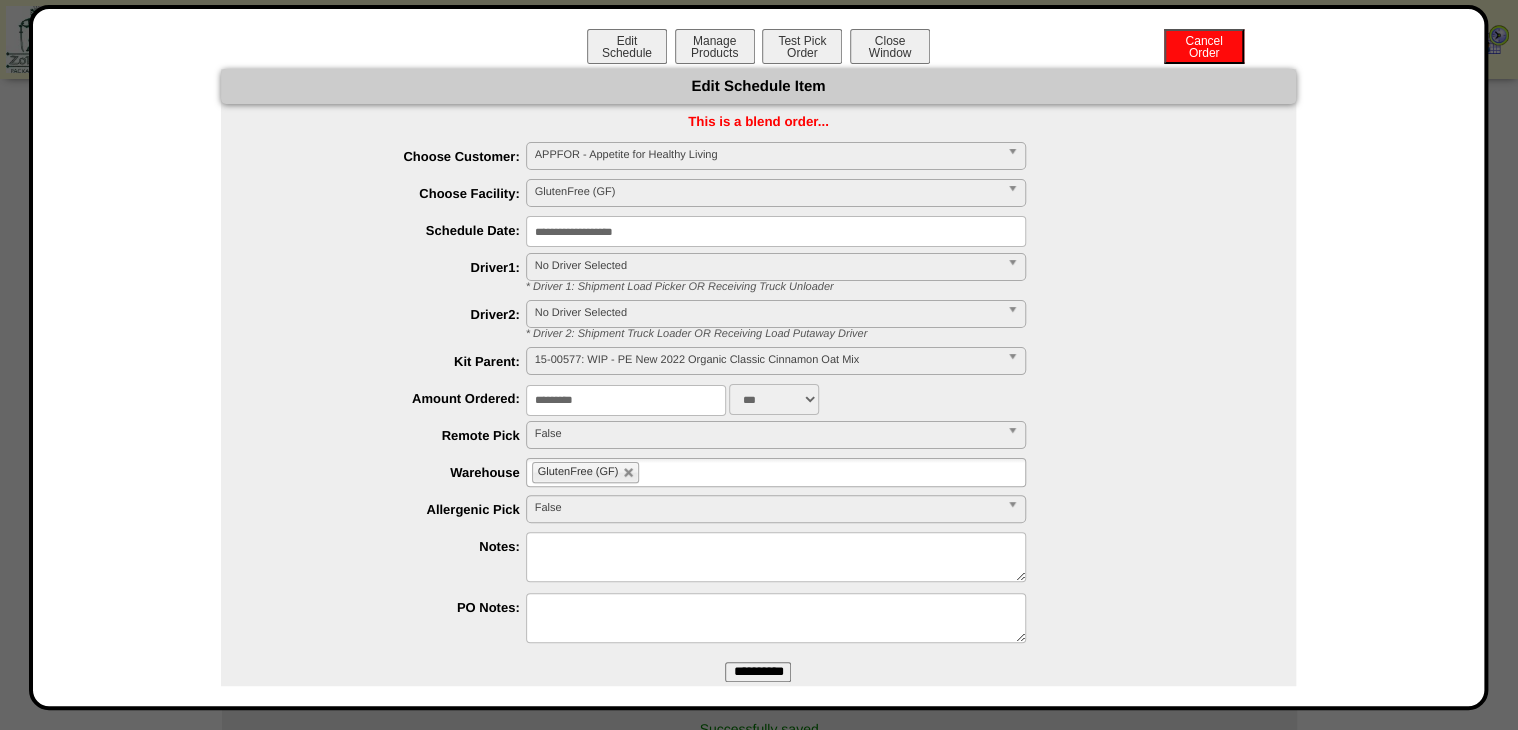 click on "15-00577: WIP - PE New 2022 Organic Classic Cinnamon Oat Mix" at bounding box center (767, 360) 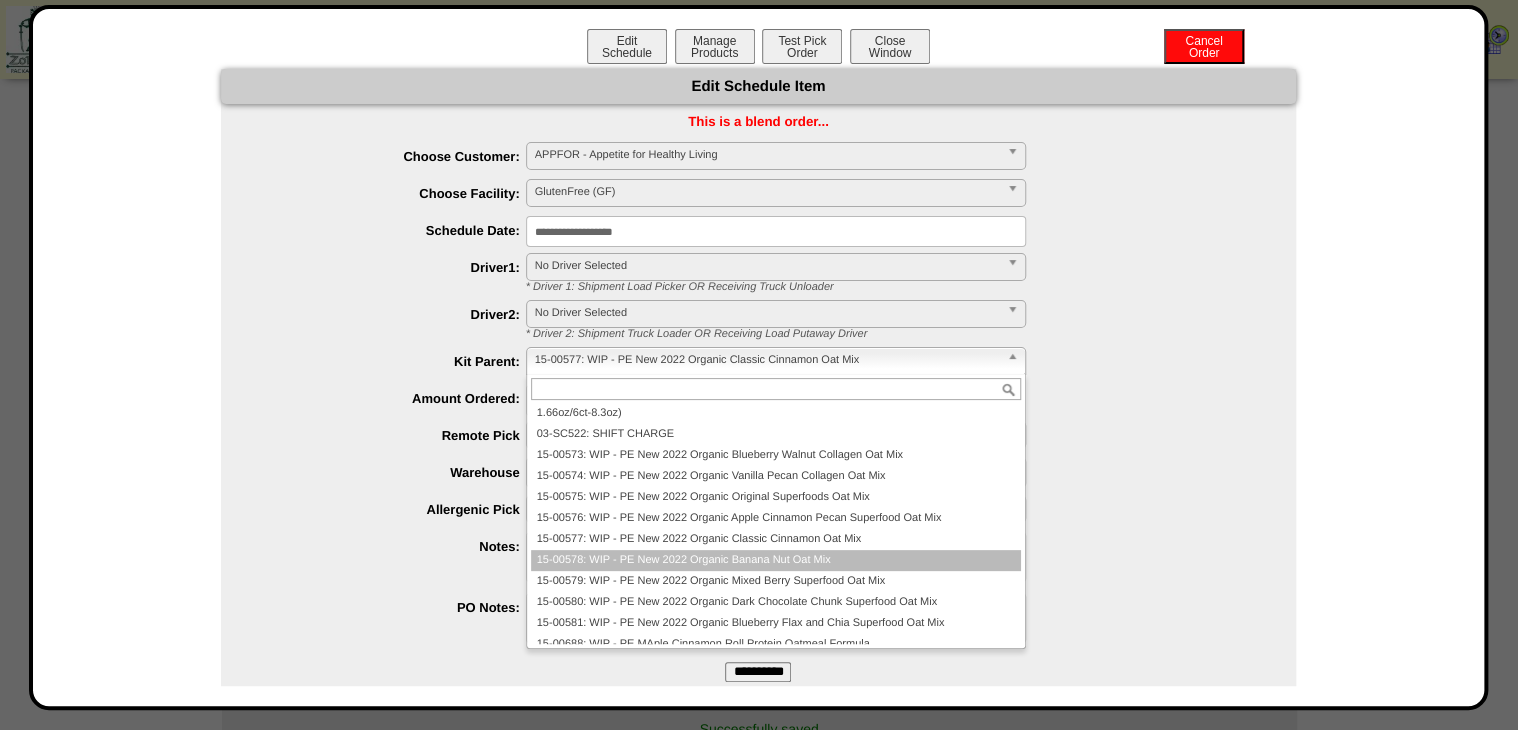 scroll, scrollTop: 624, scrollLeft: 0, axis: vertical 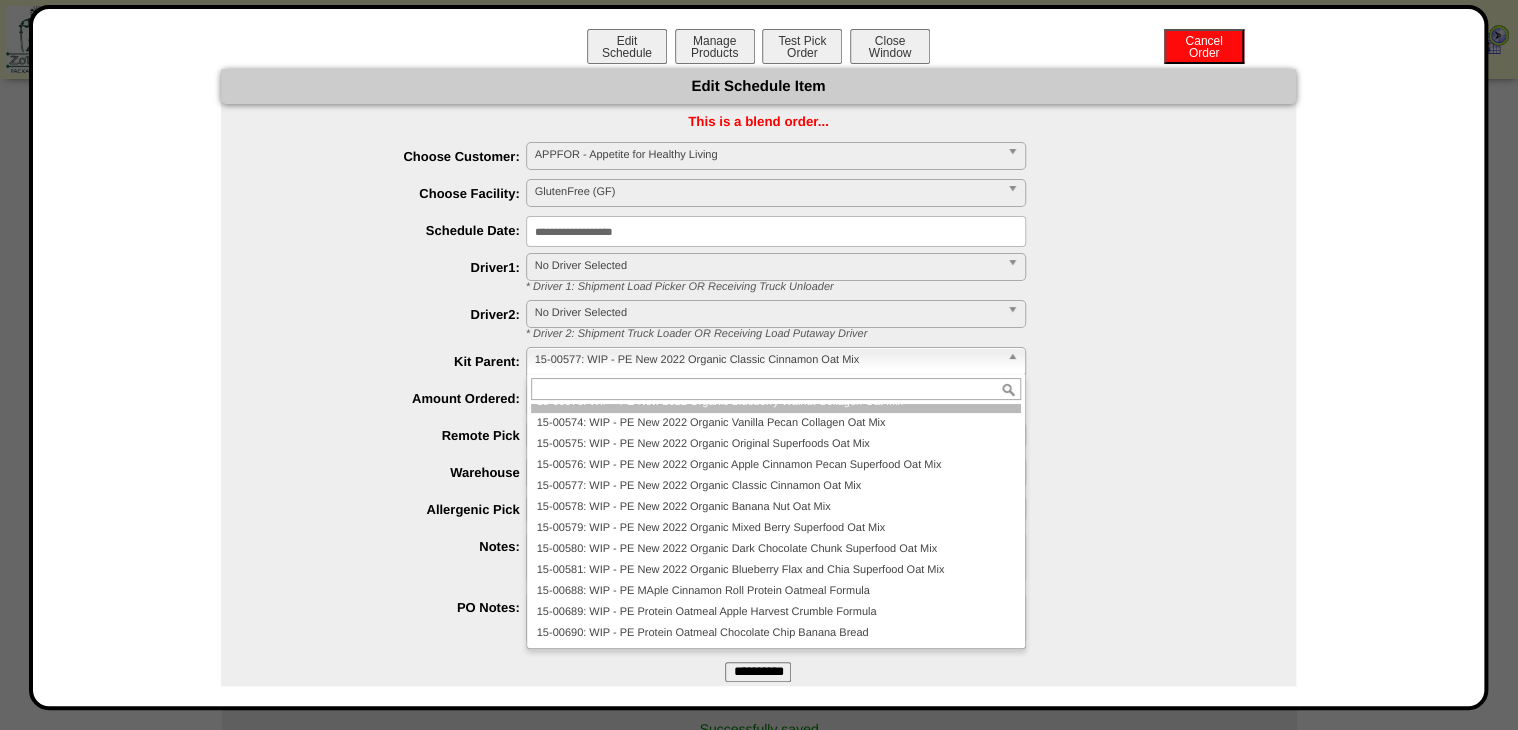 click on "15-00573: WIP - PE New 2022 Organic Blueberry Walnut Collagen Oat Mix" at bounding box center [776, 402] 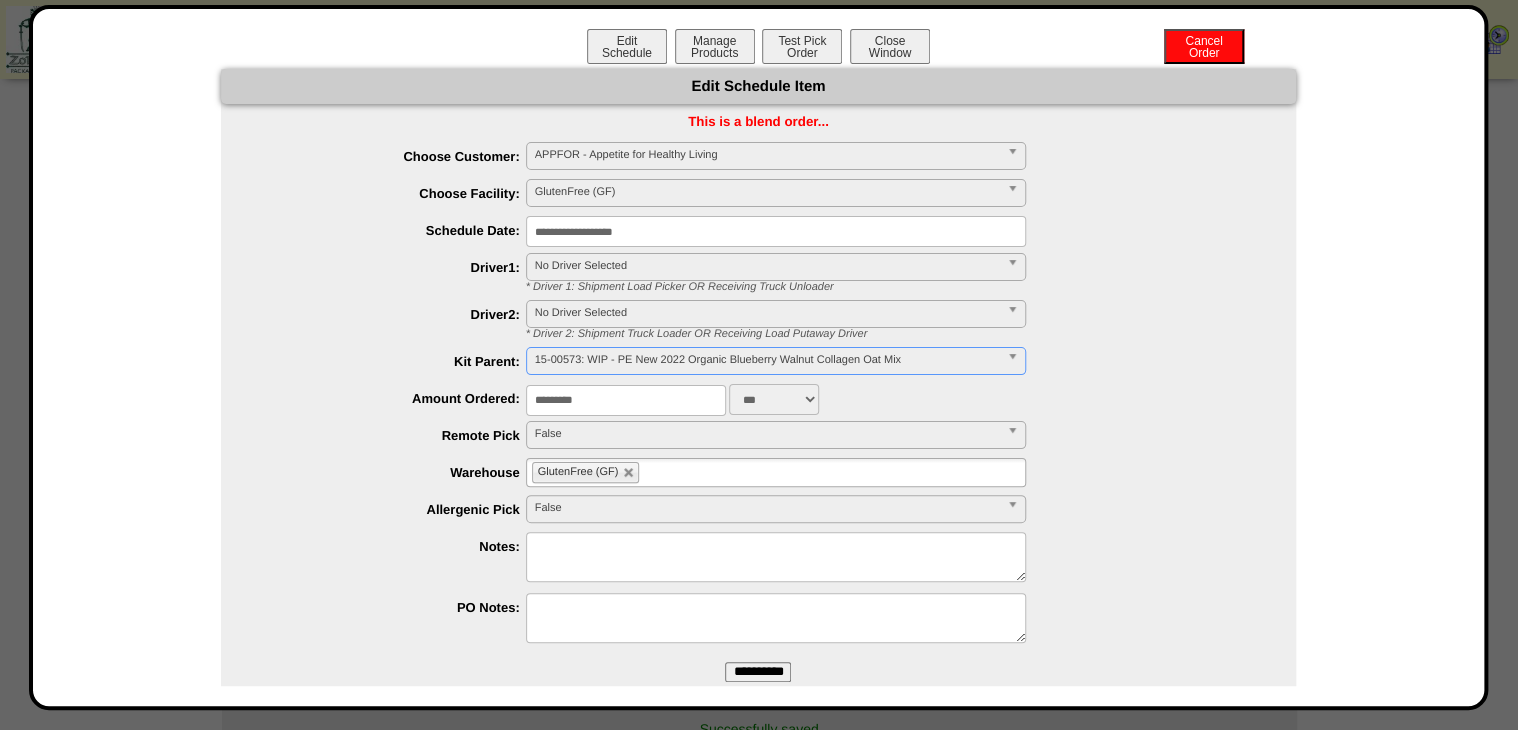 click on "**********" at bounding box center [758, 672] 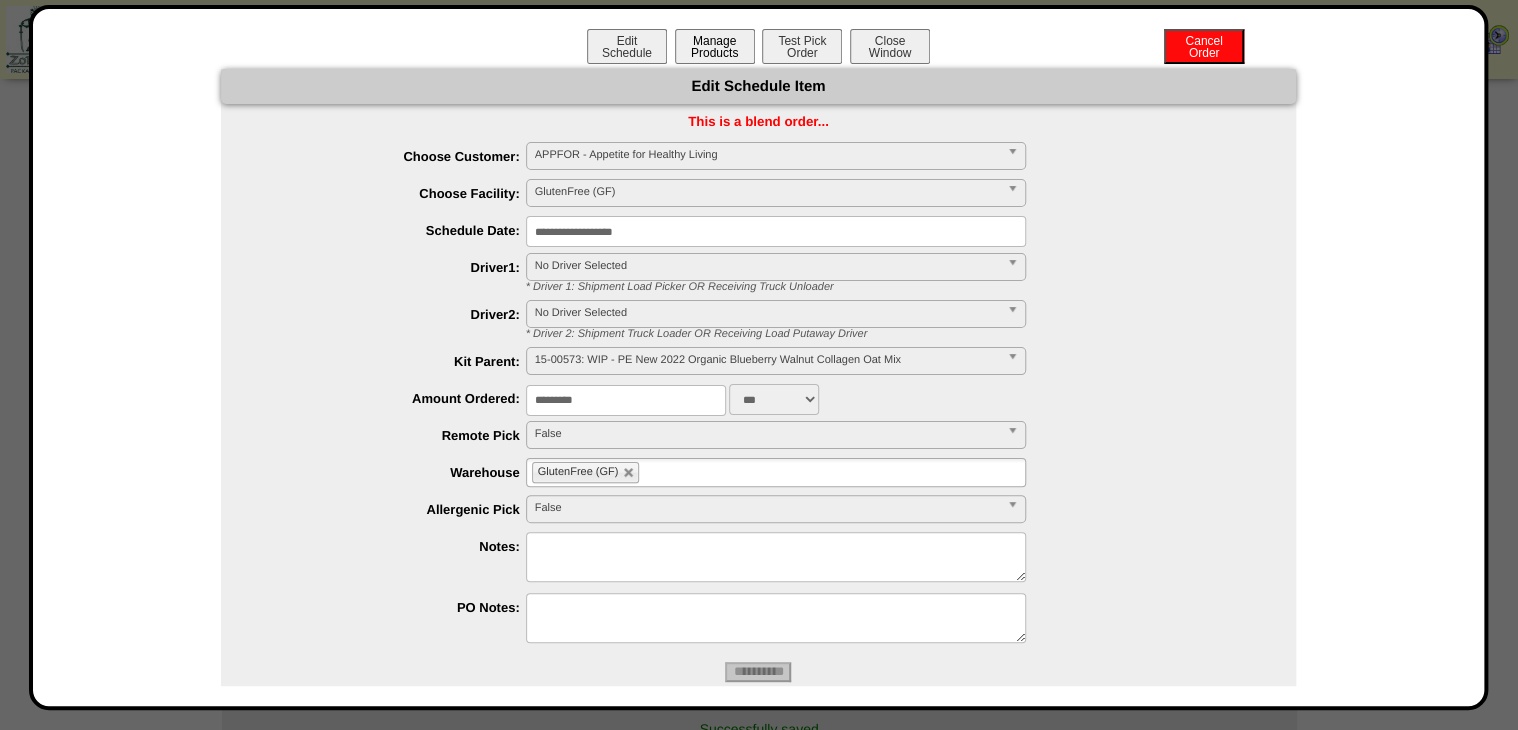 click on "Manage Products" at bounding box center (715, 46) 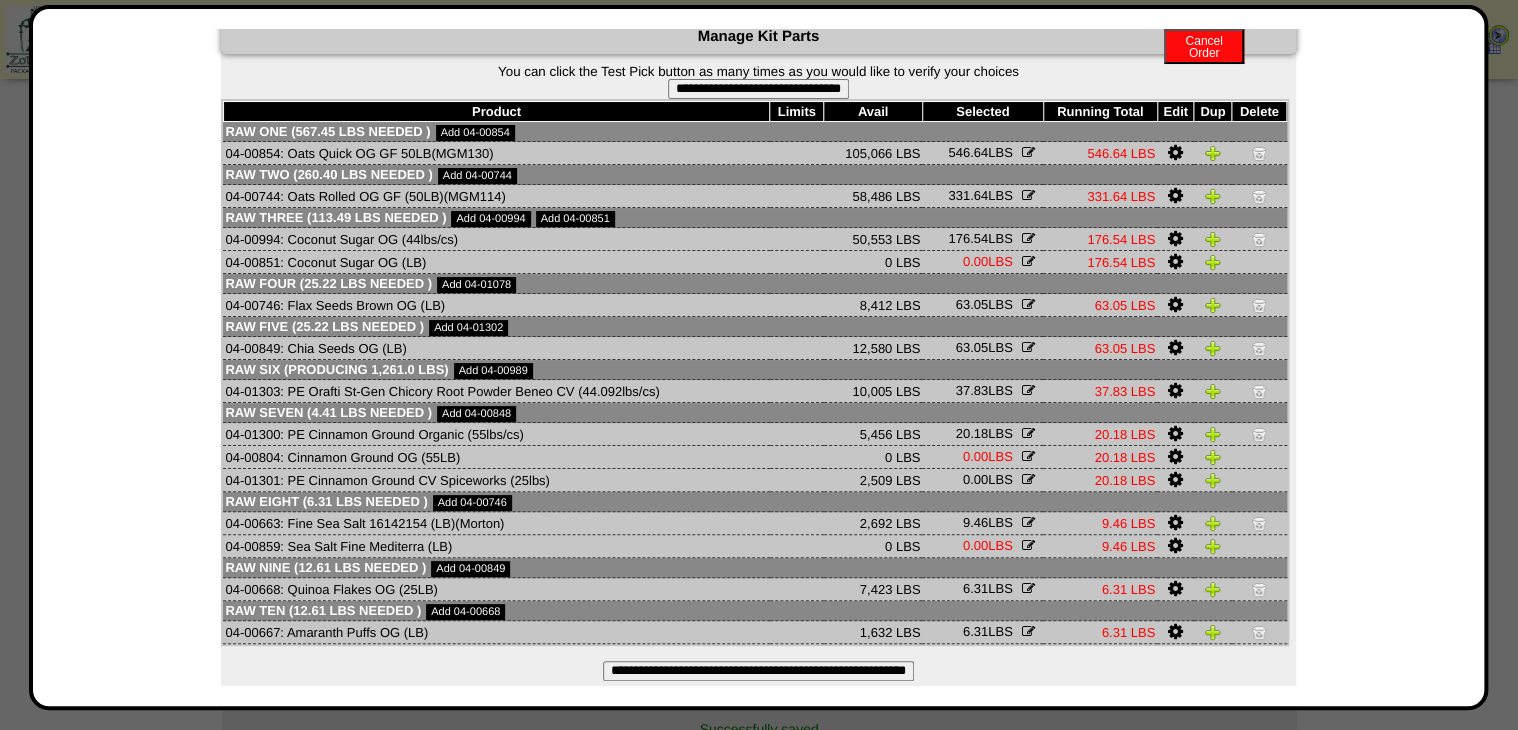 scroll, scrollTop: 76, scrollLeft: 0, axis: vertical 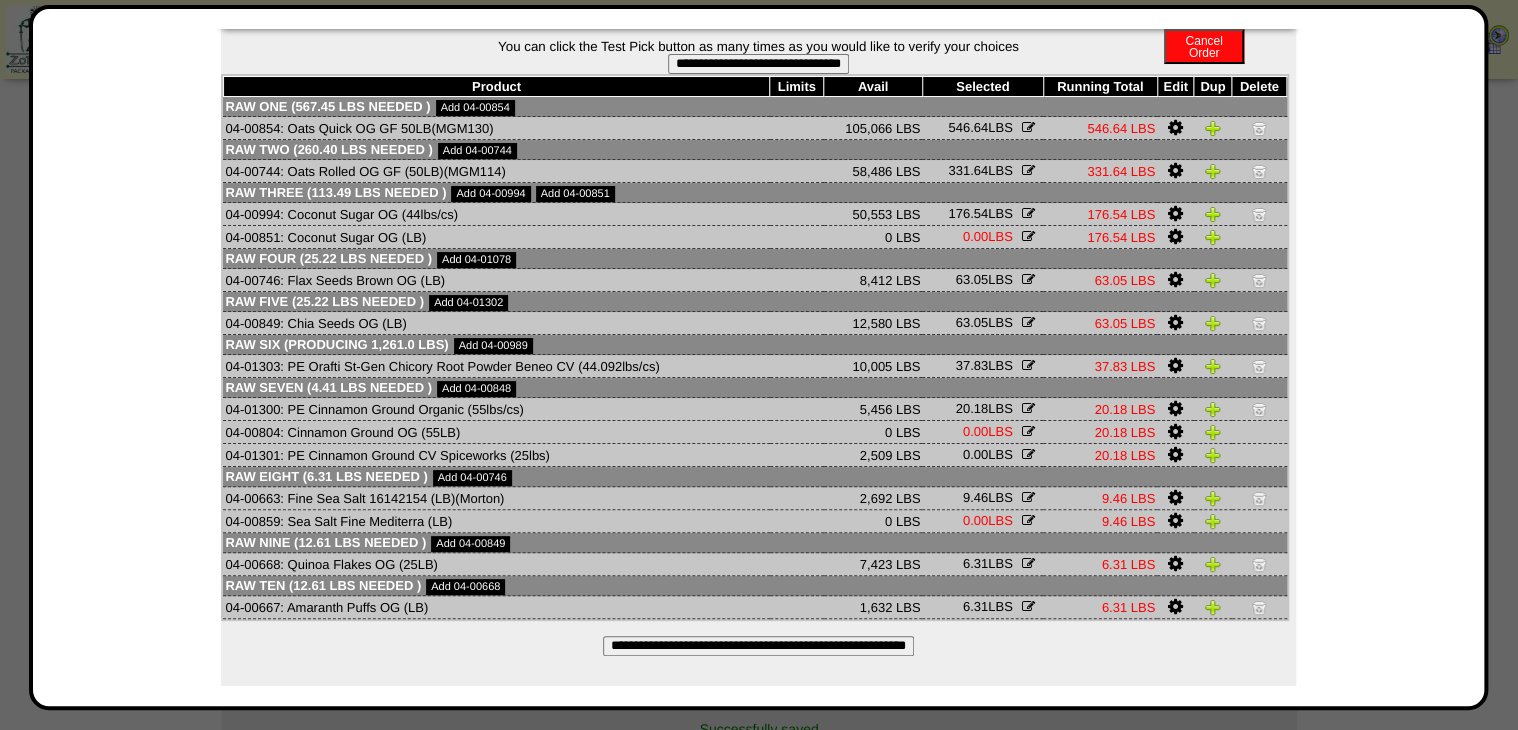 click on "**********" at bounding box center (758, 646) 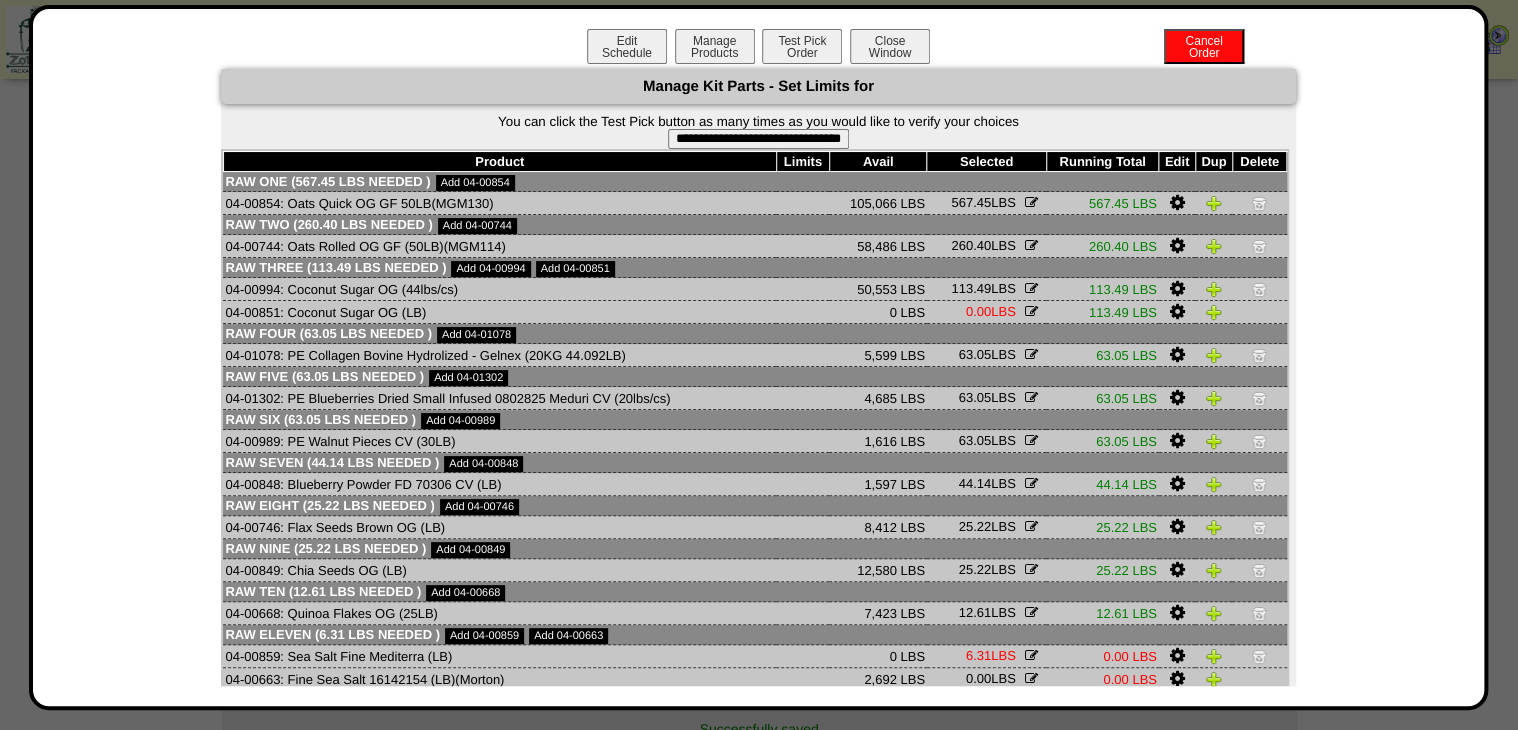 scroll, scrollTop: 80, scrollLeft: 0, axis: vertical 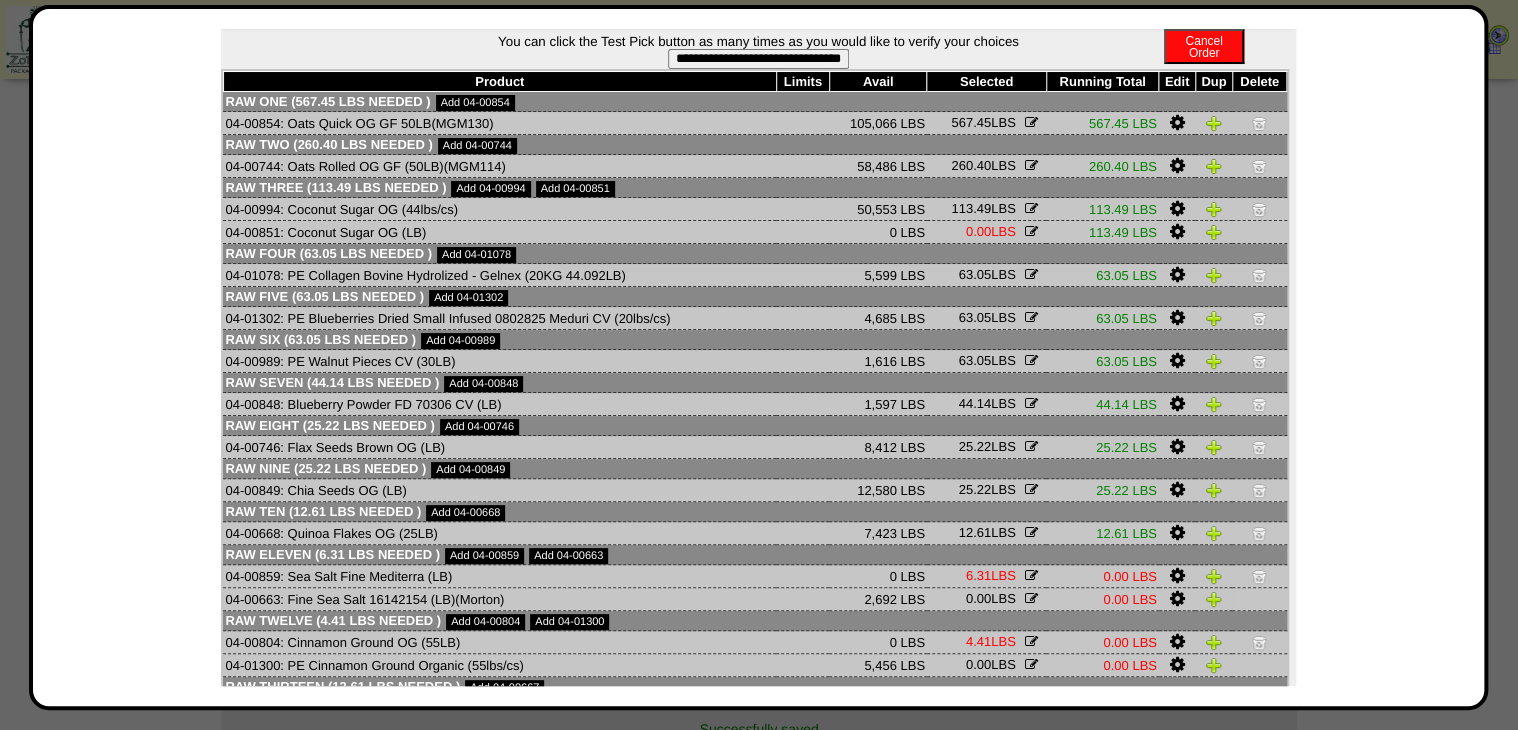 click at bounding box center [1176, 599] 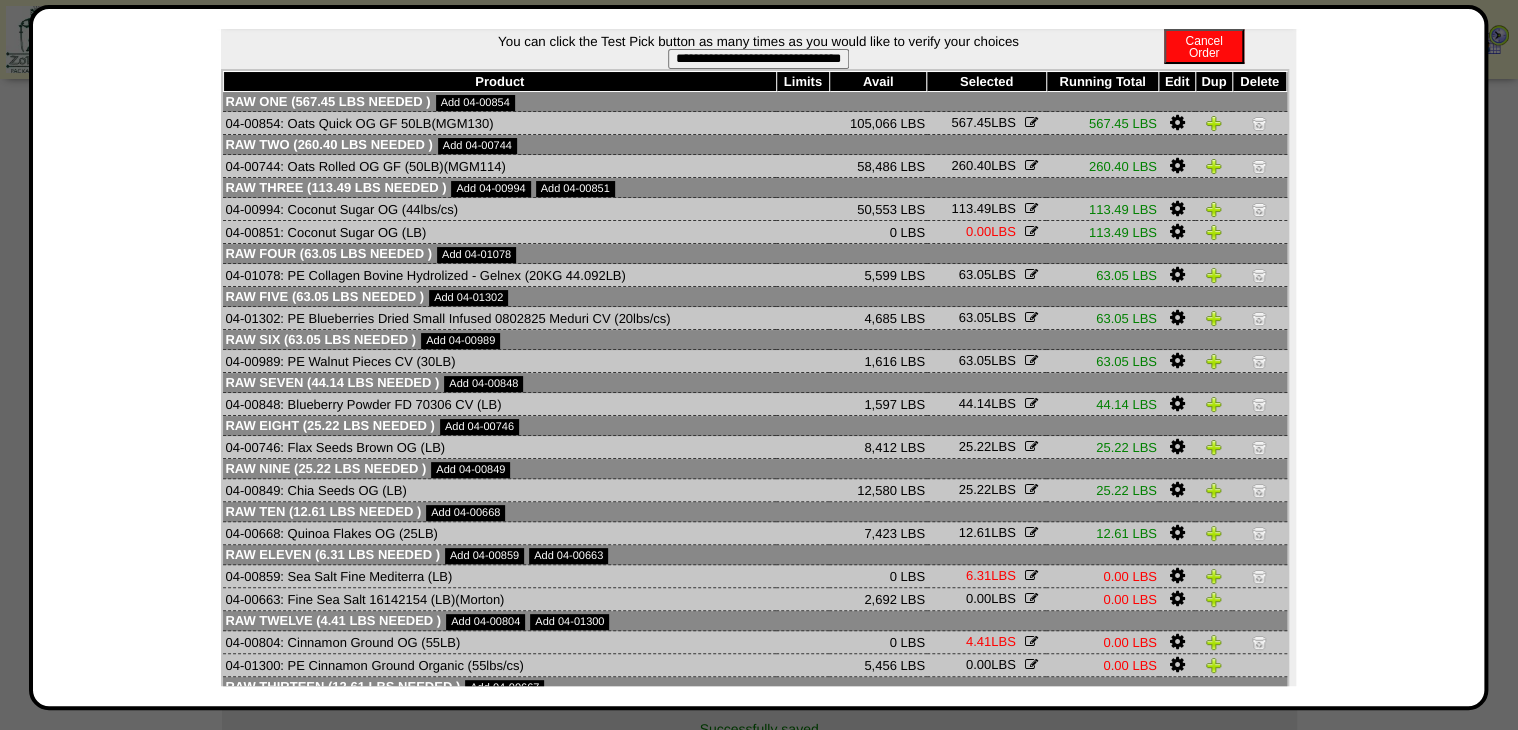 scroll, scrollTop: 0, scrollLeft: 0, axis: both 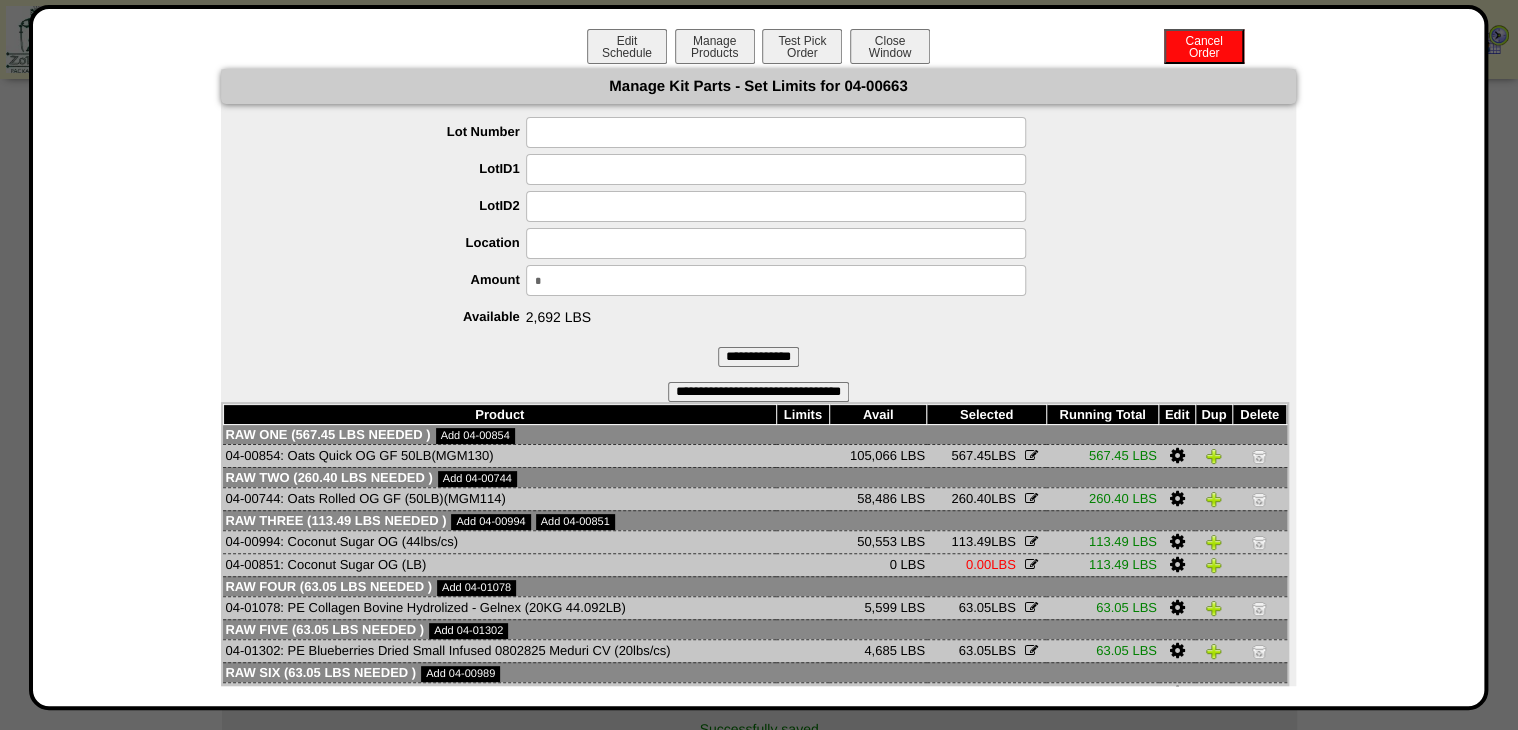 drag, startPoint x: 619, startPoint y: 275, endPoint x: 362, endPoint y: 337, distance: 264.37283 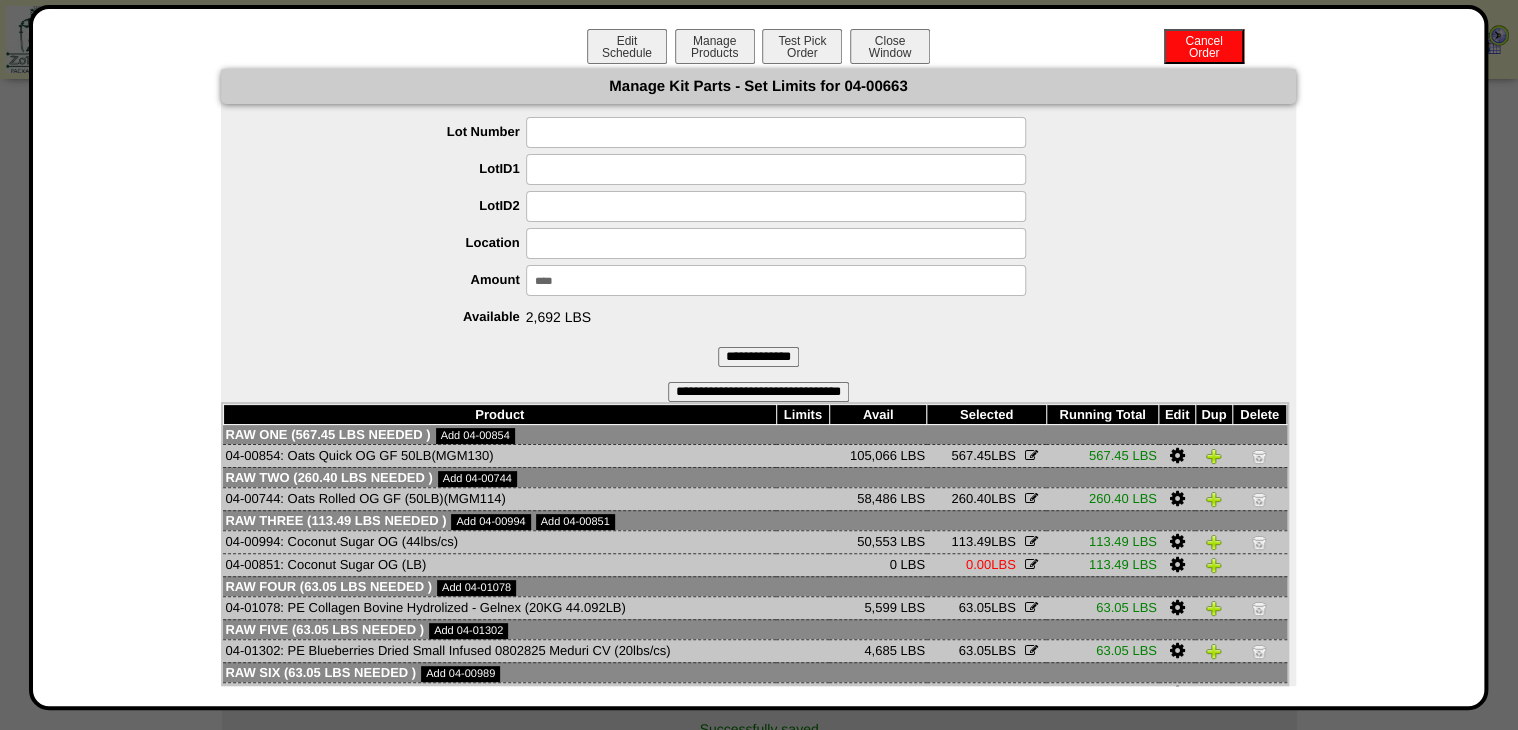 type on "*****" 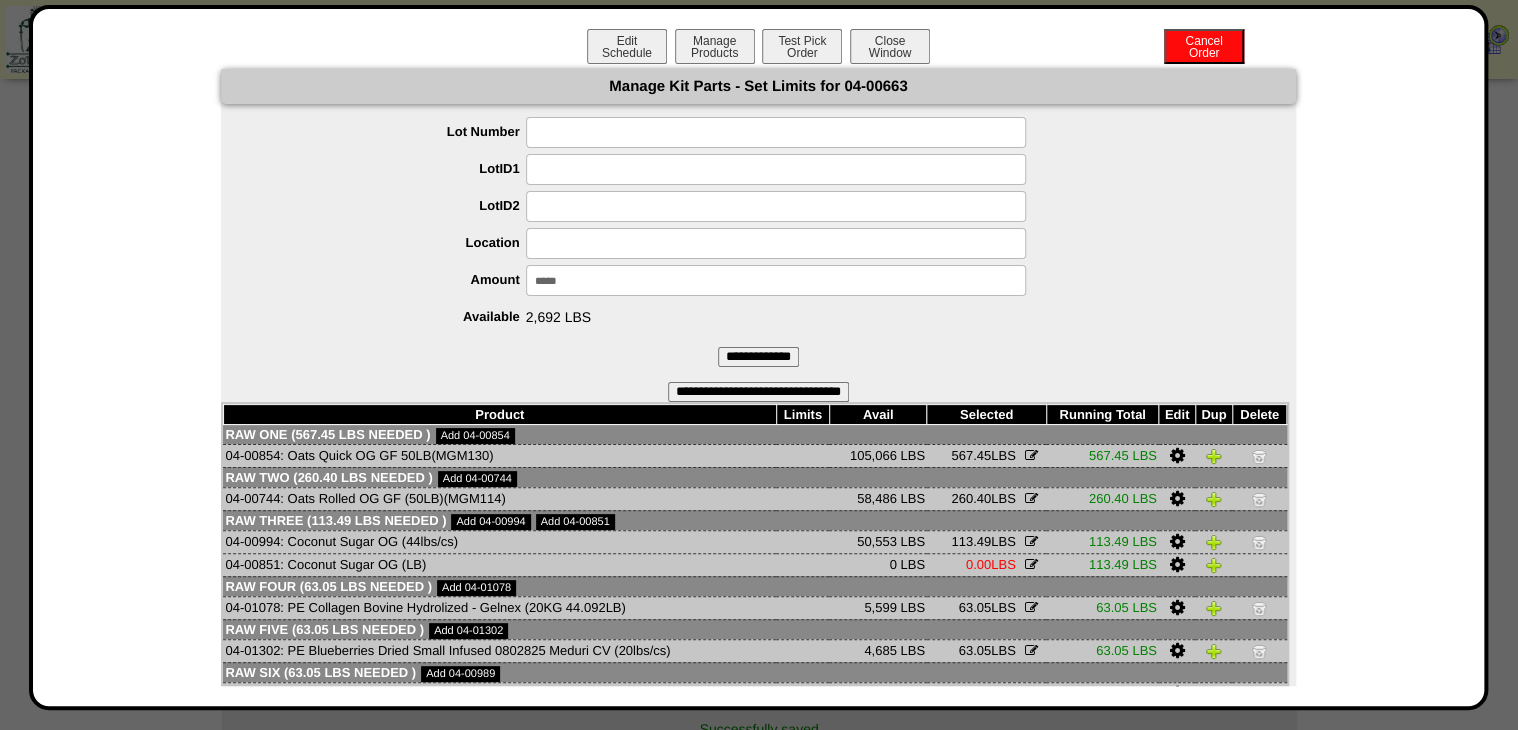 click on "**********" at bounding box center [758, 357] 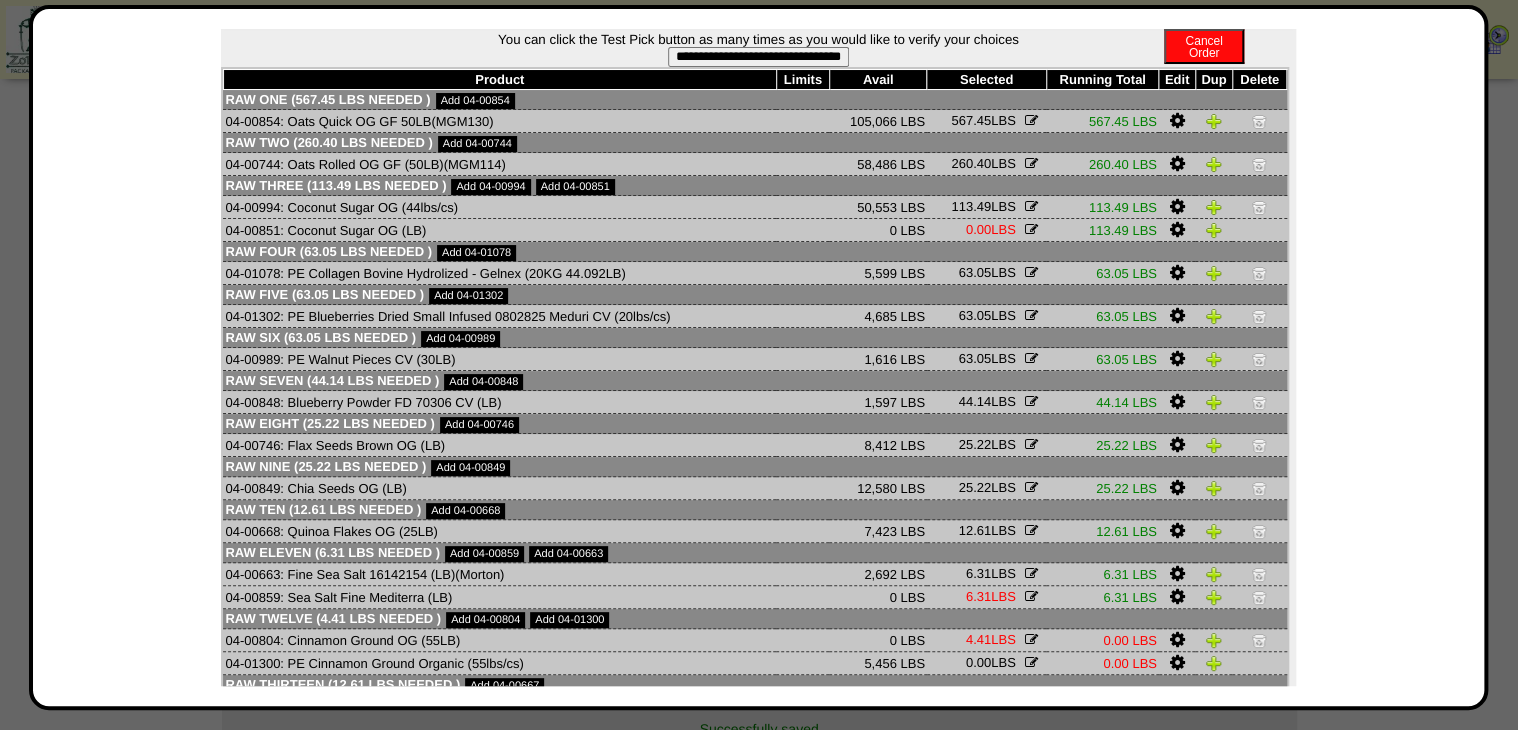 scroll, scrollTop: 181, scrollLeft: 0, axis: vertical 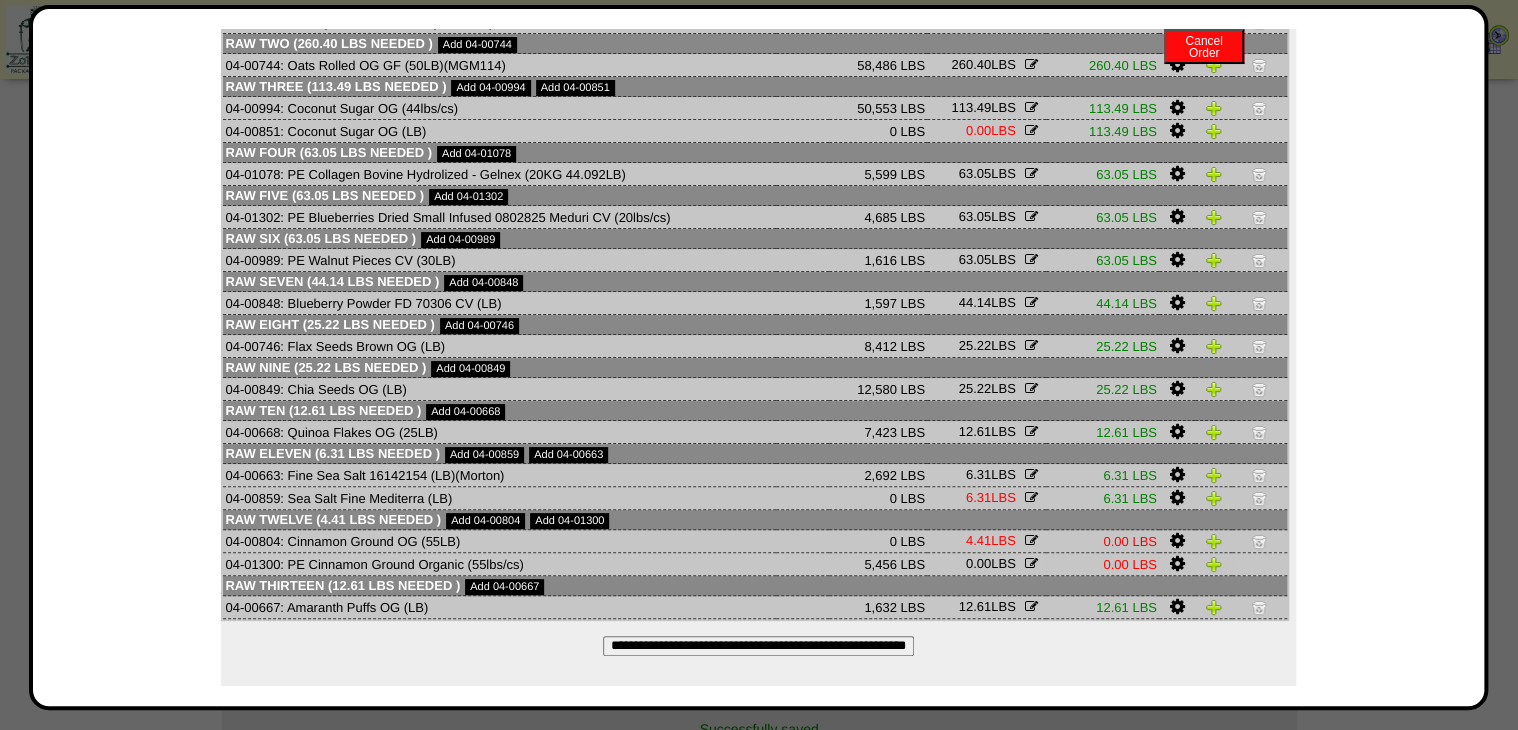 click at bounding box center (1176, 564) 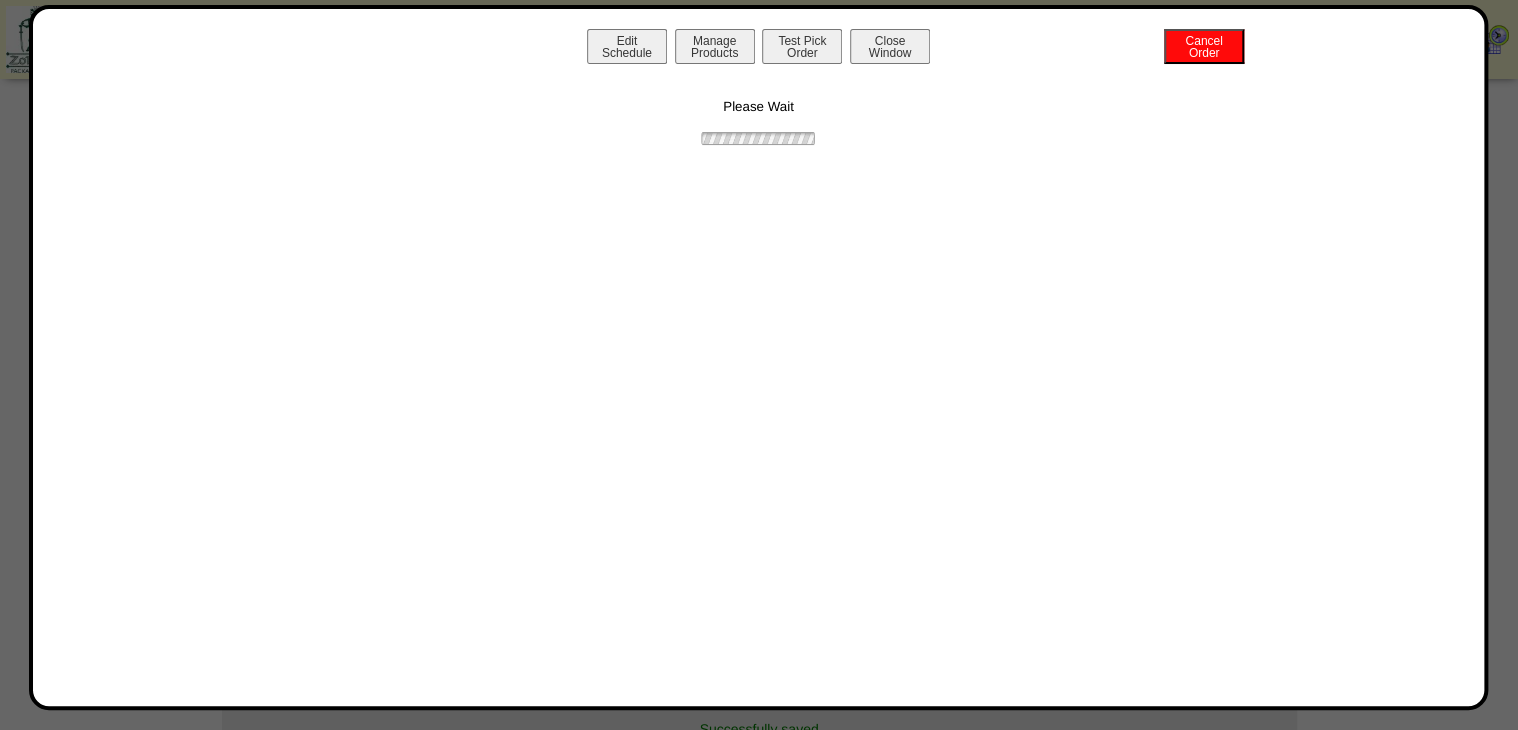 scroll, scrollTop: 0, scrollLeft: 0, axis: both 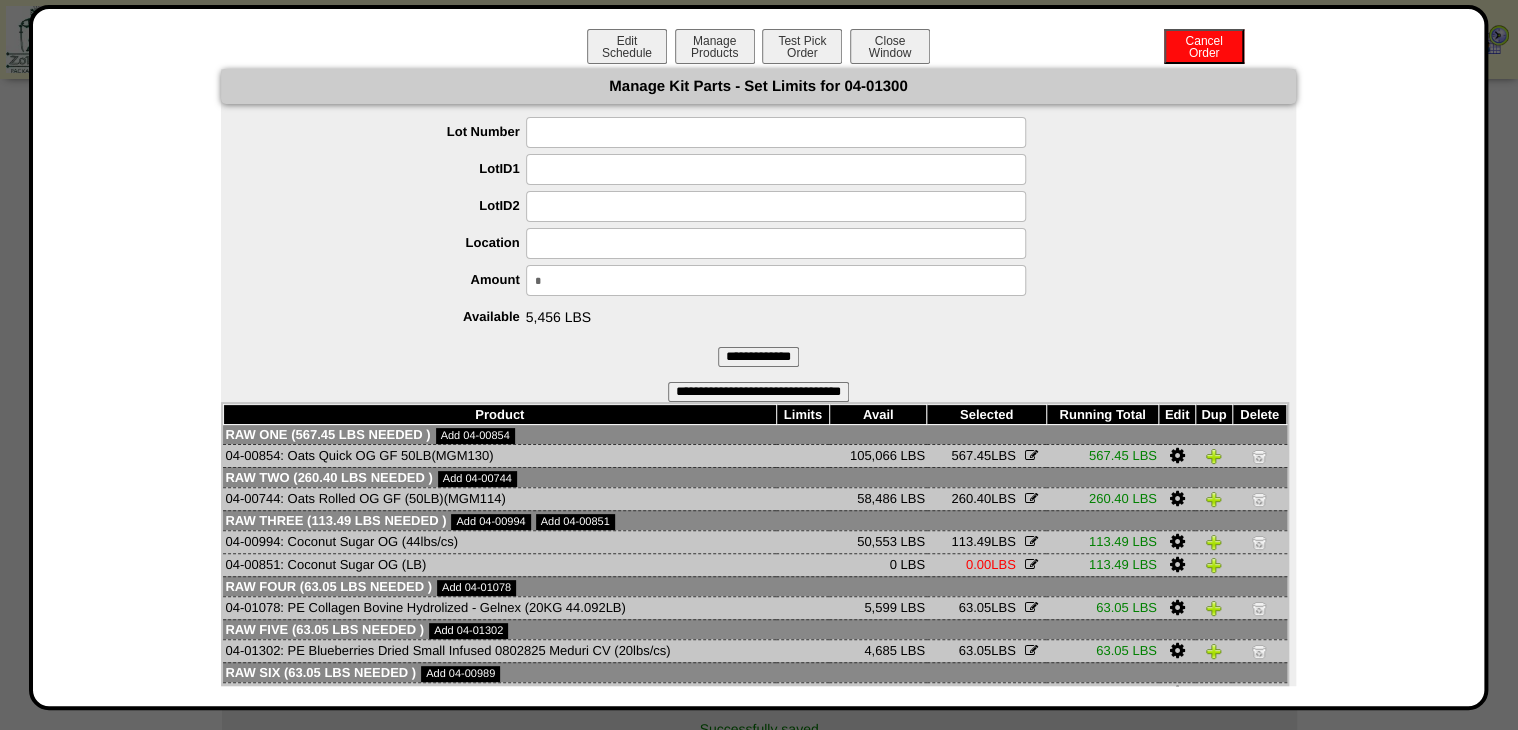 drag, startPoint x: 601, startPoint y: 276, endPoint x: 363, endPoint y: 329, distance: 243.82986 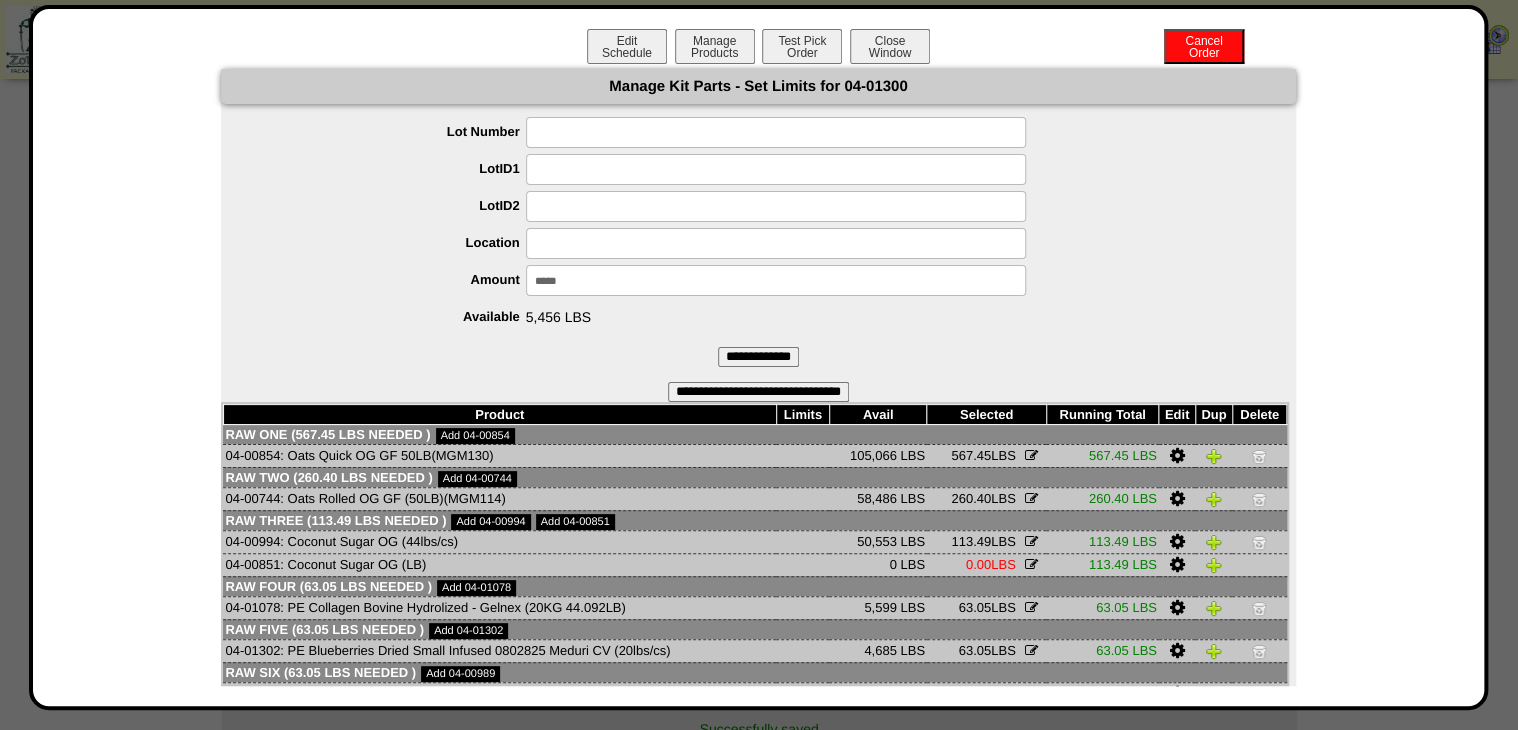 type on "******" 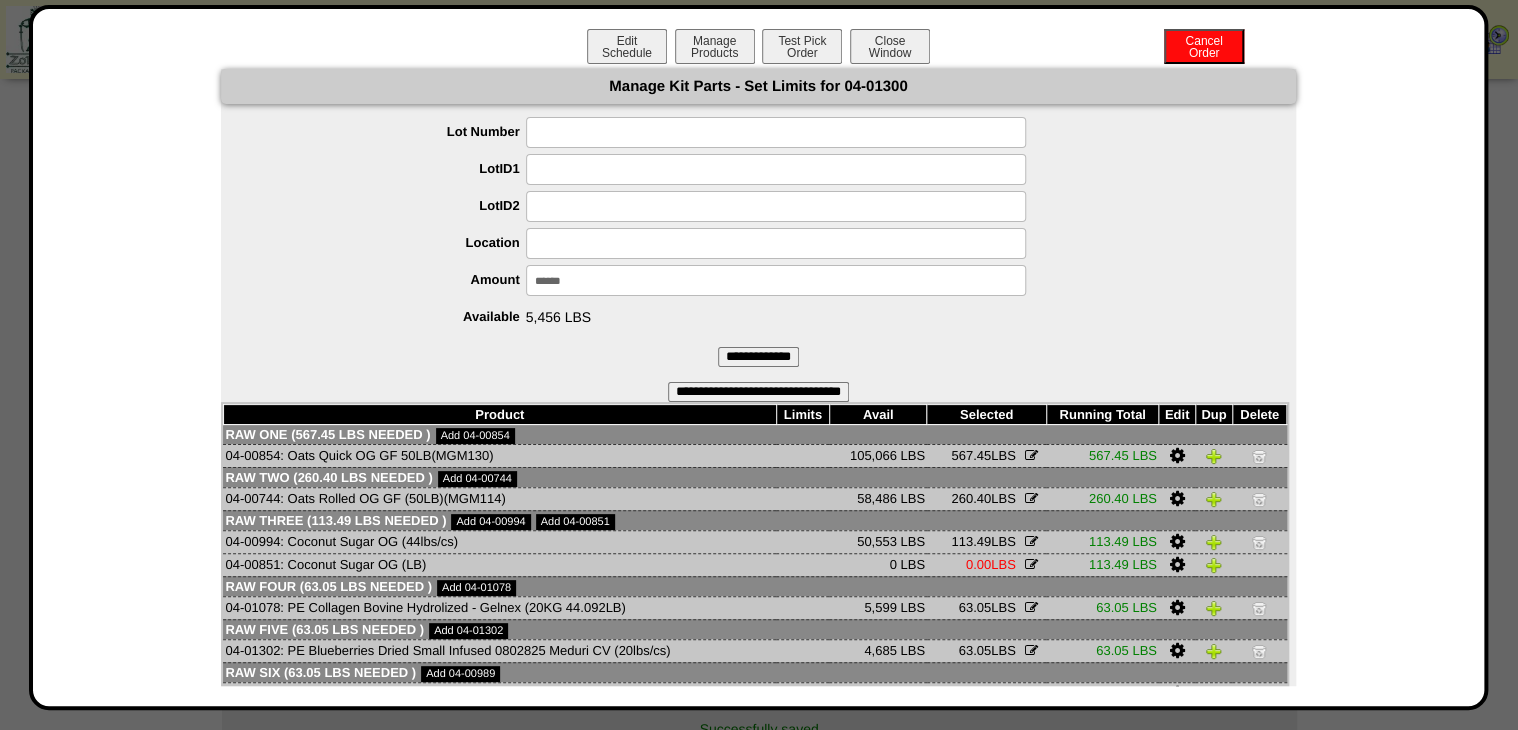 click on "**********" at bounding box center (758, 357) 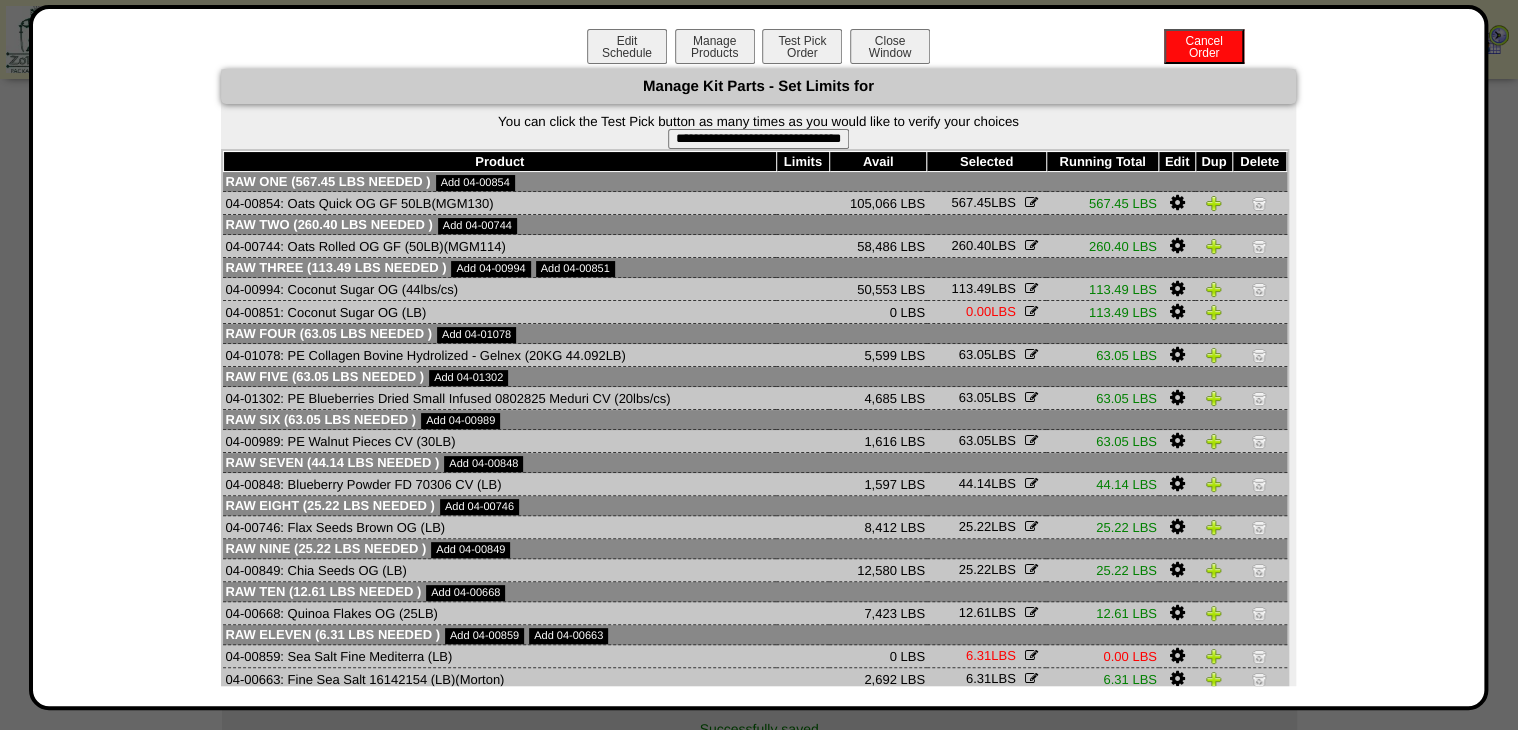 click on "**********" at bounding box center (758, 139) 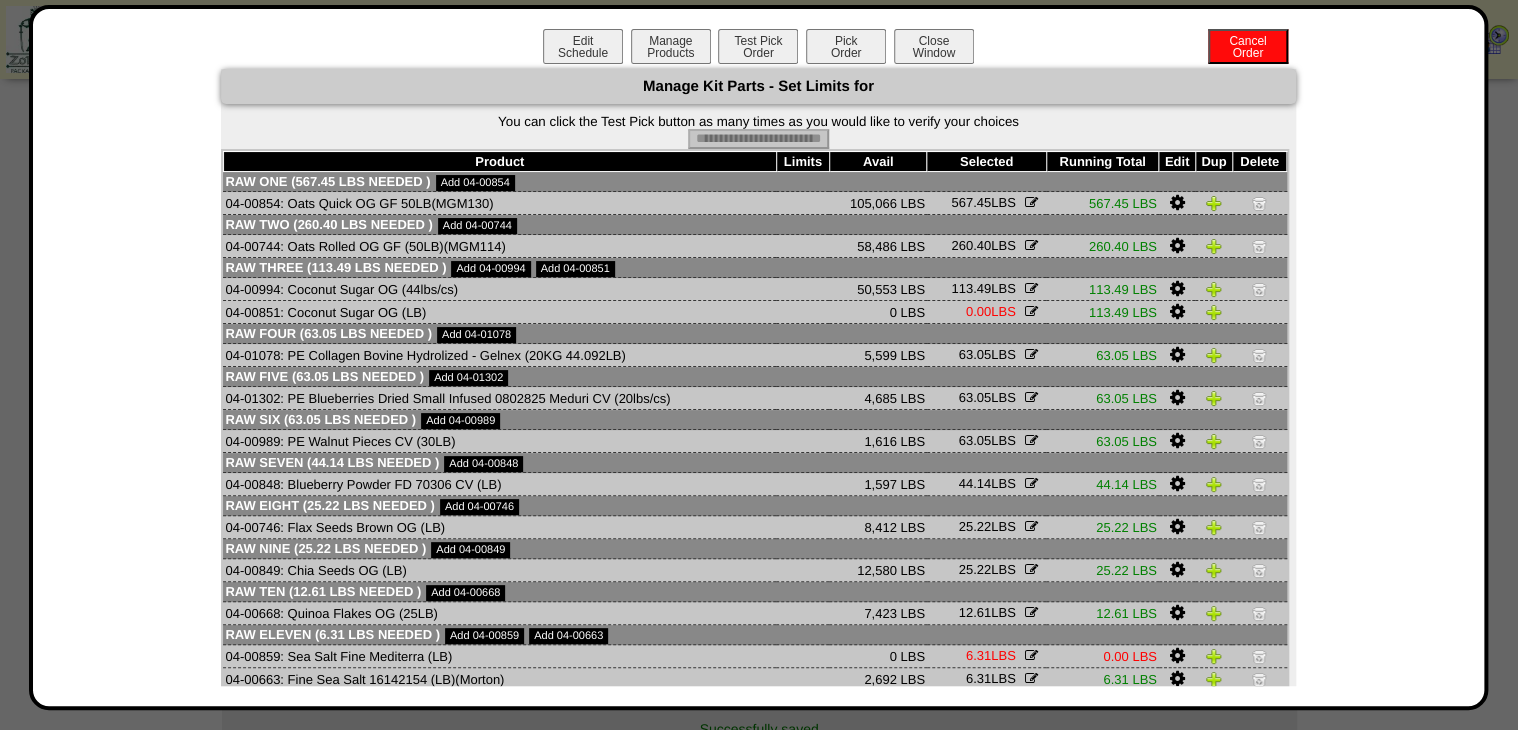 click on "Pick Order" at bounding box center [846, 46] 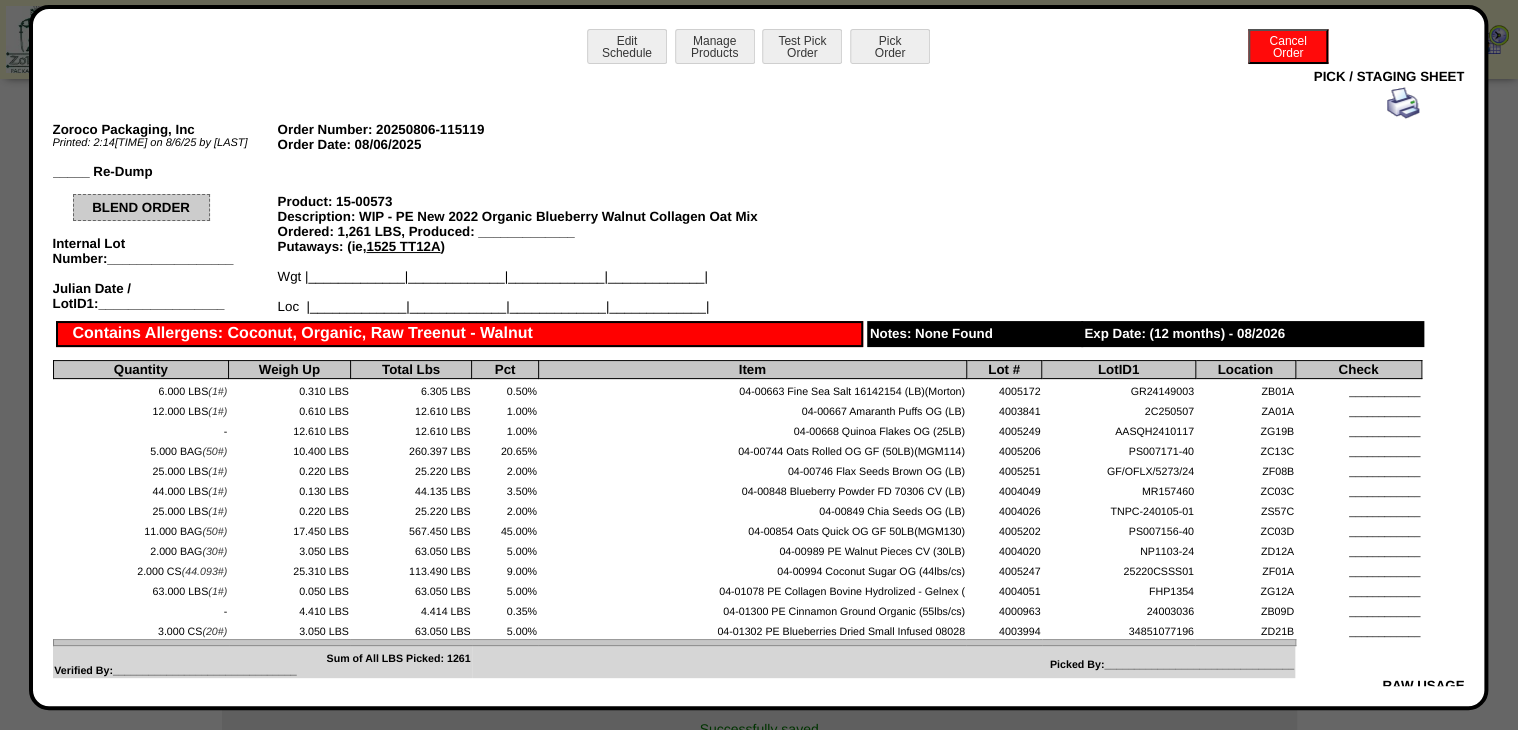 click at bounding box center (1403, 103) 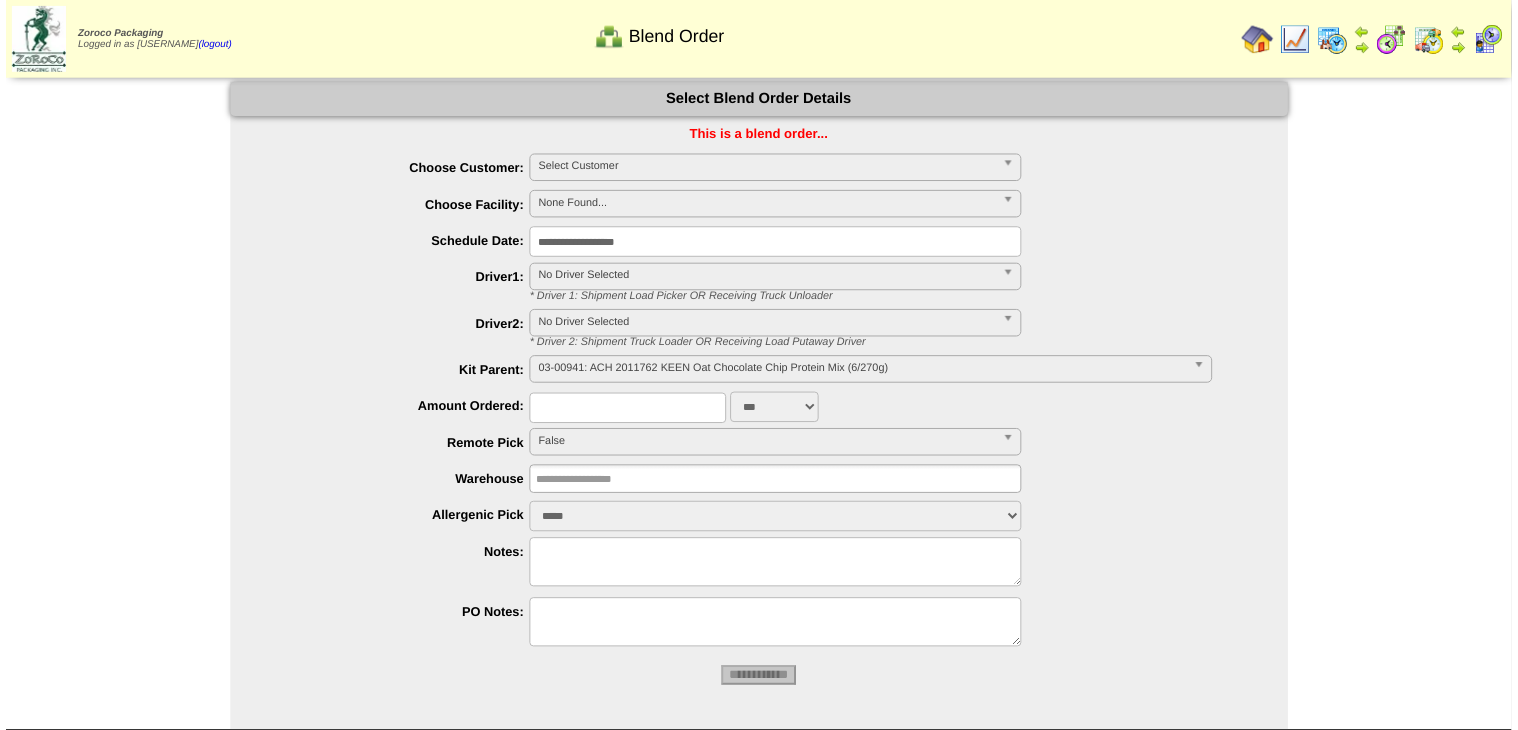 scroll, scrollTop: 0, scrollLeft: 0, axis: both 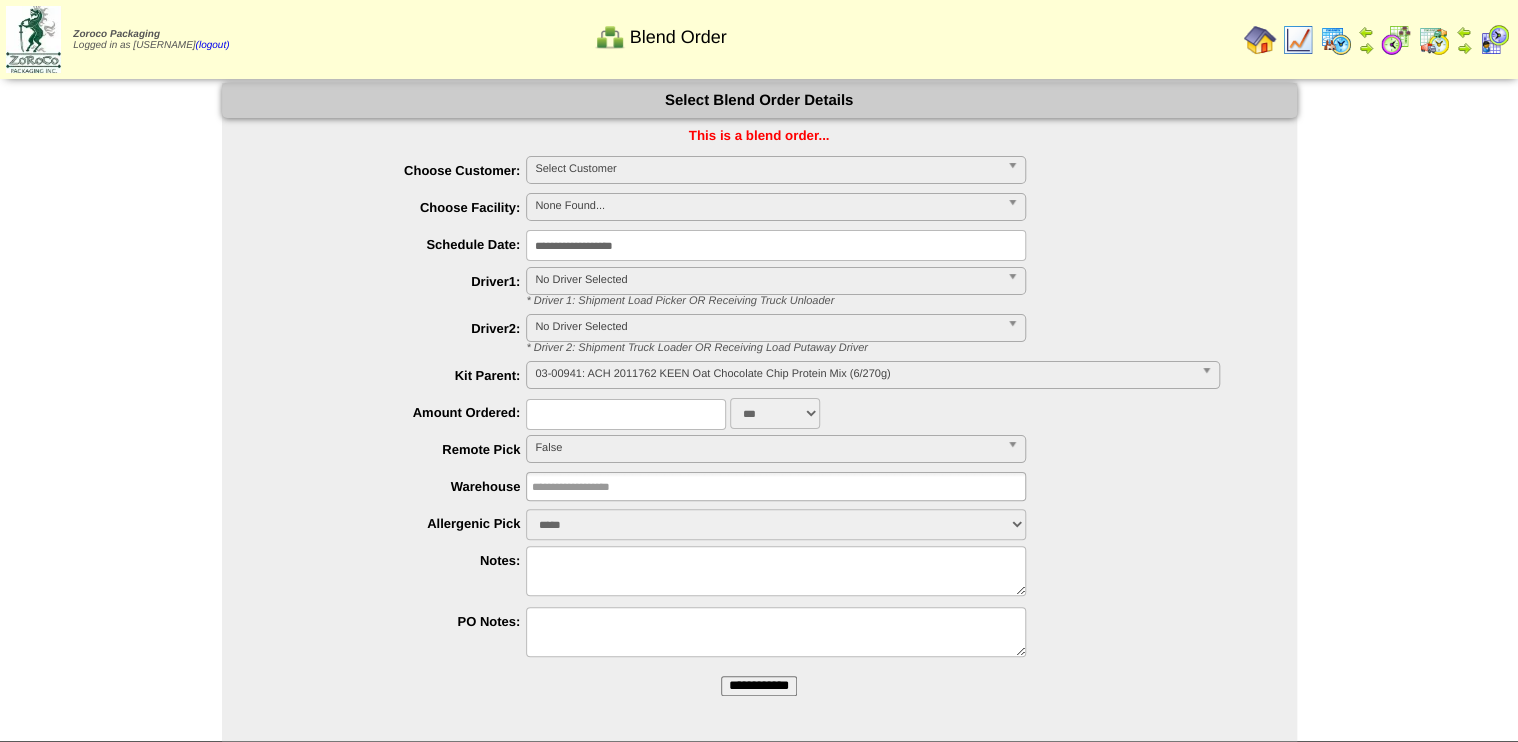 click on "**********" at bounding box center [759, 686] 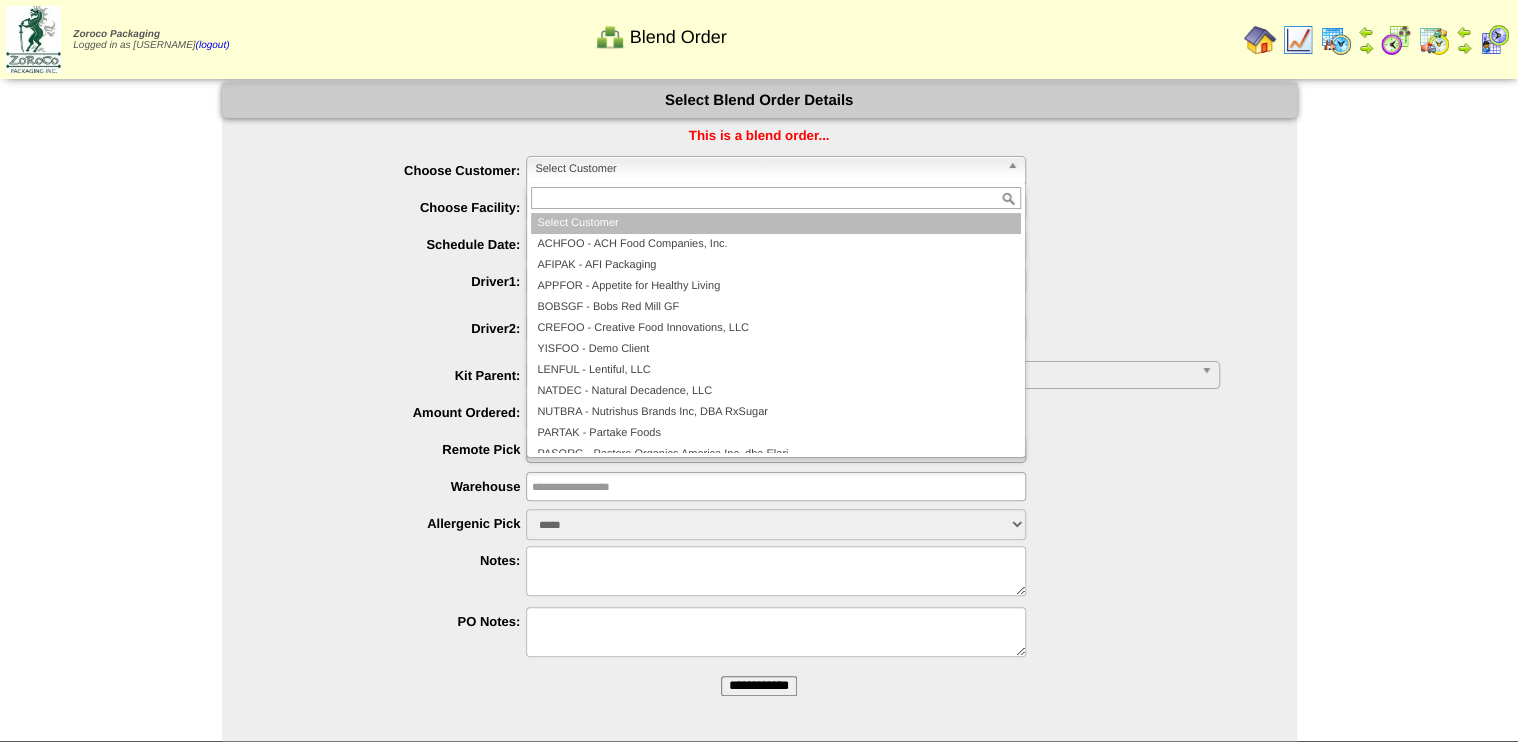 click on "Select Customer" at bounding box center (767, 169) 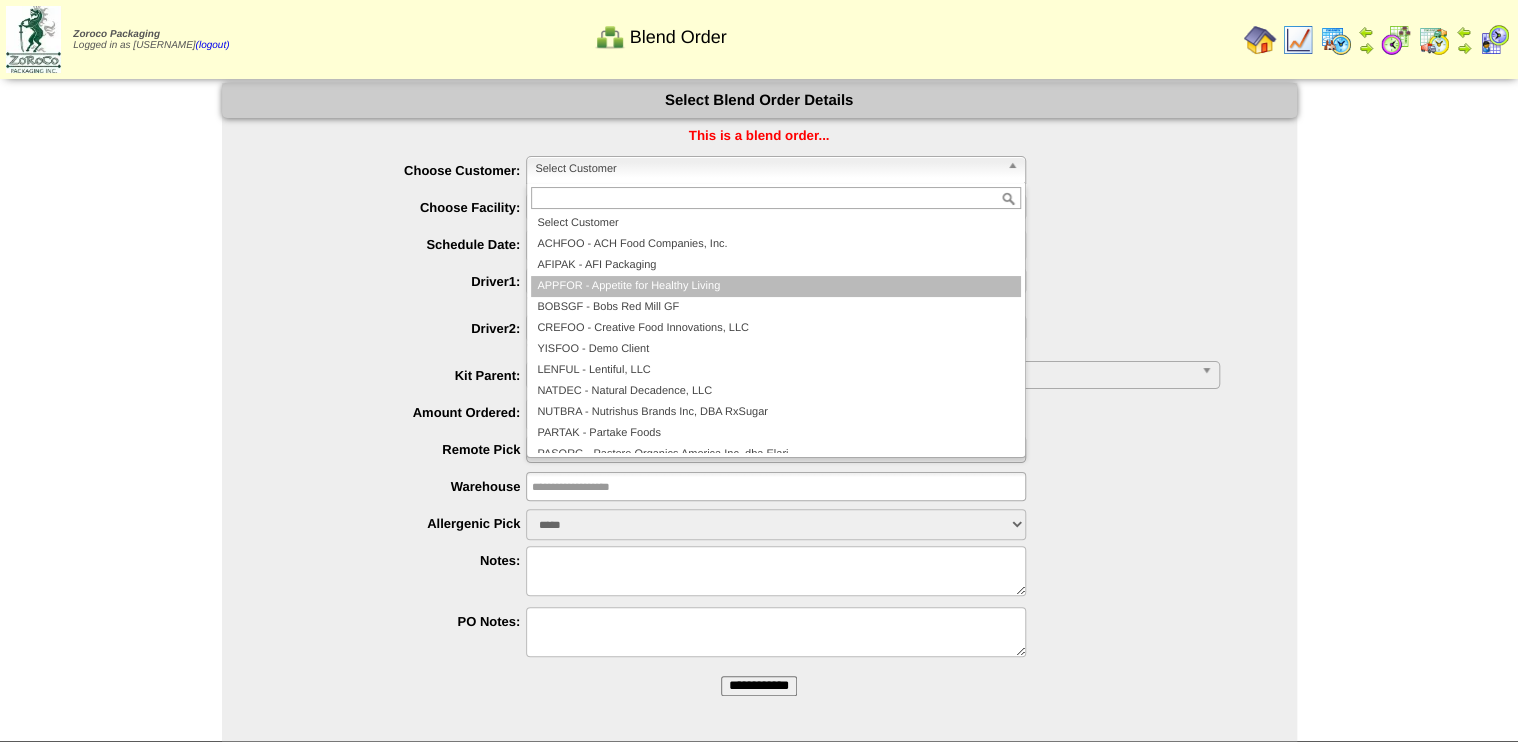 click on "APPFOR - Appetite for Healthy Living" at bounding box center (776, 286) 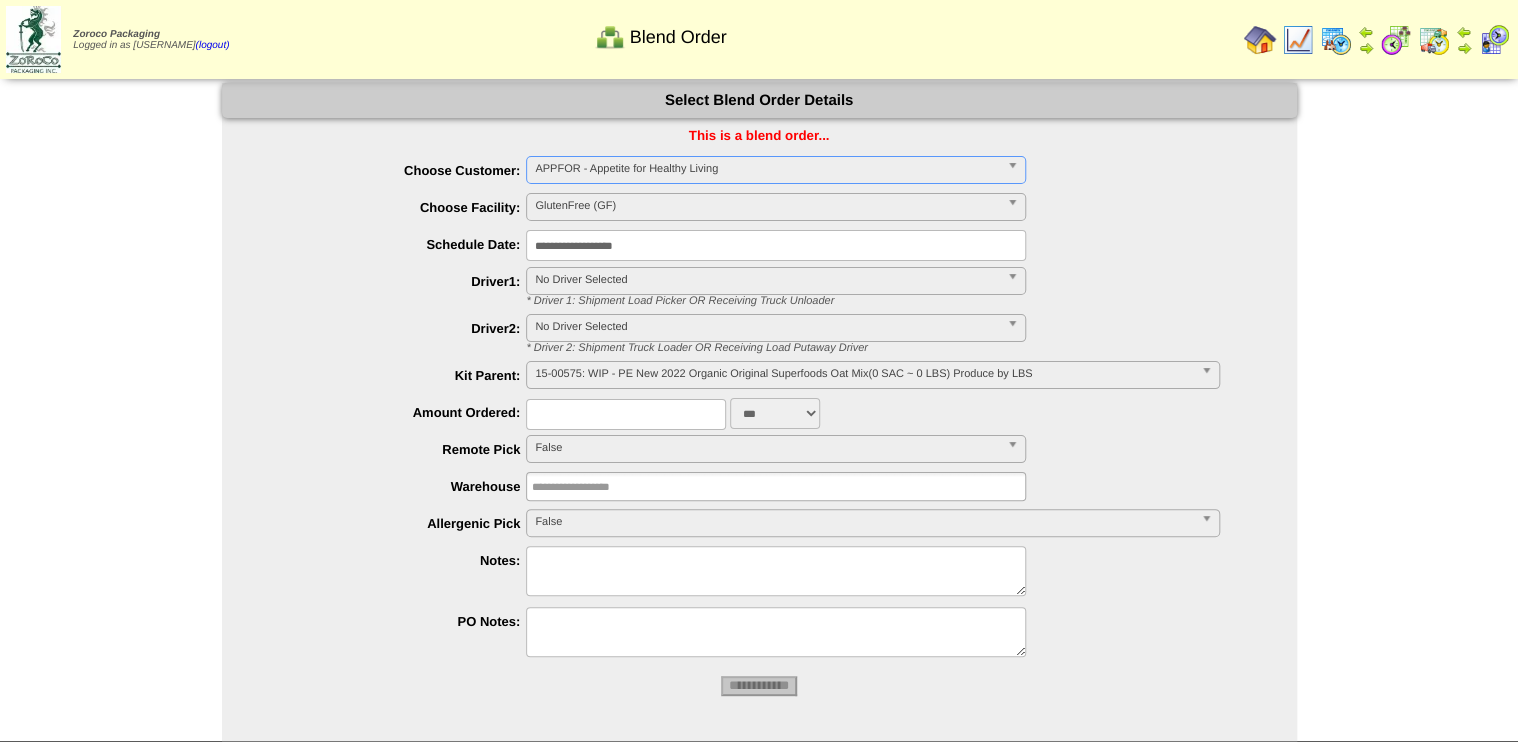click on "15-00575: WIP - PE New 2022 Organic Original Superfoods Oat Mix(0 SAC ~ 0 LBS) Produce by LBS" at bounding box center (863, 374) 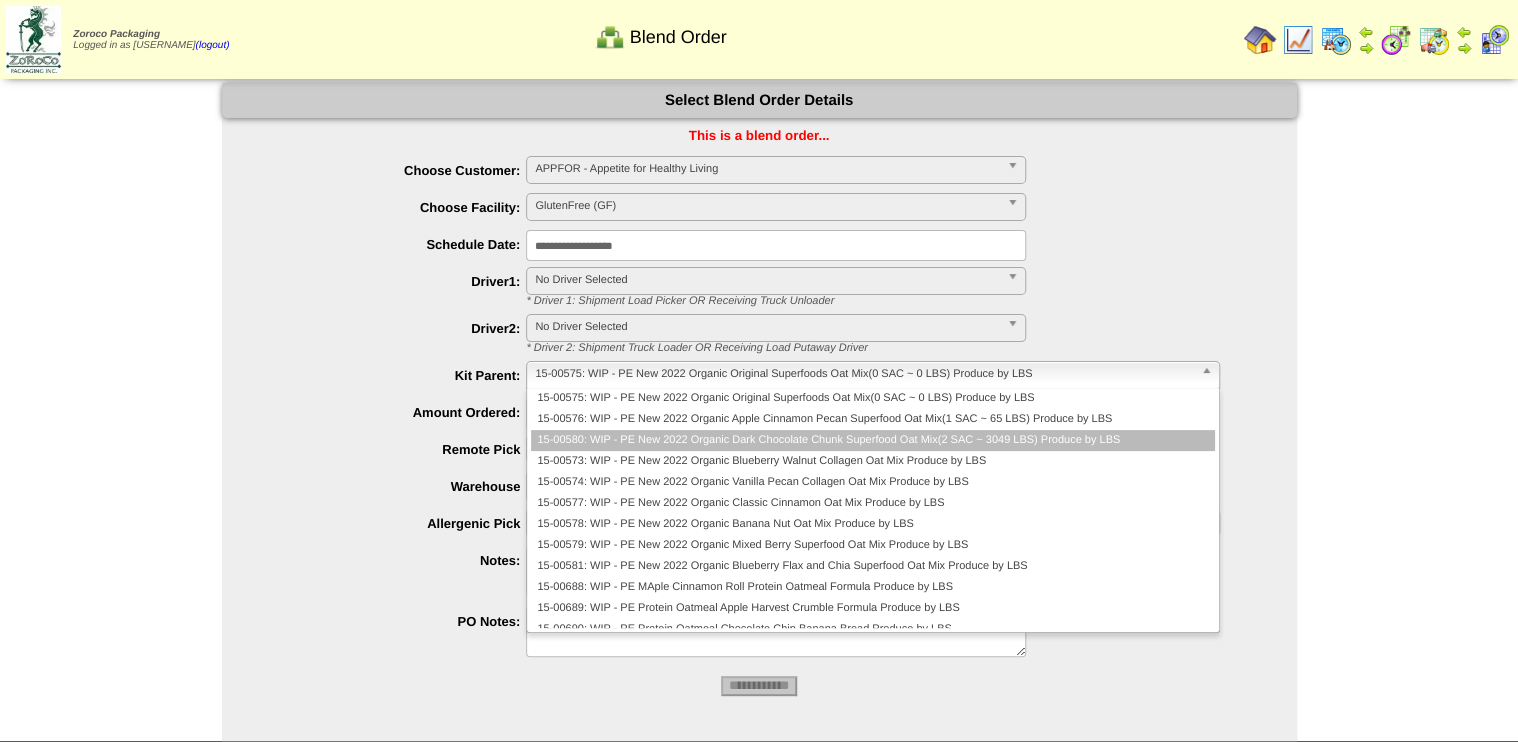 type 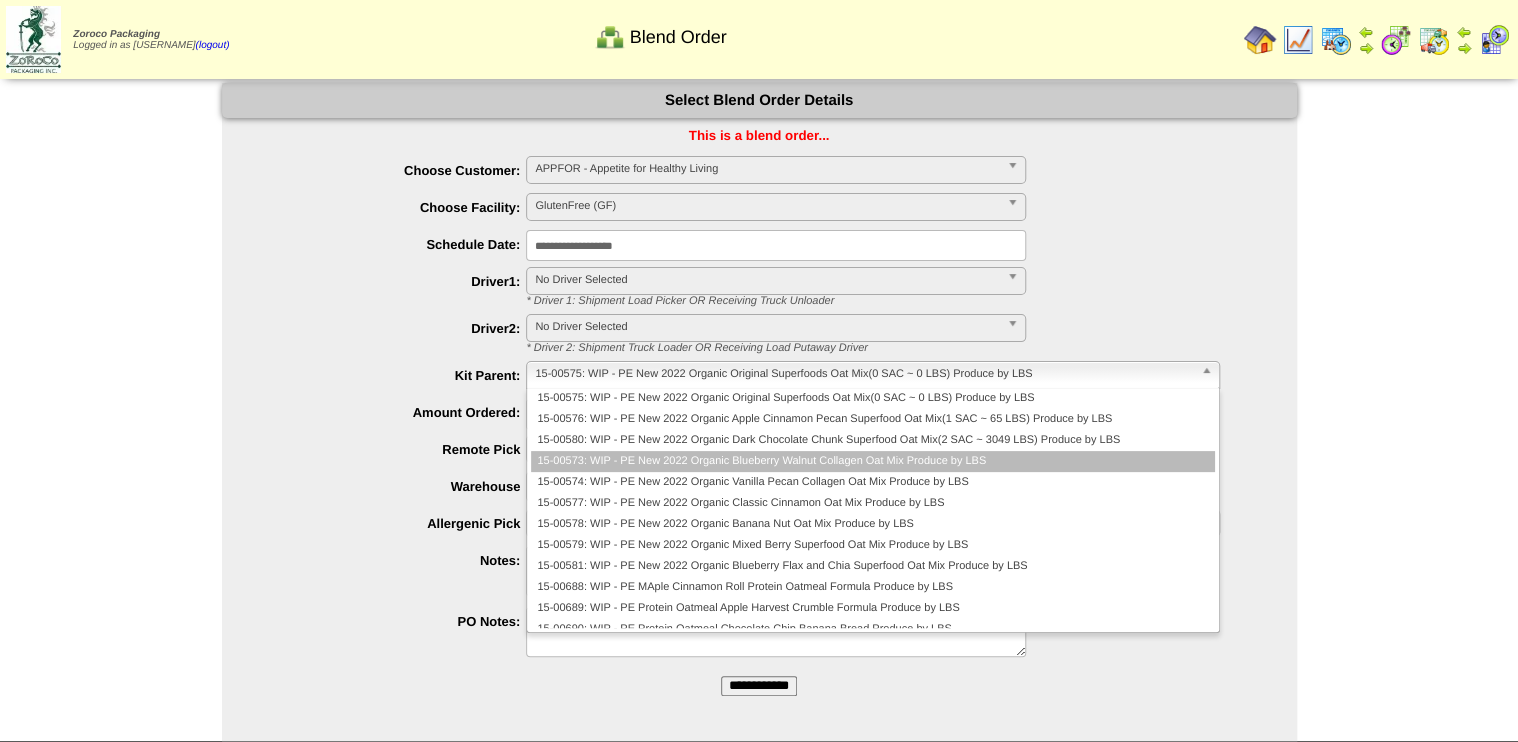 click on "15-00573: WIP - PE New 2022 Organic Blueberry Walnut Collagen Oat Mix Produce by LBS" at bounding box center [872, 461] 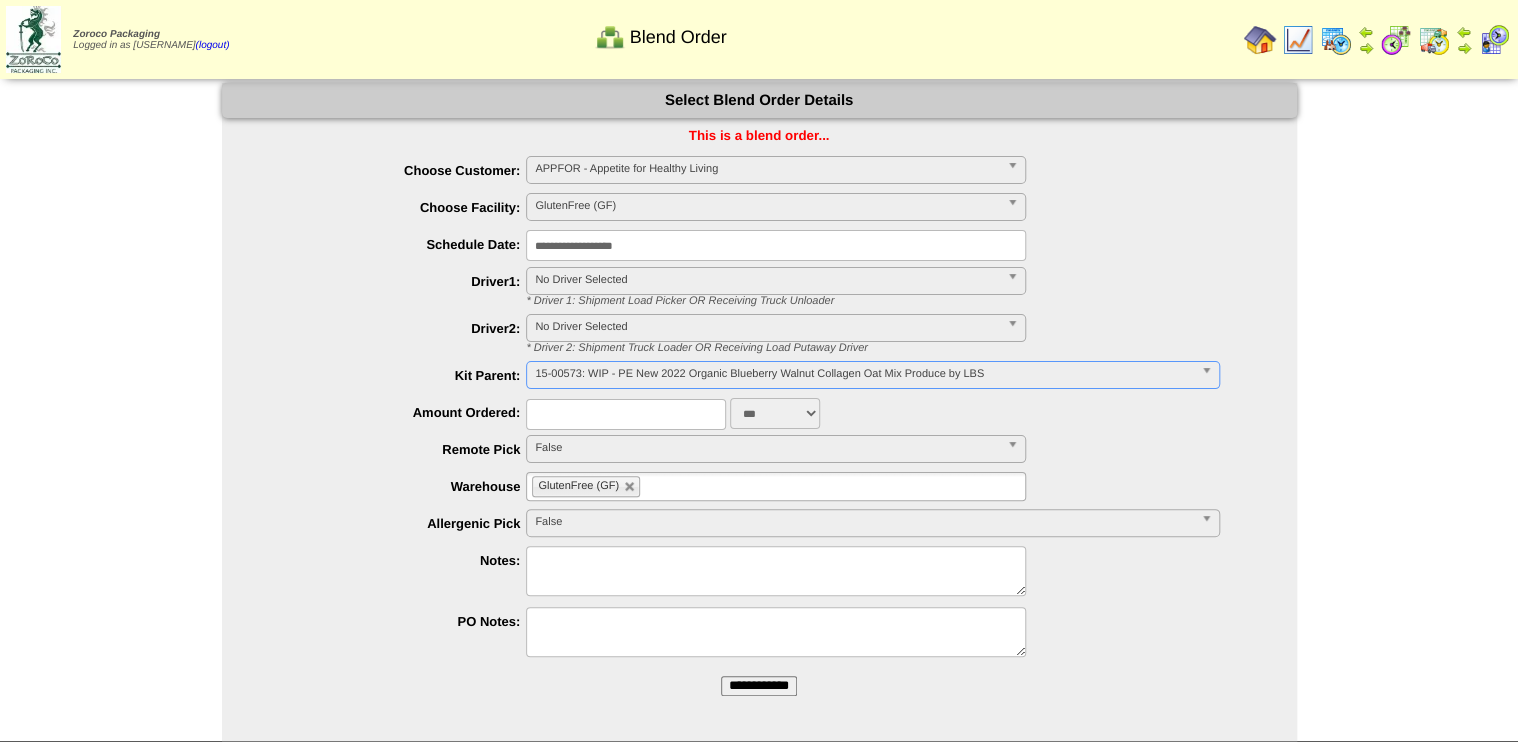 click on "**********" at bounding box center [759, 686] 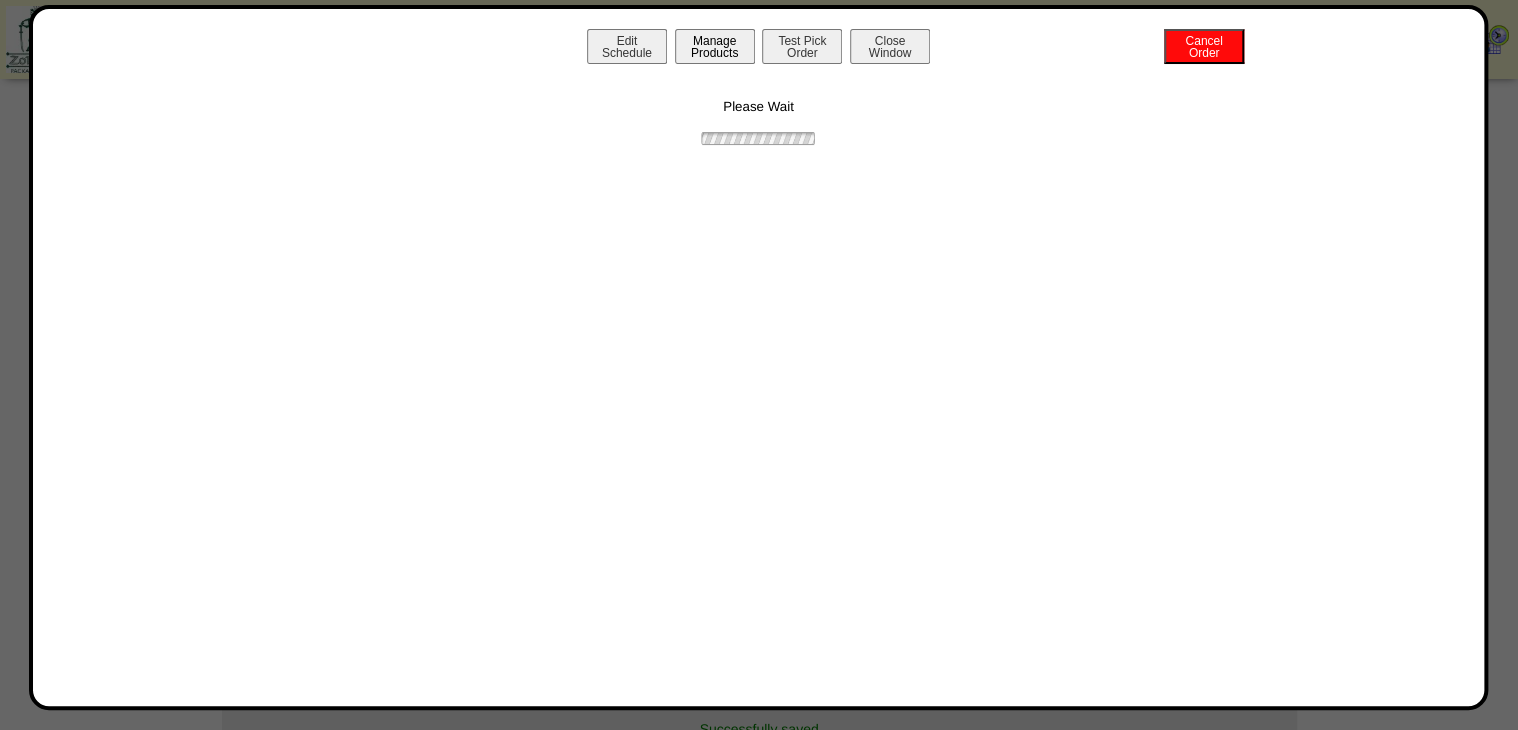 click on "Manage Products" at bounding box center (715, 46) 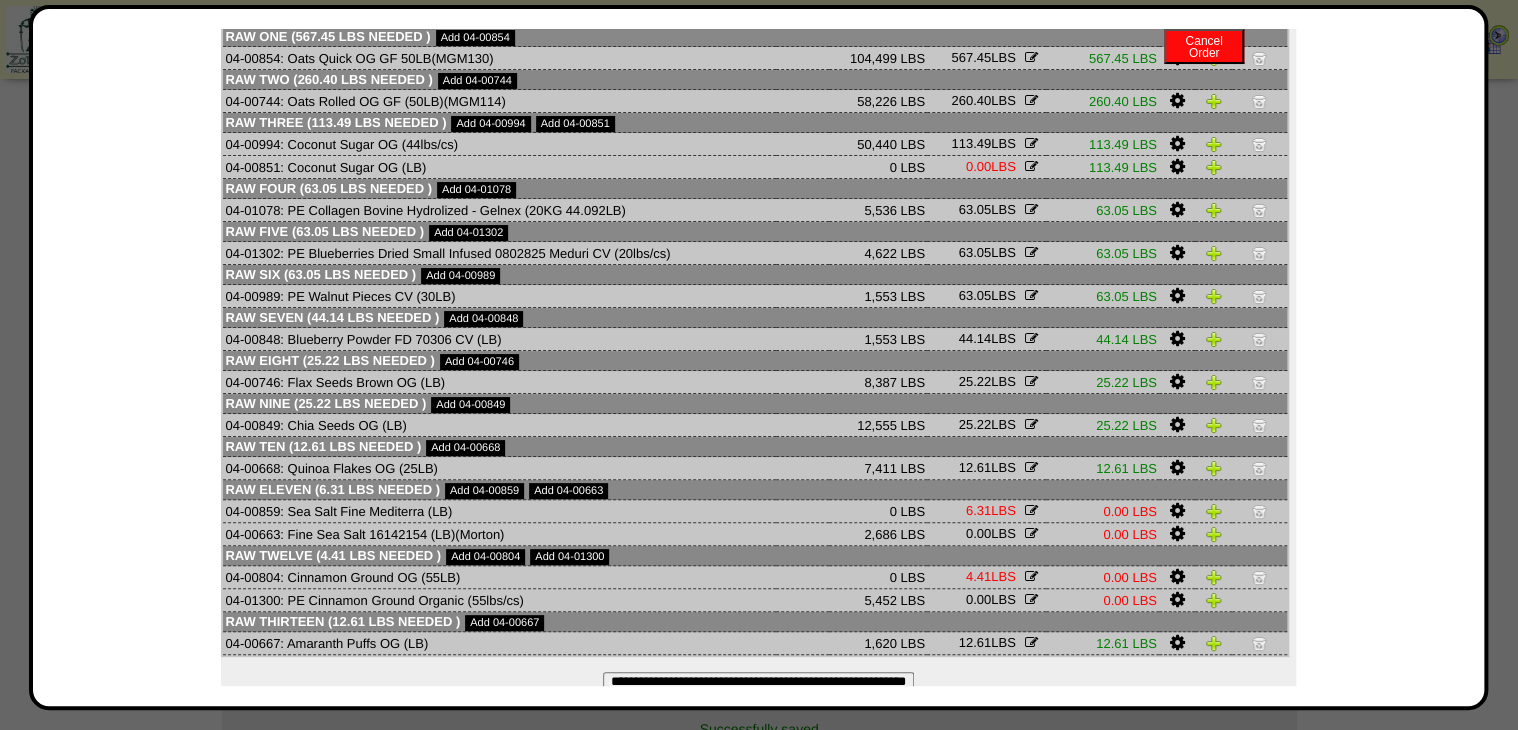 scroll, scrollTop: 160, scrollLeft: 0, axis: vertical 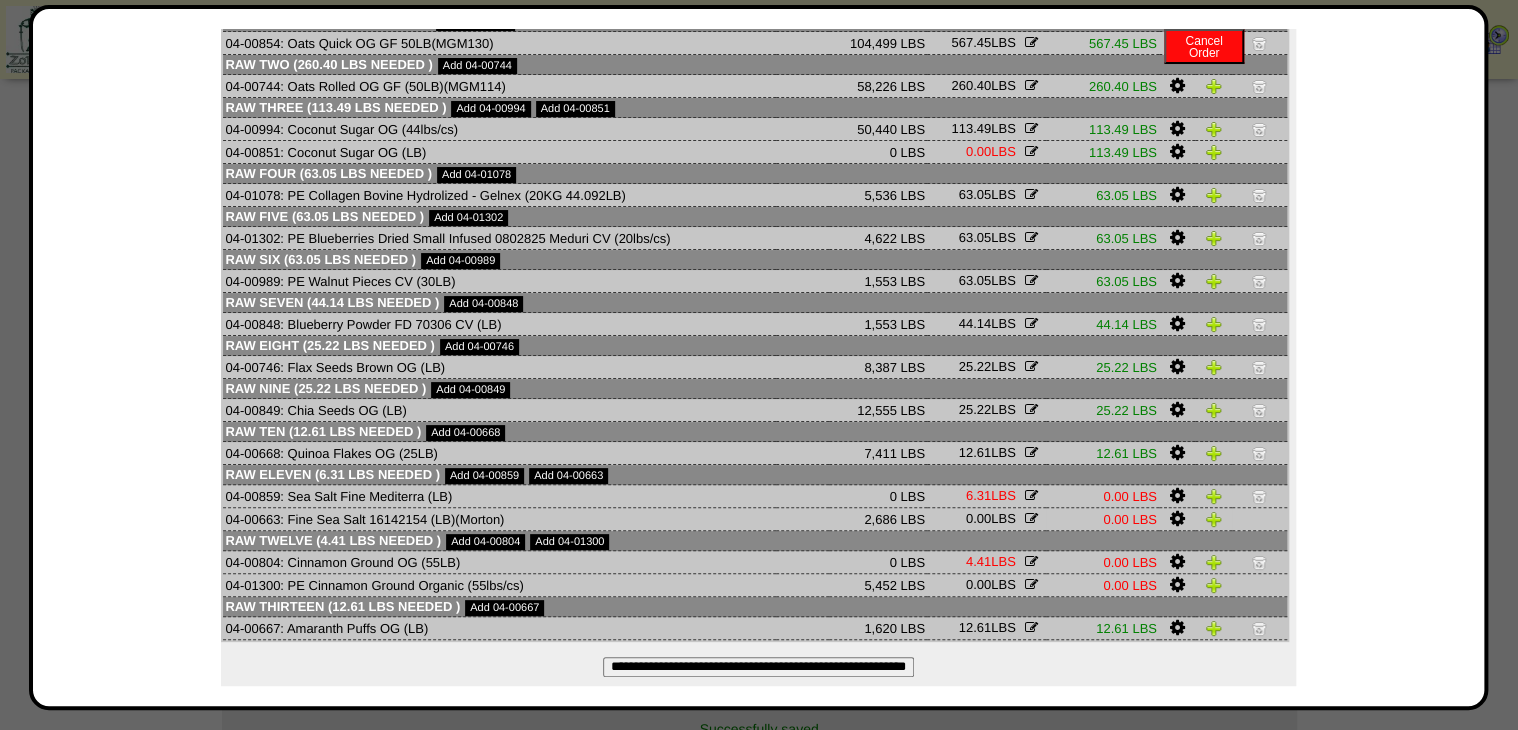 click at bounding box center [1176, 519] 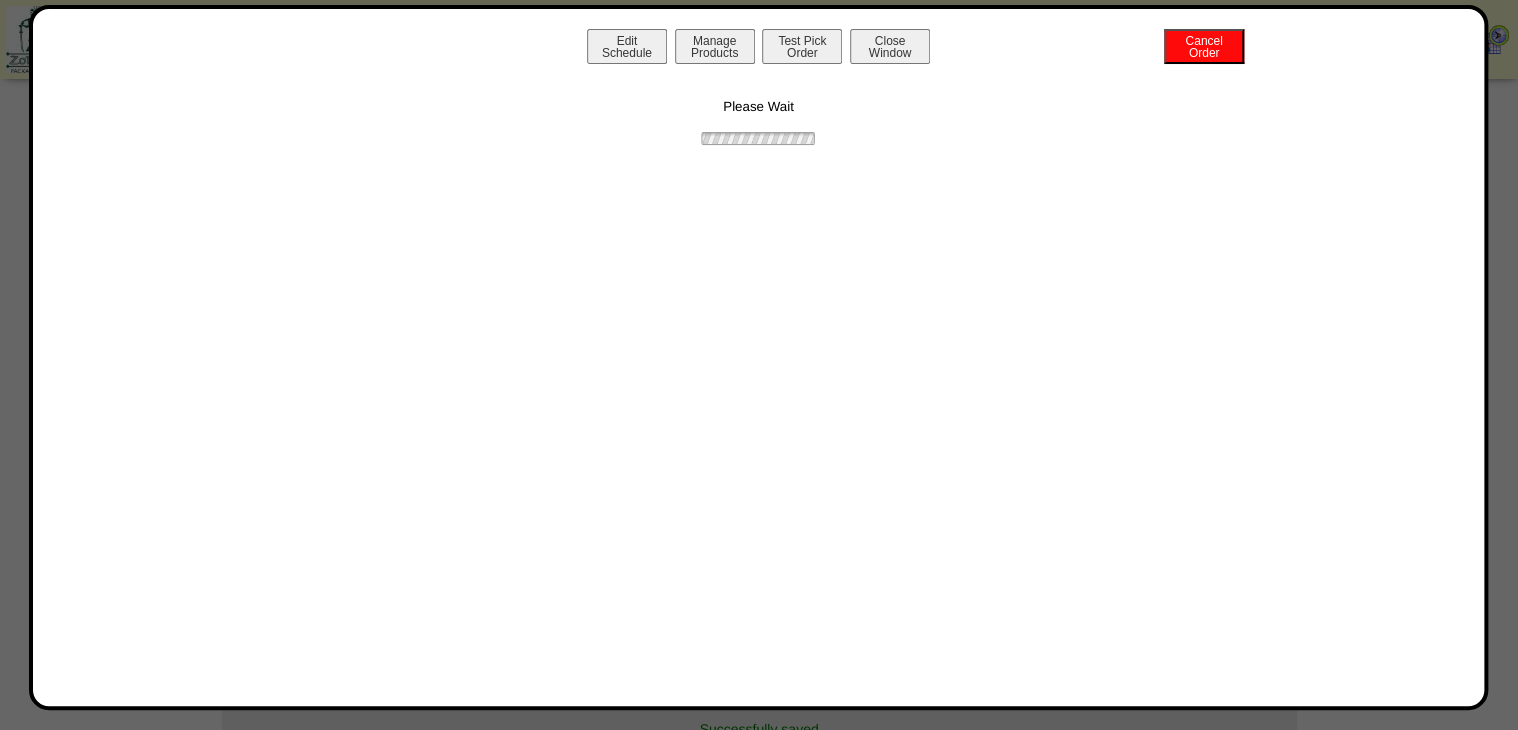 scroll, scrollTop: 0, scrollLeft: 0, axis: both 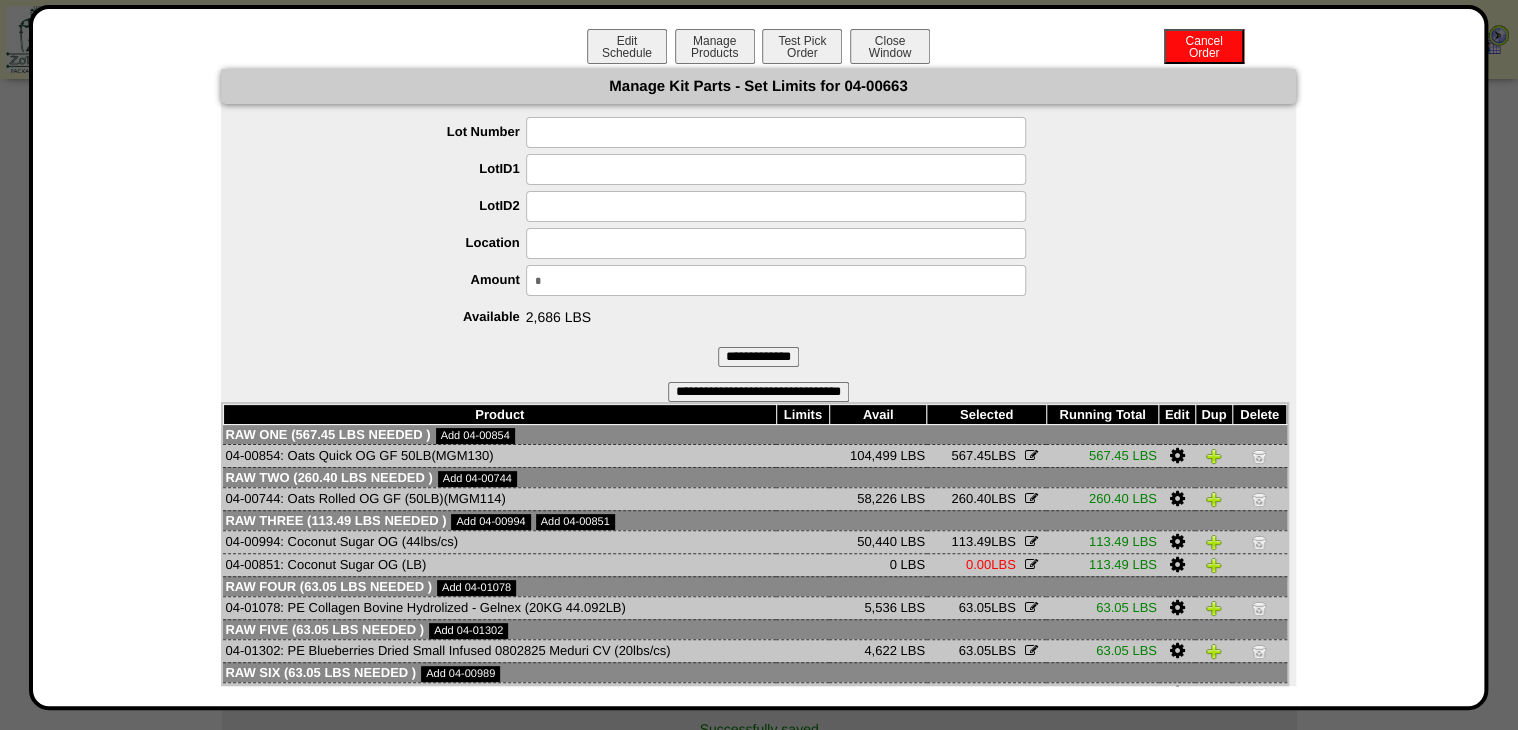 drag, startPoint x: 629, startPoint y: 284, endPoint x: 314, endPoint y: 322, distance: 317.28378 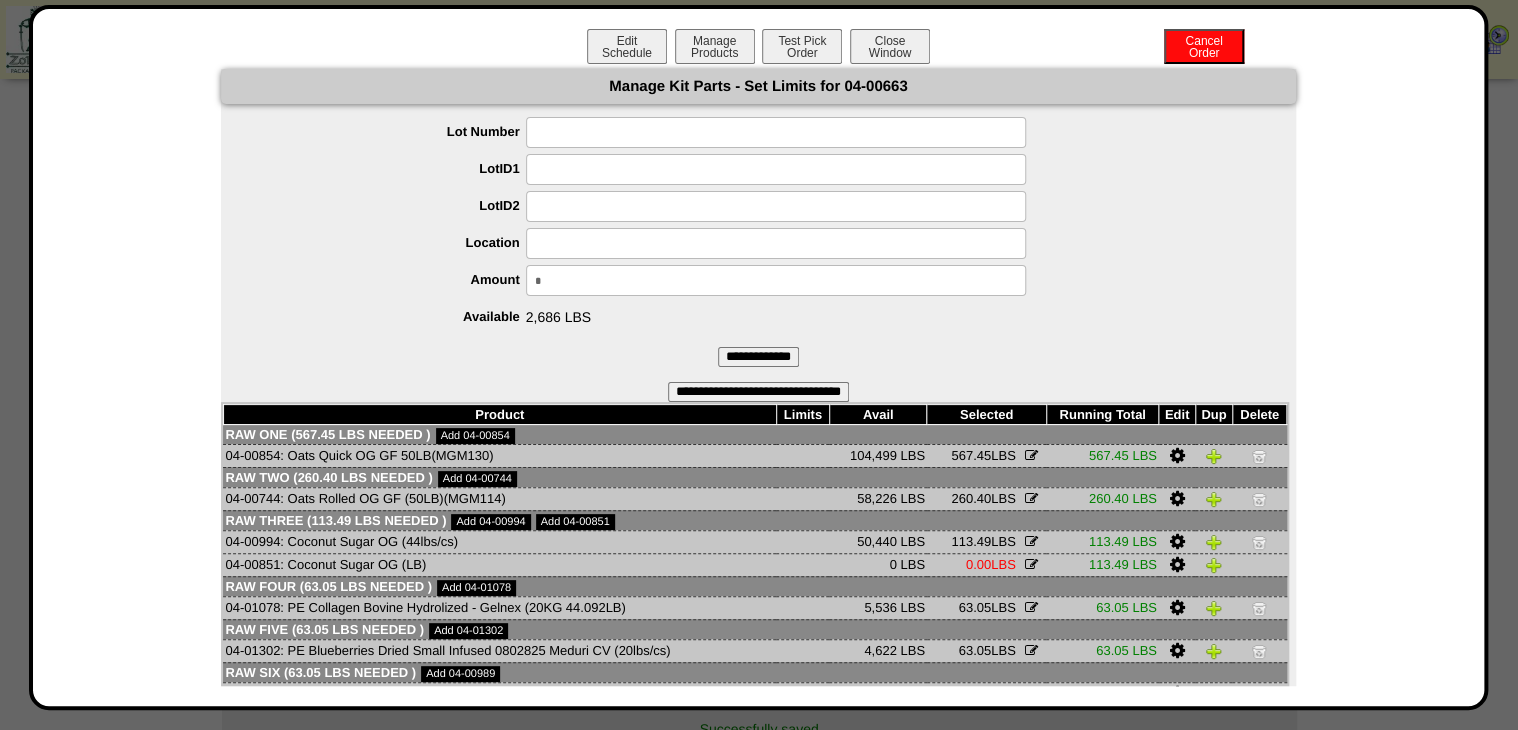 click on "Lot Number
LotID1
LotID2
Location
Amount
*
Available
2,686 LBS" at bounding box center [758, 225] 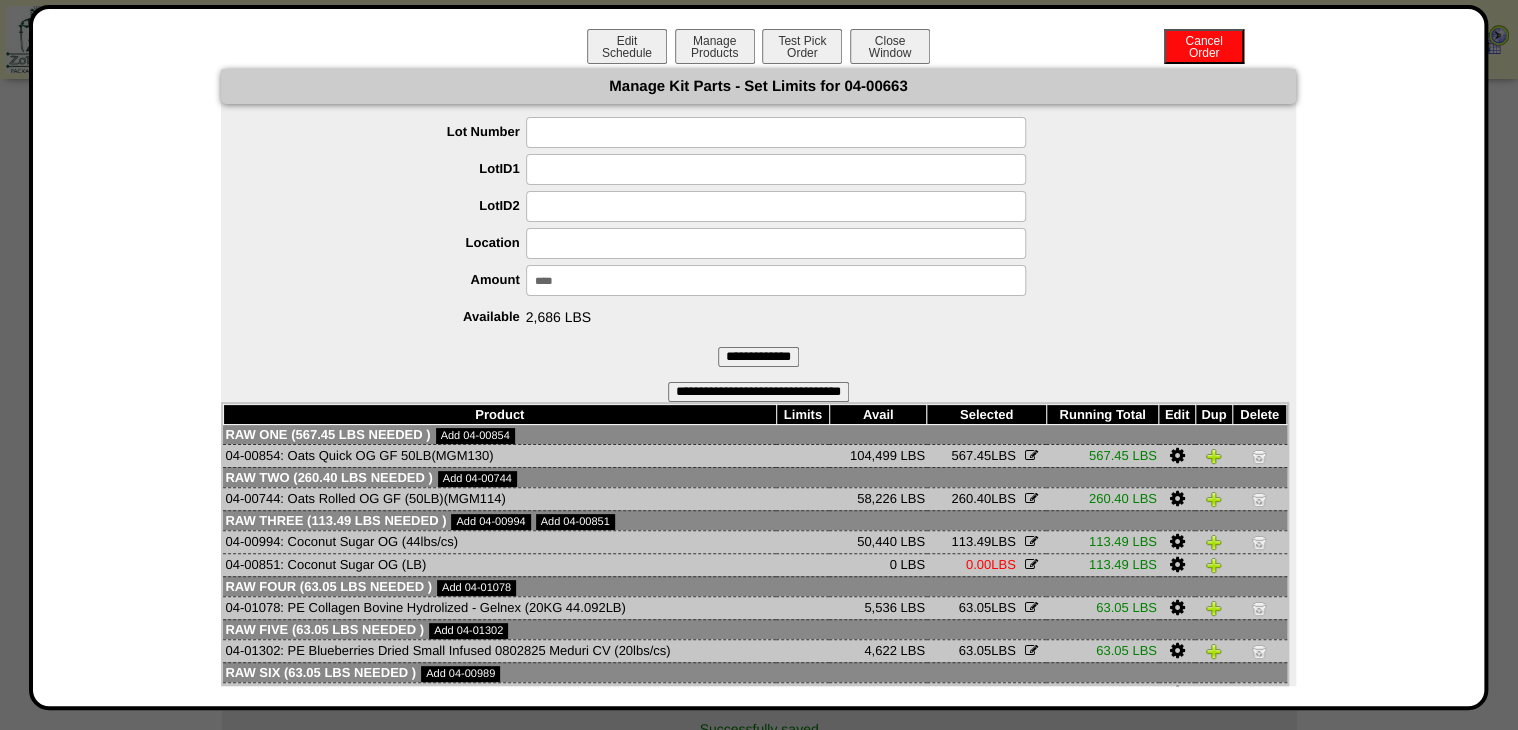 type on "*****" 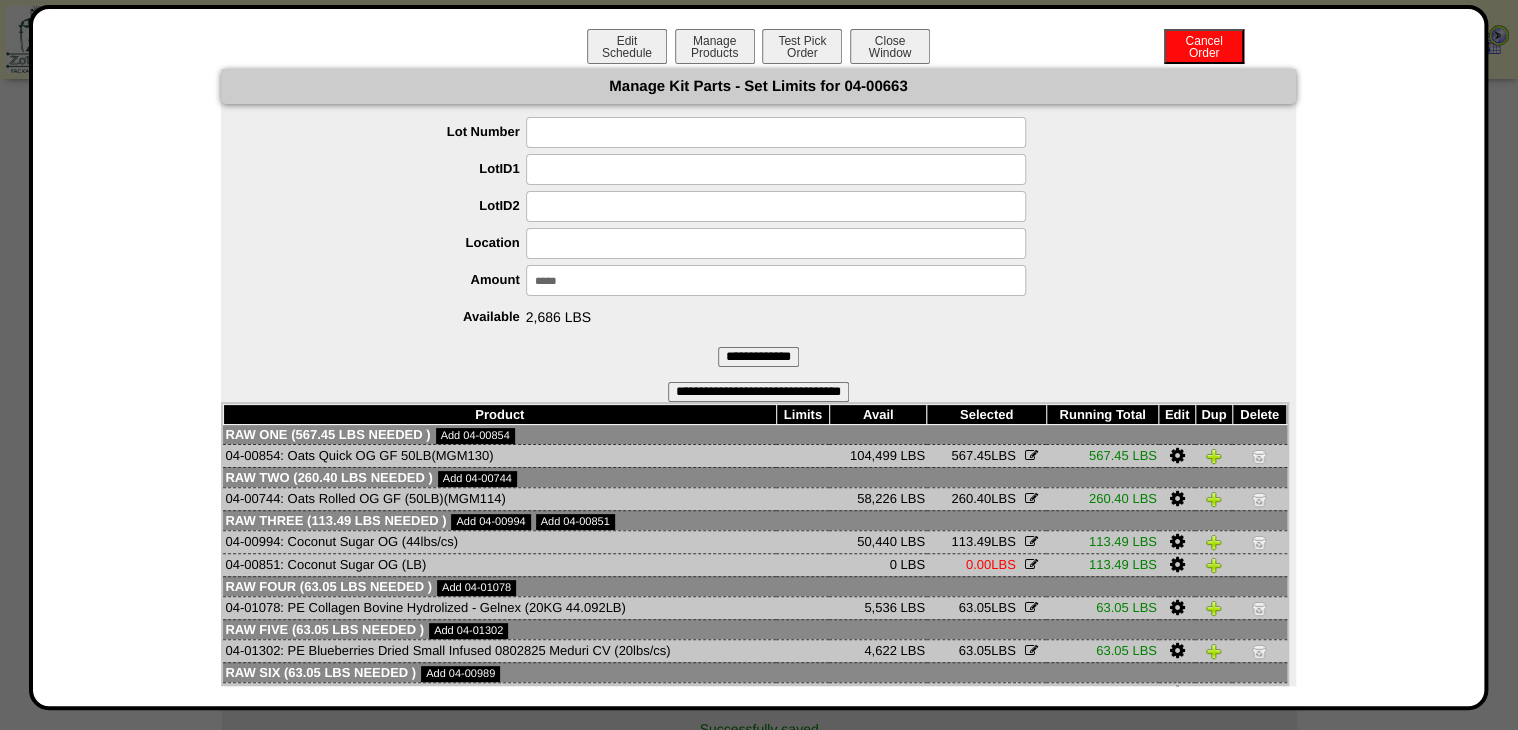 click on "**********" at bounding box center (758, 357) 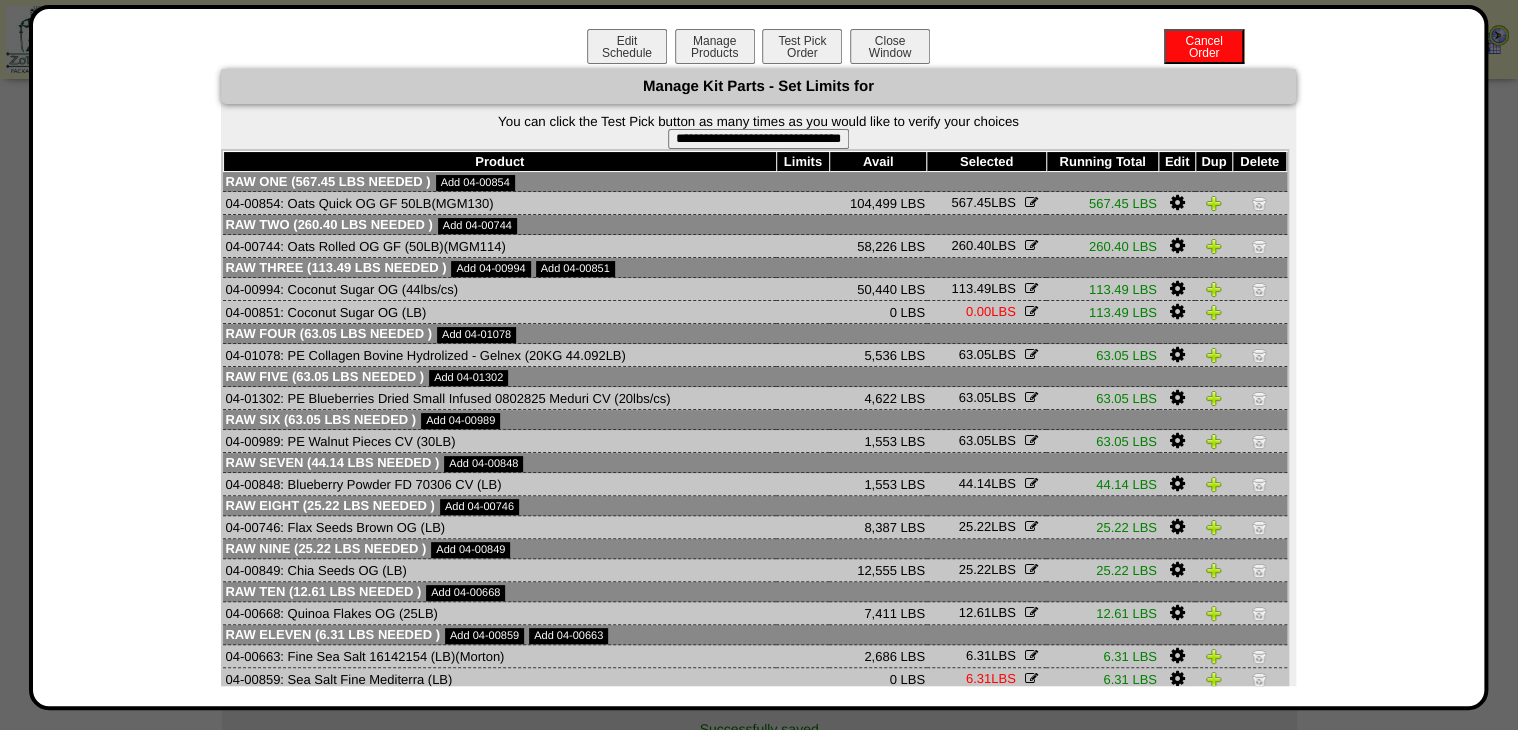 scroll, scrollTop: 181, scrollLeft: 0, axis: vertical 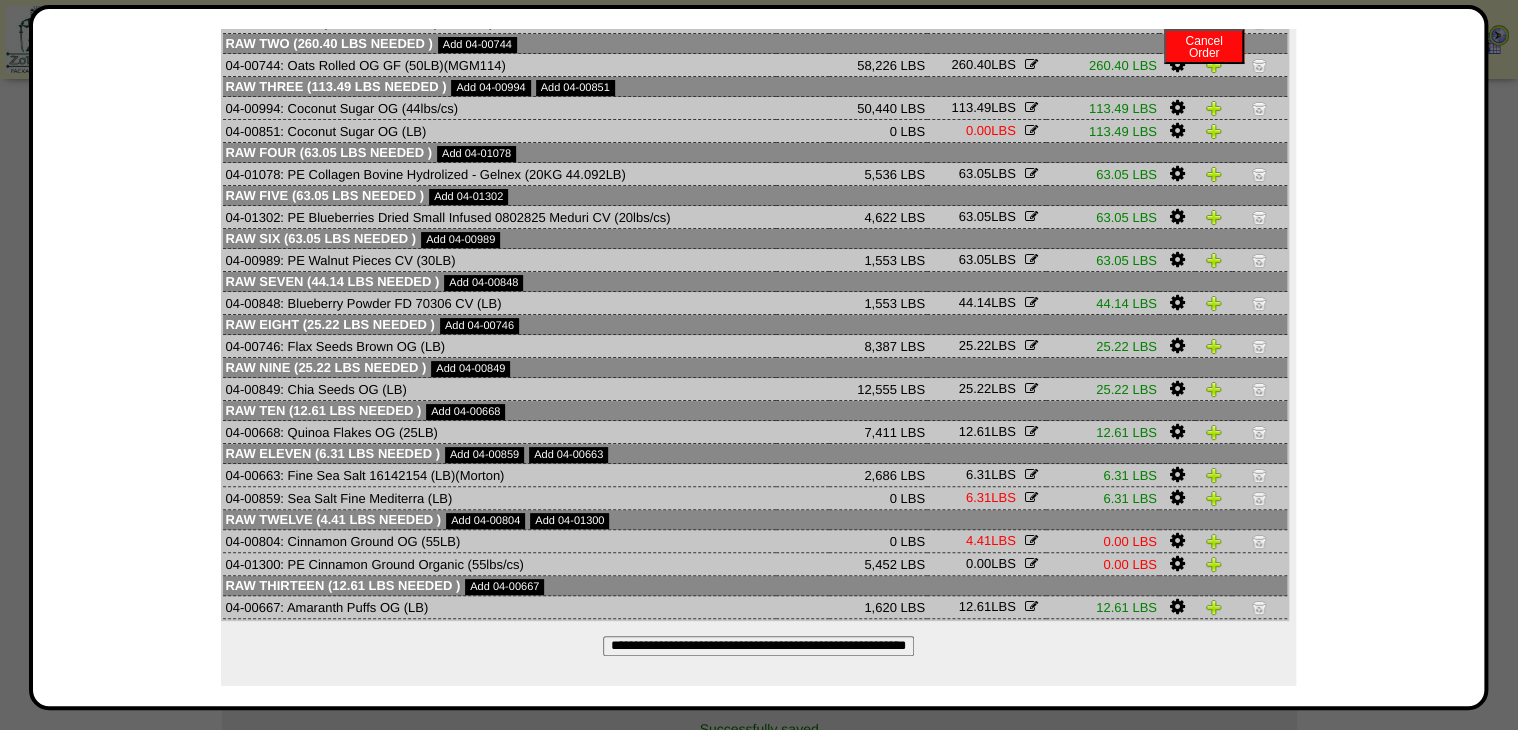 click at bounding box center [1177, 541] 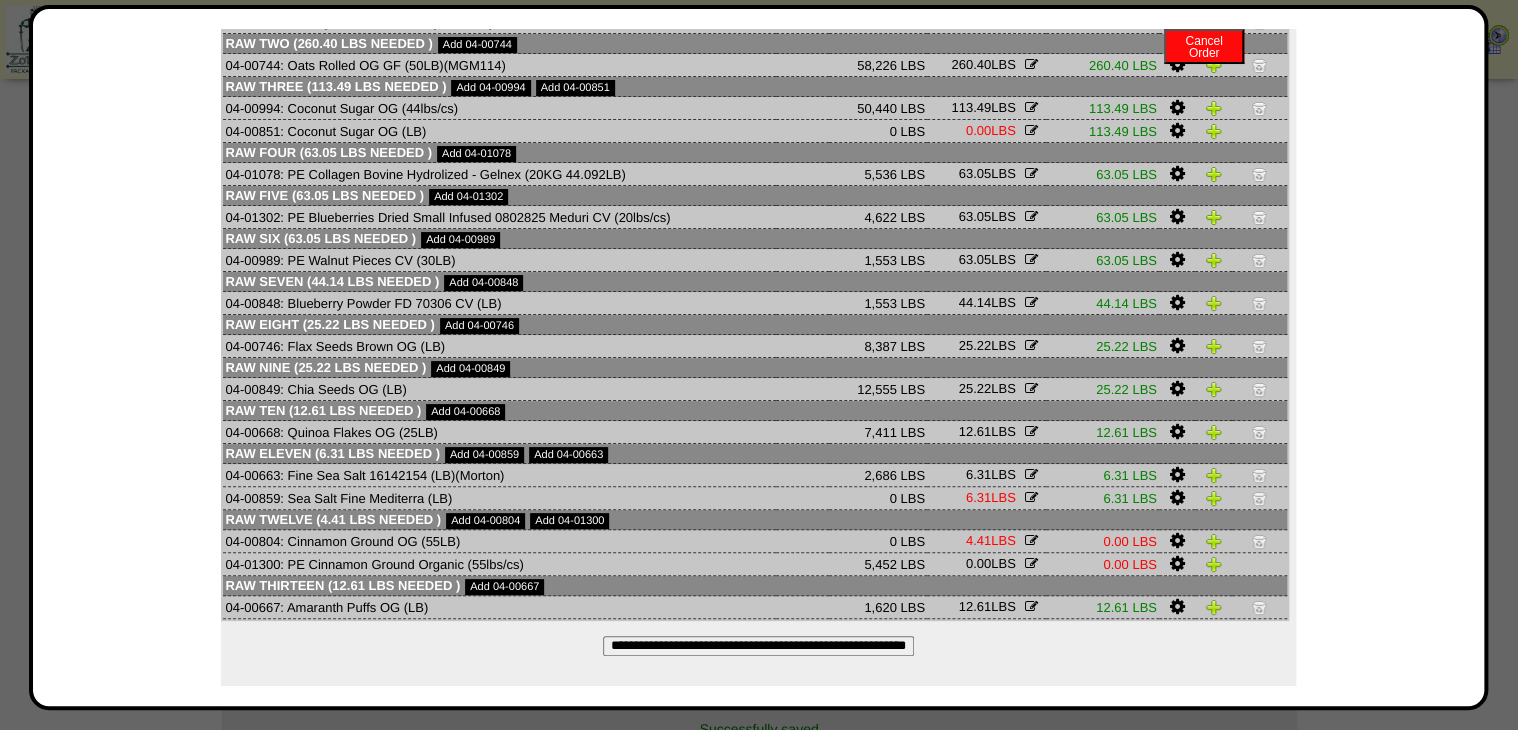 click at bounding box center [1176, 564] 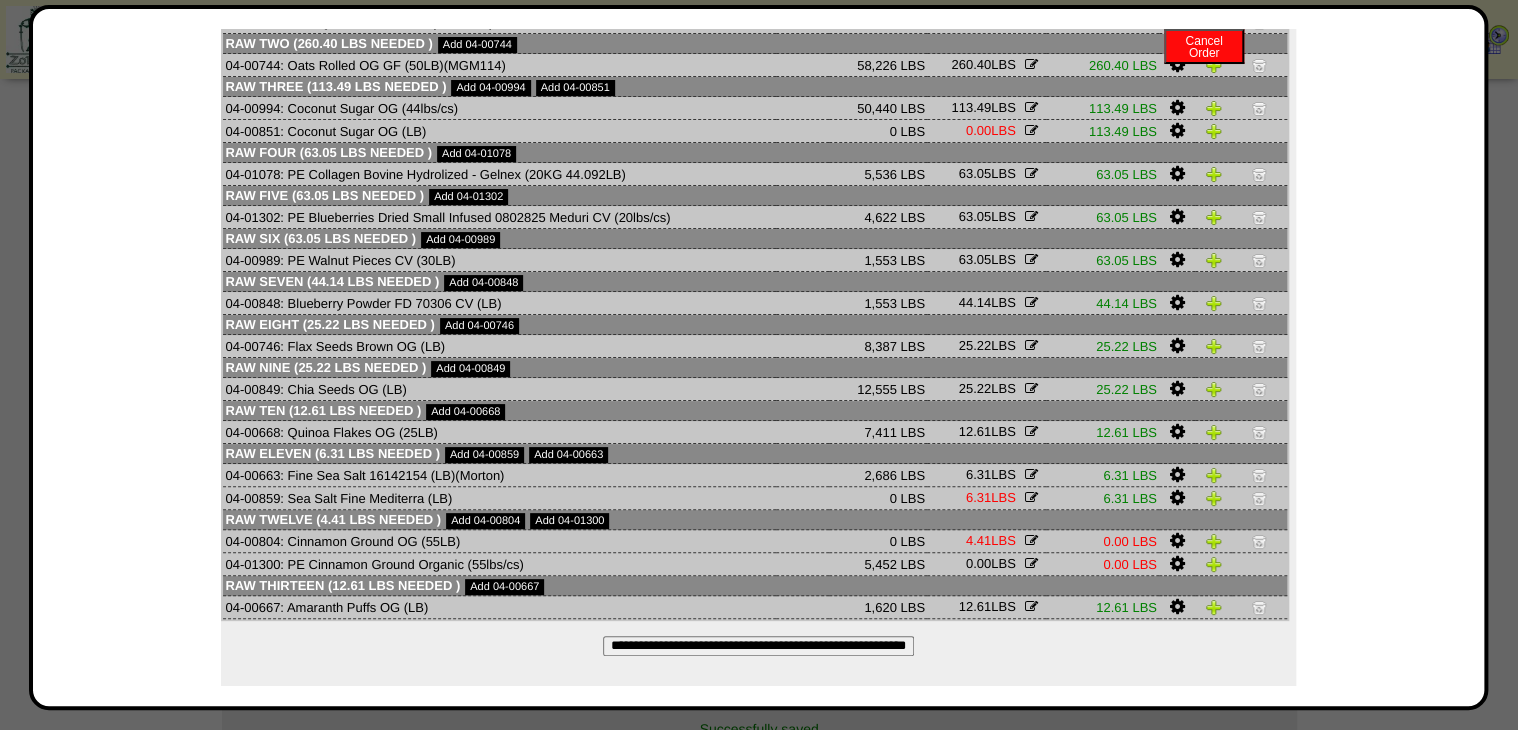 scroll, scrollTop: 0, scrollLeft: 0, axis: both 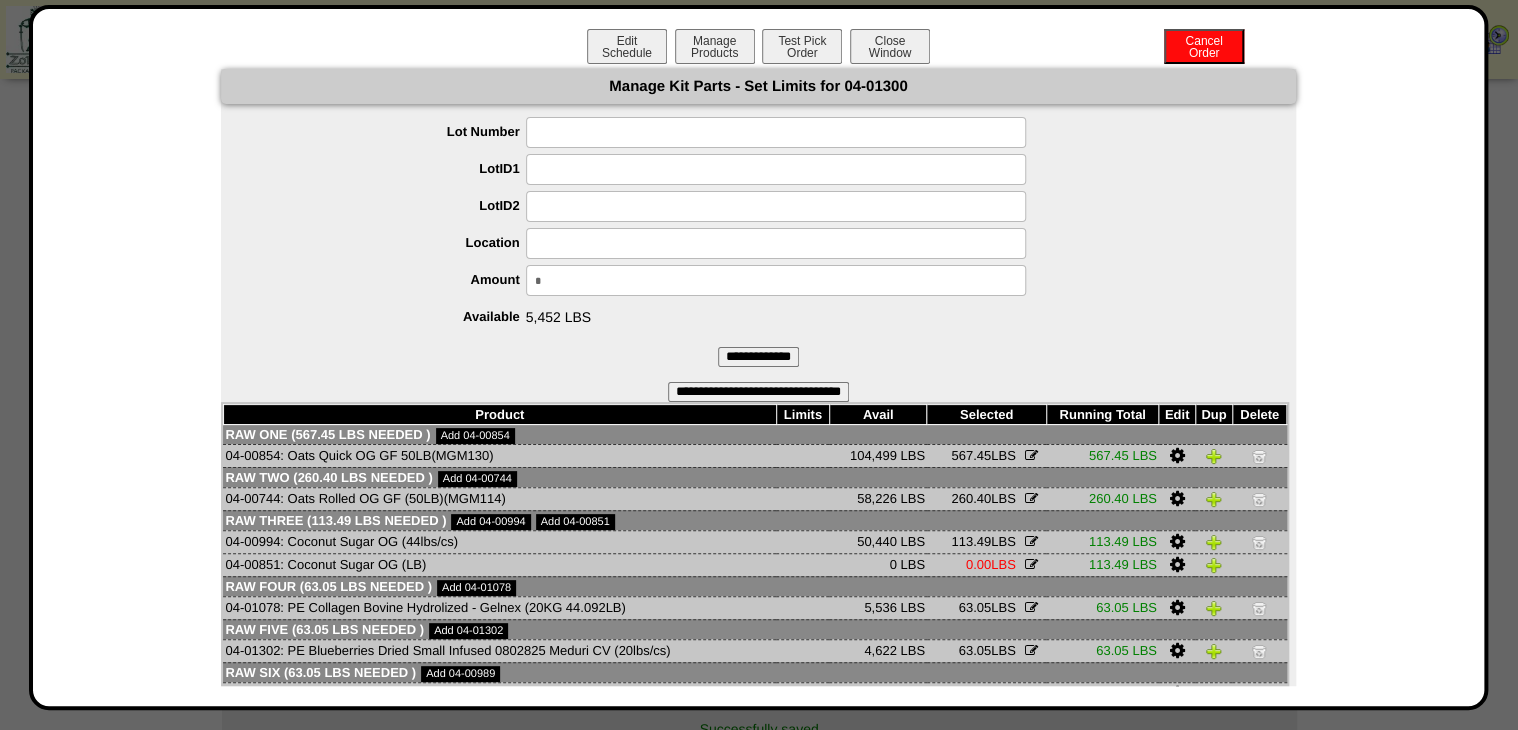 drag, startPoint x: 567, startPoint y: 291, endPoint x: 416, endPoint y: 301, distance: 151.33076 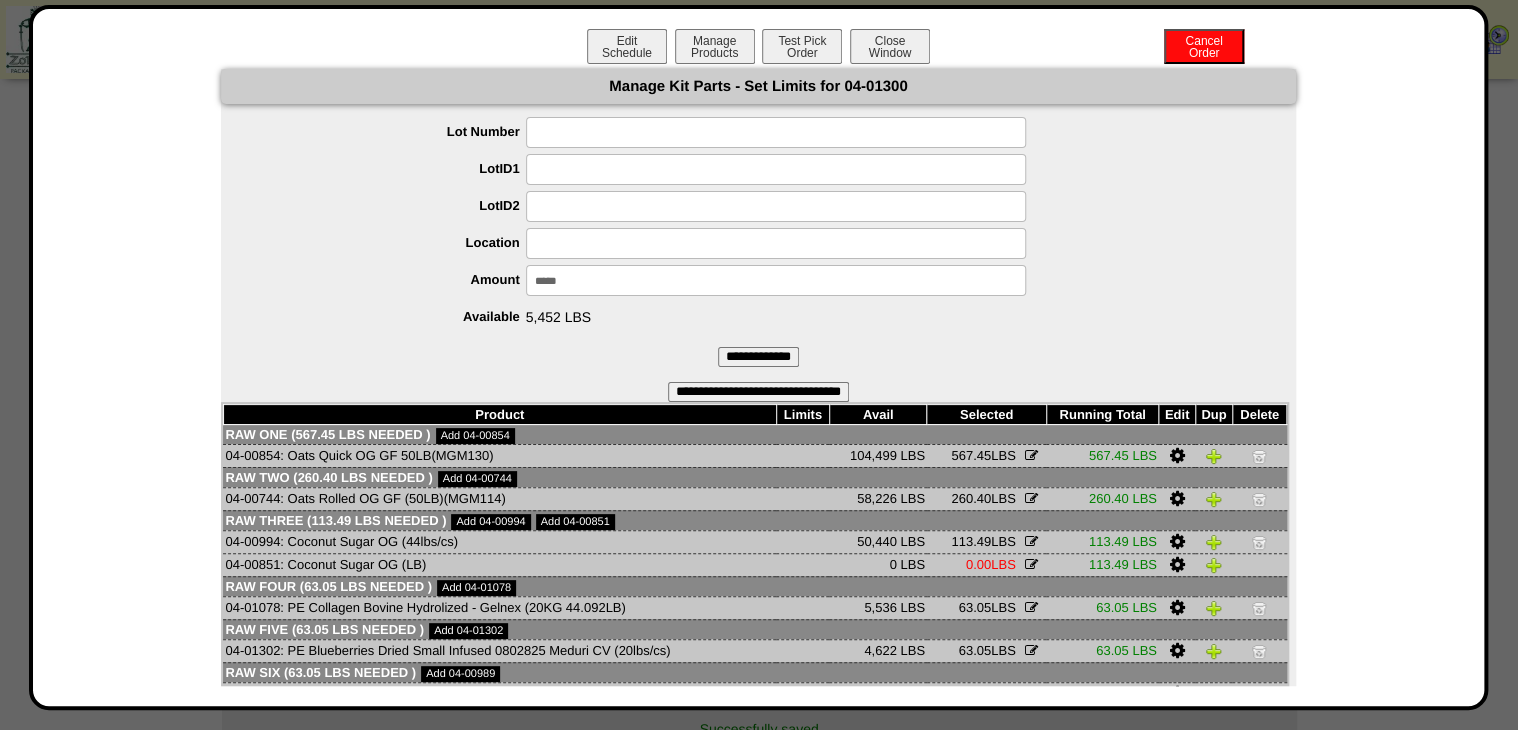 type on "******" 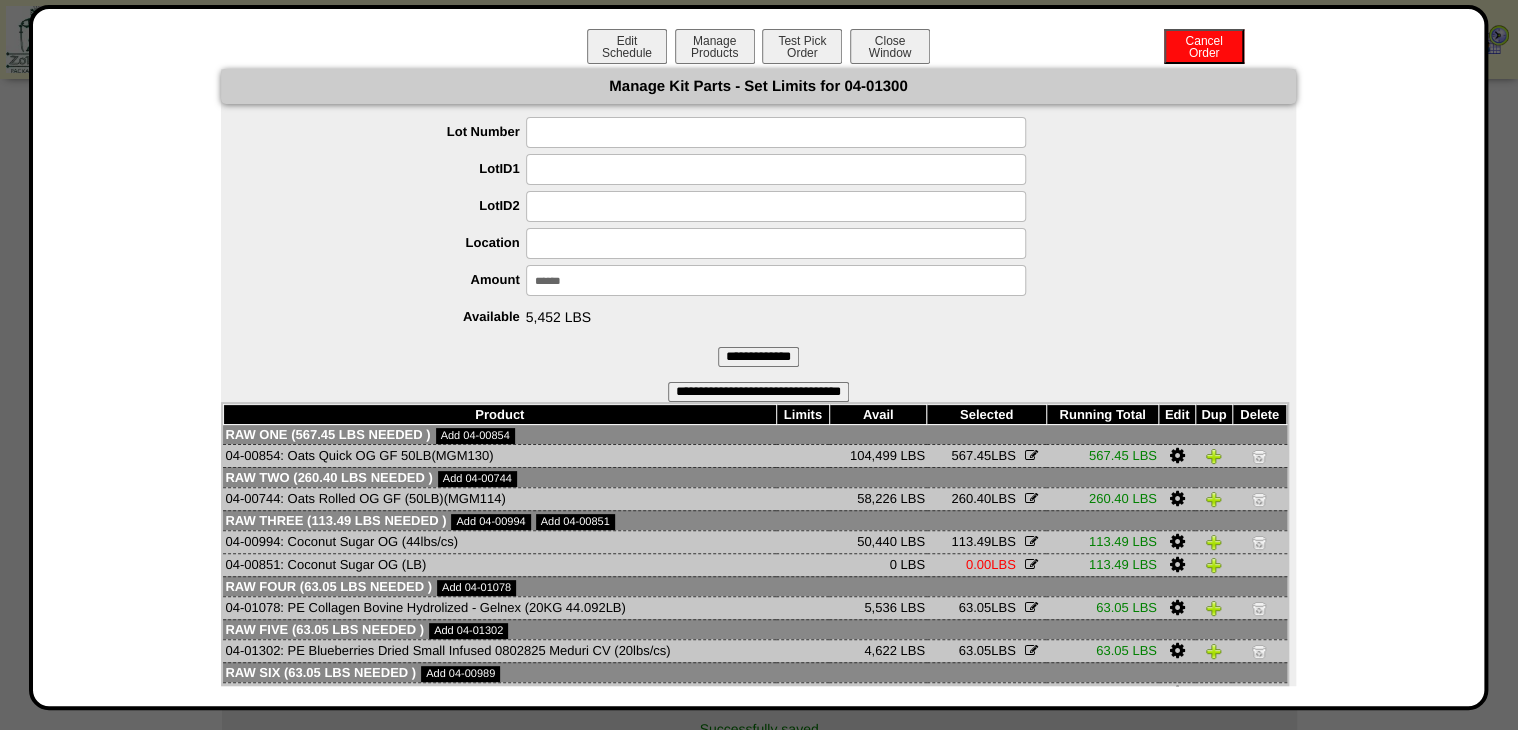 click on "**********" at bounding box center (758, 357) 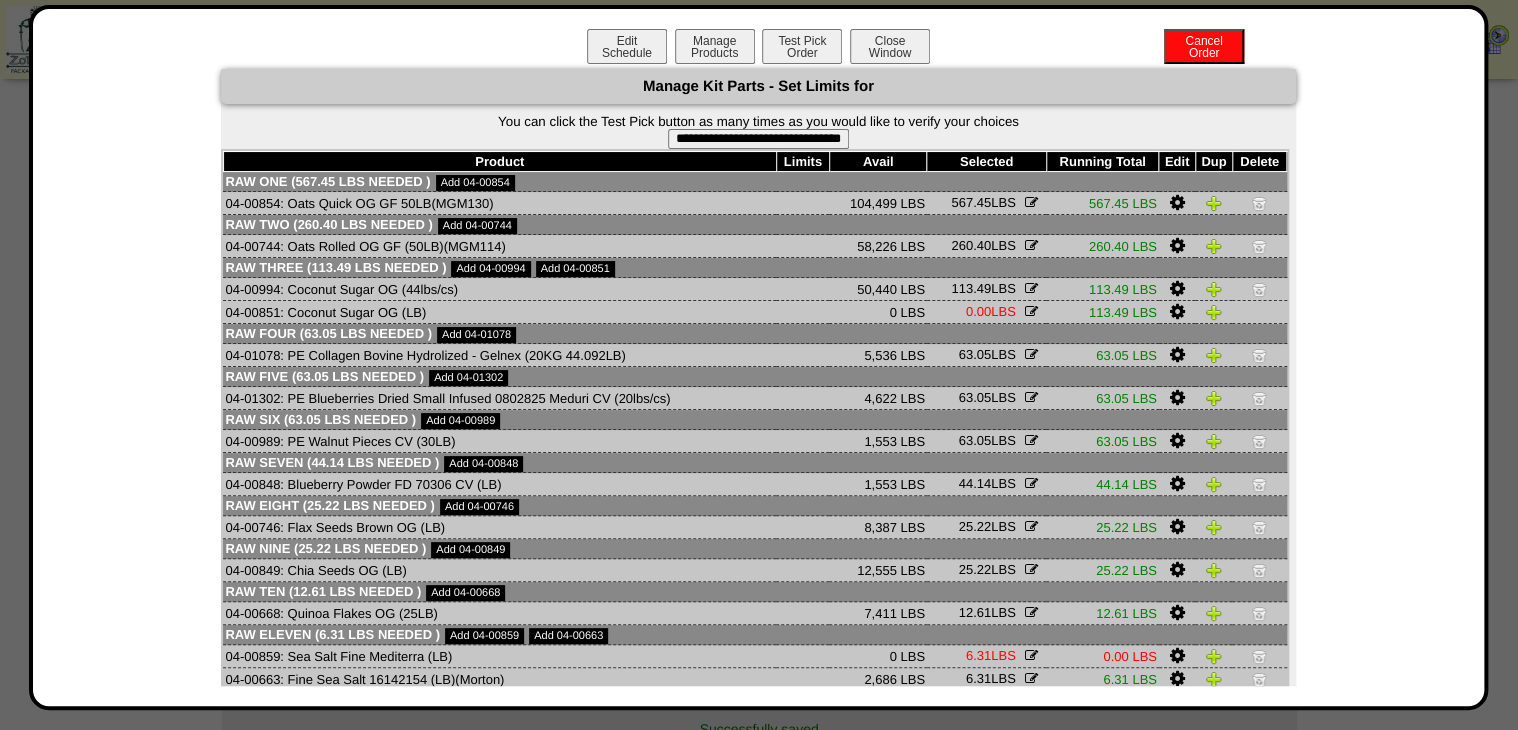 click on "**********" at bounding box center [758, 139] 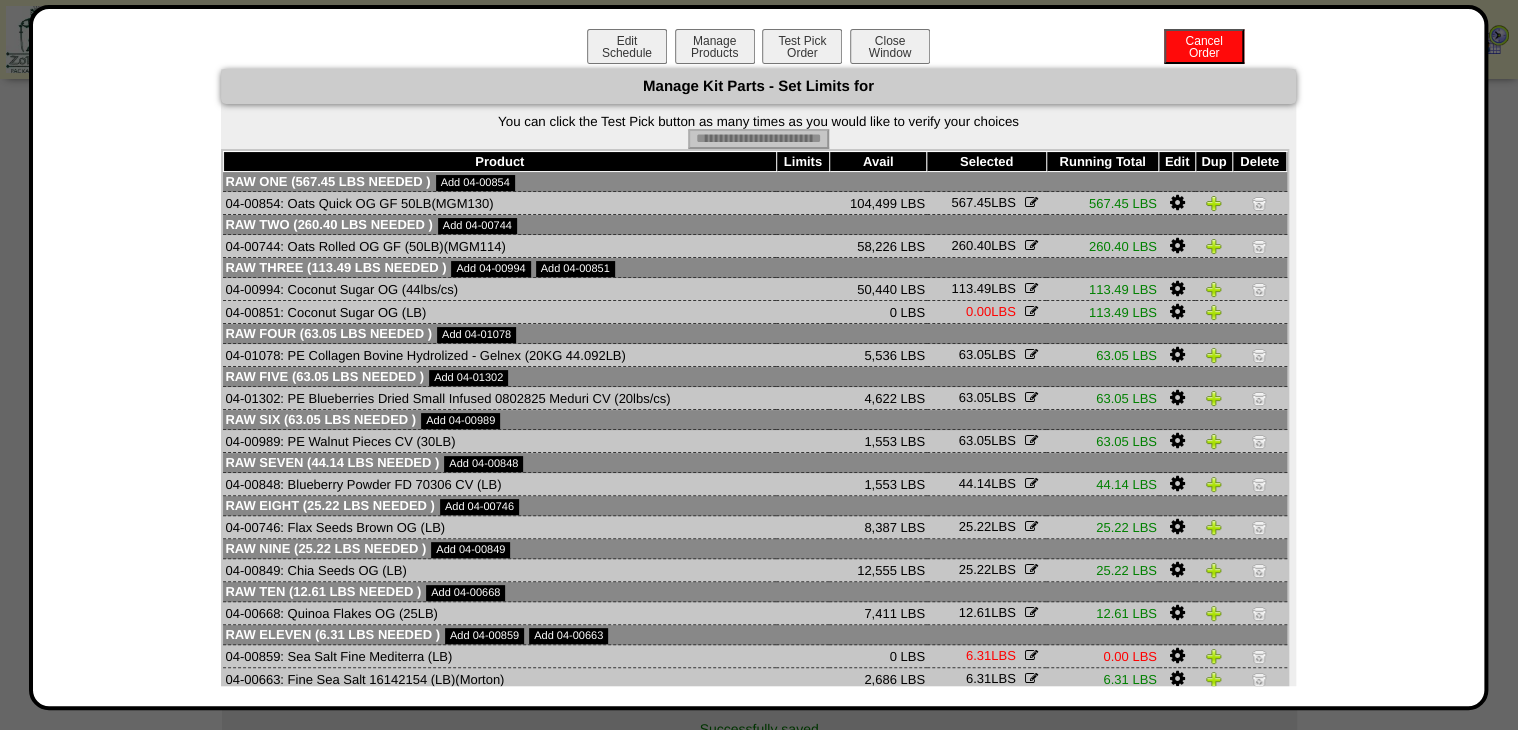 type on "**********" 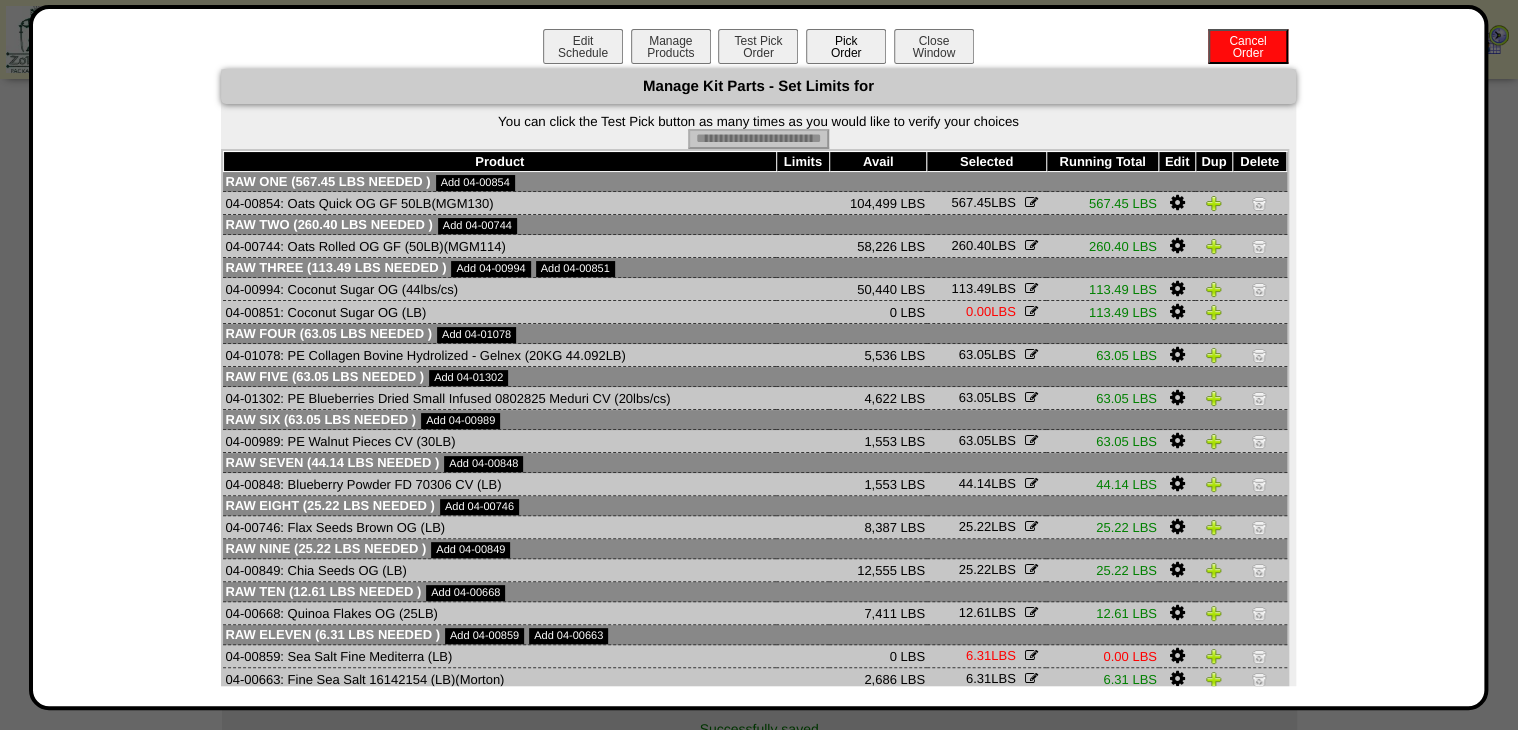 click on "Pick Order" at bounding box center (846, 46) 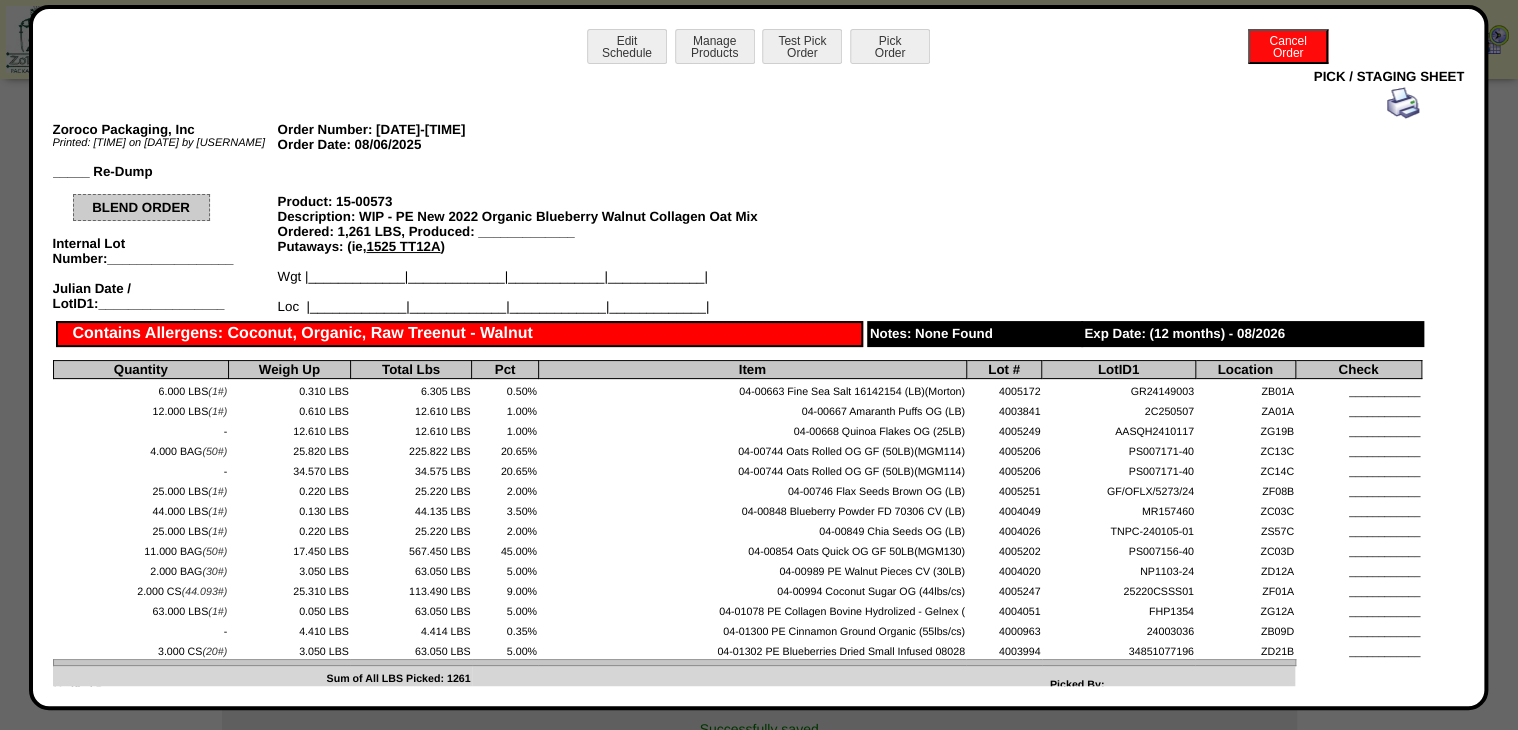 click at bounding box center [1403, 103] 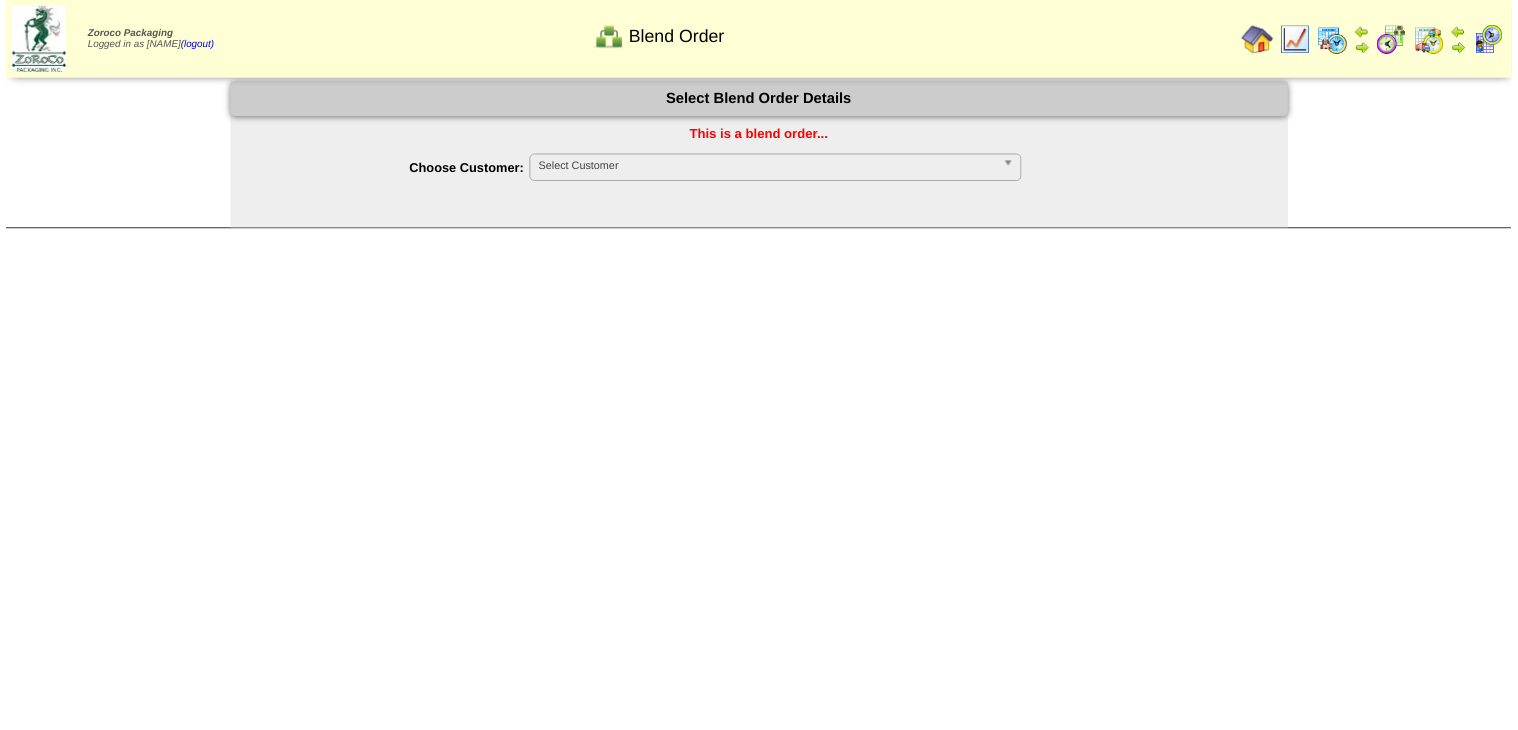 scroll, scrollTop: 0, scrollLeft: 0, axis: both 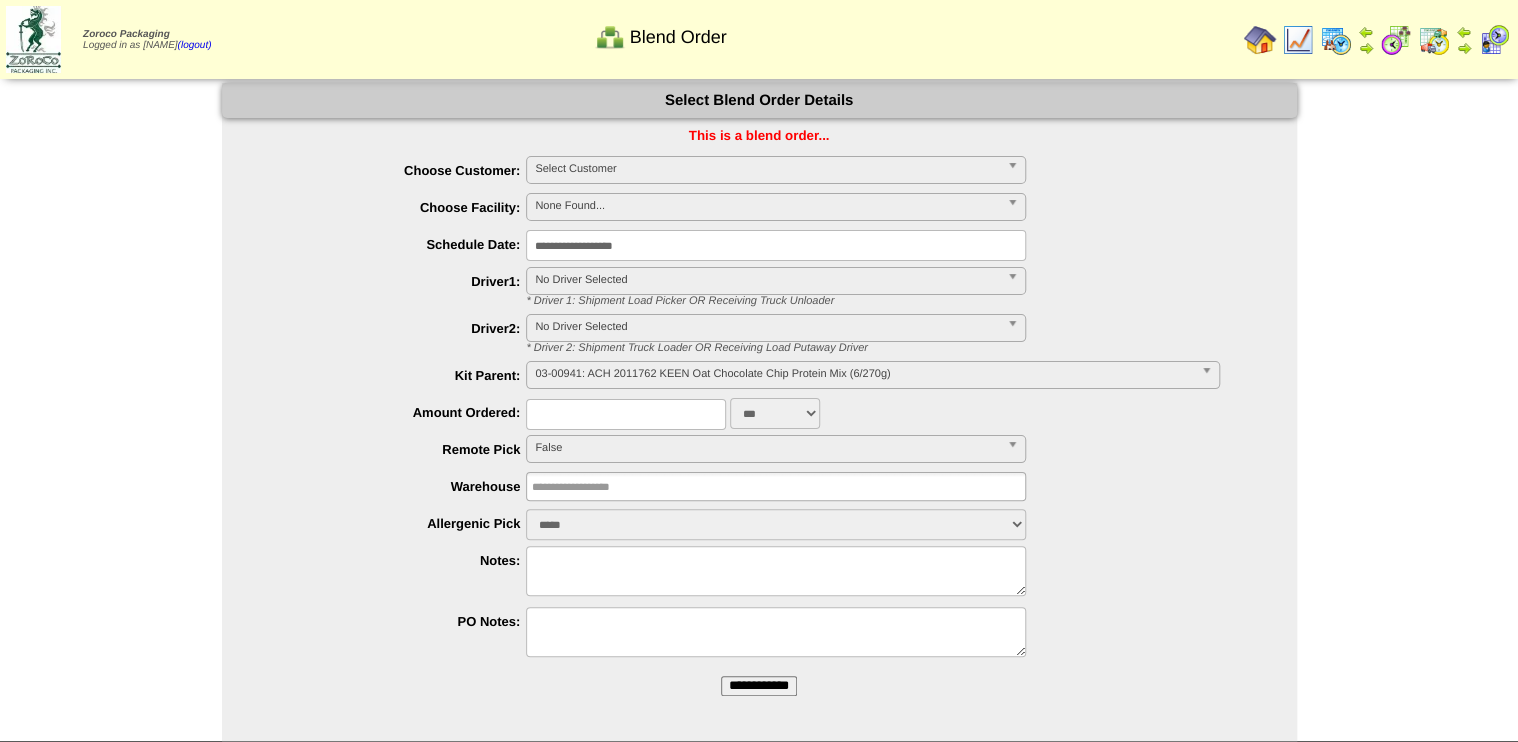 click on "**********" at bounding box center [759, 686] 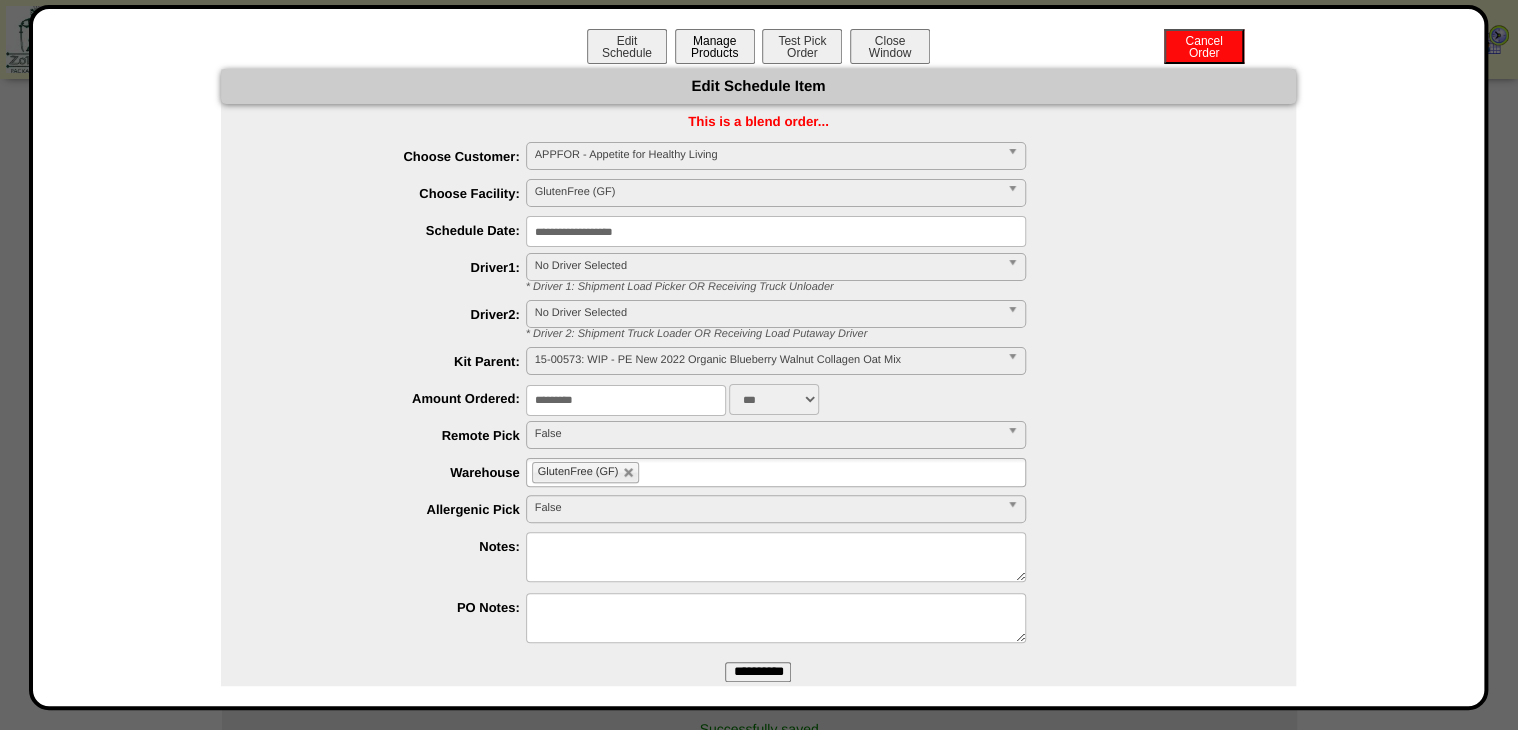 click on "Manage Products" at bounding box center [715, 46] 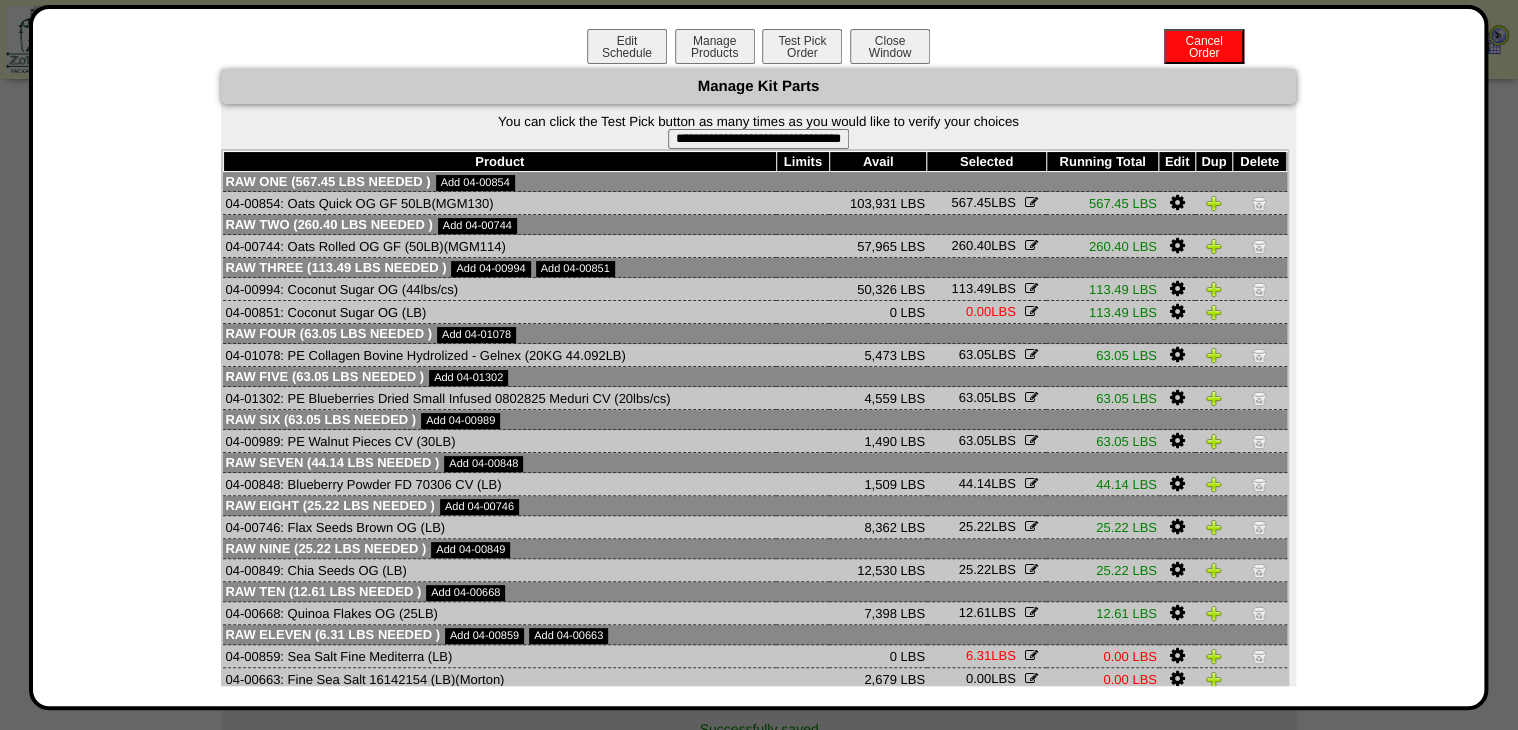 scroll, scrollTop: 181, scrollLeft: 0, axis: vertical 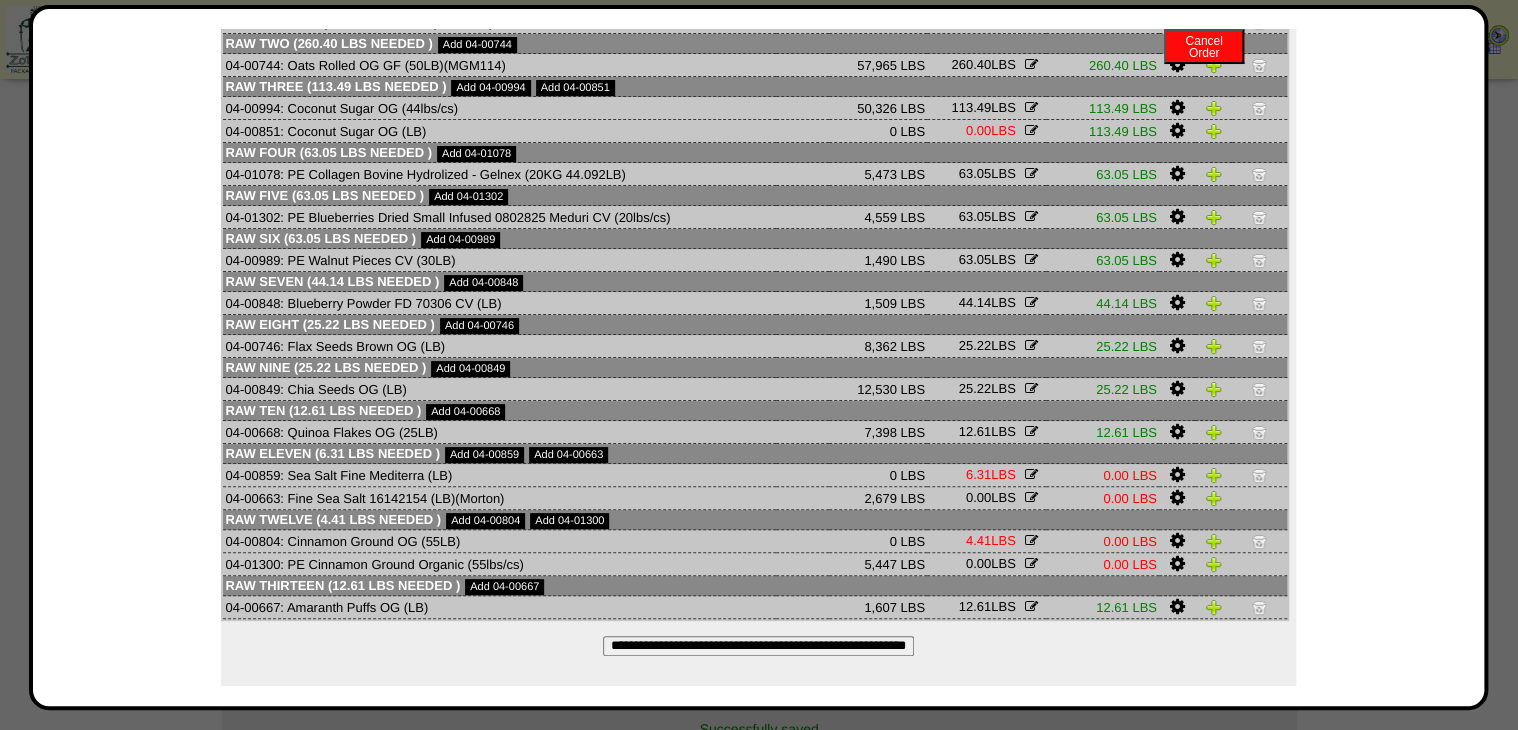 click at bounding box center (1176, 498) 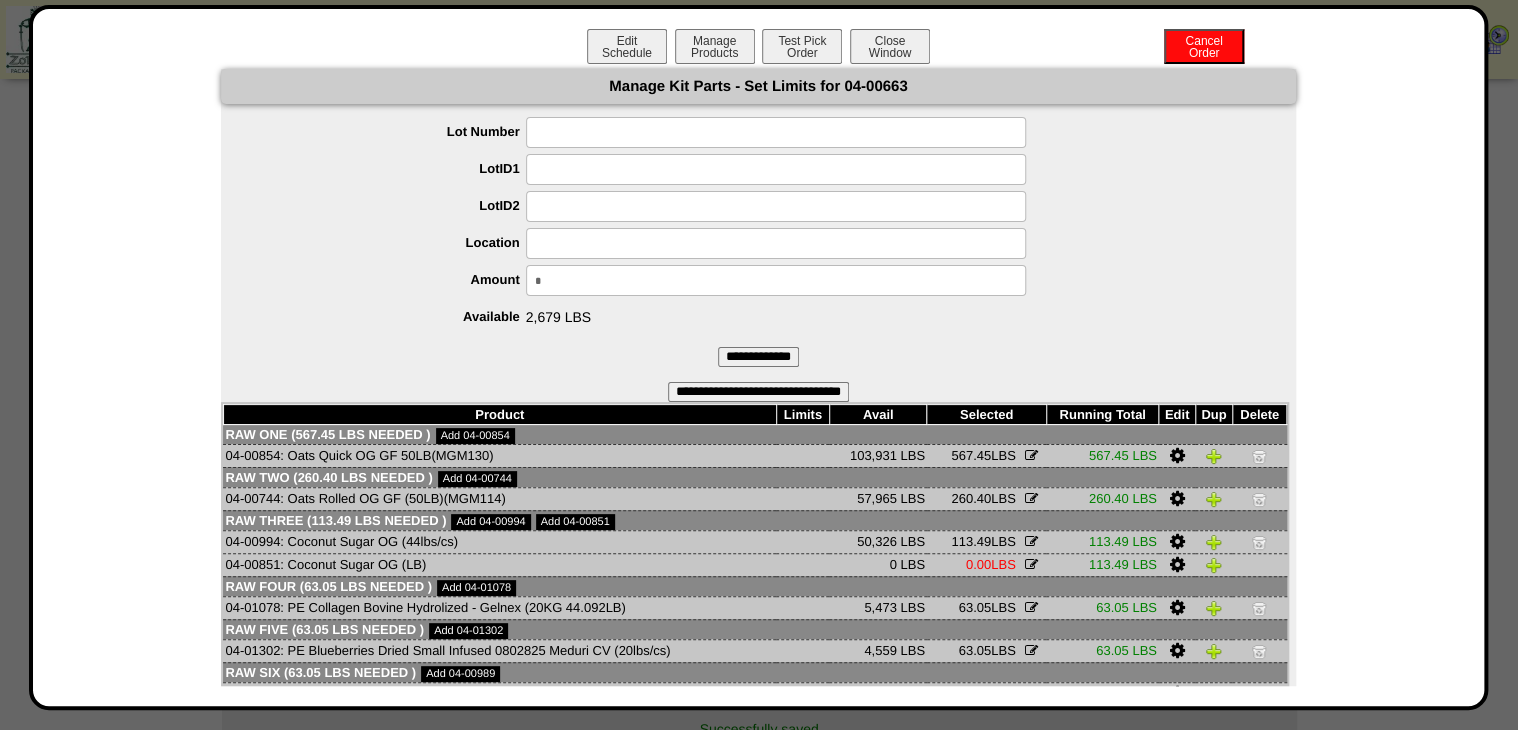 drag, startPoint x: 608, startPoint y: 286, endPoint x: 346, endPoint y: 320, distance: 264.1969 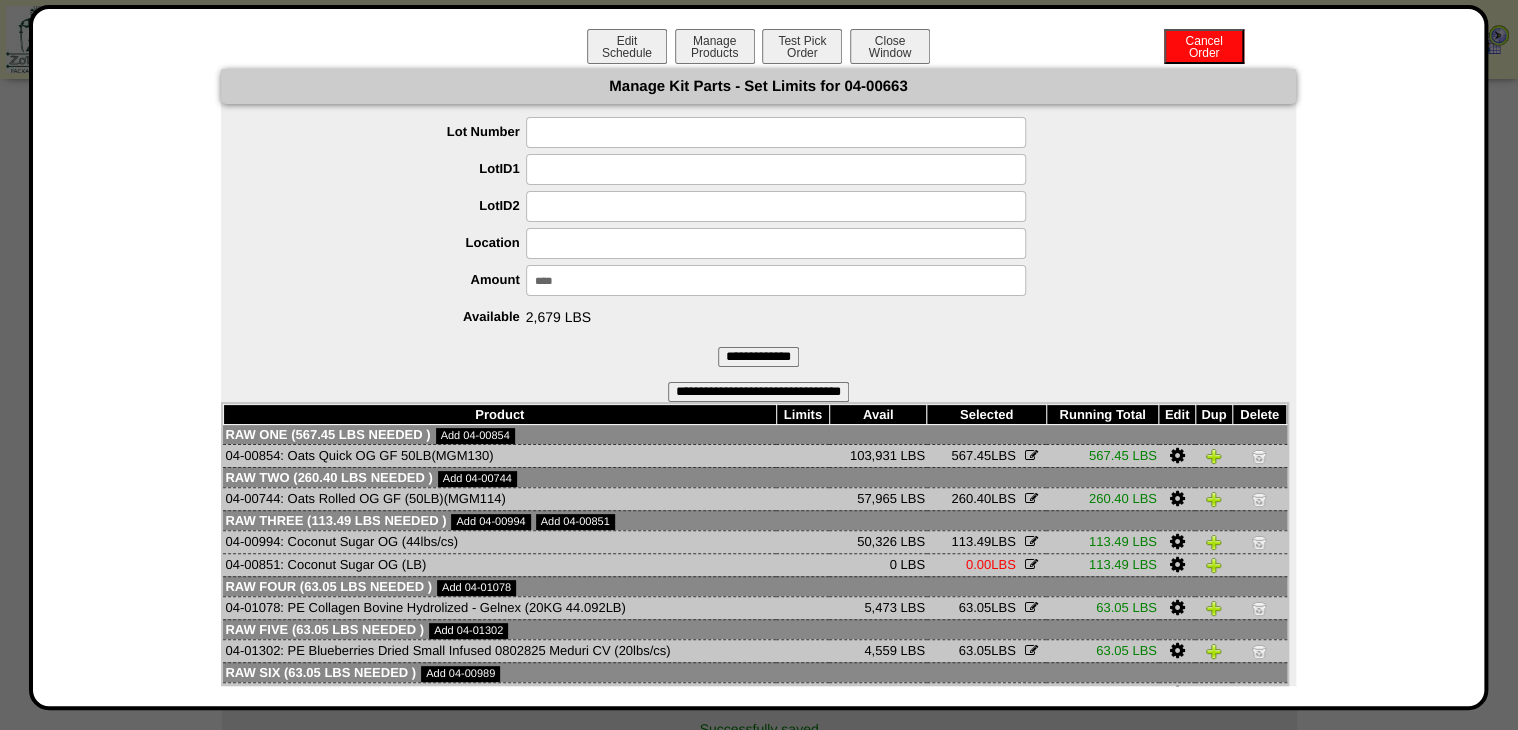 type on "*****" 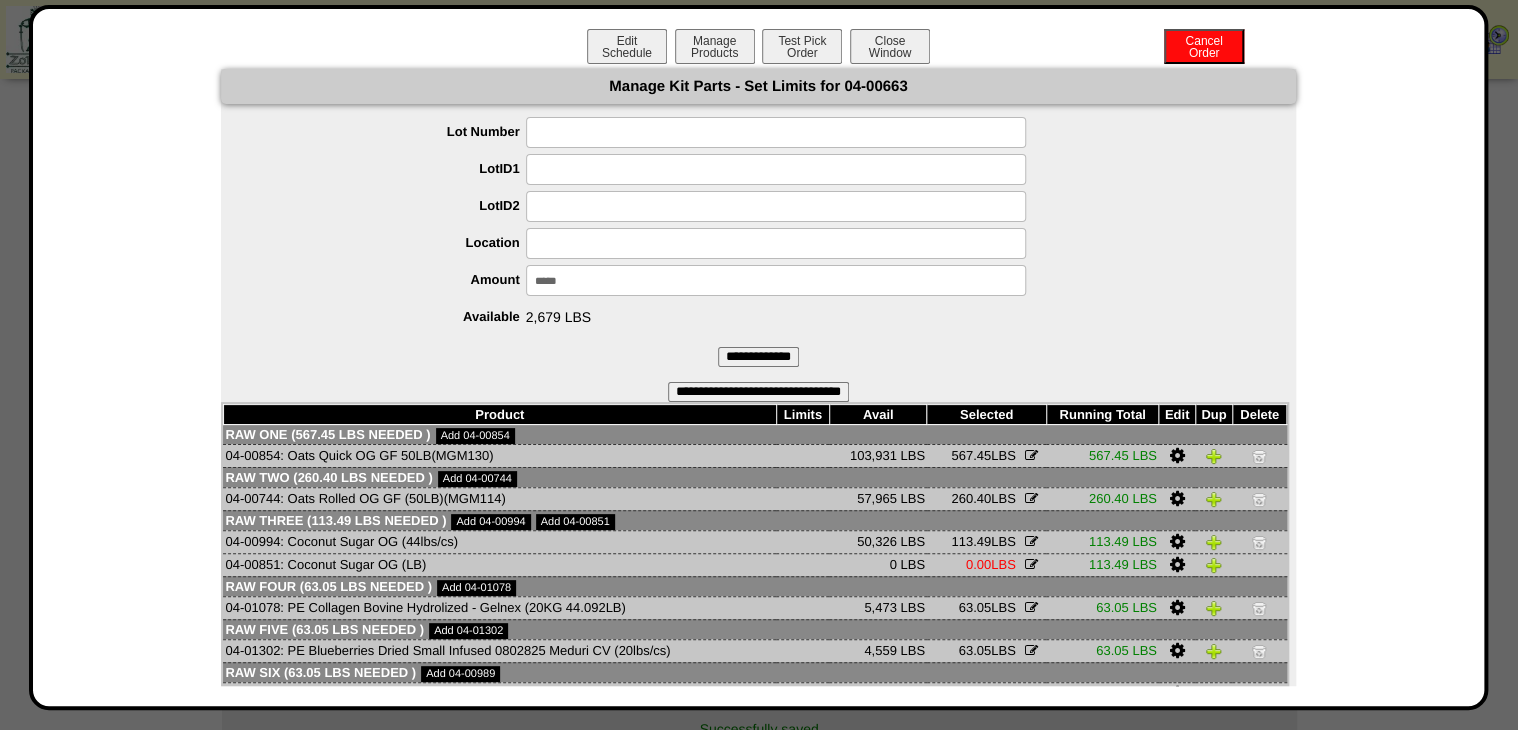 click on "**********" at bounding box center [758, 357] 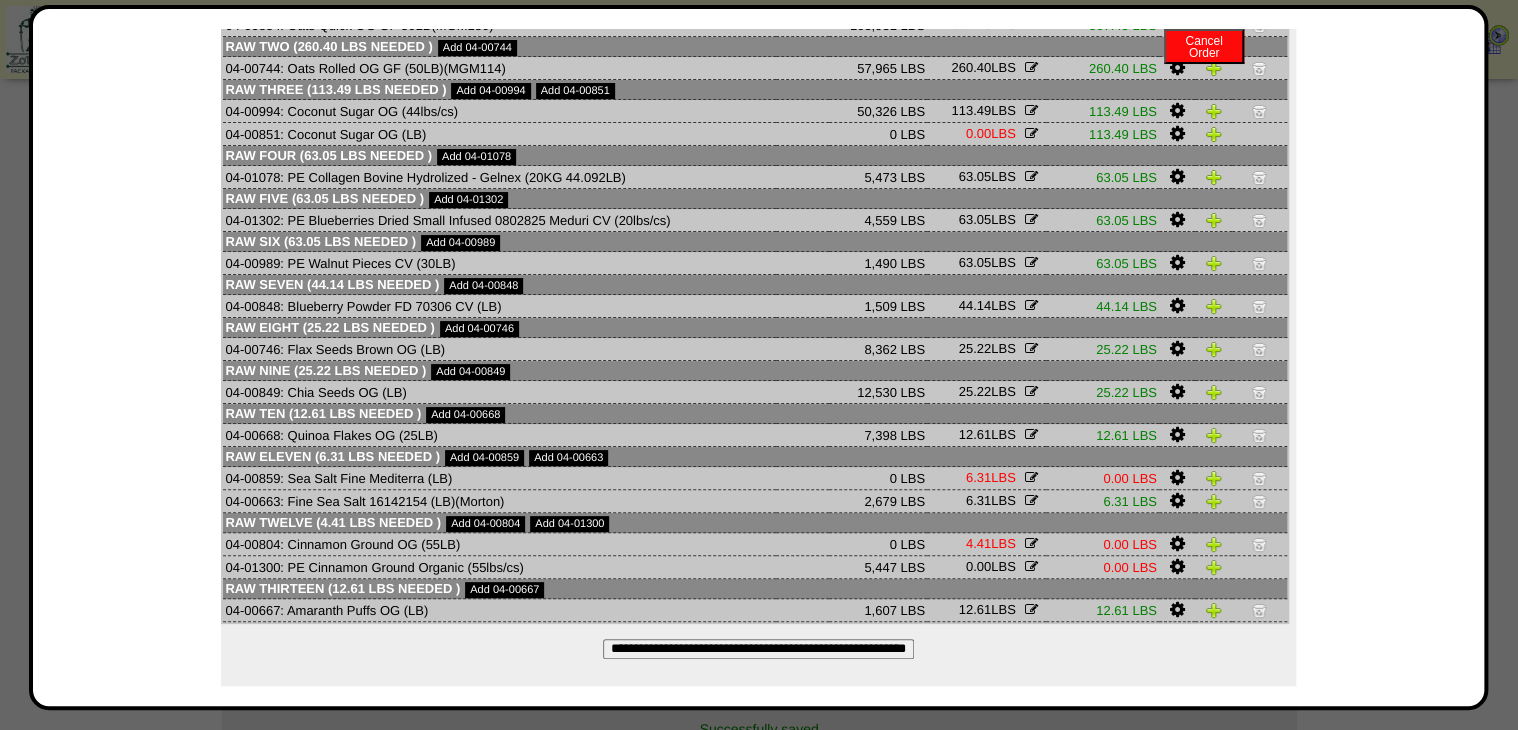 scroll, scrollTop: 181, scrollLeft: 0, axis: vertical 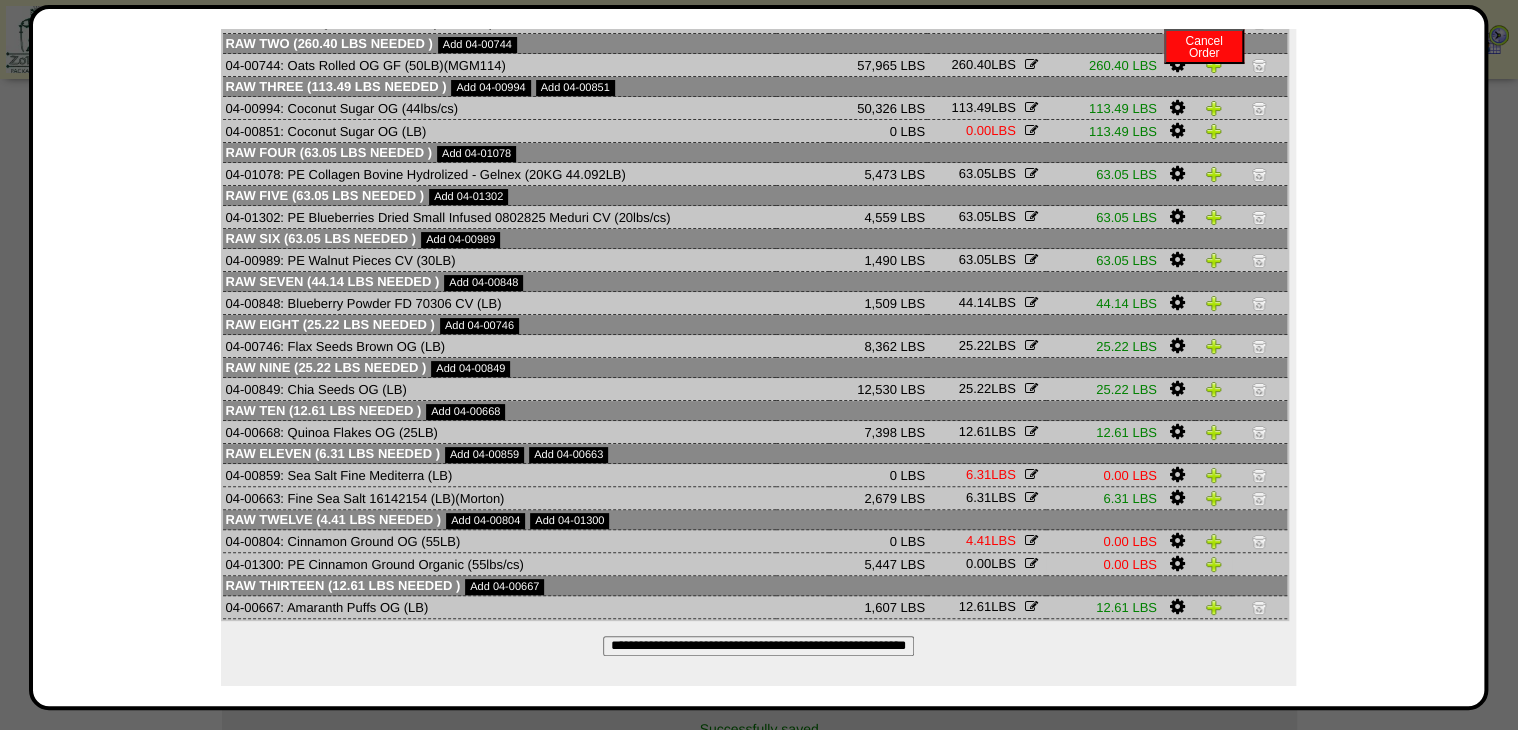 click at bounding box center [1176, 564] 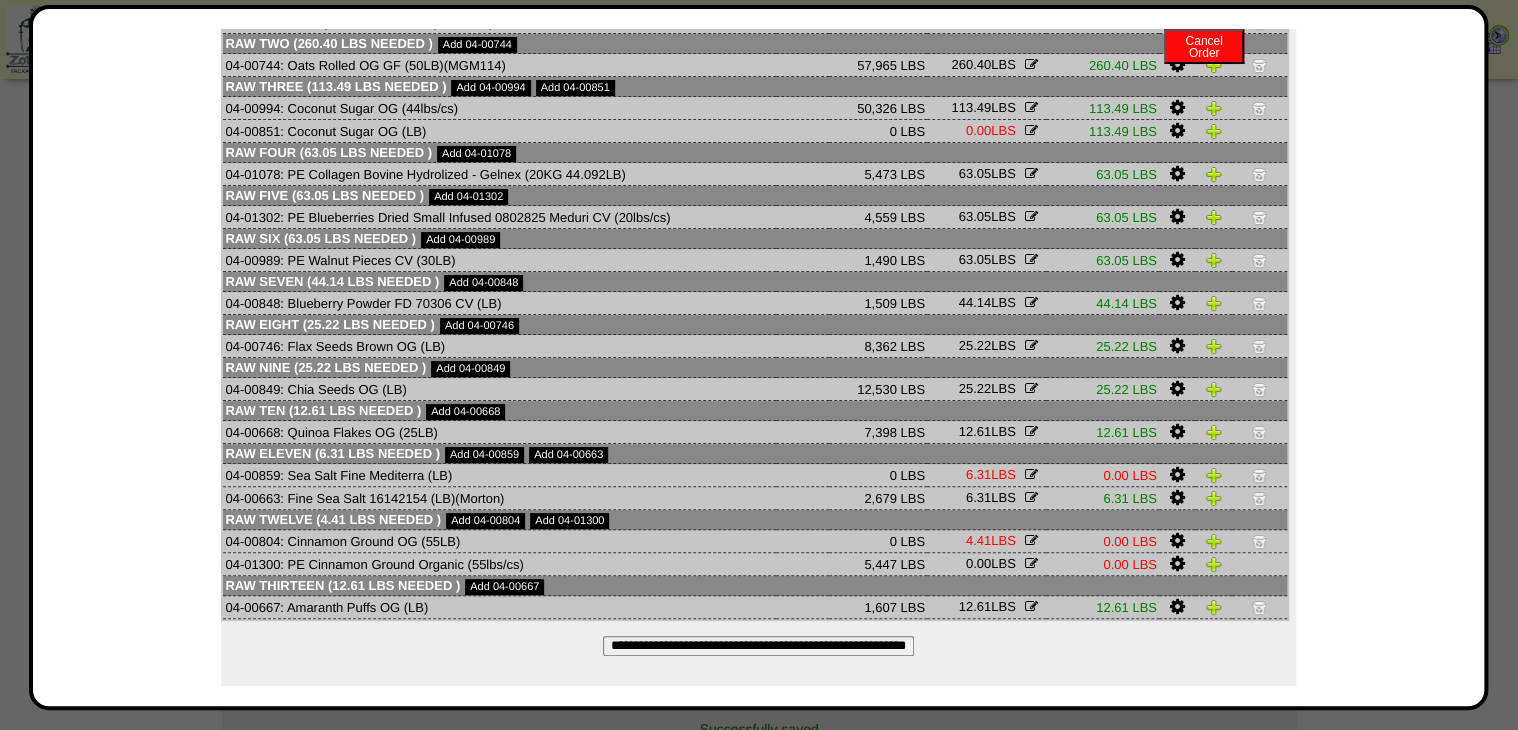 scroll, scrollTop: 0, scrollLeft: 0, axis: both 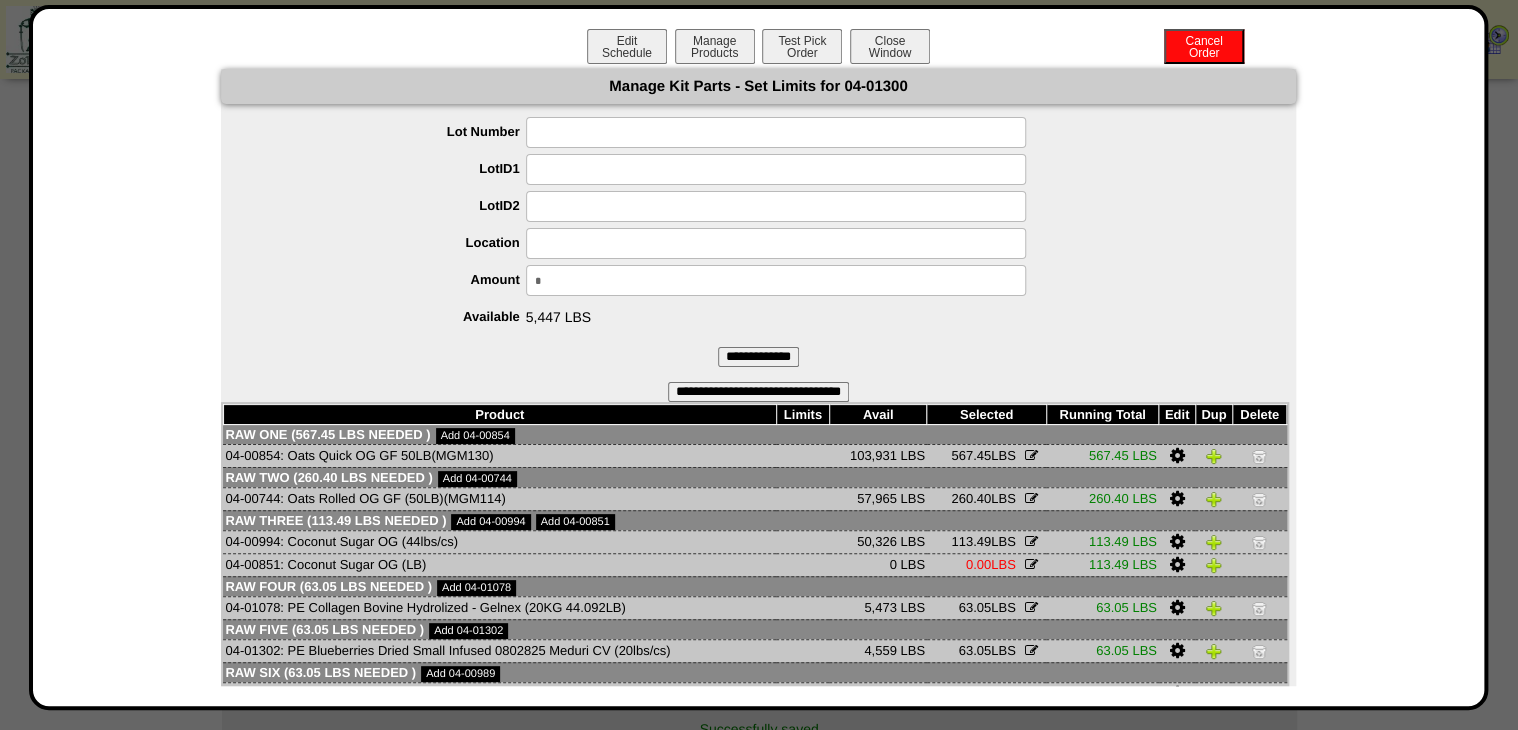 drag, startPoint x: 582, startPoint y: 285, endPoint x: 415, endPoint y: 324, distance: 171.49344 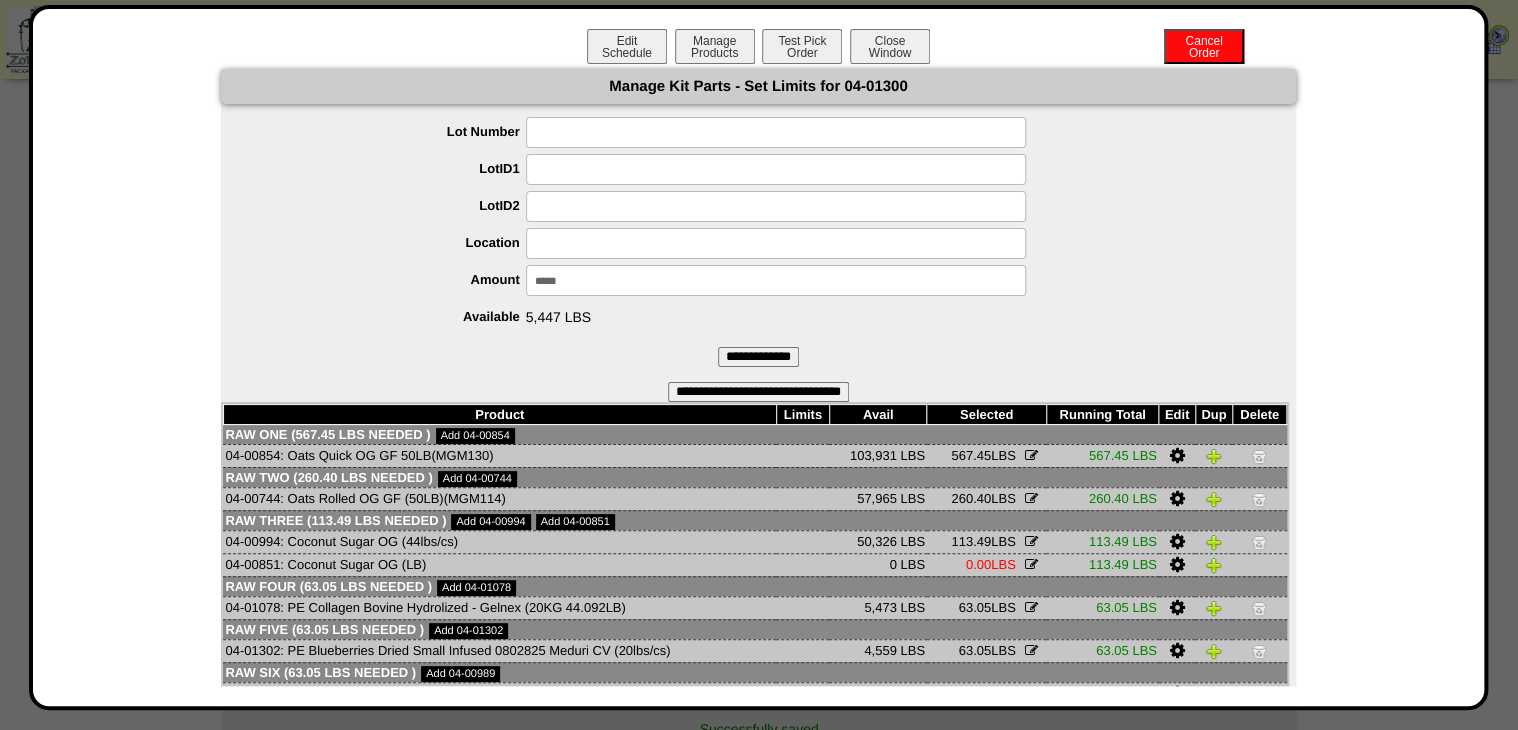 type on "******" 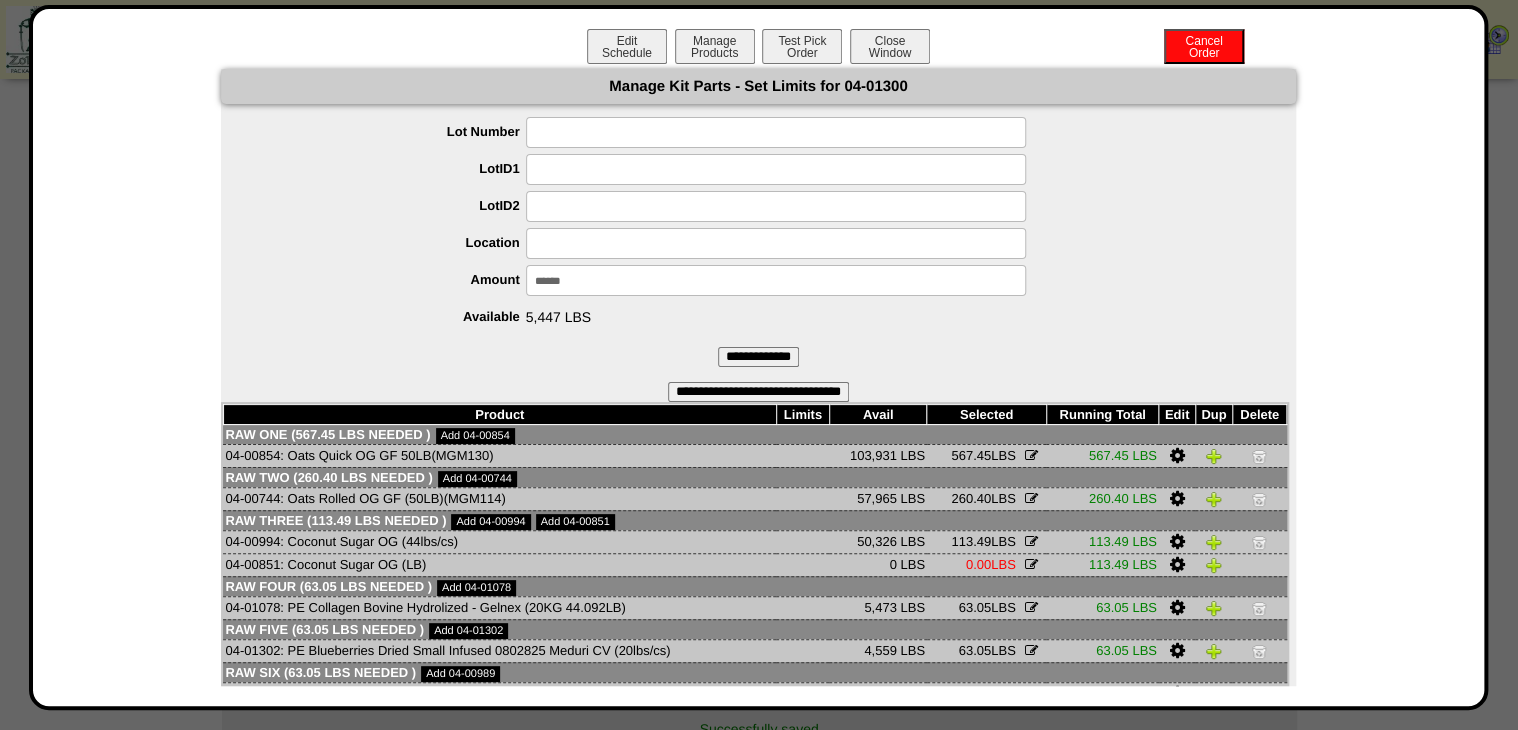 click on "**********" at bounding box center [758, 357] 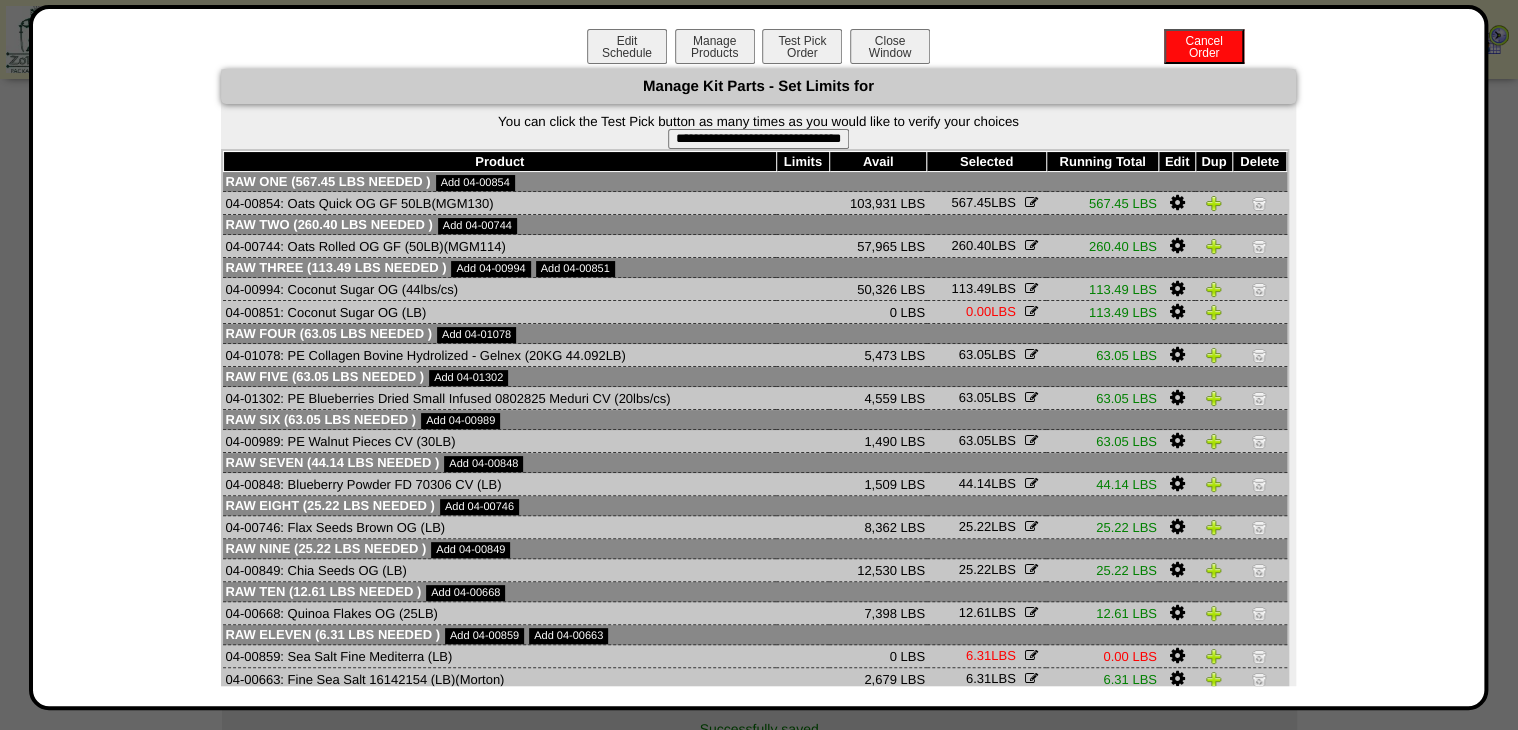 click on "**********" at bounding box center [758, 139] 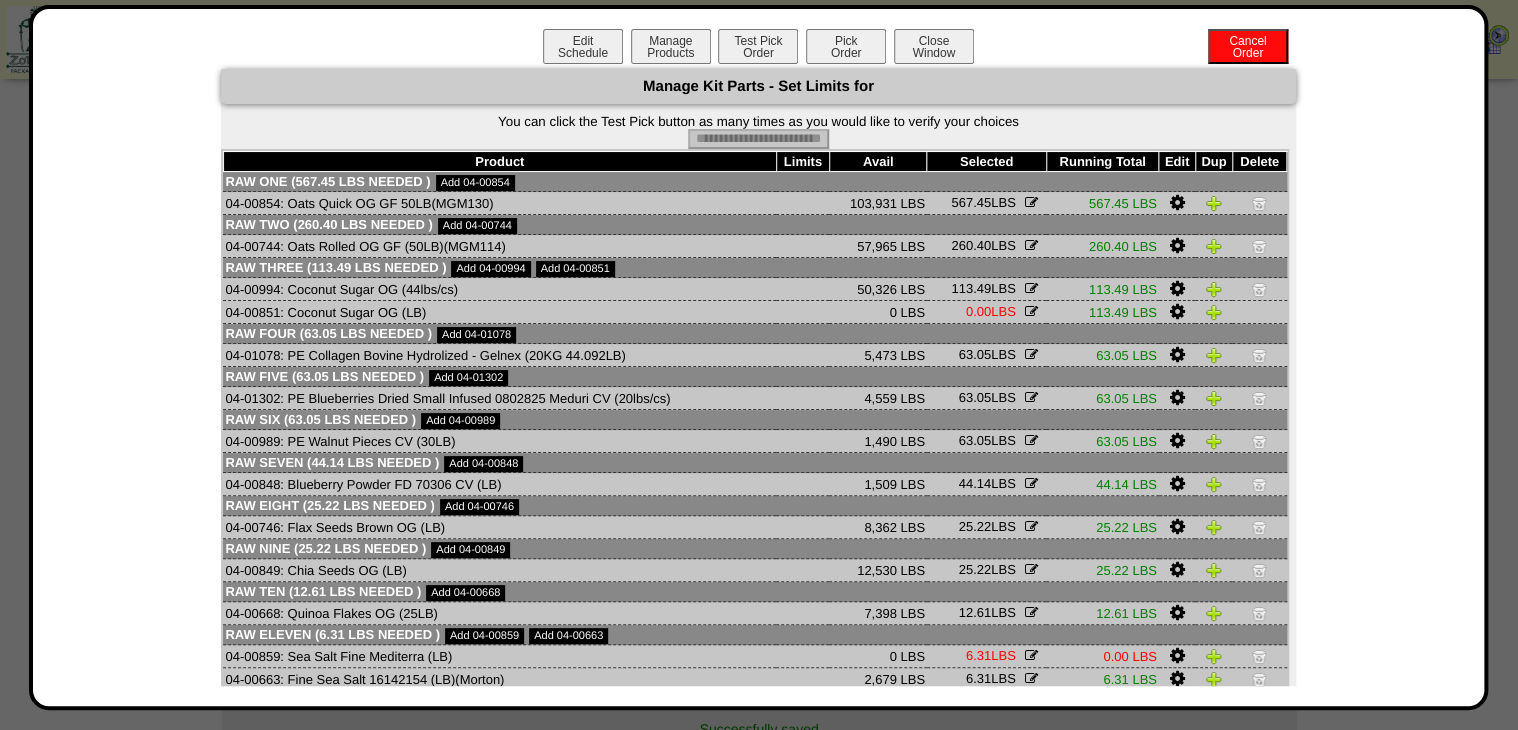 click on "Pick Order" at bounding box center [846, 46] 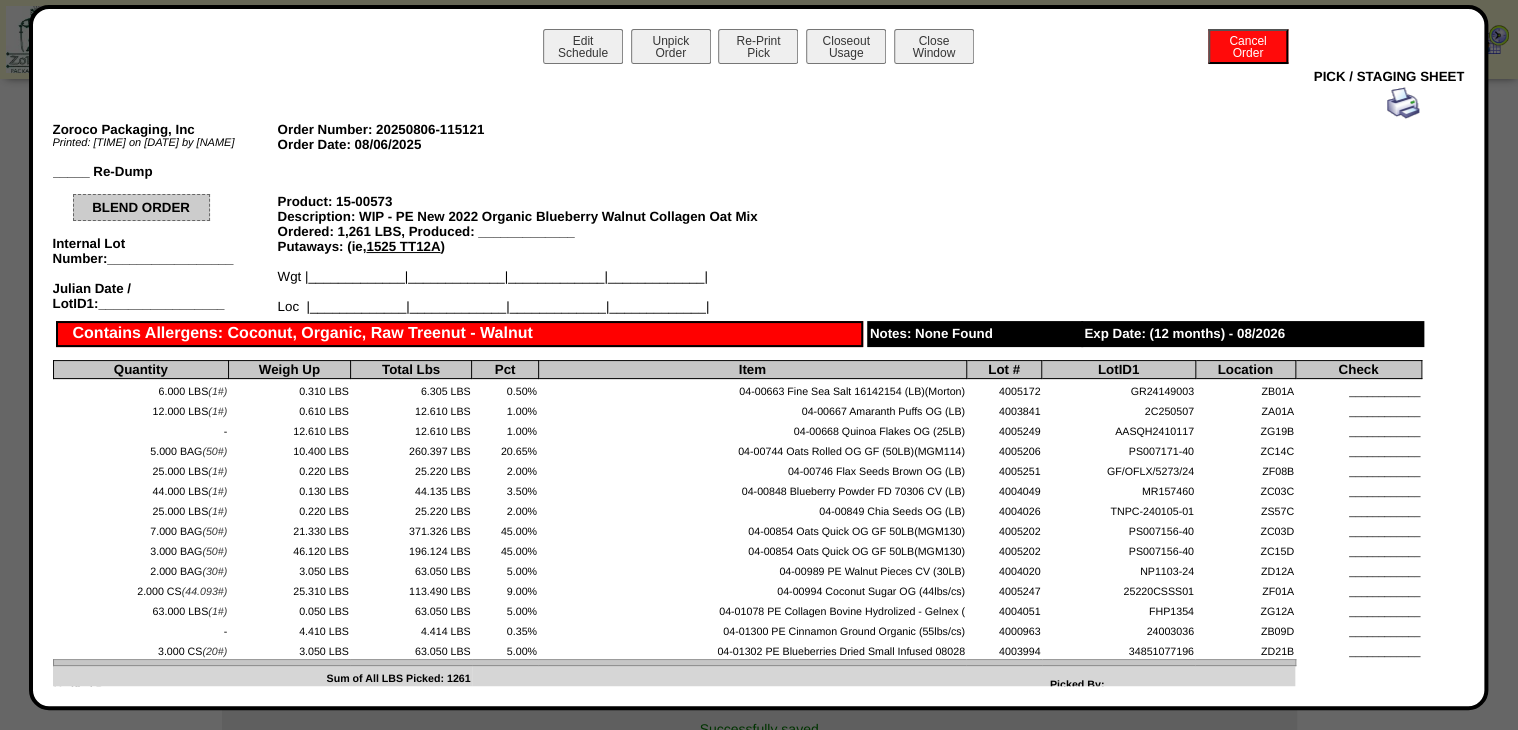 click at bounding box center (1403, 103) 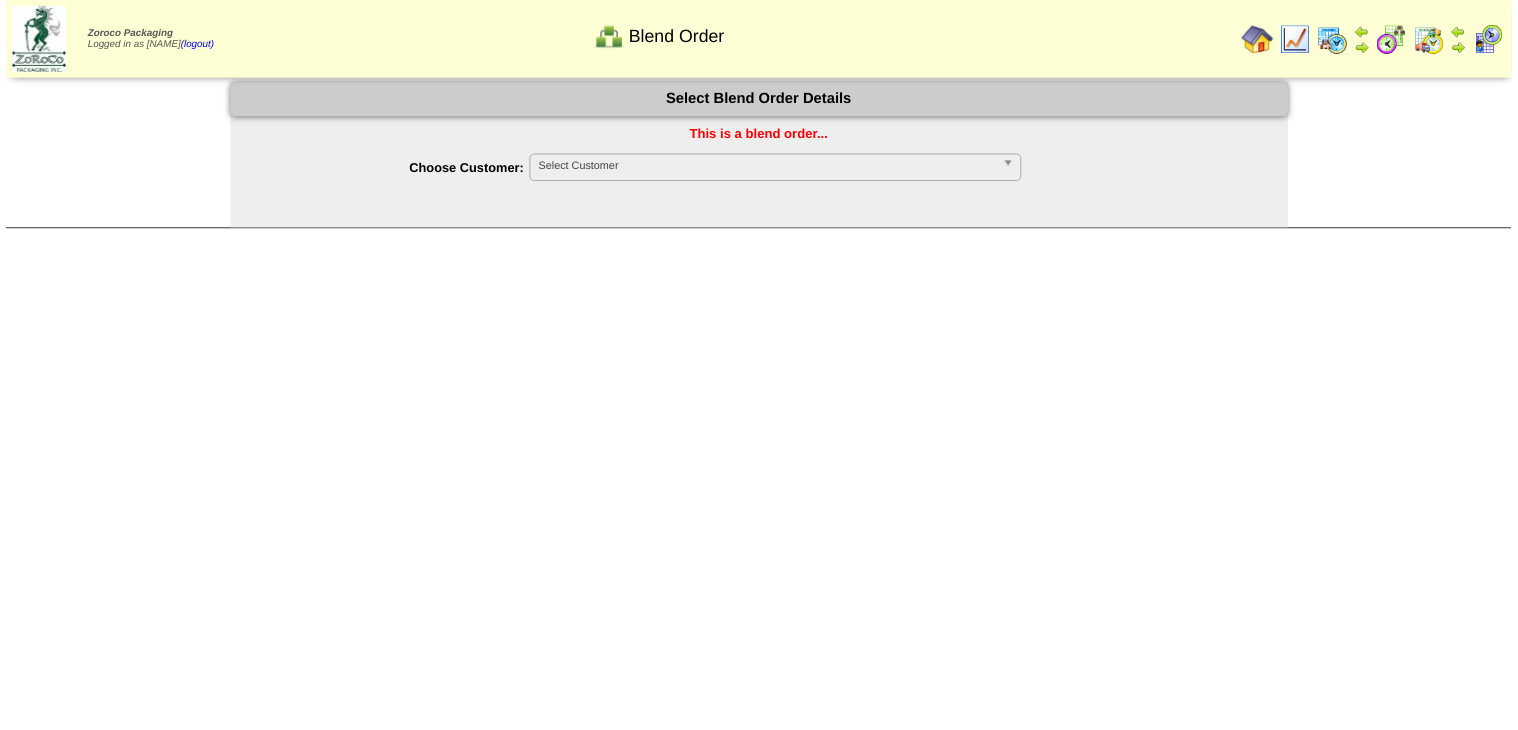 scroll, scrollTop: 0, scrollLeft: 0, axis: both 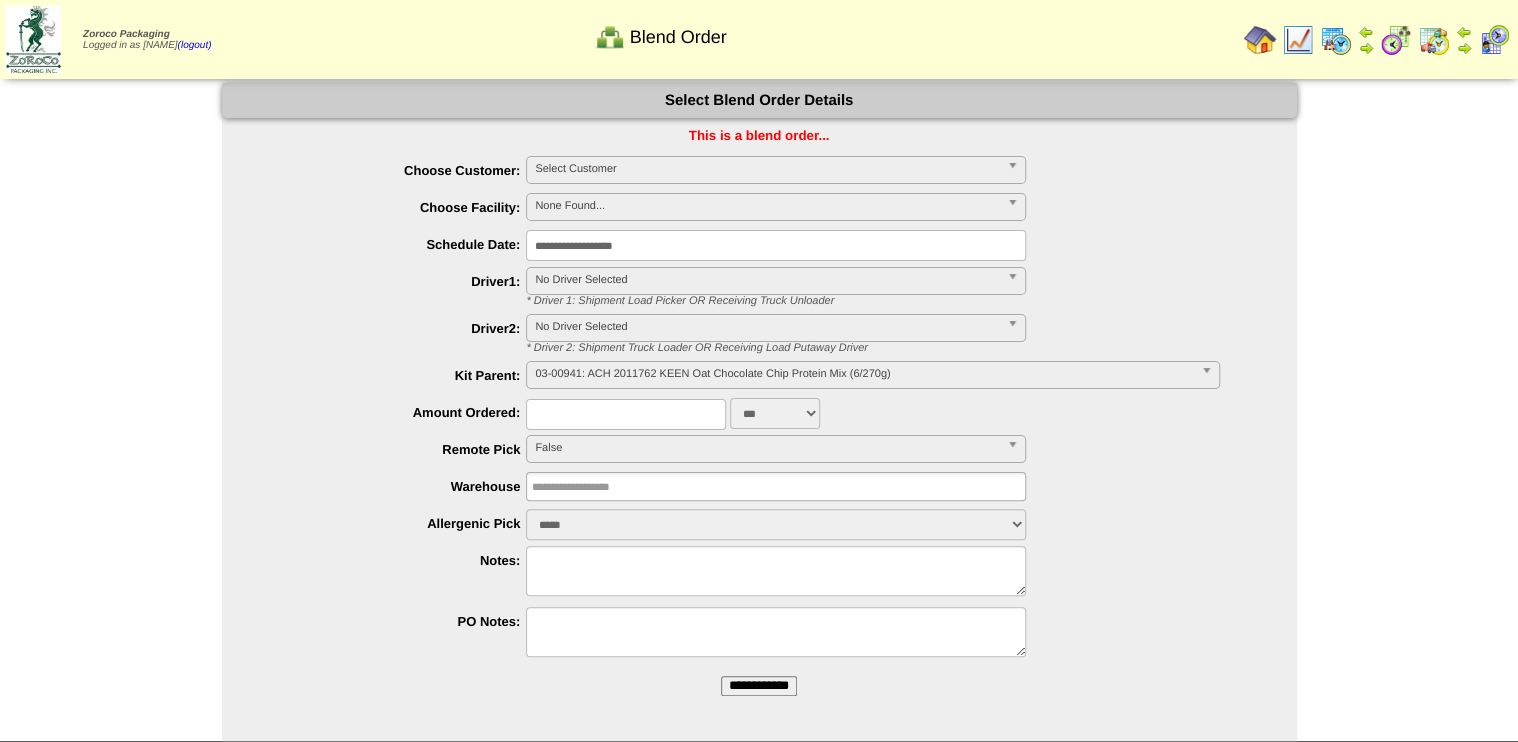 click on "**********" at bounding box center (759, 686) 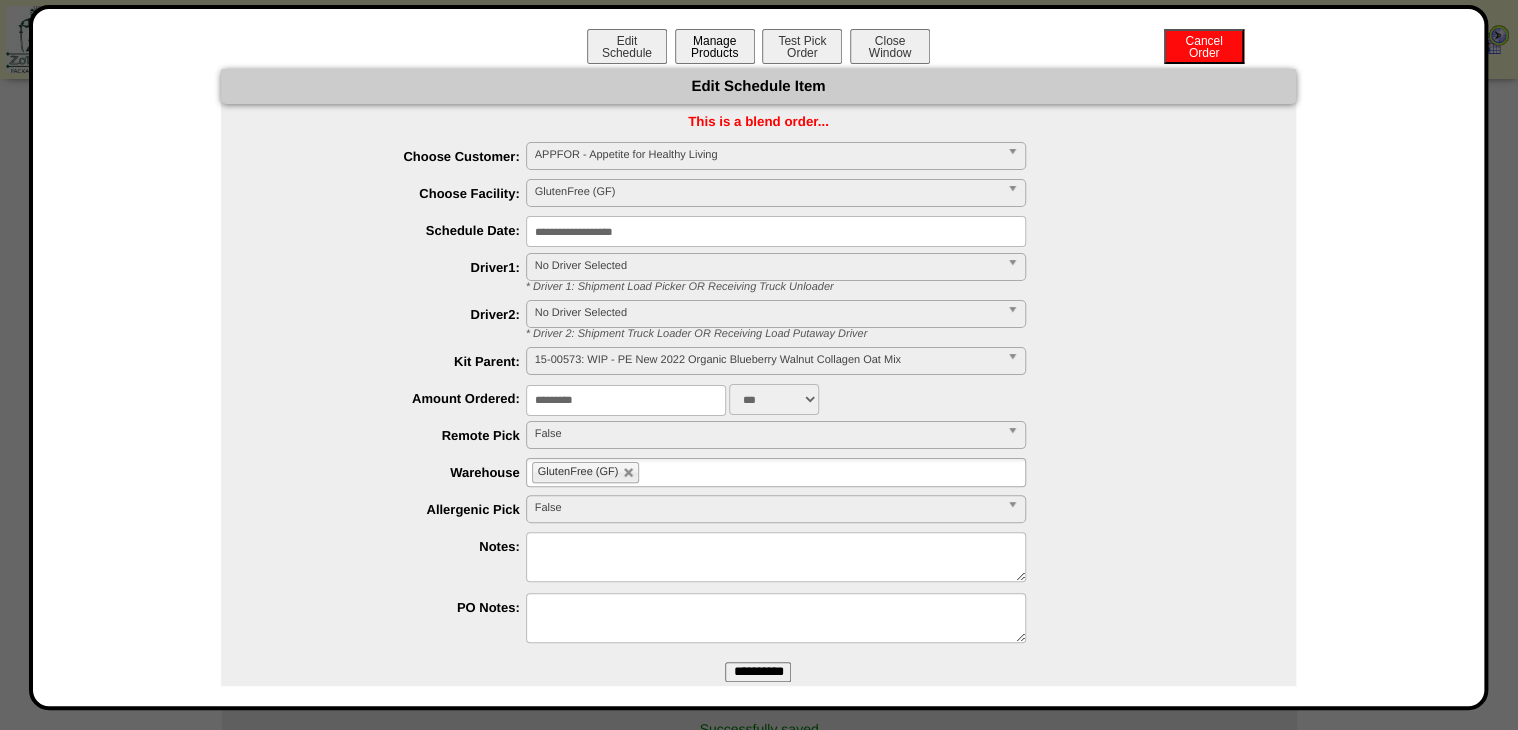 click on "Manage Products" at bounding box center [715, 46] 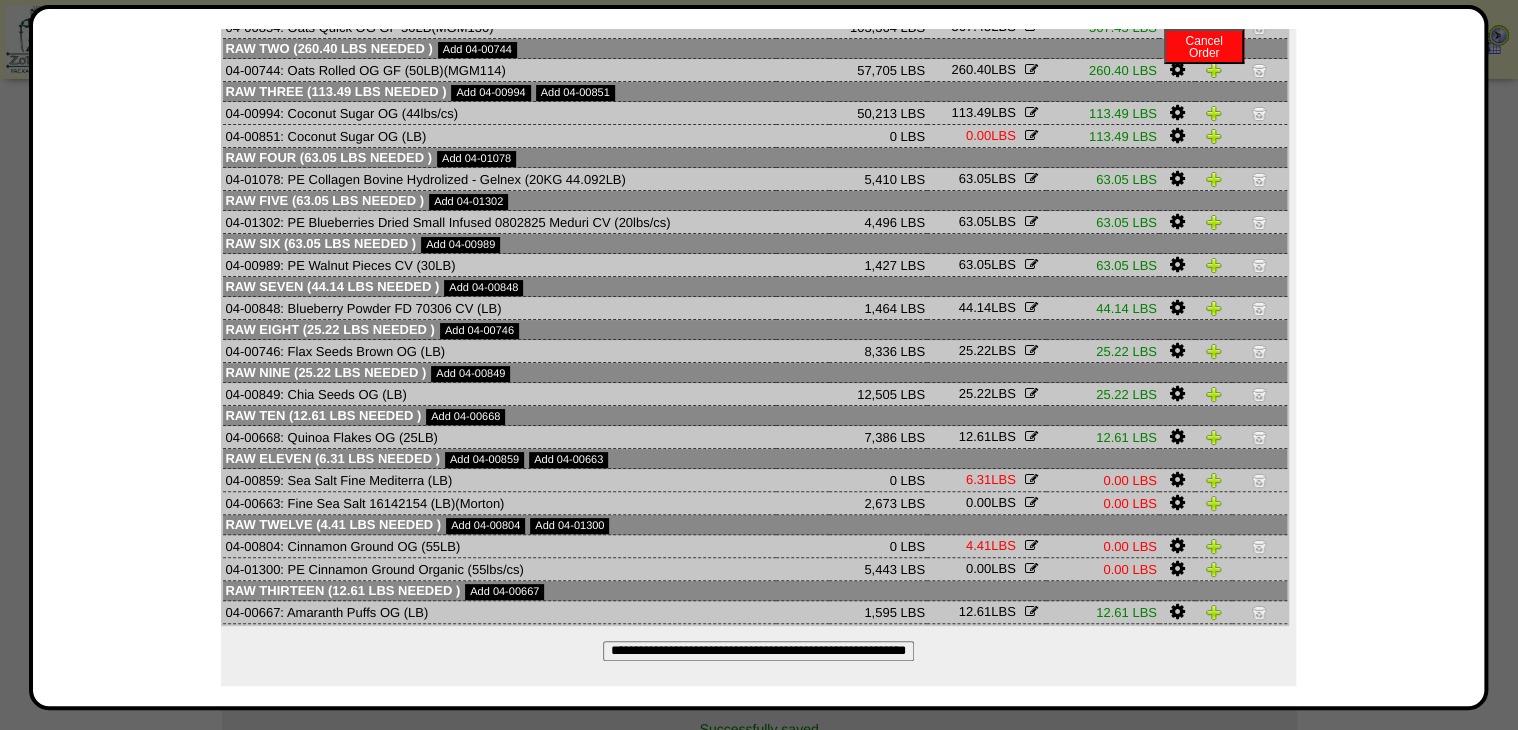 scroll, scrollTop: 181, scrollLeft: 0, axis: vertical 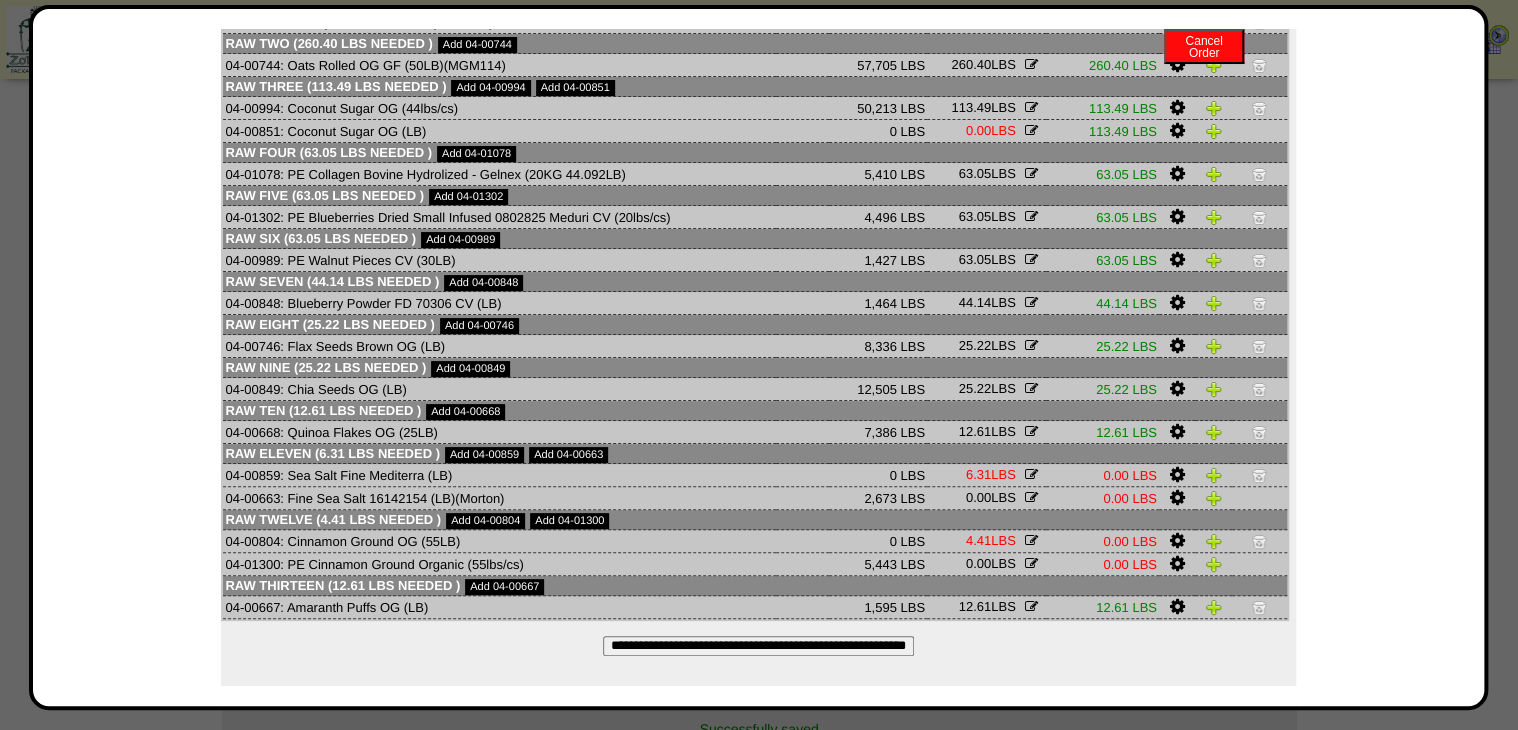 click at bounding box center (1176, 498) 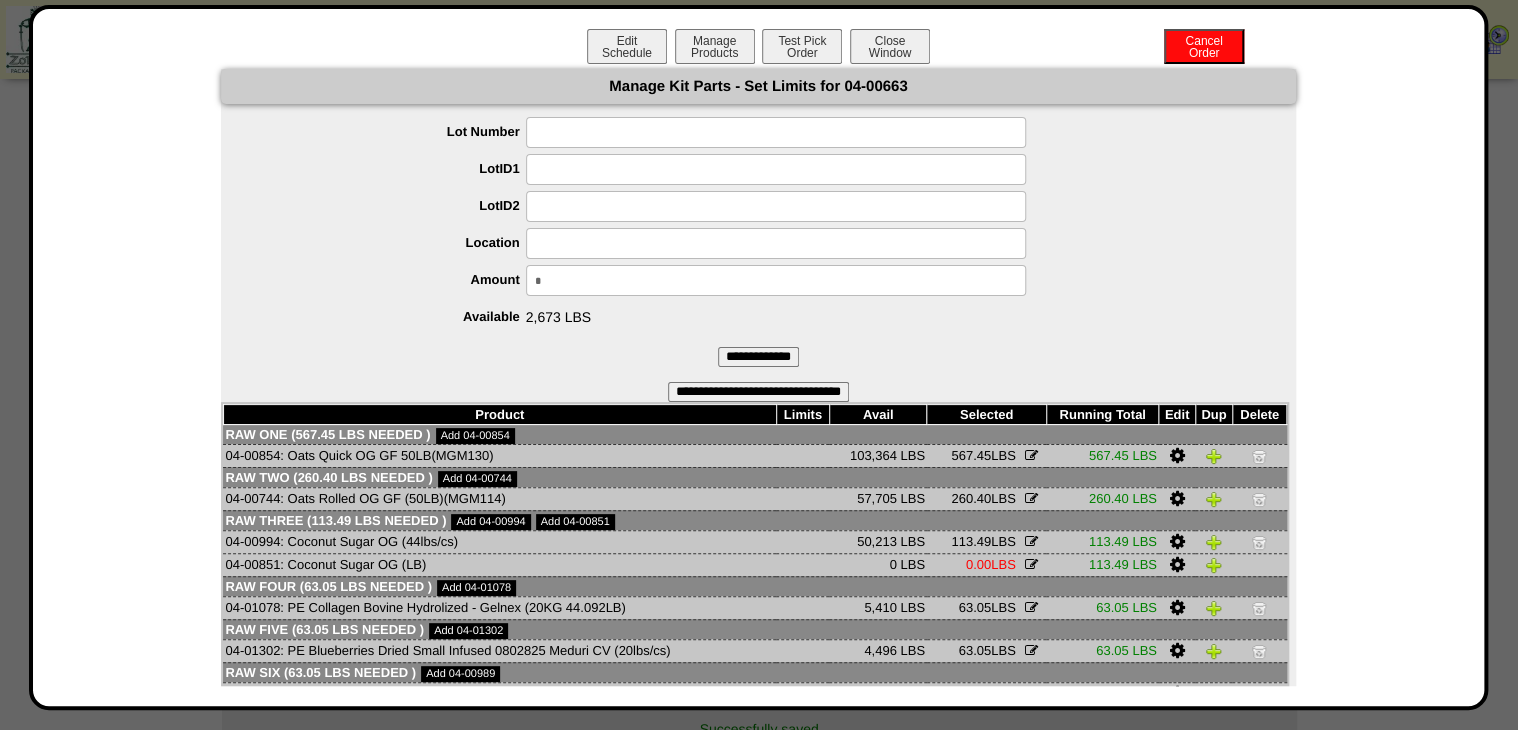drag, startPoint x: 617, startPoint y: 289, endPoint x: 445, endPoint y: 325, distance: 175.72707 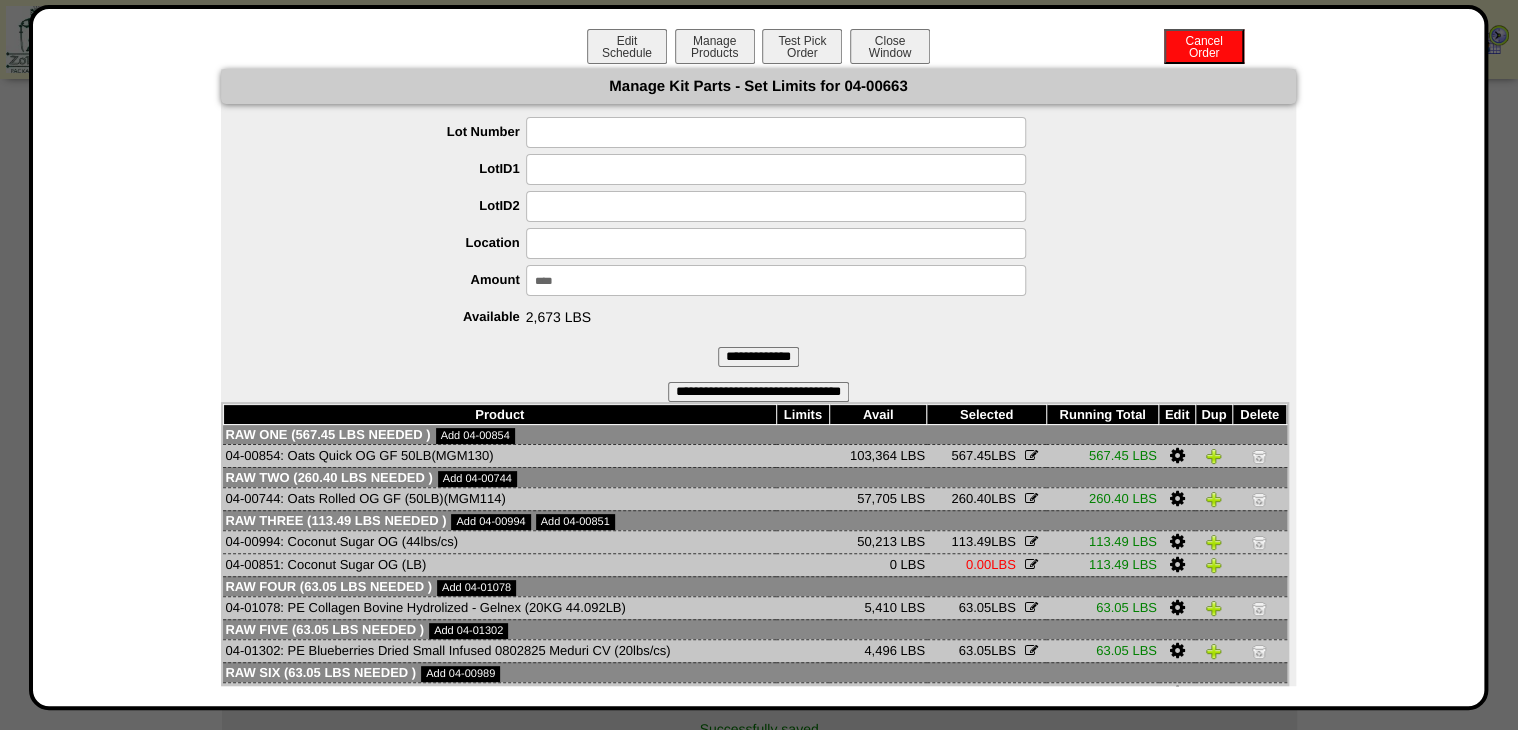 type on "*****" 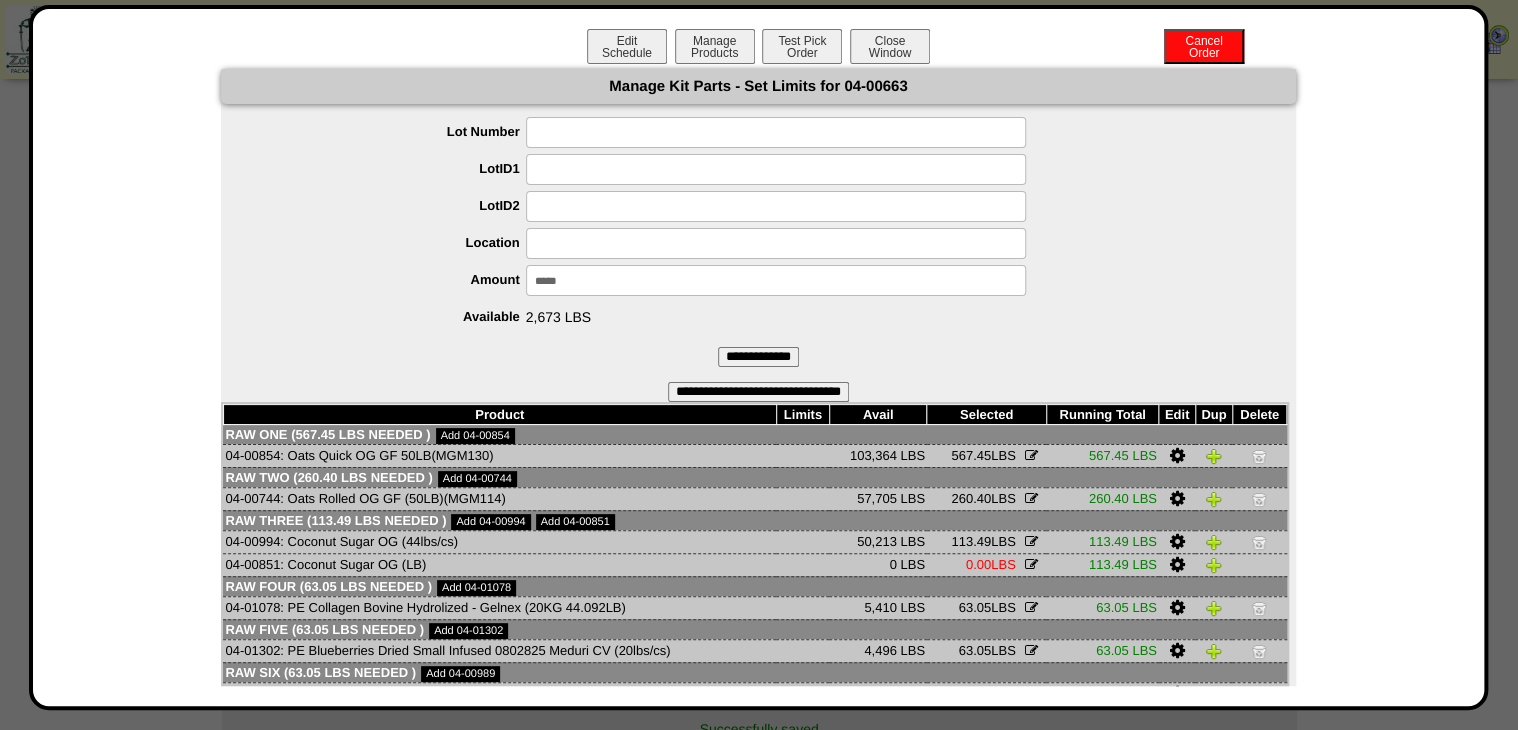 click on "**********" at bounding box center [758, 357] 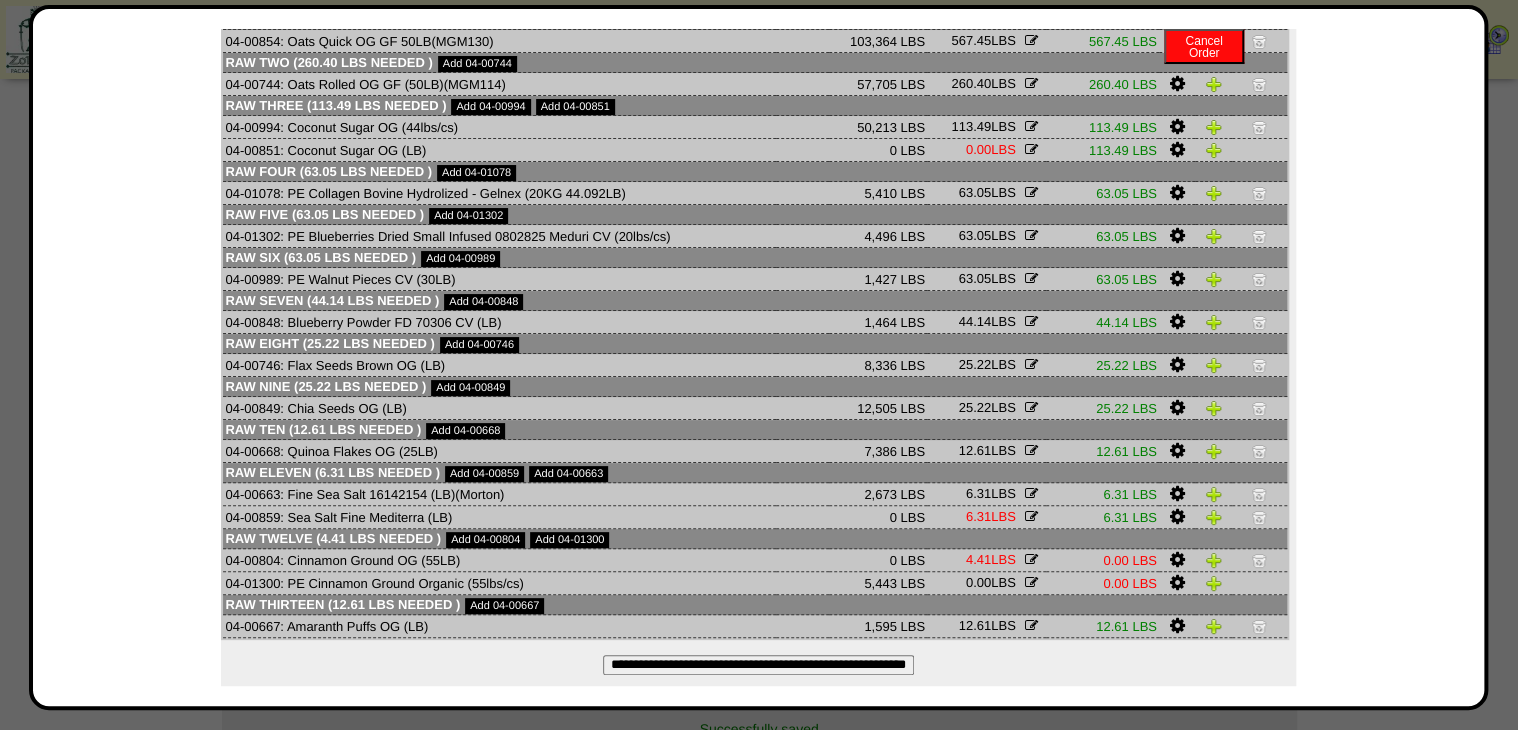 scroll, scrollTop: 181, scrollLeft: 0, axis: vertical 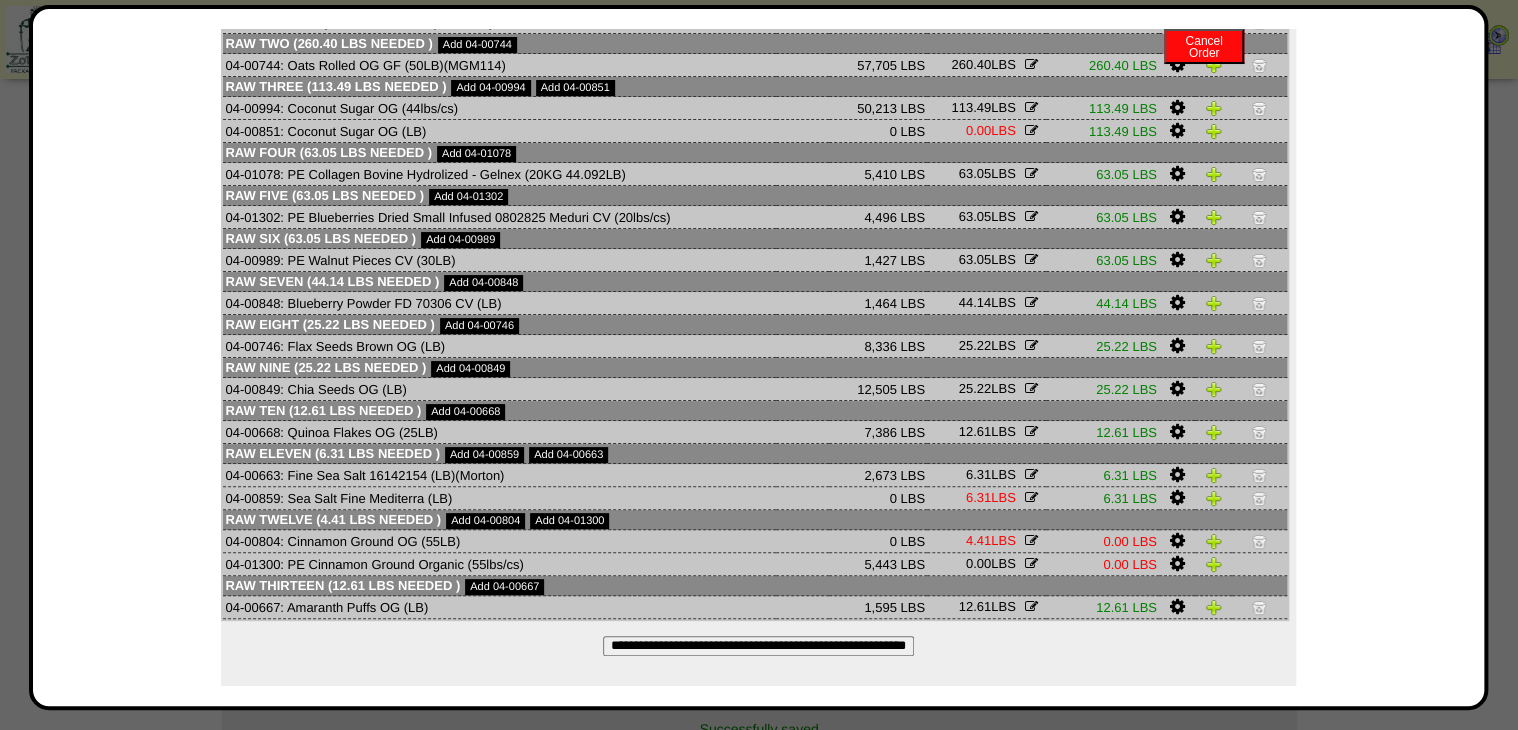 click at bounding box center (1176, 564) 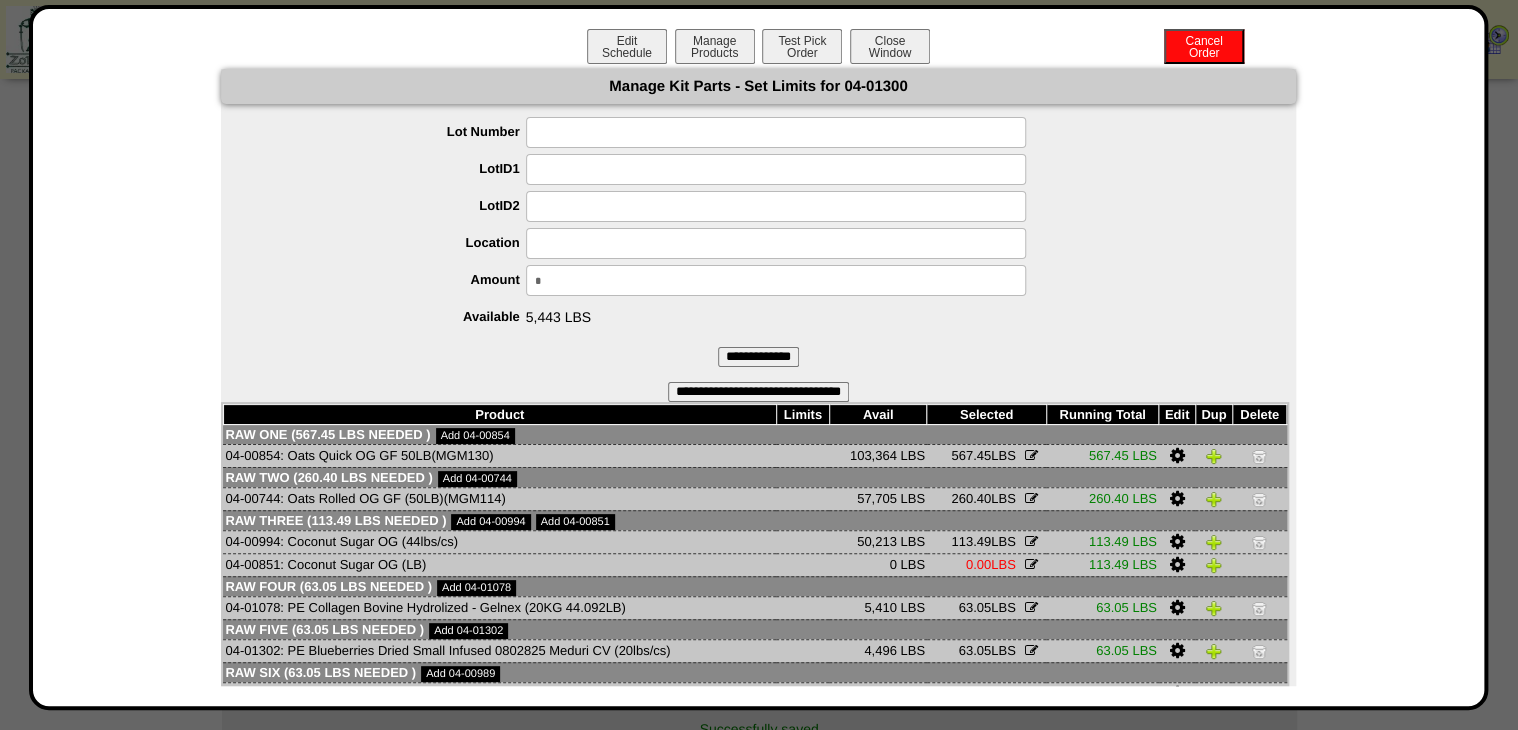 drag, startPoint x: 522, startPoint y: 299, endPoint x: 432, endPoint y: 314, distance: 91.24144 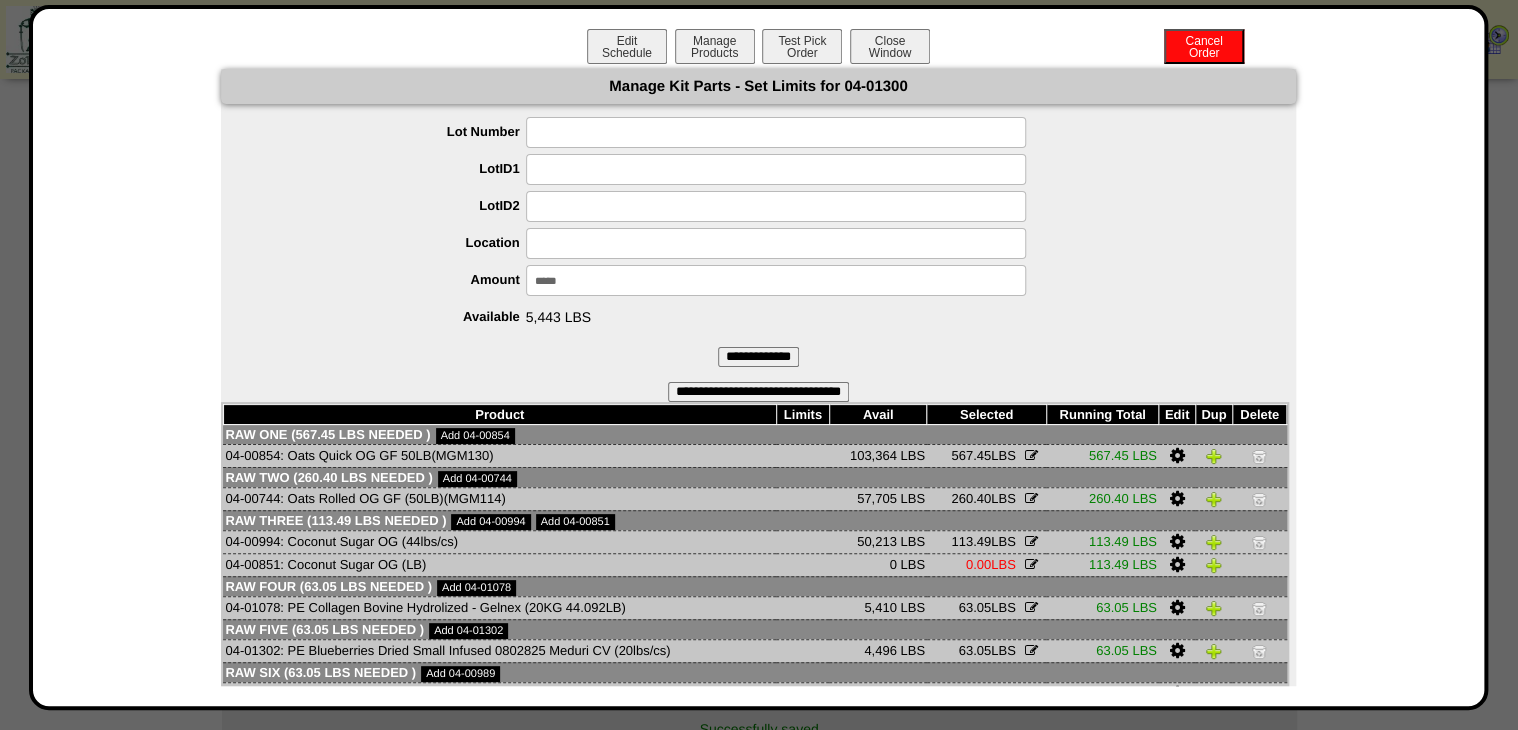 type on "******" 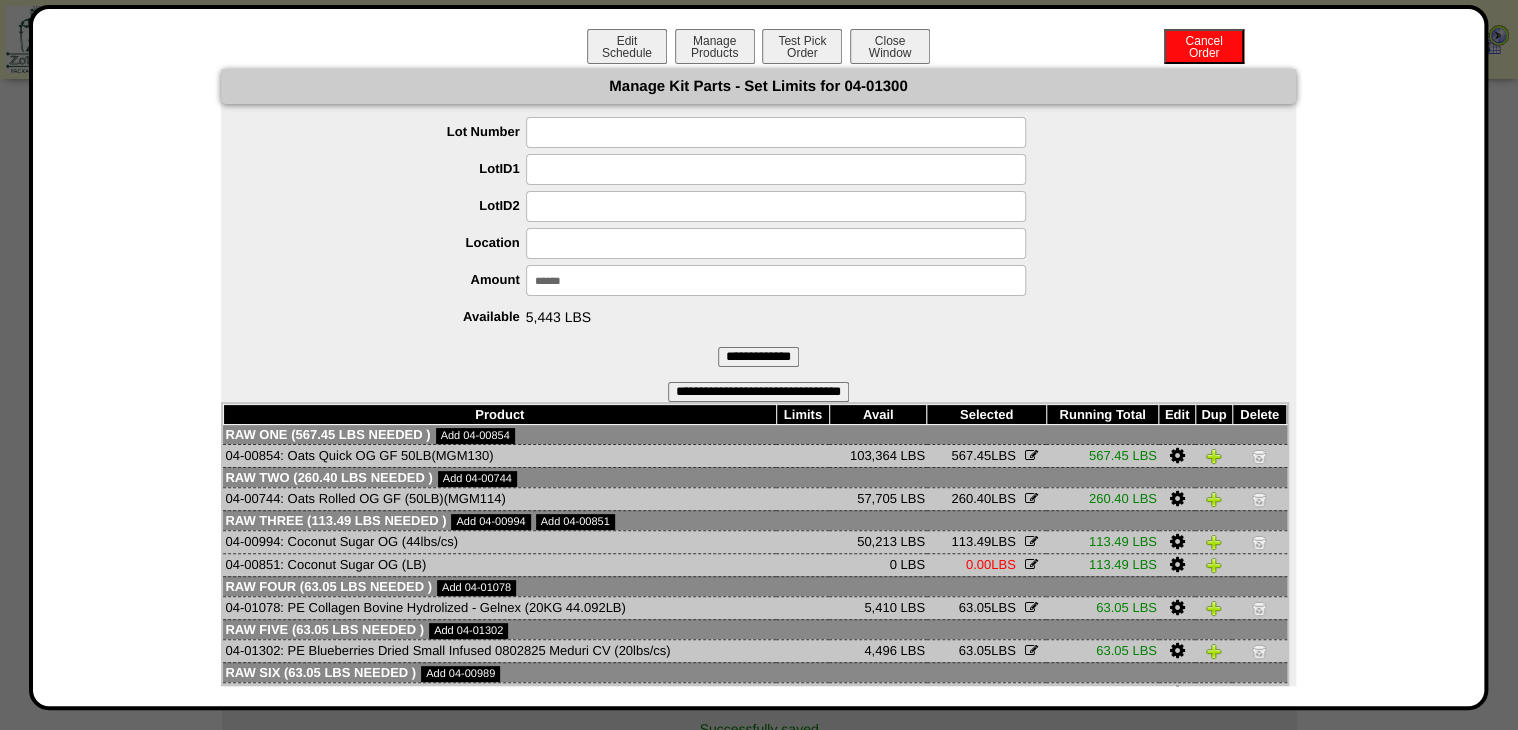 click on "**********" at bounding box center [758, 357] 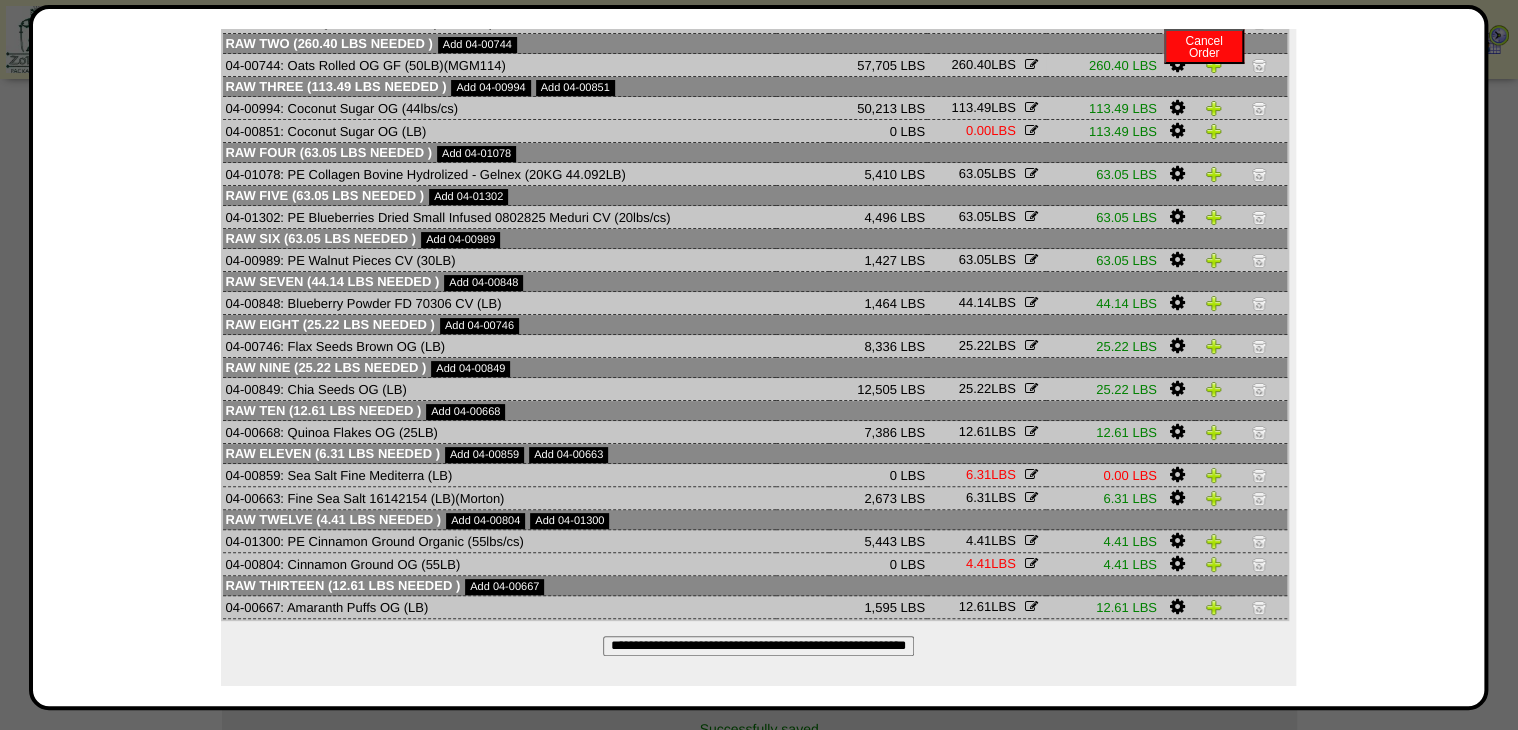 scroll, scrollTop: 0, scrollLeft: 0, axis: both 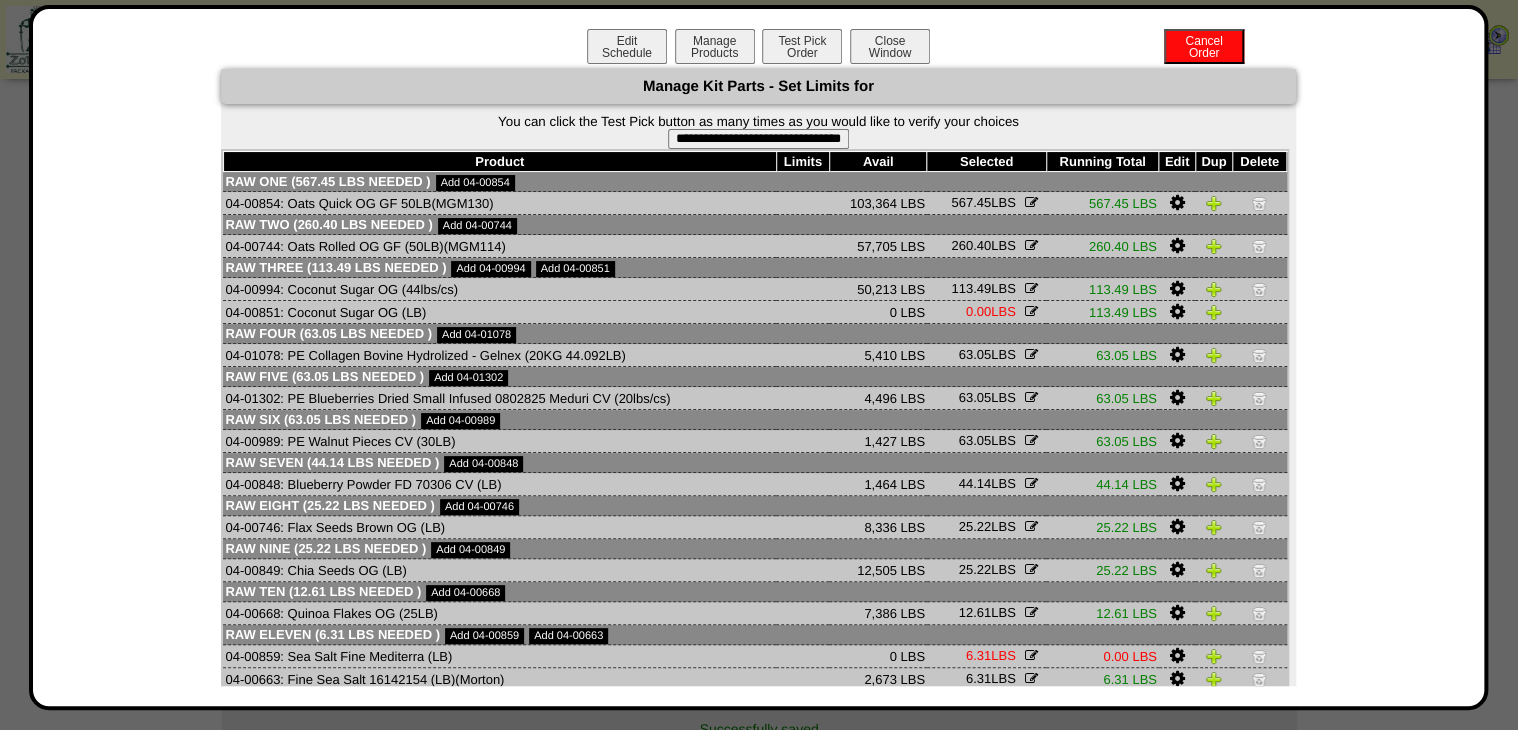 click on "**********" at bounding box center (758, 139) 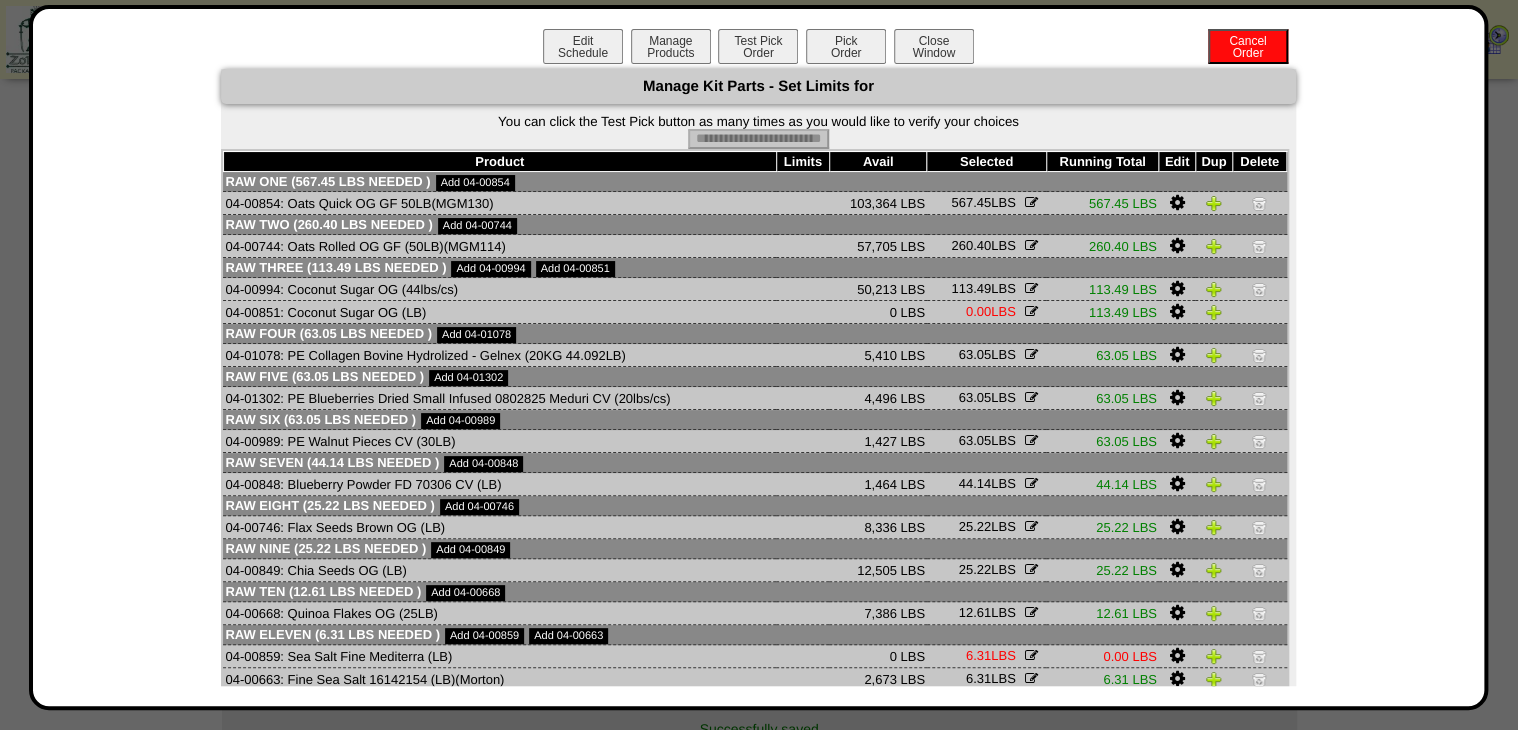 click on "Pick Order" at bounding box center (846, 46) 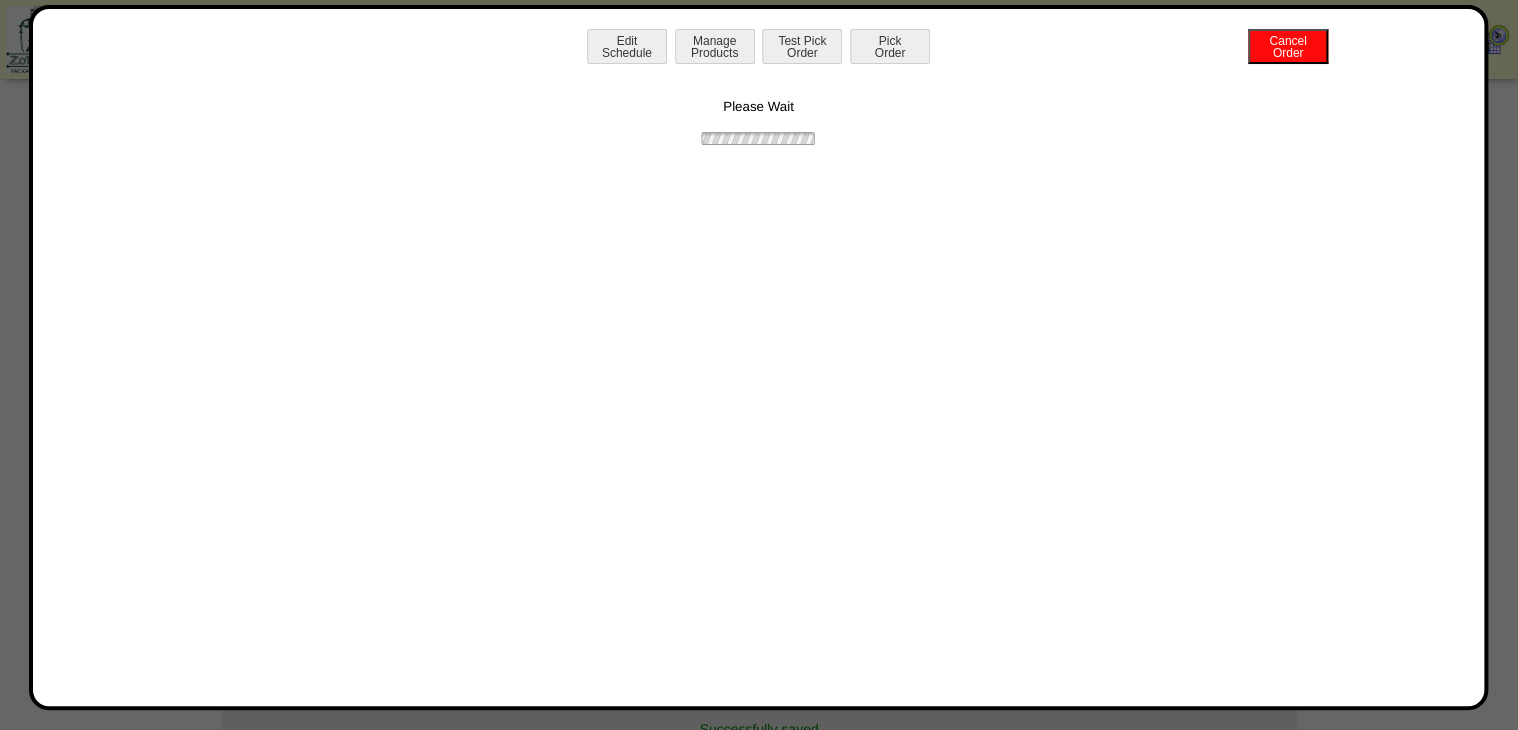 click on "Please Wait" at bounding box center [759, 108] 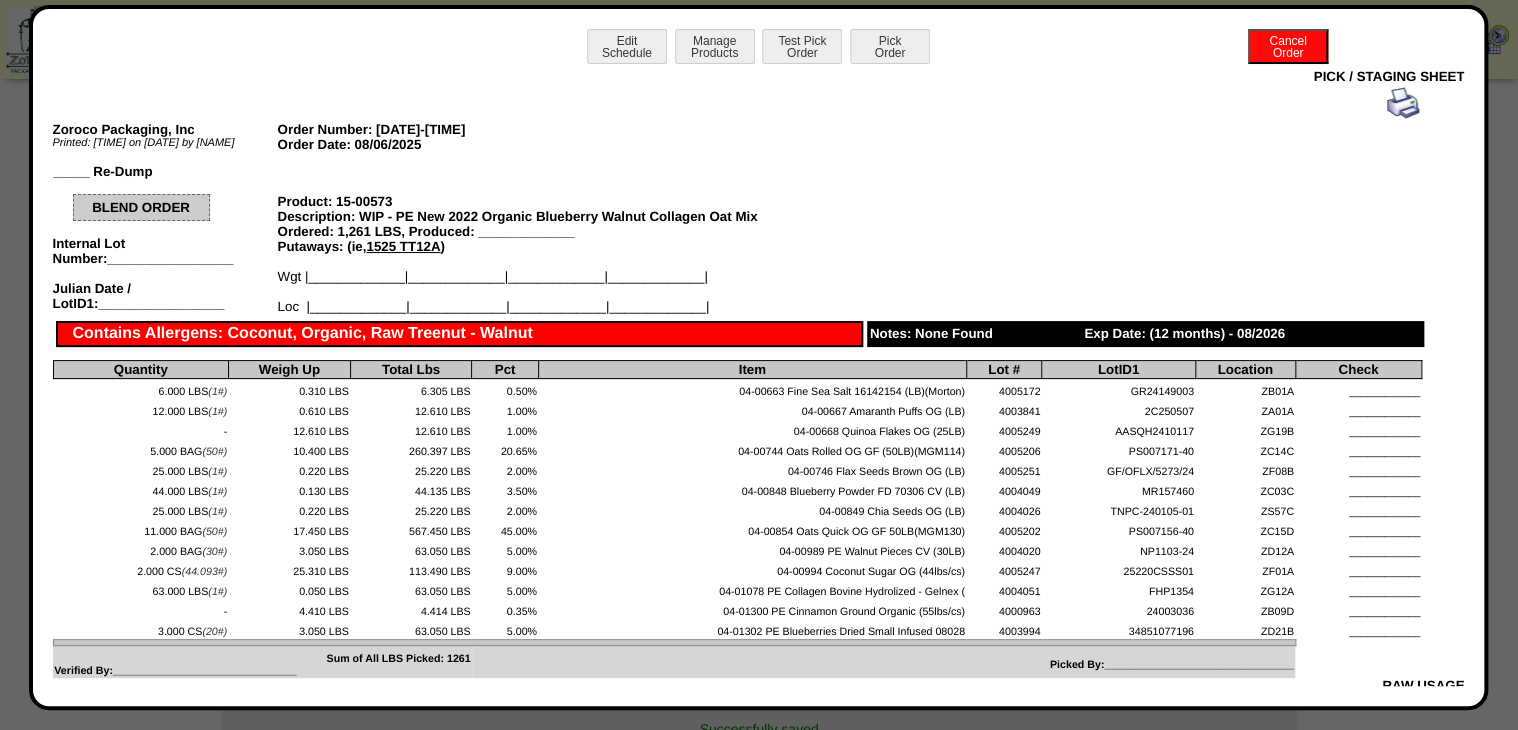 click at bounding box center [1403, 103] 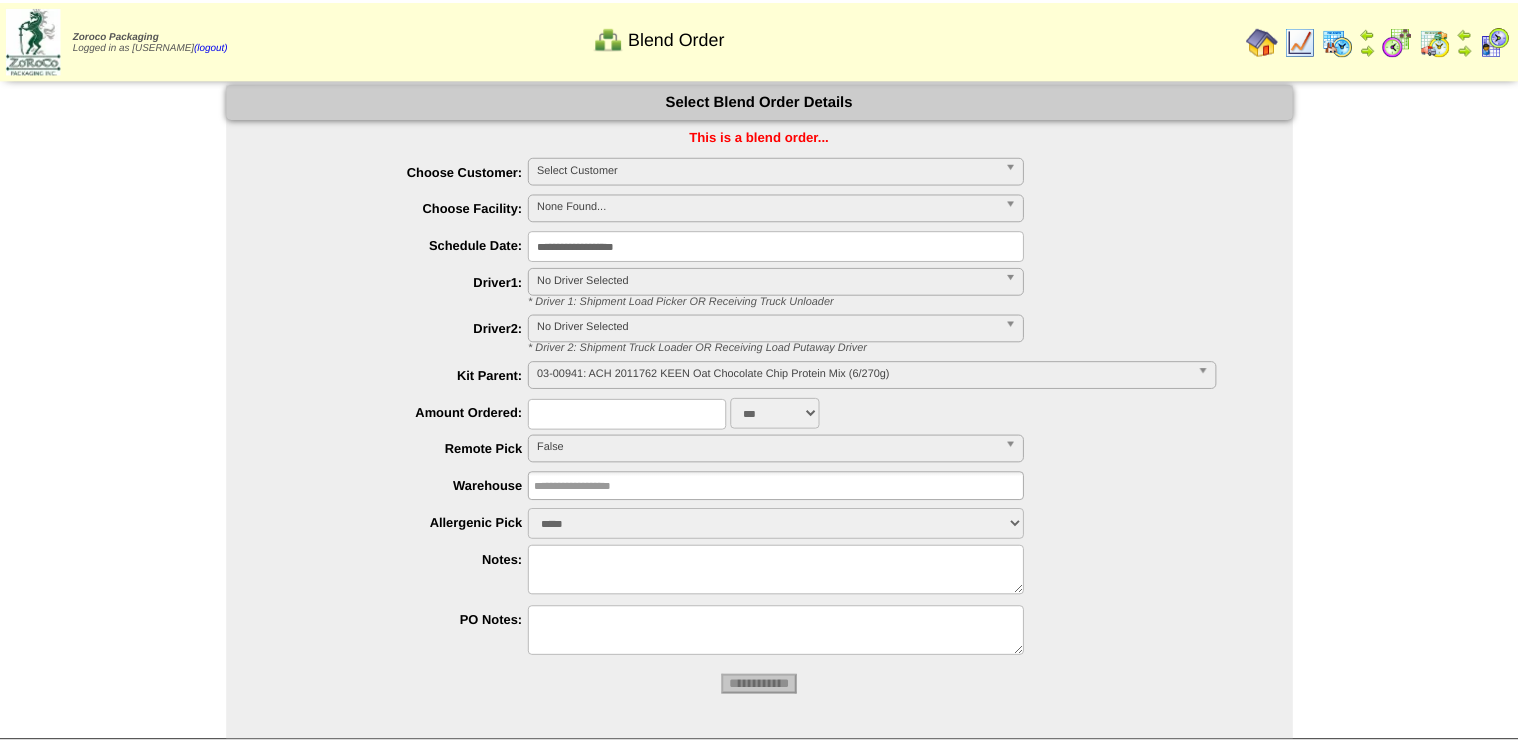 scroll, scrollTop: 0, scrollLeft: 0, axis: both 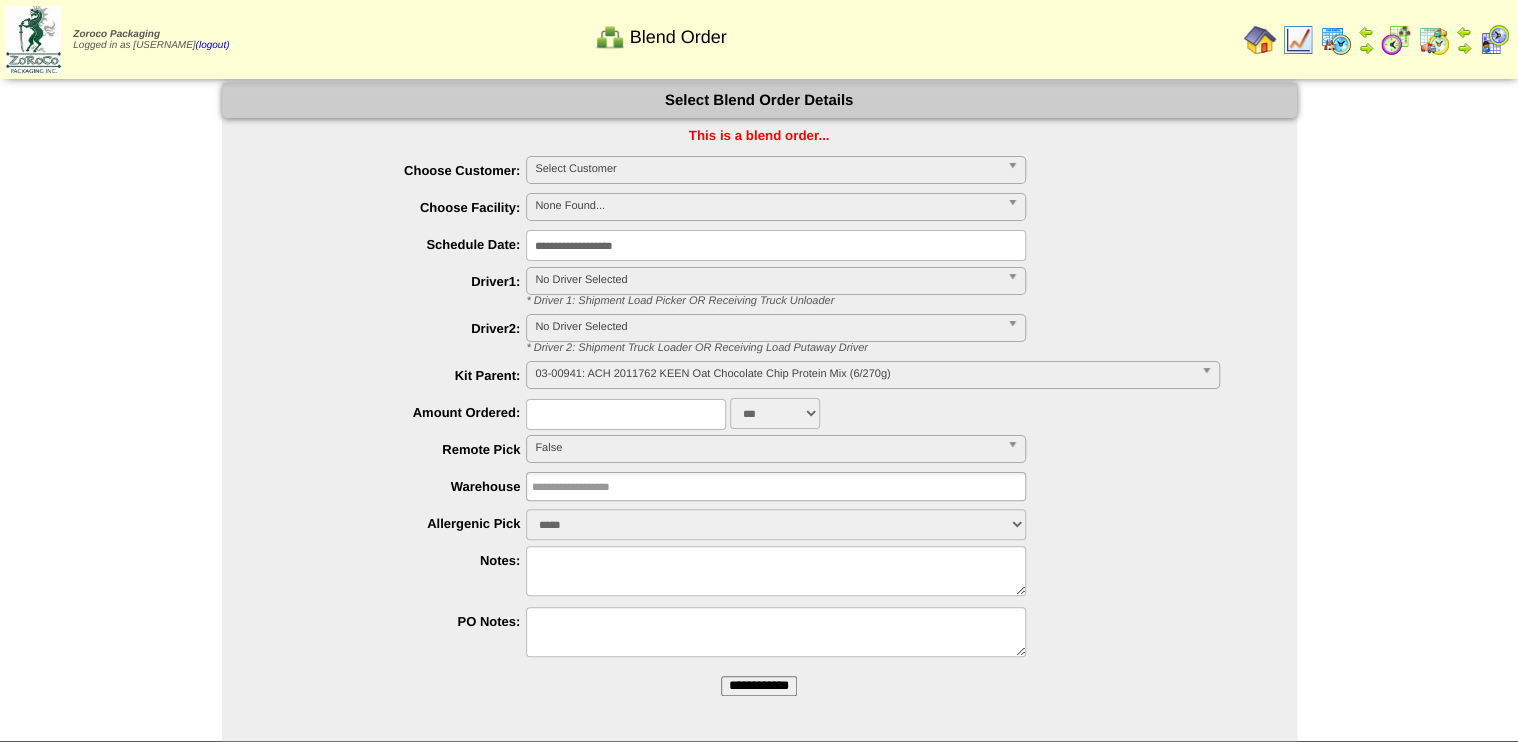 click at bounding box center (1396, 40) 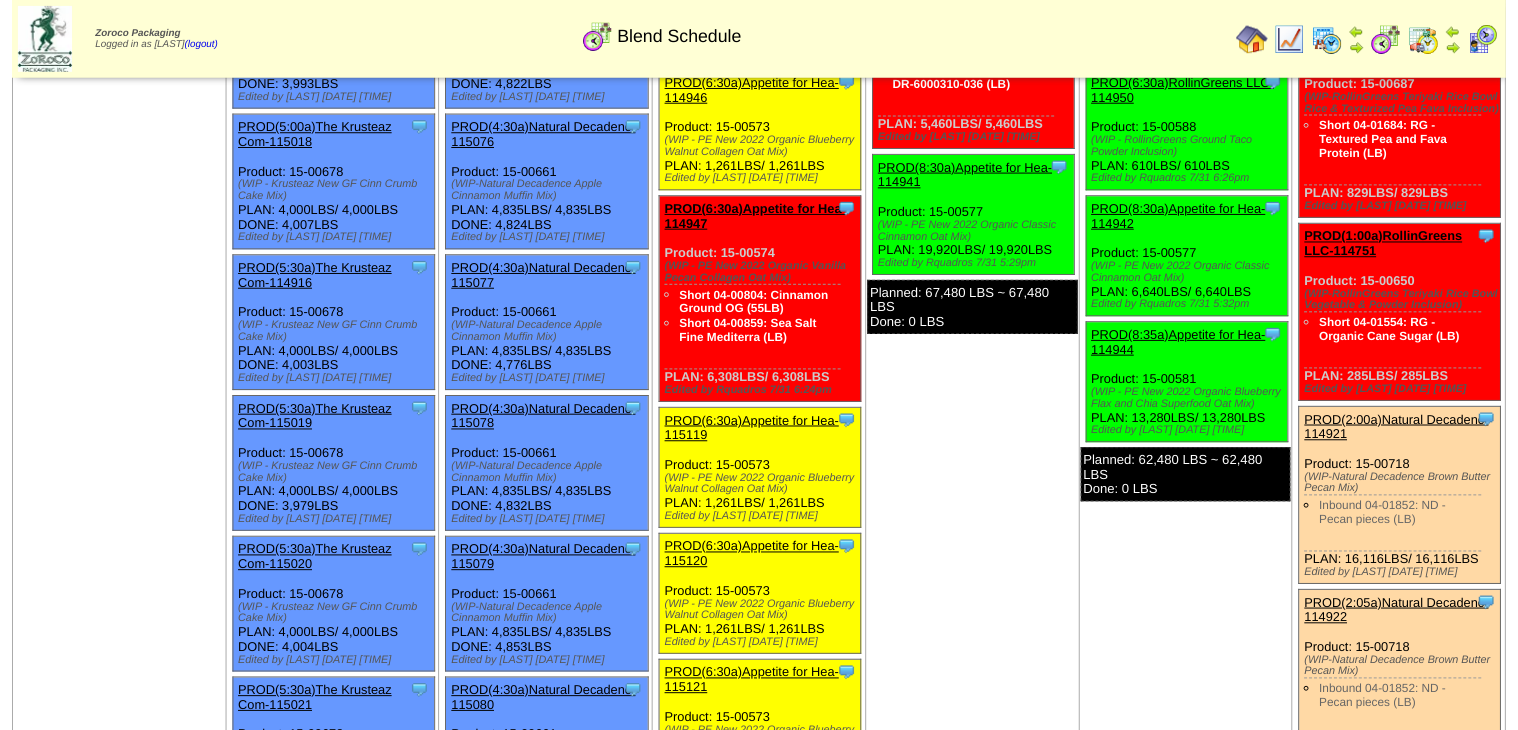 scroll, scrollTop: 480, scrollLeft: 0, axis: vertical 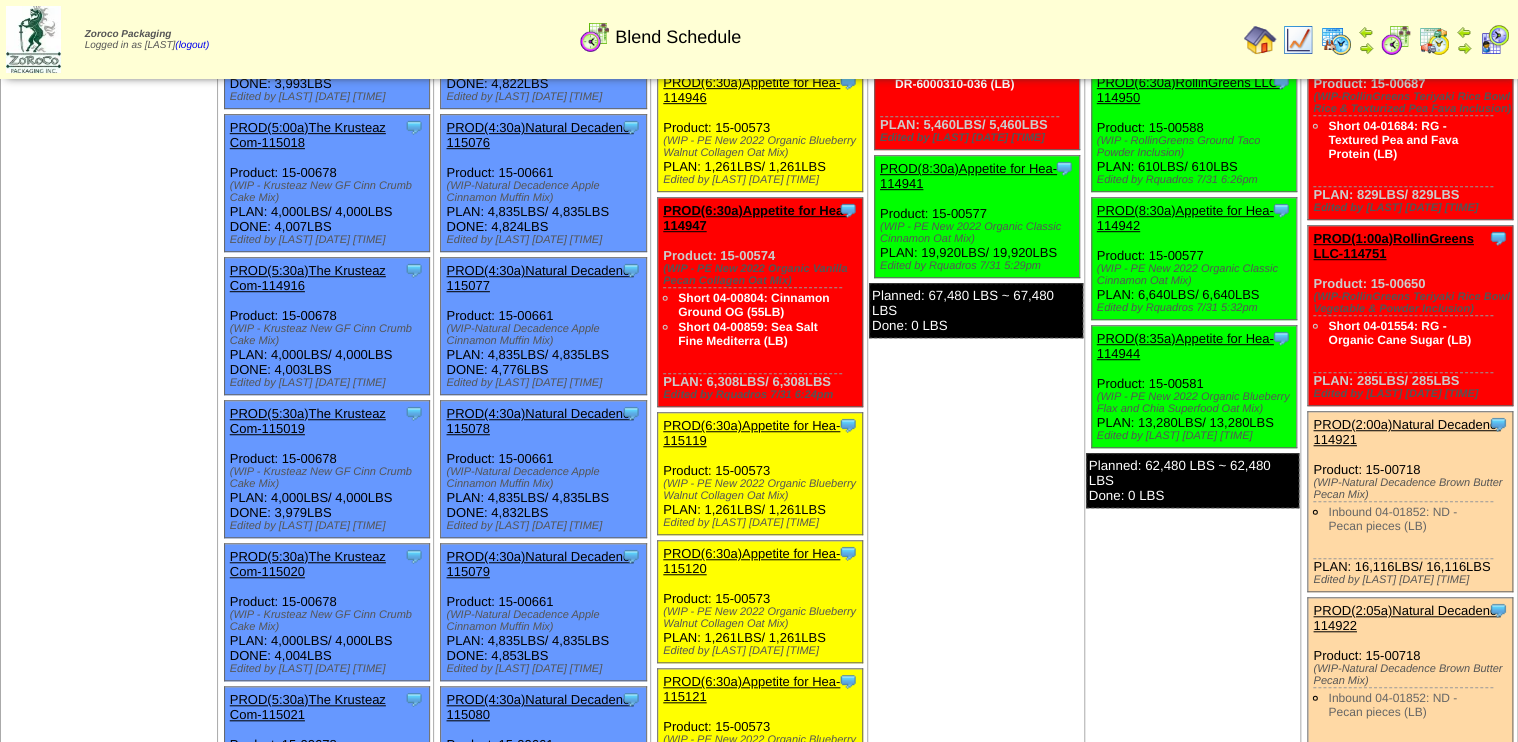 click on "PROD(6:30a)Appetite for Hea-114947" at bounding box center [755, 218] 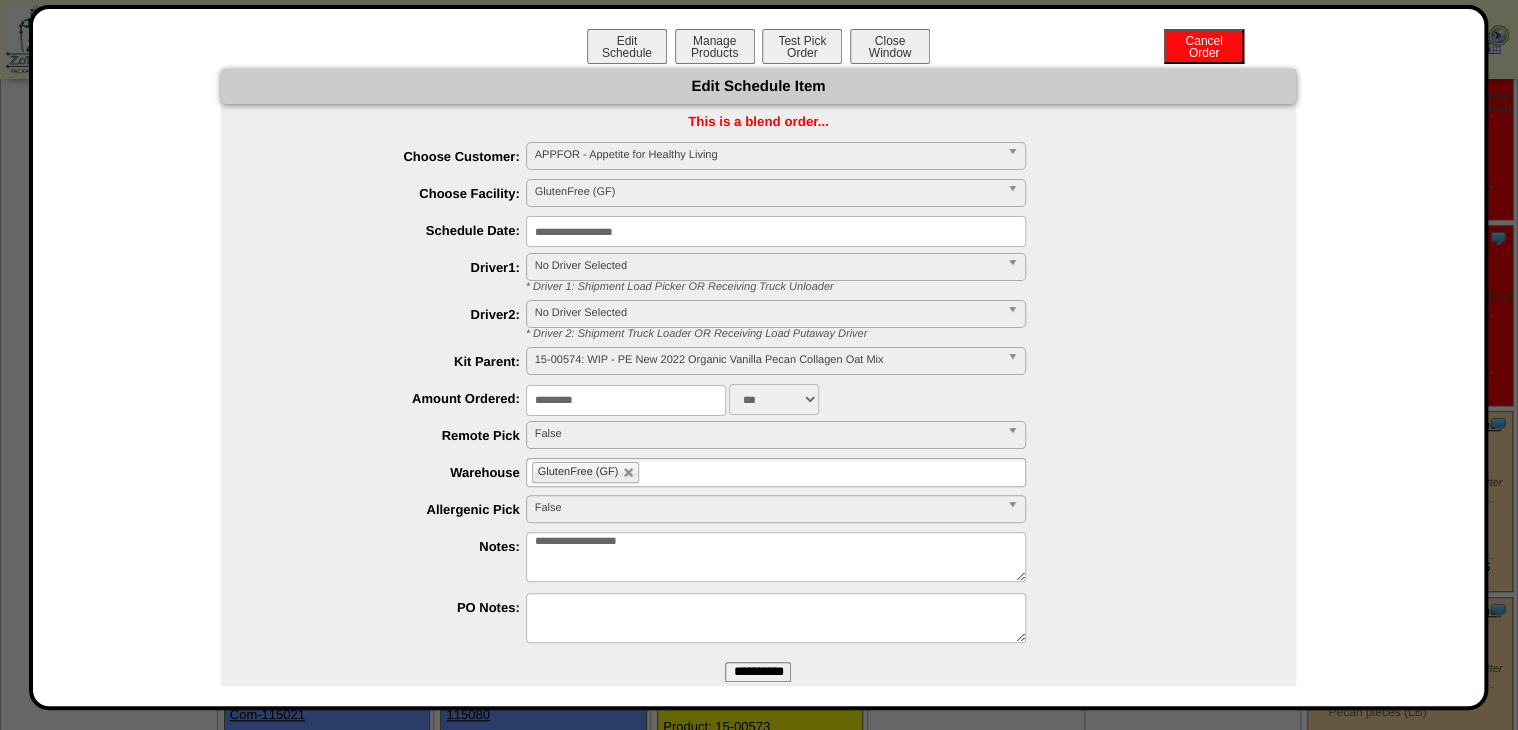 click on "**********" at bounding box center [776, 231] 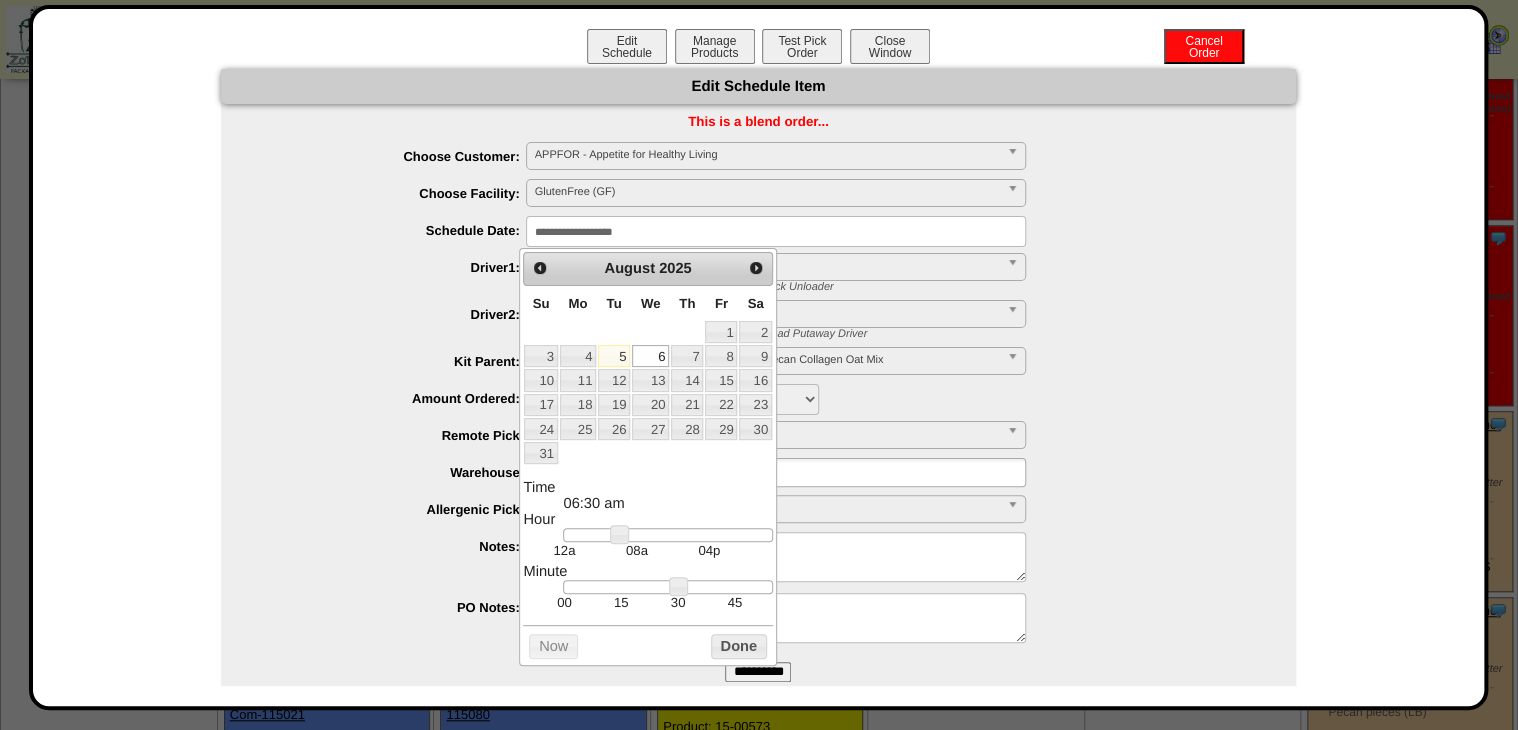 click at bounding box center (667, 535) 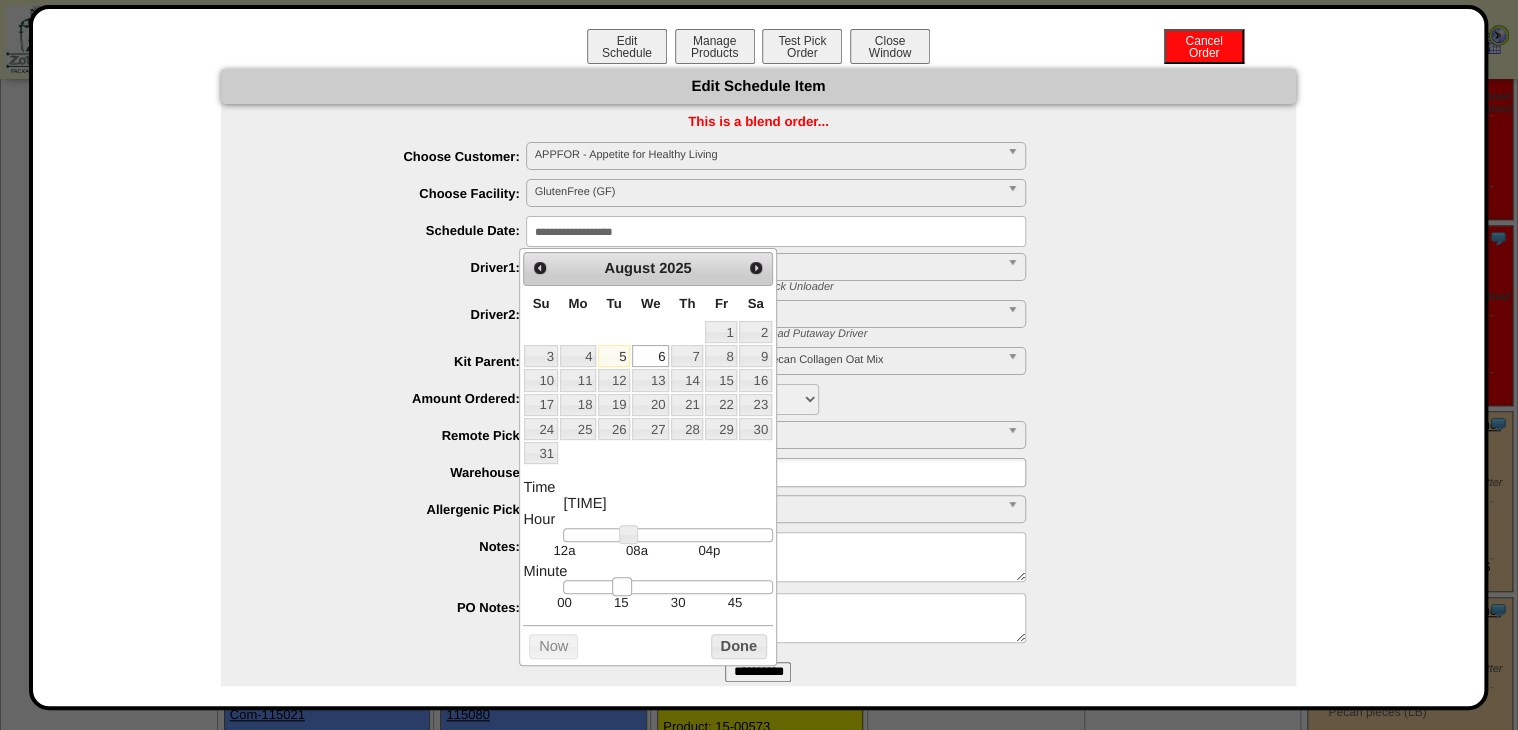 type on "**********" 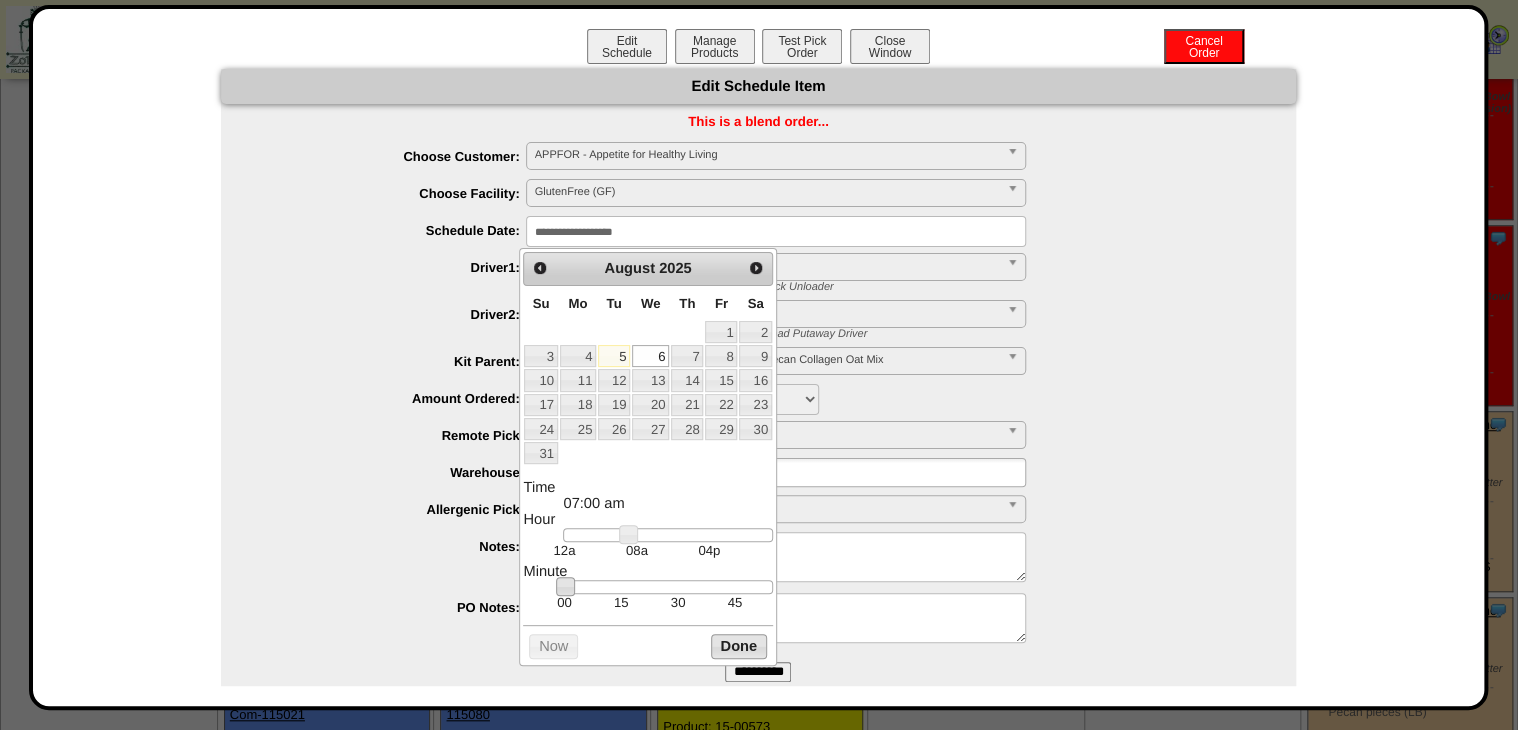 drag, startPoint x: 743, startPoint y: 641, endPoint x: 747, endPoint y: 670, distance: 29.274563 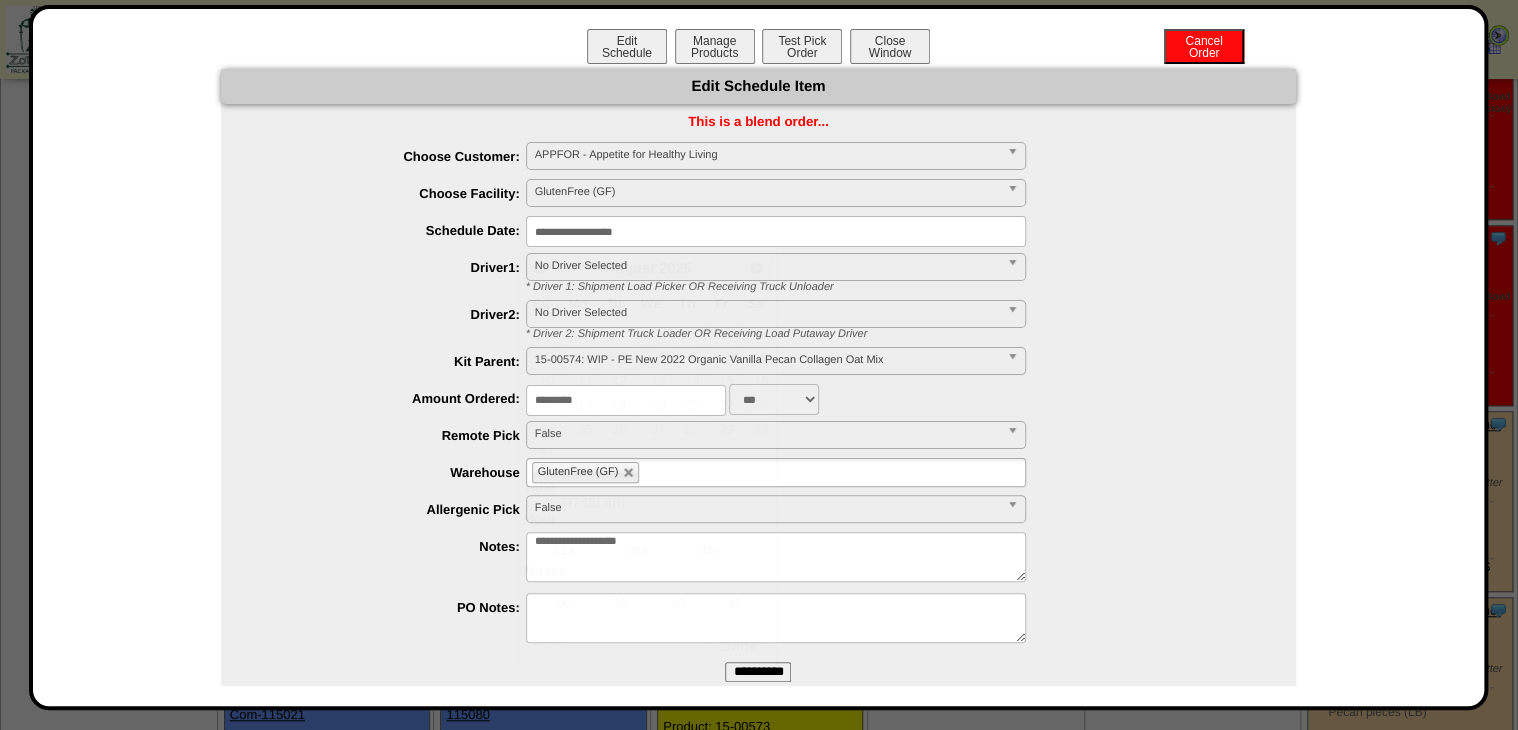click on "**********" at bounding box center (759, 1618) 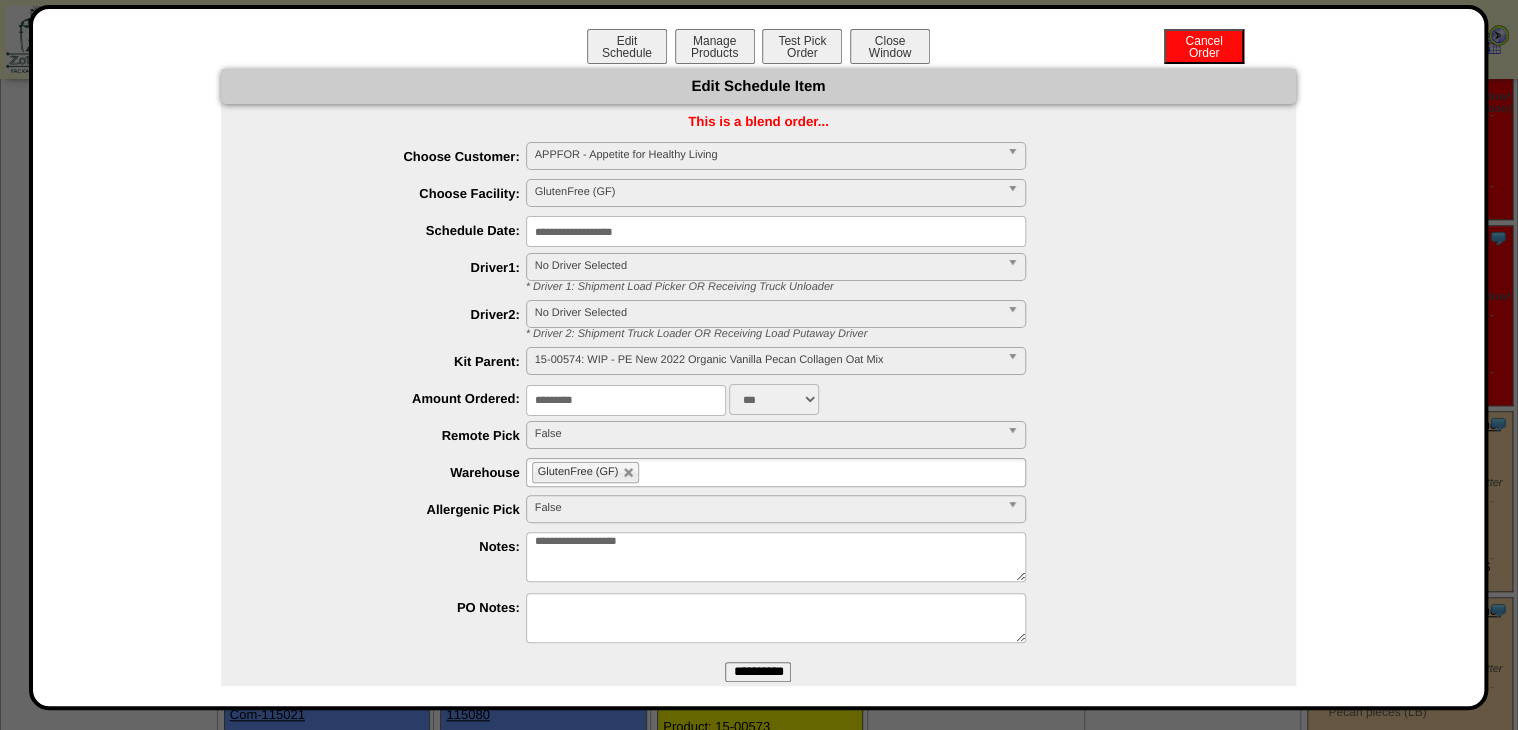 click on "**********" at bounding box center [758, 672] 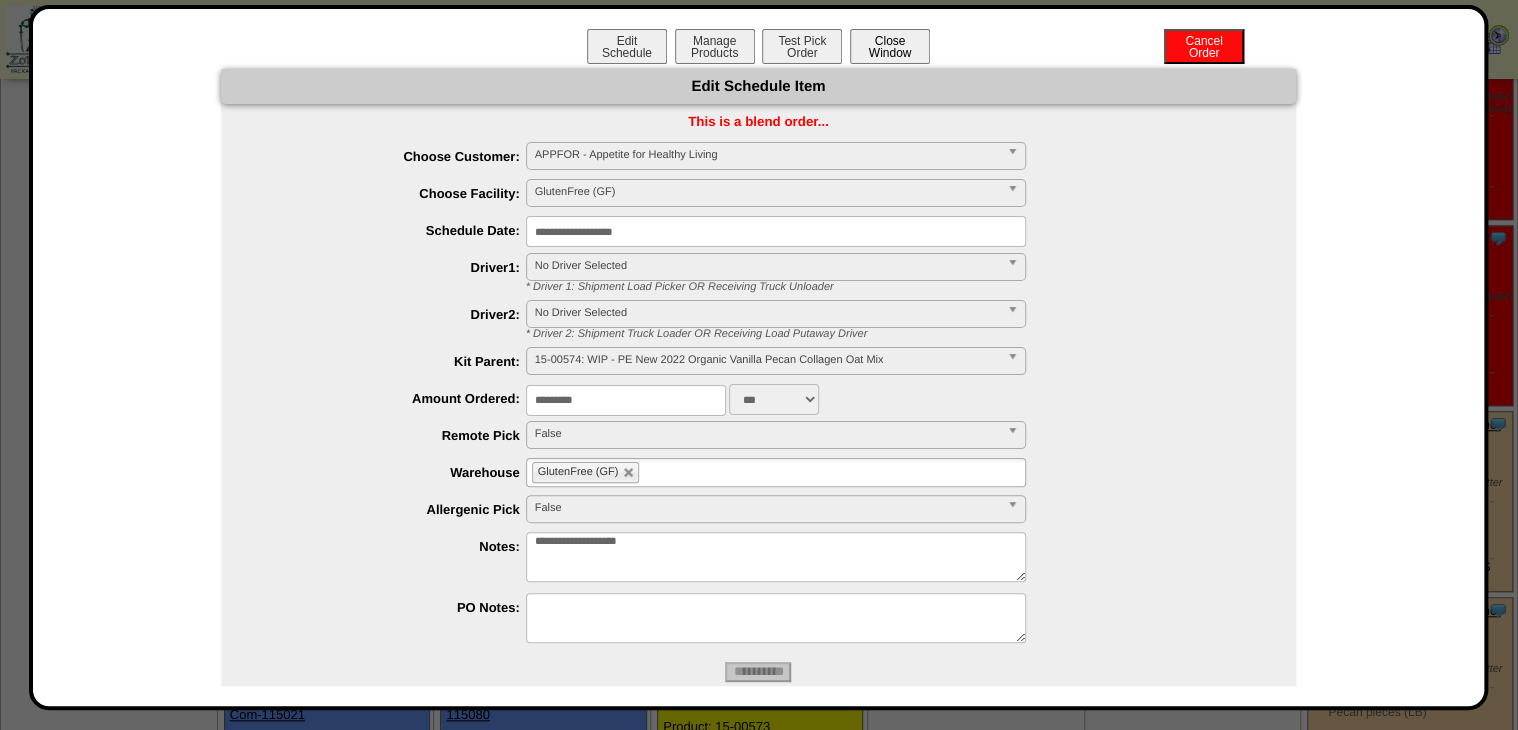 click on "Close Window" at bounding box center (890, 46) 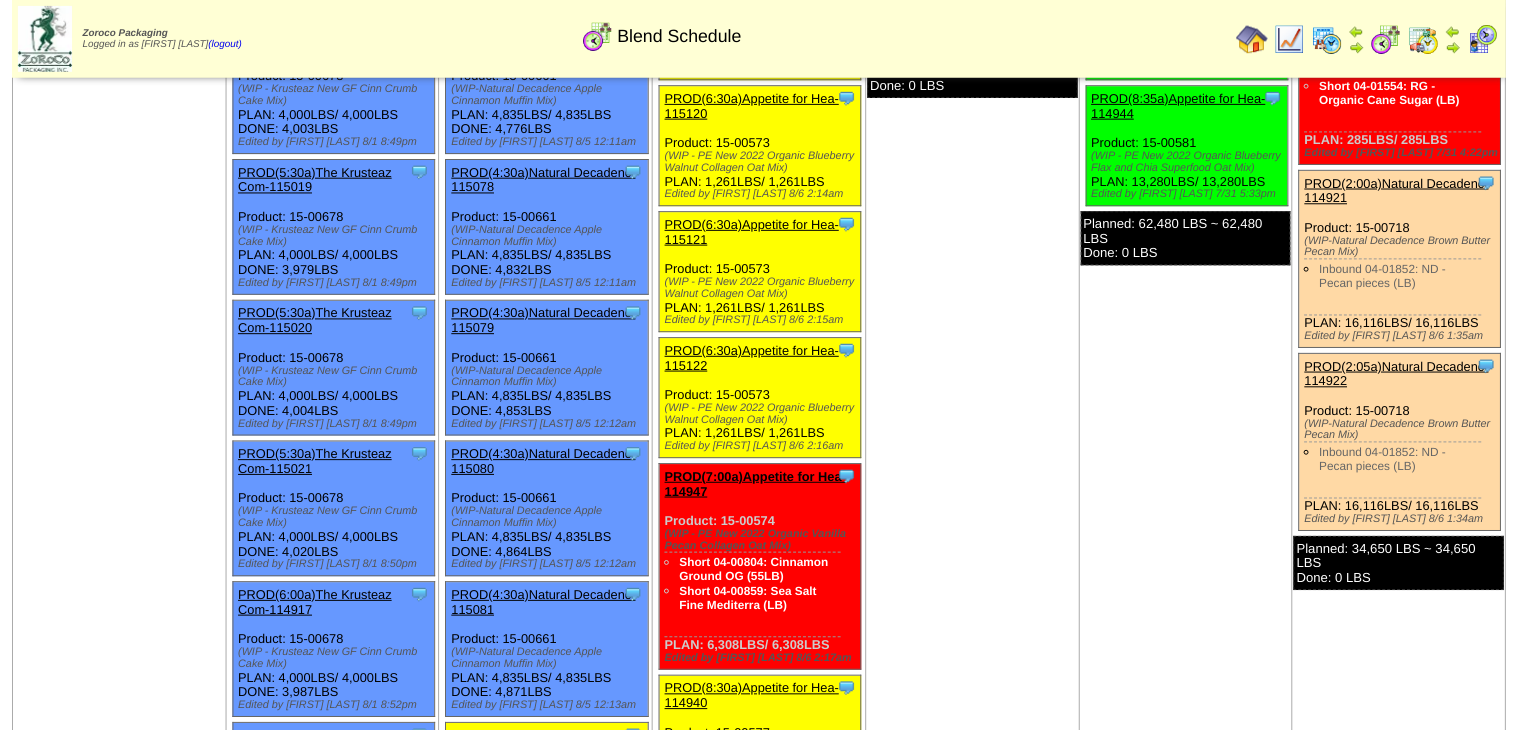 scroll, scrollTop: 720, scrollLeft: 0, axis: vertical 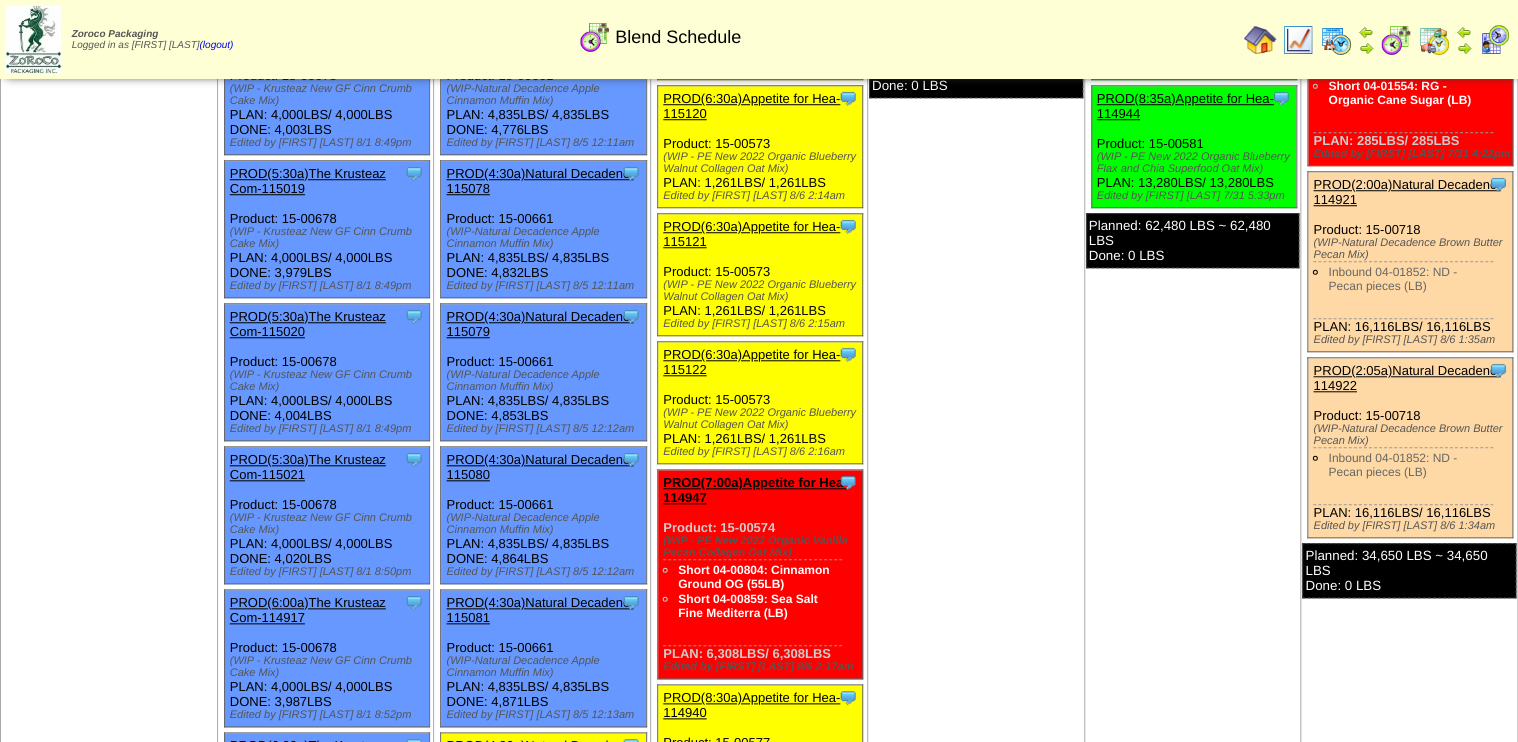 click on "PROD(7:00a)Appetite for Hea-114947" at bounding box center (758, 490) 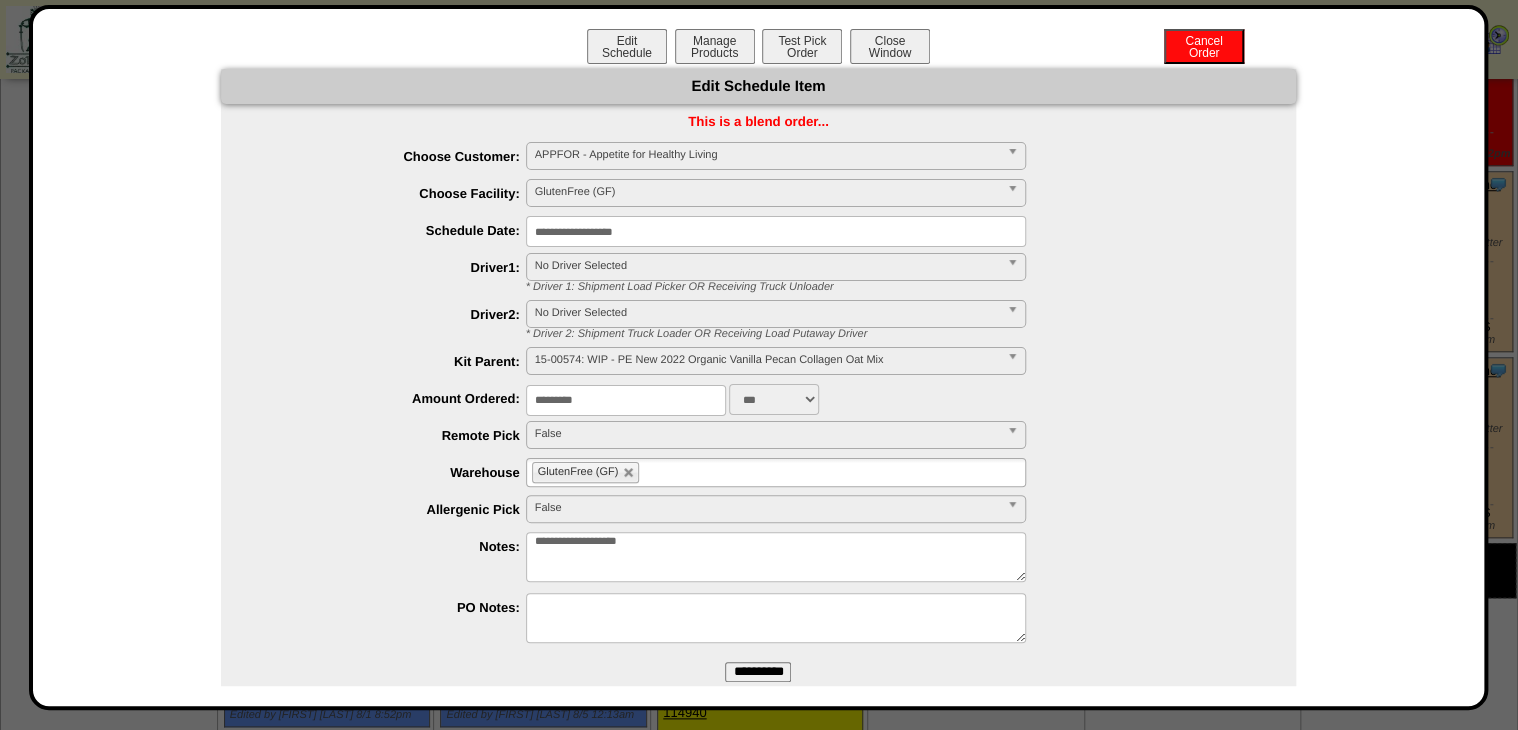 drag, startPoint x: 649, startPoint y: 404, endPoint x: 506, endPoint y: 452, distance: 150.84097 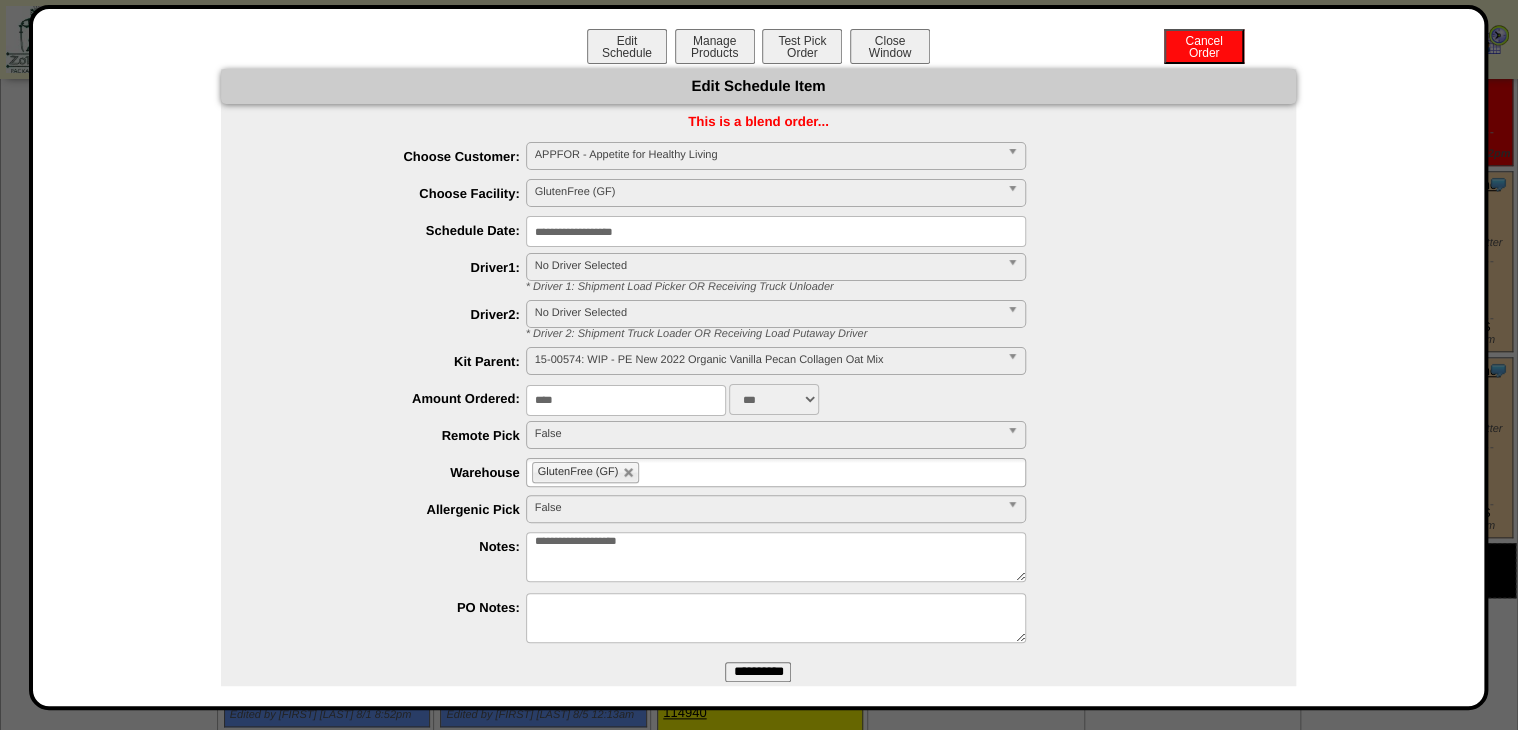 type on "****" 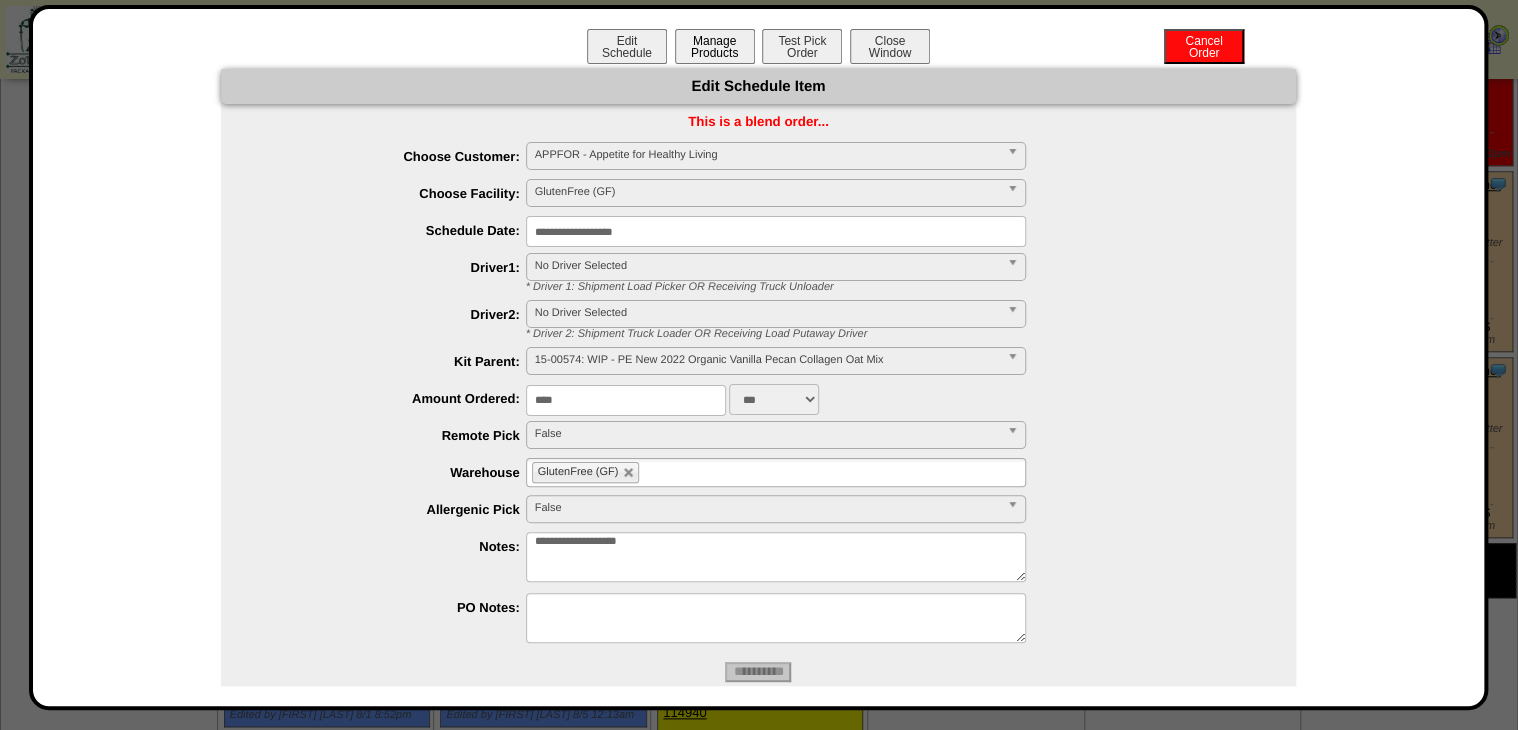 click on "Manage Products" at bounding box center (715, 46) 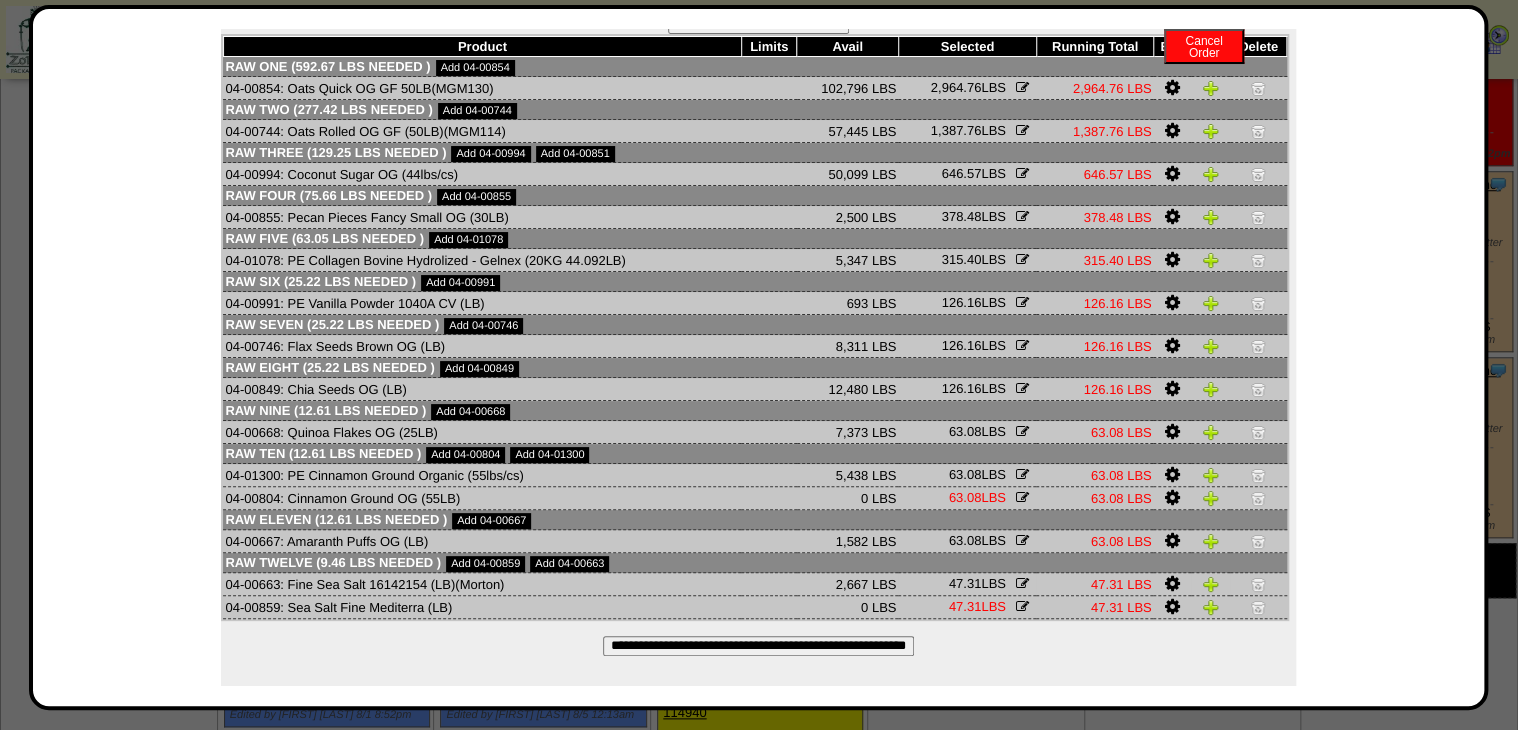 scroll, scrollTop: 116, scrollLeft: 0, axis: vertical 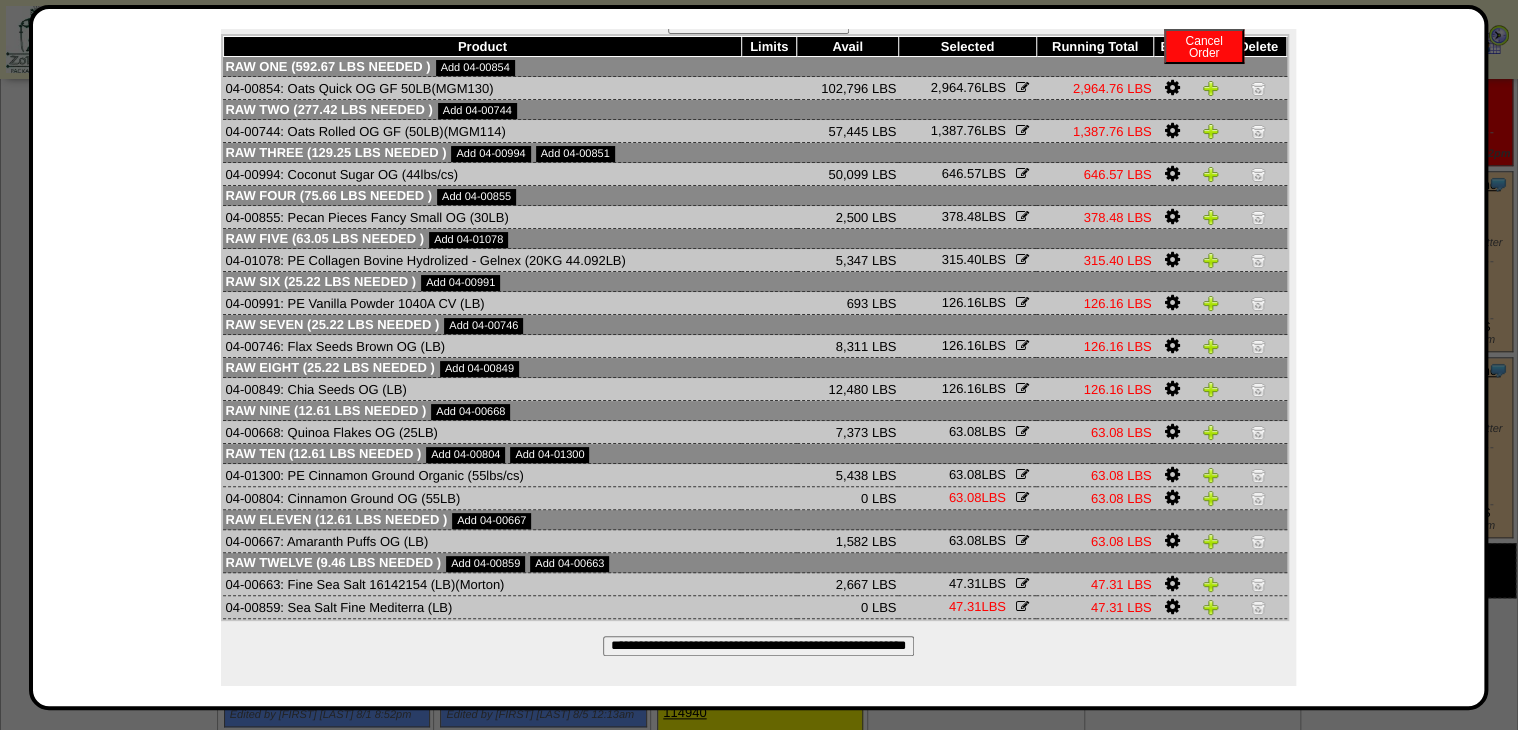 click on "**********" at bounding box center [758, 320] 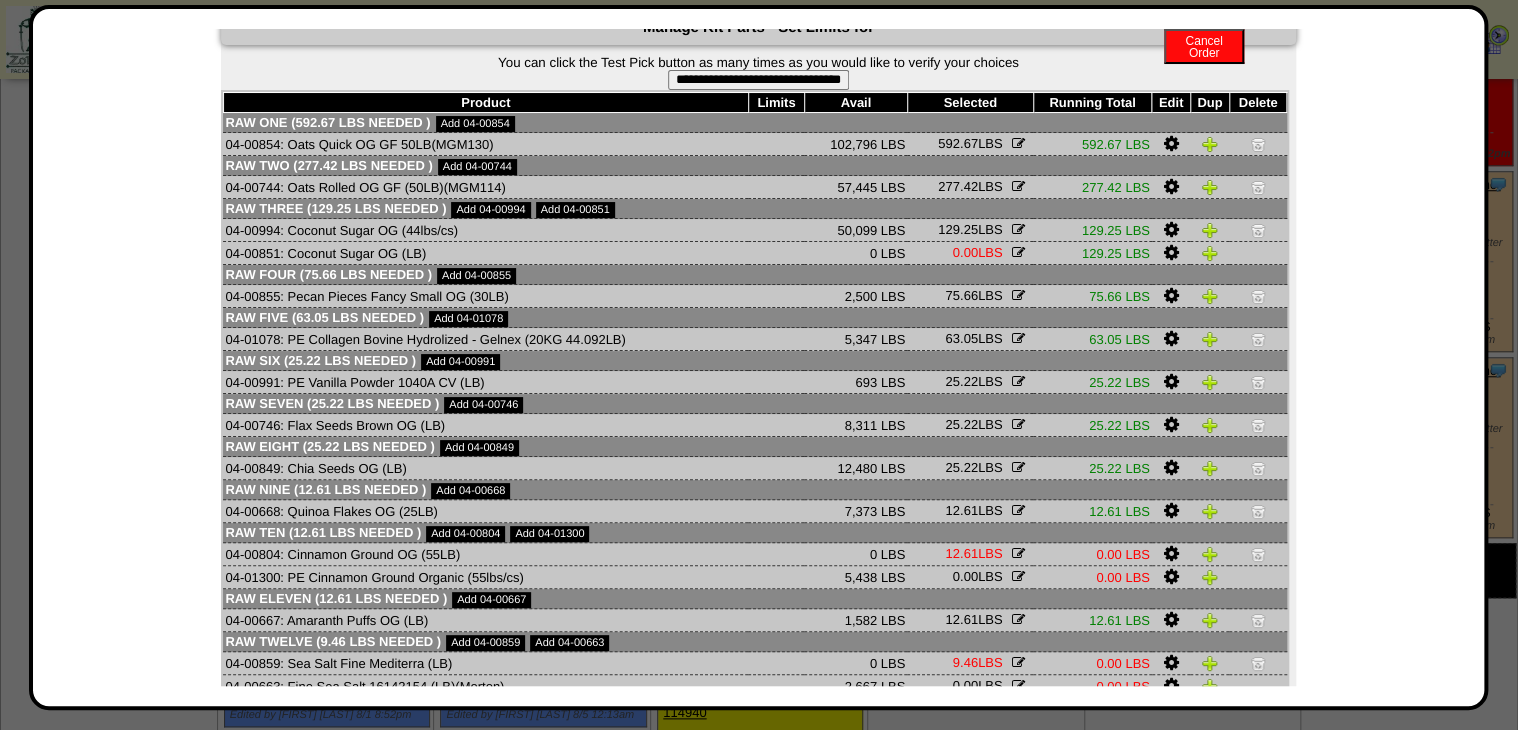 scroll, scrollTop: 138, scrollLeft: 0, axis: vertical 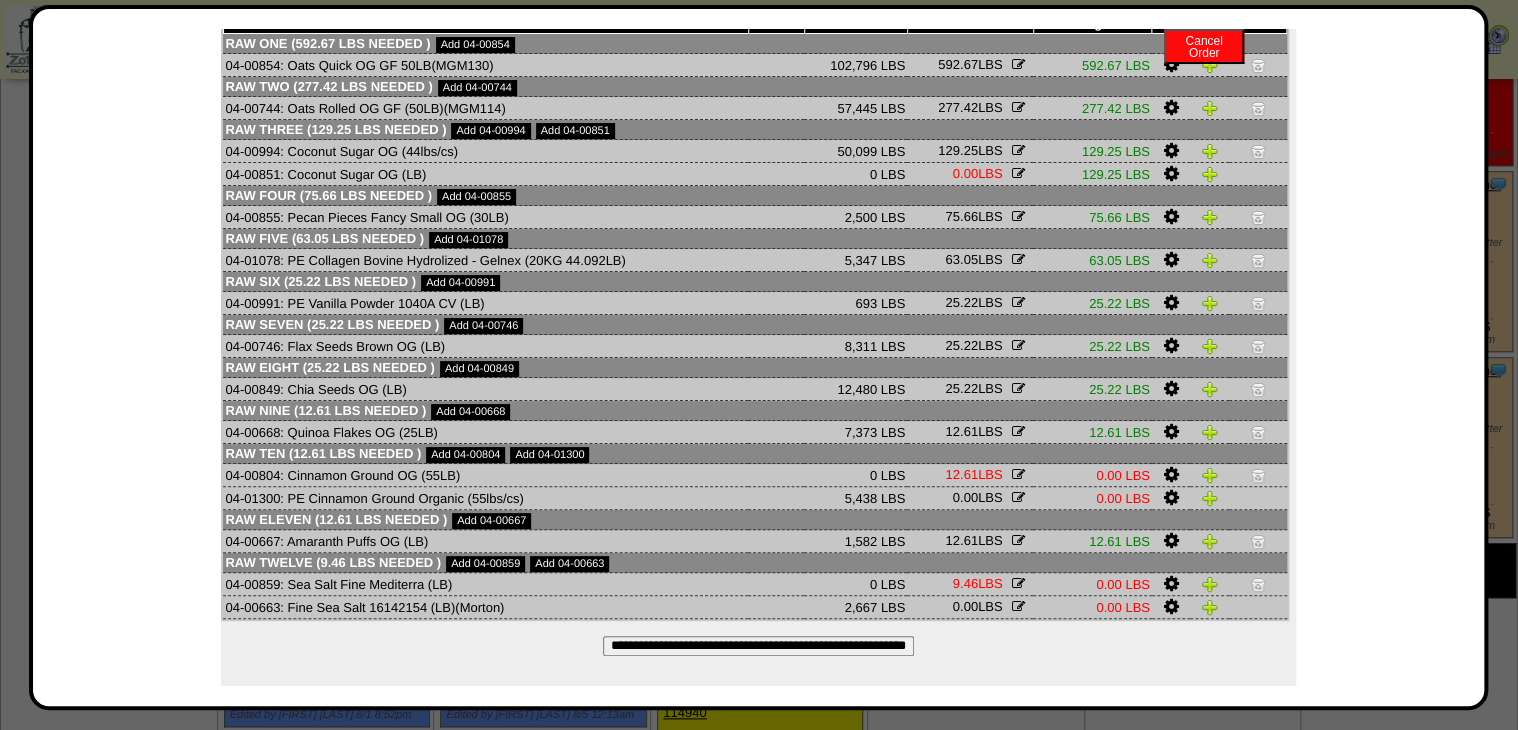 click at bounding box center [1170, 584] 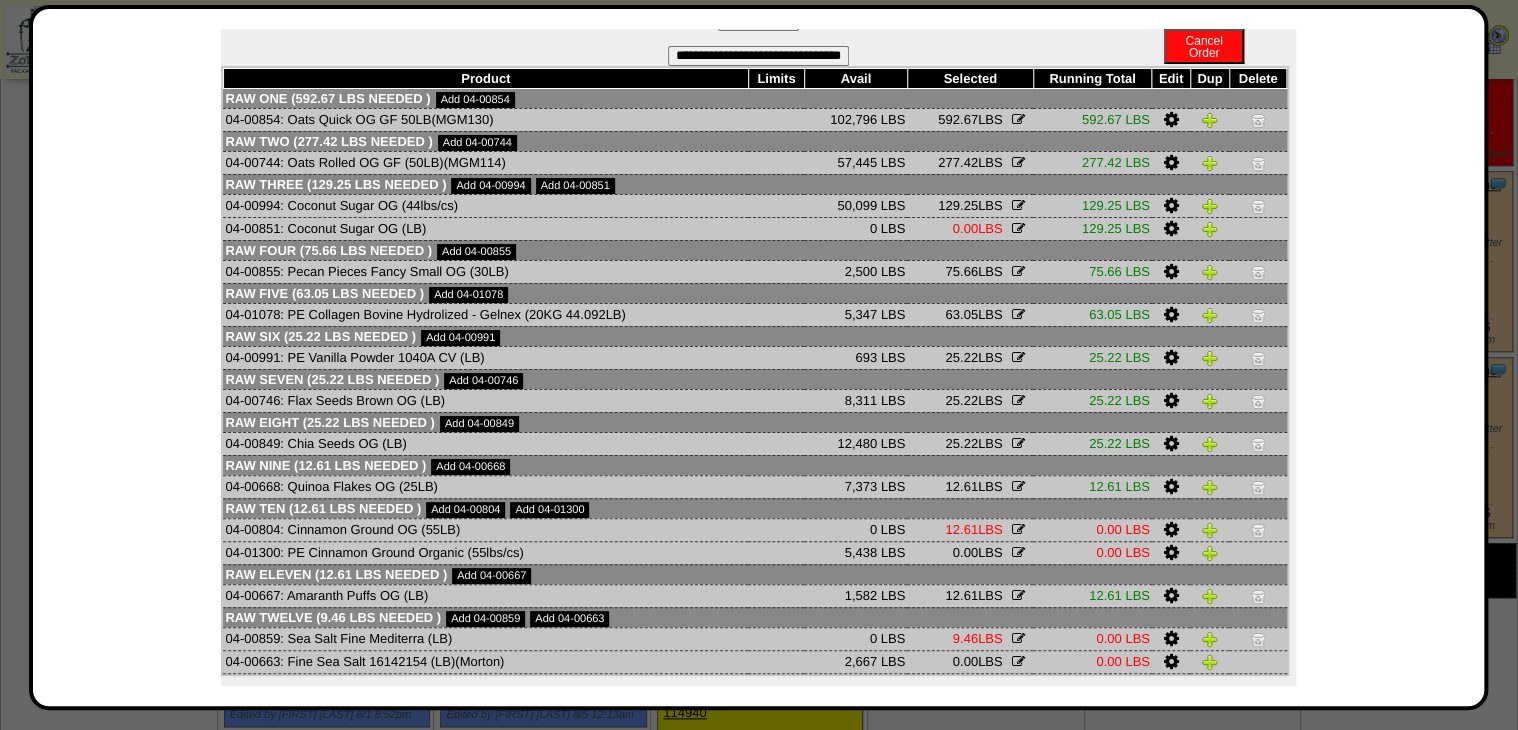 scroll, scrollTop: 392, scrollLeft: 0, axis: vertical 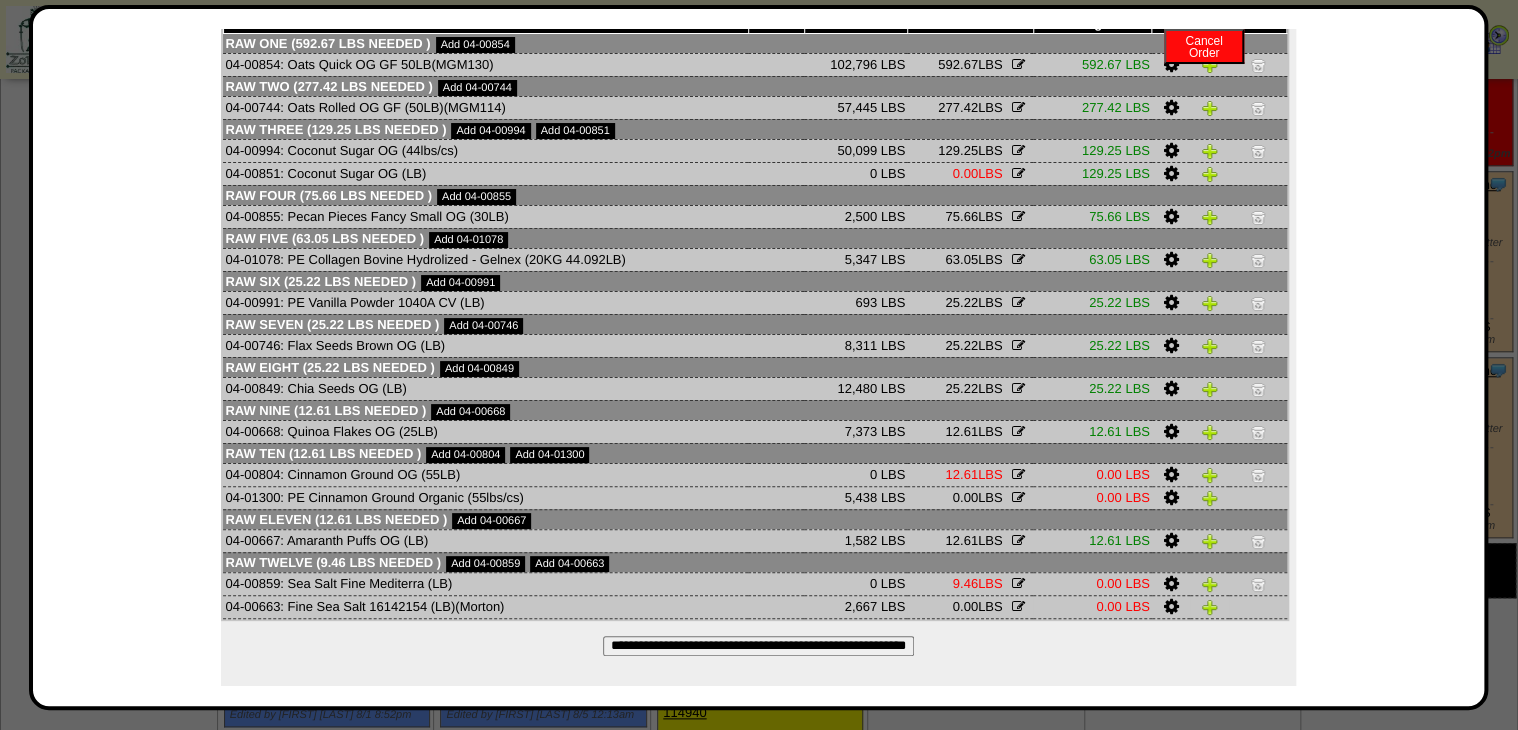 click at bounding box center (1170, 607) 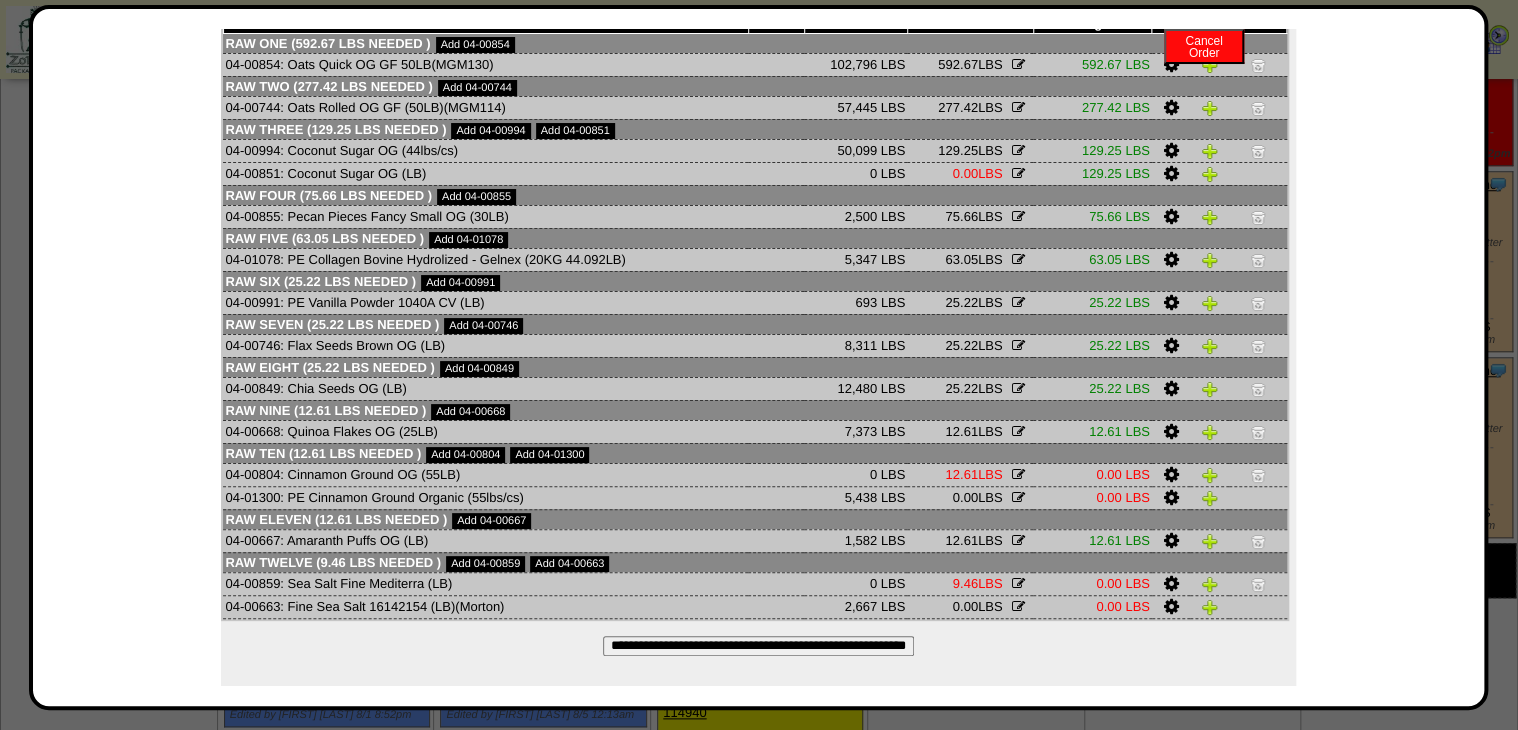 scroll, scrollTop: 0, scrollLeft: 0, axis: both 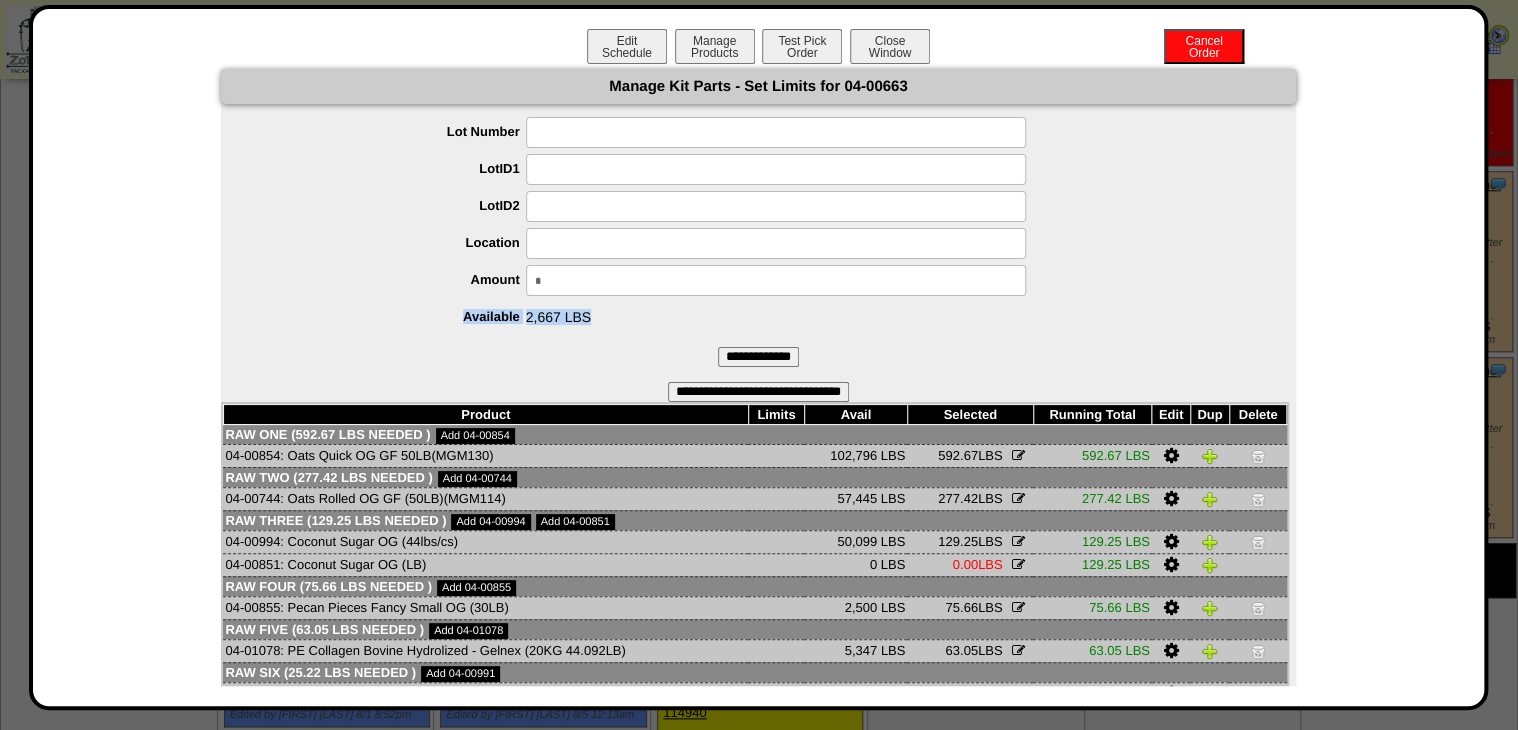drag, startPoint x: 600, startPoint y: 297, endPoint x: 397, endPoint y: 323, distance: 204.65825 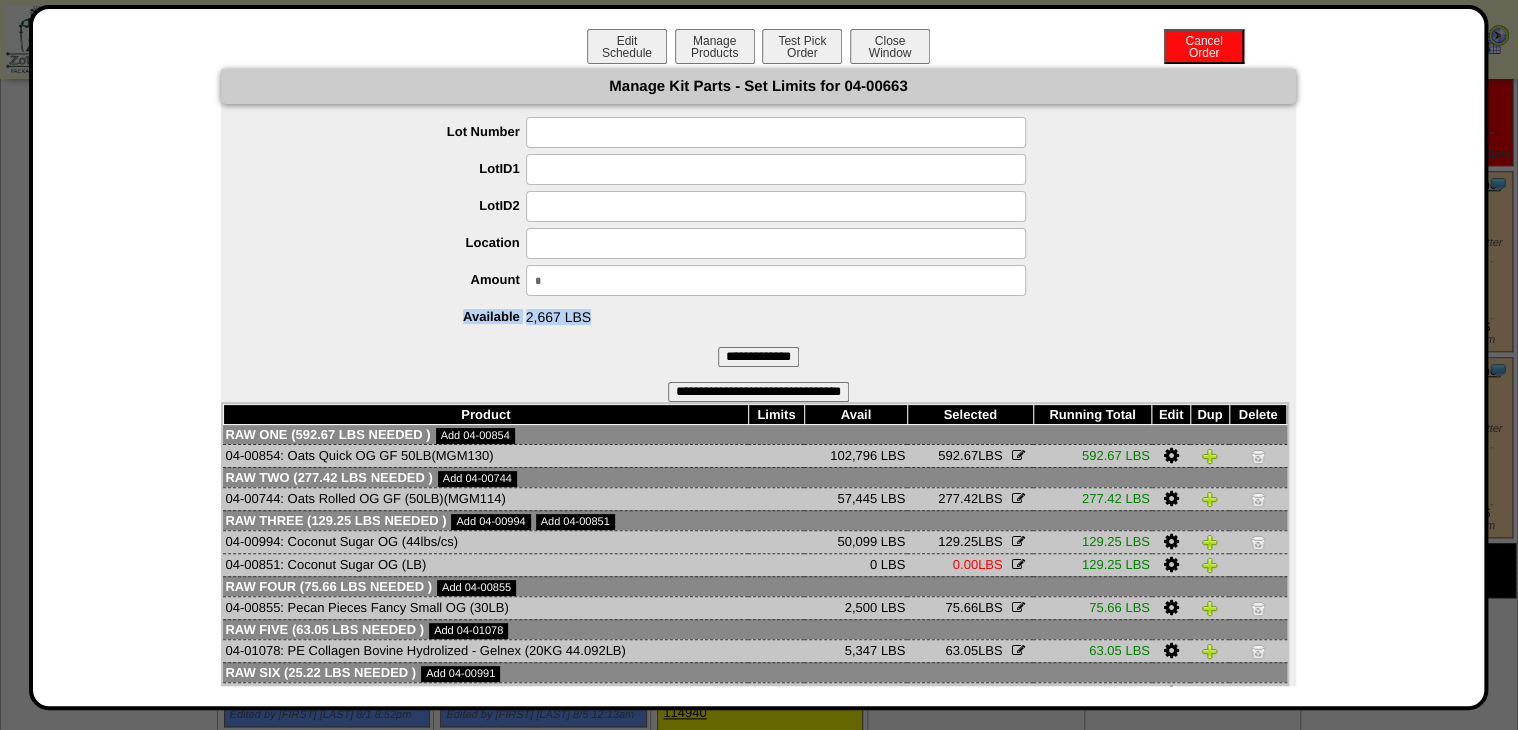 click on "Lot Number
LotID1
LotID2
Location
Amount
*
Available
2,667 LBS" at bounding box center (758, 225) 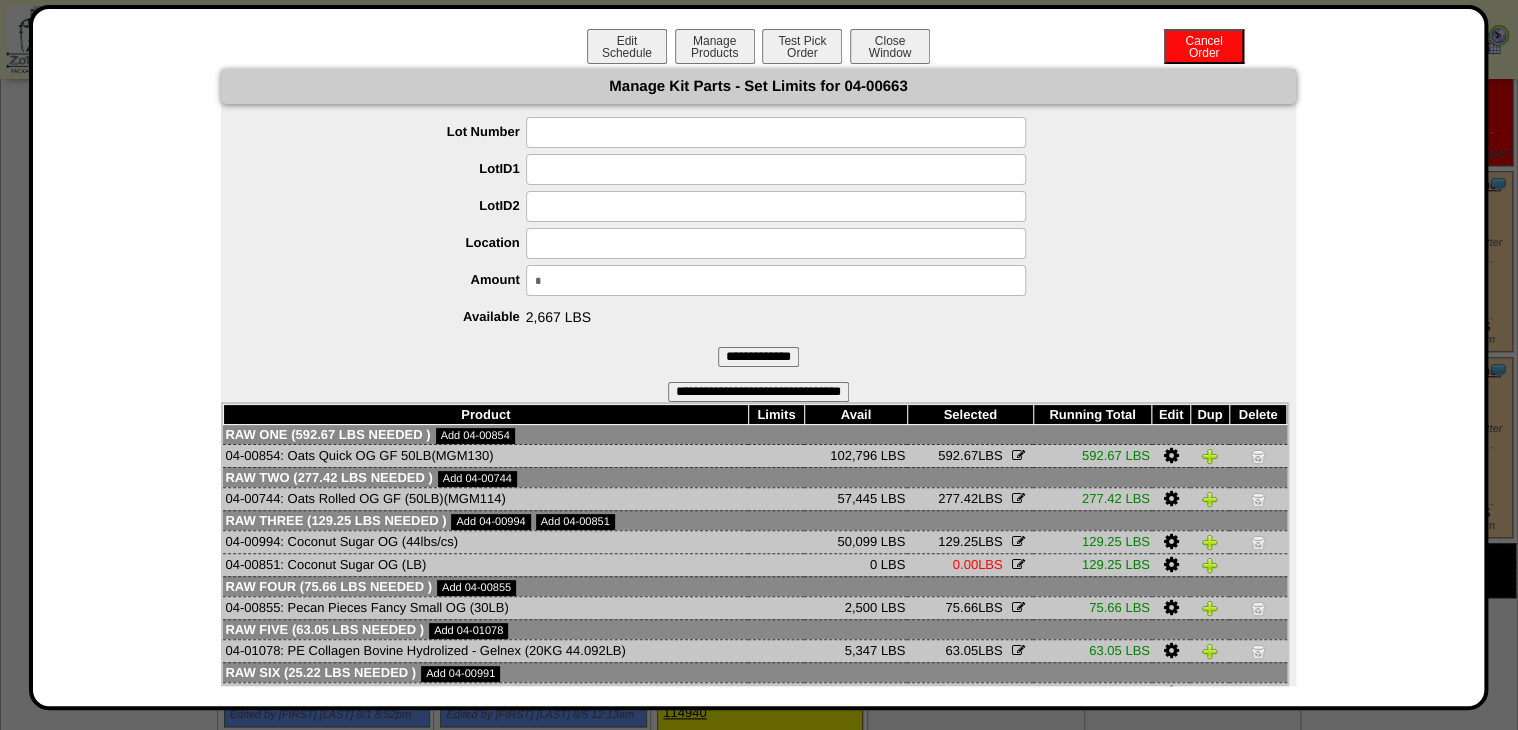 drag, startPoint x: 397, startPoint y: 323, endPoint x: 537, endPoint y: 286, distance: 144.80676 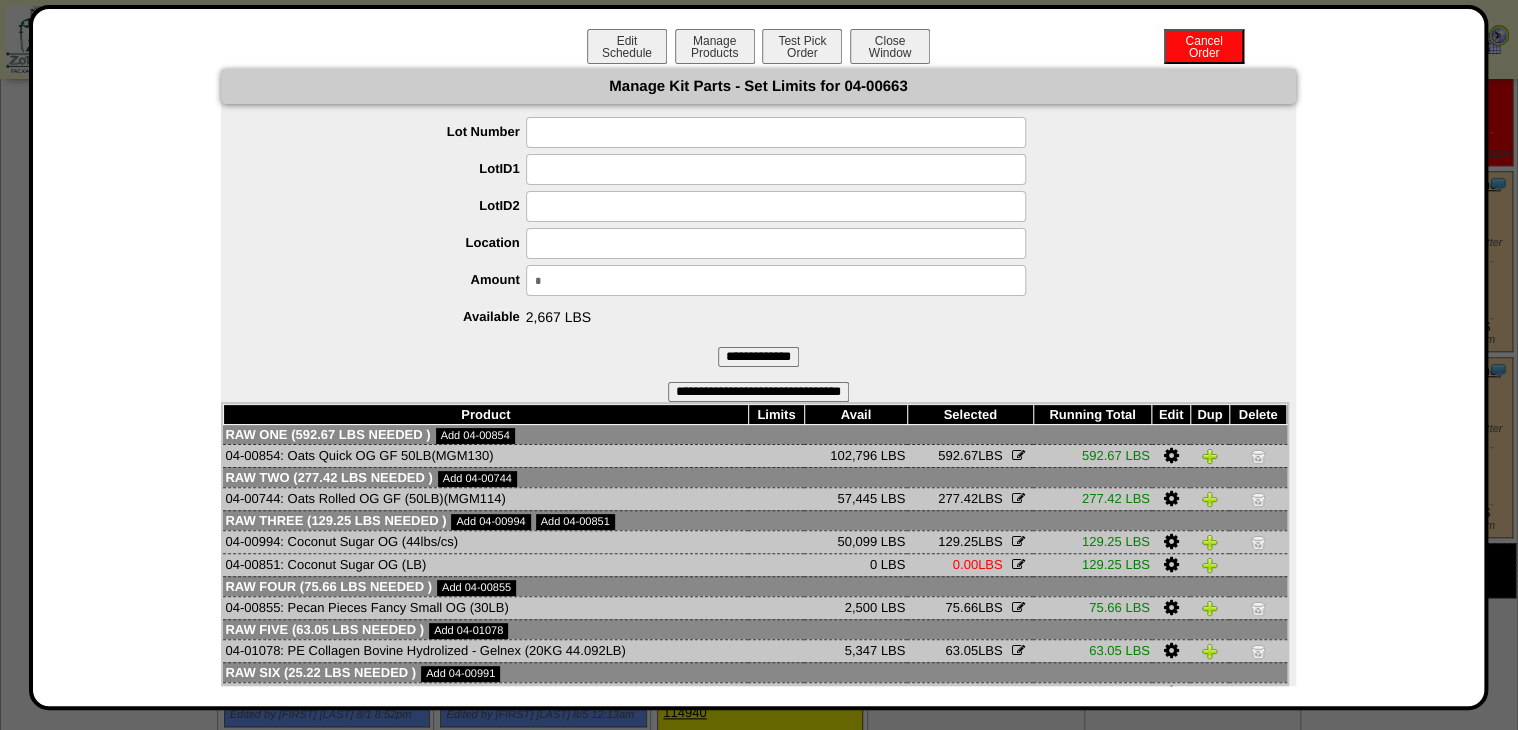 click on "*" at bounding box center (776, 280) 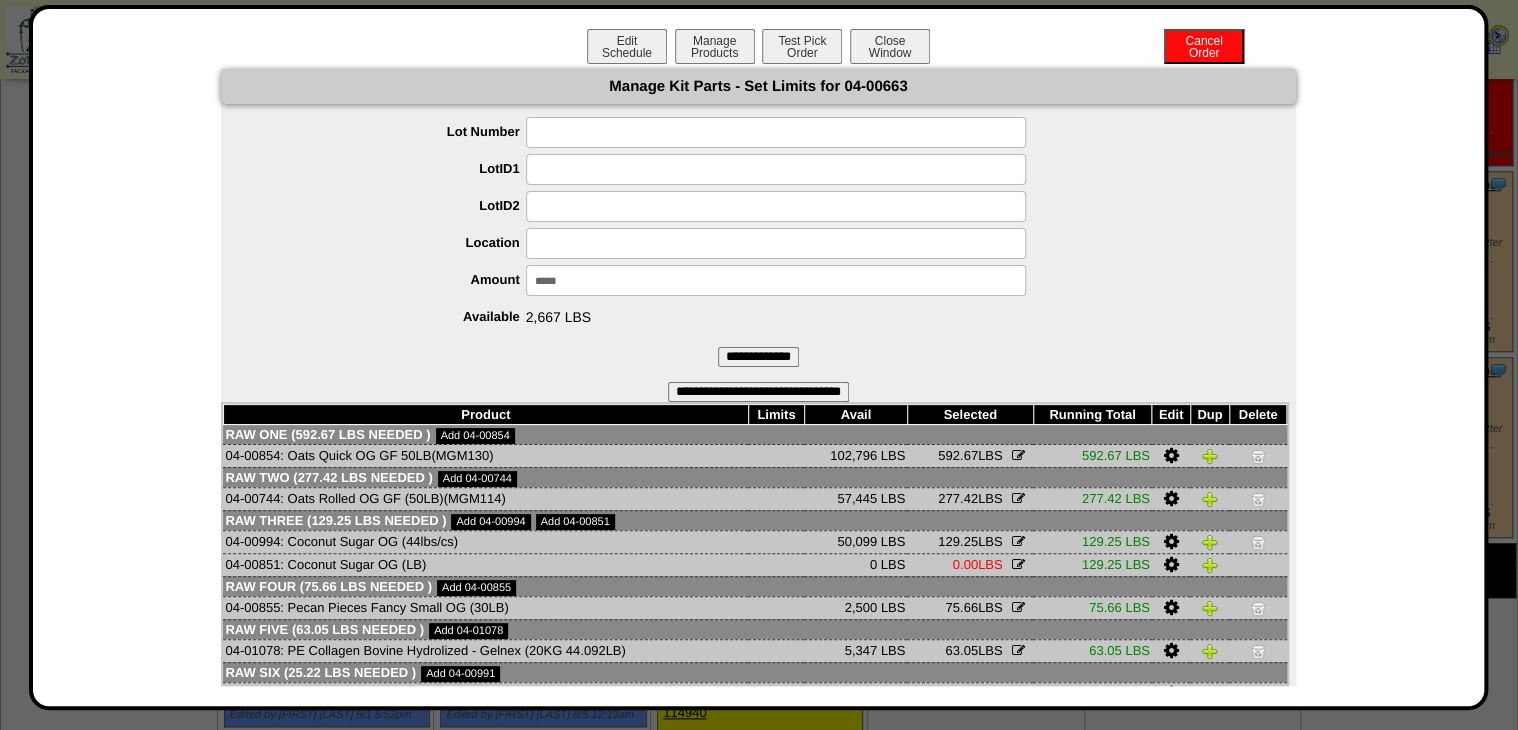 type on "******" 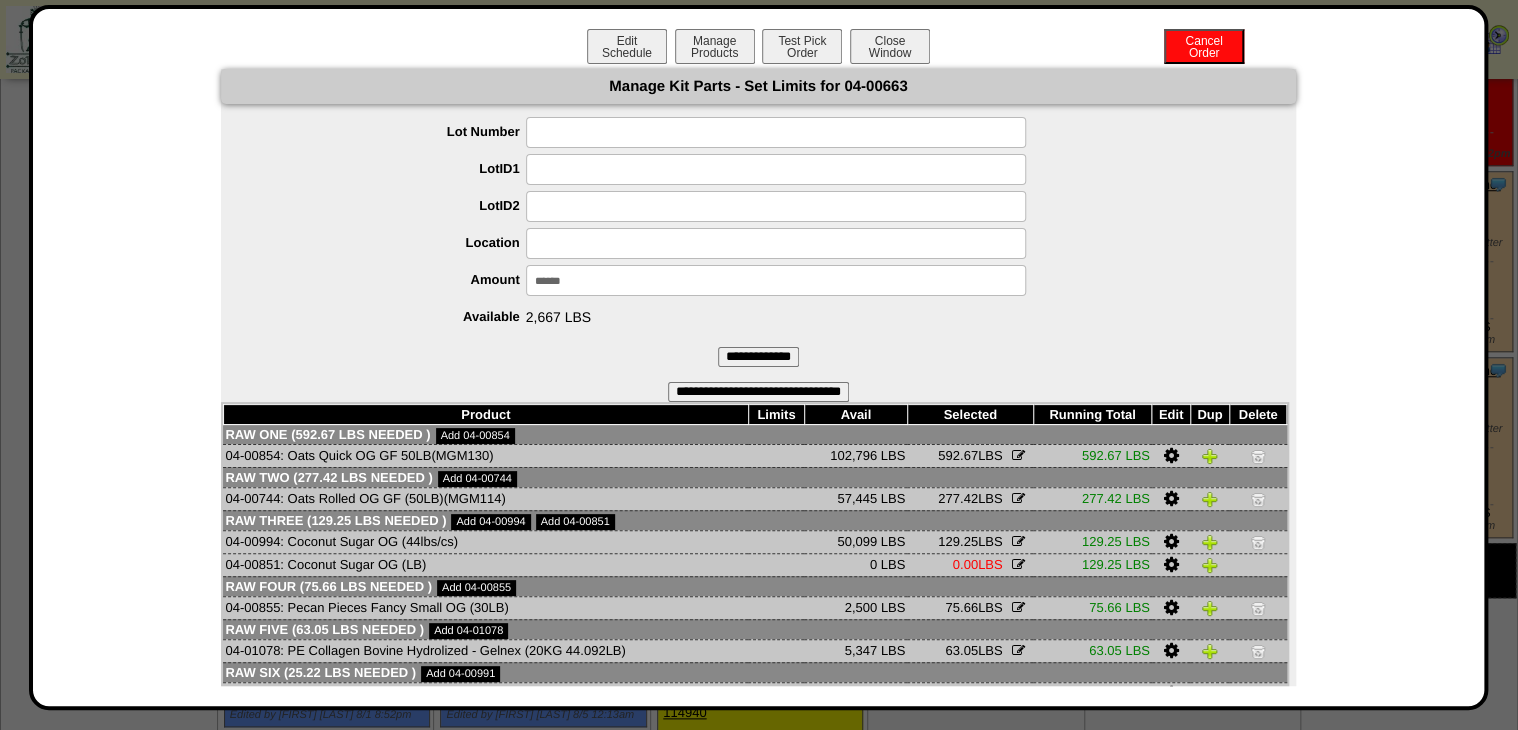 click on "**********" at bounding box center (758, 357) 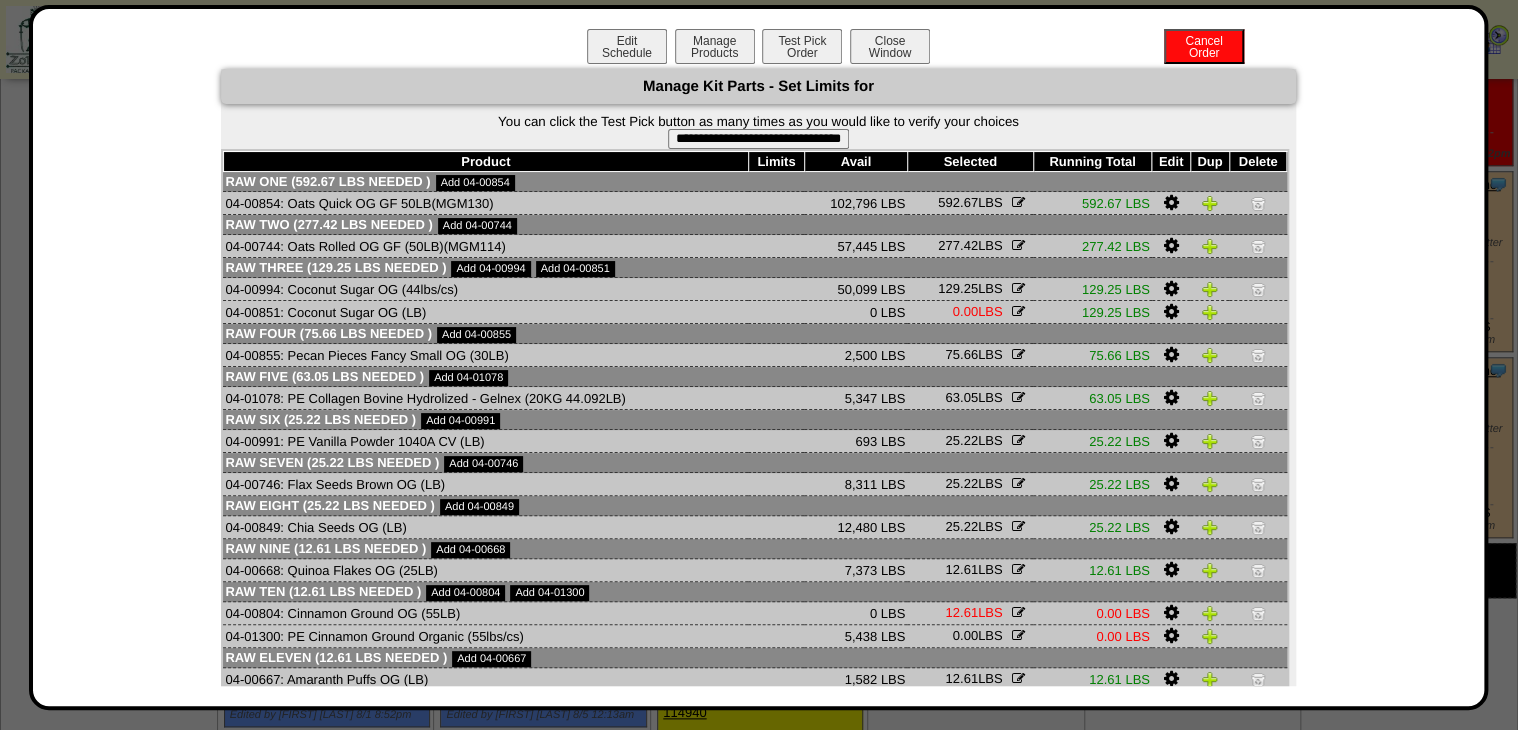 scroll, scrollTop: 138, scrollLeft: 0, axis: vertical 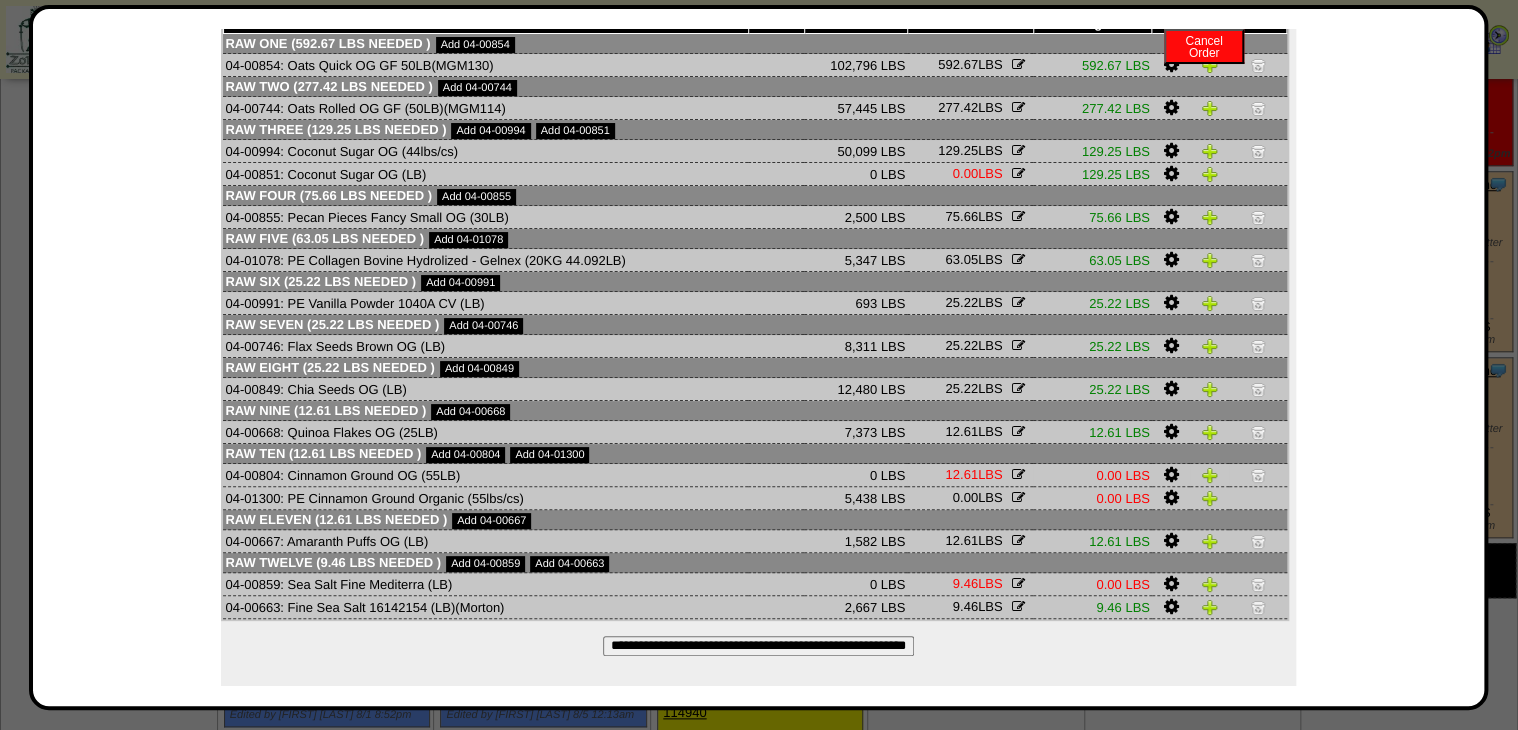 click at bounding box center (1170, 475) 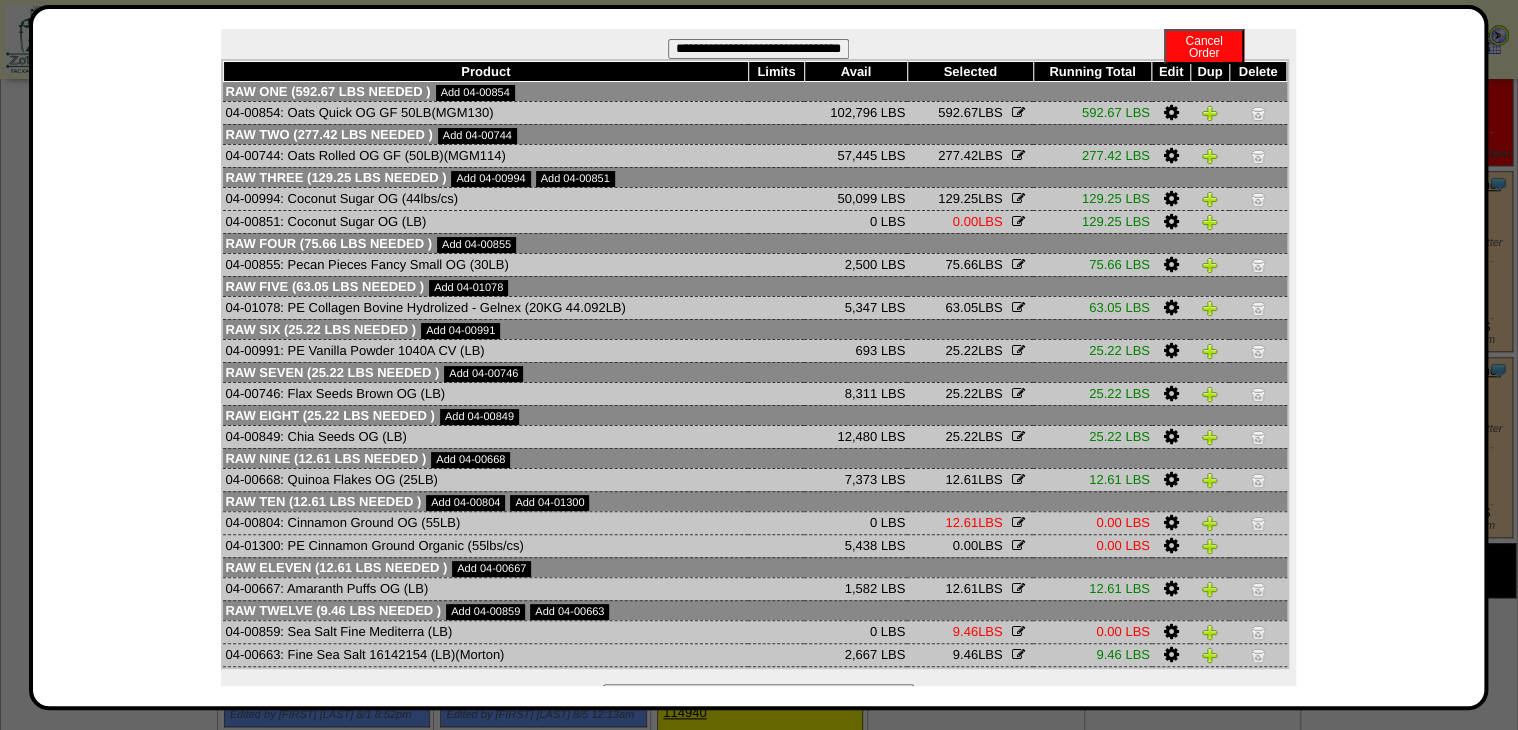 scroll, scrollTop: 392, scrollLeft: 0, axis: vertical 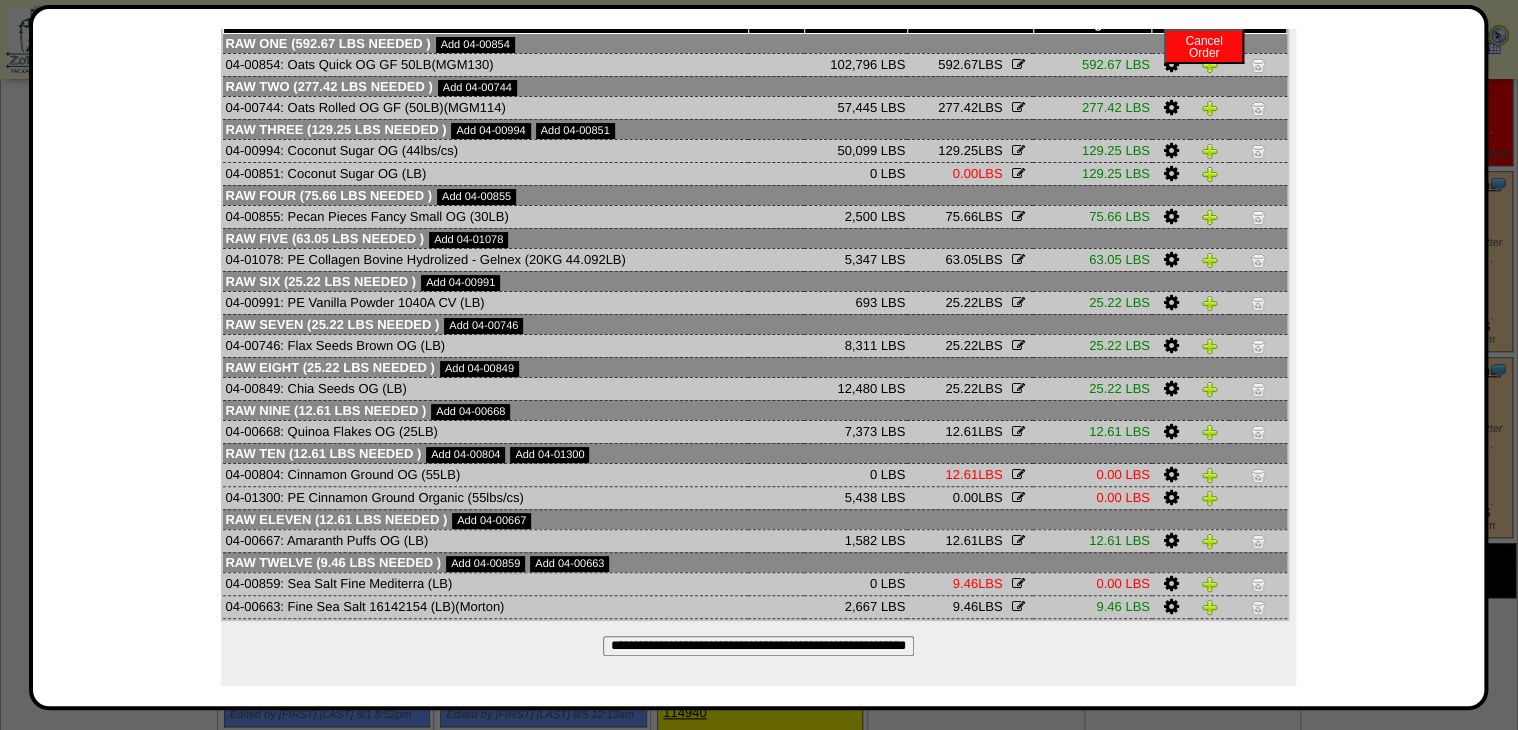 click at bounding box center (1170, 498) 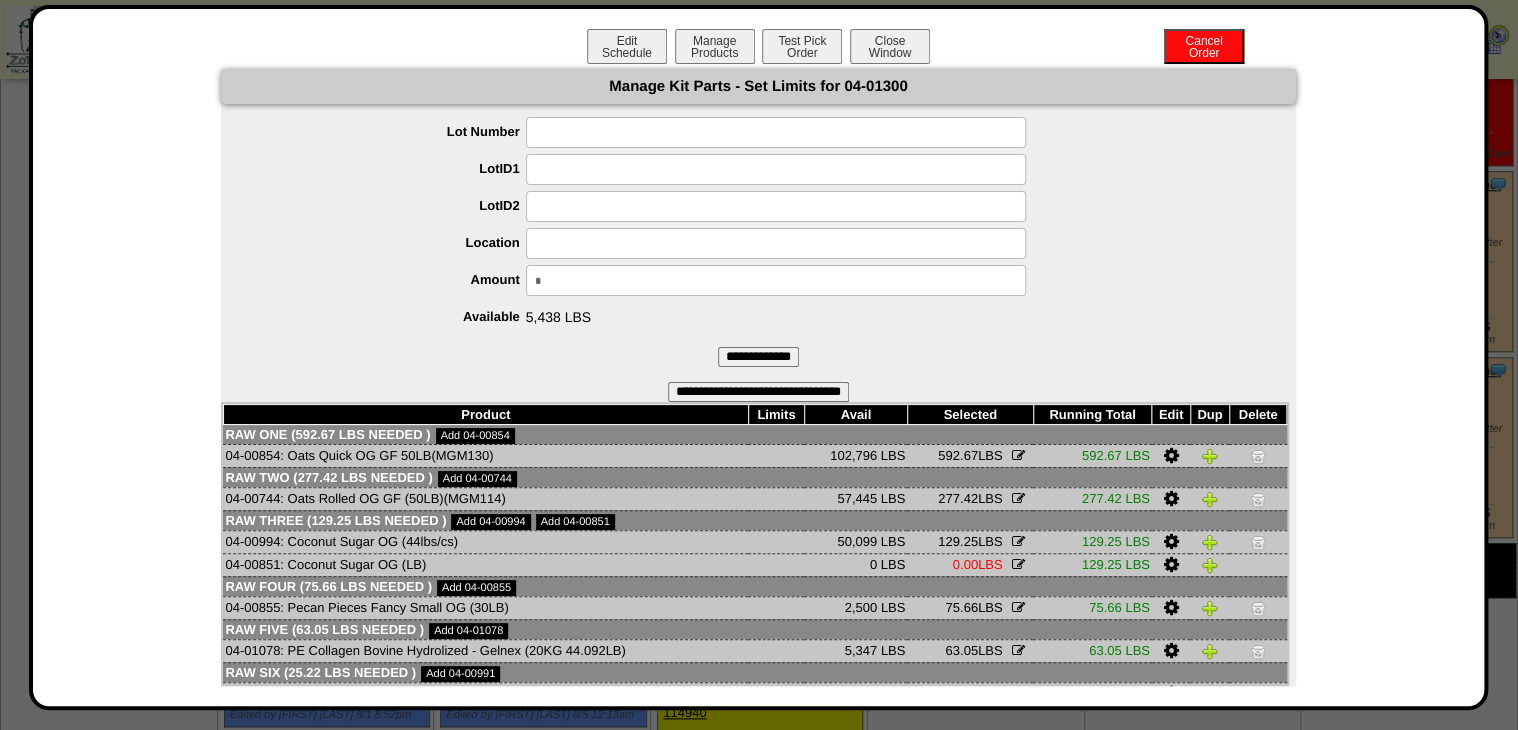 drag, startPoint x: 591, startPoint y: 266, endPoint x: 458, endPoint y: 320, distance: 143.54442 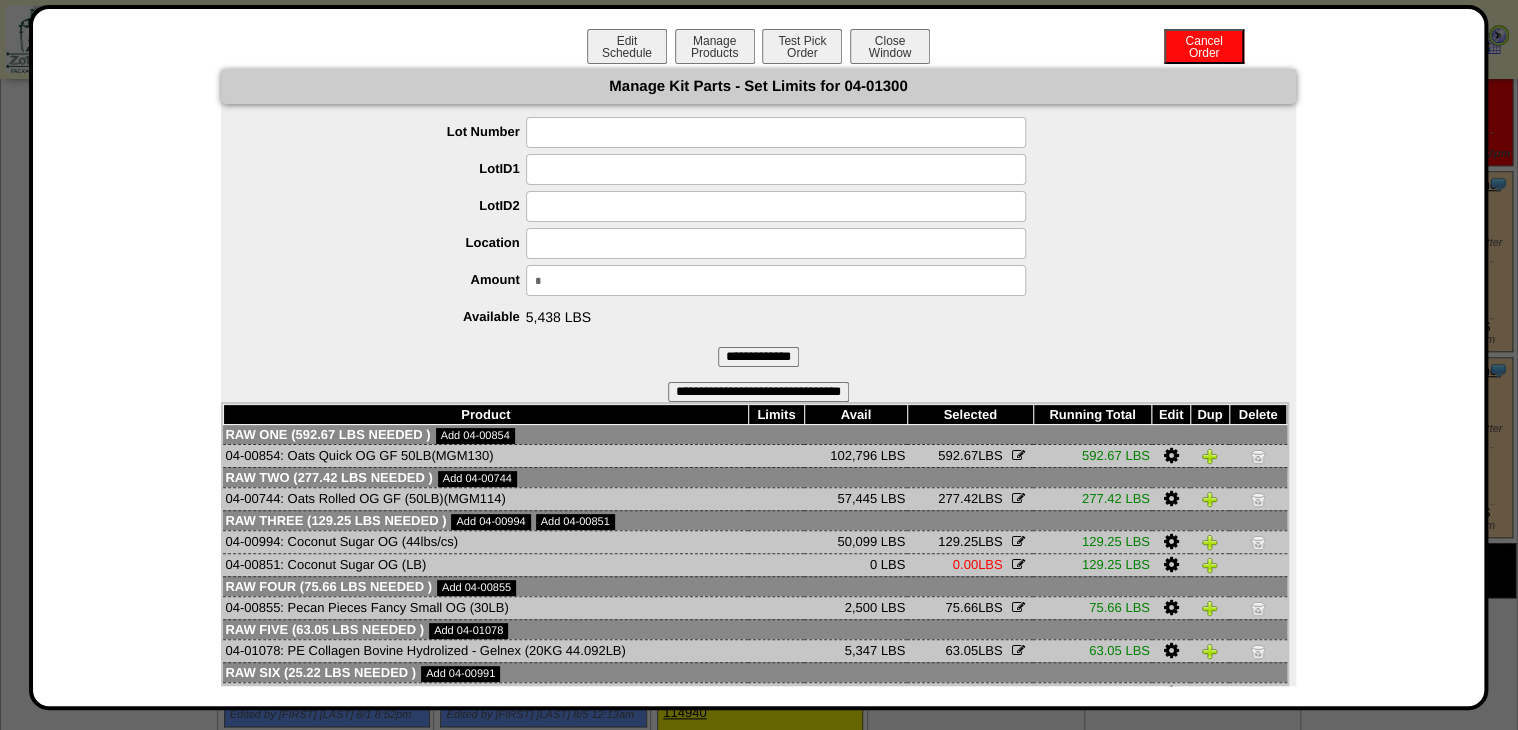 click on "Lot Number
LotID1
LotID2
Location
Amount
*
Available
5,438 LBS" at bounding box center [758, 225] 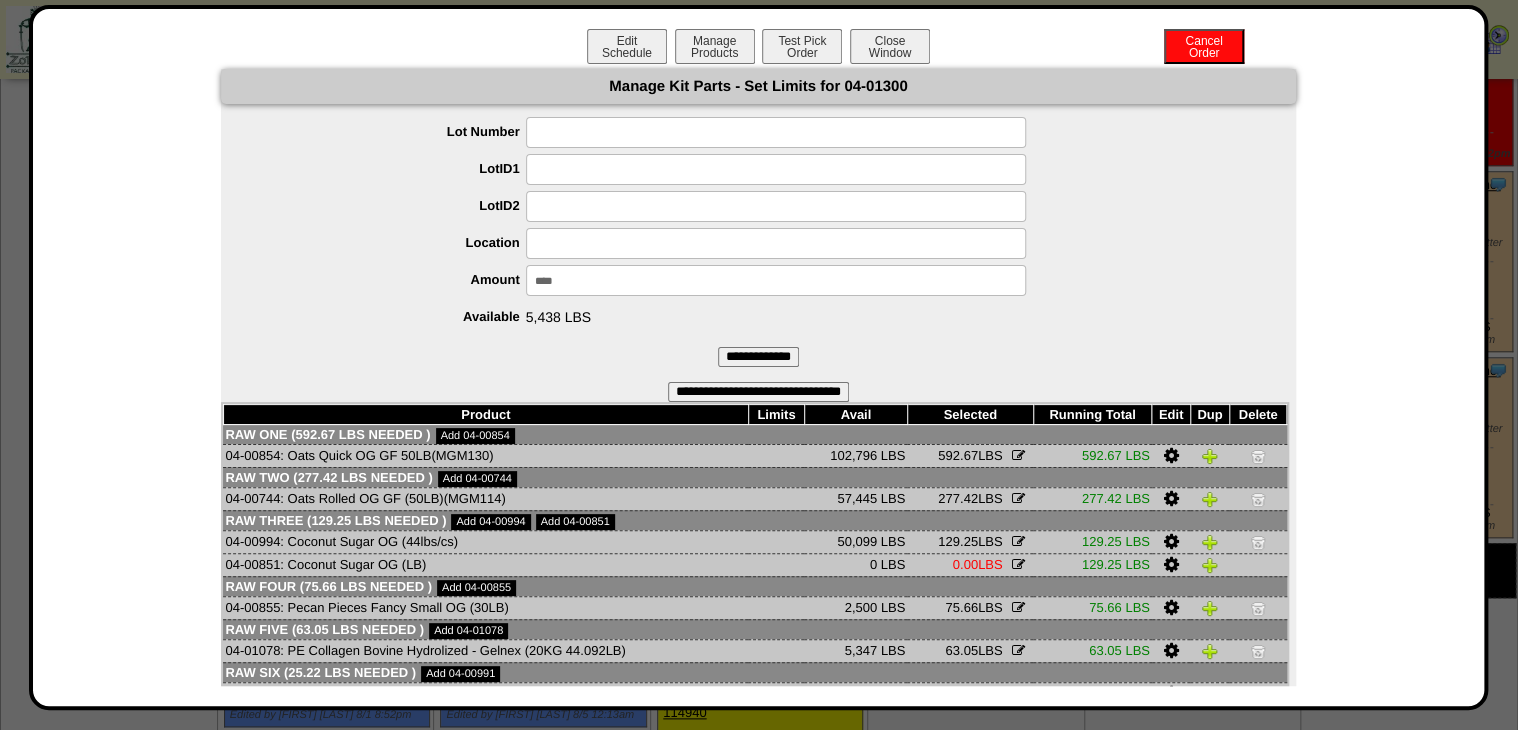 type on "*****" 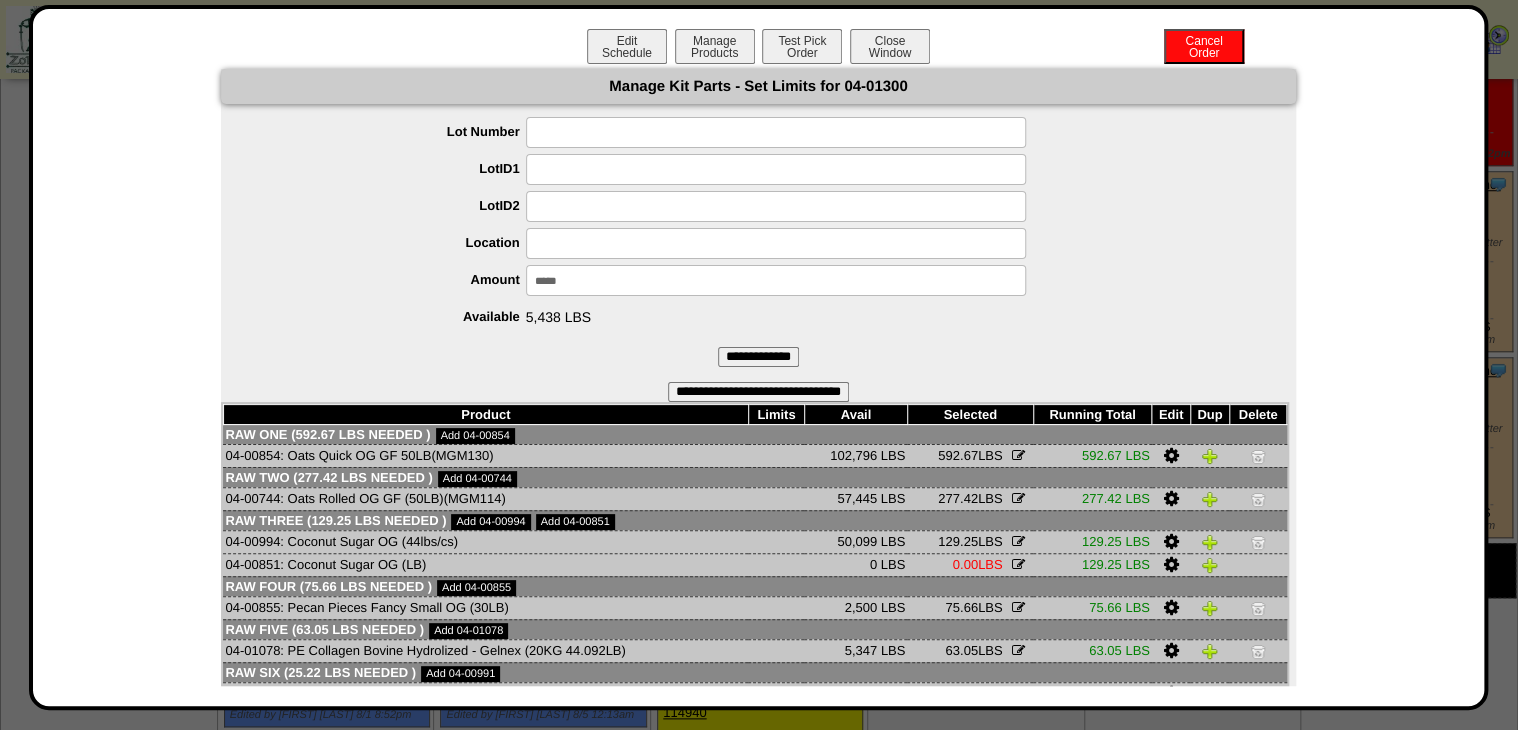 click on "**********" at bounding box center [758, 357] 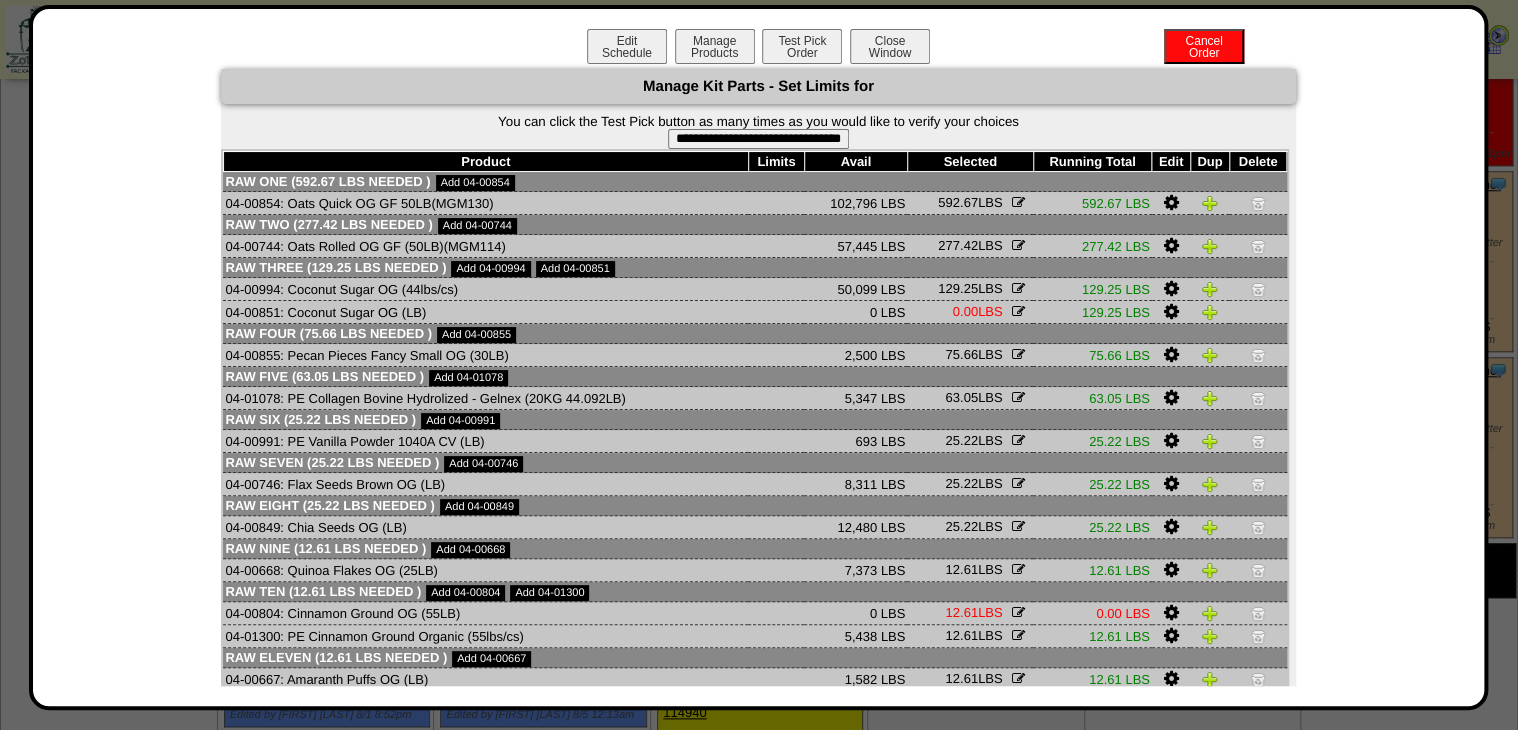click on "**********" at bounding box center (758, 139) 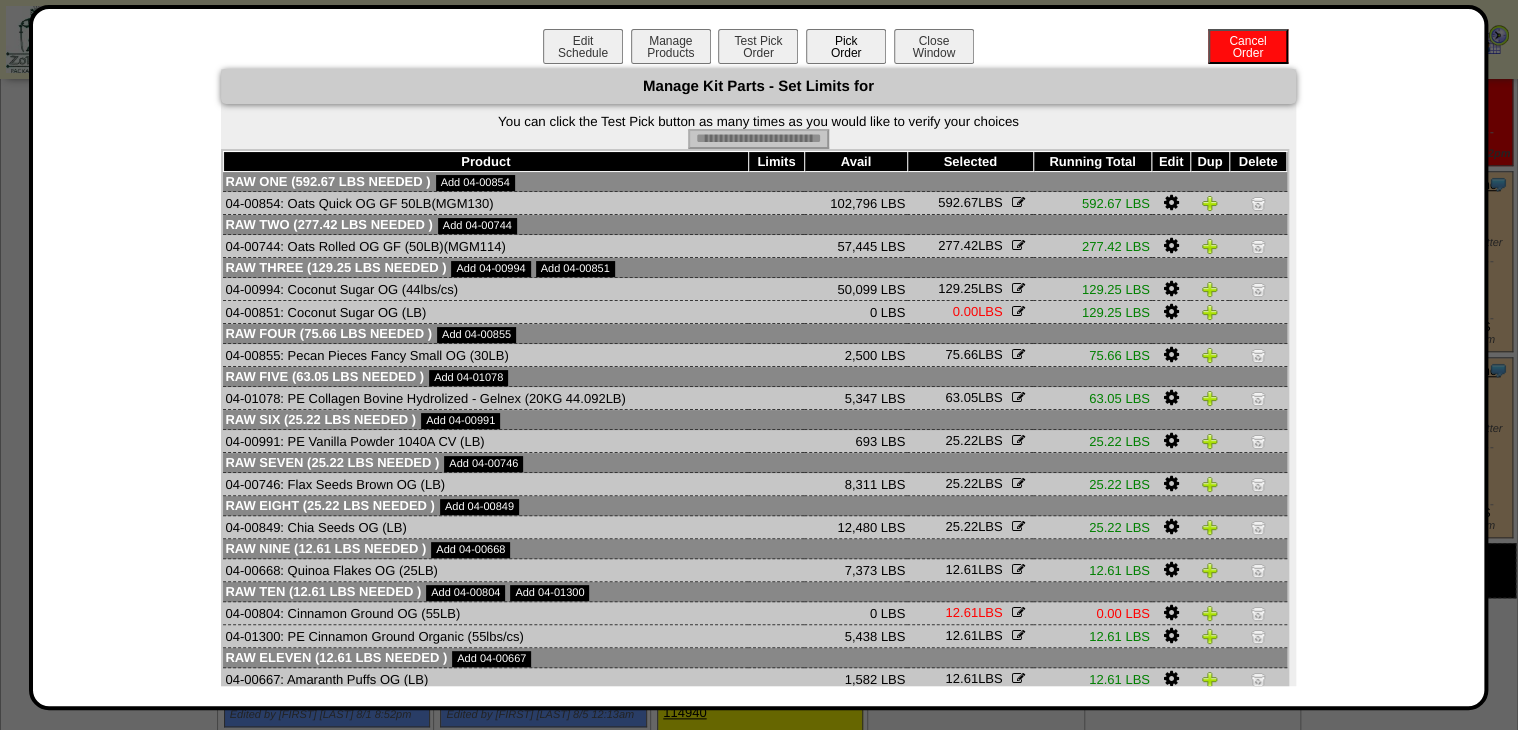 click on "Pick Order" at bounding box center (846, 46) 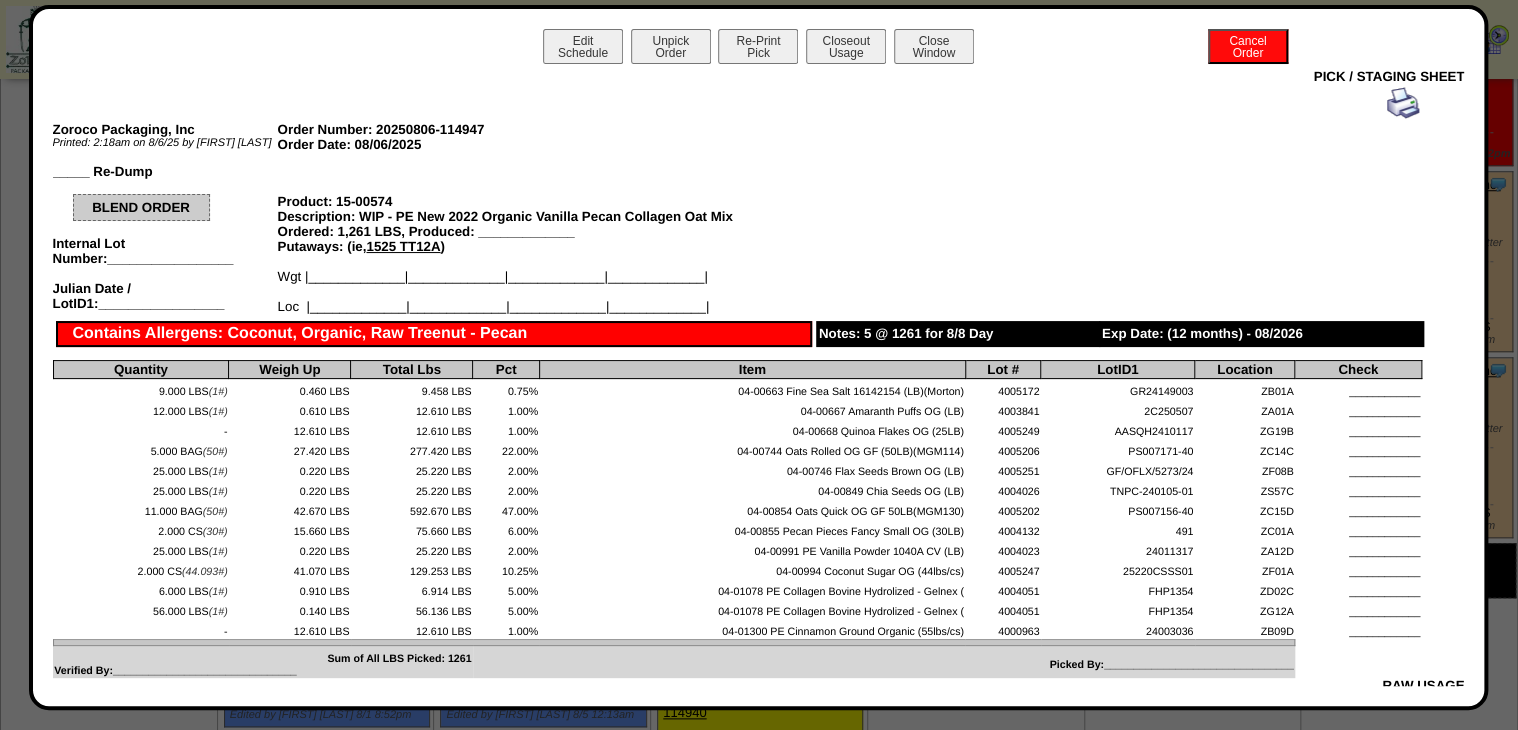 click at bounding box center (1403, 103) 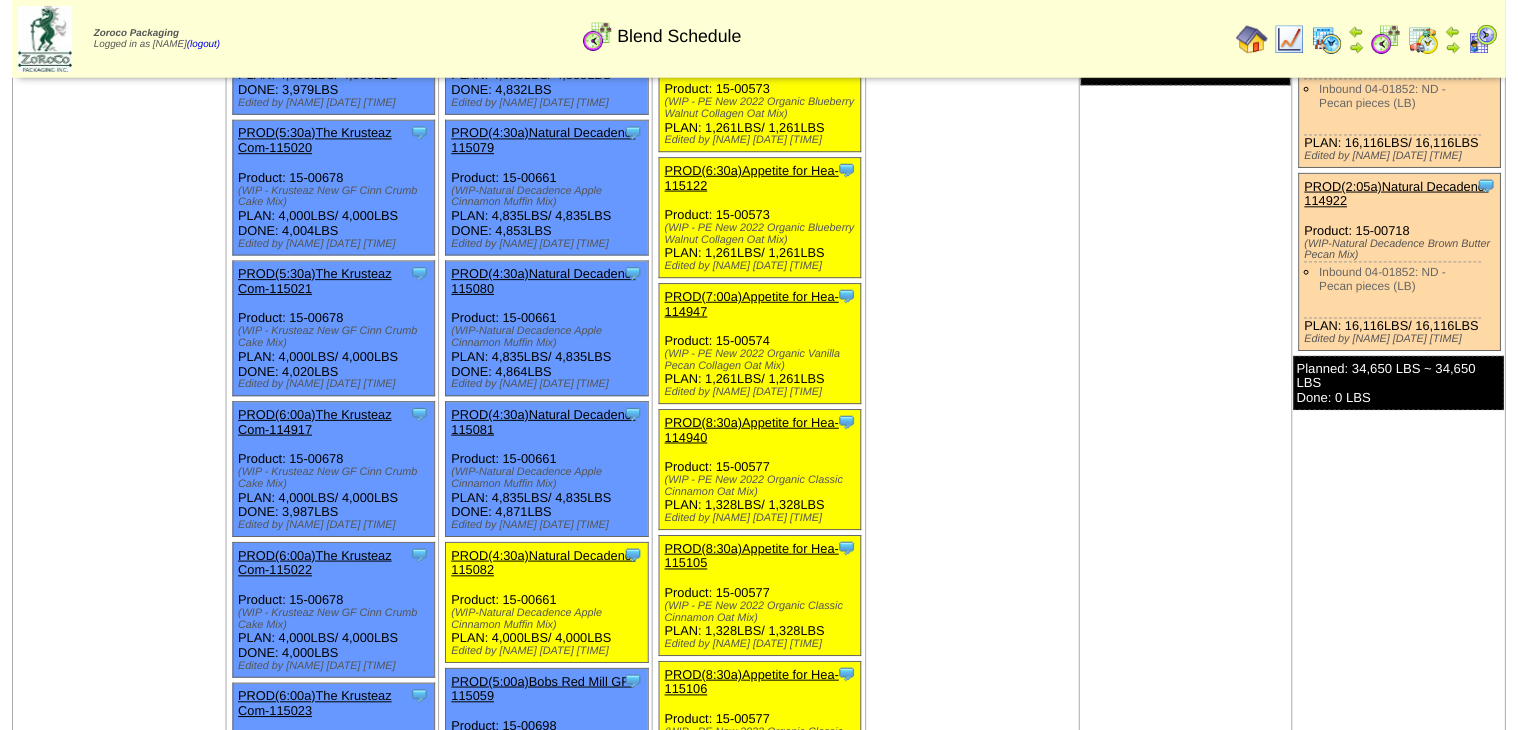 scroll, scrollTop: 1120, scrollLeft: 0, axis: vertical 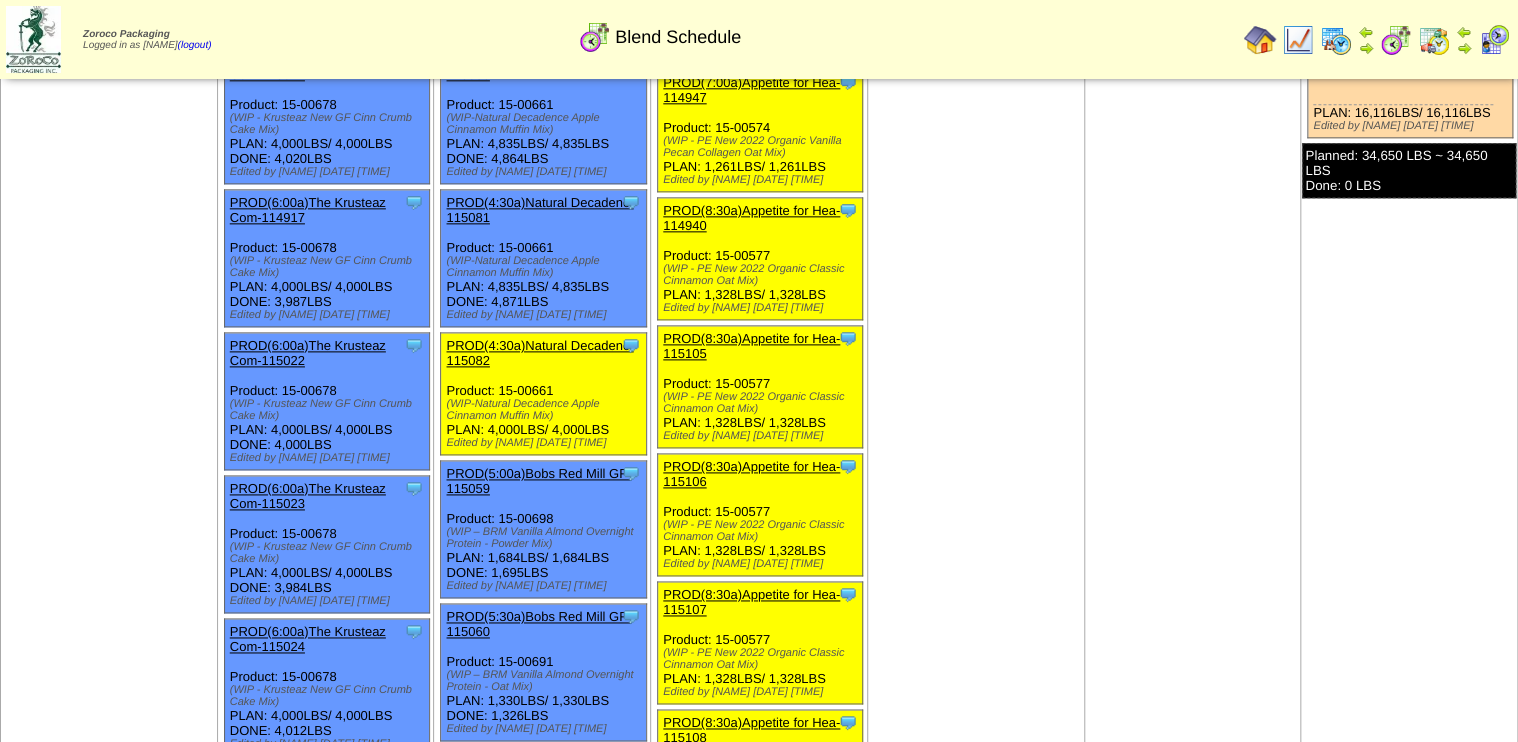 click on "PROD(7:00a)Appetite for Hea-114947" at bounding box center (751, 90) 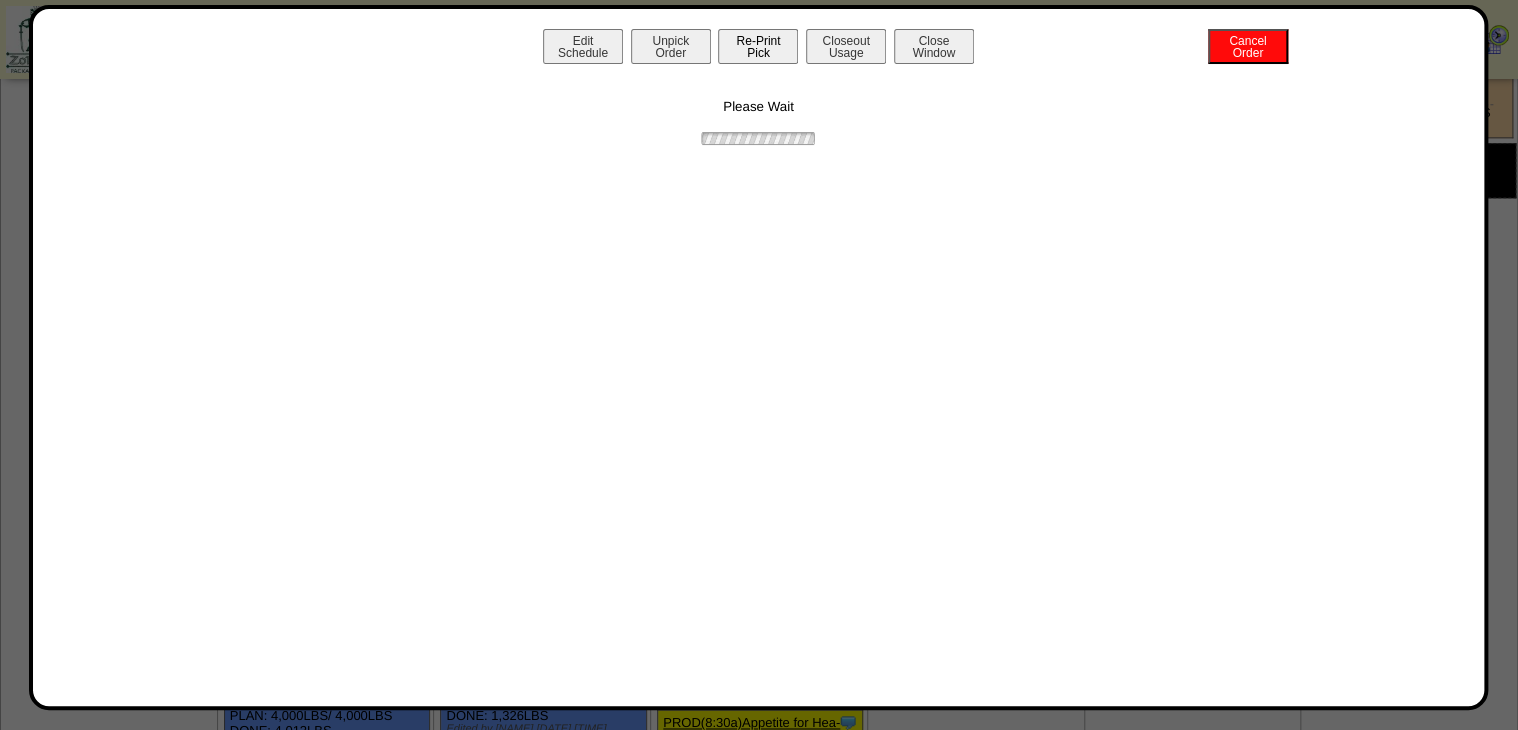 click on "Re-Print Pick" at bounding box center [758, 46] 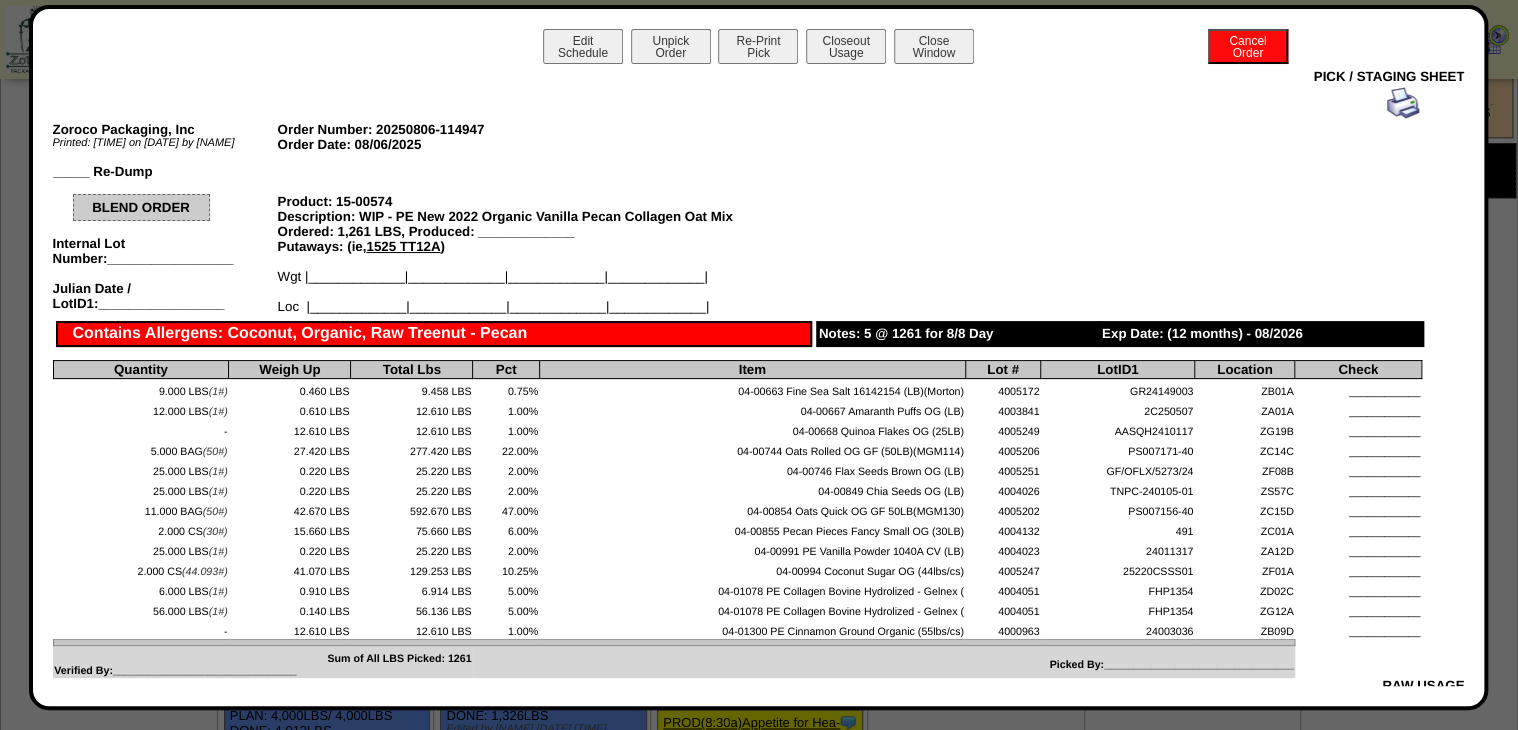 click at bounding box center [1403, 103] 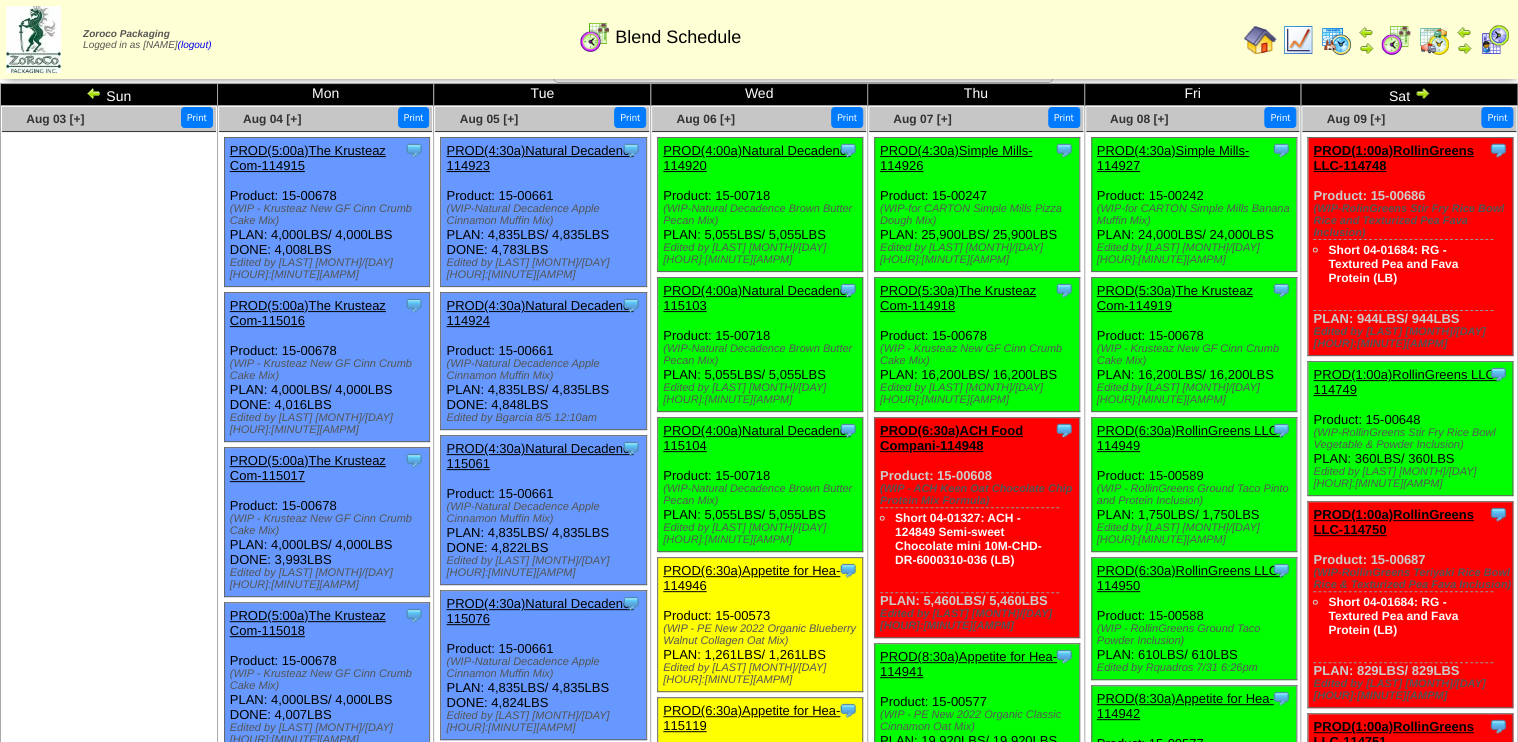 scroll, scrollTop: 0, scrollLeft: 0, axis: both 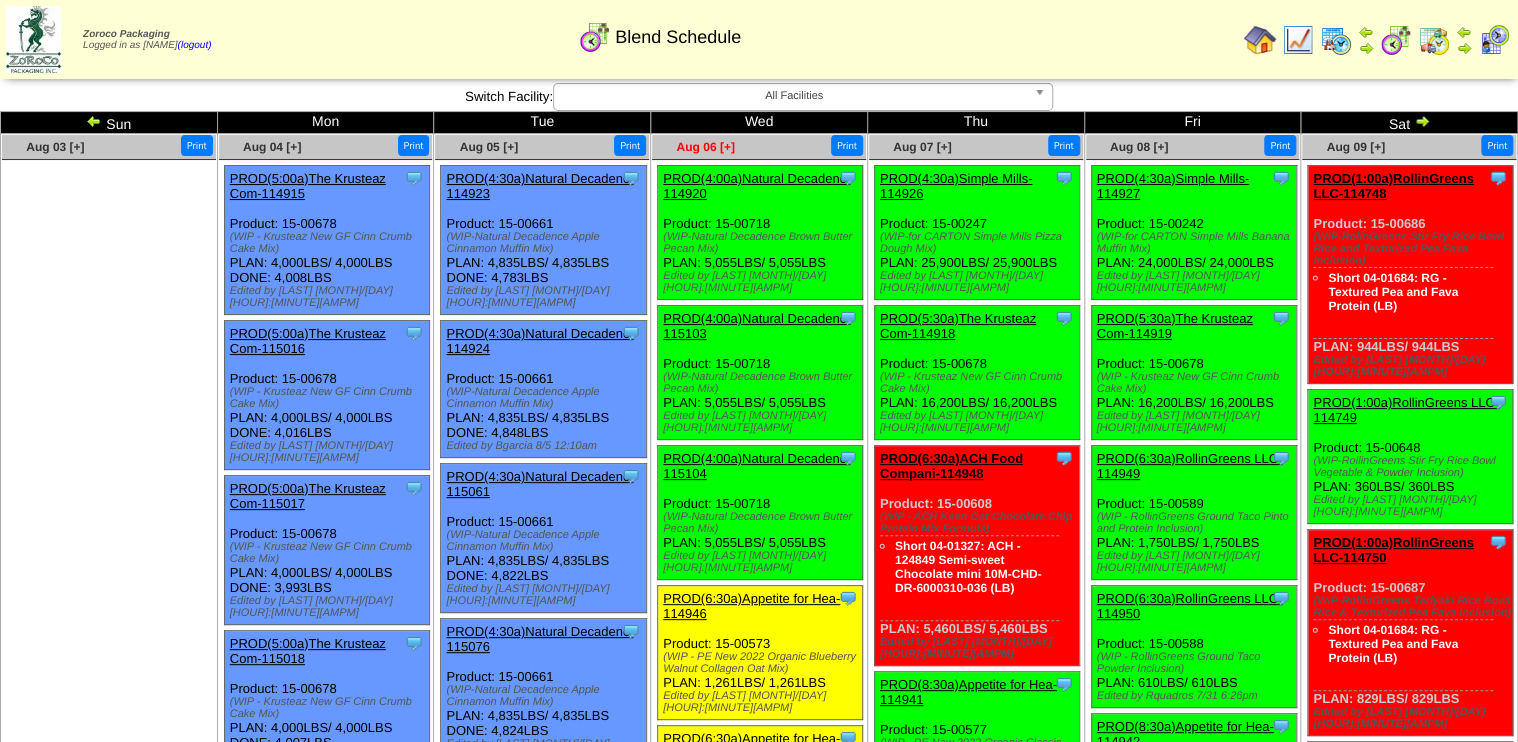 click on "Aug 06                        [+]" at bounding box center [705, 147] 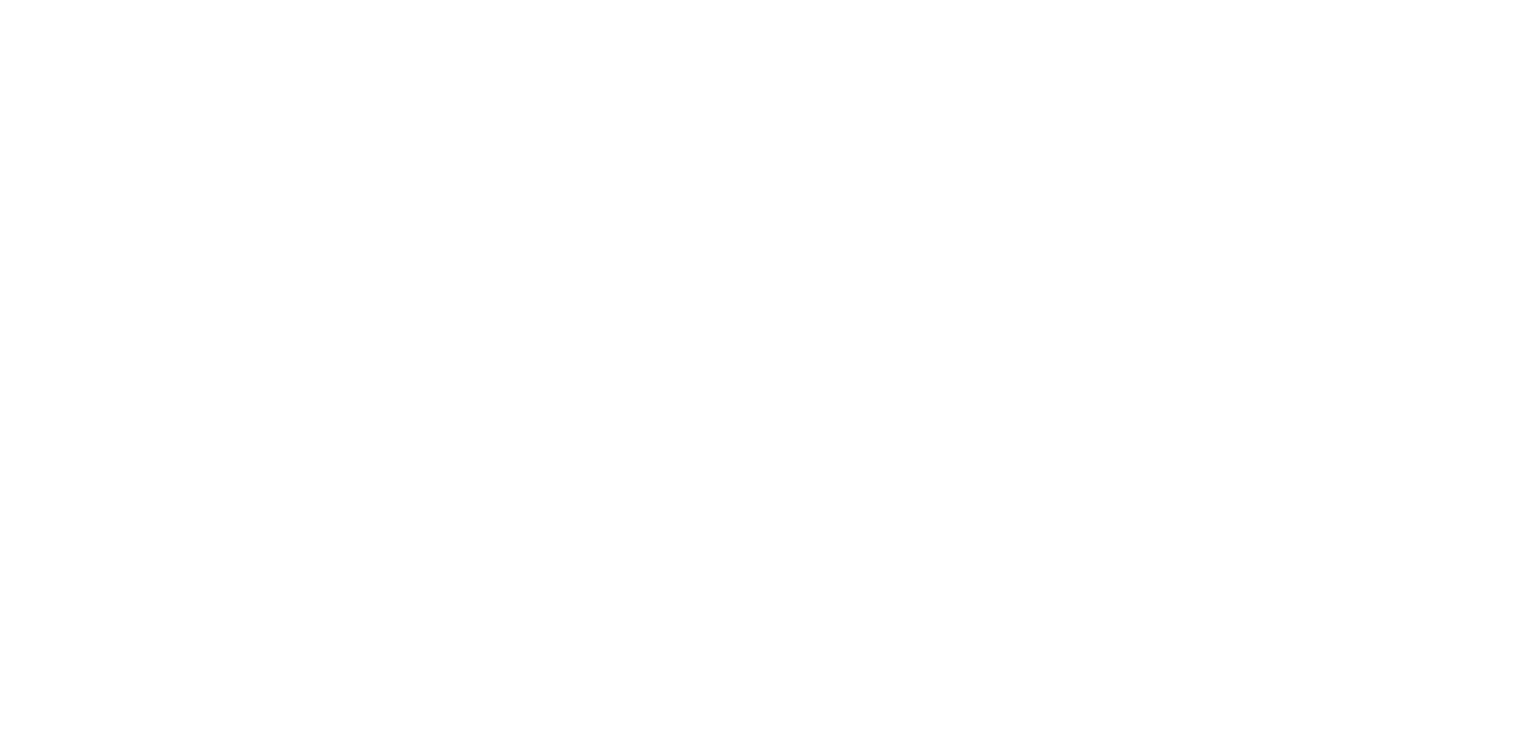 scroll, scrollTop: 0, scrollLeft: 0, axis: both 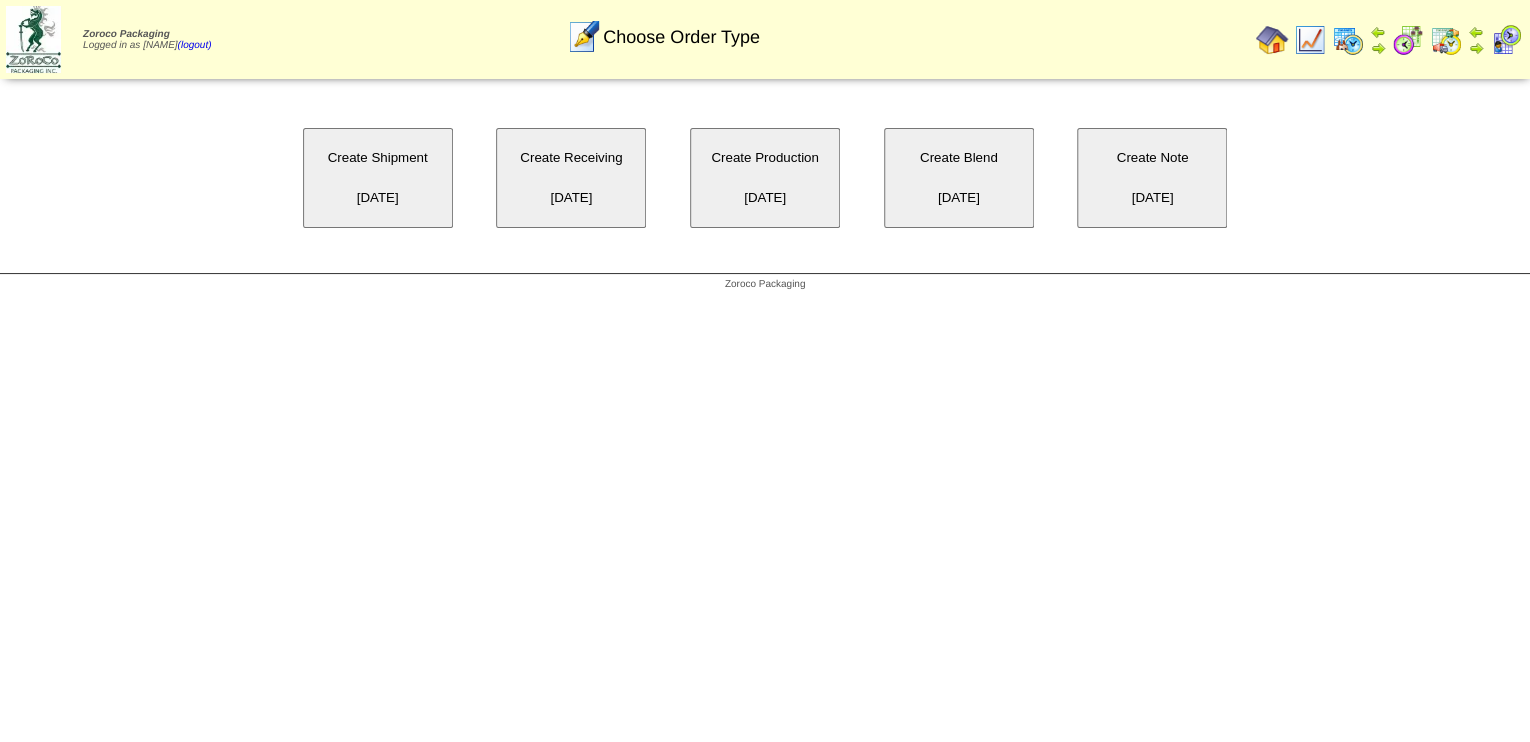 click on "Create Blend
[DATE]" at bounding box center (959, 178) 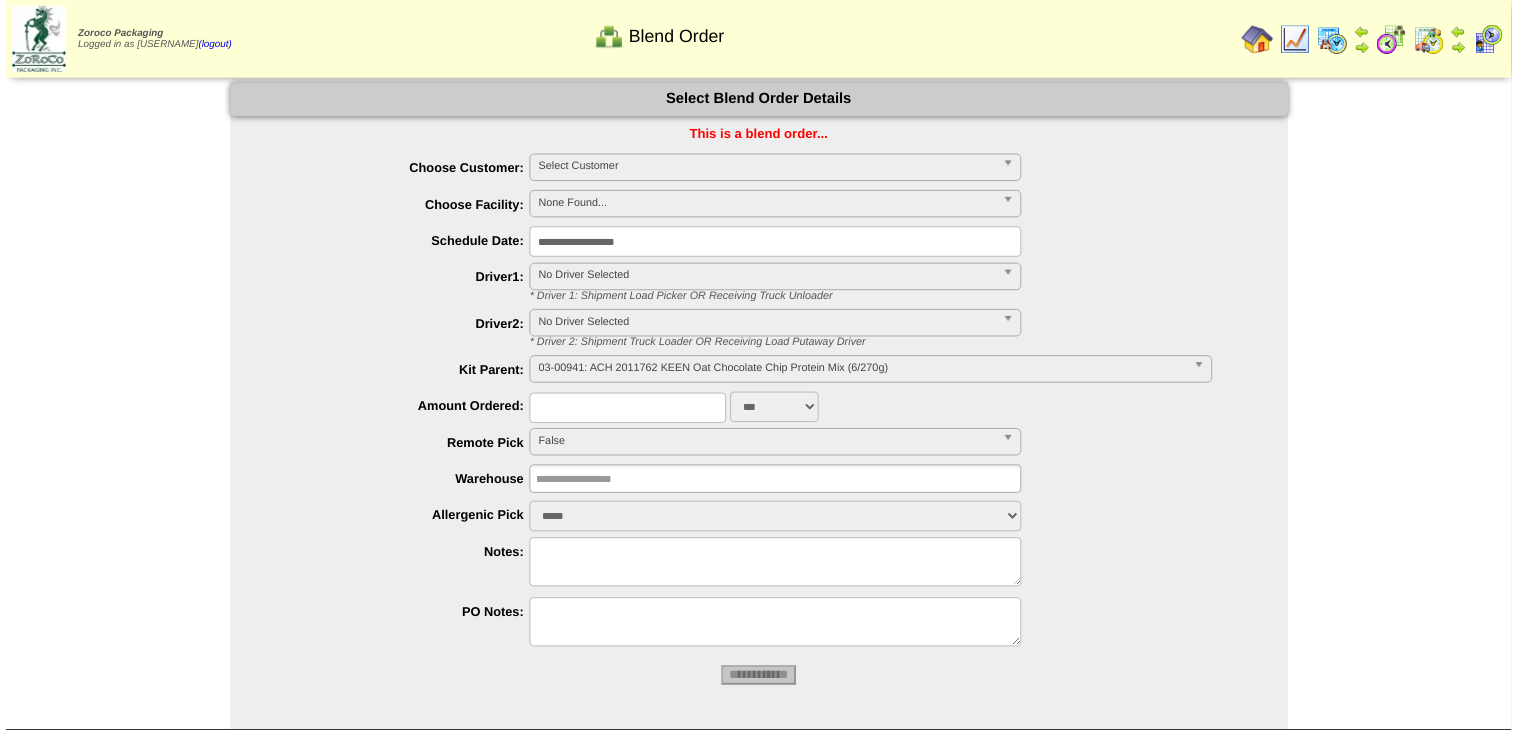scroll, scrollTop: 0, scrollLeft: 0, axis: both 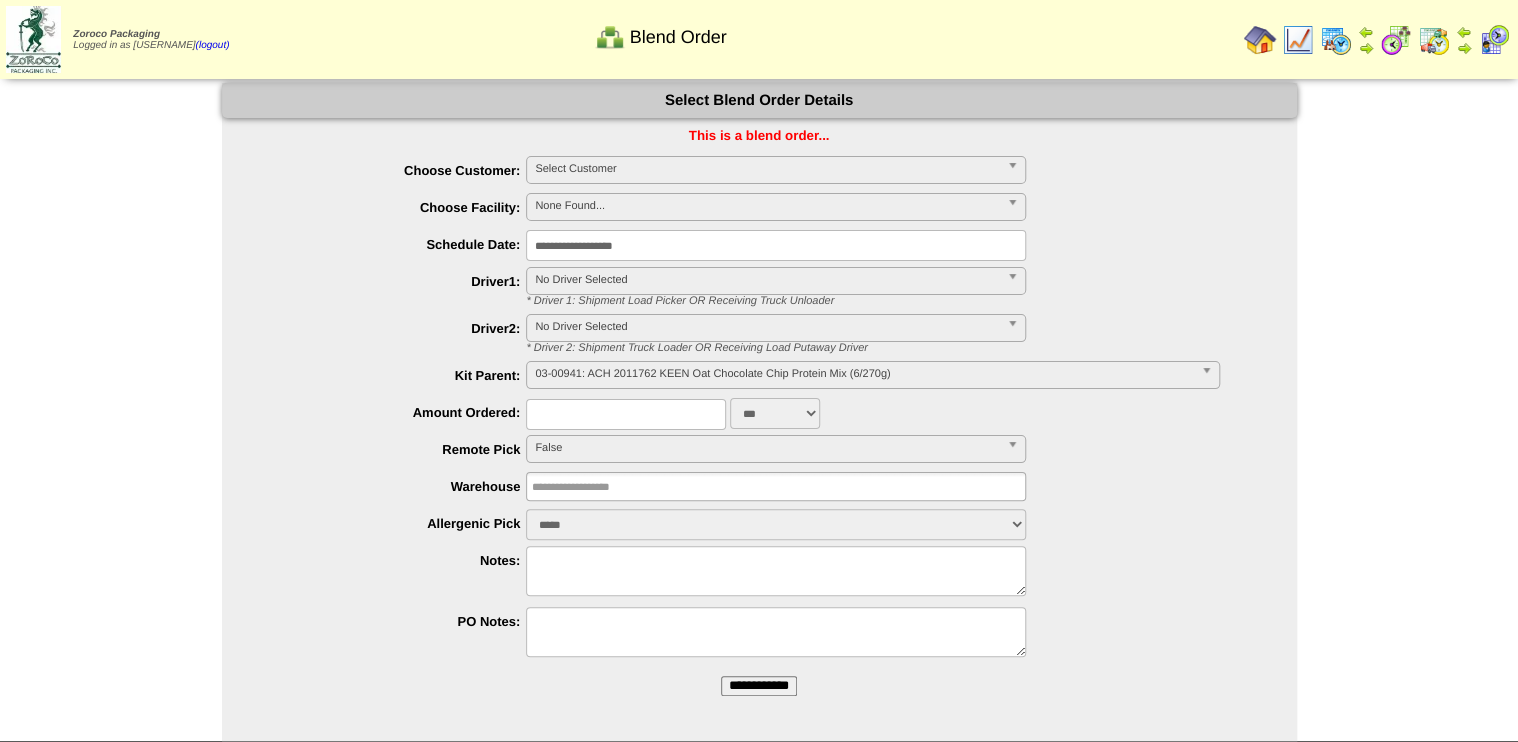 click on "**********" at bounding box center [776, 245] 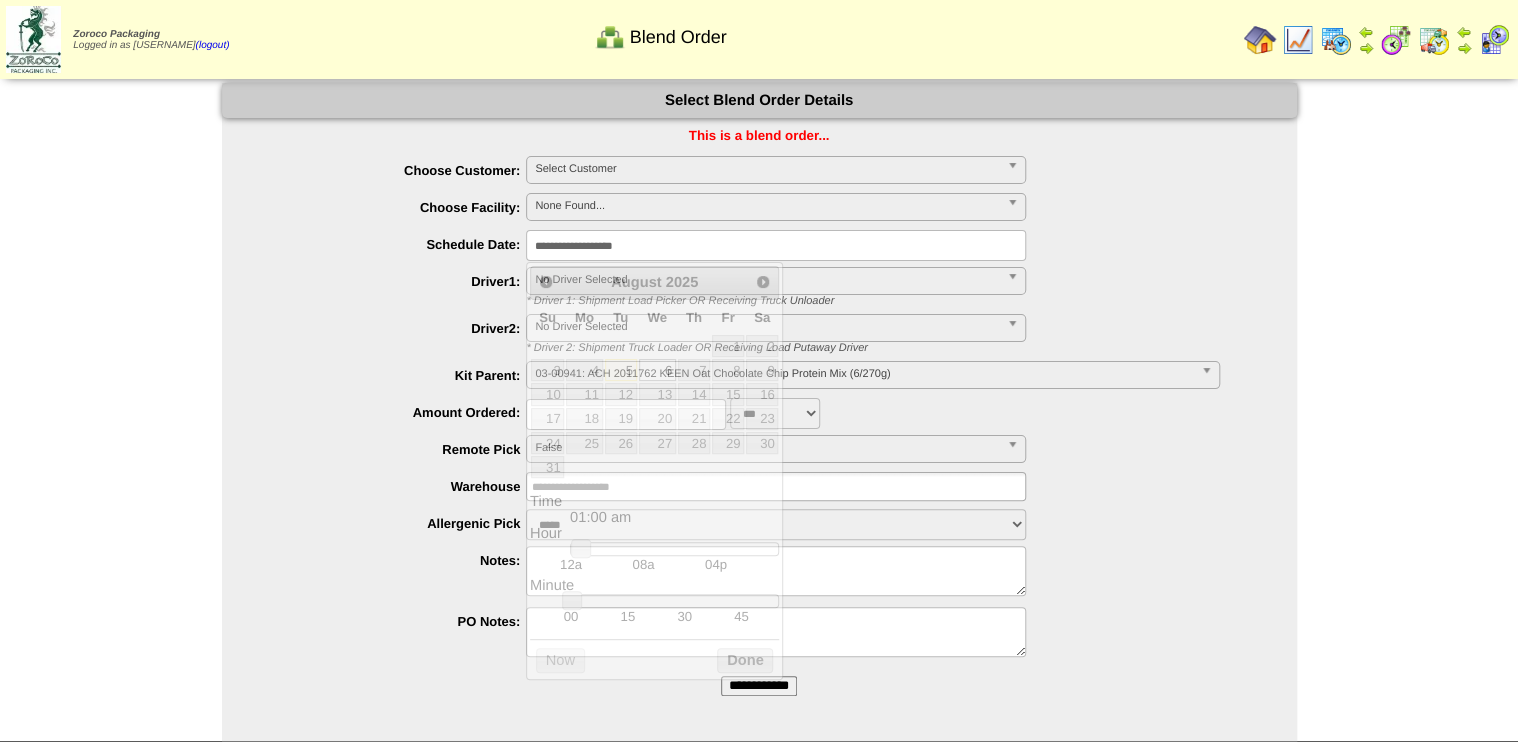 click on "***" at bounding box center (779, 413) 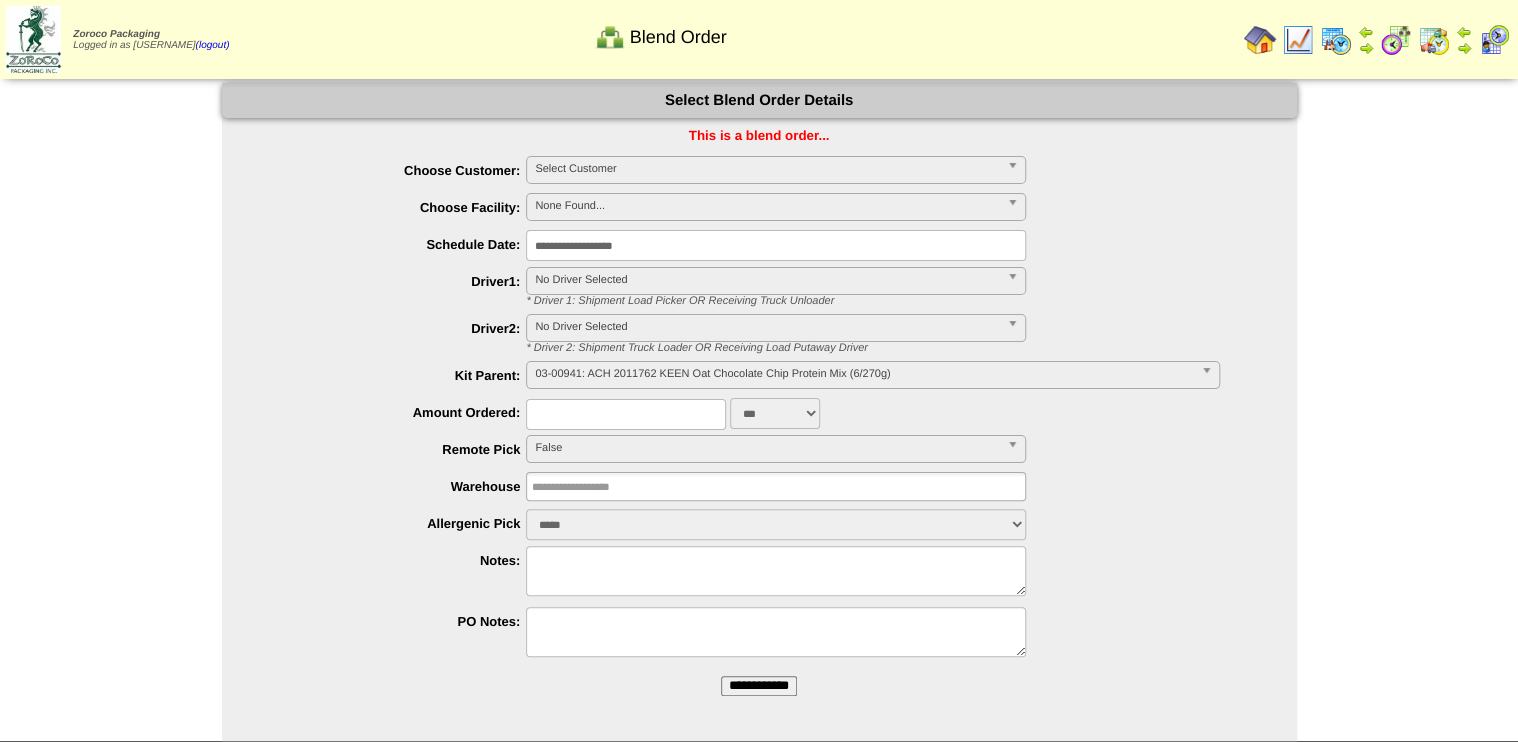 click on "Select Customer" at bounding box center [767, 169] 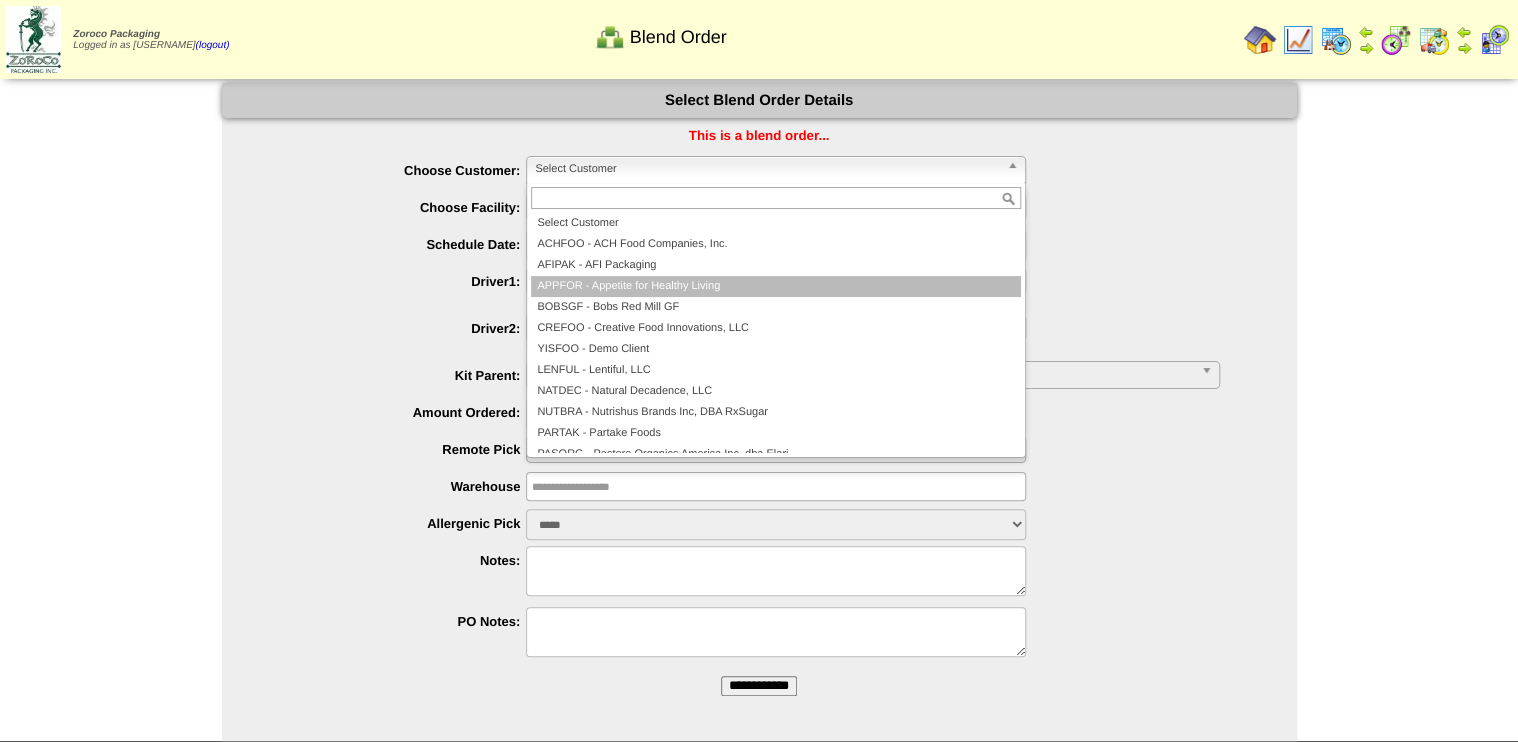click on "APPFOR - Appetite for Healthy Living" at bounding box center (776, 286) 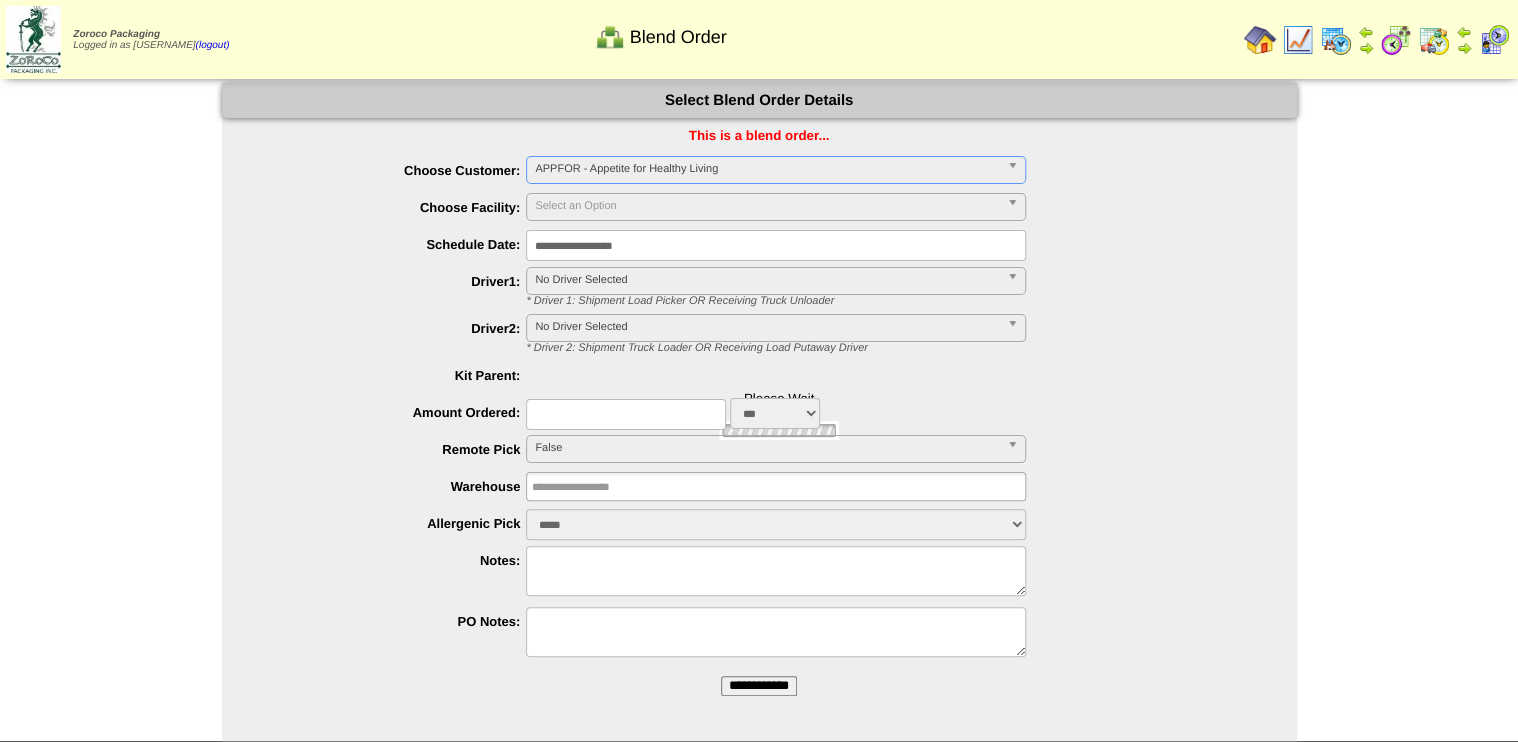 click on "**********" at bounding box center (776, 245) 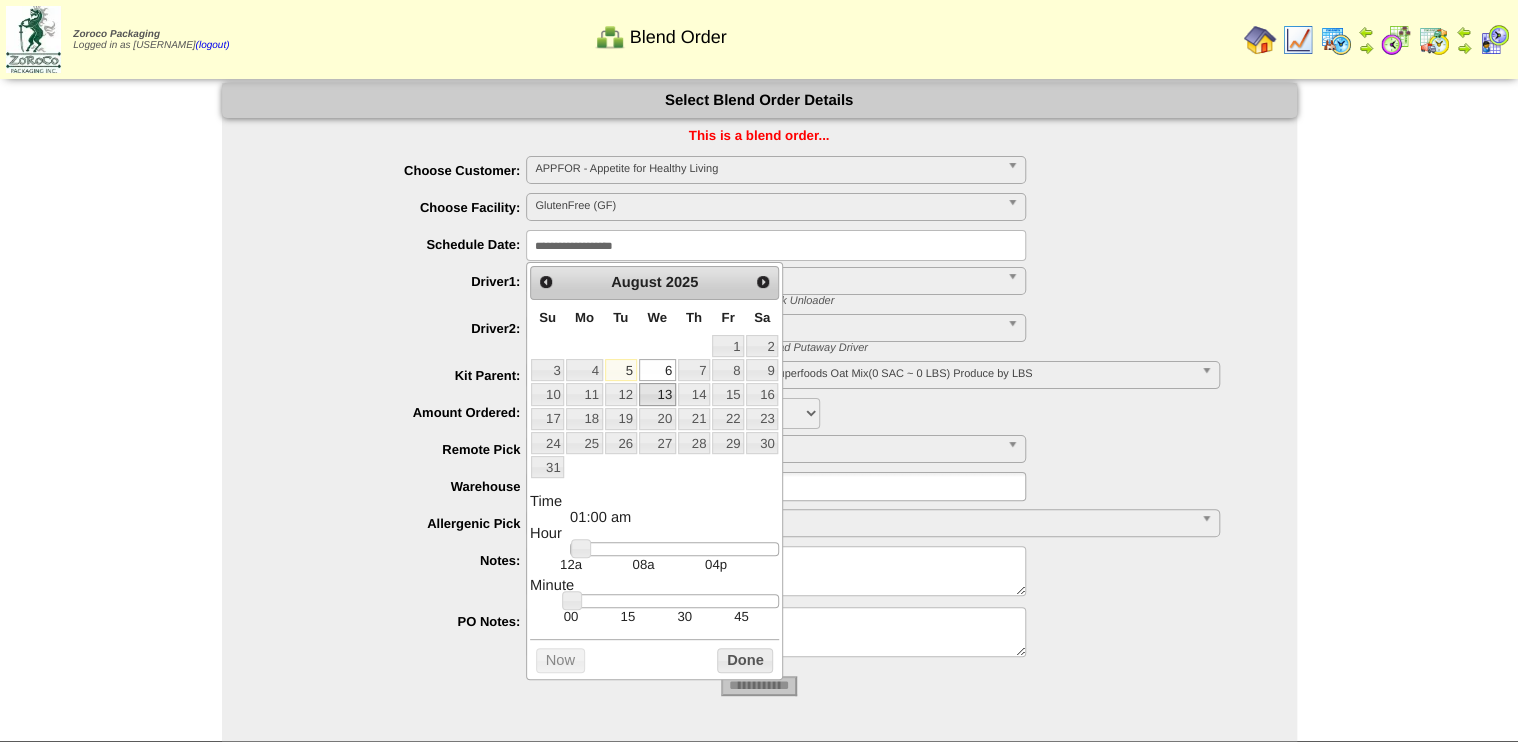 type 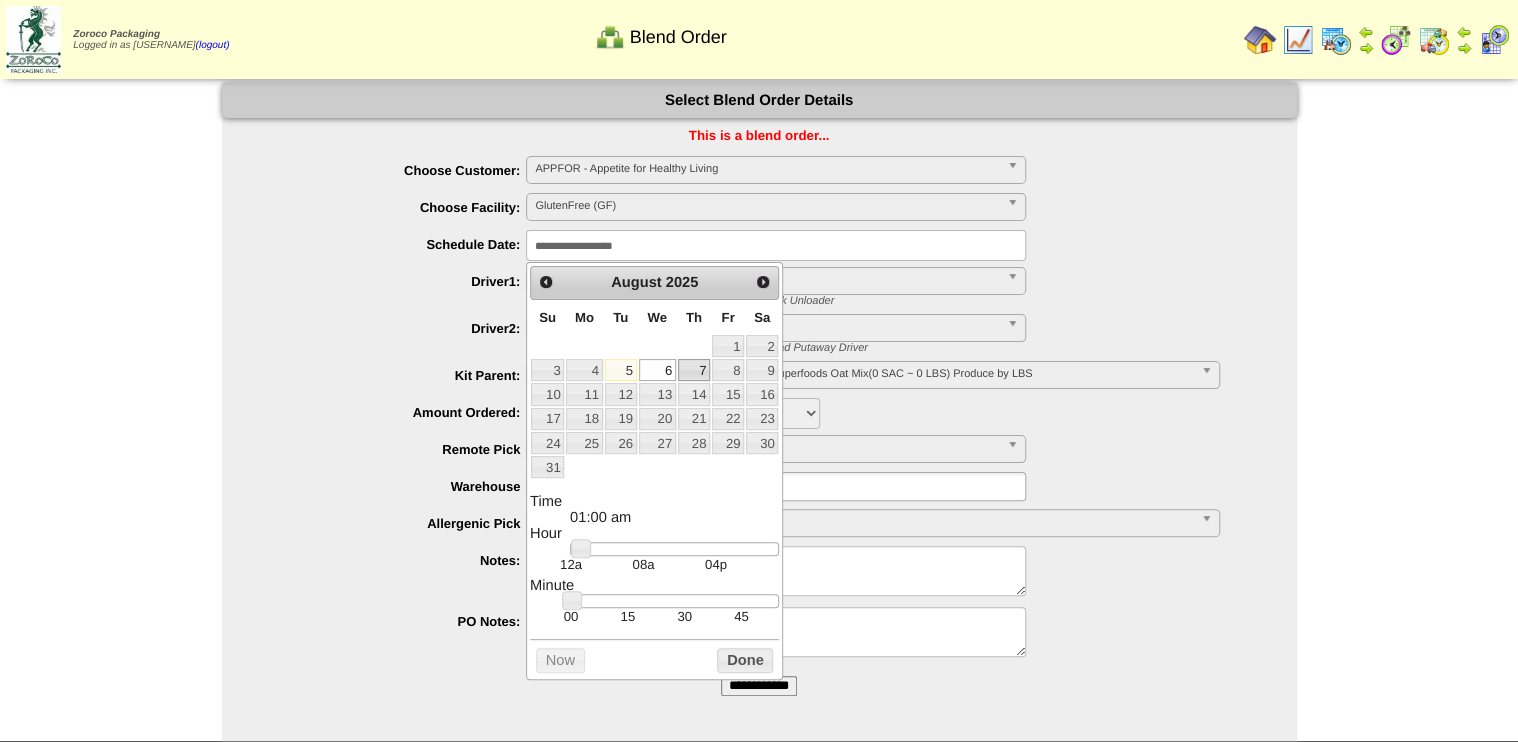 click on "7" at bounding box center [694, 370] 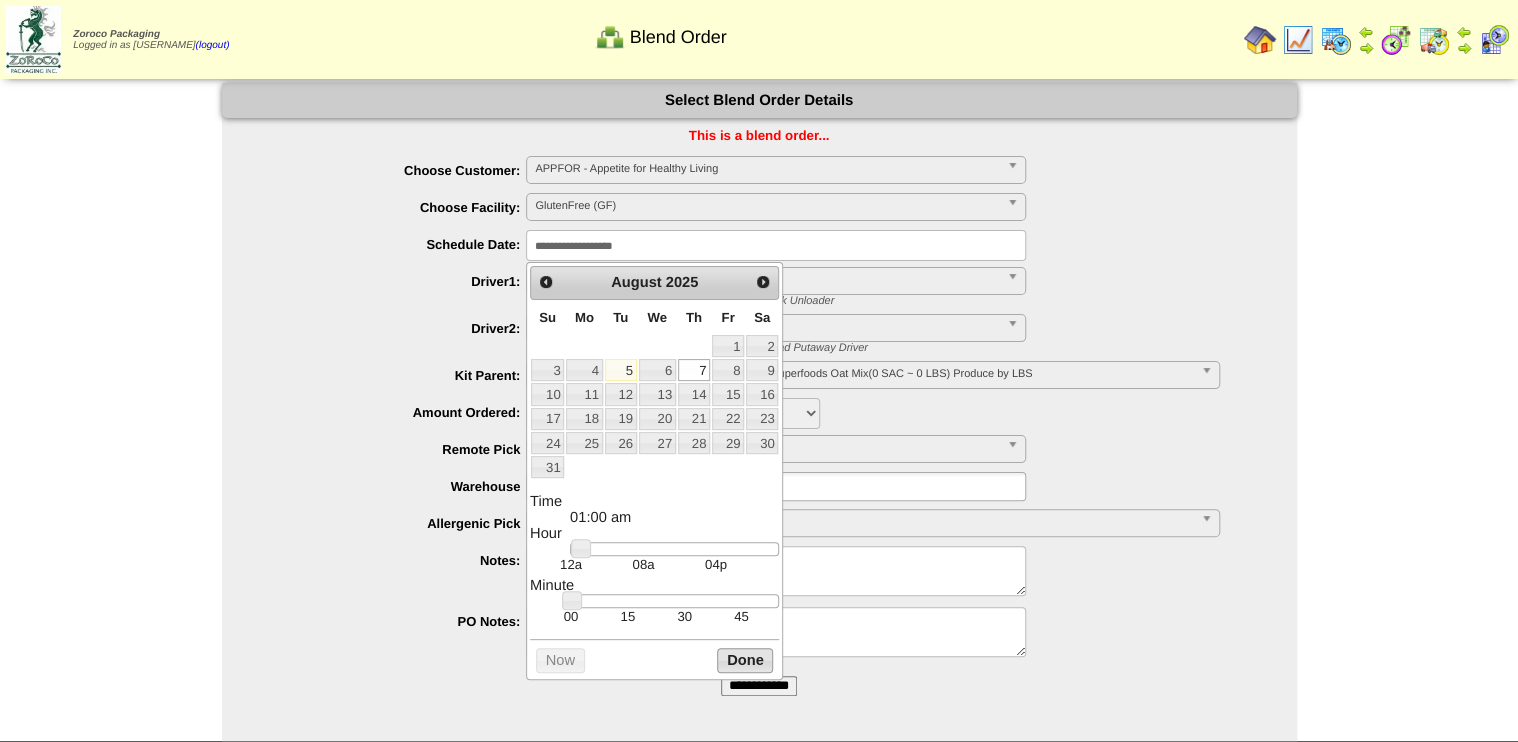 click on "Done" at bounding box center (745, 660) 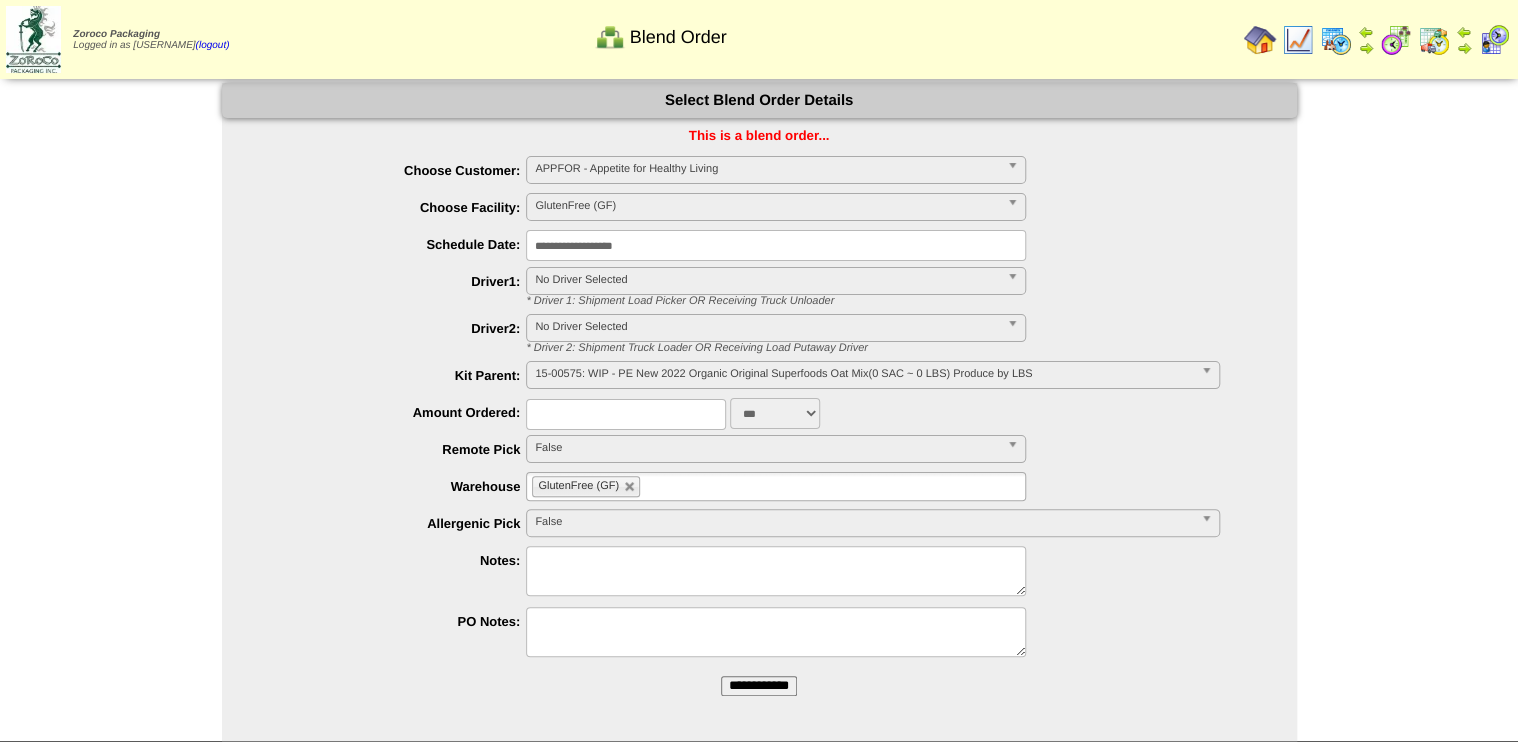 click on "**********" at bounding box center [776, 245] 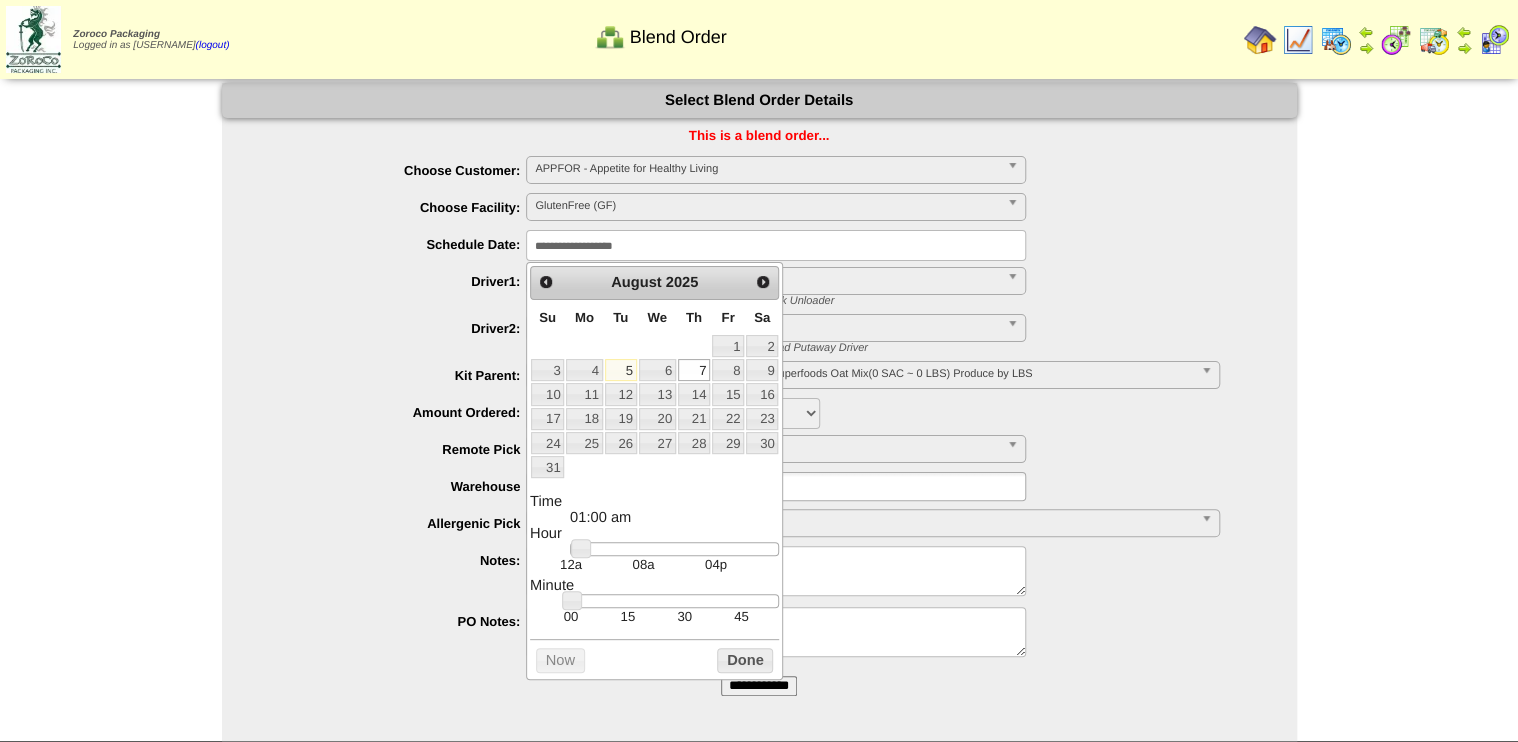 type on "**********" 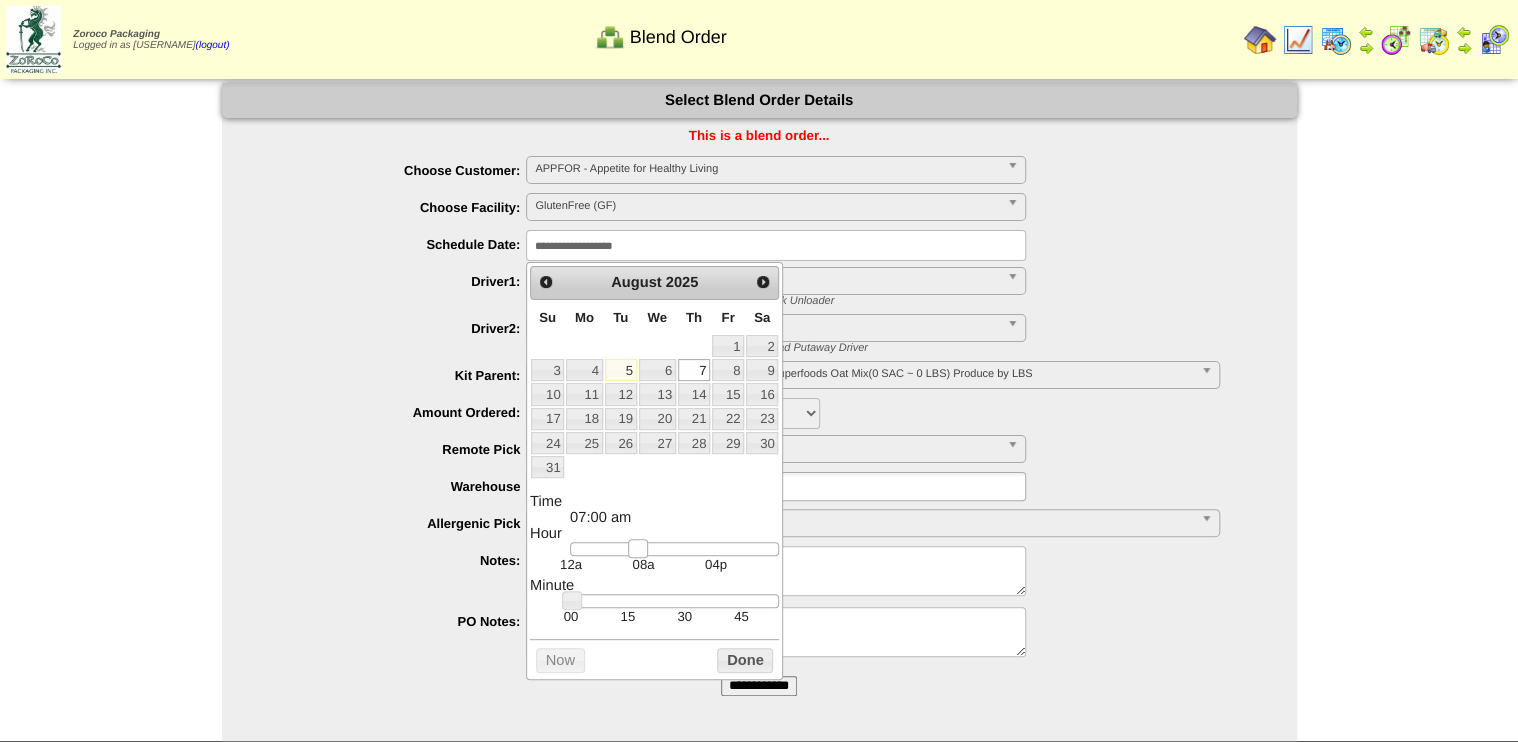 click at bounding box center [674, 549] 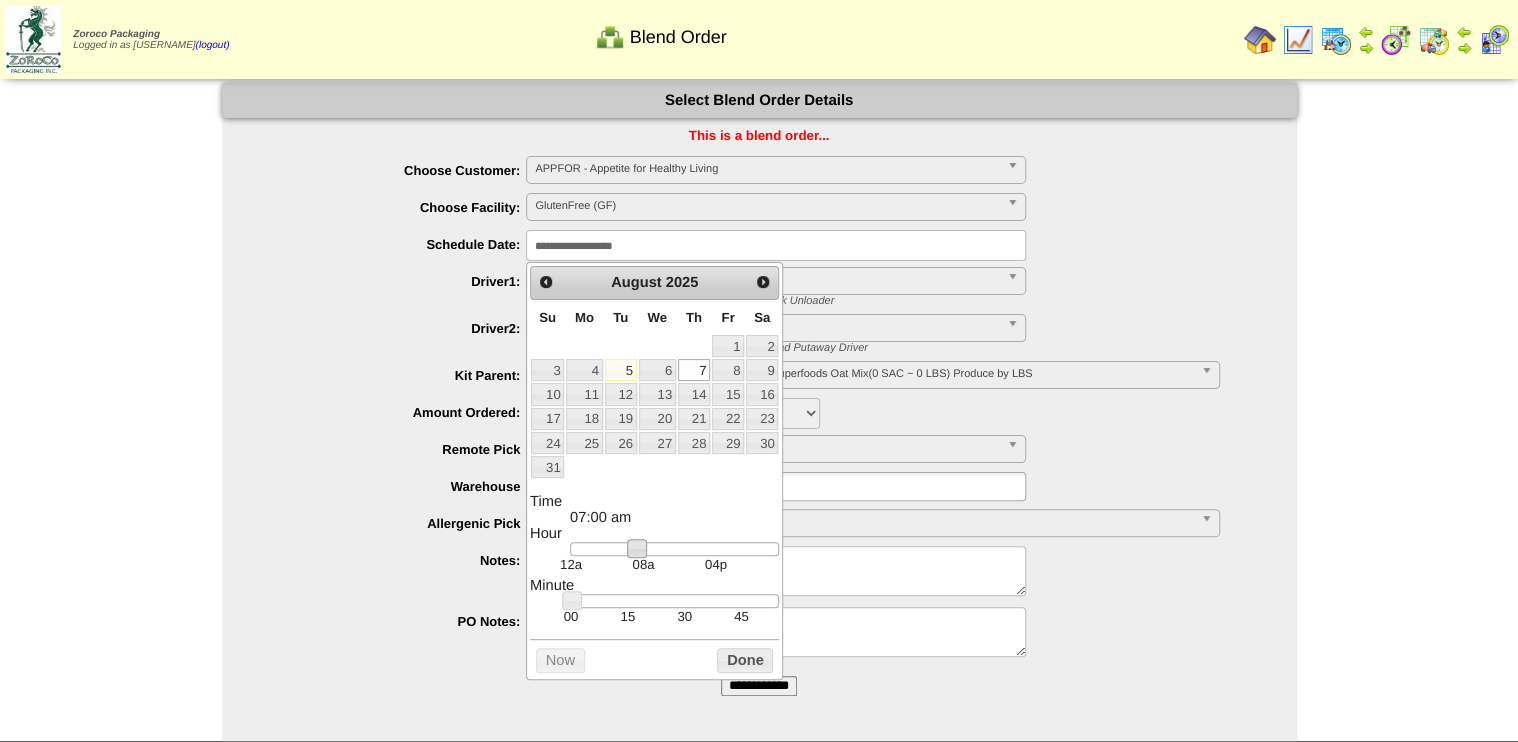 click on "Done" at bounding box center [745, 660] 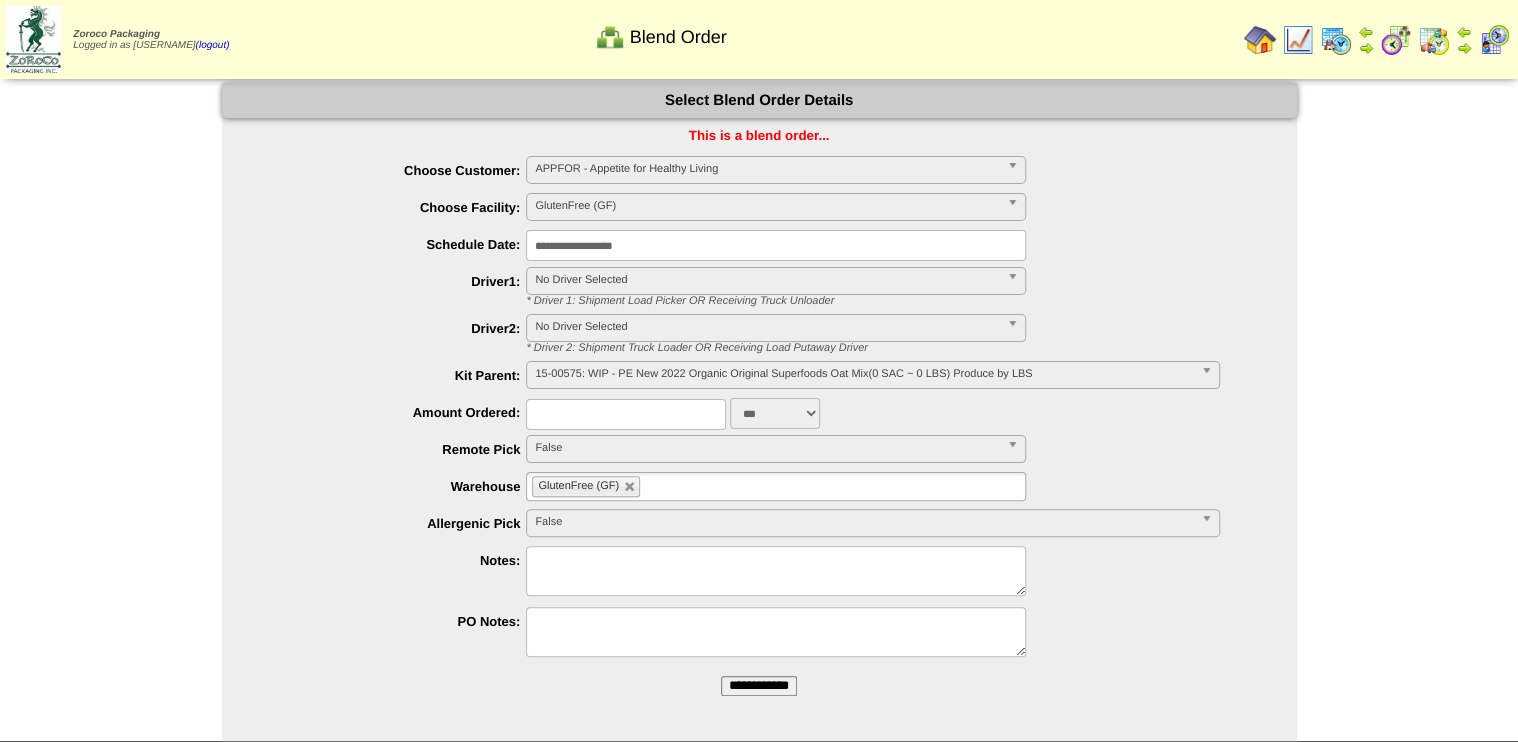 click at bounding box center (626, 414) 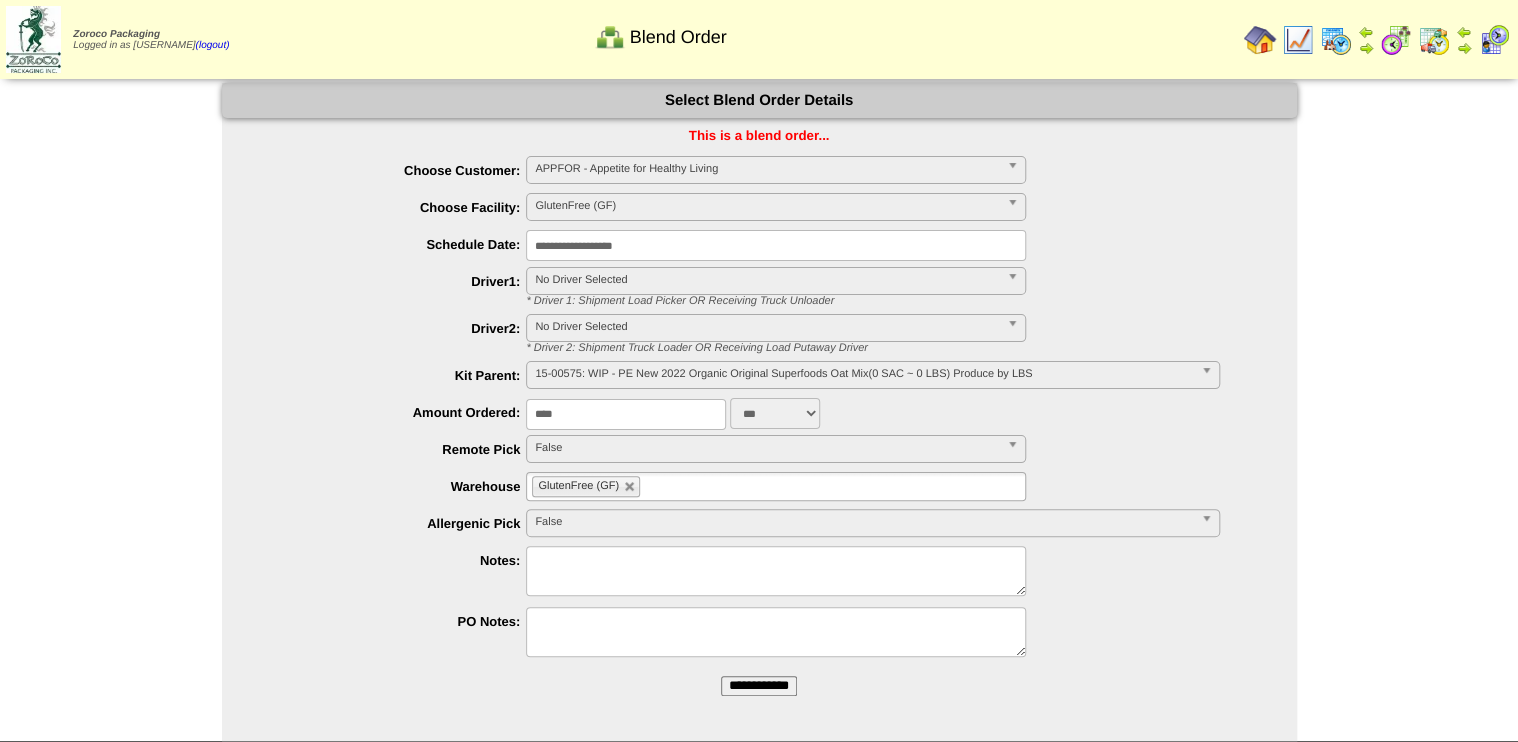 type on "****" 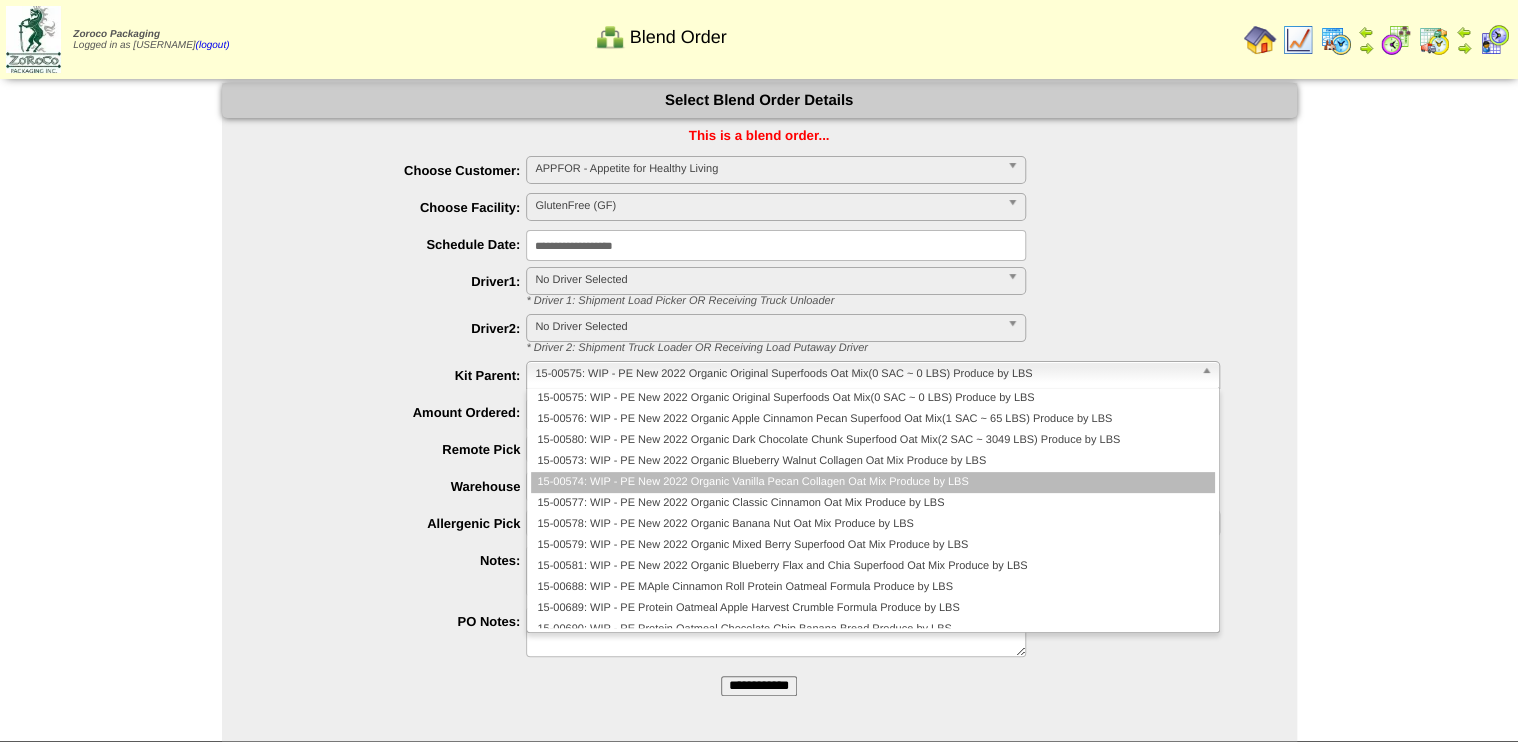 click on "15-00574: WIP - PE New 2022 Organic Vanilla Pecan Collagen Oat Mix Produce by LBS" at bounding box center [872, 482] 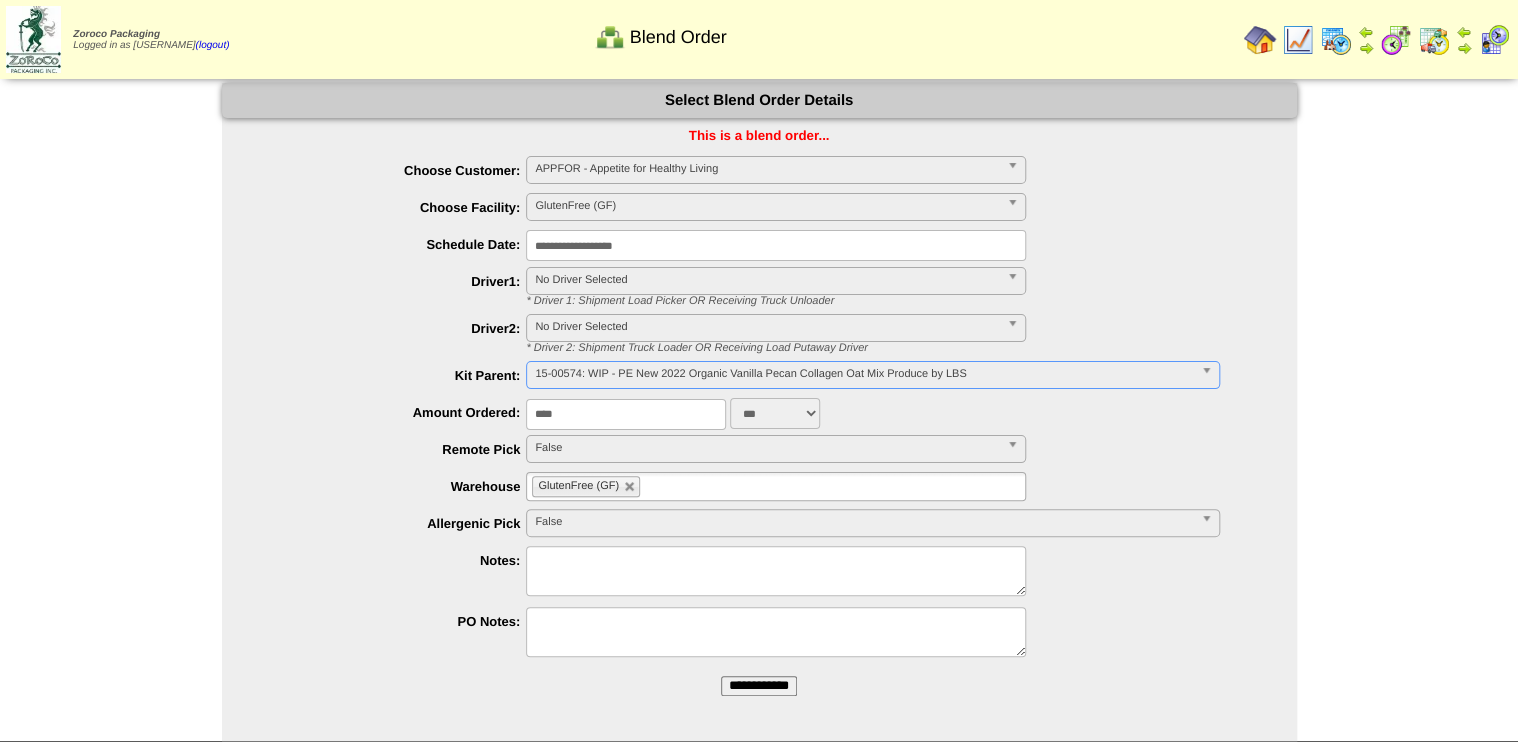 click on "**********" at bounding box center [759, 686] 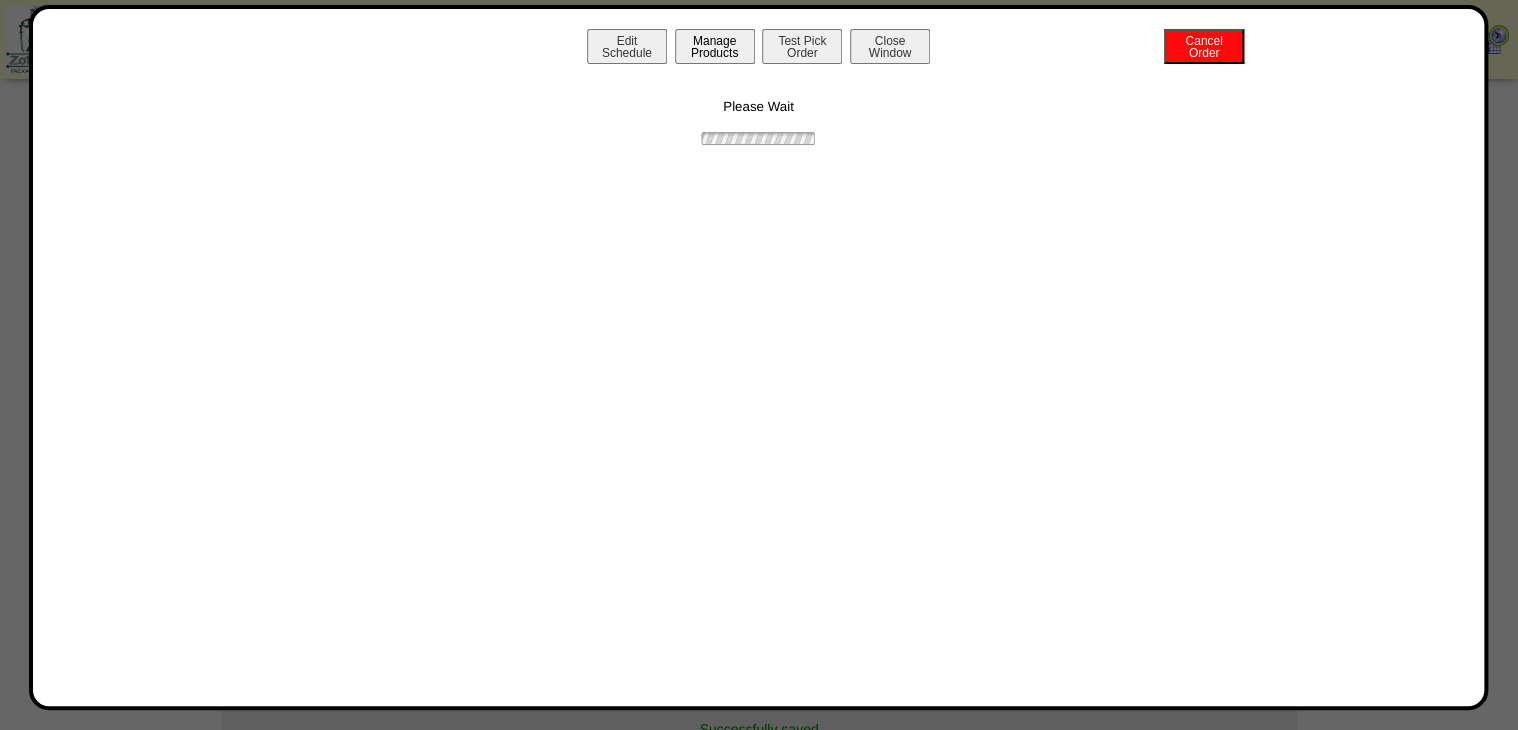 click on "Manage Products" at bounding box center [715, 46] 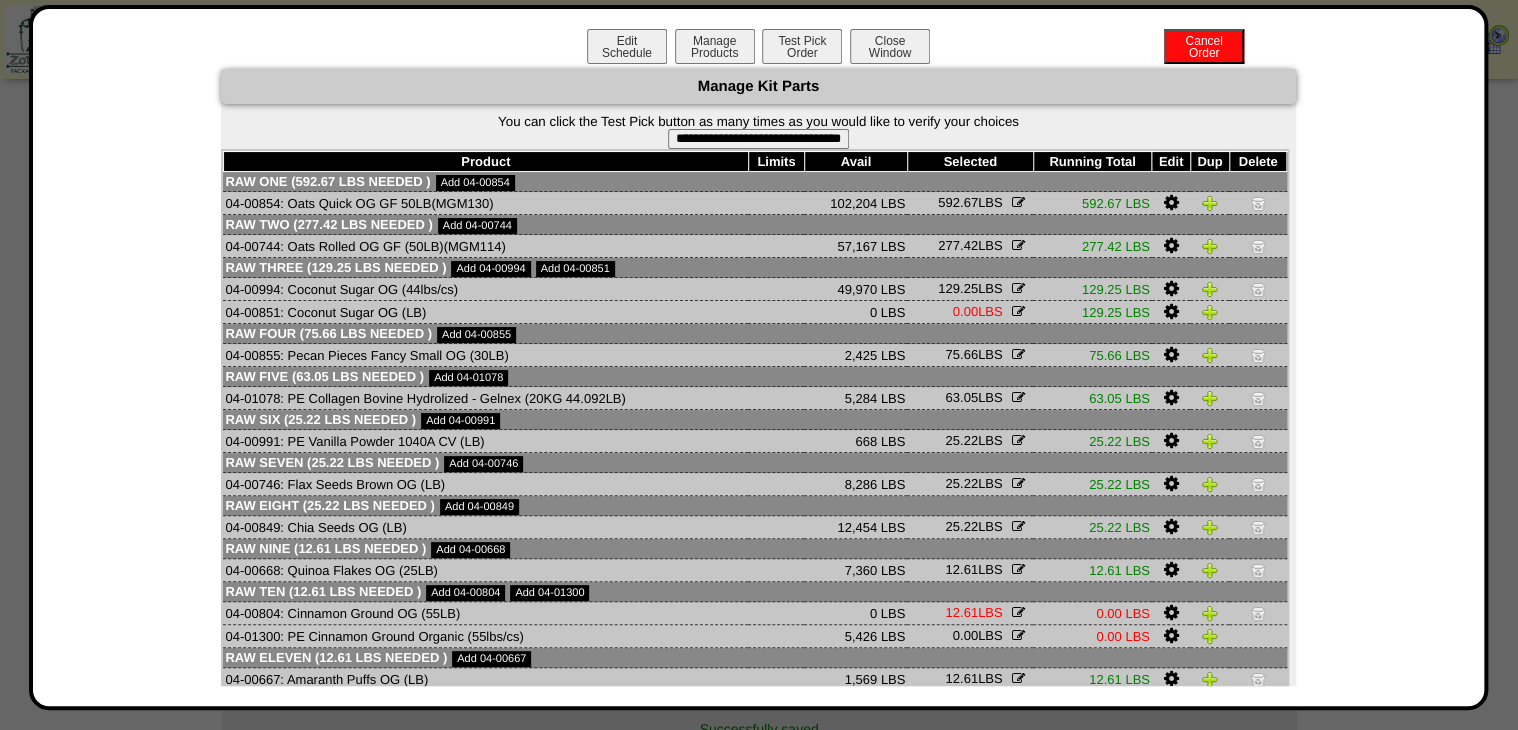 click on "**********" at bounding box center [758, 139] 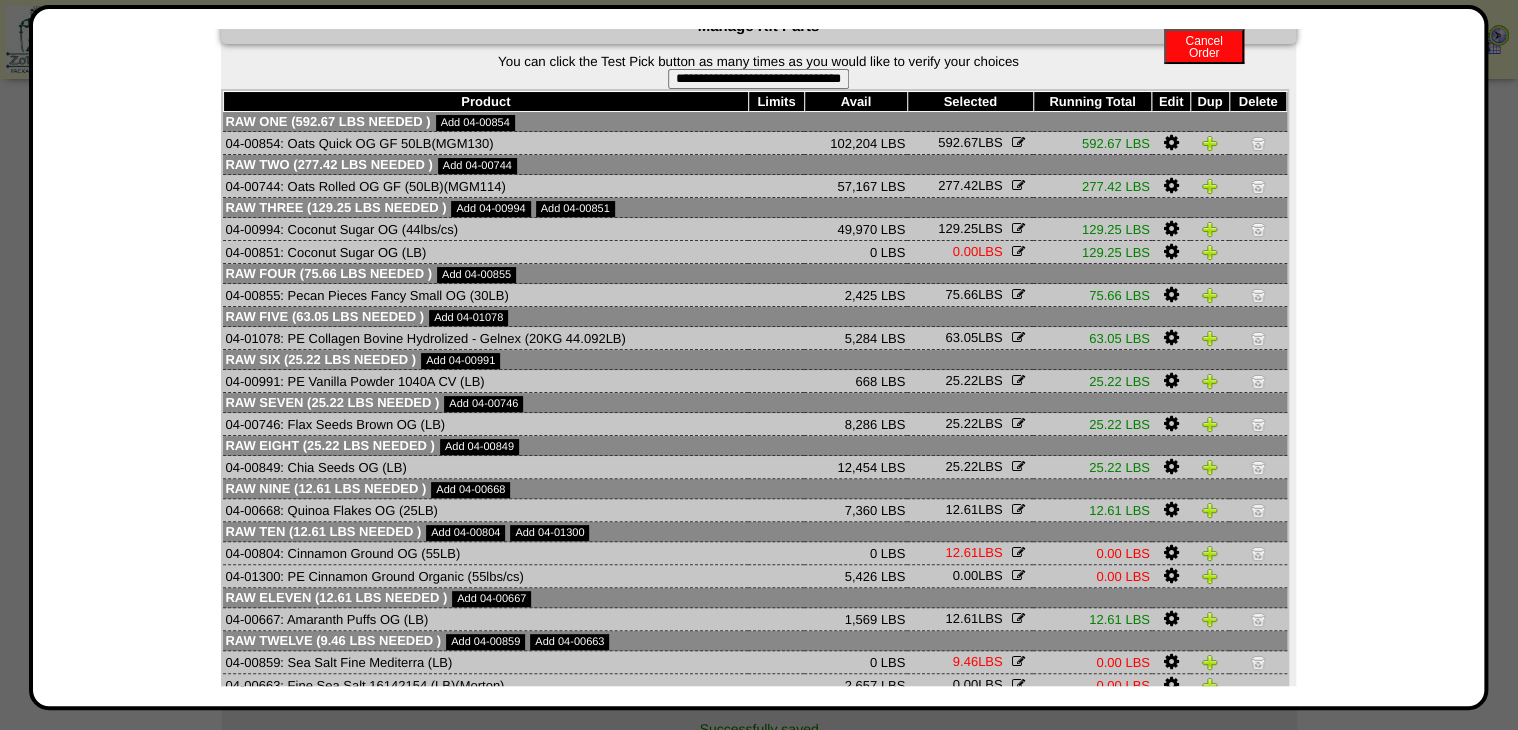 scroll, scrollTop: 138, scrollLeft: 0, axis: vertical 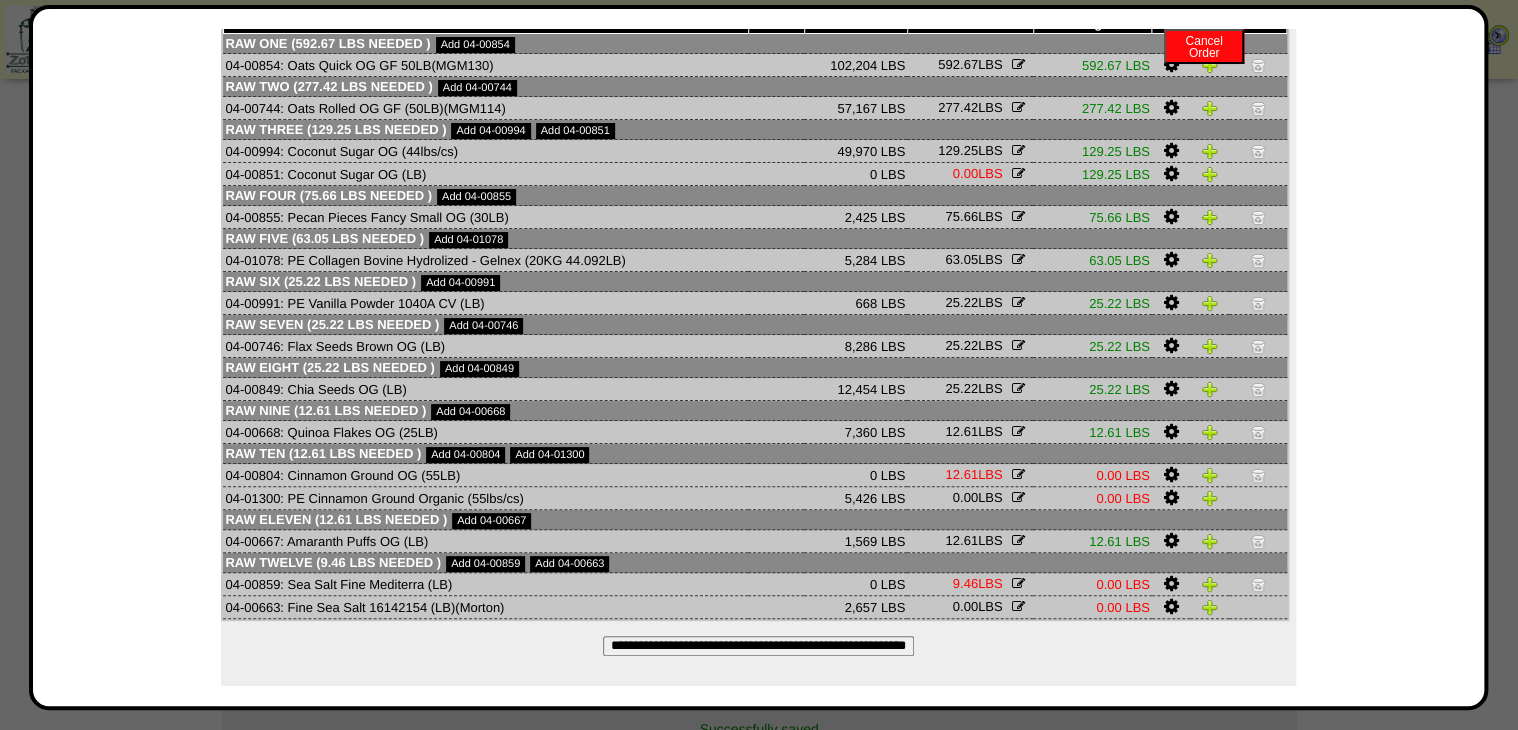 click at bounding box center (1170, 498) 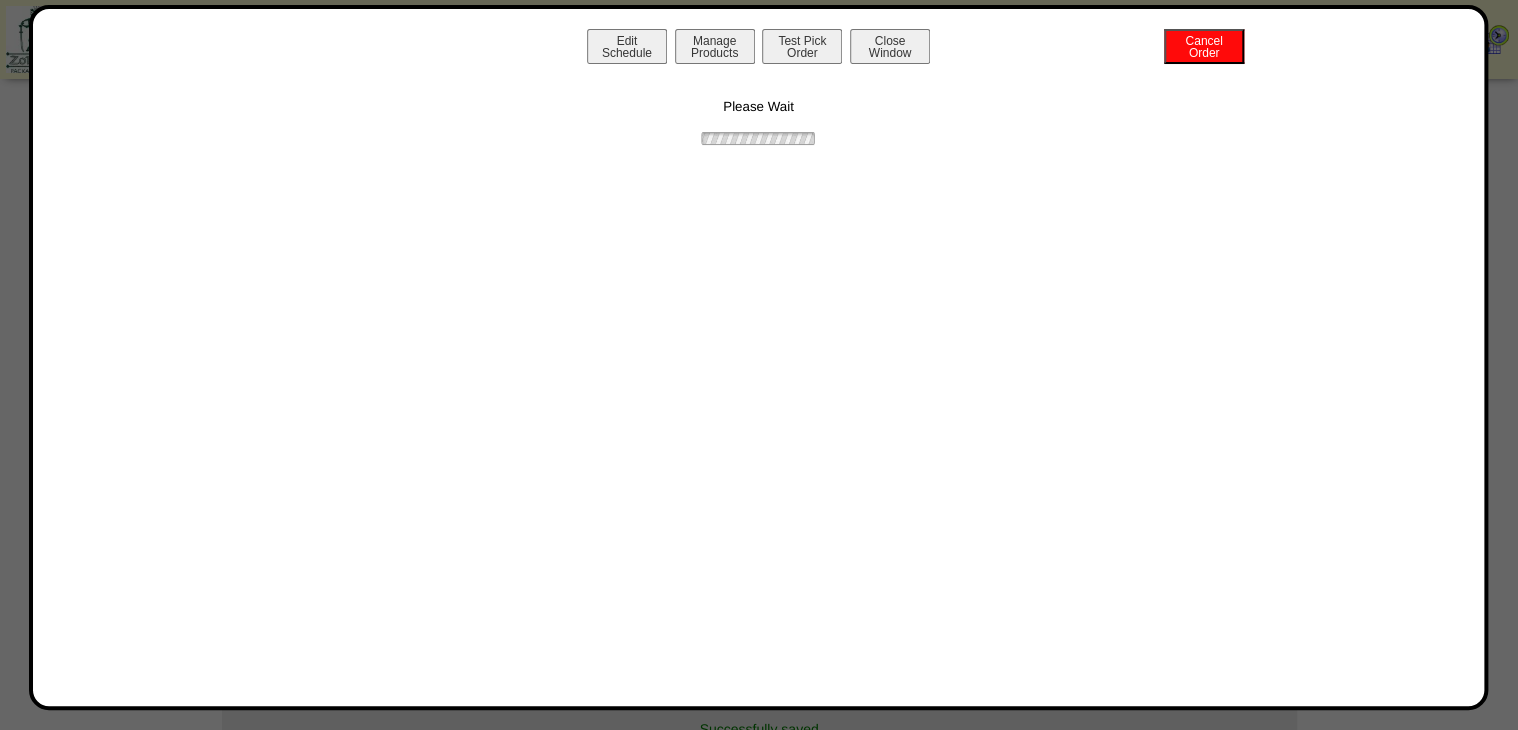 scroll, scrollTop: 0, scrollLeft: 0, axis: both 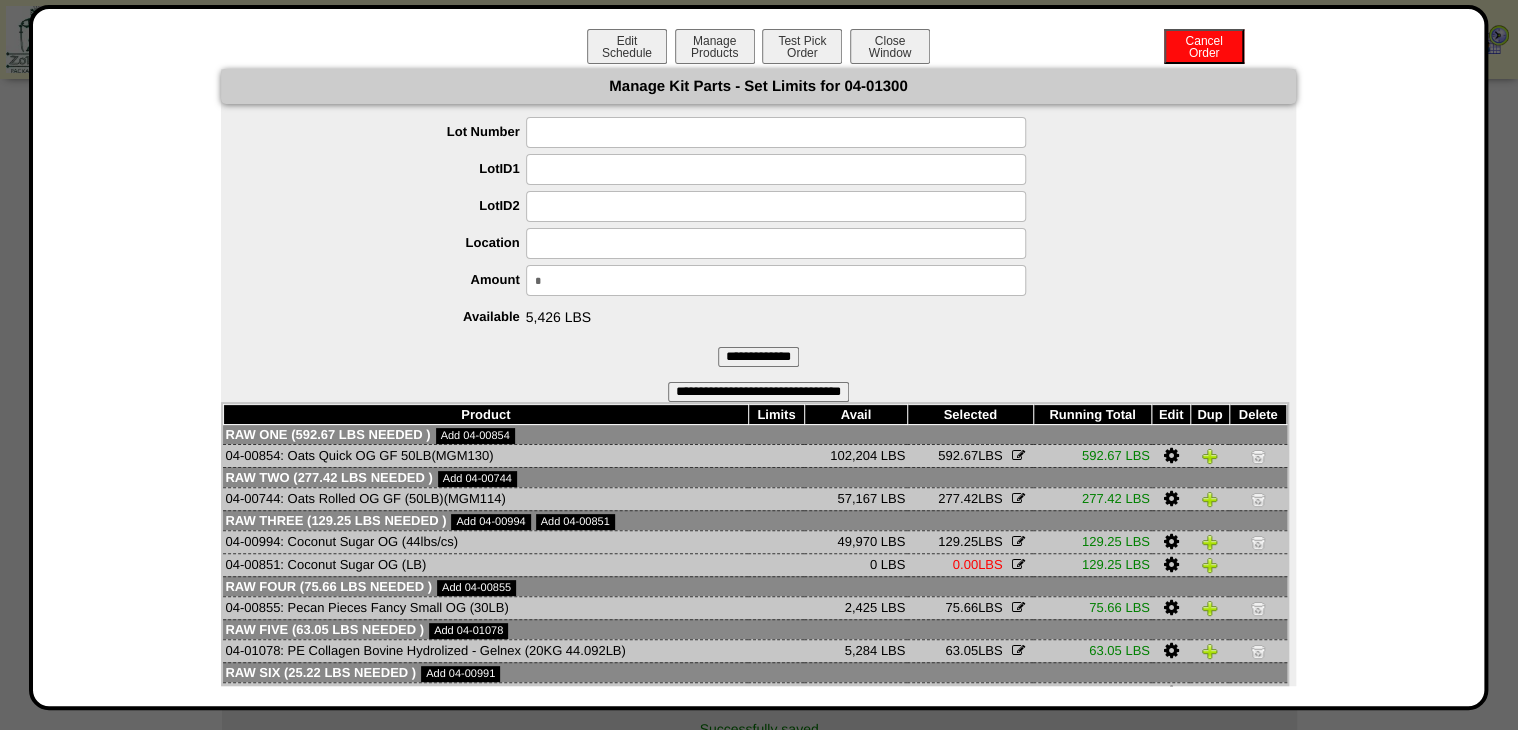drag, startPoint x: 604, startPoint y: 281, endPoint x: 289, endPoint y: 345, distance: 321.43585 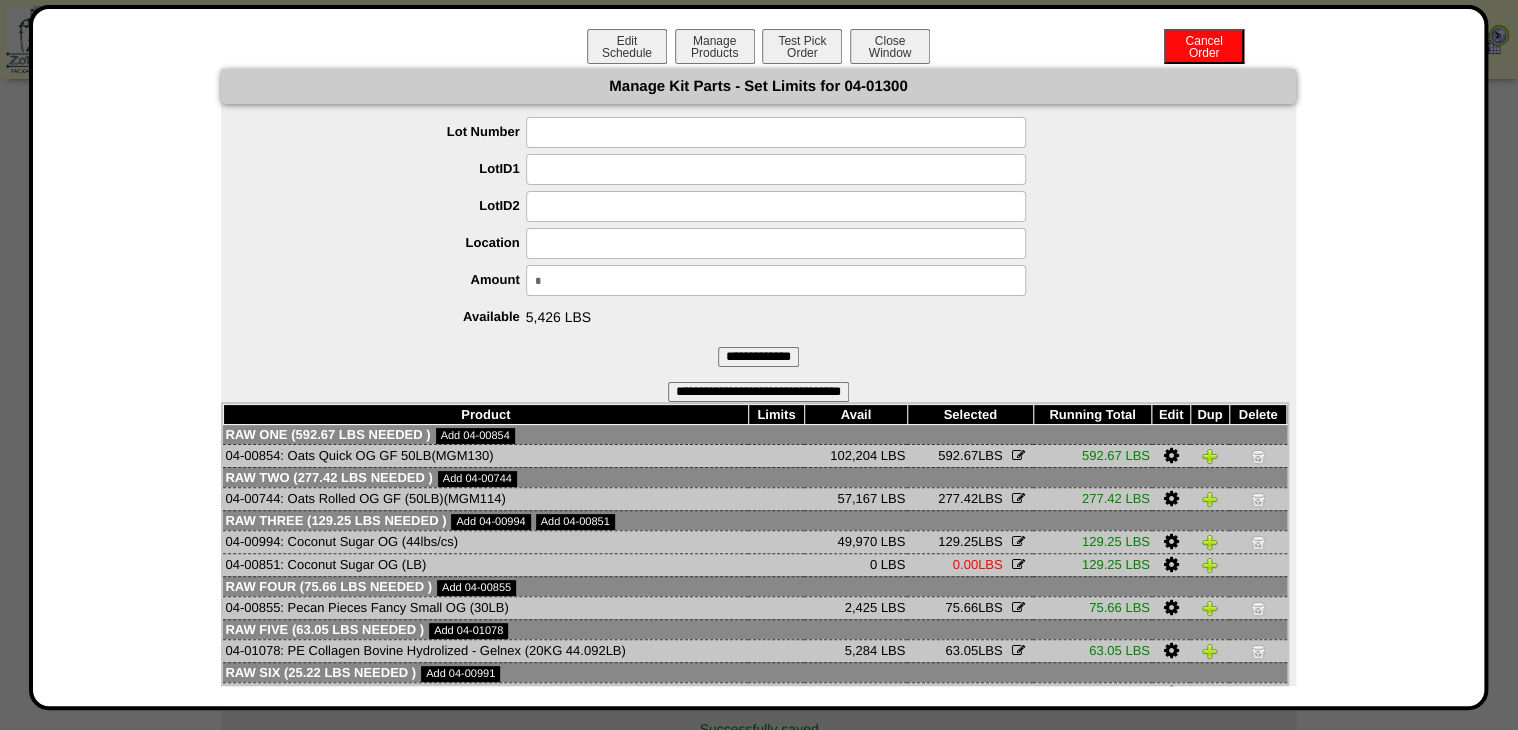 click on "**********" at bounding box center (758, 259) 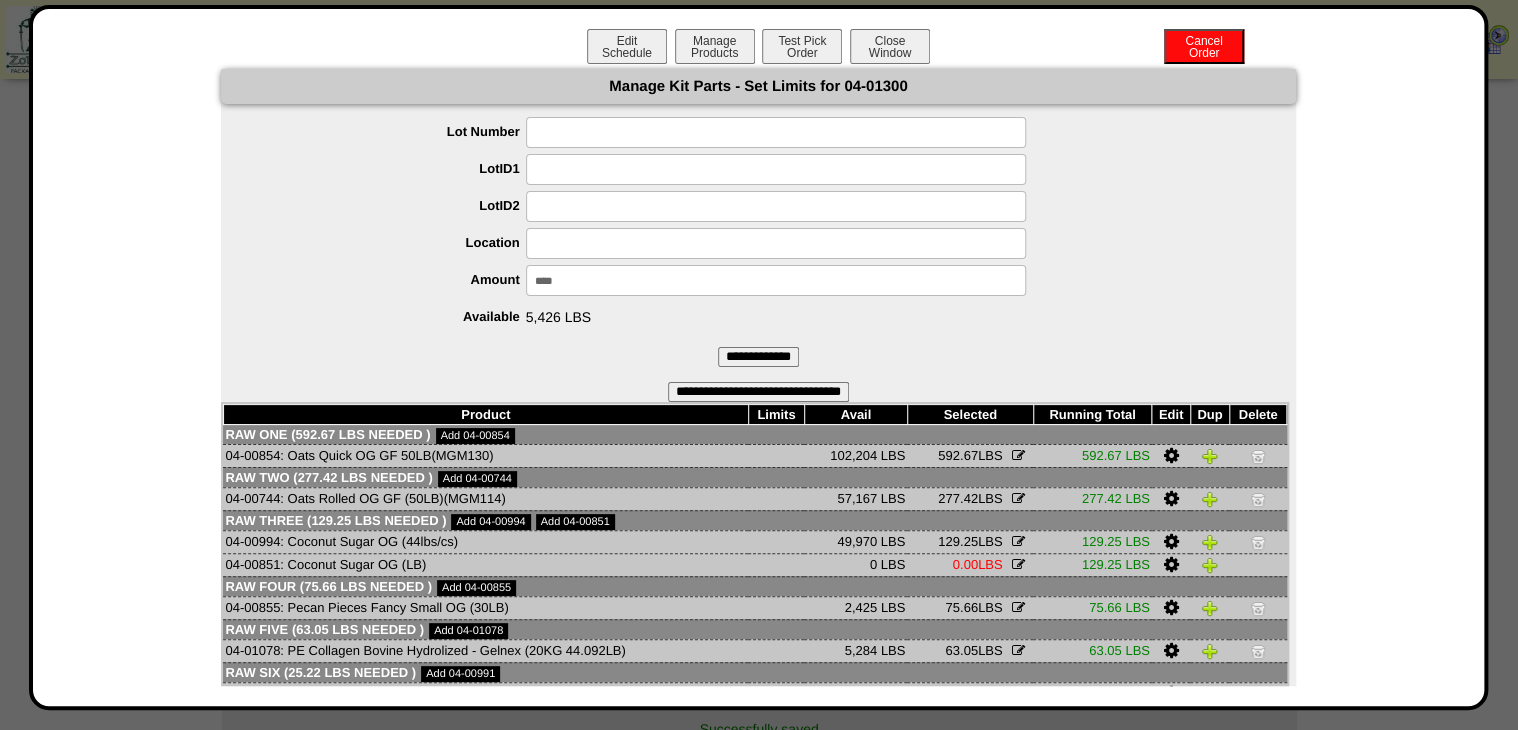 type on "*****" 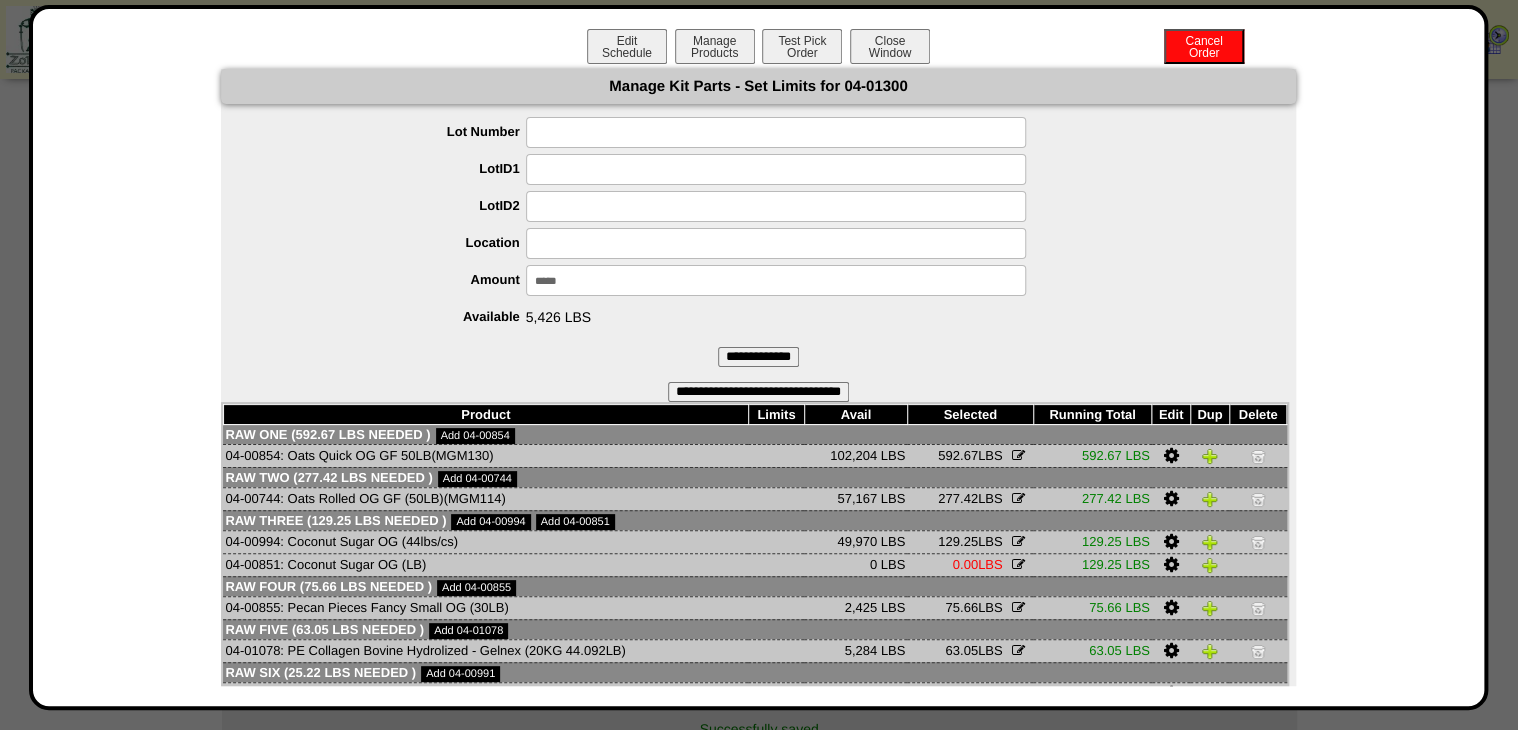 click on "**********" at bounding box center (758, 357) 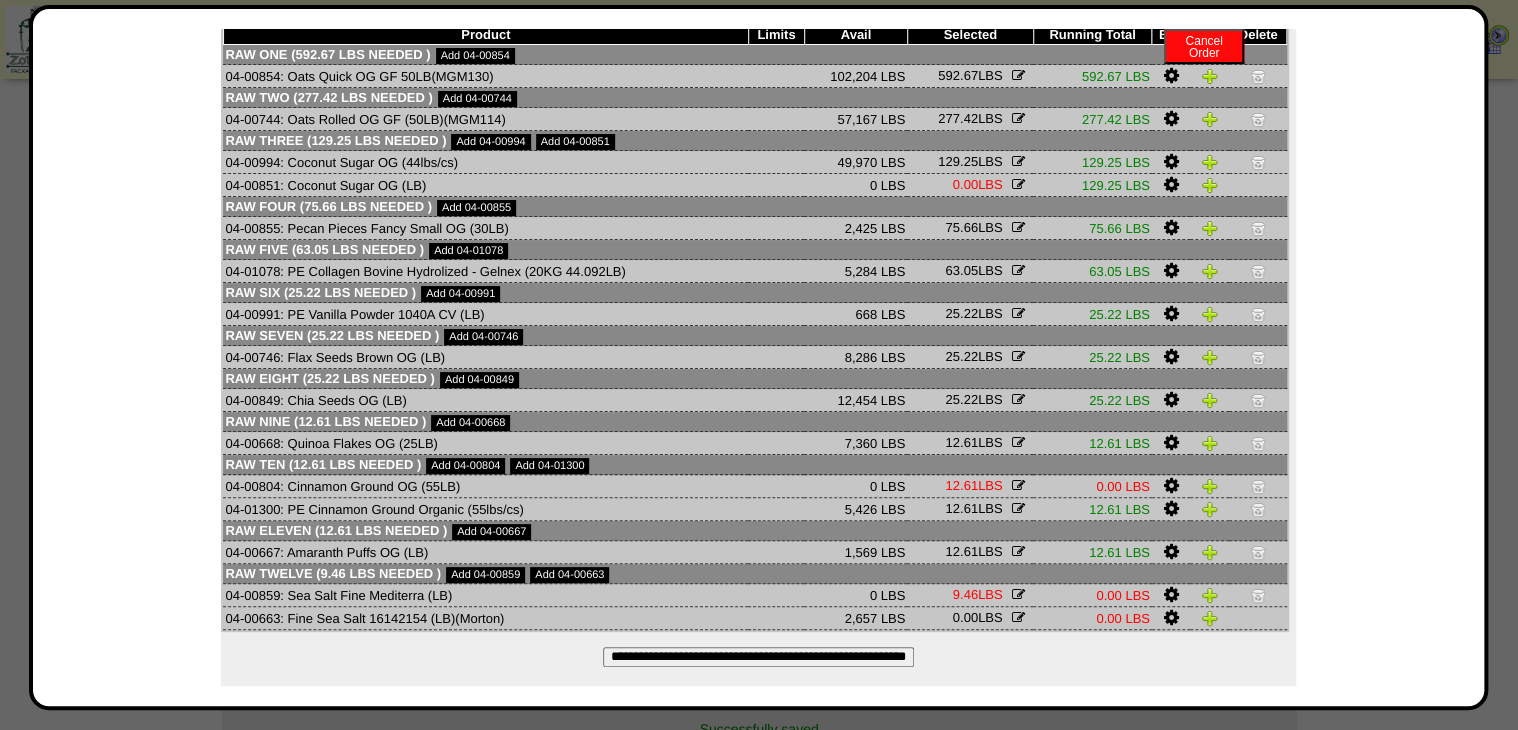 scroll, scrollTop: 138, scrollLeft: 0, axis: vertical 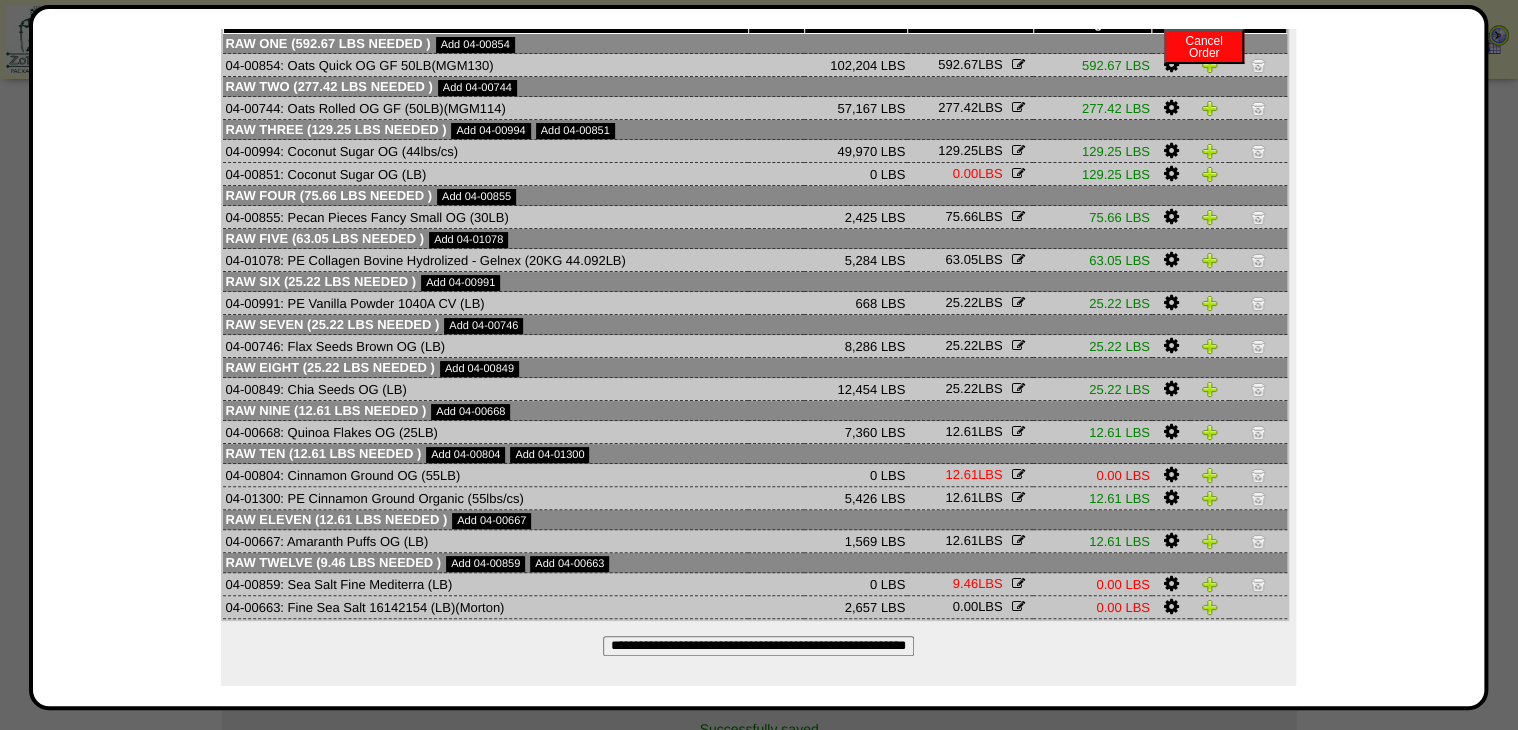 click at bounding box center [1170, 607] 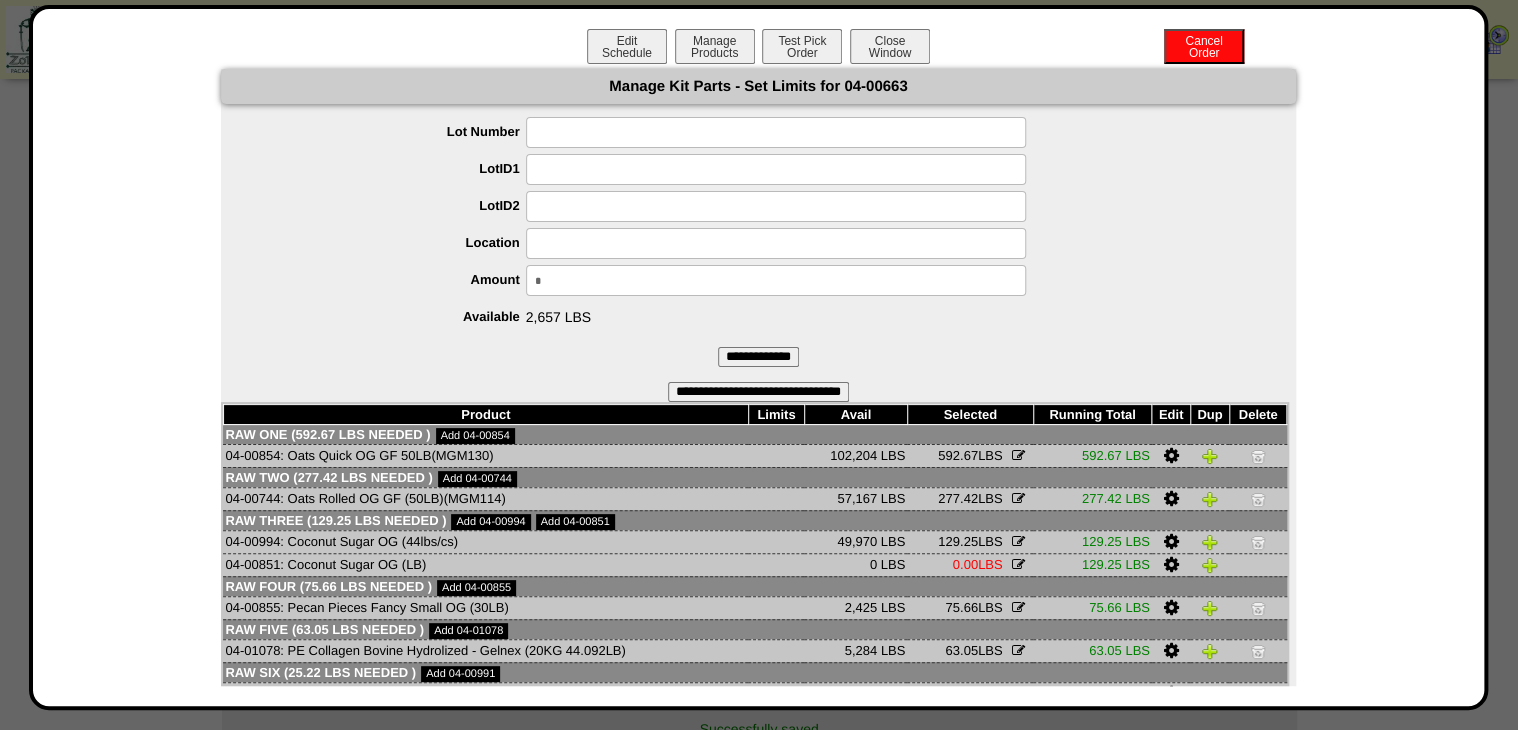 drag, startPoint x: 580, startPoint y: 275, endPoint x: 457, endPoint y: 316, distance: 129.65338 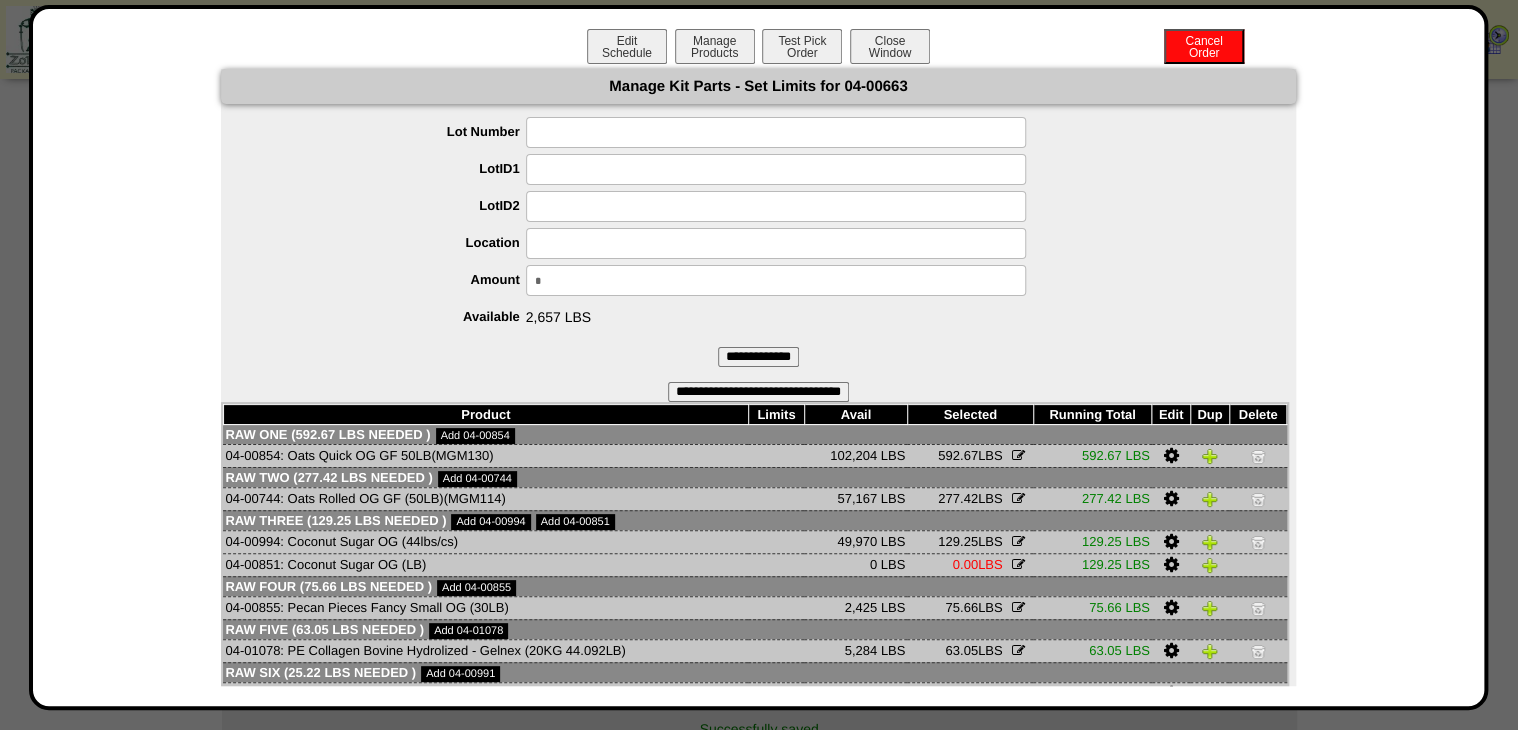 click on "Lot Number
LotID1
LotID2
Location
Amount
*
Available
2,657 LBS" at bounding box center [758, 225] 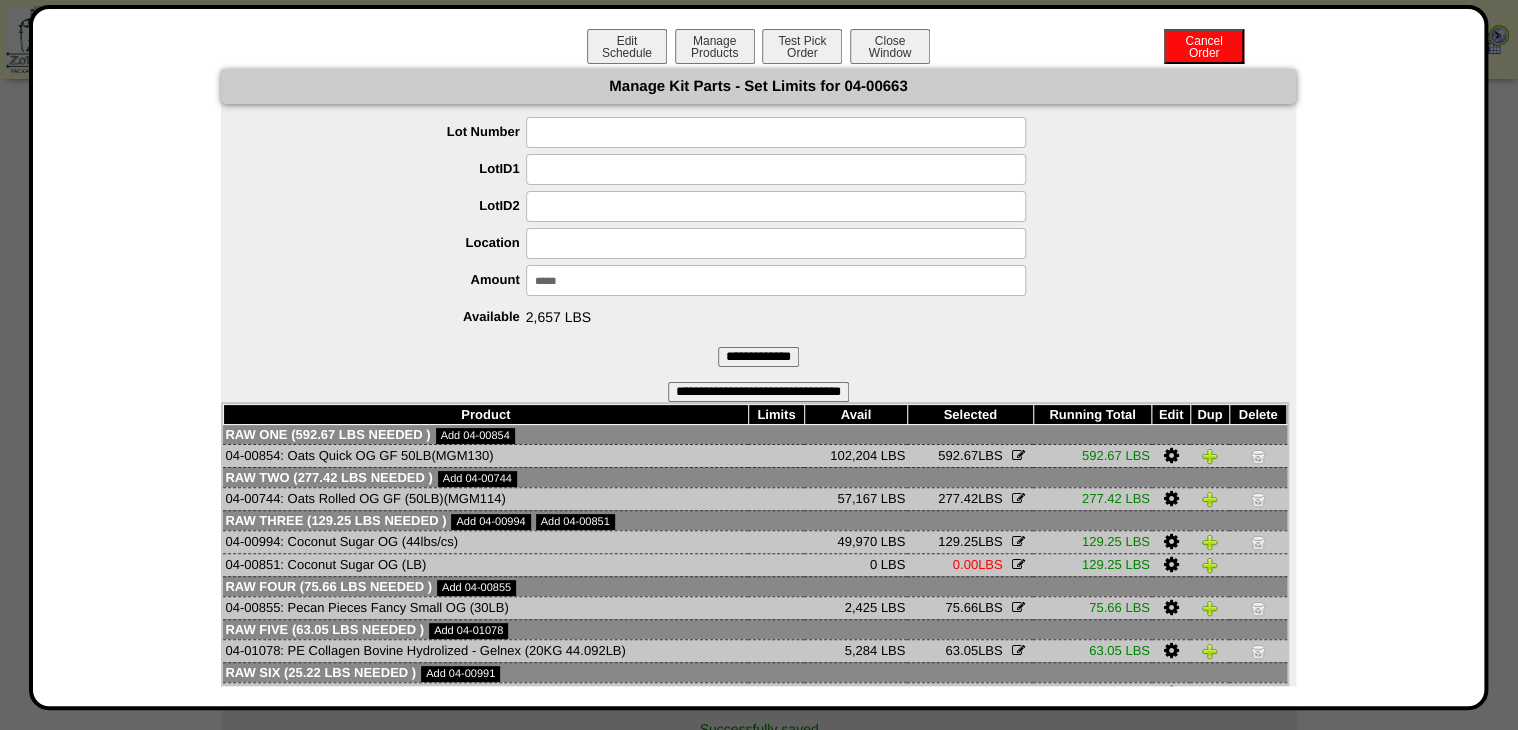type on "******" 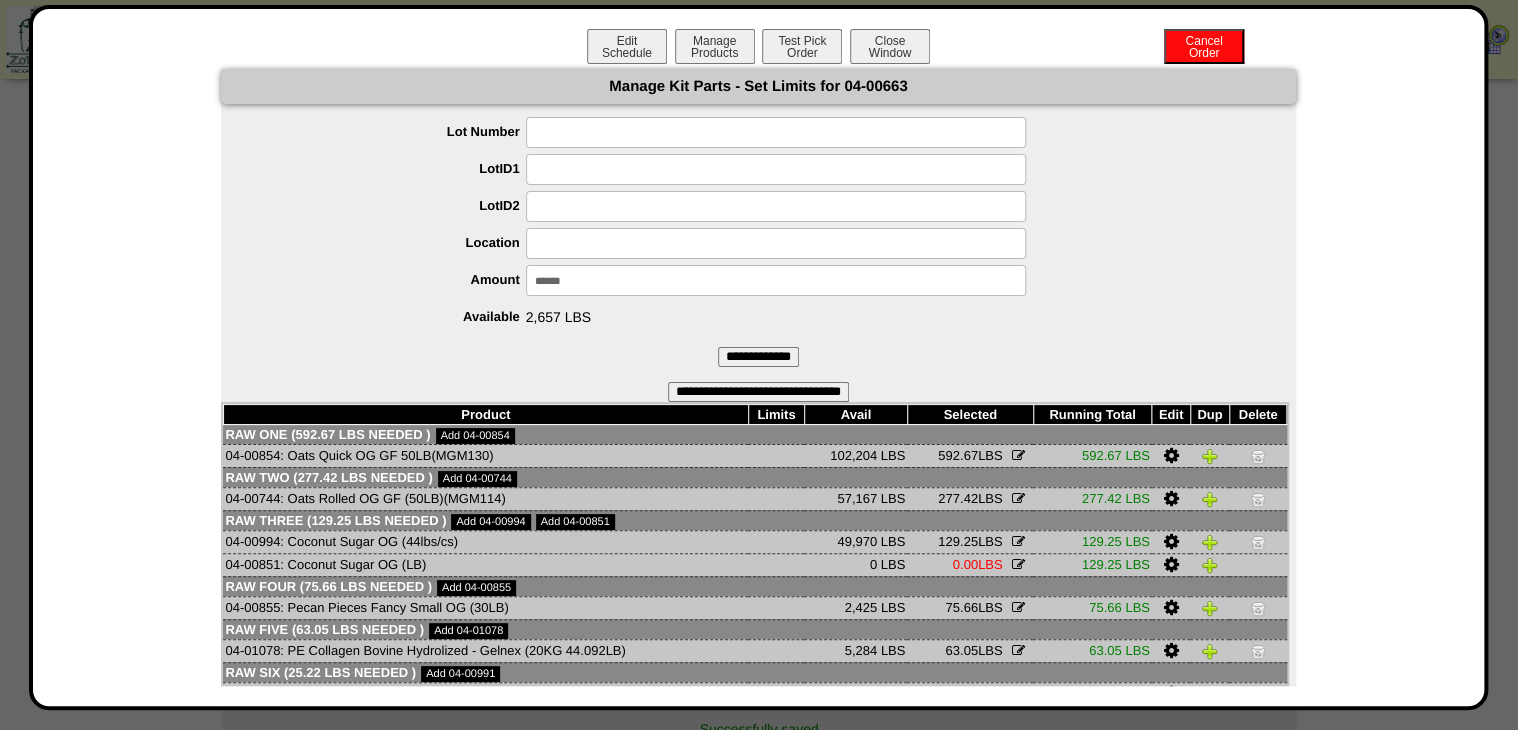 click on "**********" at bounding box center (758, 357) 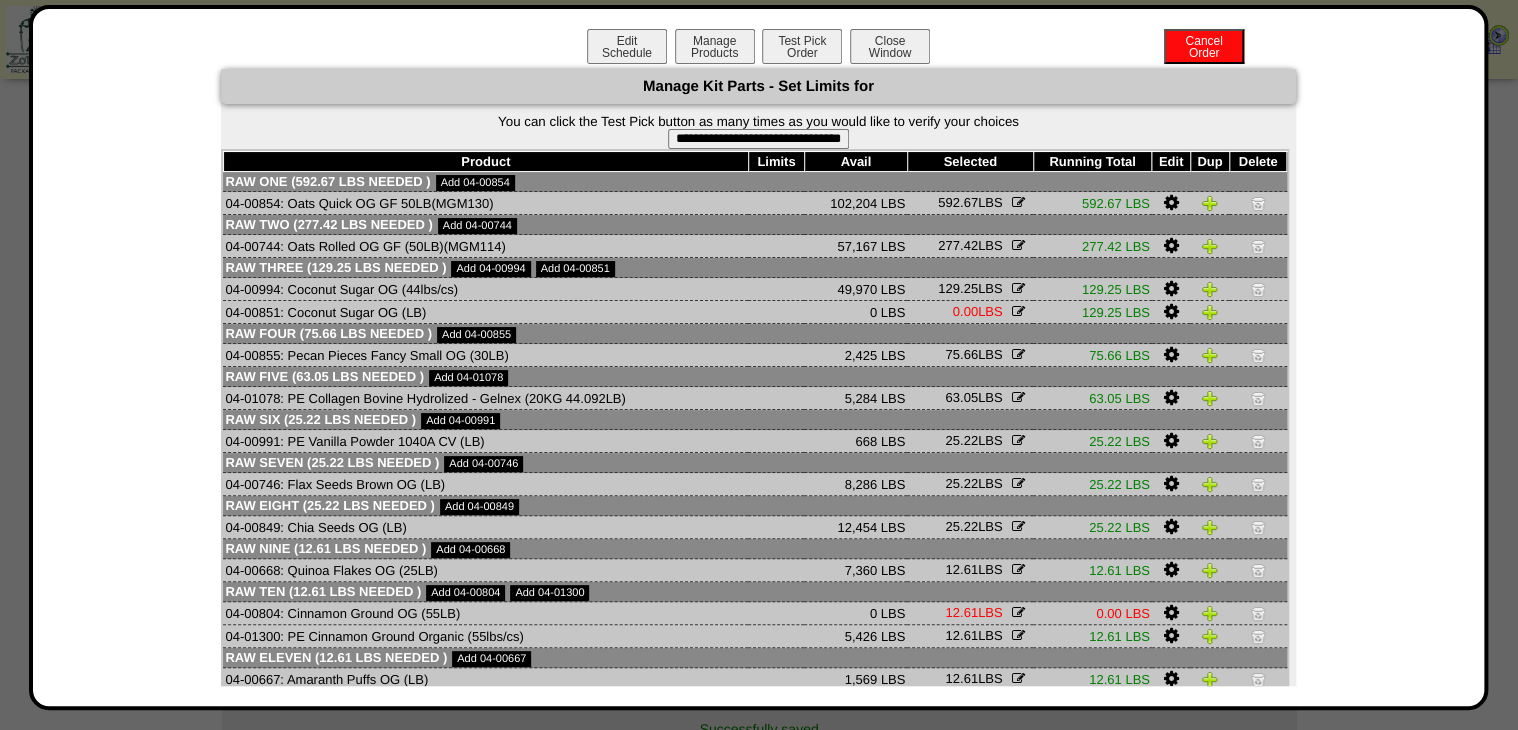 click on "**********" at bounding box center [758, 139] 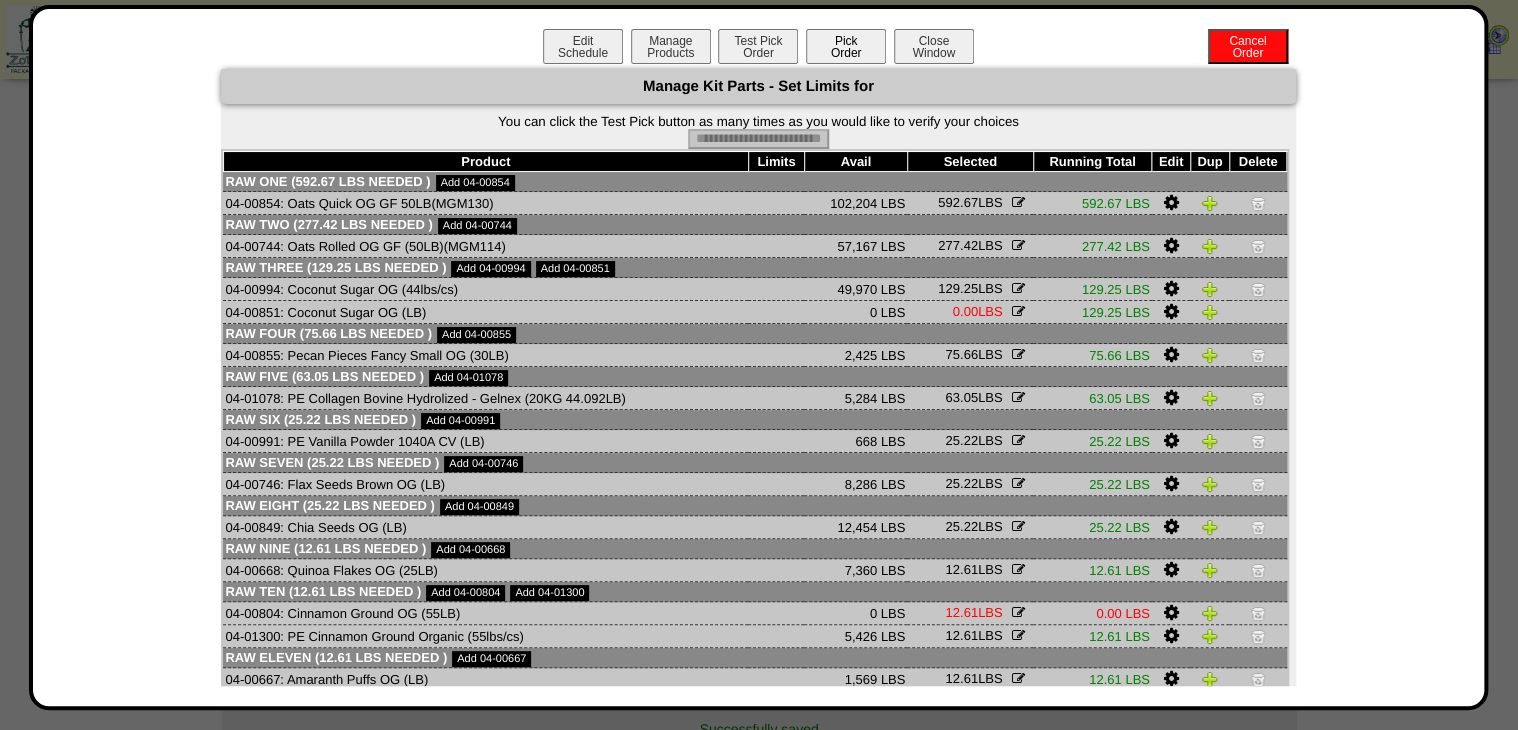 click on "Pick Order" at bounding box center (846, 46) 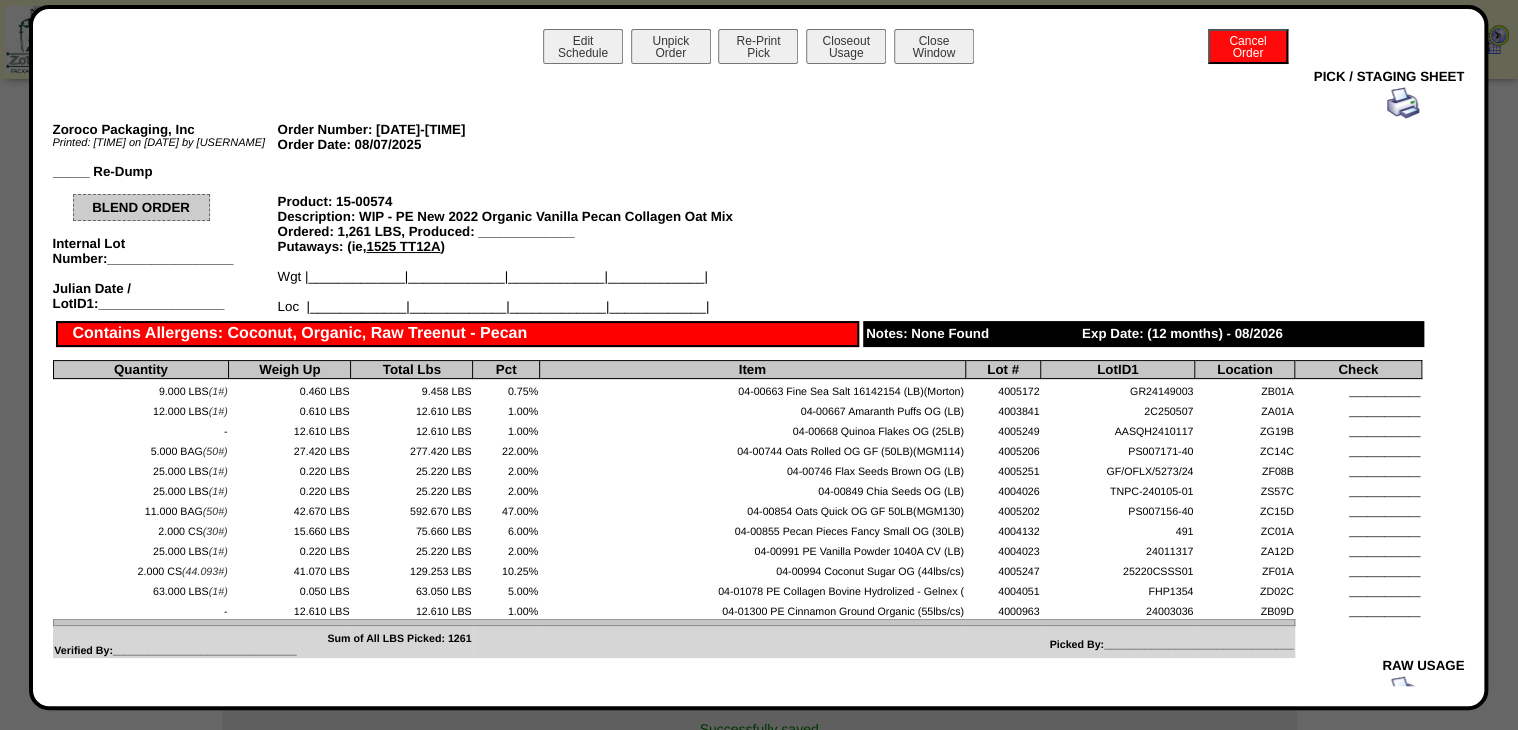 click at bounding box center [1403, 103] 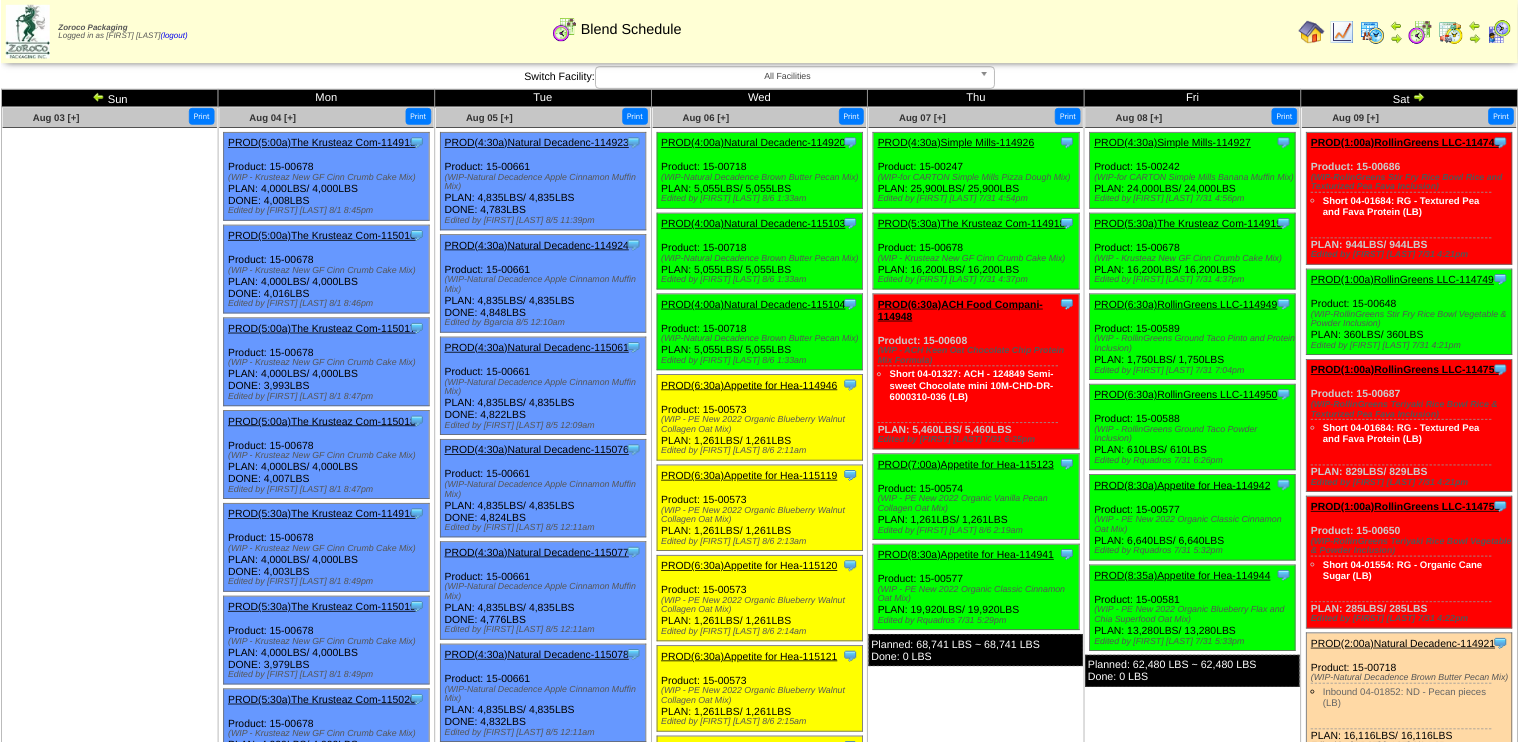 scroll, scrollTop: 0, scrollLeft: 0, axis: both 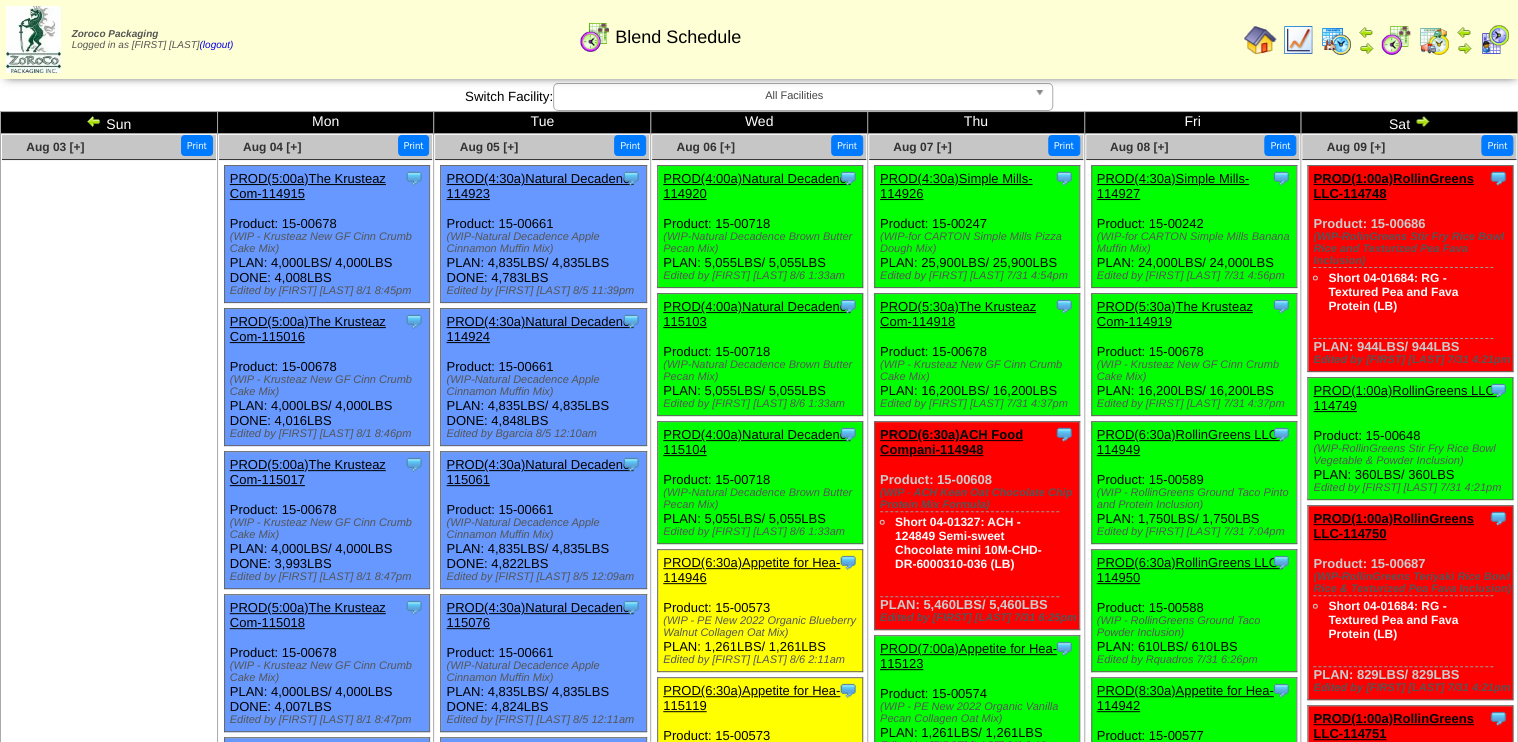 click at bounding box center [1298, 40] 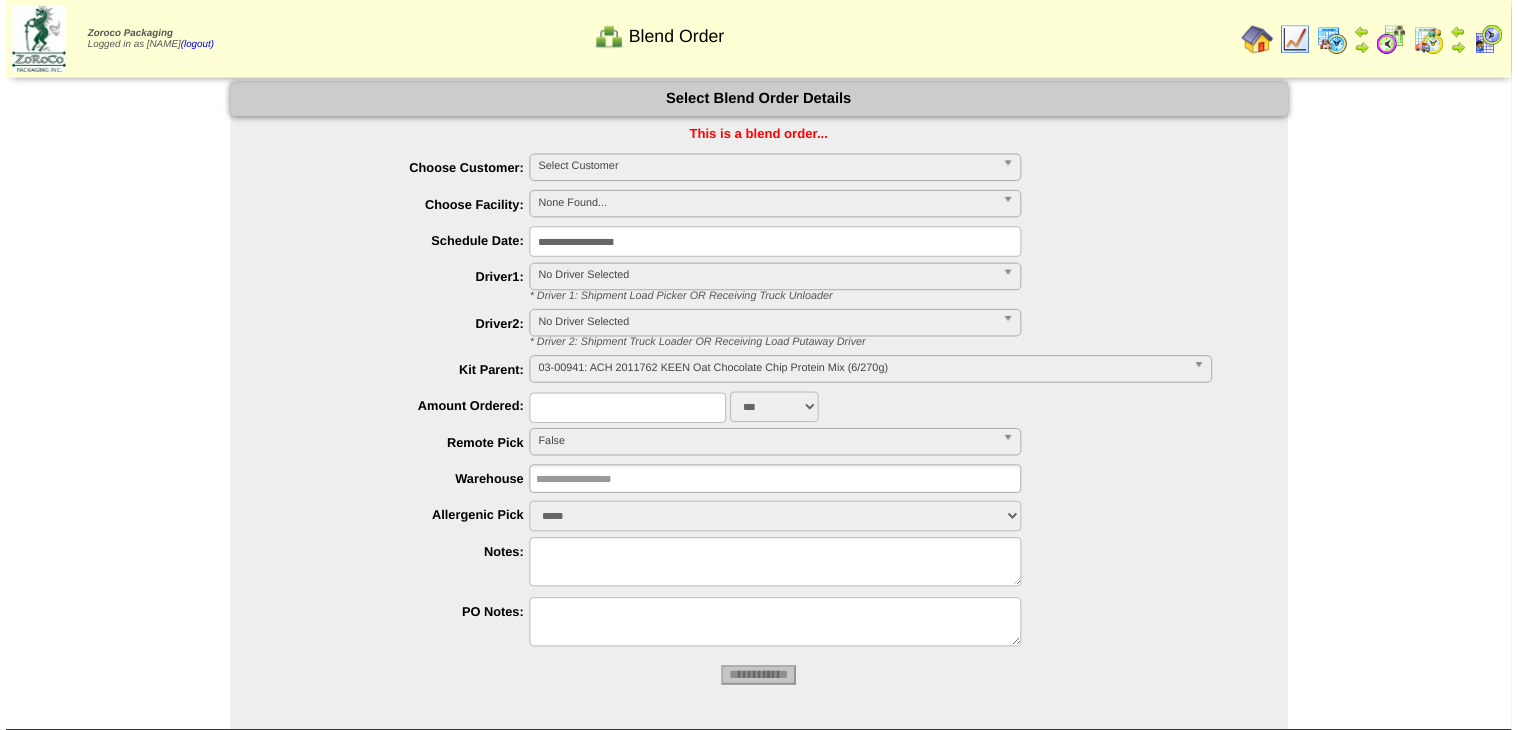 scroll, scrollTop: 0, scrollLeft: 0, axis: both 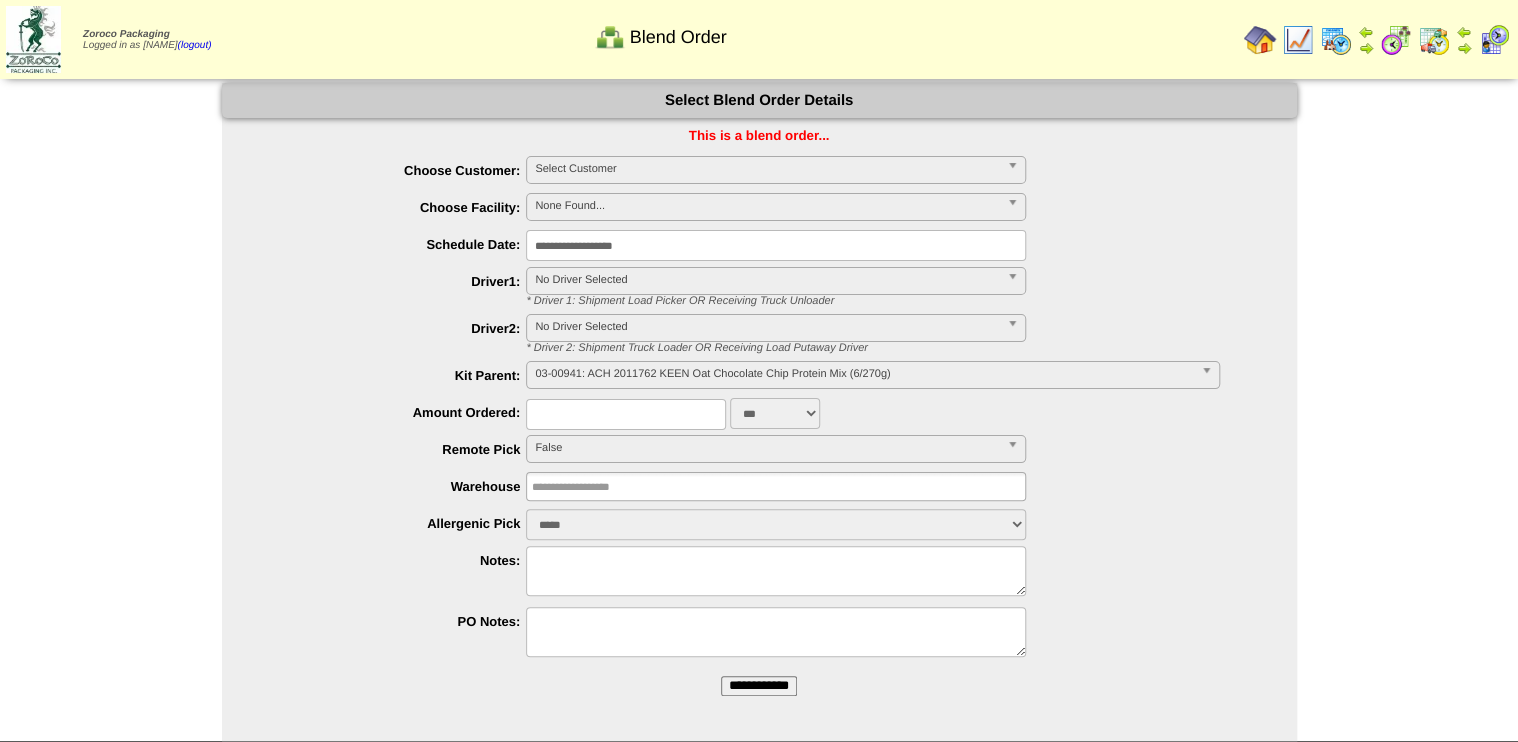 click on "**********" at bounding box center (759, 686) 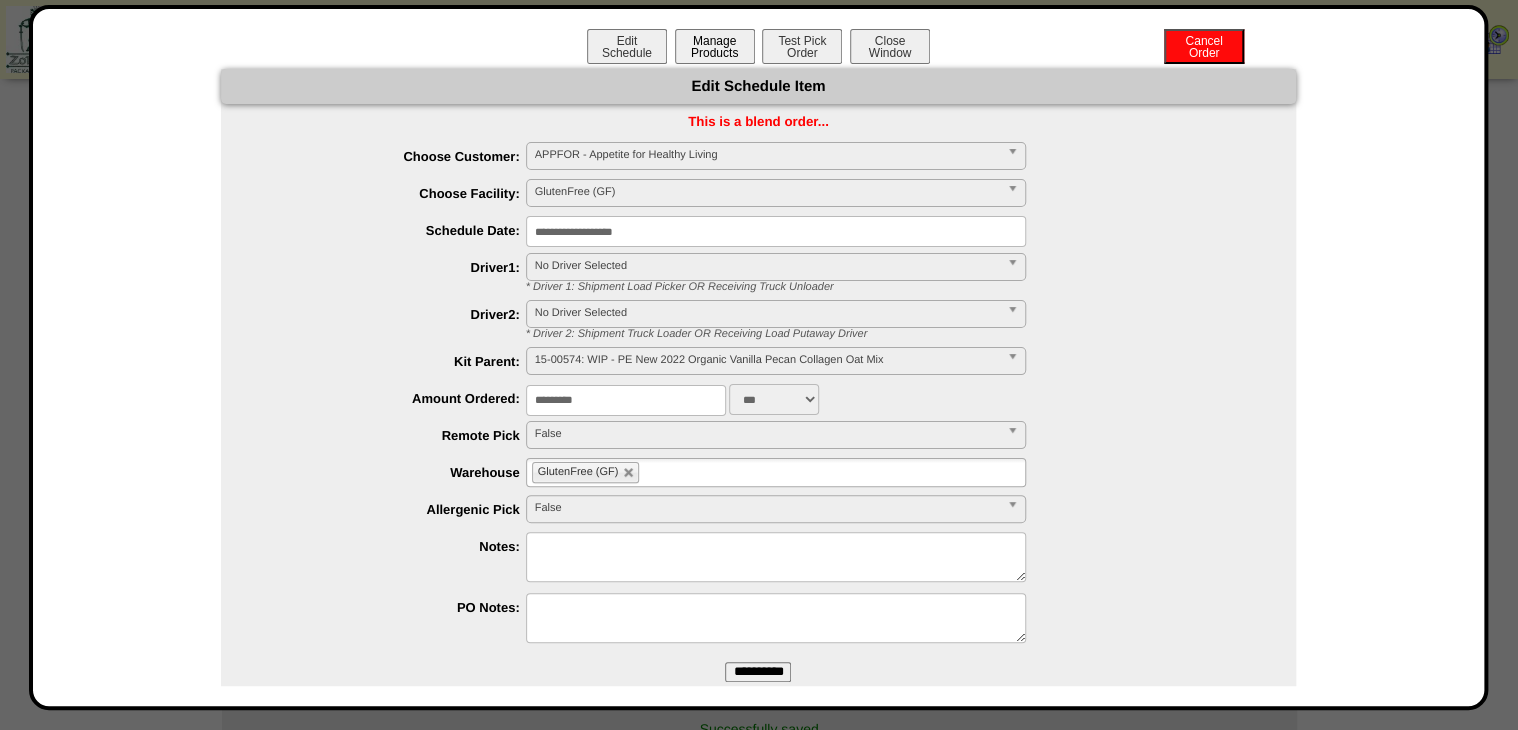 click on "Manage Products" at bounding box center (715, 46) 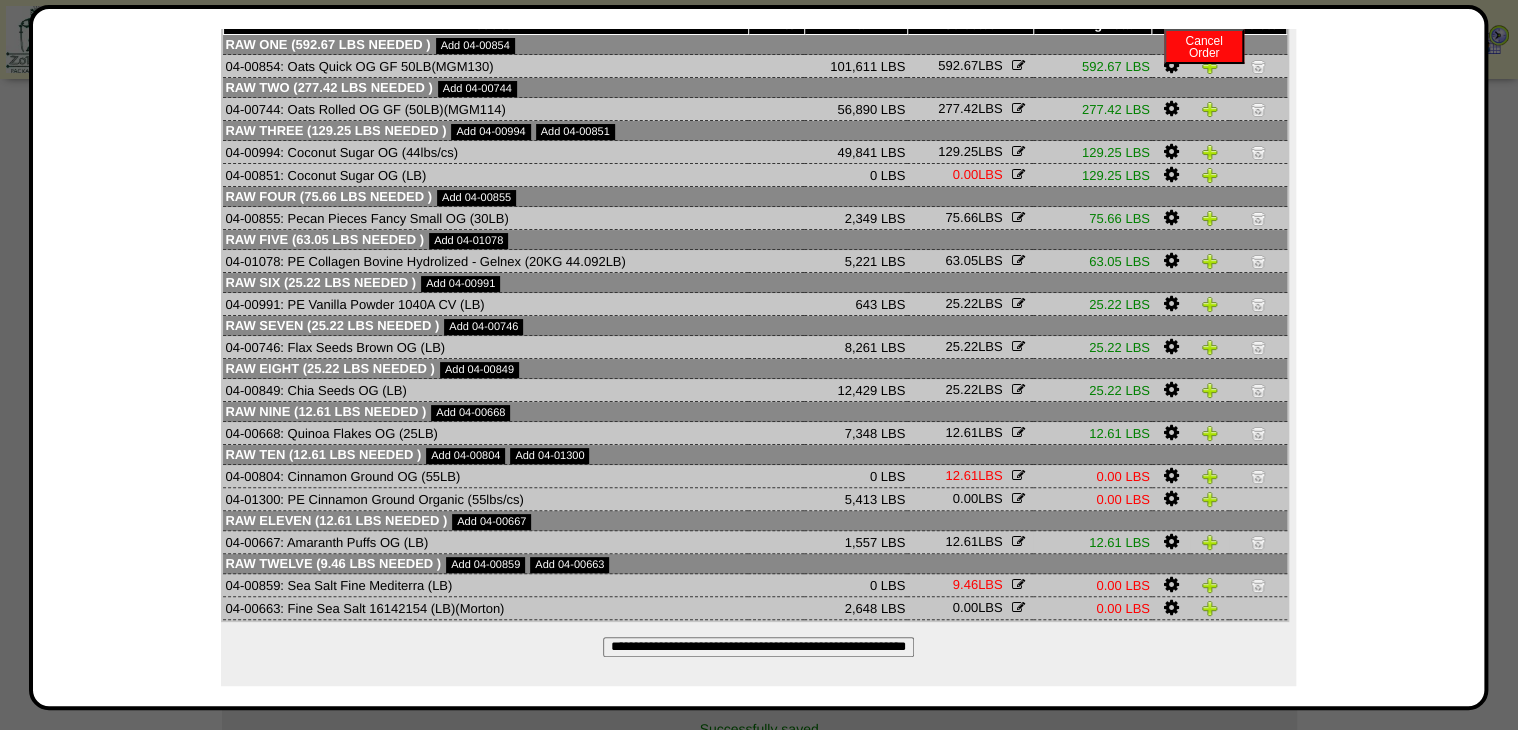 scroll, scrollTop: 138, scrollLeft: 0, axis: vertical 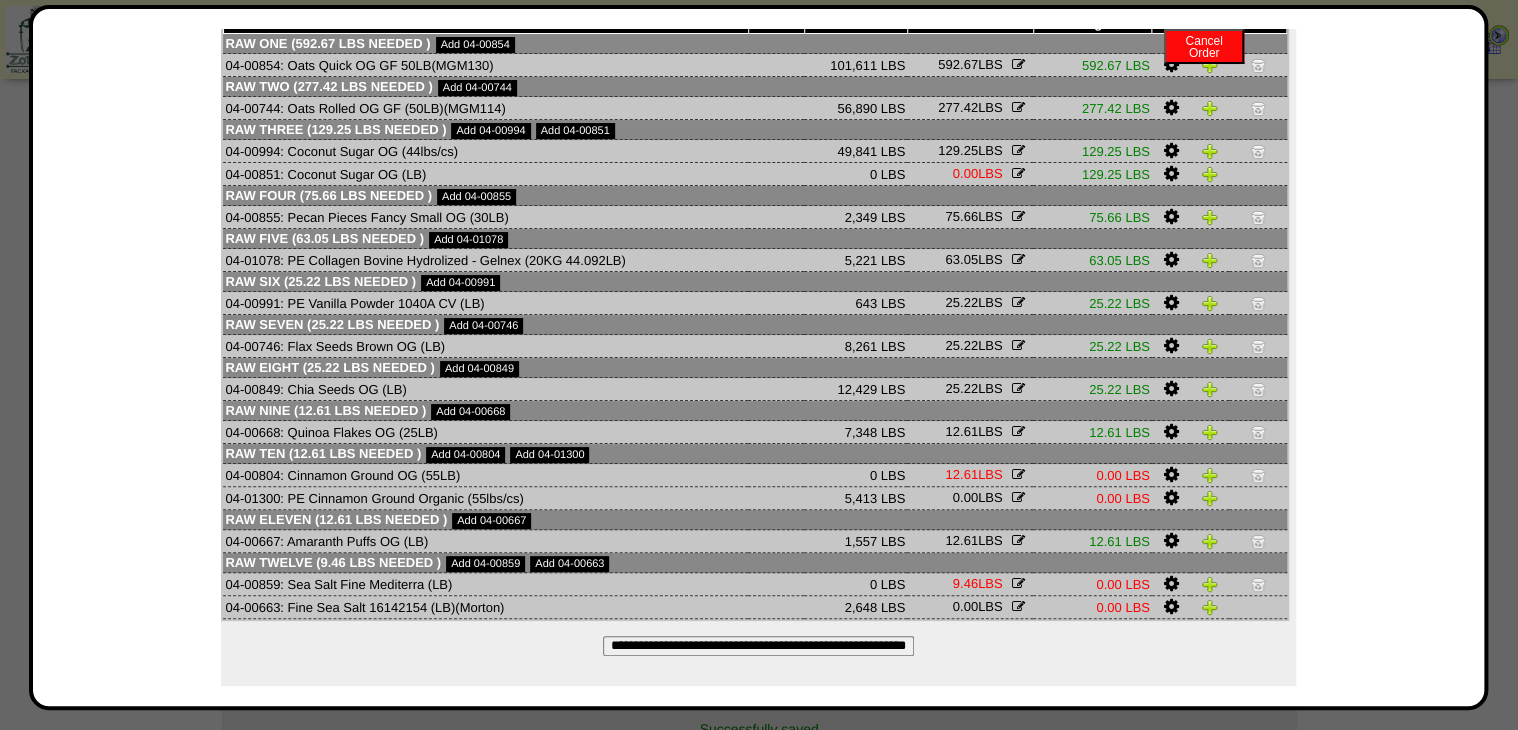 click at bounding box center (1170, 498) 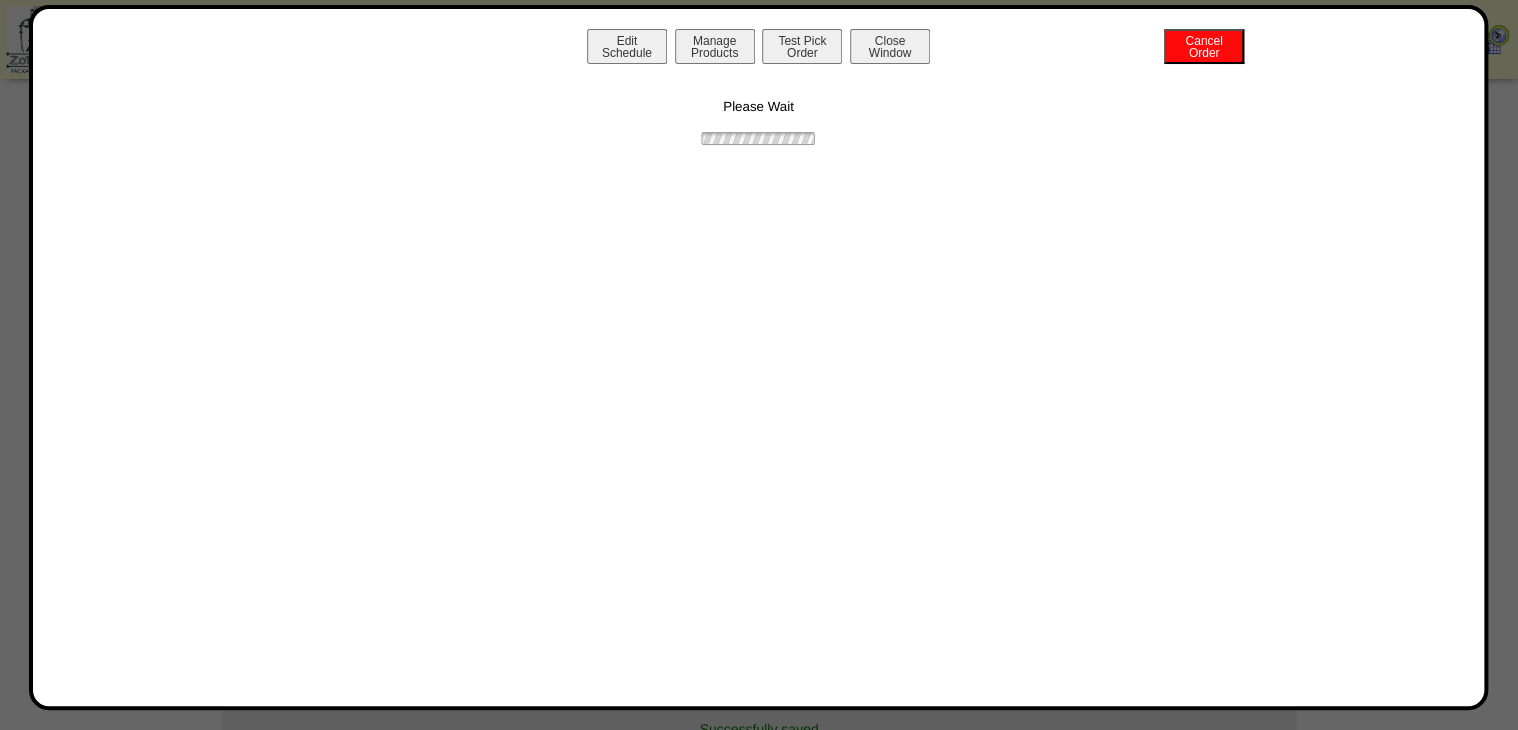 scroll, scrollTop: 0, scrollLeft: 0, axis: both 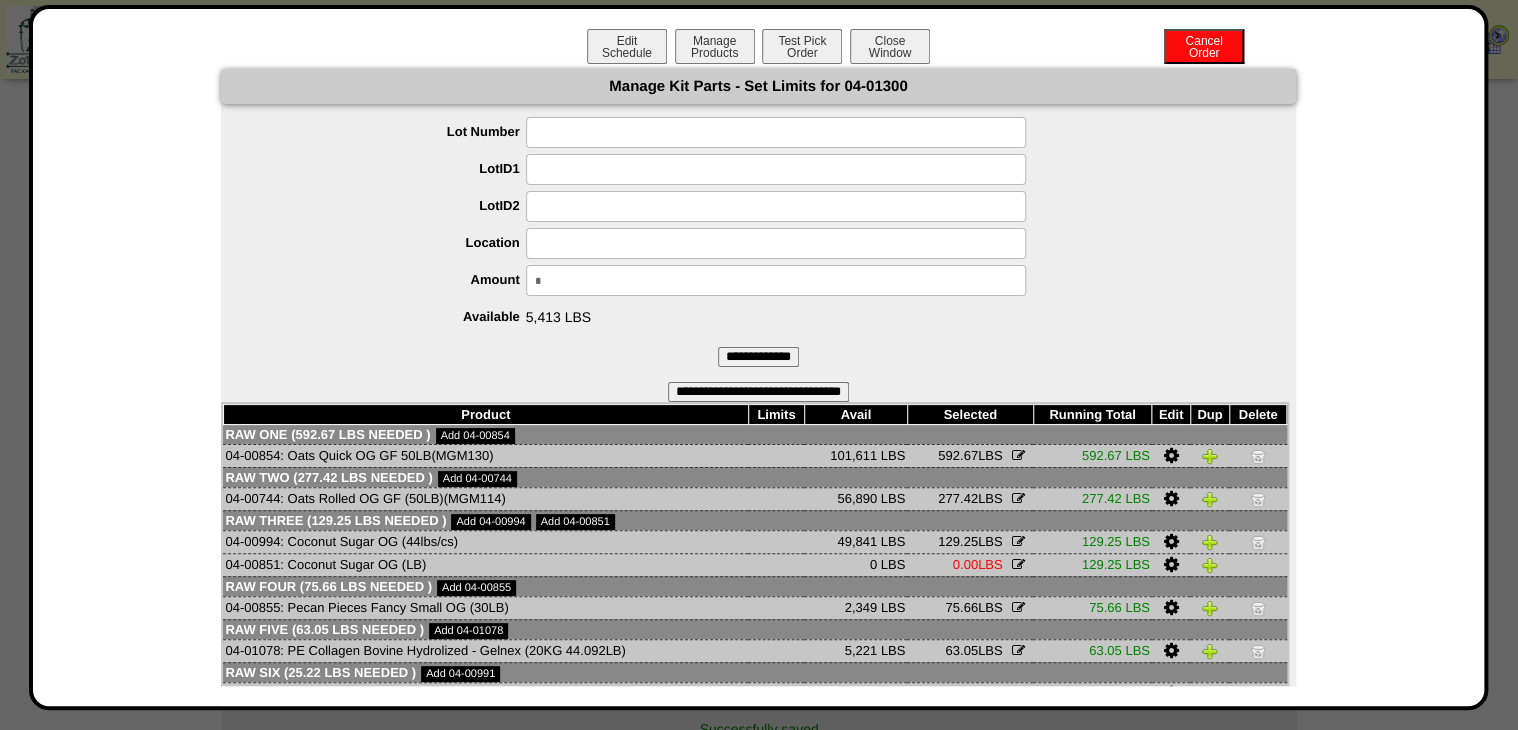 drag, startPoint x: 574, startPoint y: 281, endPoint x: 336, endPoint y: 317, distance: 240.70729 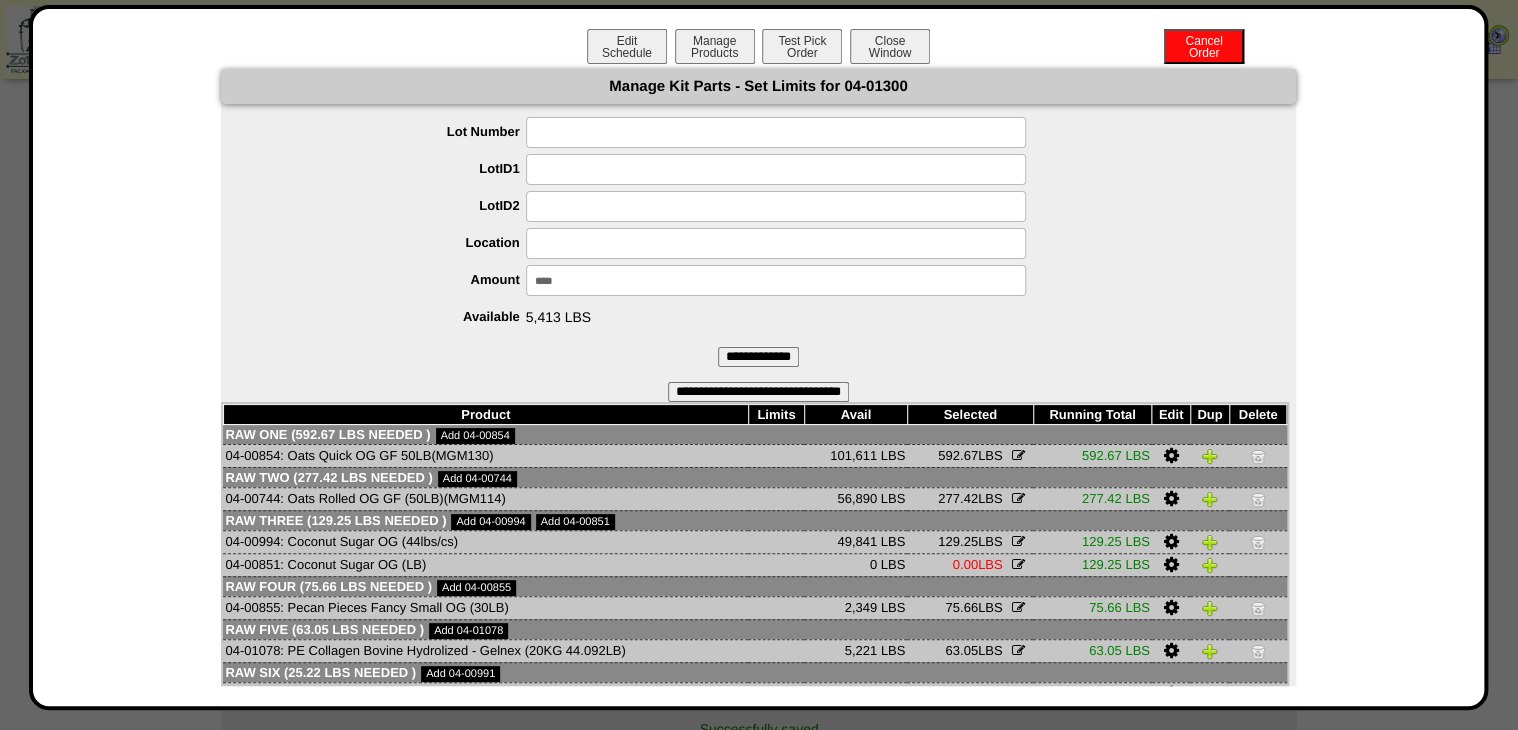 type on "*****" 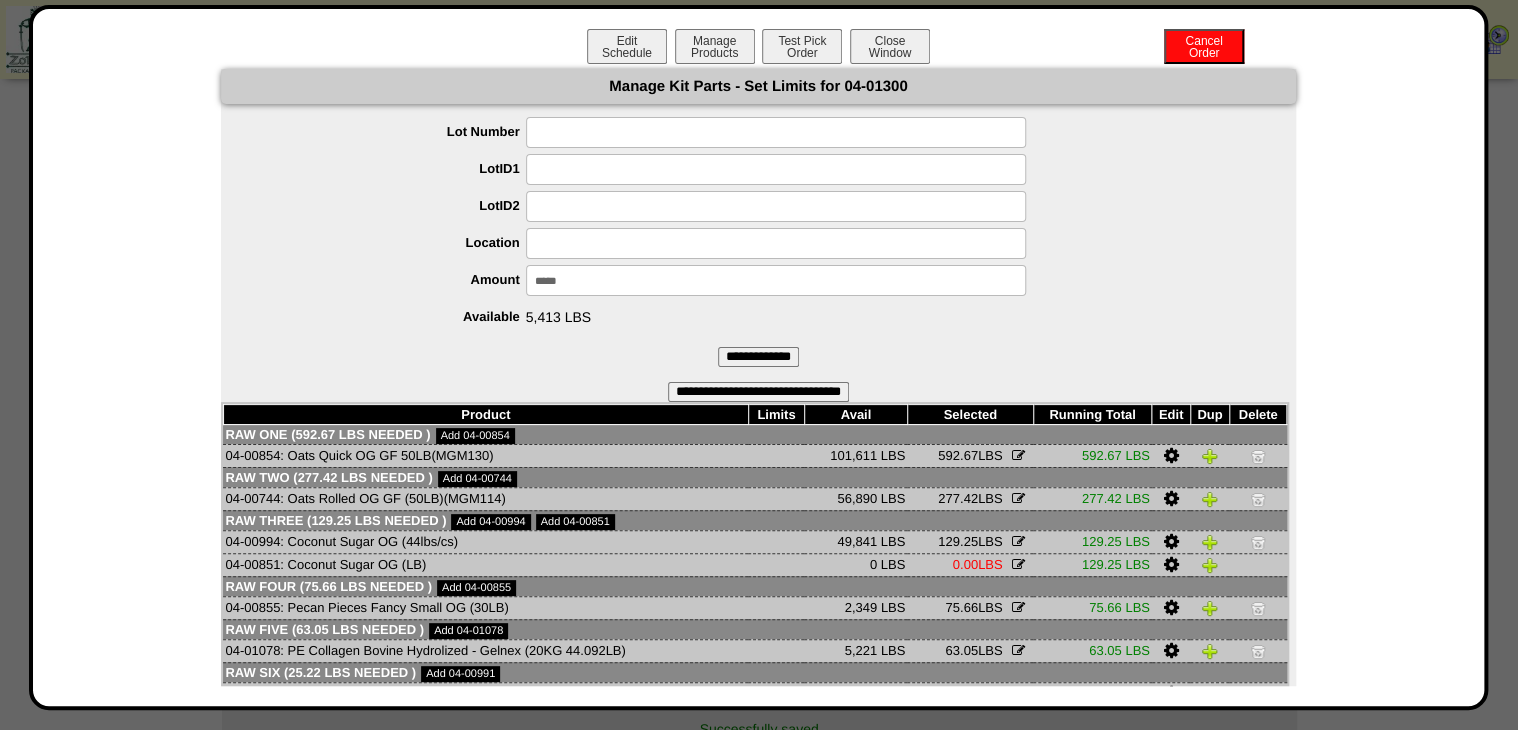 click on "**********" at bounding box center (758, 357) 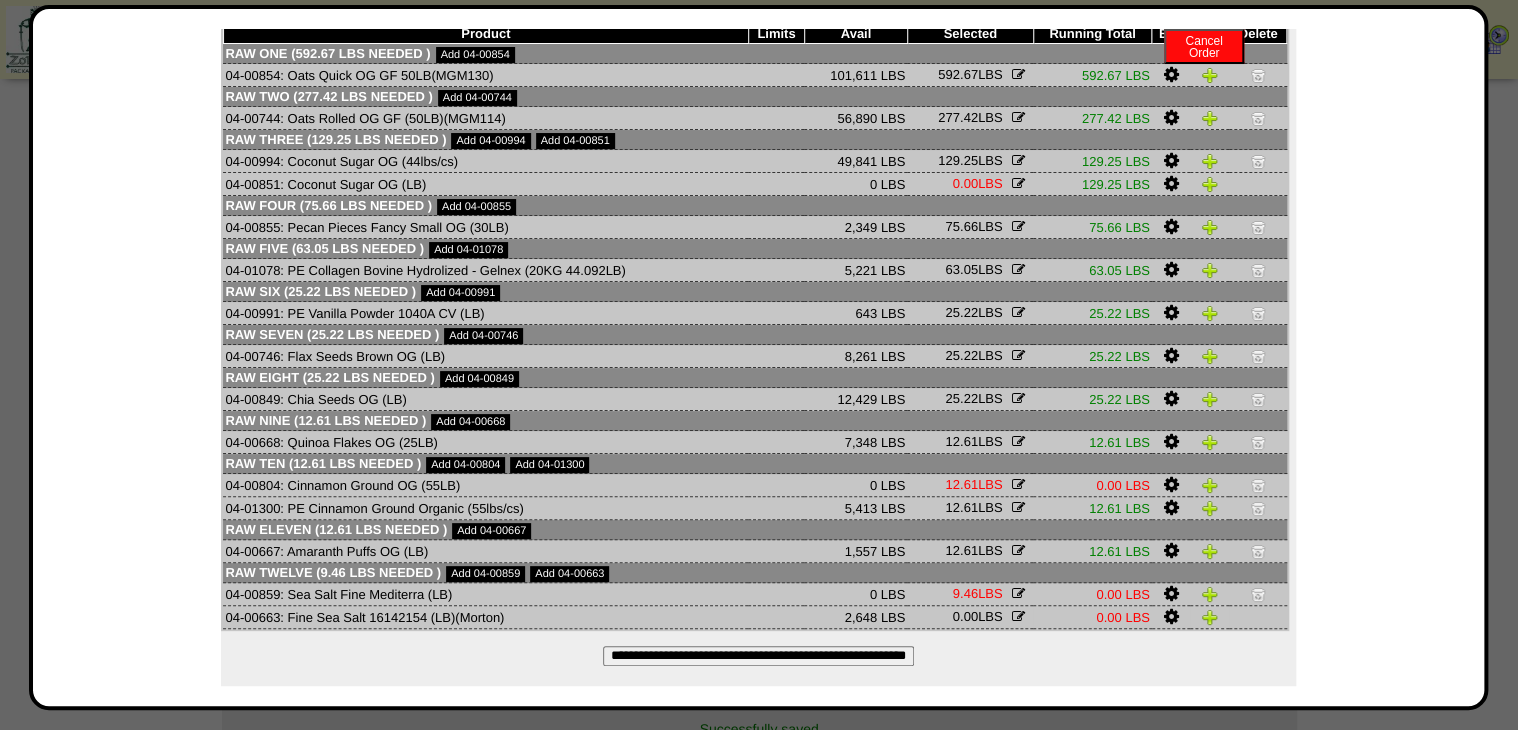 scroll, scrollTop: 138, scrollLeft: 0, axis: vertical 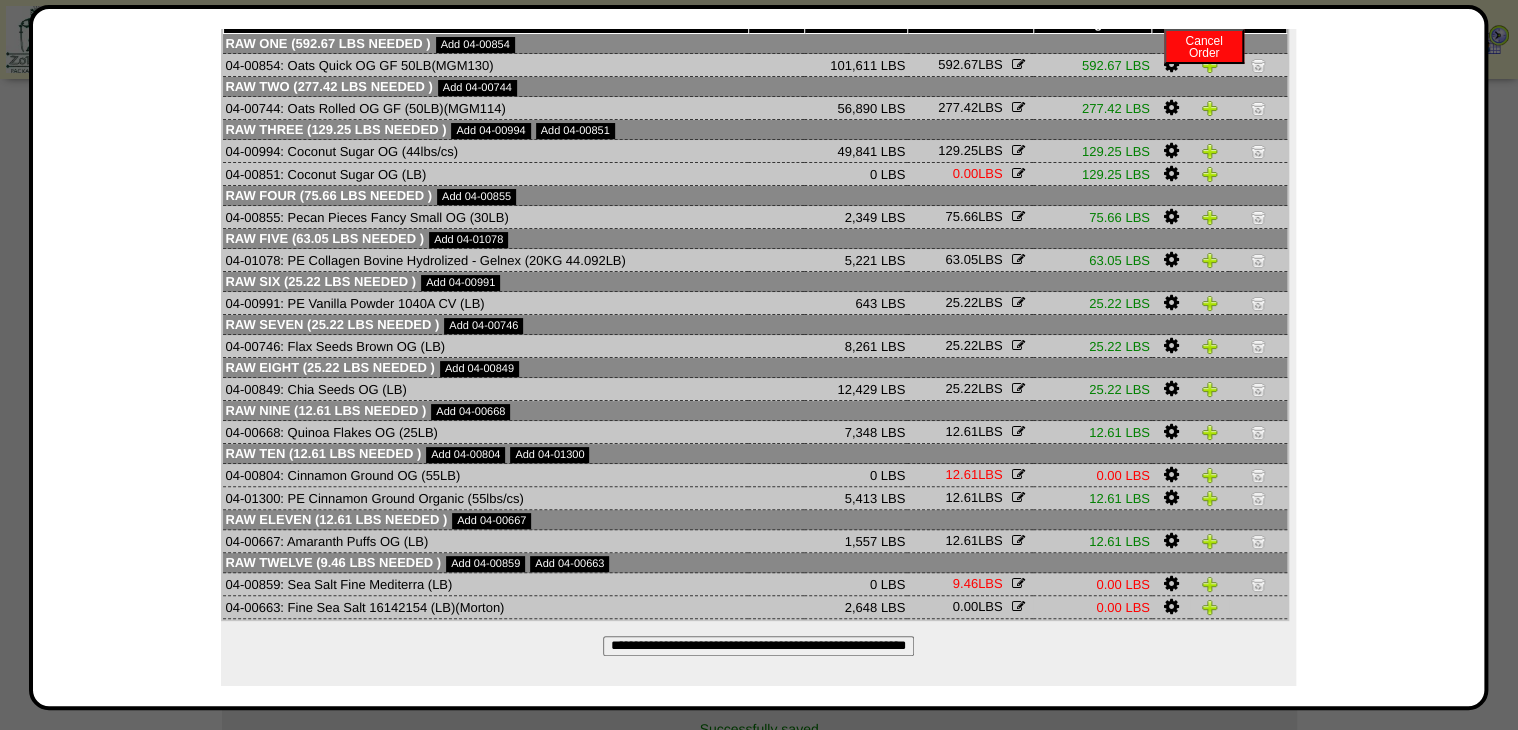 click at bounding box center [1170, 607] 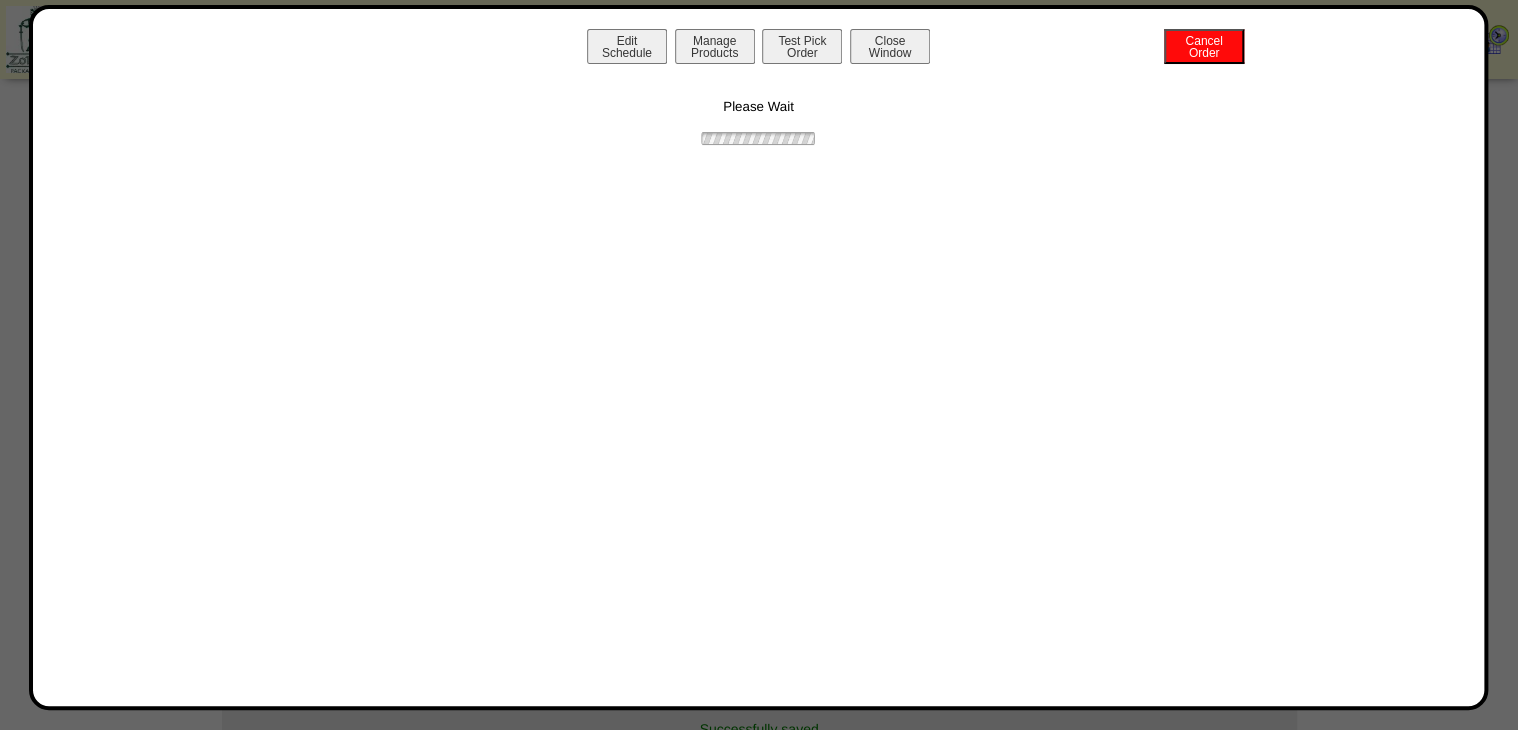 scroll, scrollTop: 0, scrollLeft: 0, axis: both 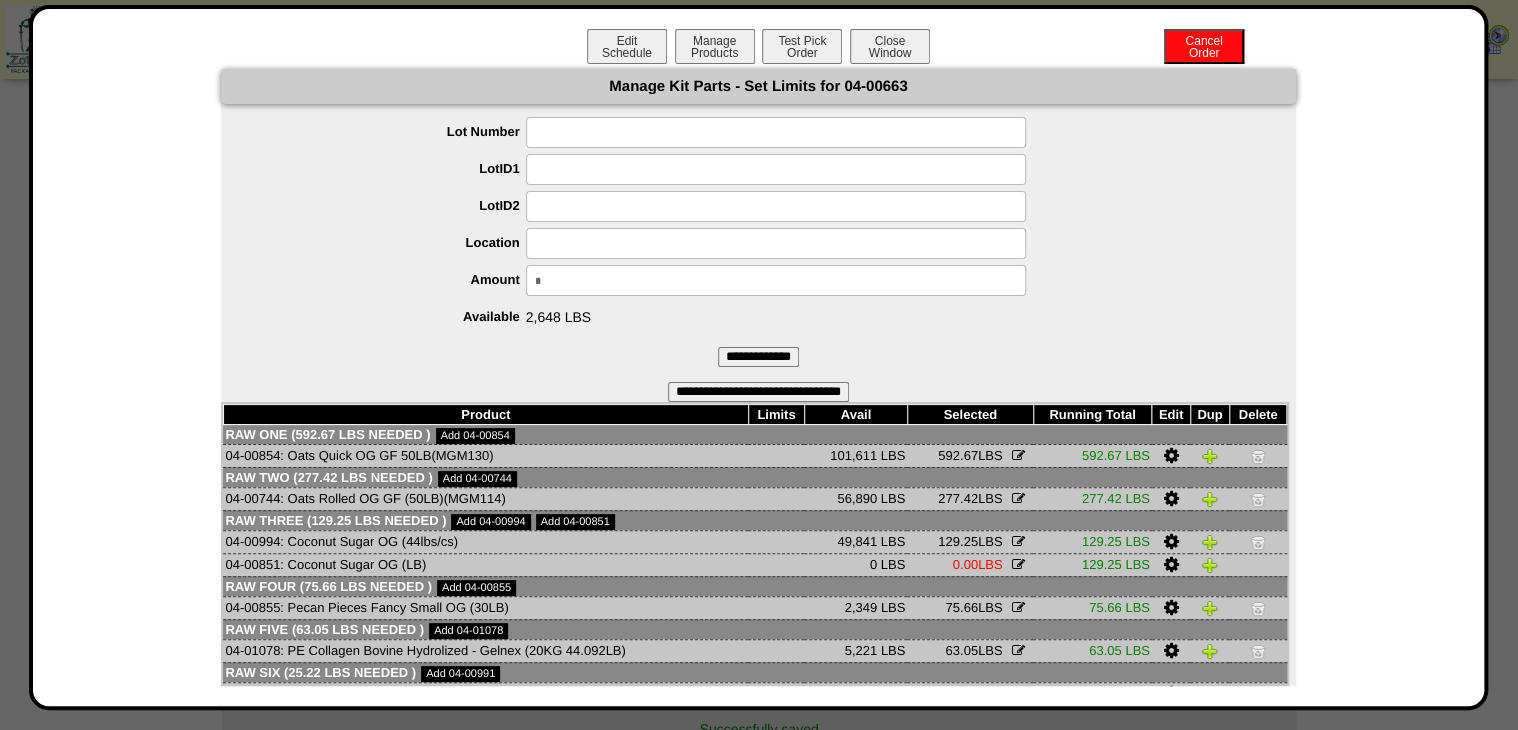 drag, startPoint x: 575, startPoint y: 288, endPoint x: 400, endPoint y: 338, distance: 182.00275 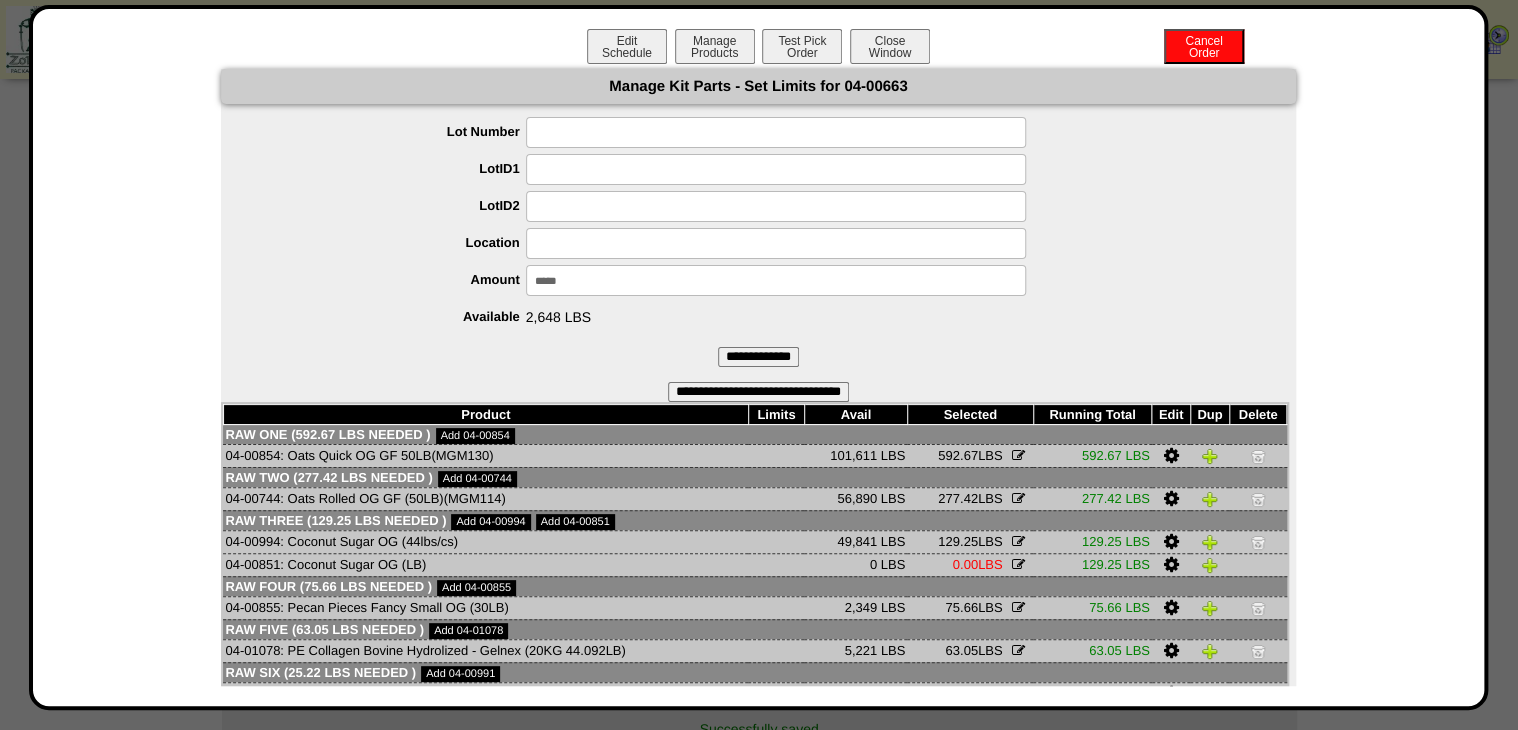 type on "******" 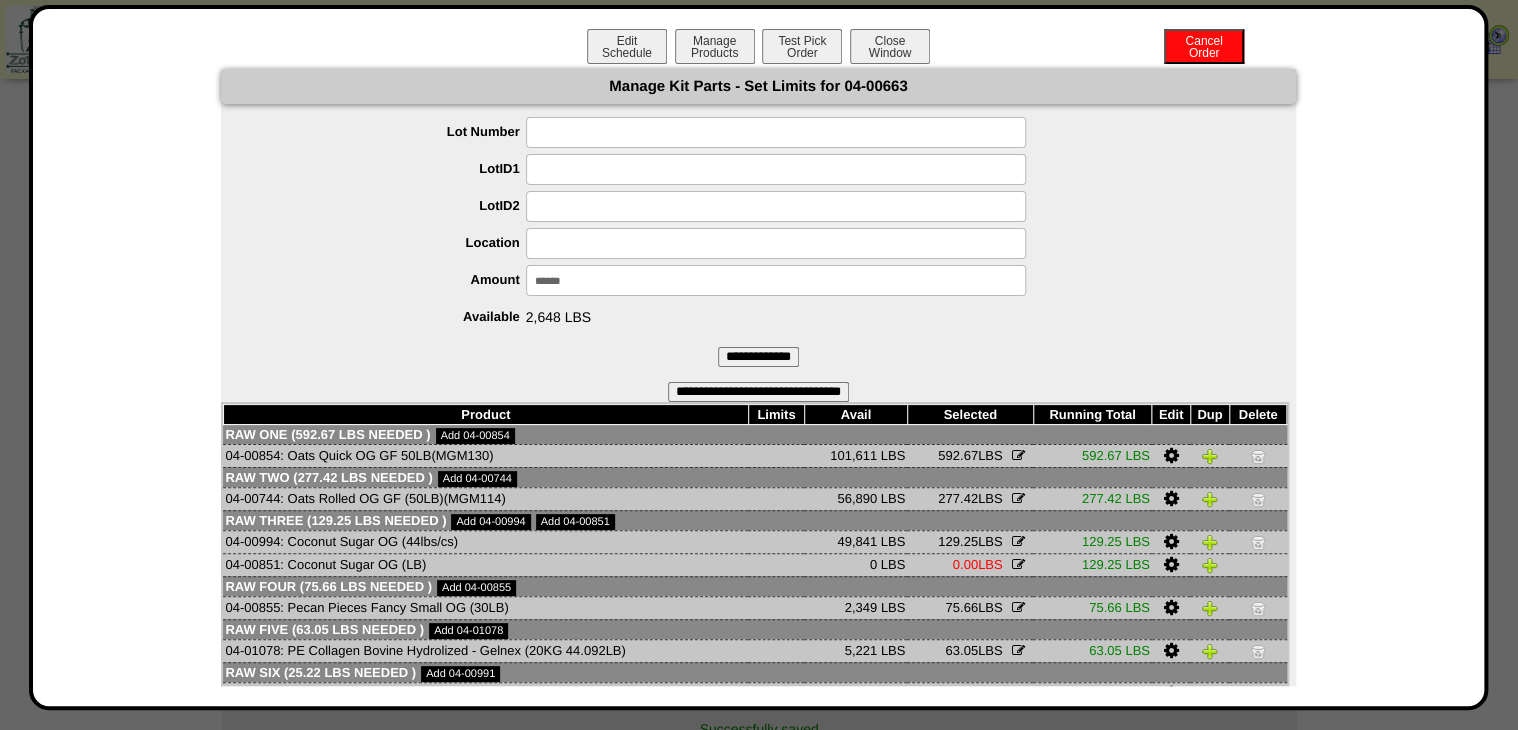click on "**********" at bounding box center (758, 357) 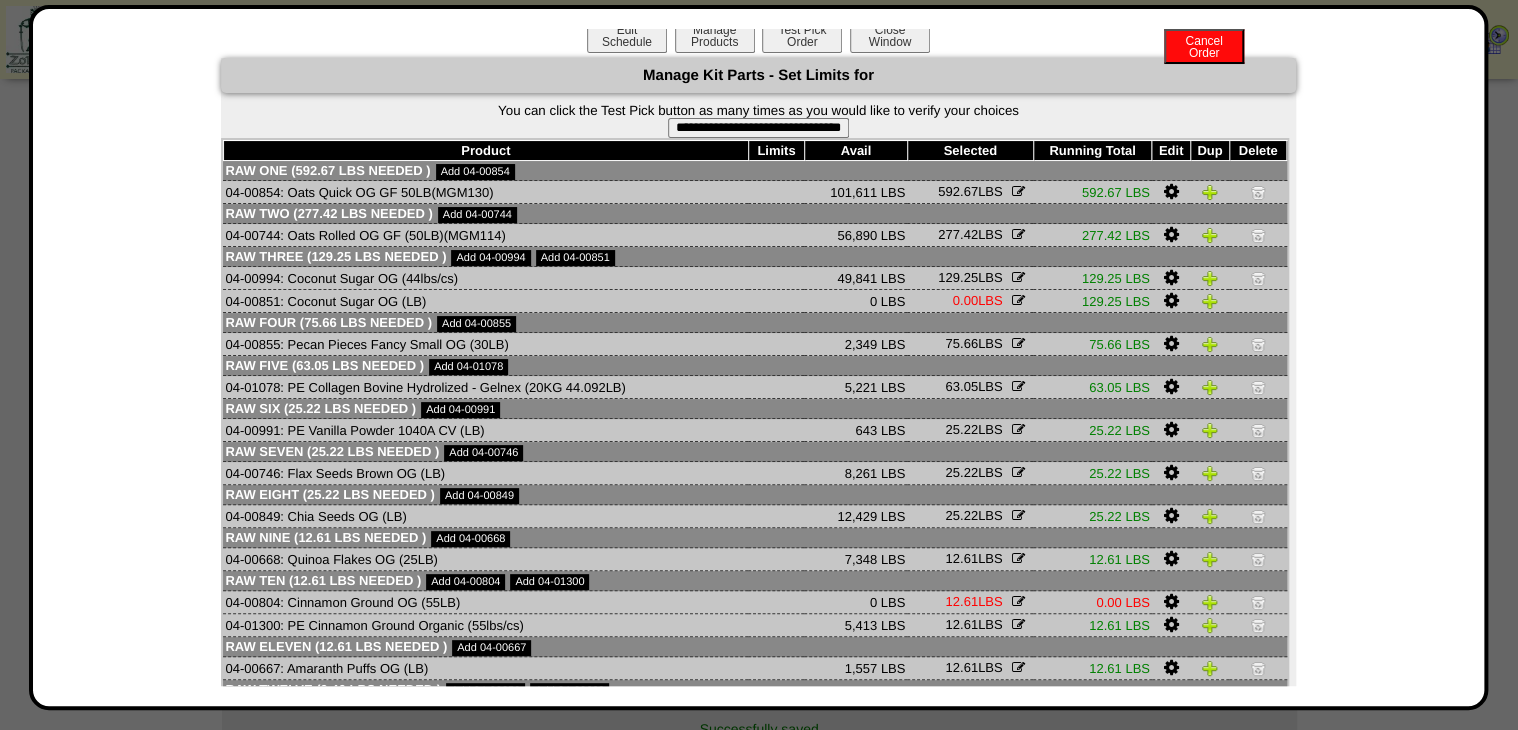 scroll, scrollTop: 0, scrollLeft: 0, axis: both 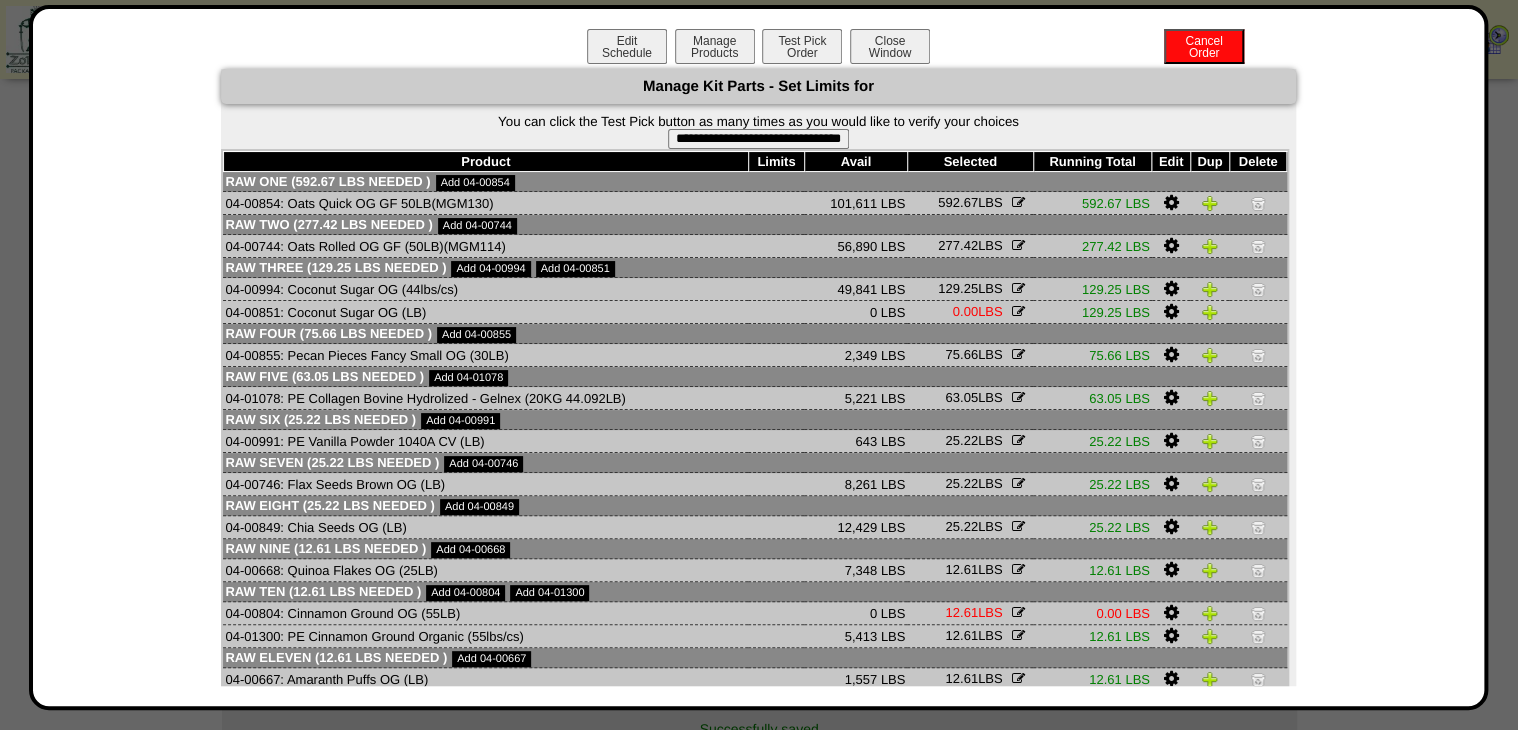click on "**********" at bounding box center [758, 139] 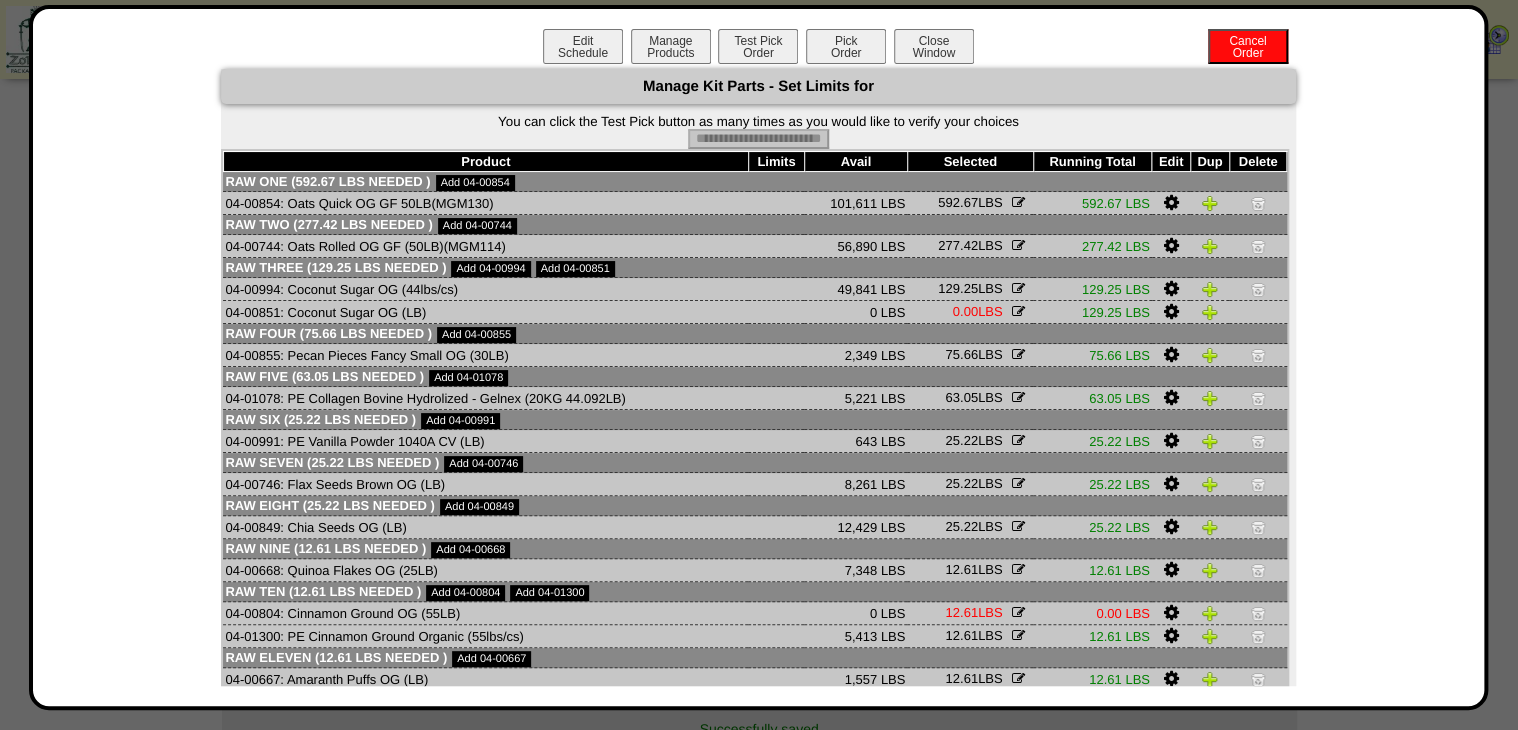 click on "Pick Order" at bounding box center (846, 46) 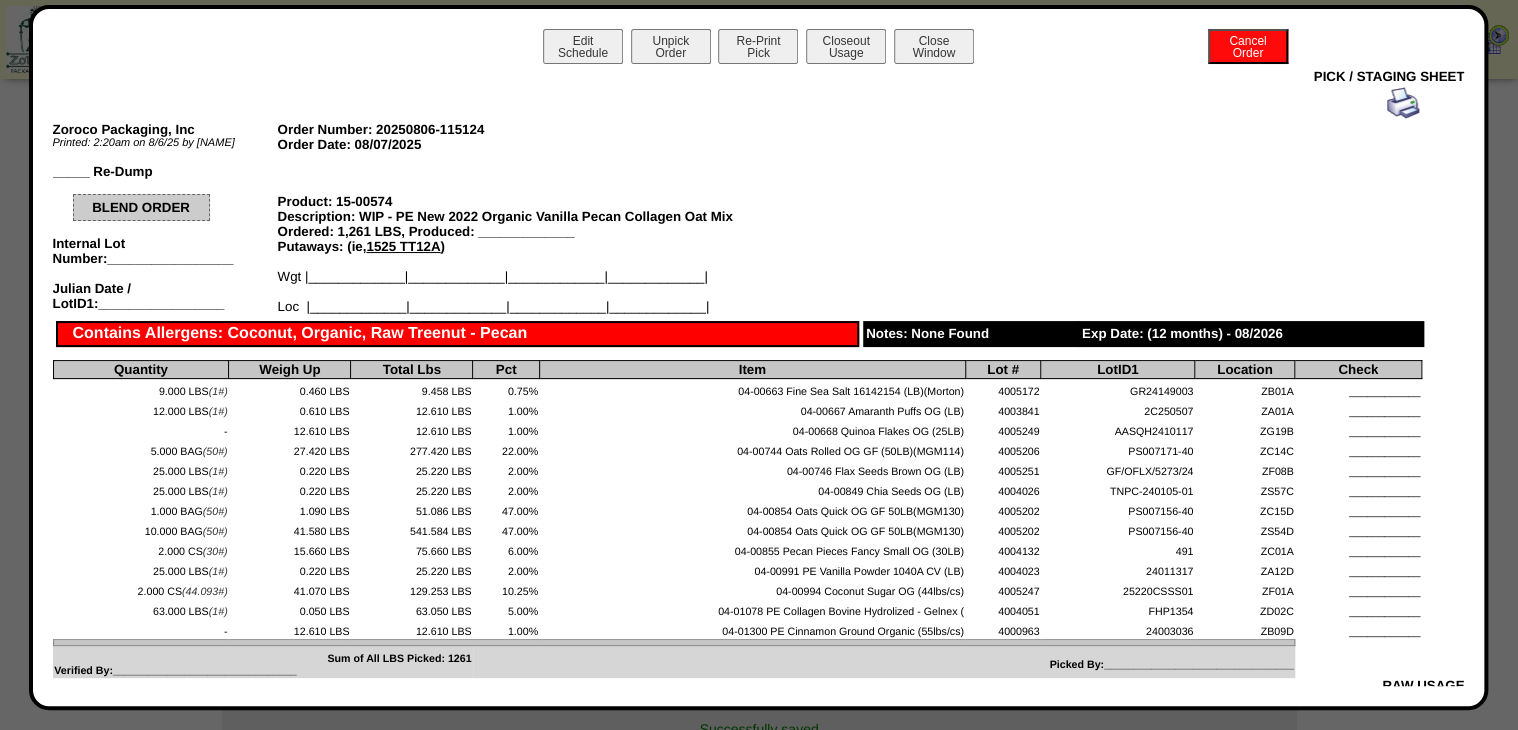 click at bounding box center [1403, 103] 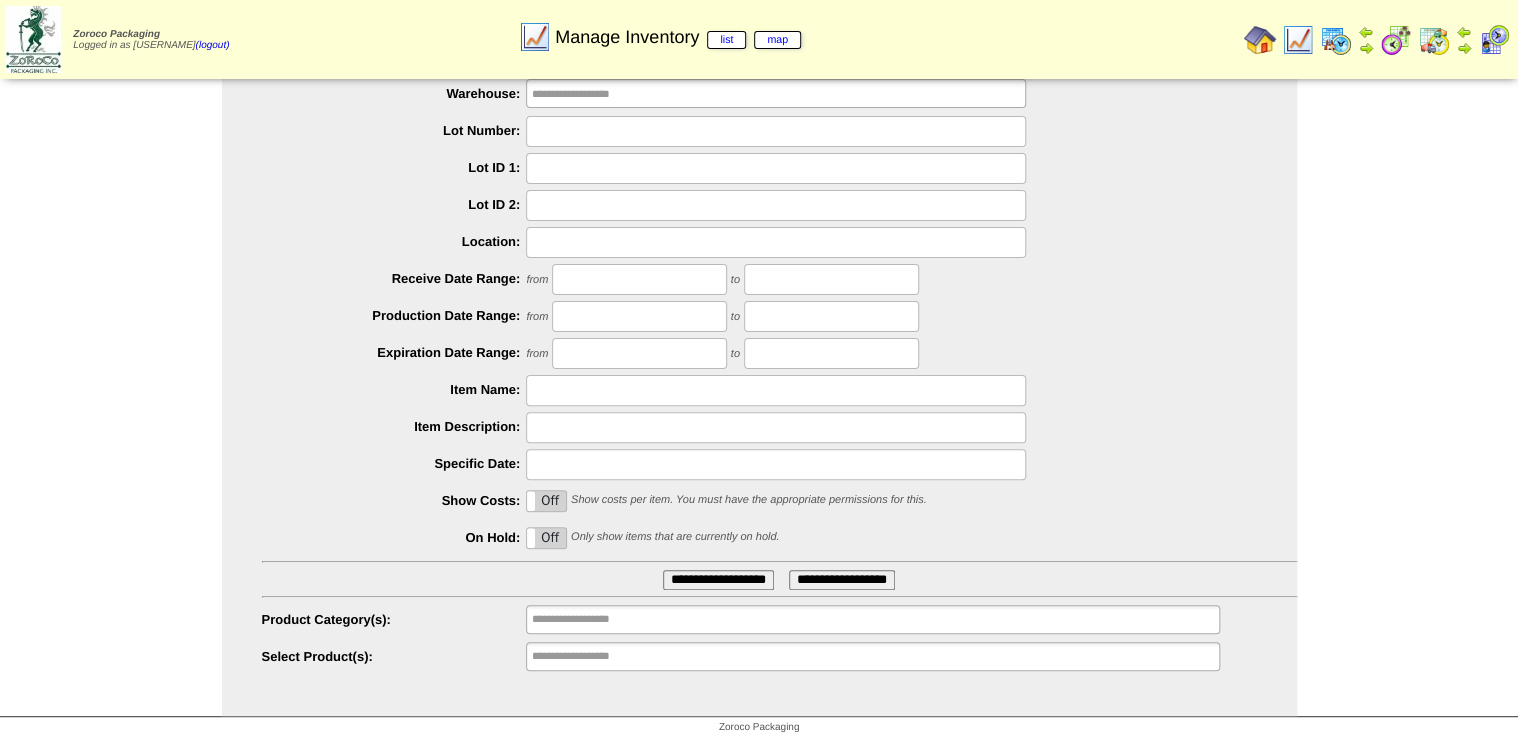 scroll, scrollTop: 91, scrollLeft: 0, axis: vertical 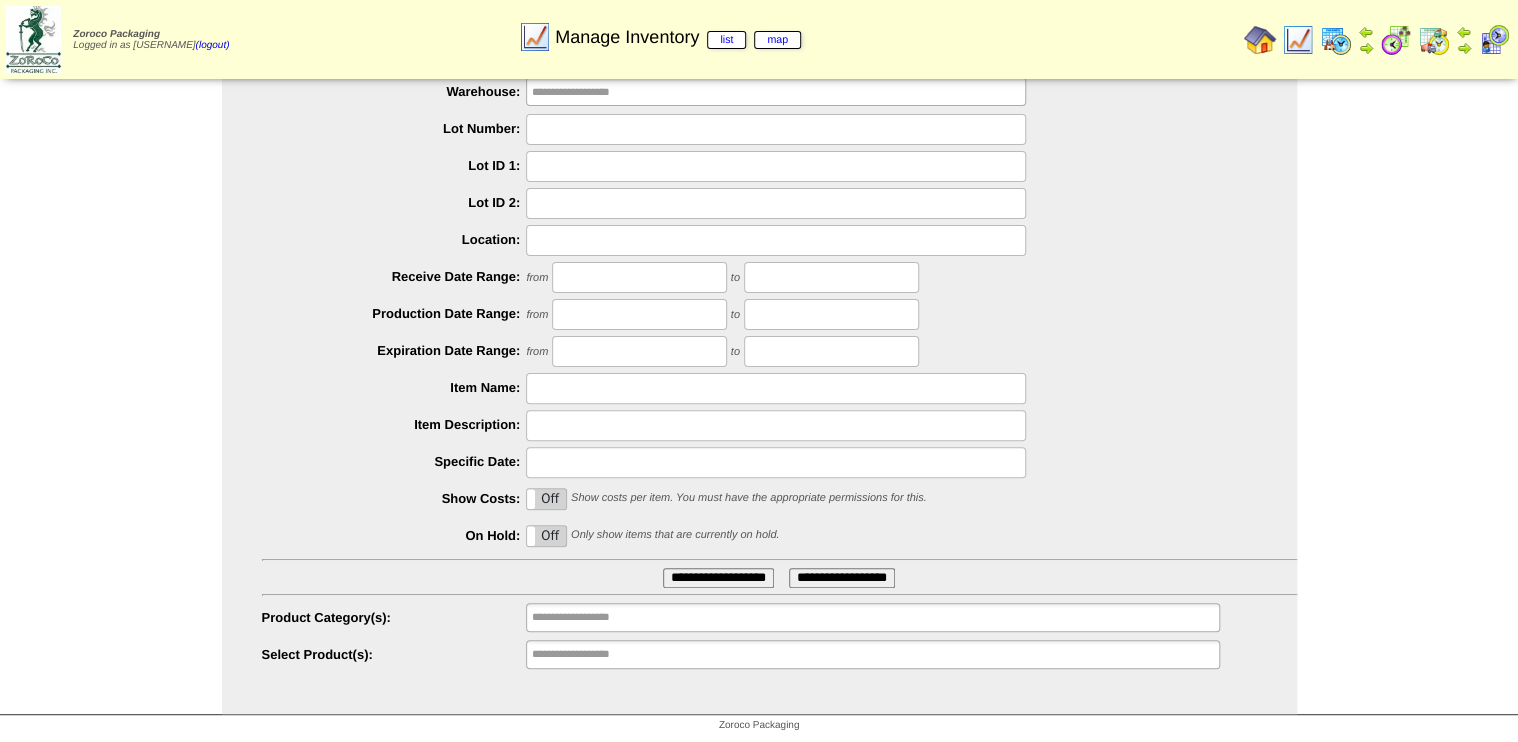 click on "**********" at bounding box center [872, 654] 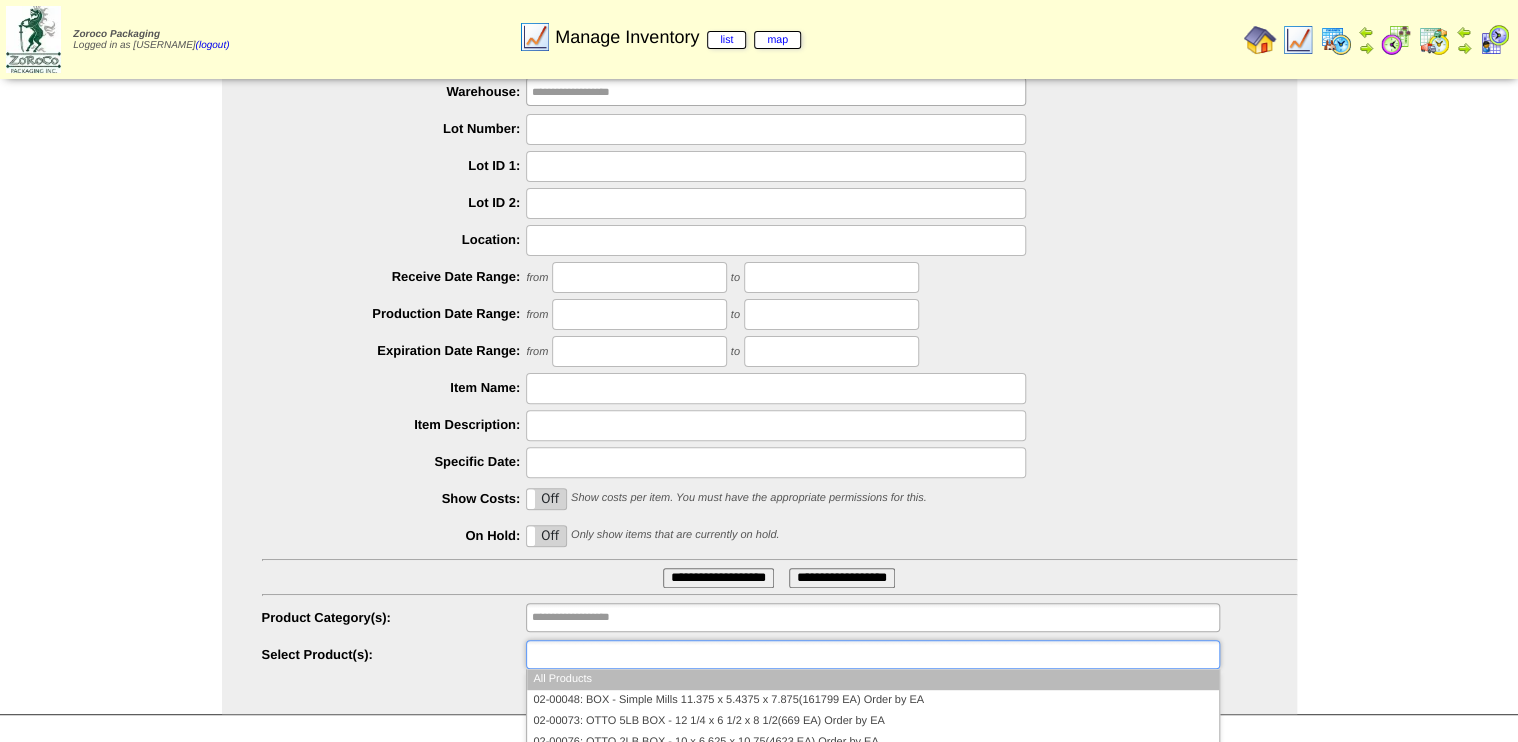 click at bounding box center (872, 654) 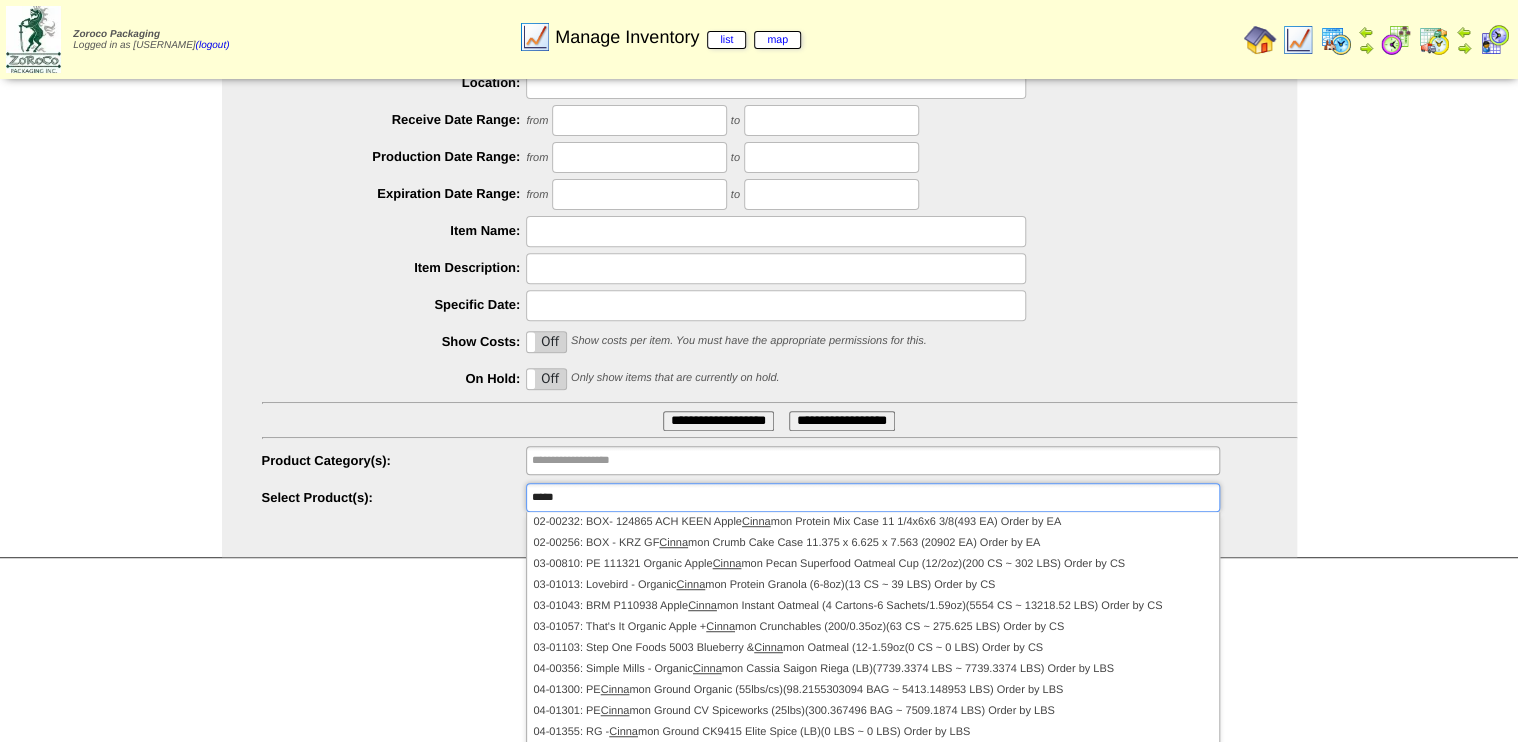 scroll, scrollTop: 258, scrollLeft: 0, axis: vertical 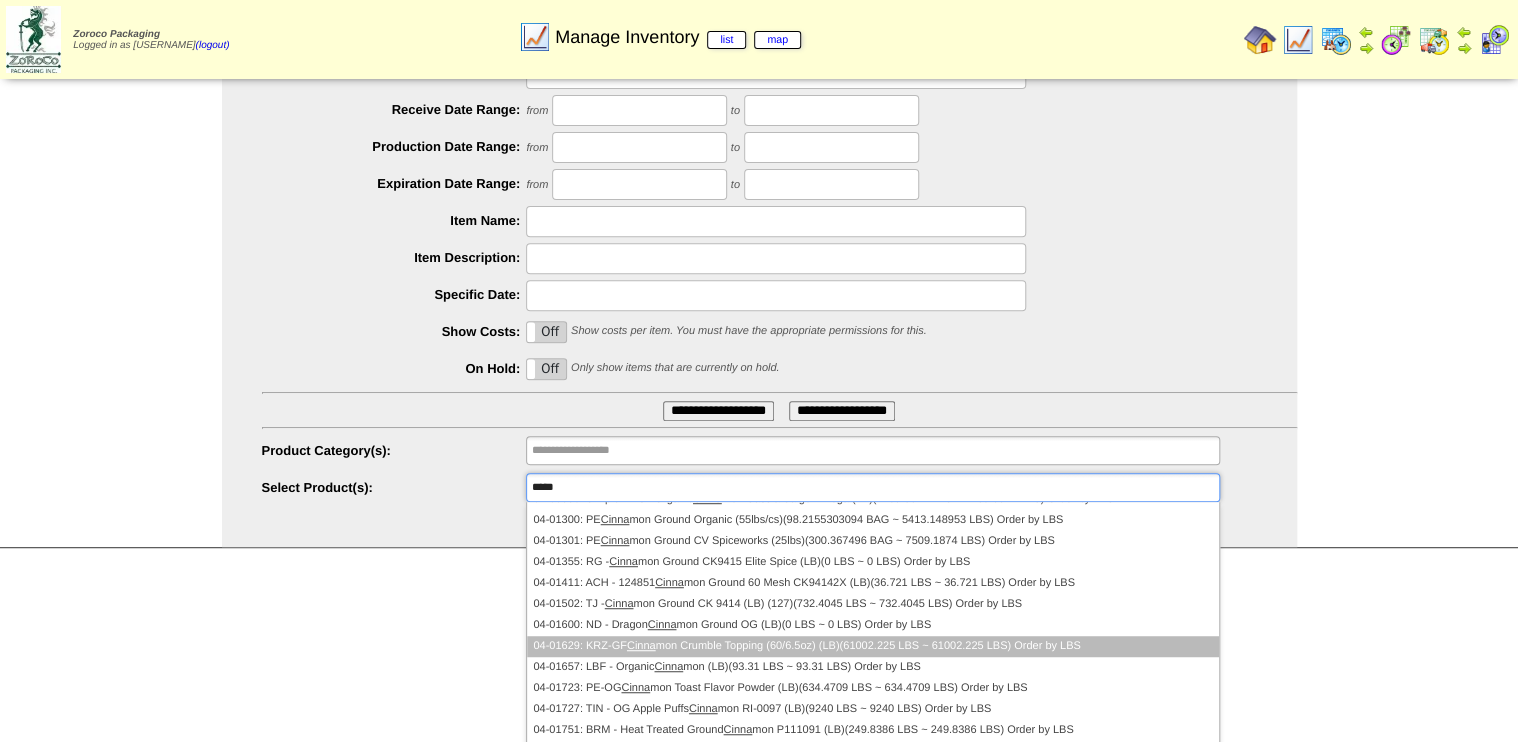 type on "*****" 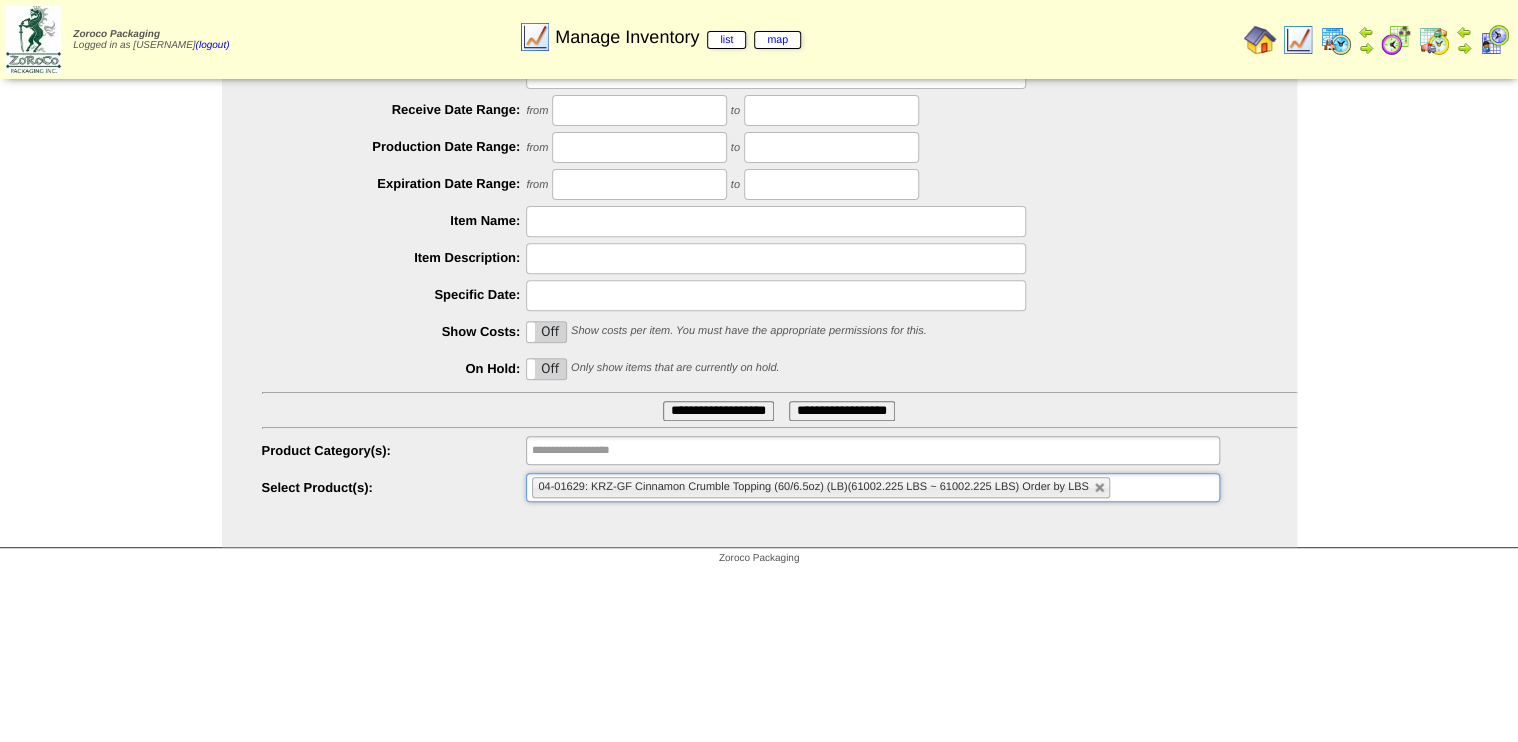 click on "**********" at bounding box center [759, 188] 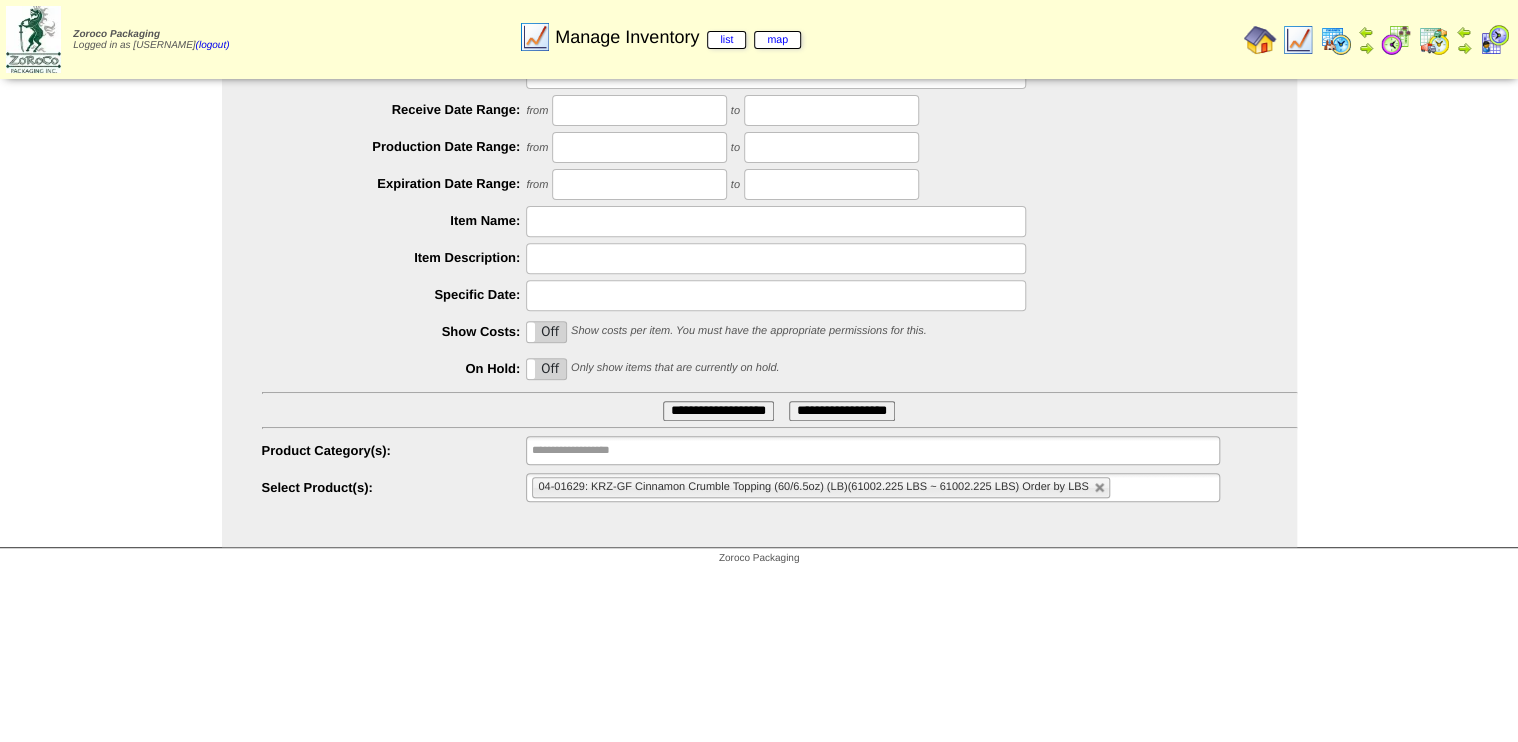 click on "**********" at bounding box center [718, 411] 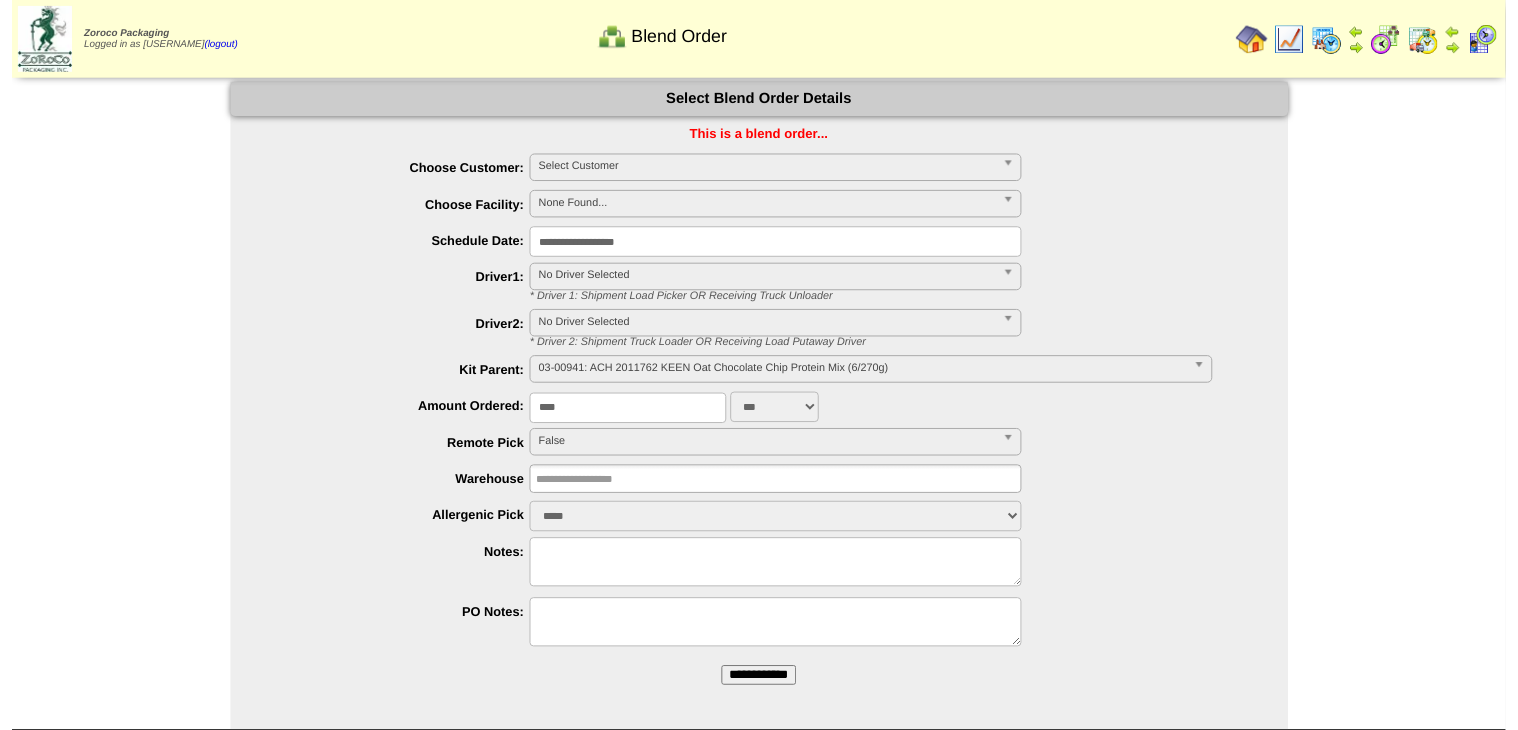 scroll, scrollTop: 0, scrollLeft: 0, axis: both 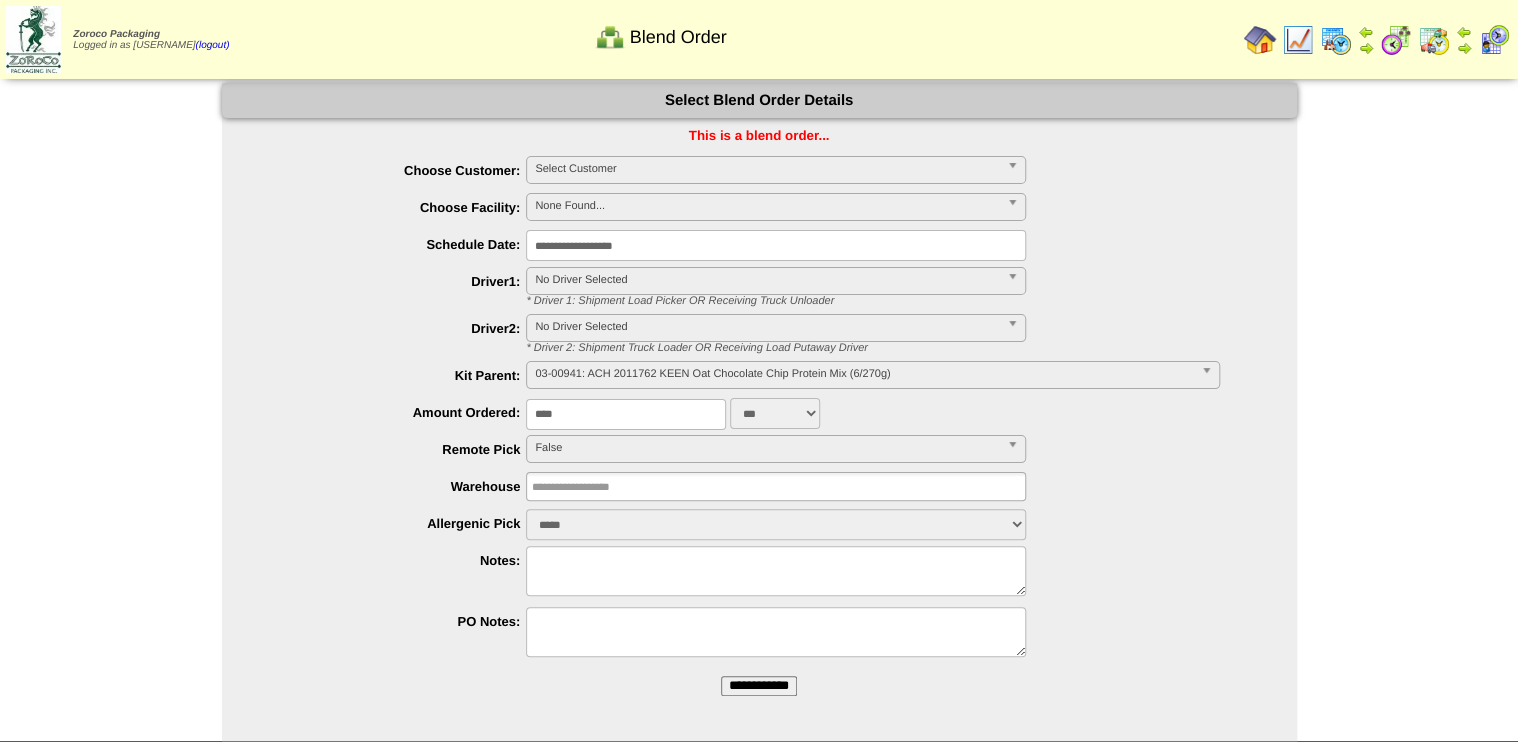 click on "**********" at bounding box center (759, 686) 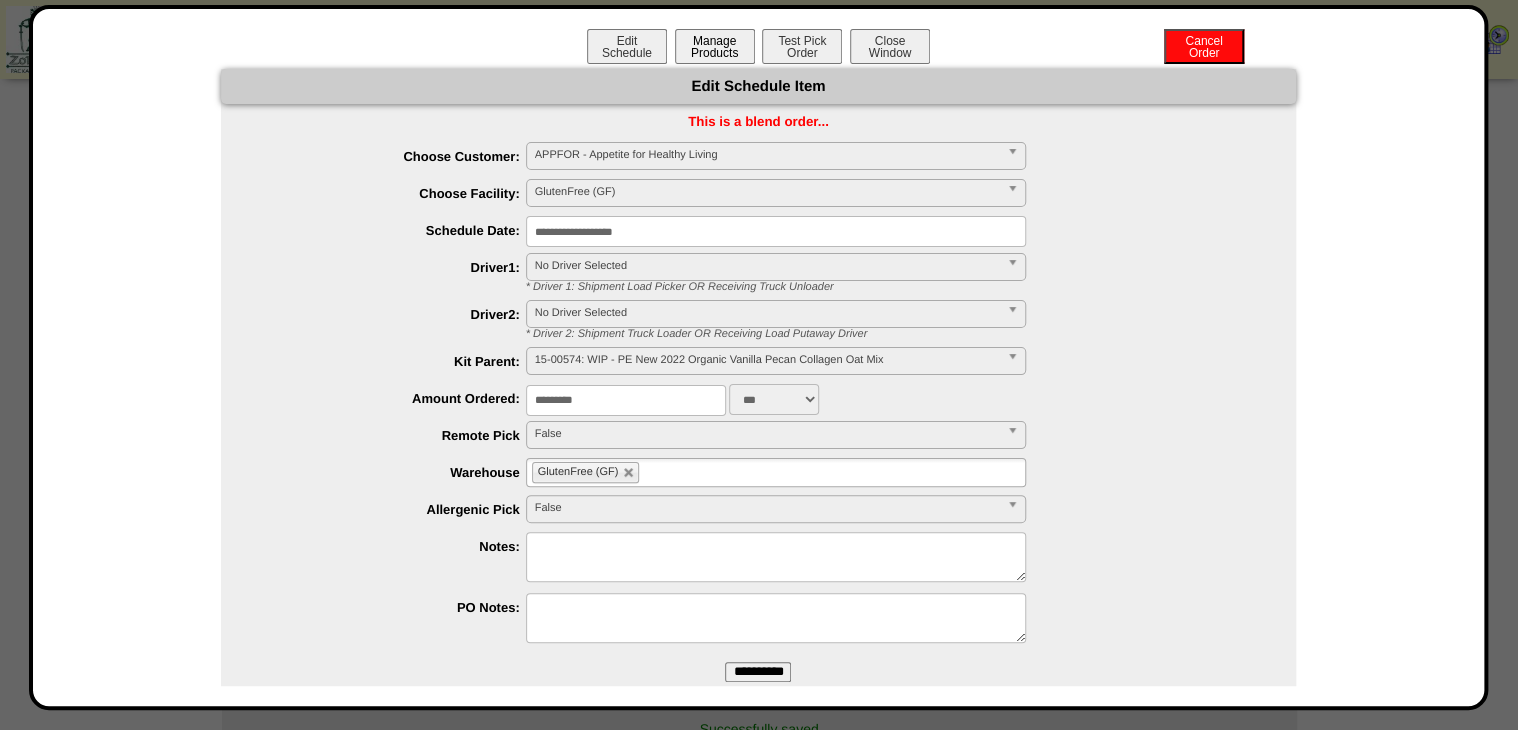 click on "Manage Products" at bounding box center (715, 46) 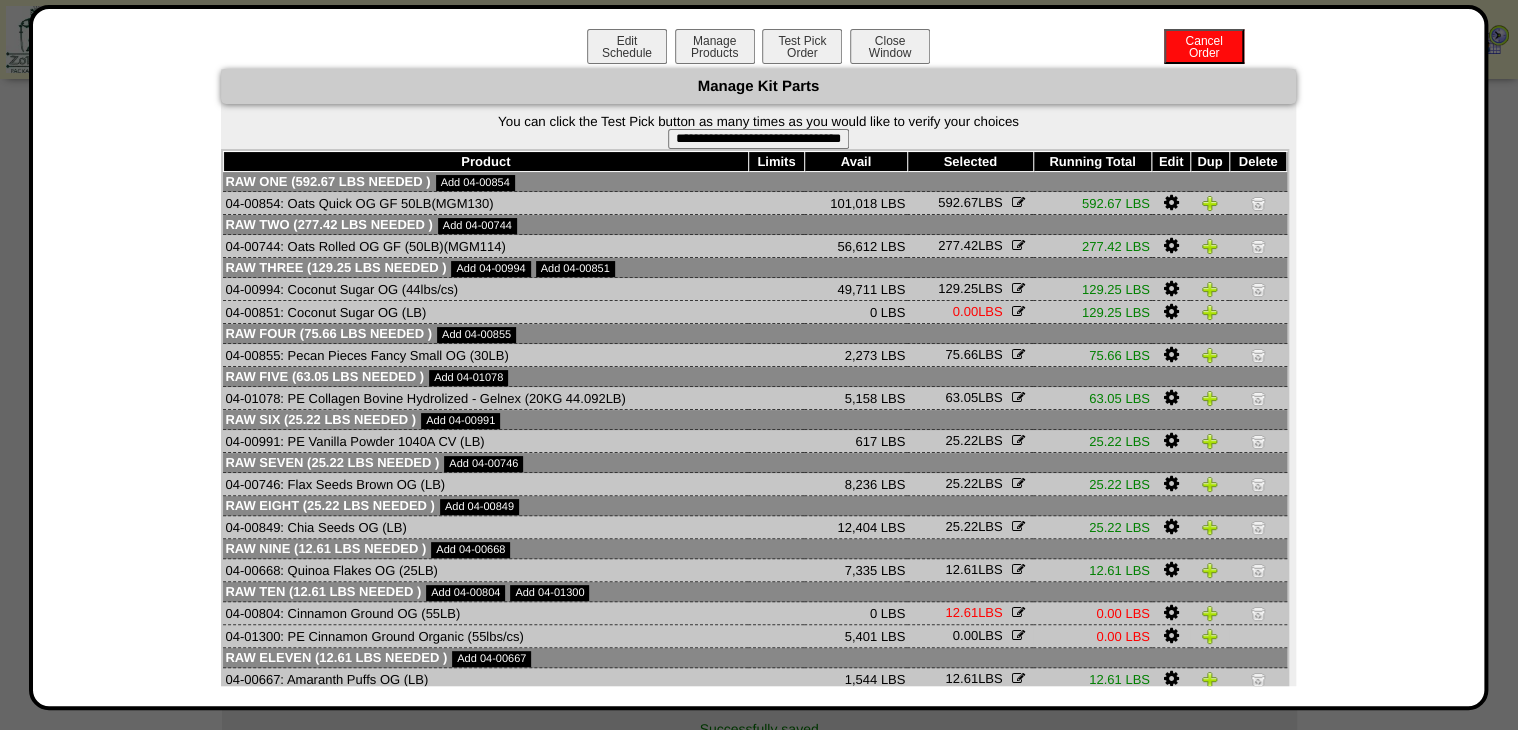 click at bounding box center (1170, 636) 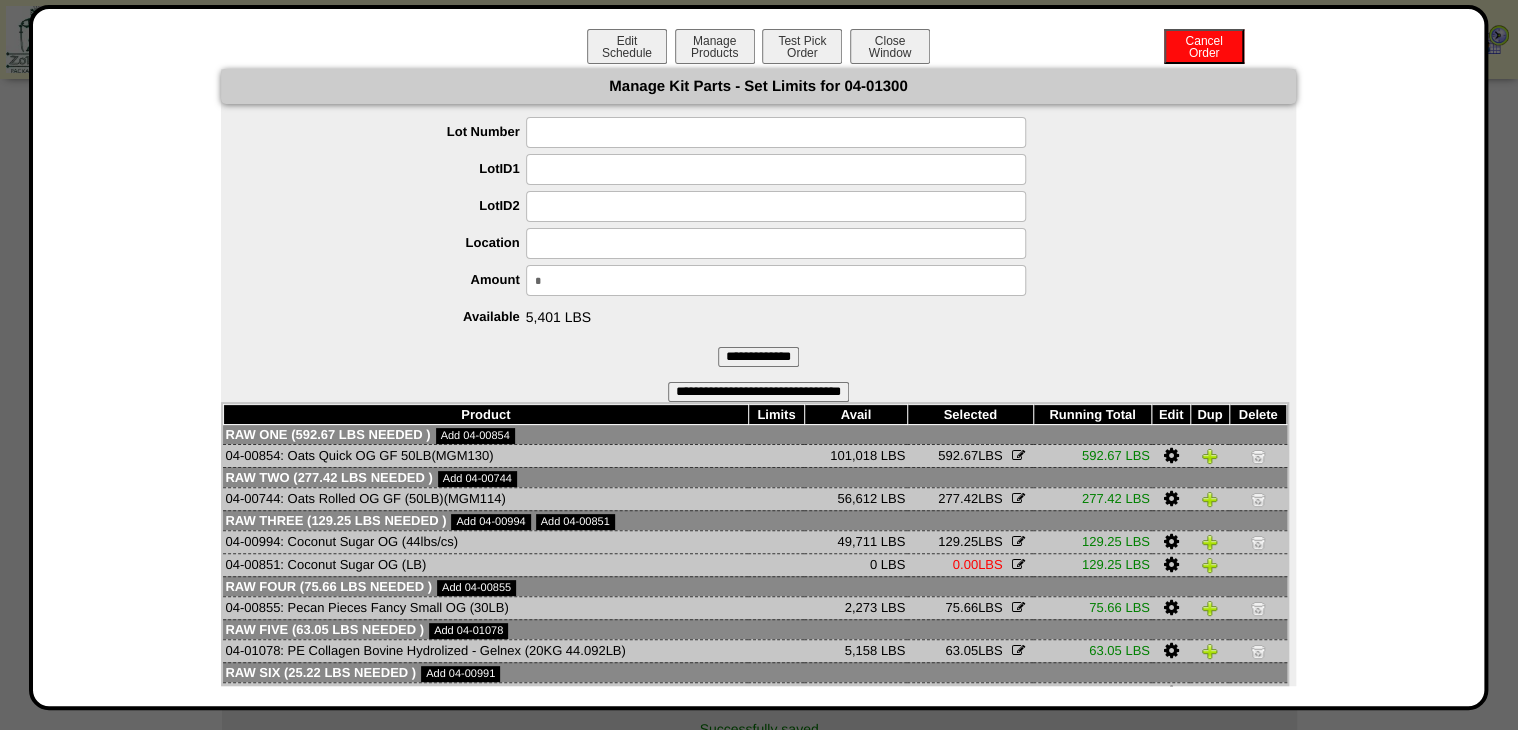 drag, startPoint x: 604, startPoint y: 287, endPoint x: 435, endPoint y: 311, distance: 170.69563 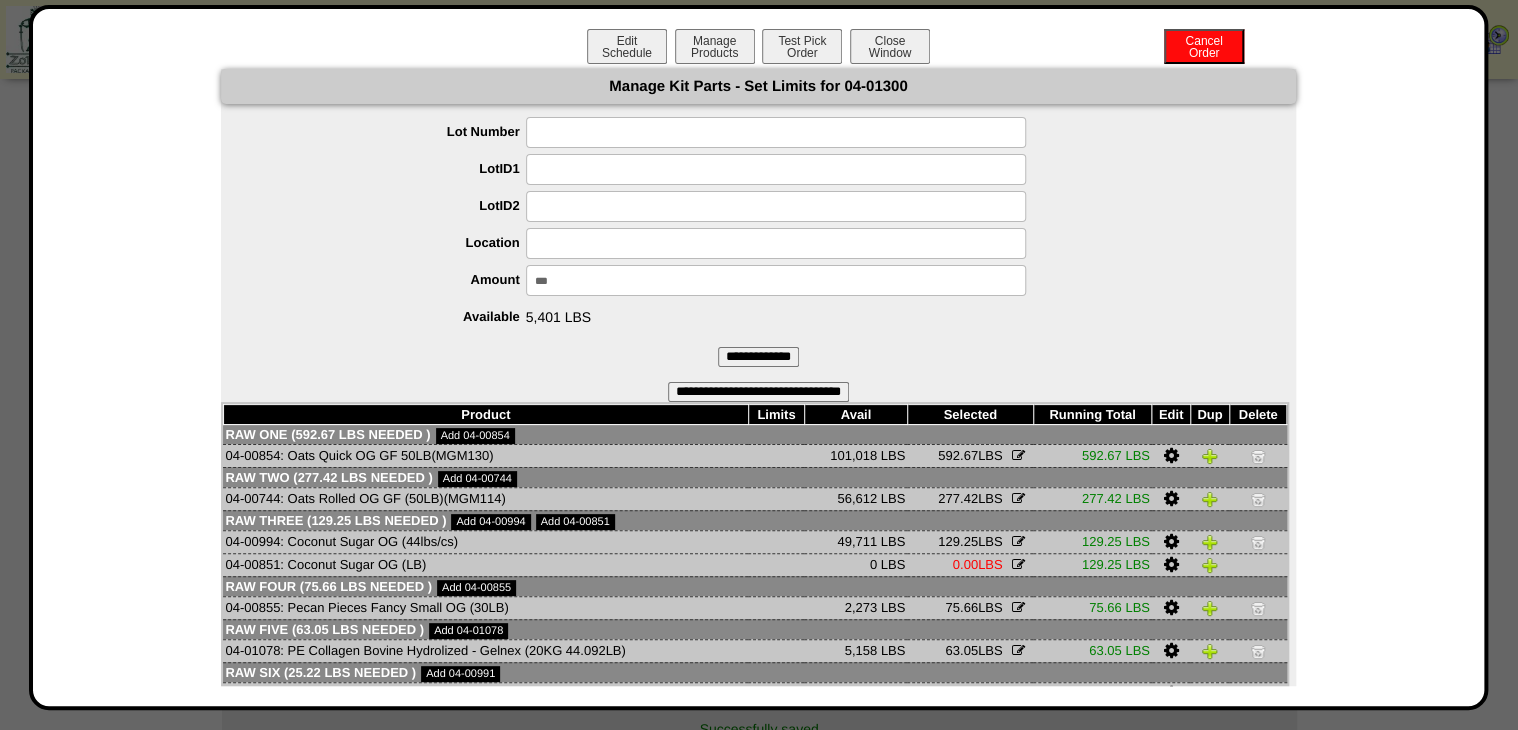 click on "**********" at bounding box center [758, 357] 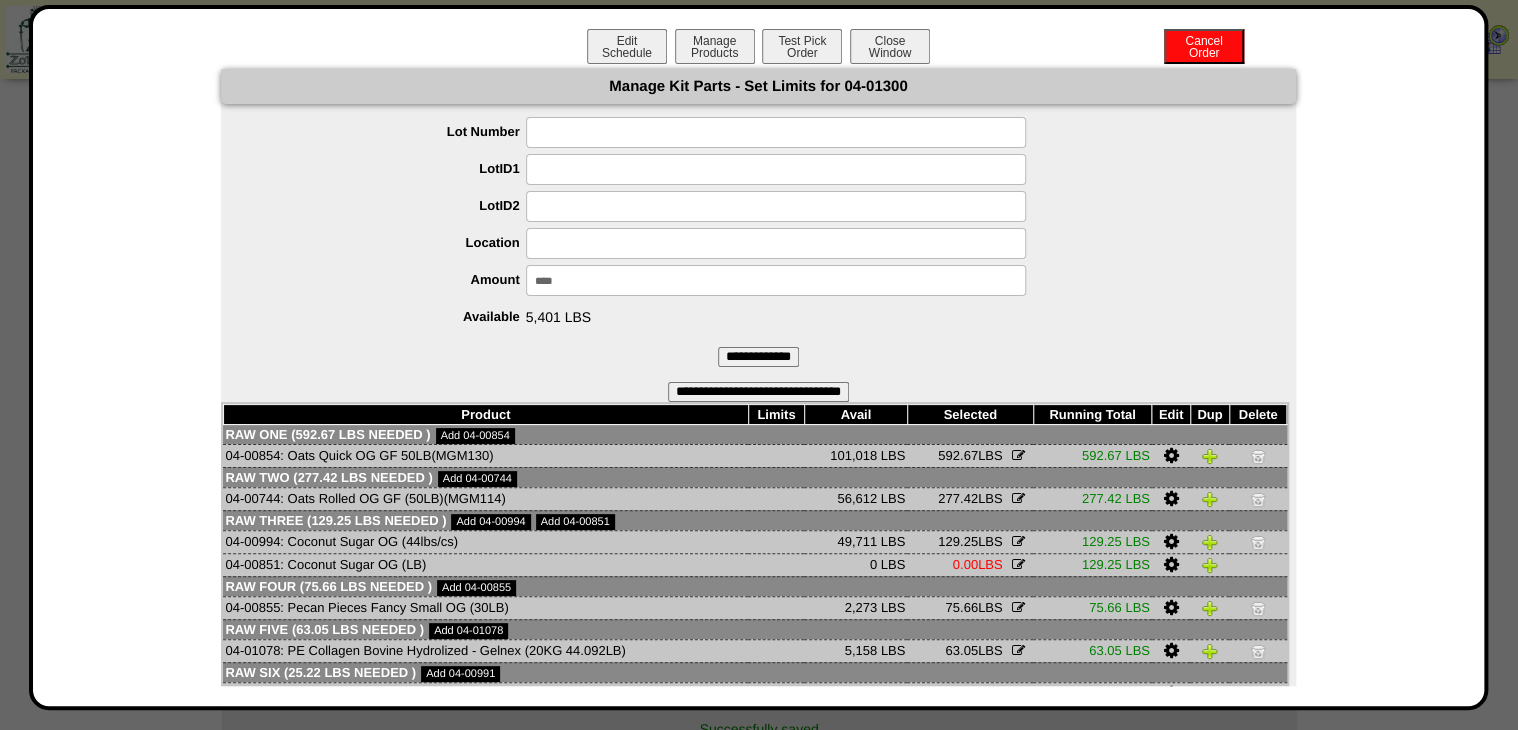 type on "*****" 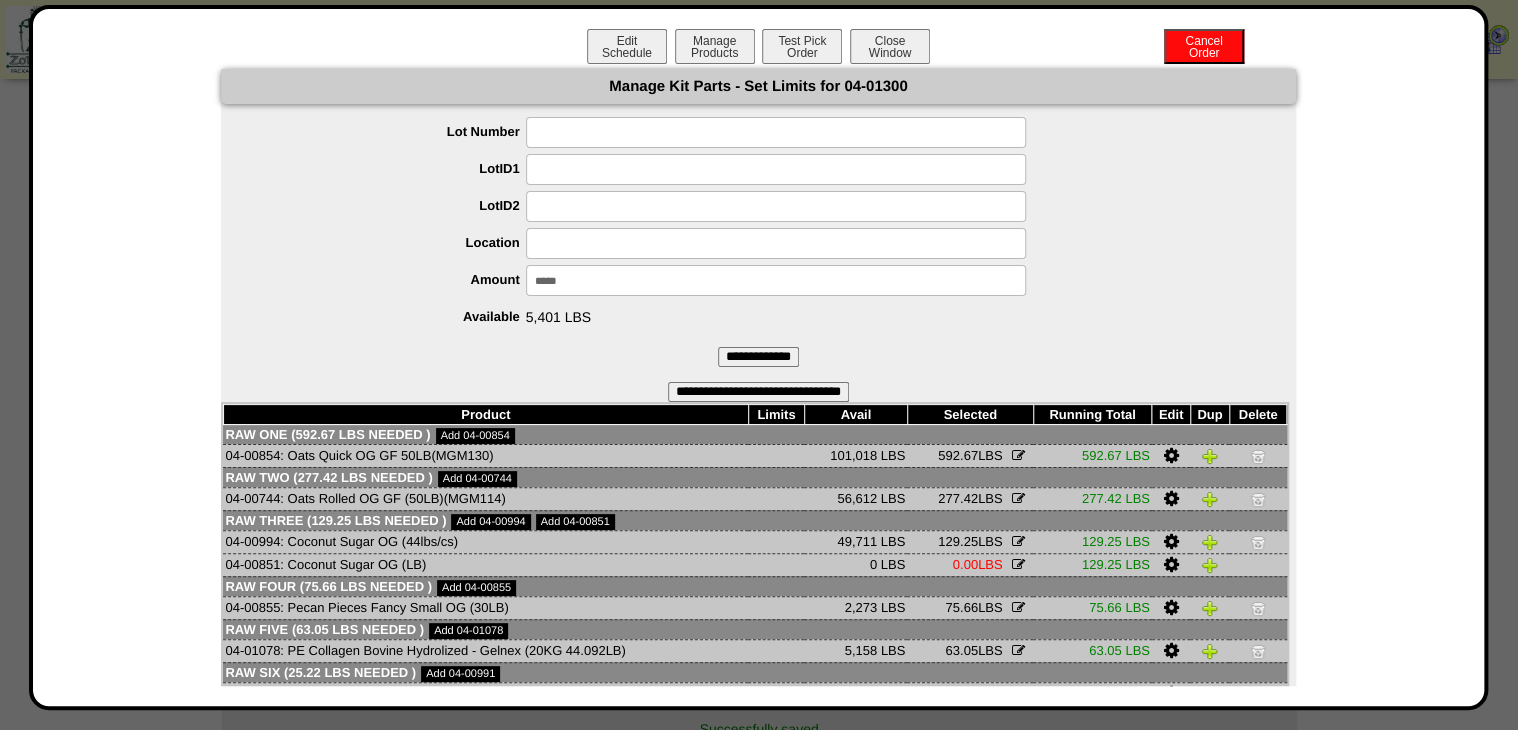 click on "**********" at bounding box center (758, 357) 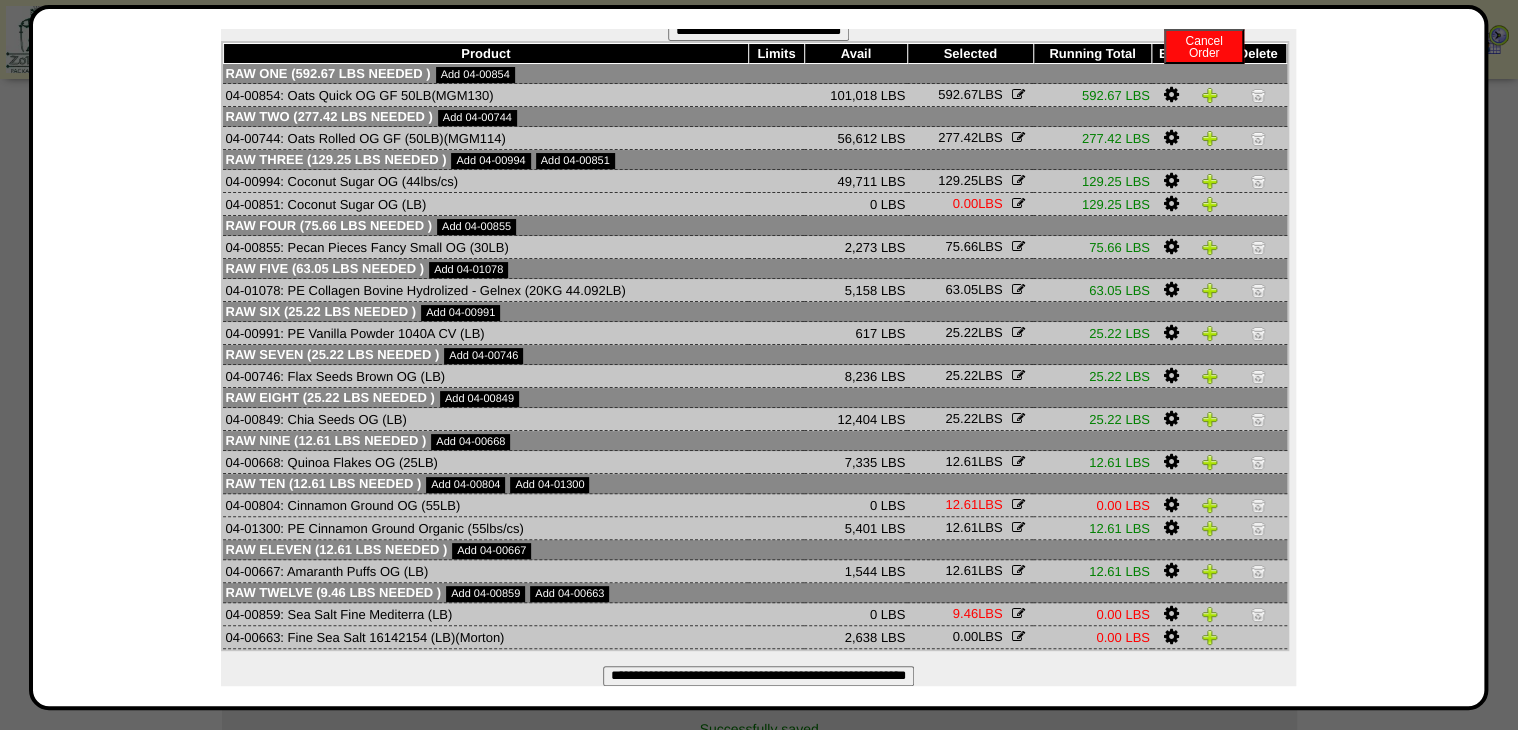 scroll, scrollTop: 138, scrollLeft: 0, axis: vertical 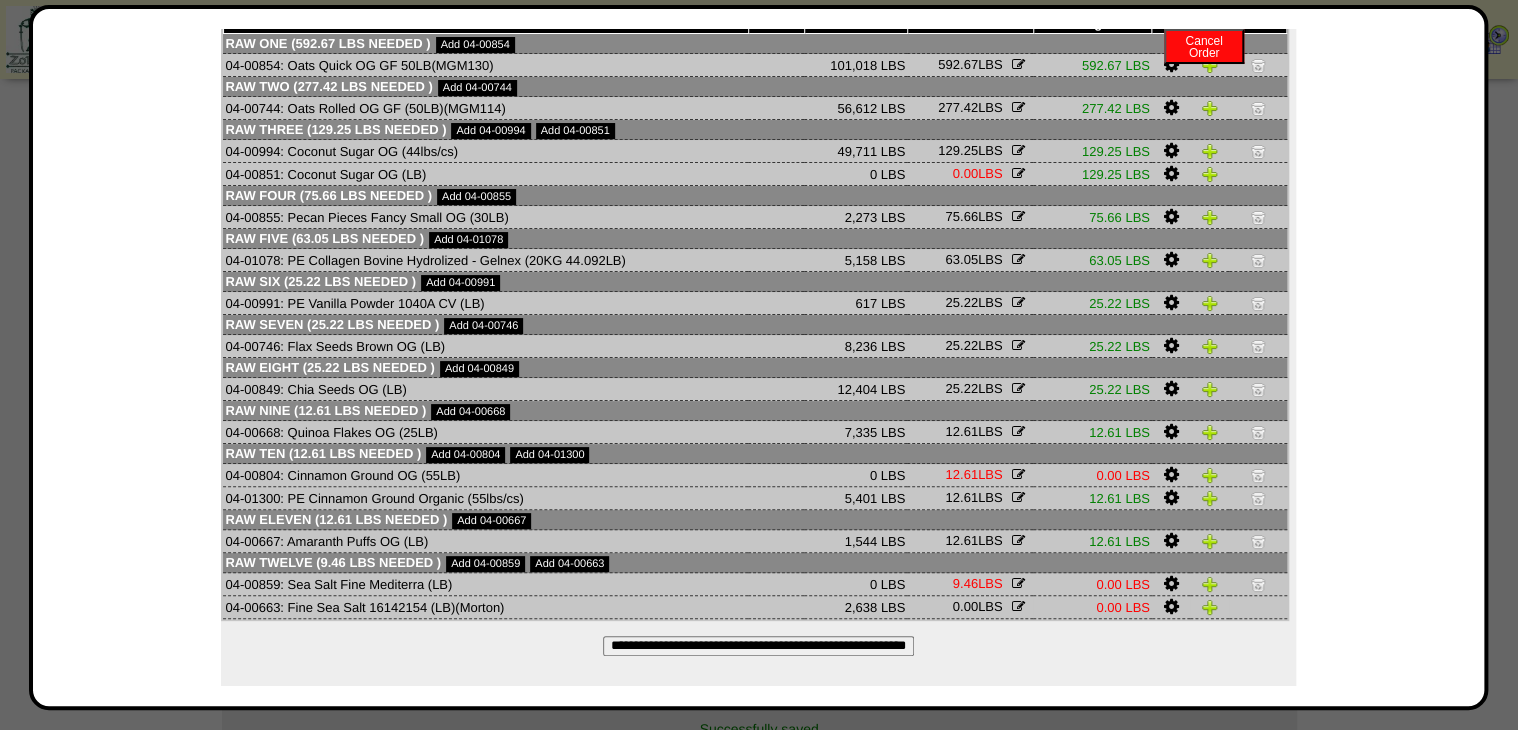 click at bounding box center (1170, 607) 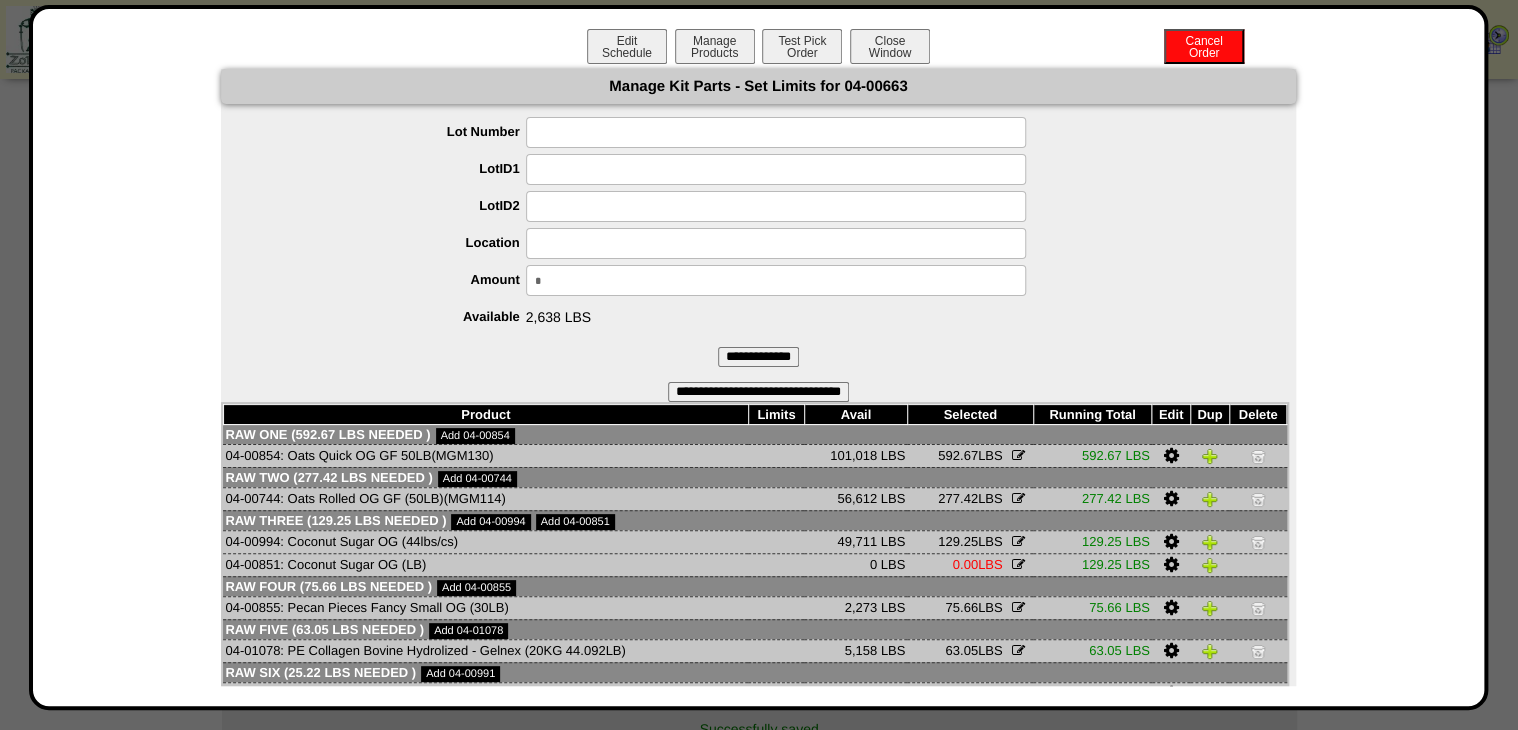 drag, startPoint x: 520, startPoint y: 287, endPoint x: 416, endPoint y: 324, distance: 110.38569 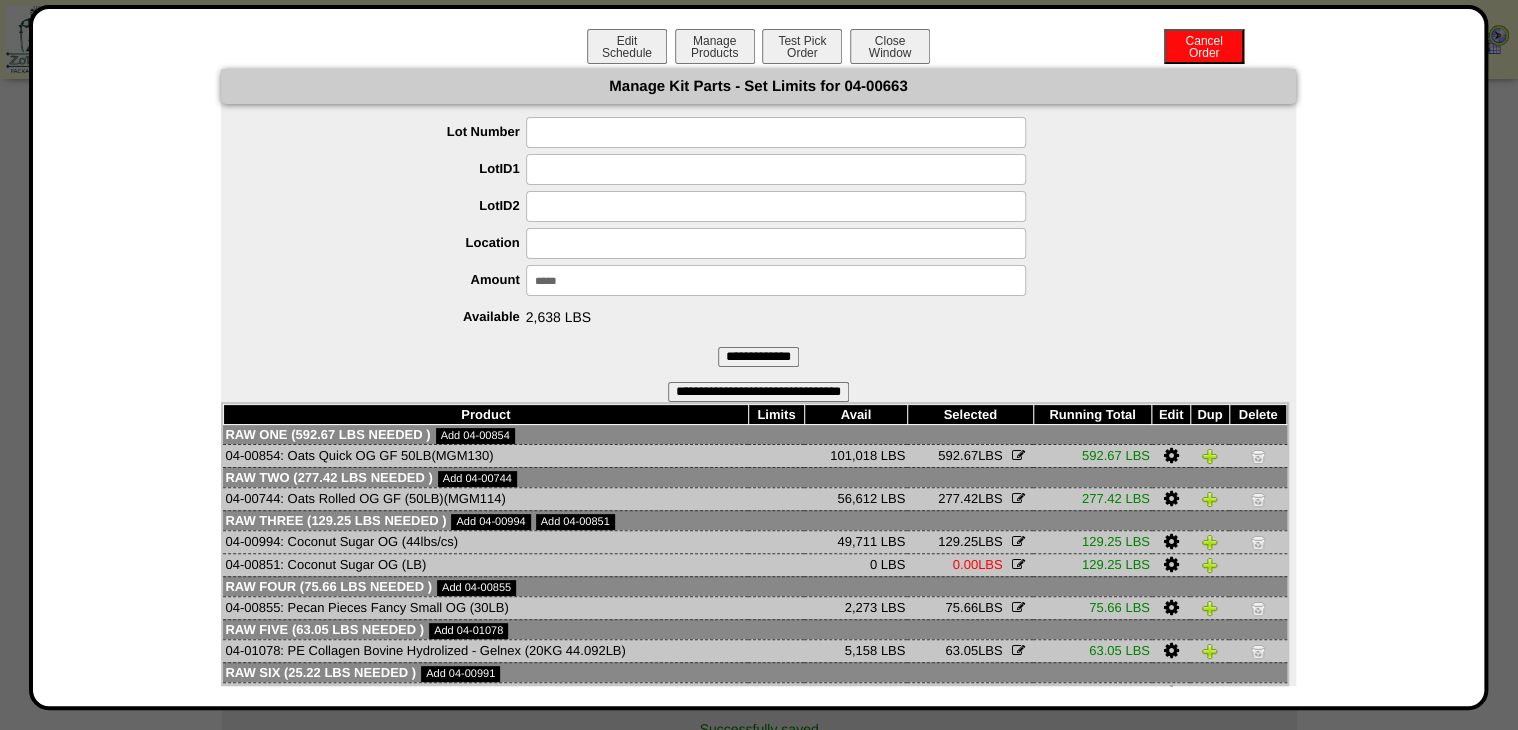 type on "******" 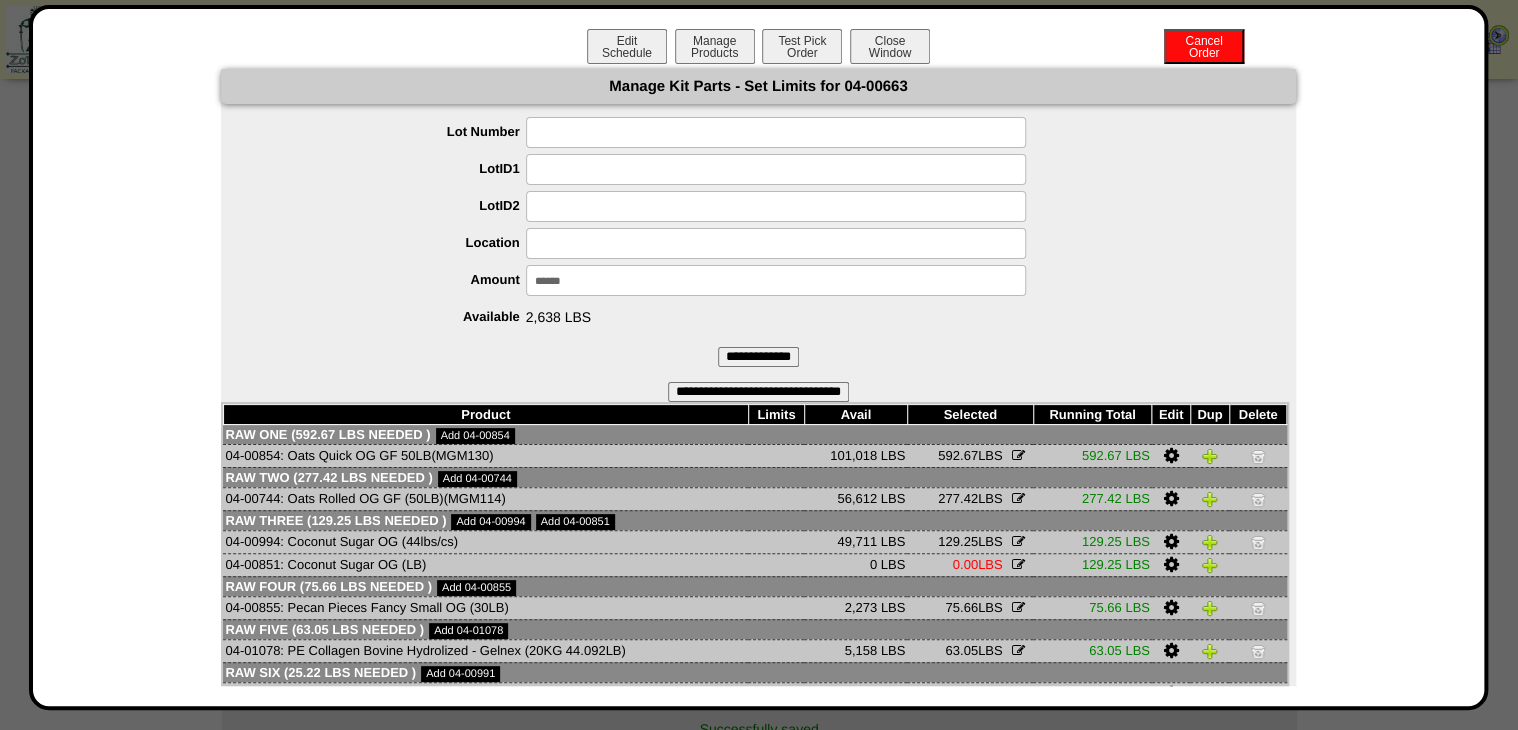 click on "**********" at bounding box center (758, 357) 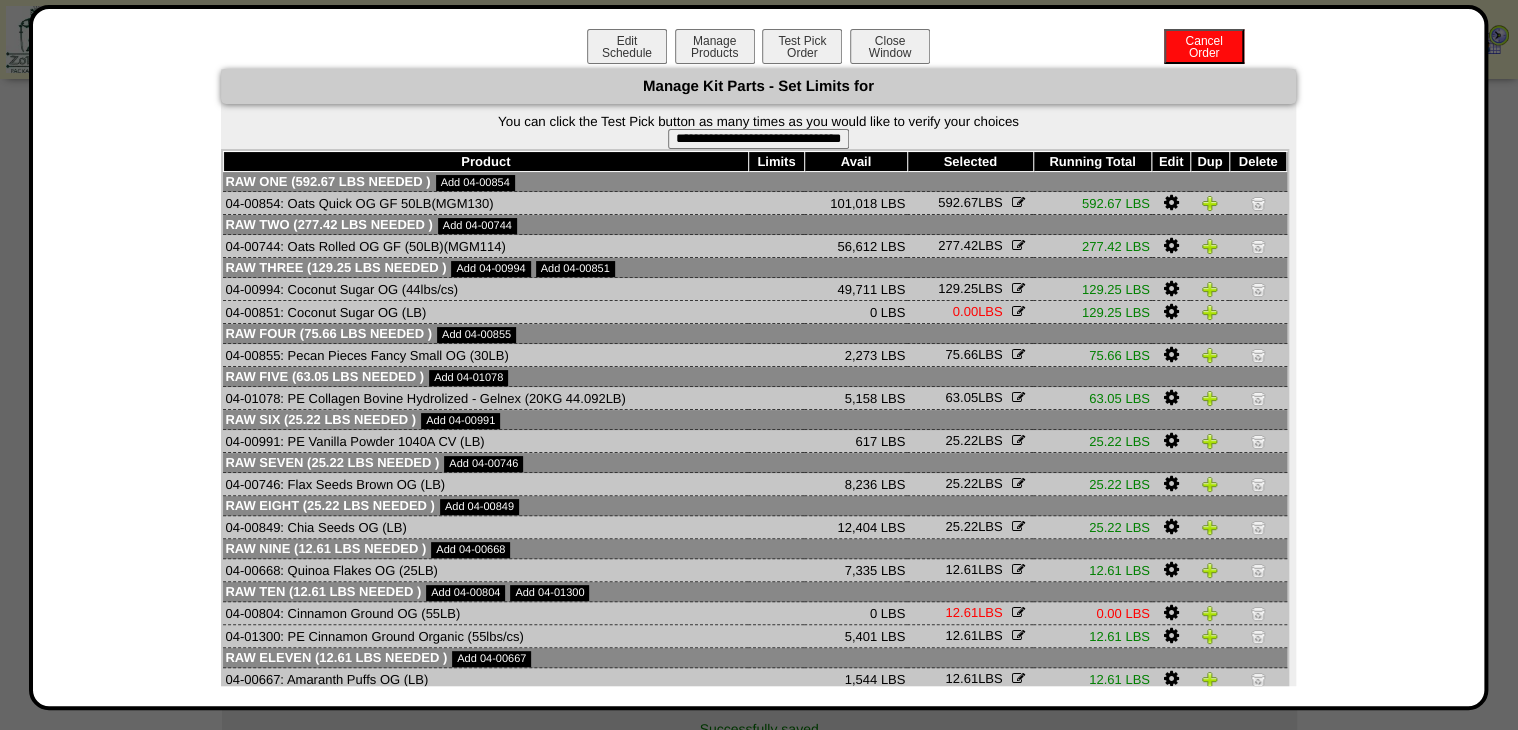 click on "**********" at bounding box center (758, 139) 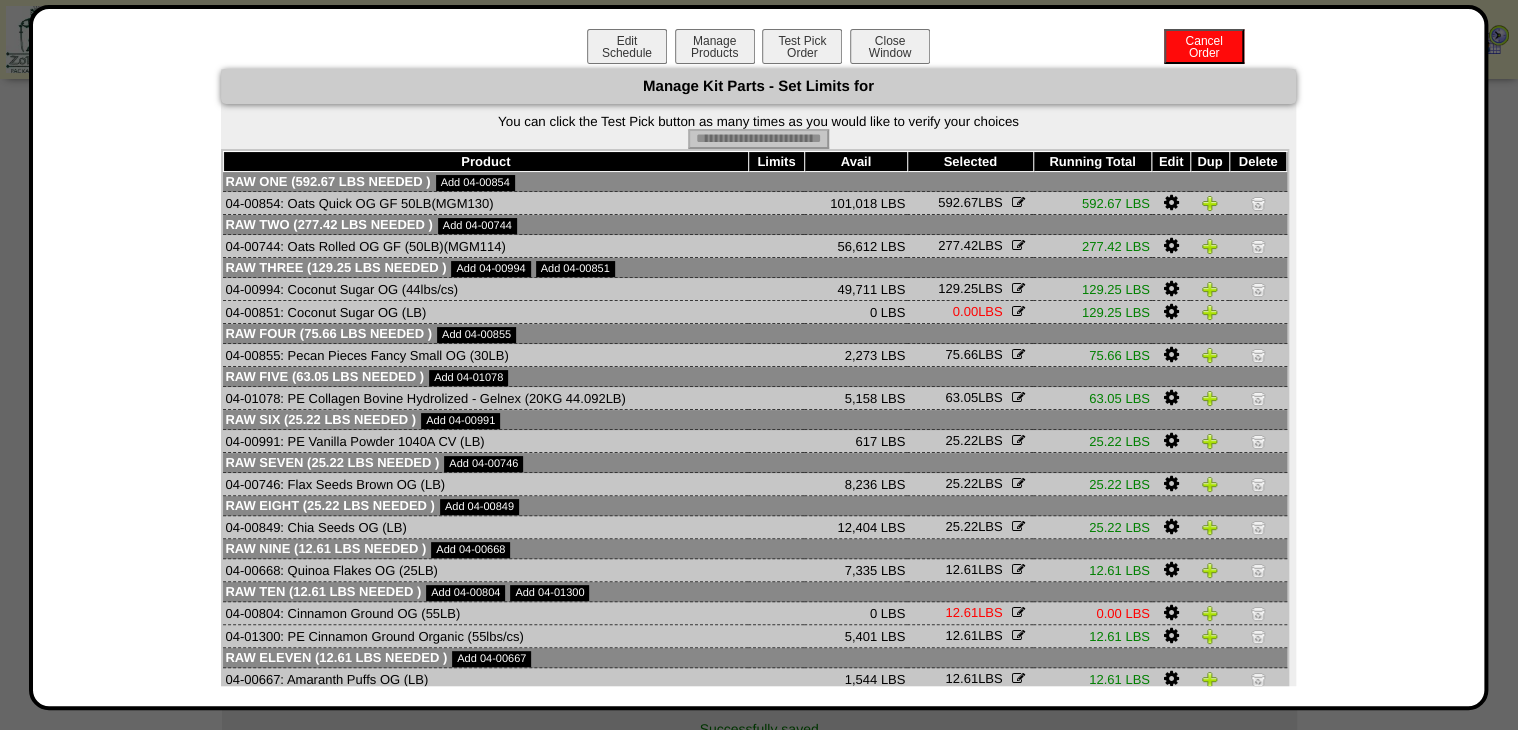 type on "**********" 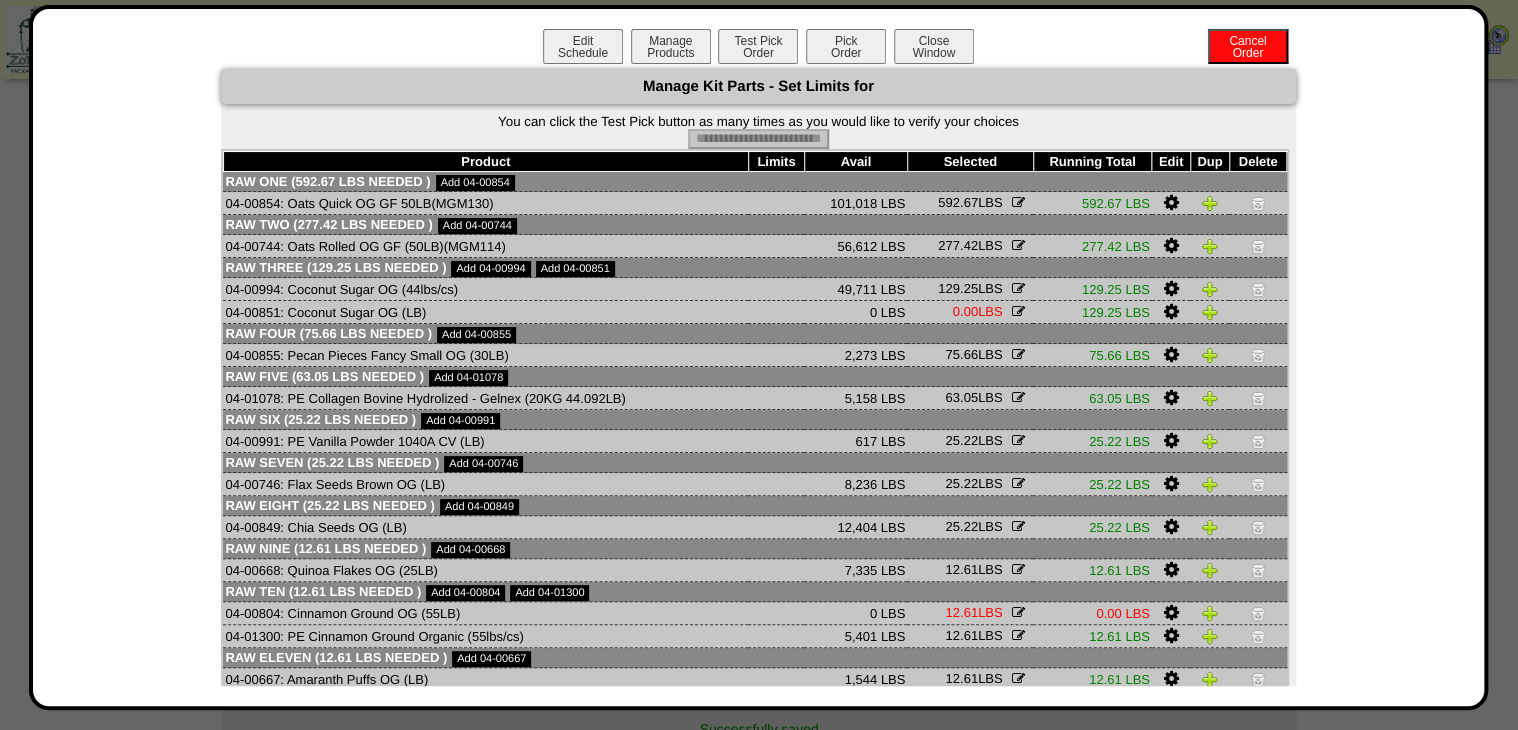 click on "Pick Order" at bounding box center (846, 46) 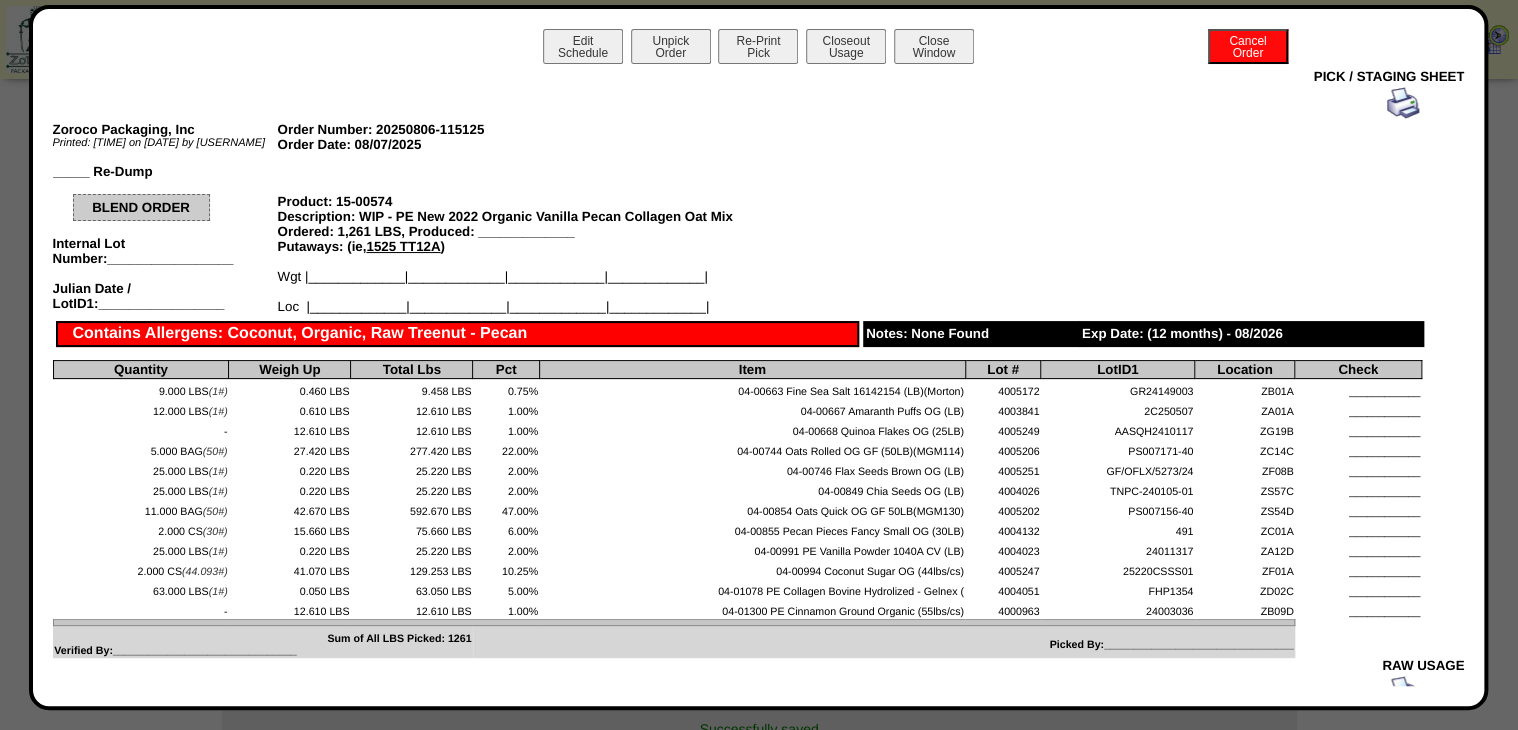 click at bounding box center (1403, 103) 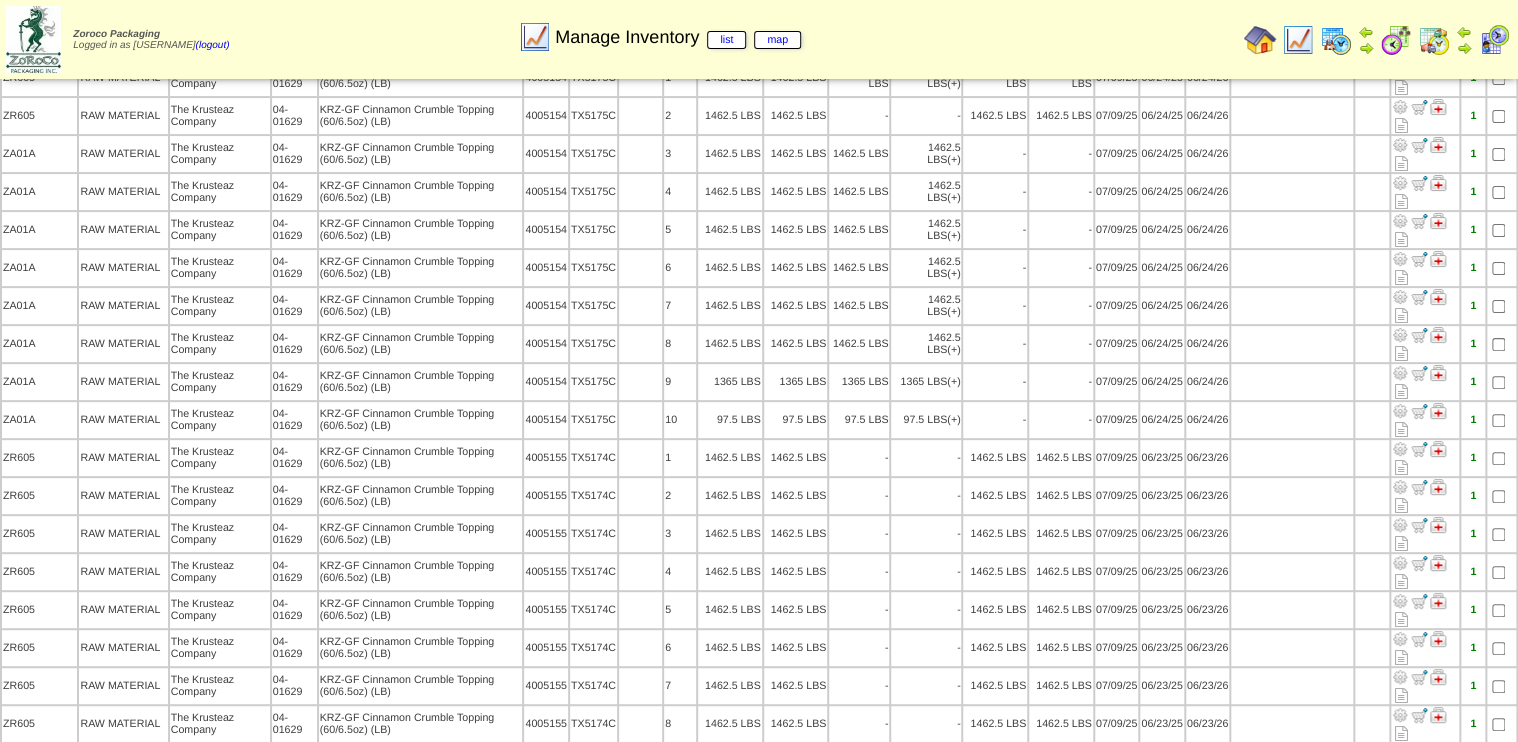 scroll, scrollTop: 0, scrollLeft: 0, axis: both 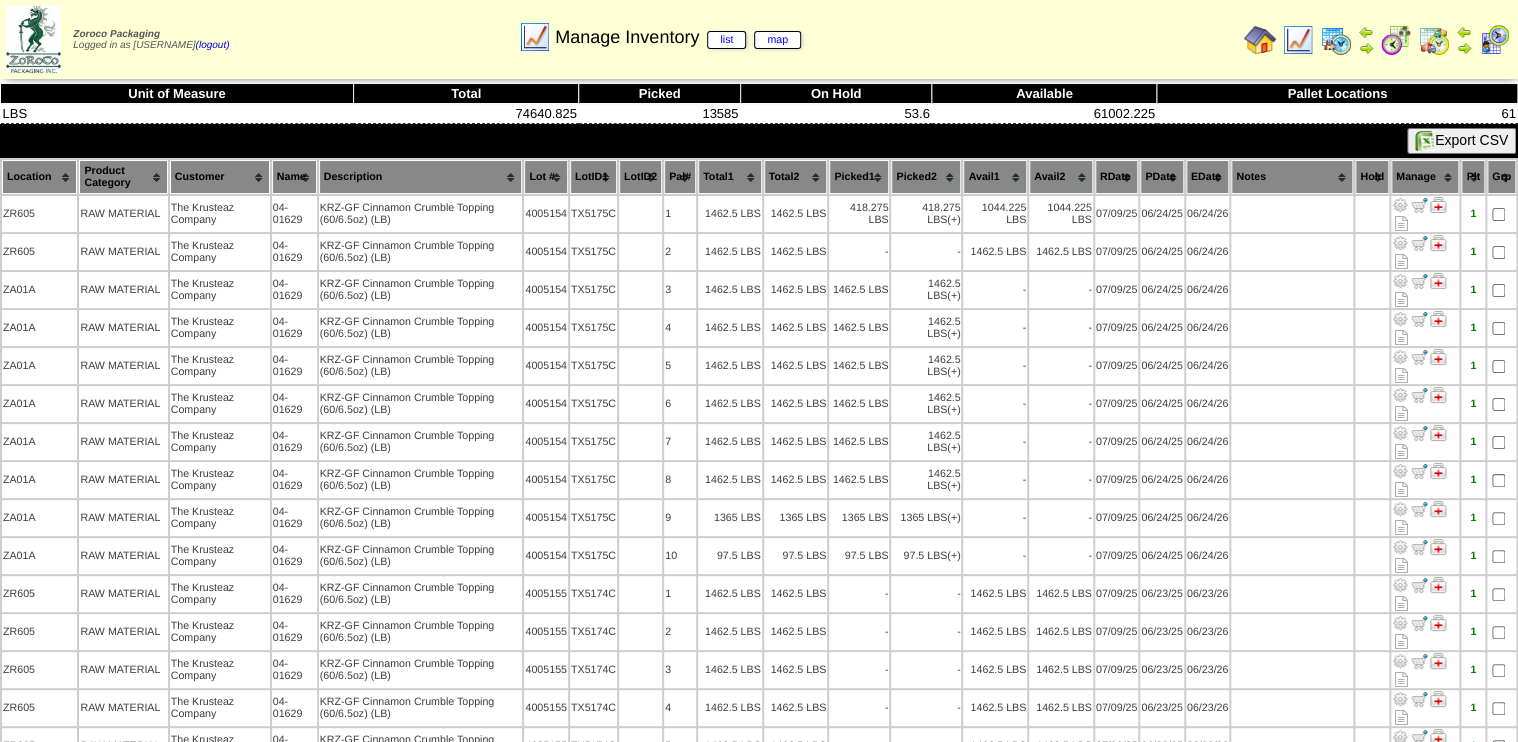 click on "Lot #" at bounding box center [546, 177] 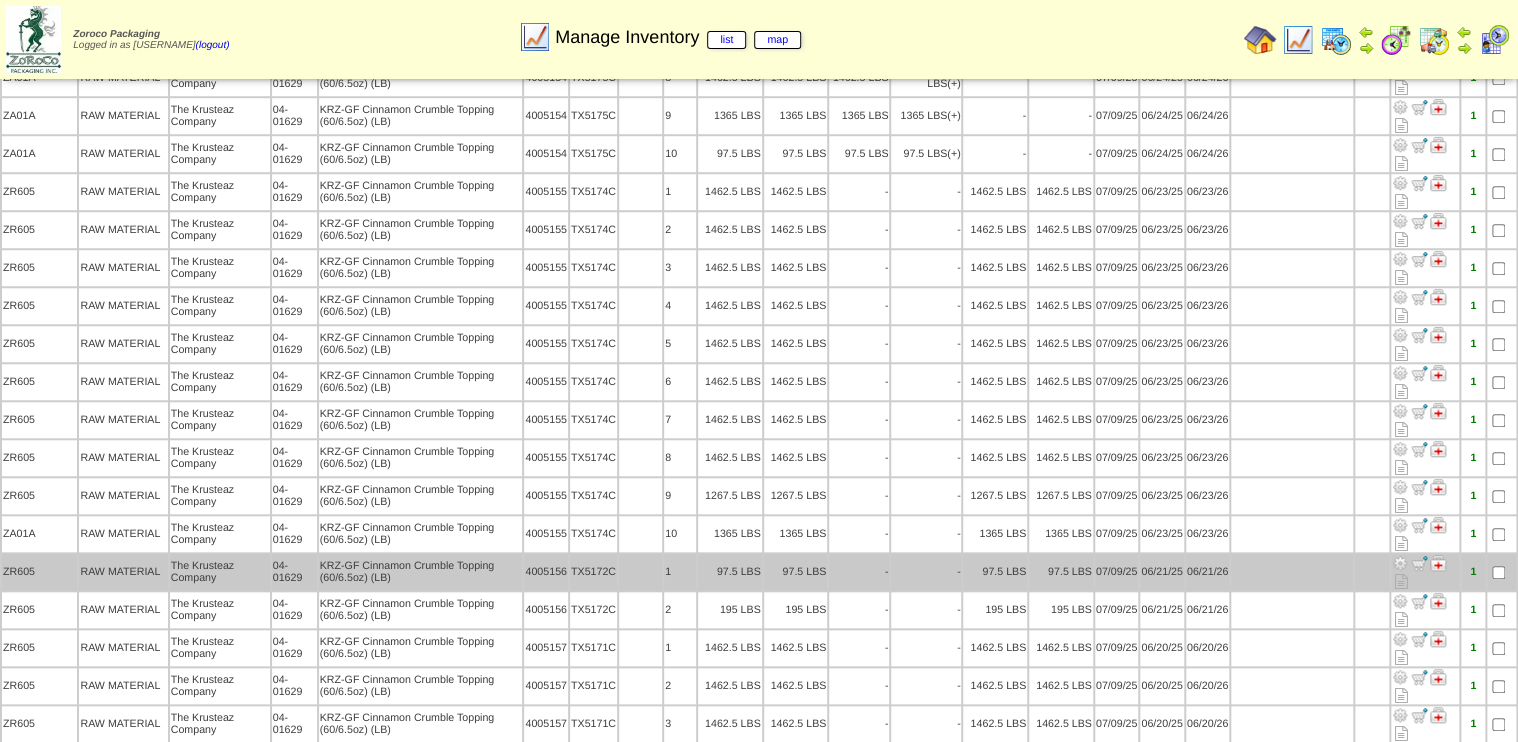 scroll, scrollTop: 696, scrollLeft: 0, axis: vertical 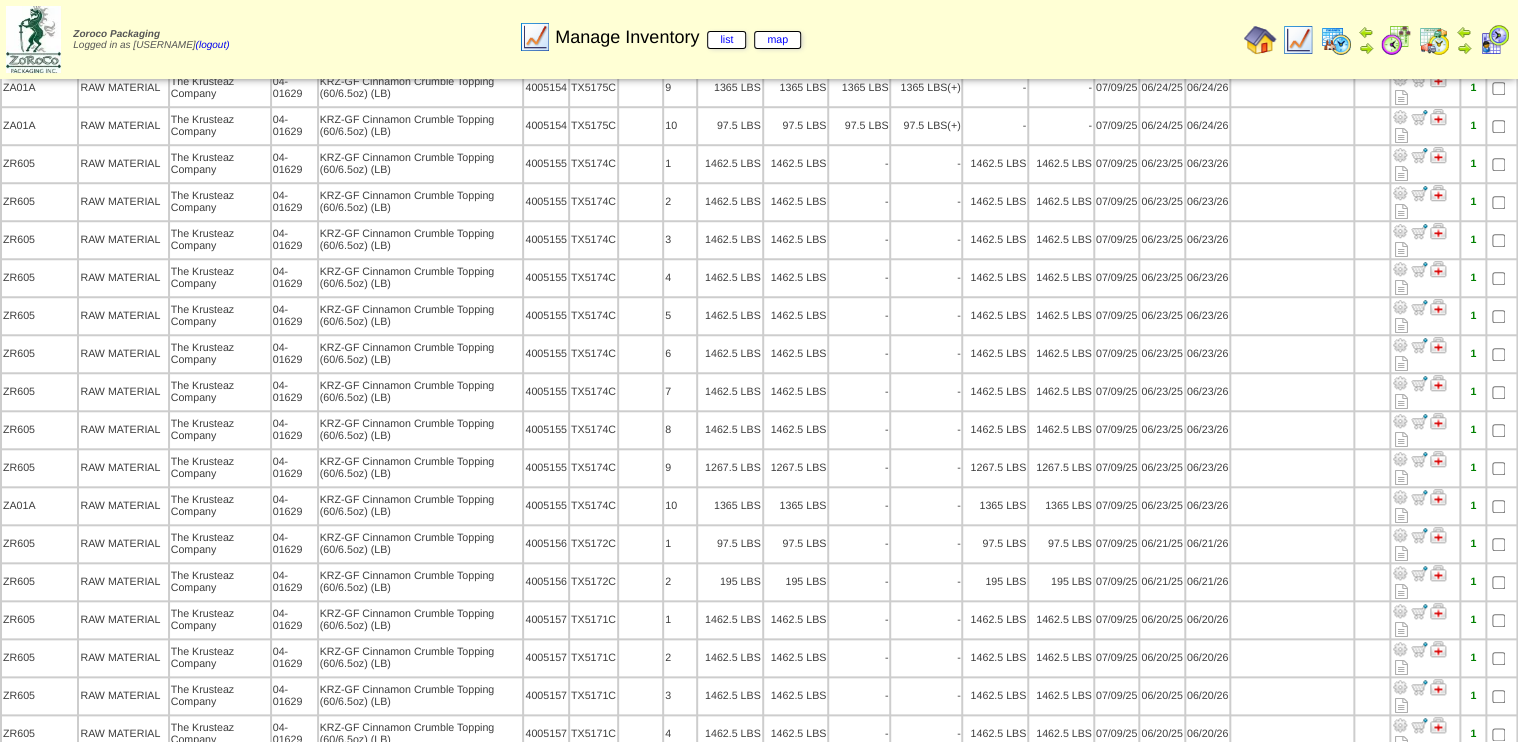 click at bounding box center (1396, 40) 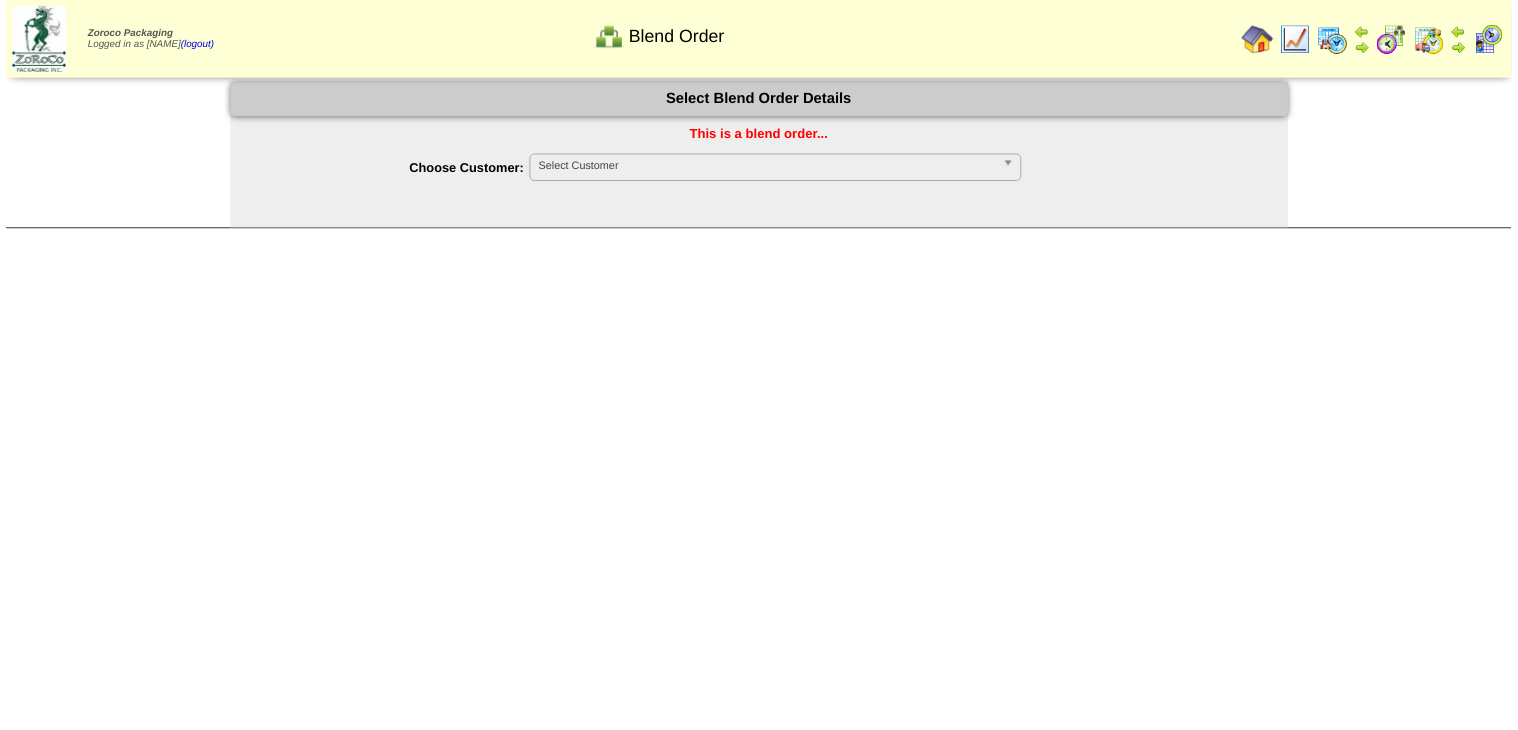 scroll, scrollTop: 0, scrollLeft: 0, axis: both 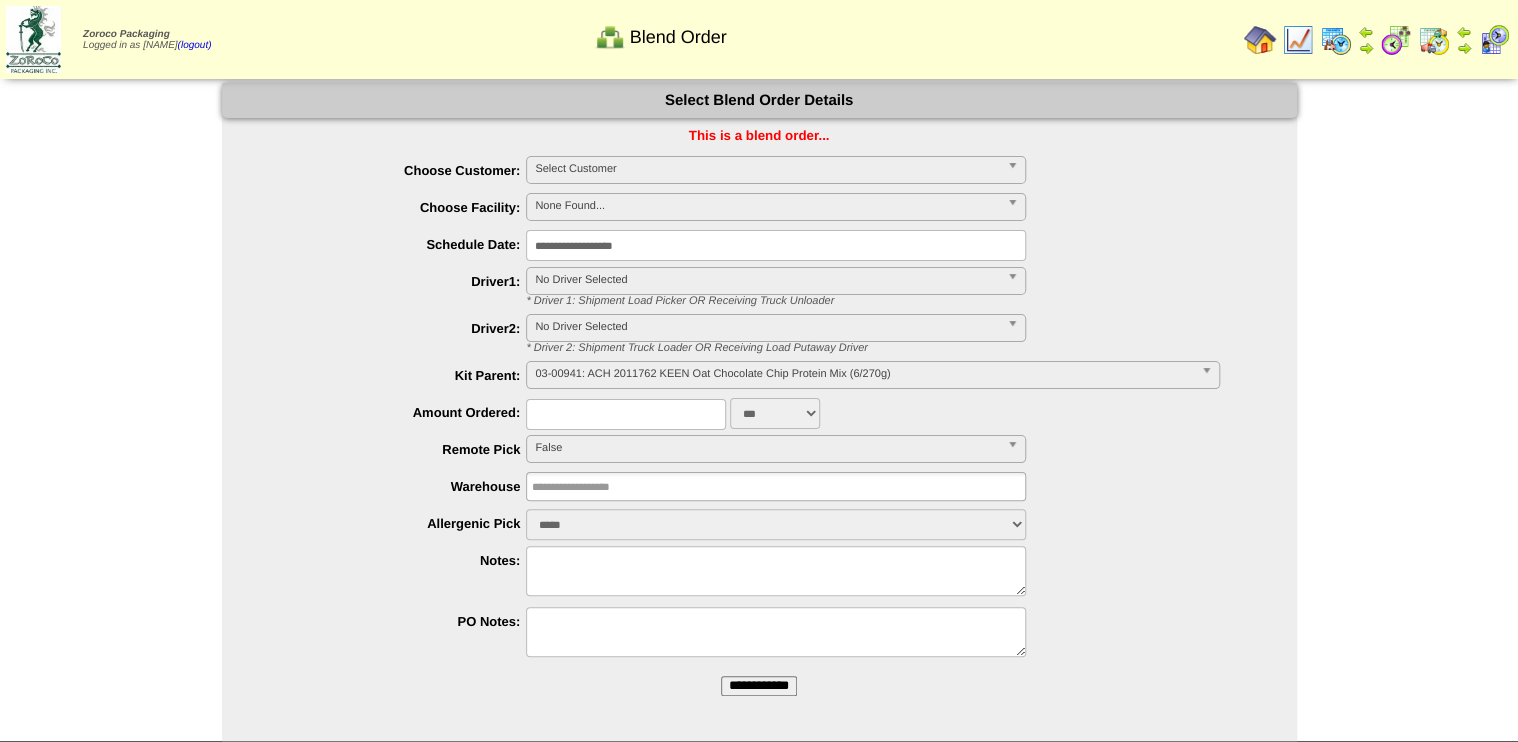 click on "**********" at bounding box center [759, 686] 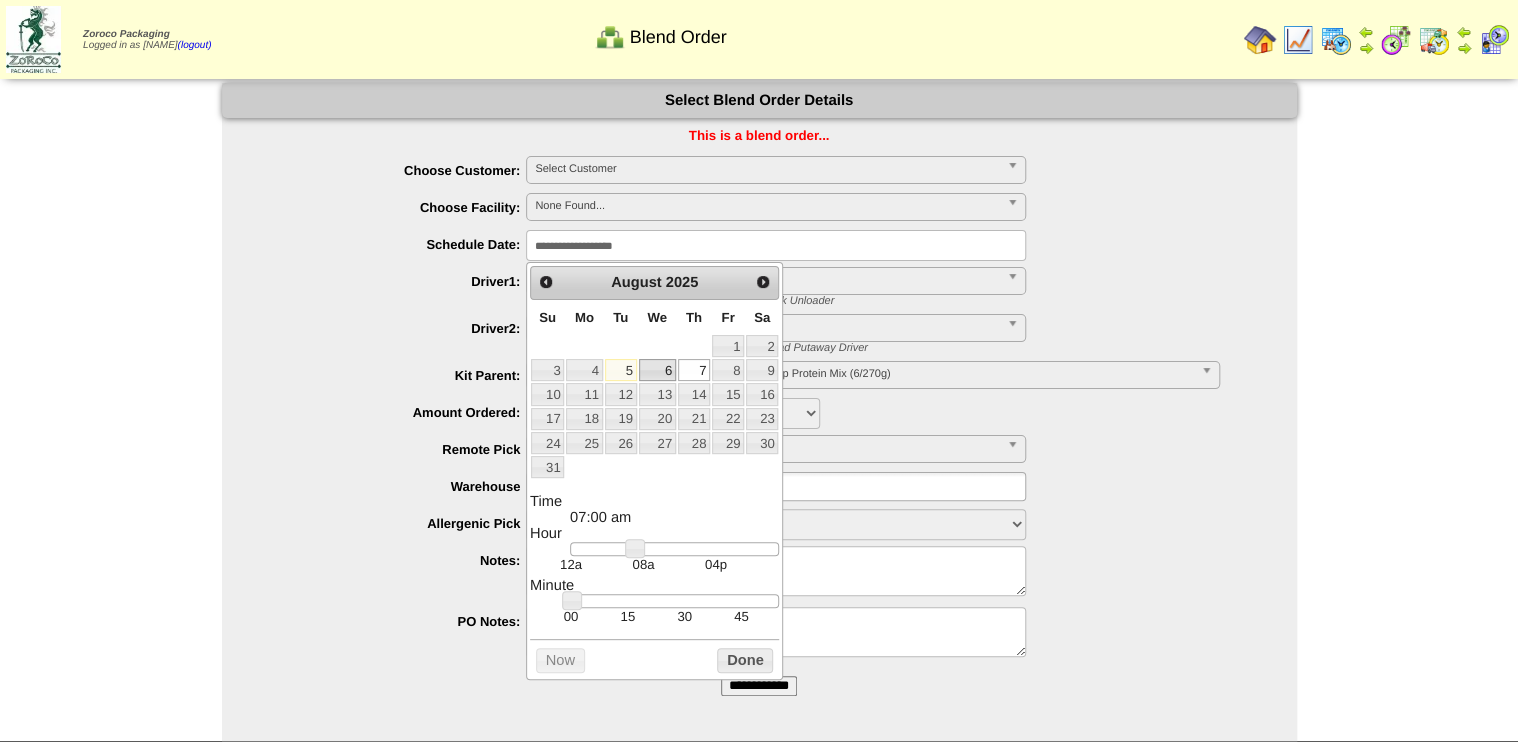 click on "6" at bounding box center (657, 370) 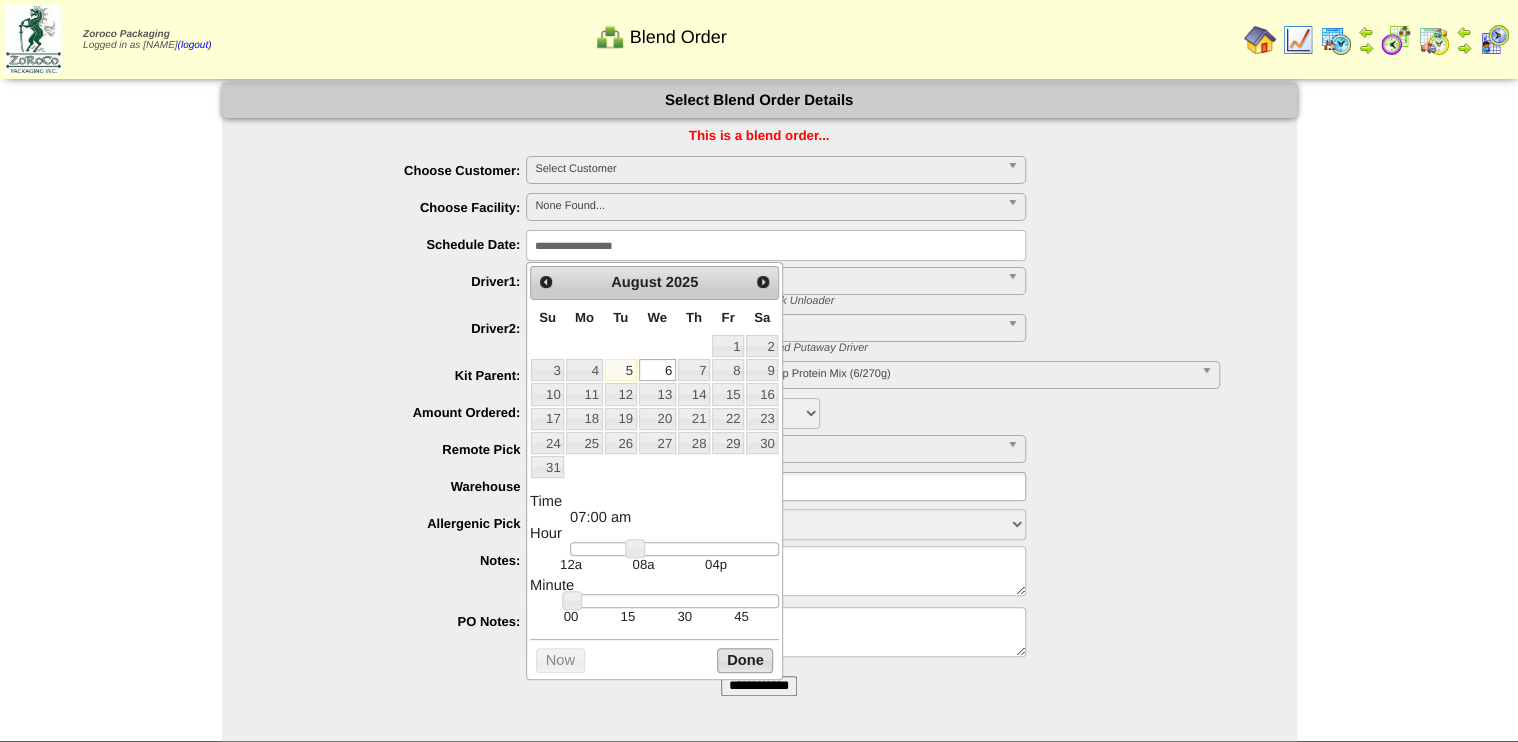 click on "Done" at bounding box center [745, 660] 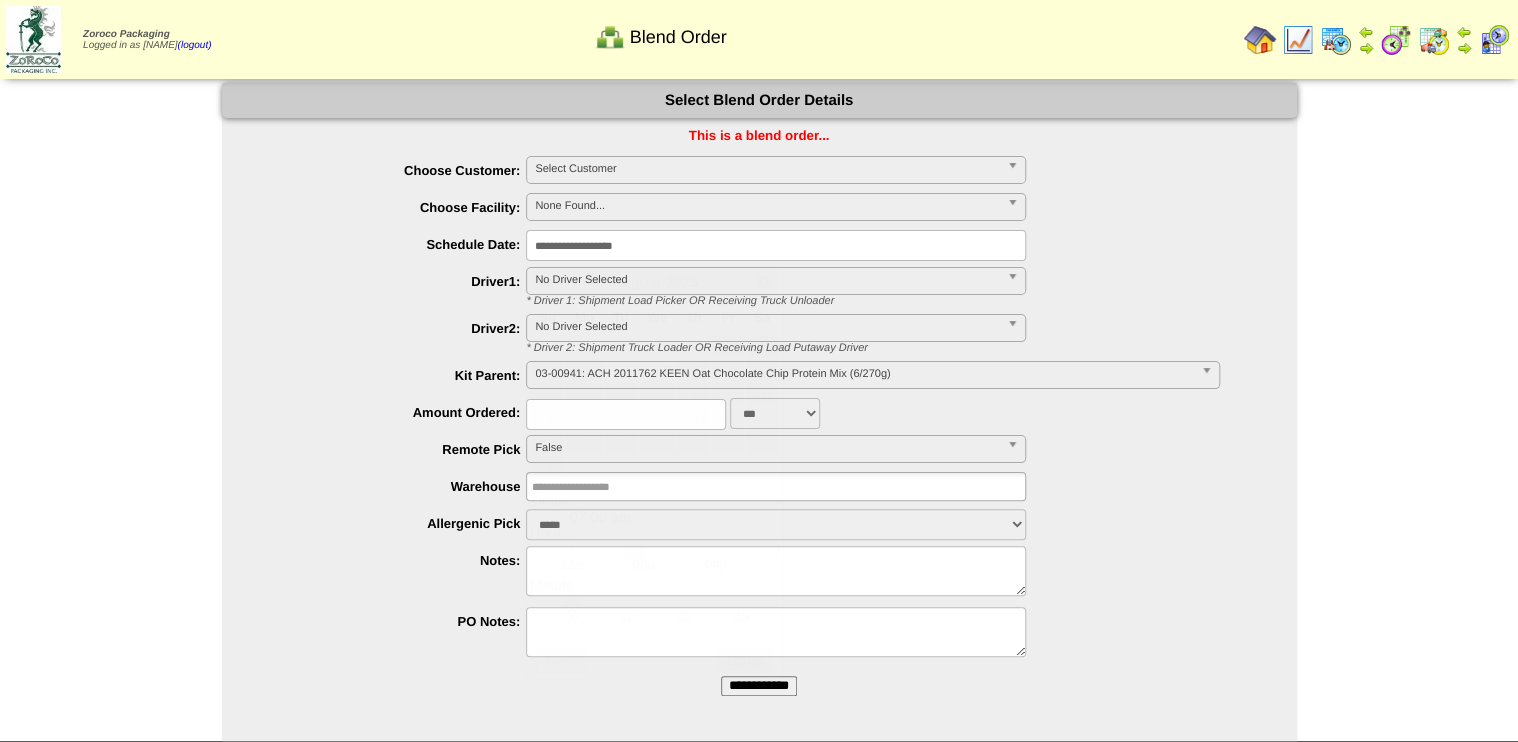drag, startPoint x: 740, startPoint y: 685, endPoint x: 832, endPoint y: 73, distance: 618.8764 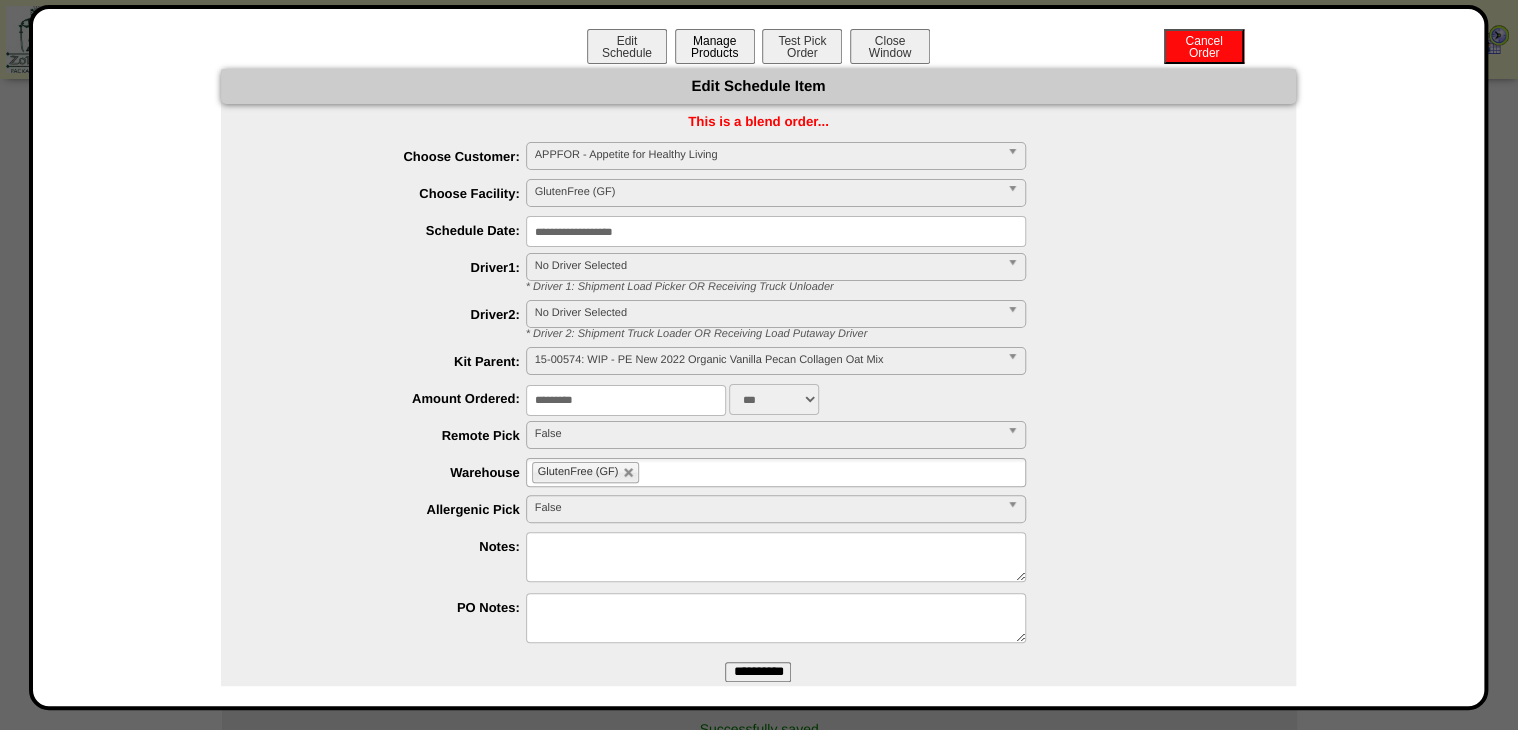 click on "Manage Products" at bounding box center [715, 46] 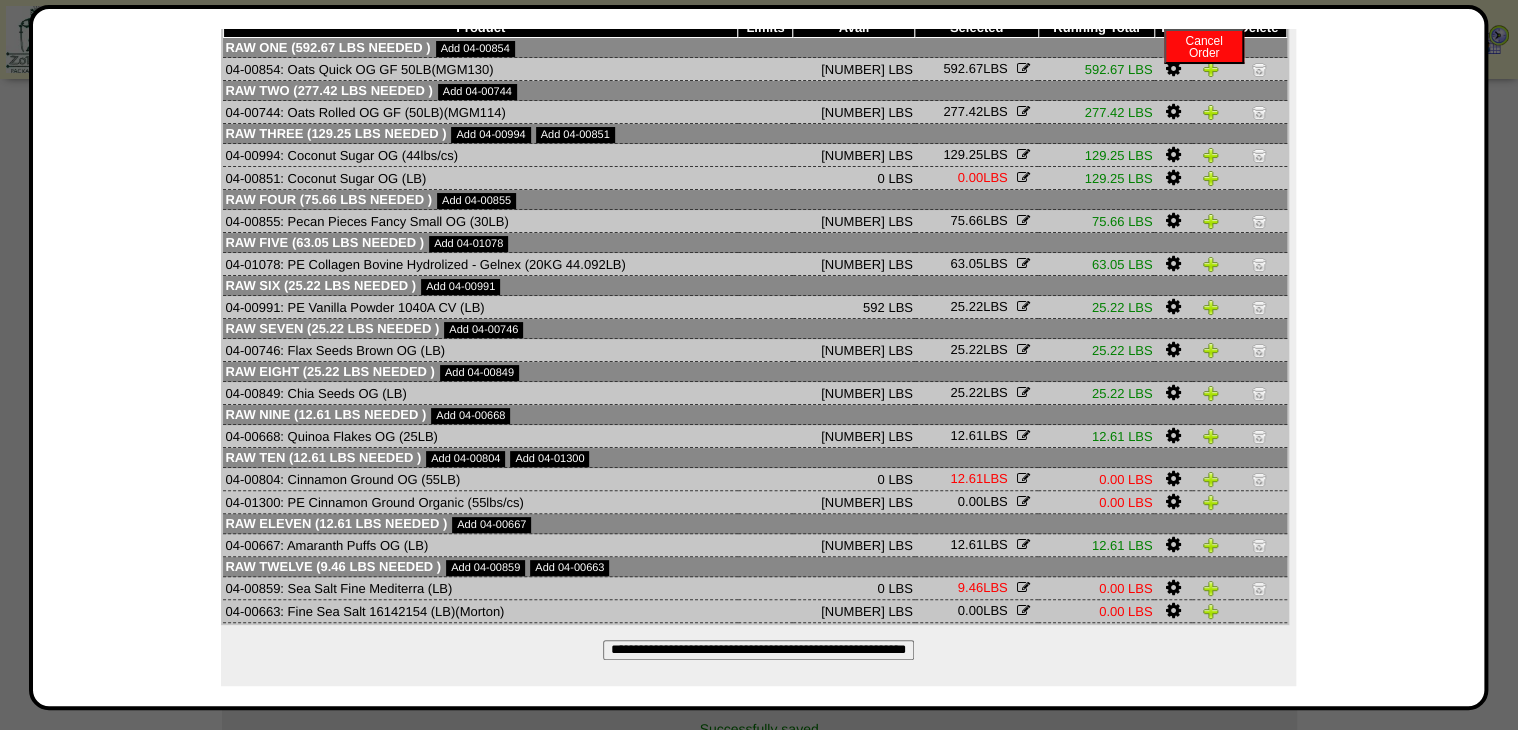 scroll, scrollTop: 138, scrollLeft: 0, axis: vertical 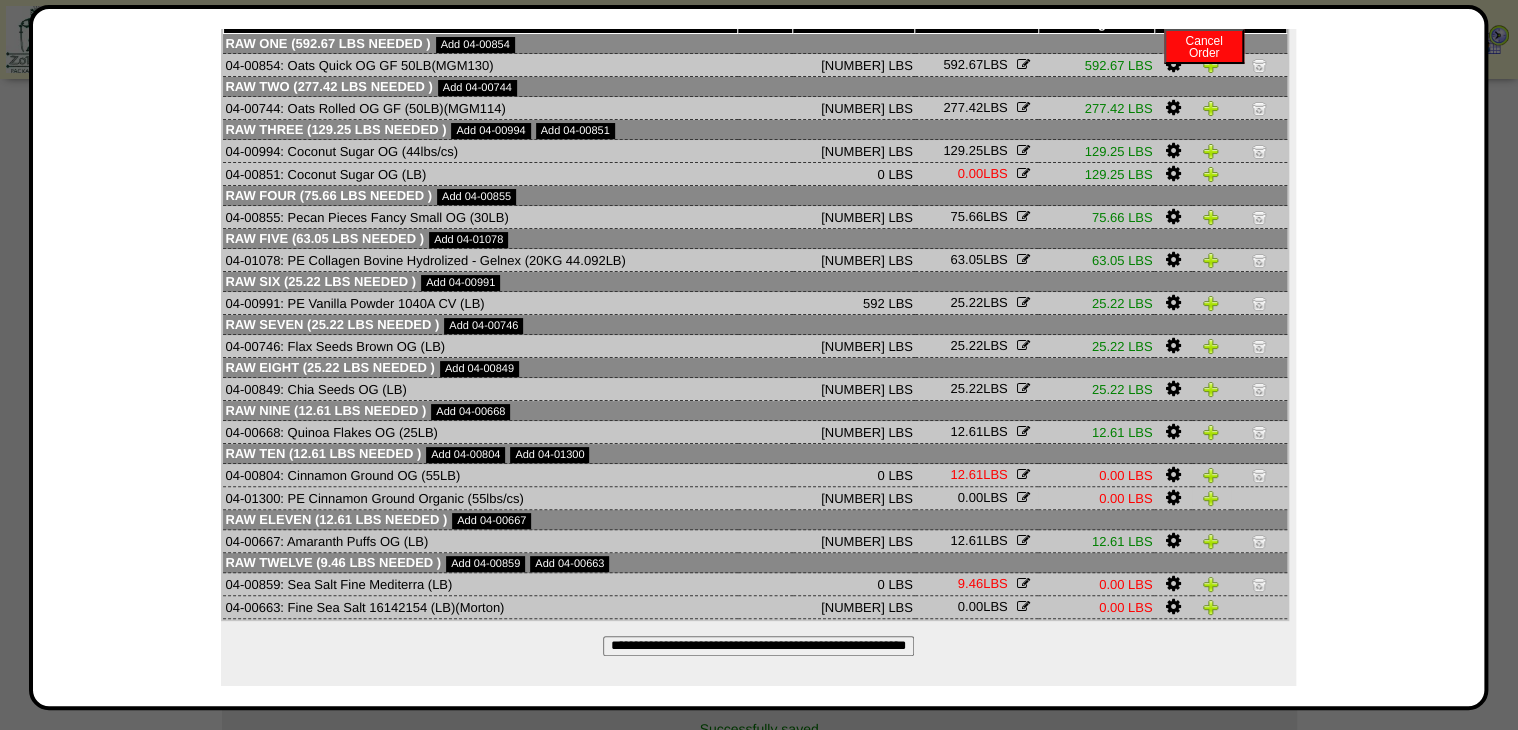 click at bounding box center [1173, 498] 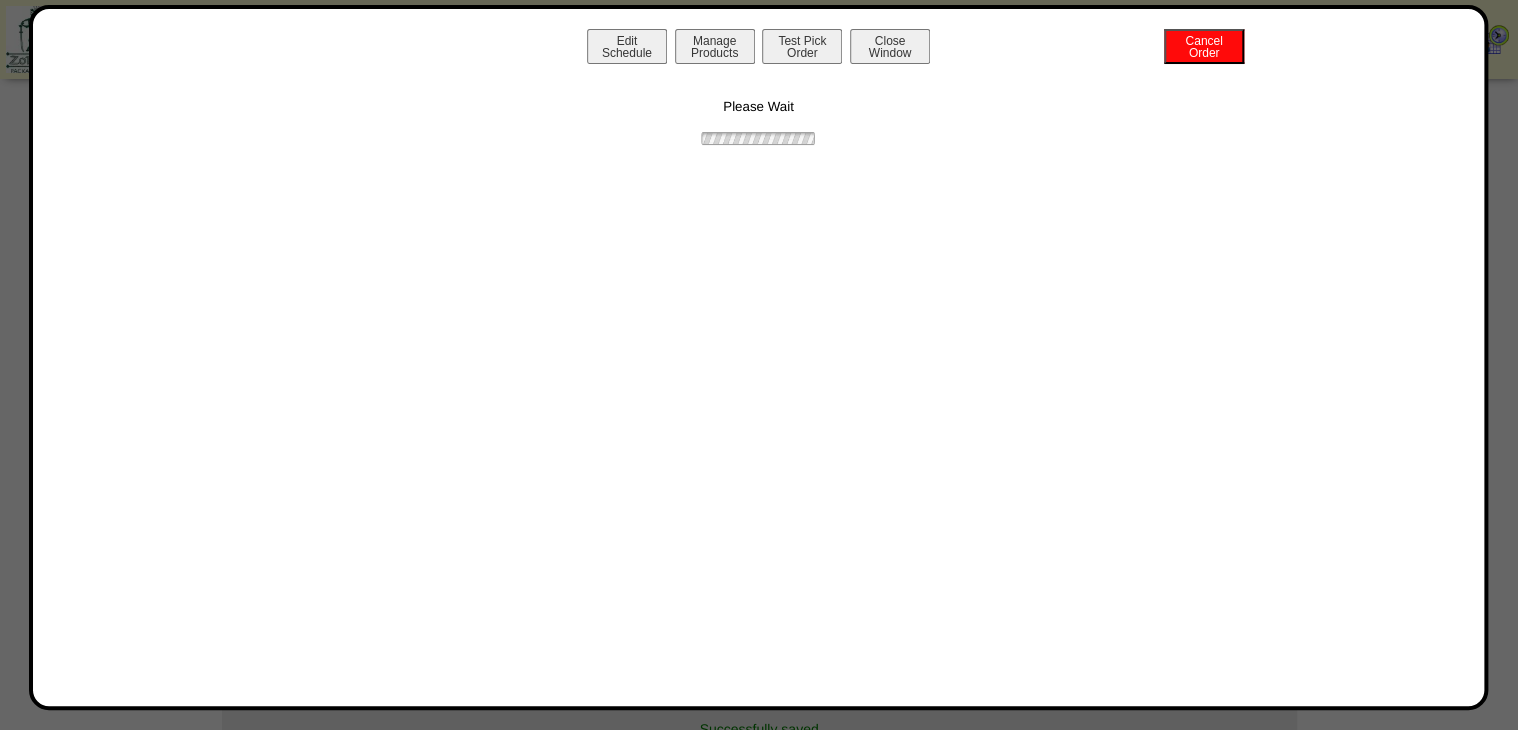 scroll, scrollTop: 0, scrollLeft: 0, axis: both 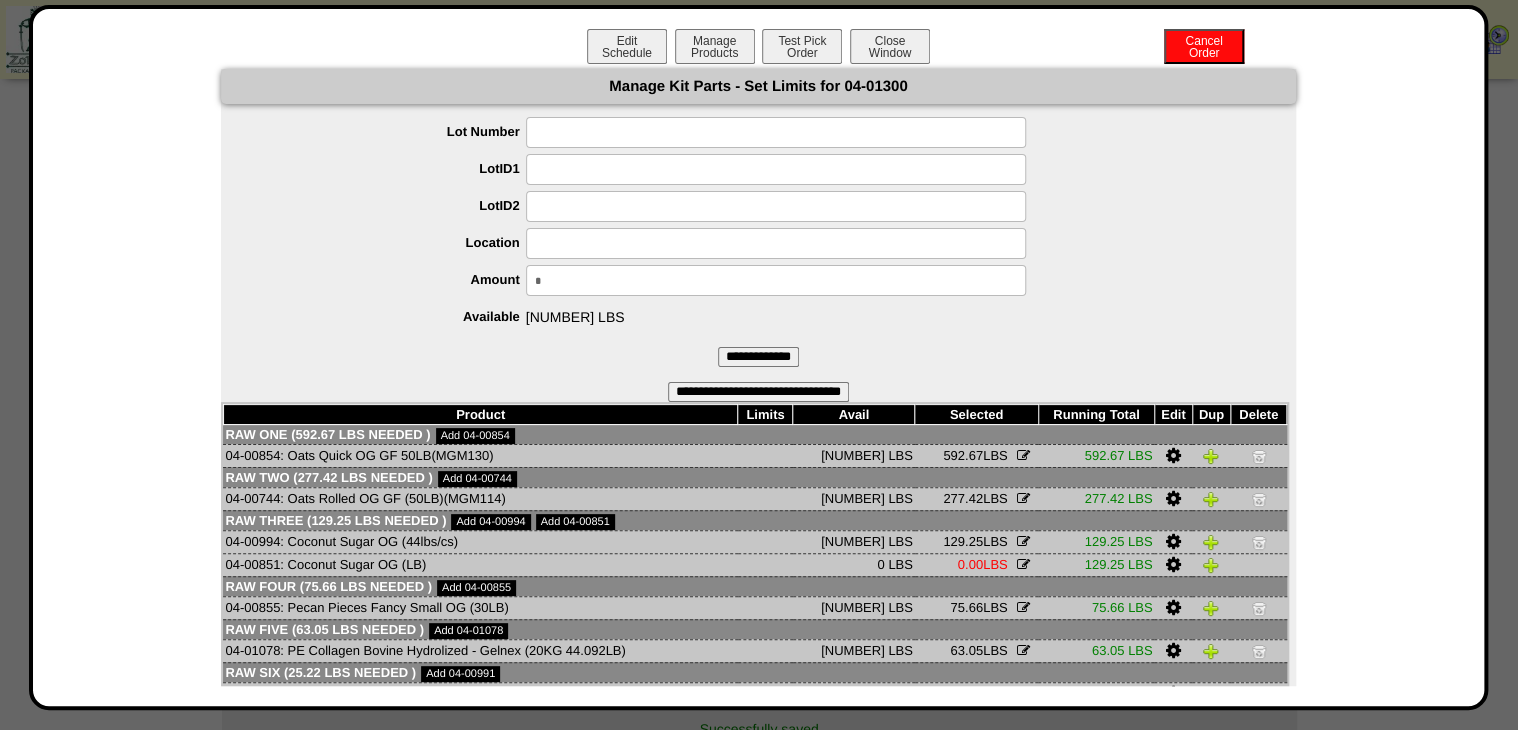 drag, startPoint x: 560, startPoint y: 285, endPoint x: 338, endPoint y: 312, distance: 223.63586 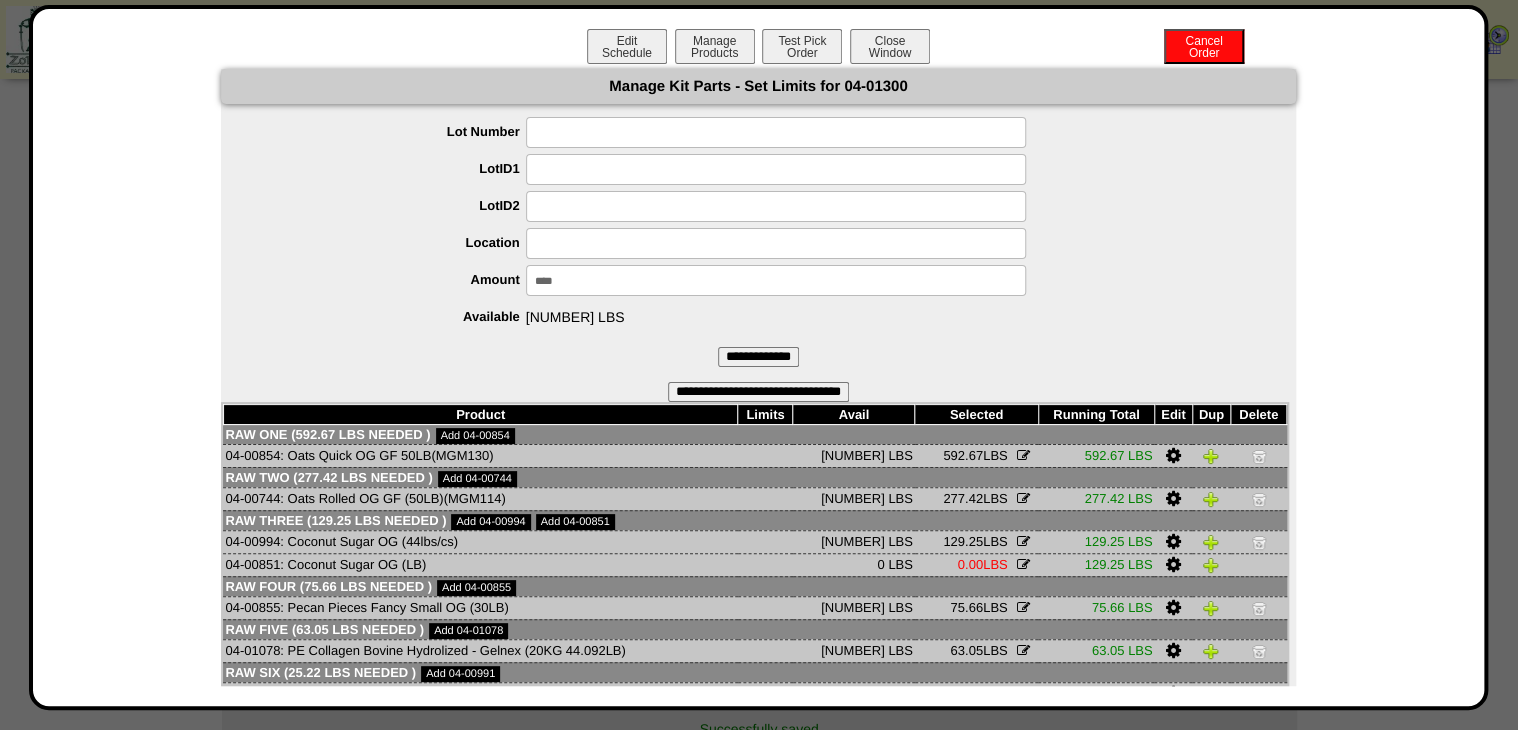 type on "*****" 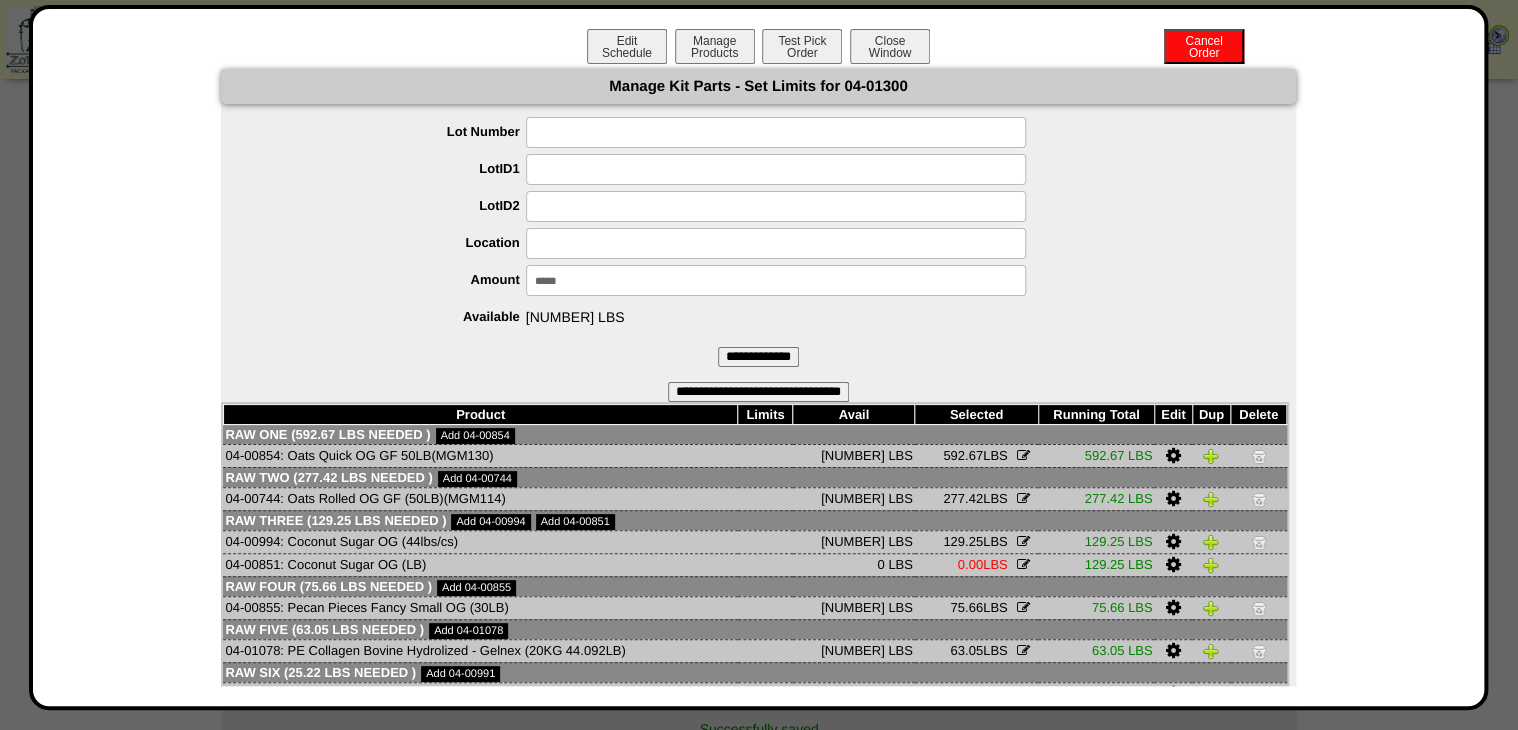 click on "**********" at bounding box center [758, 357] 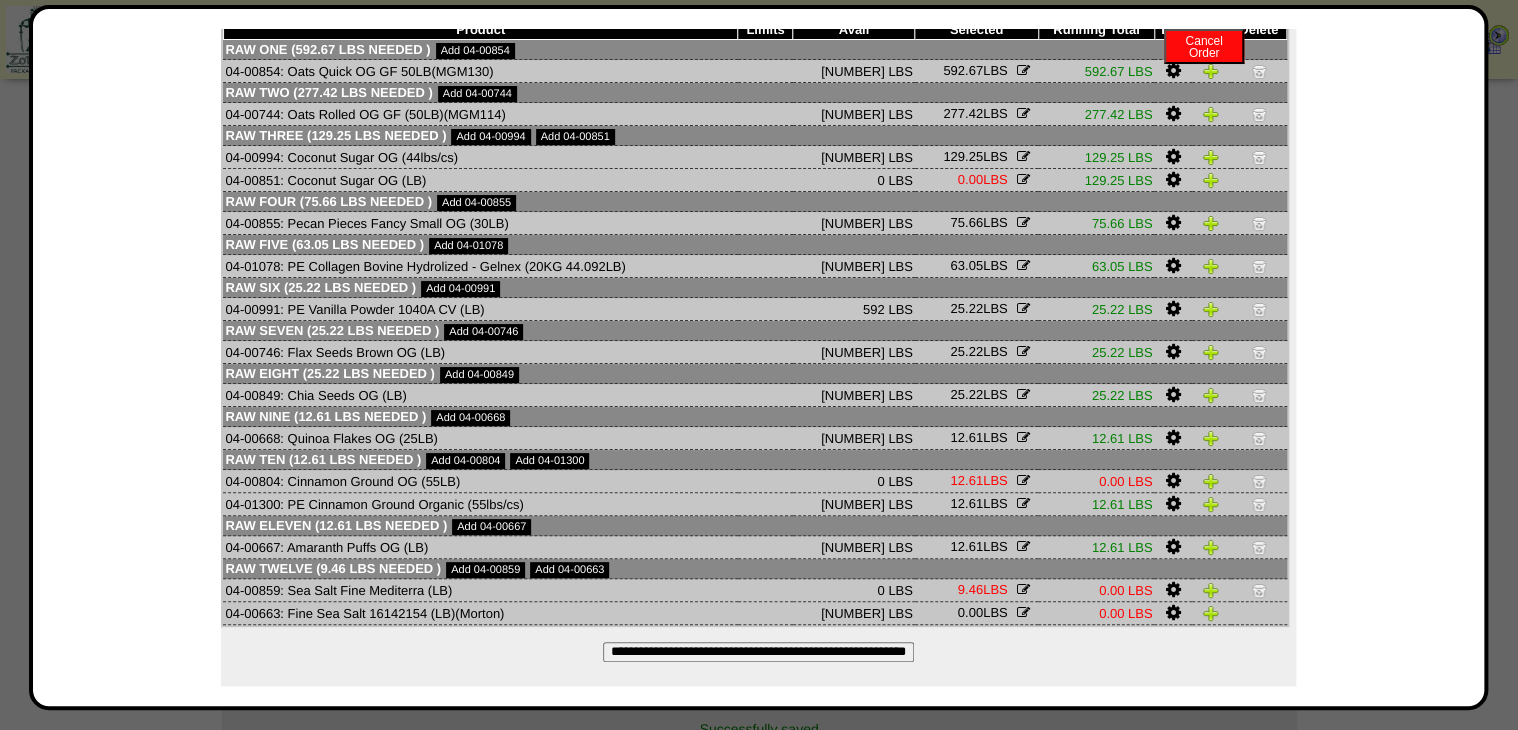 scroll, scrollTop: 138, scrollLeft: 0, axis: vertical 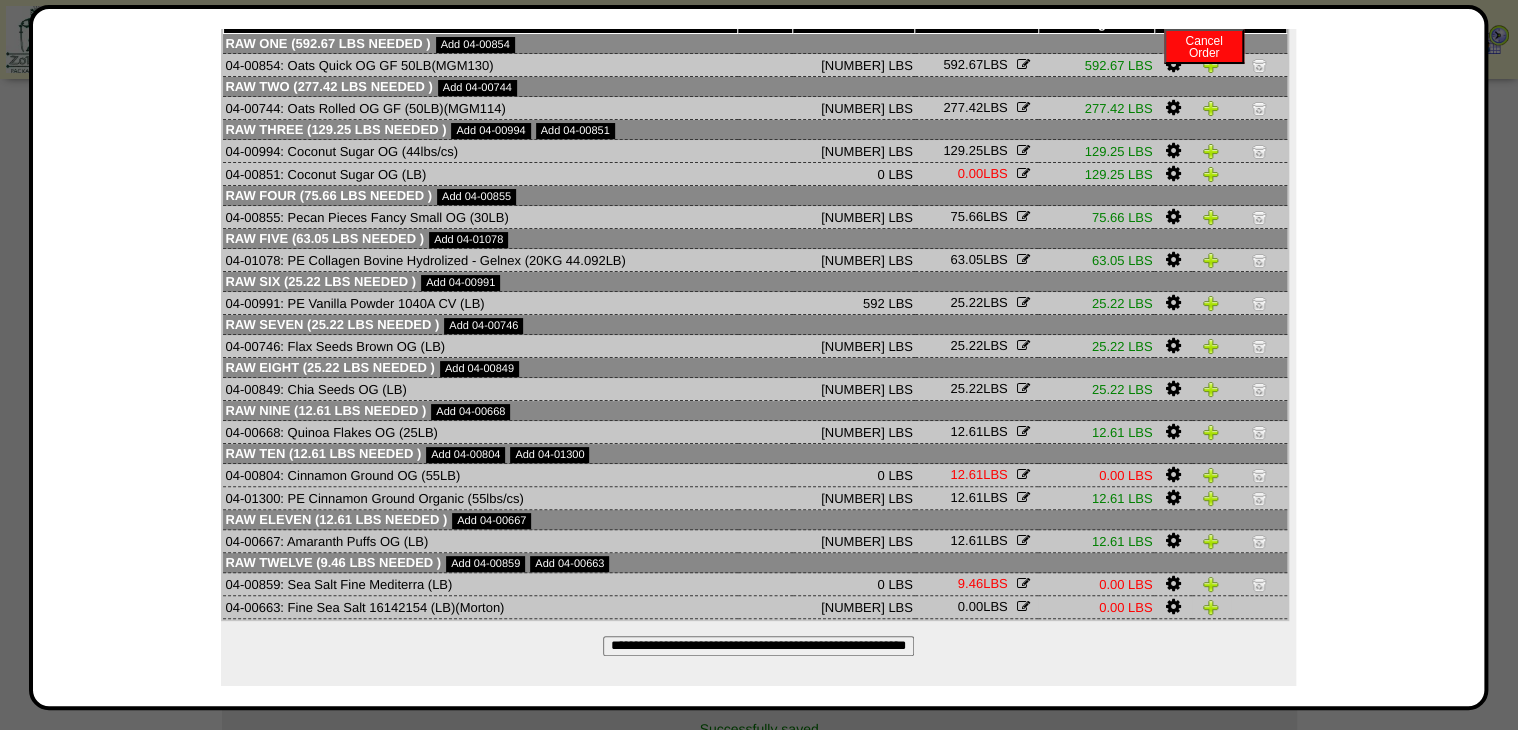 click at bounding box center (1173, 607) 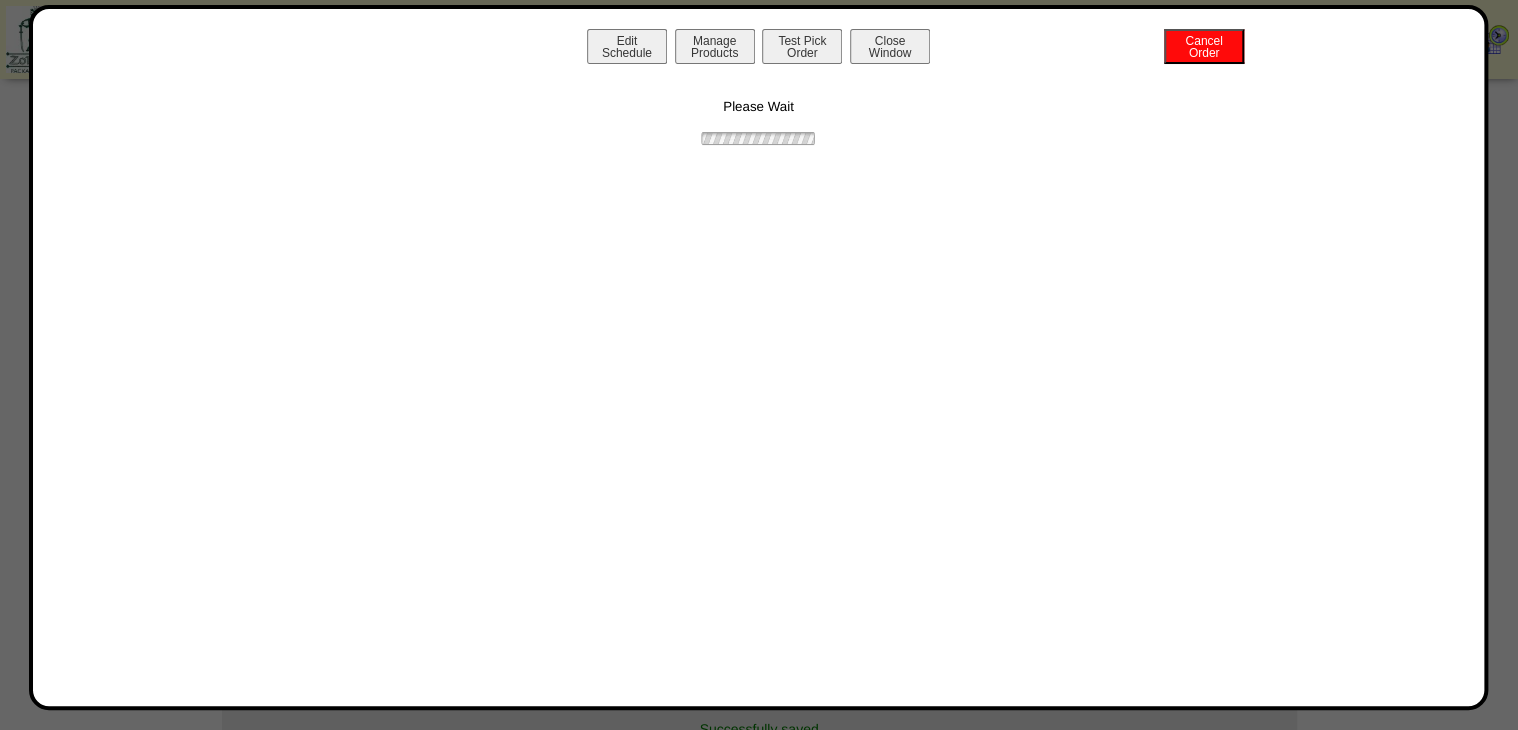scroll, scrollTop: 0, scrollLeft: 0, axis: both 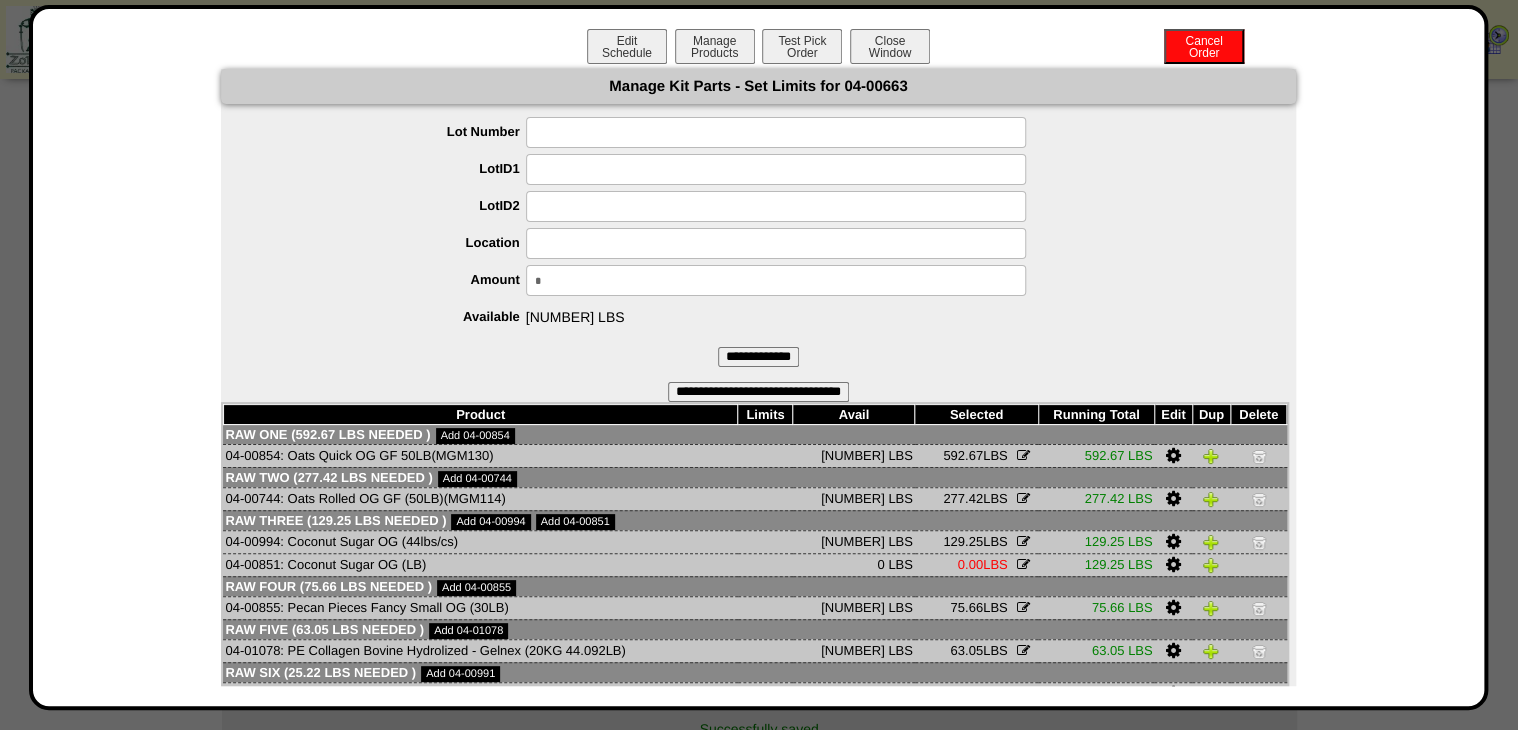drag, startPoint x: 408, startPoint y: 309, endPoint x: 349, endPoint y: 316, distance: 59.413803 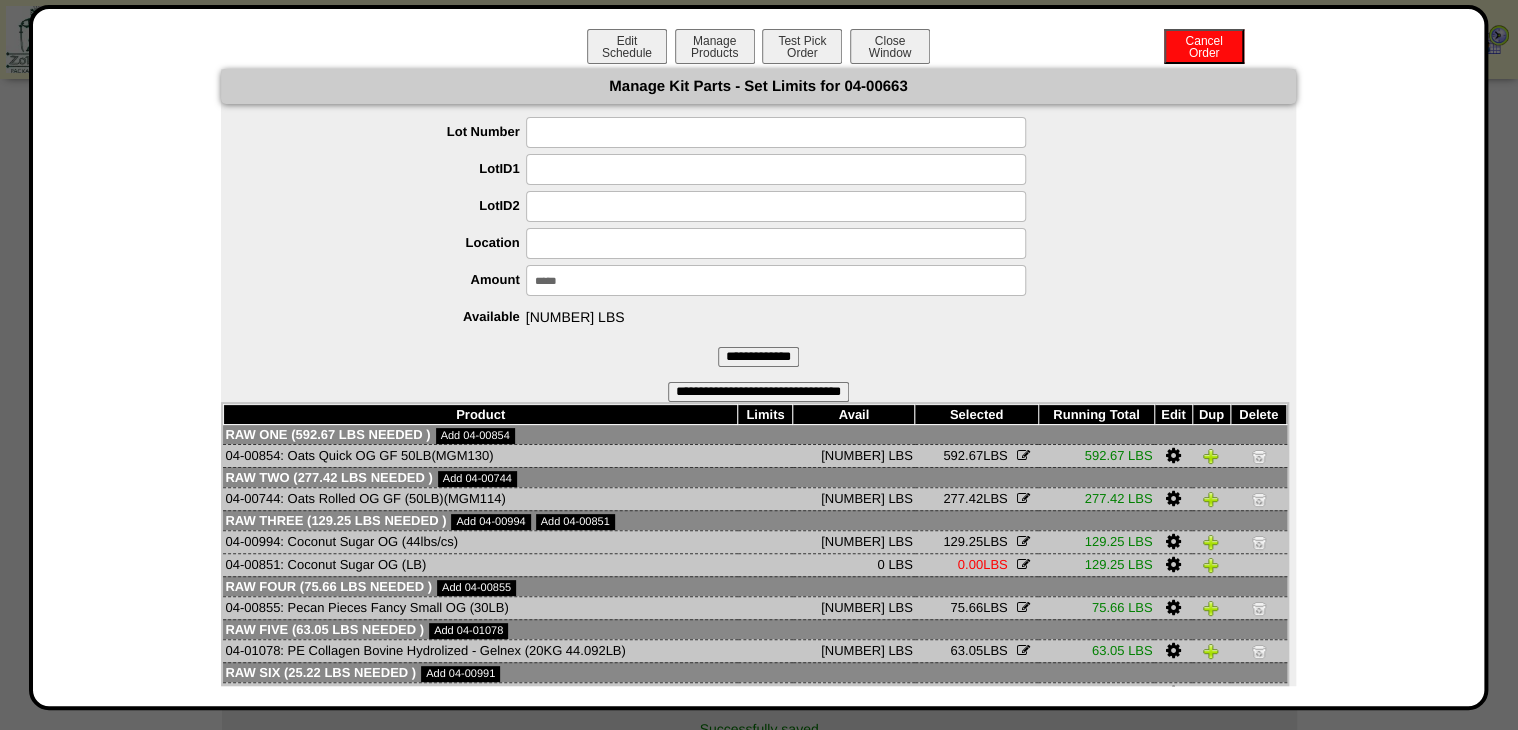 type on "******" 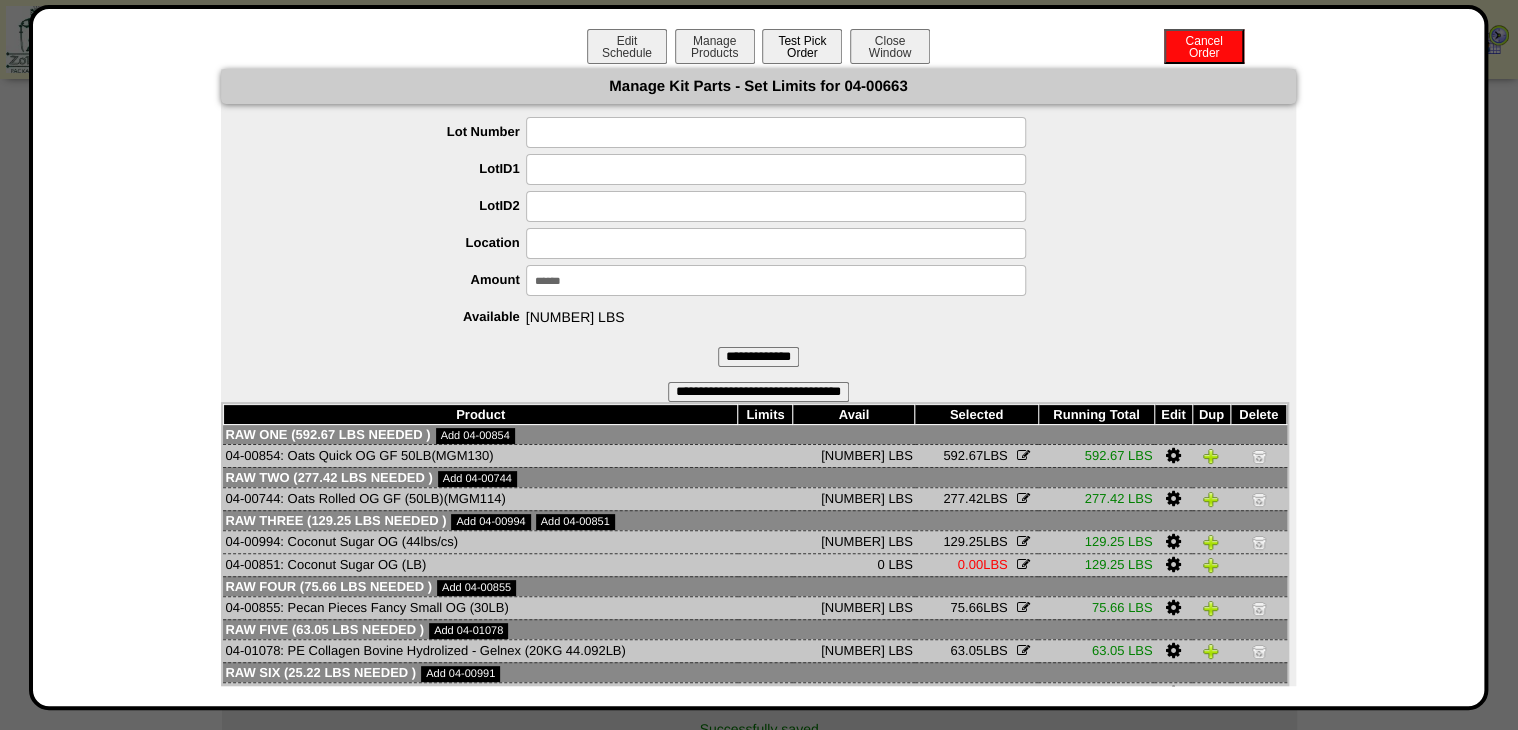 click on "**********" at bounding box center [758, 357] 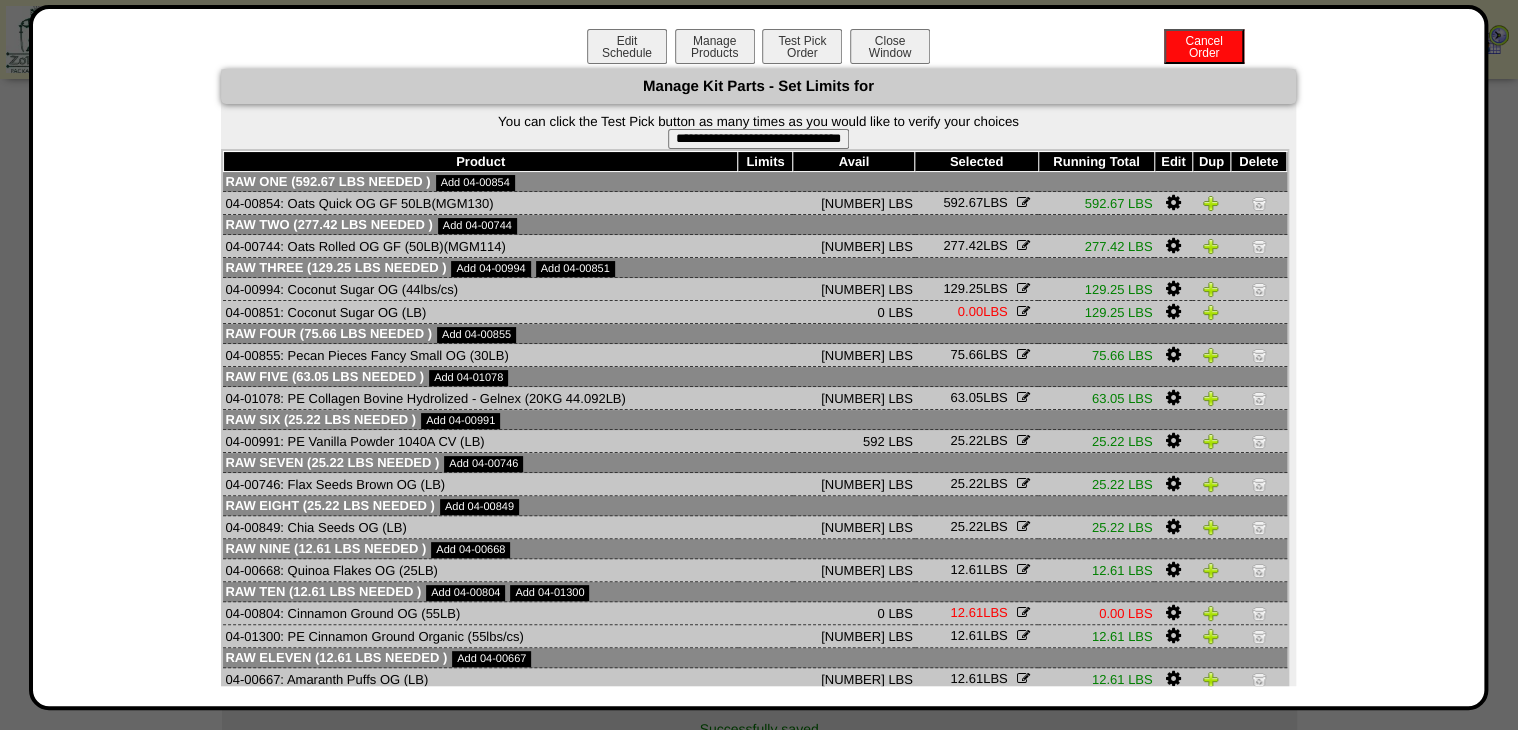 click on "**********" at bounding box center (758, 139) 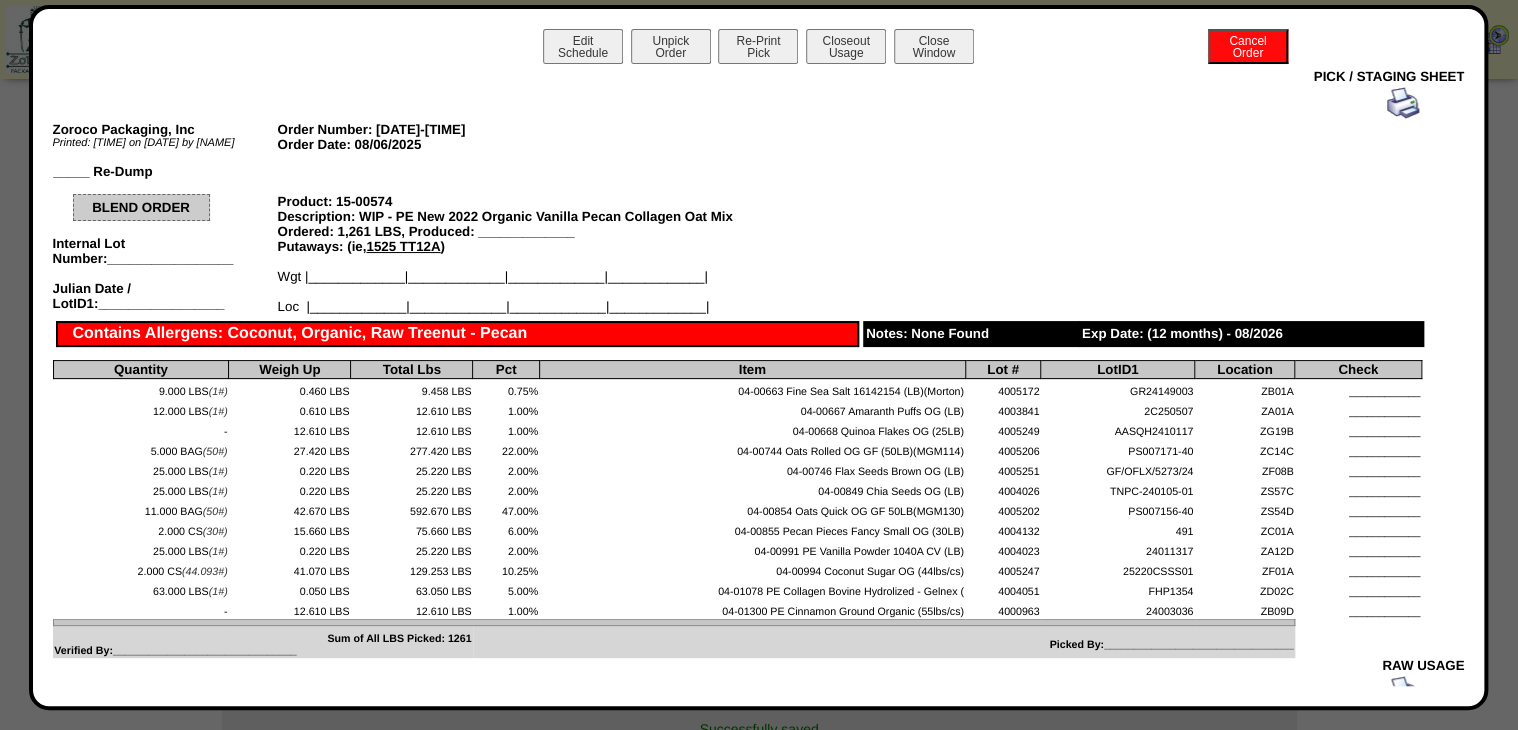 click at bounding box center (1403, 103) 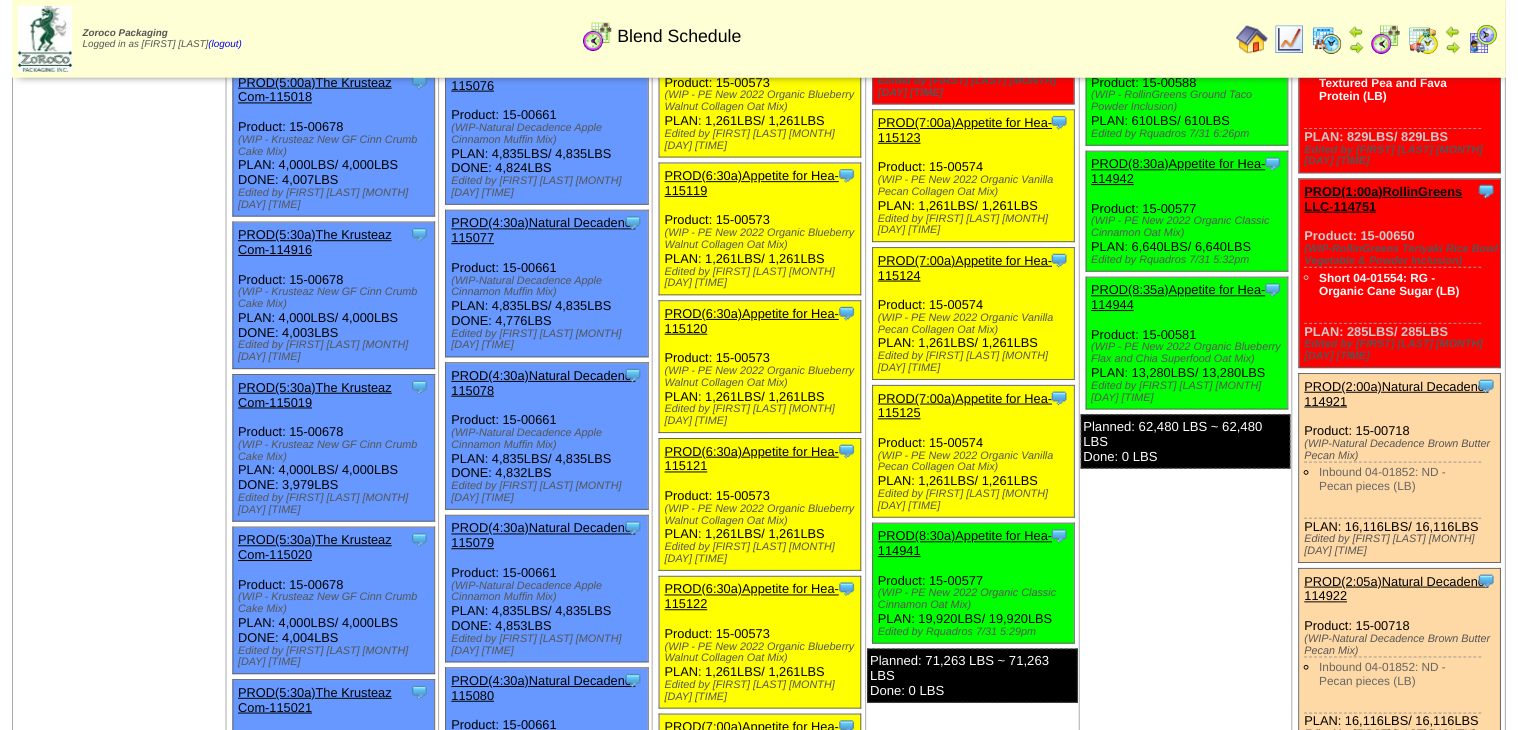 scroll, scrollTop: 480, scrollLeft: 0, axis: vertical 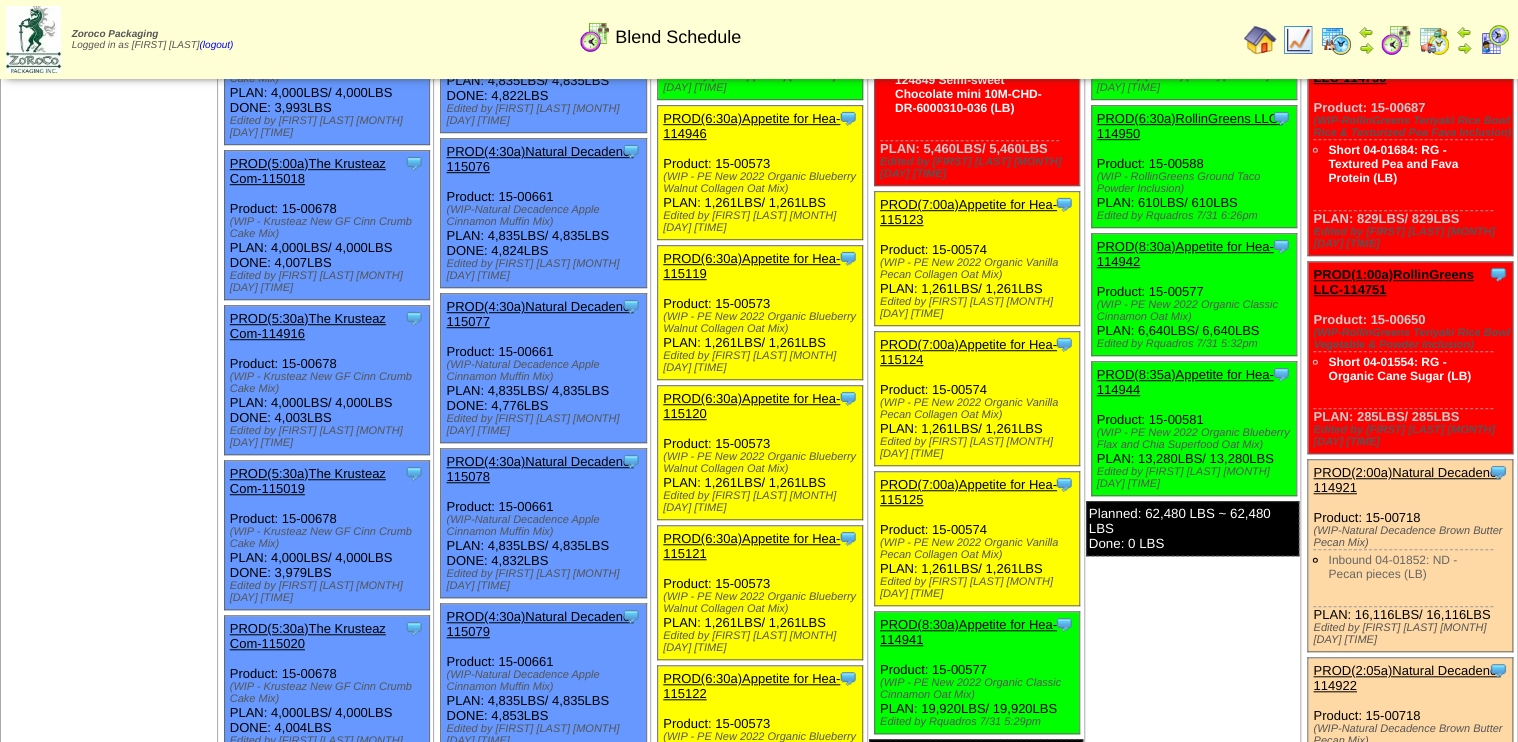 click on "PROD(7:00a)Appetite for Hea-115123" at bounding box center (968, 212) 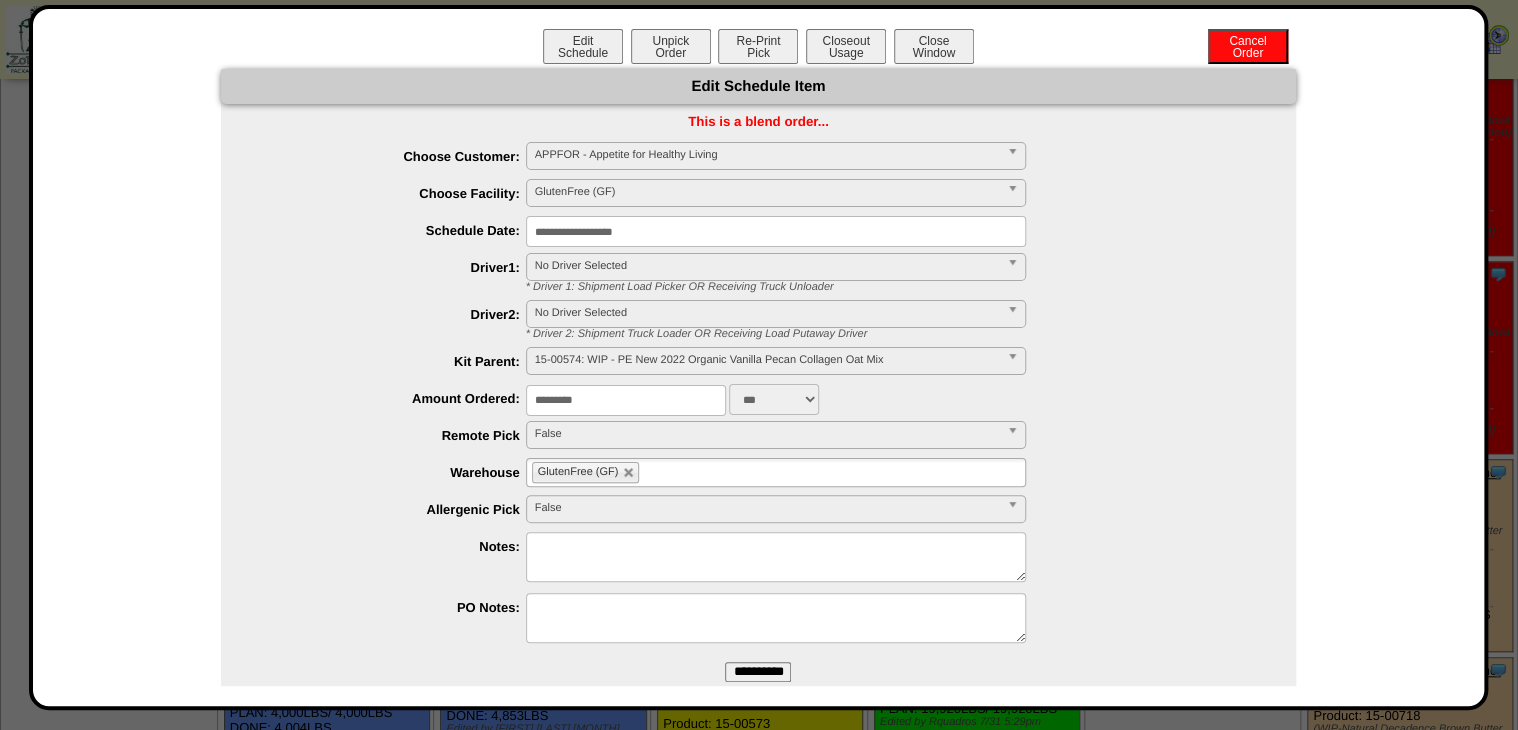 click on "**********" at bounding box center [758, 395] 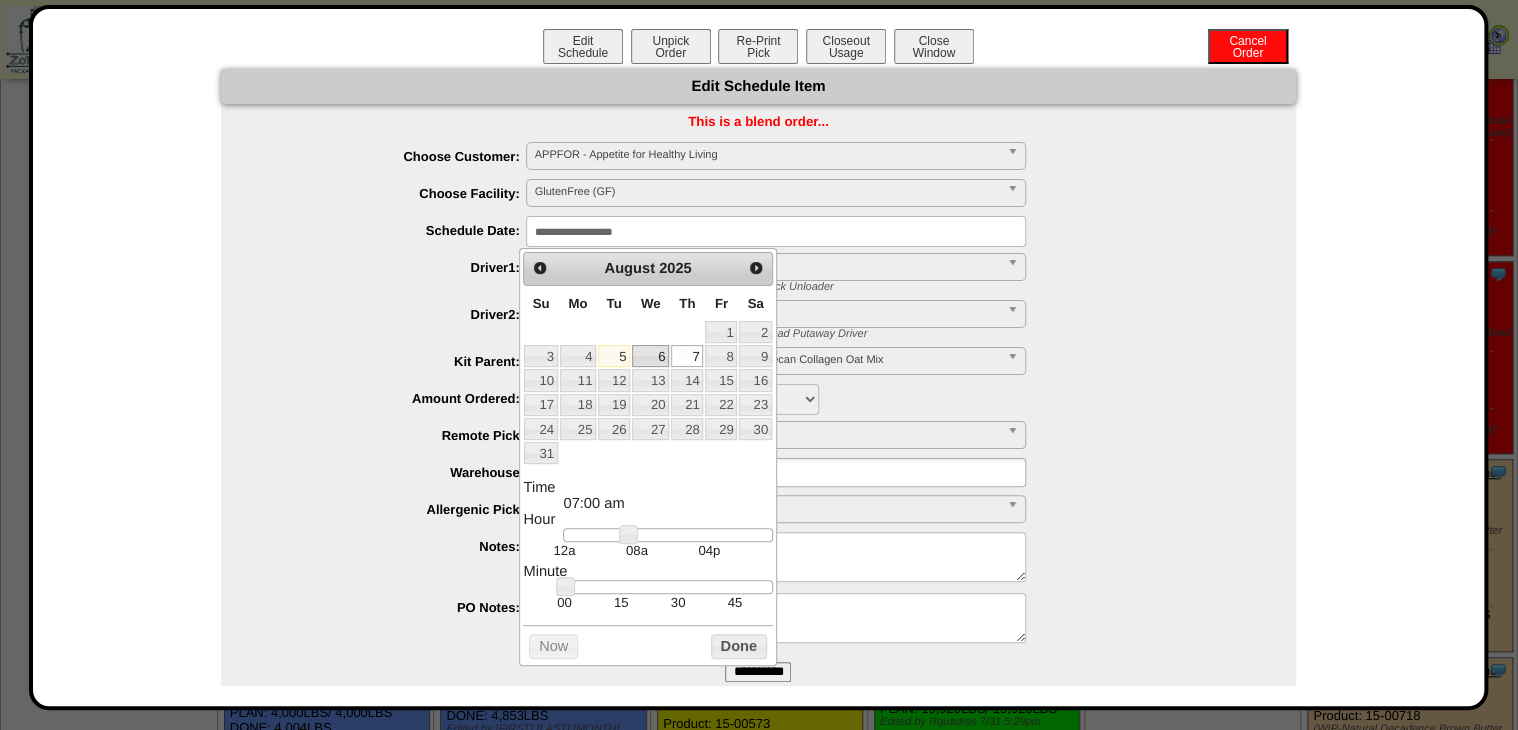 click on "6" at bounding box center [650, 356] 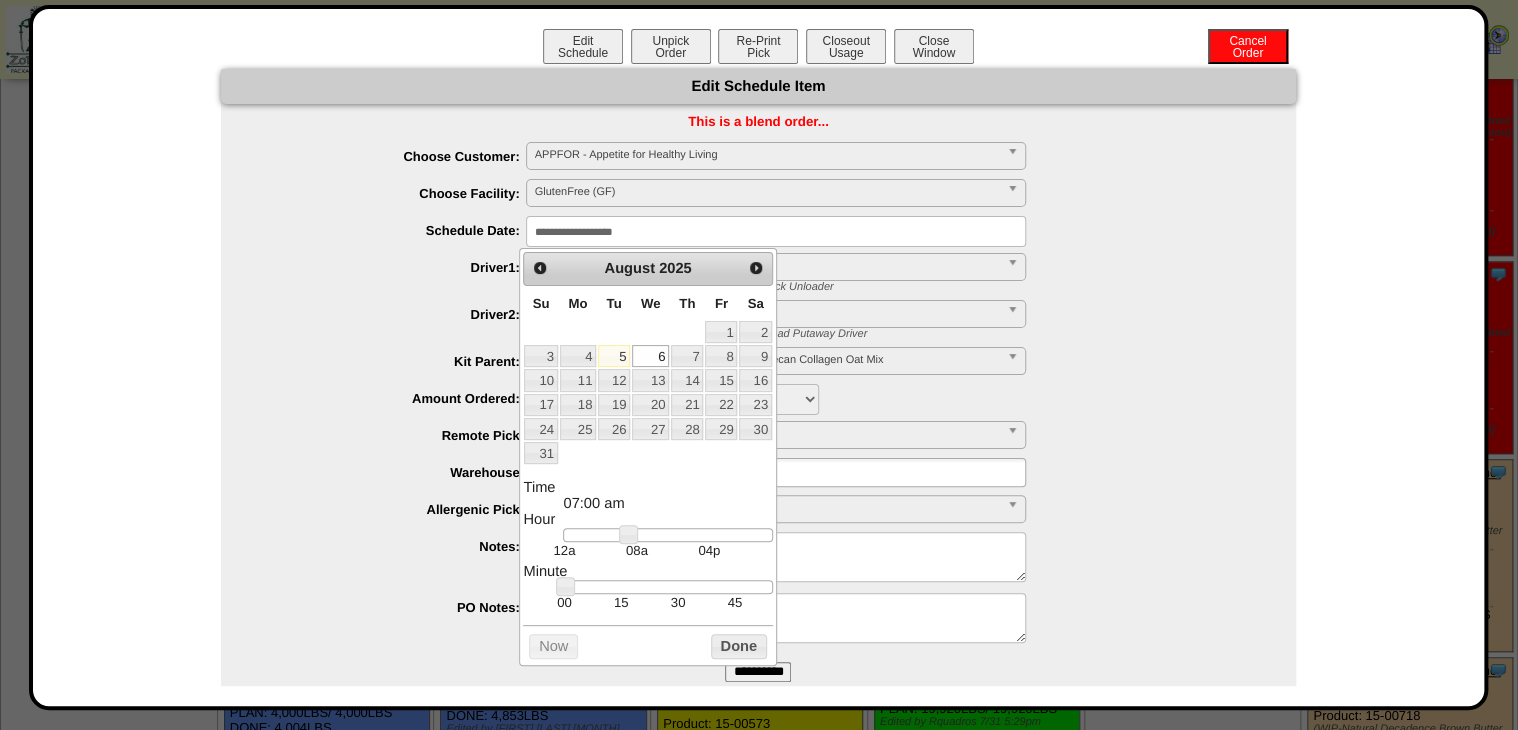 click on "Done" at bounding box center [739, 646] 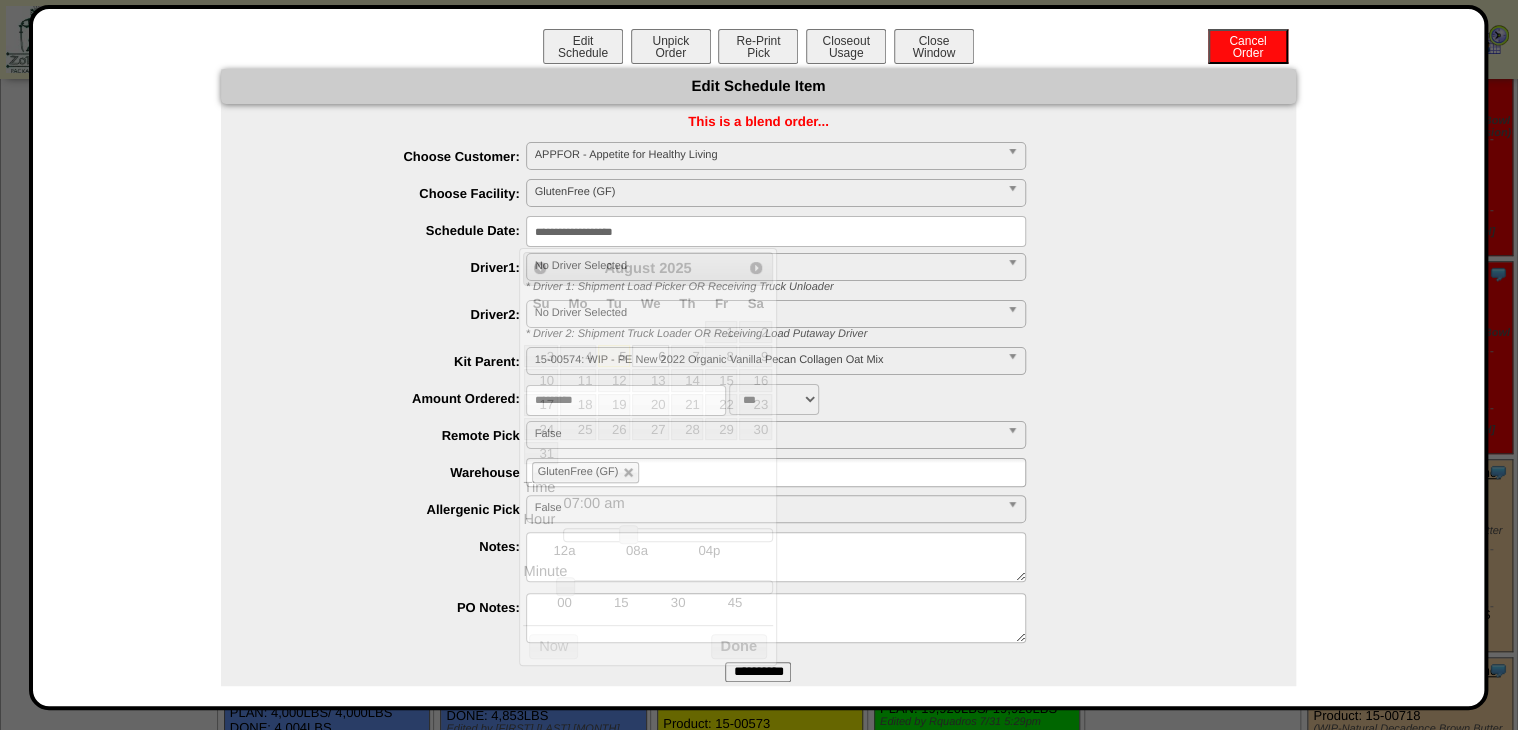 click on "**********" at bounding box center [759, 1744] 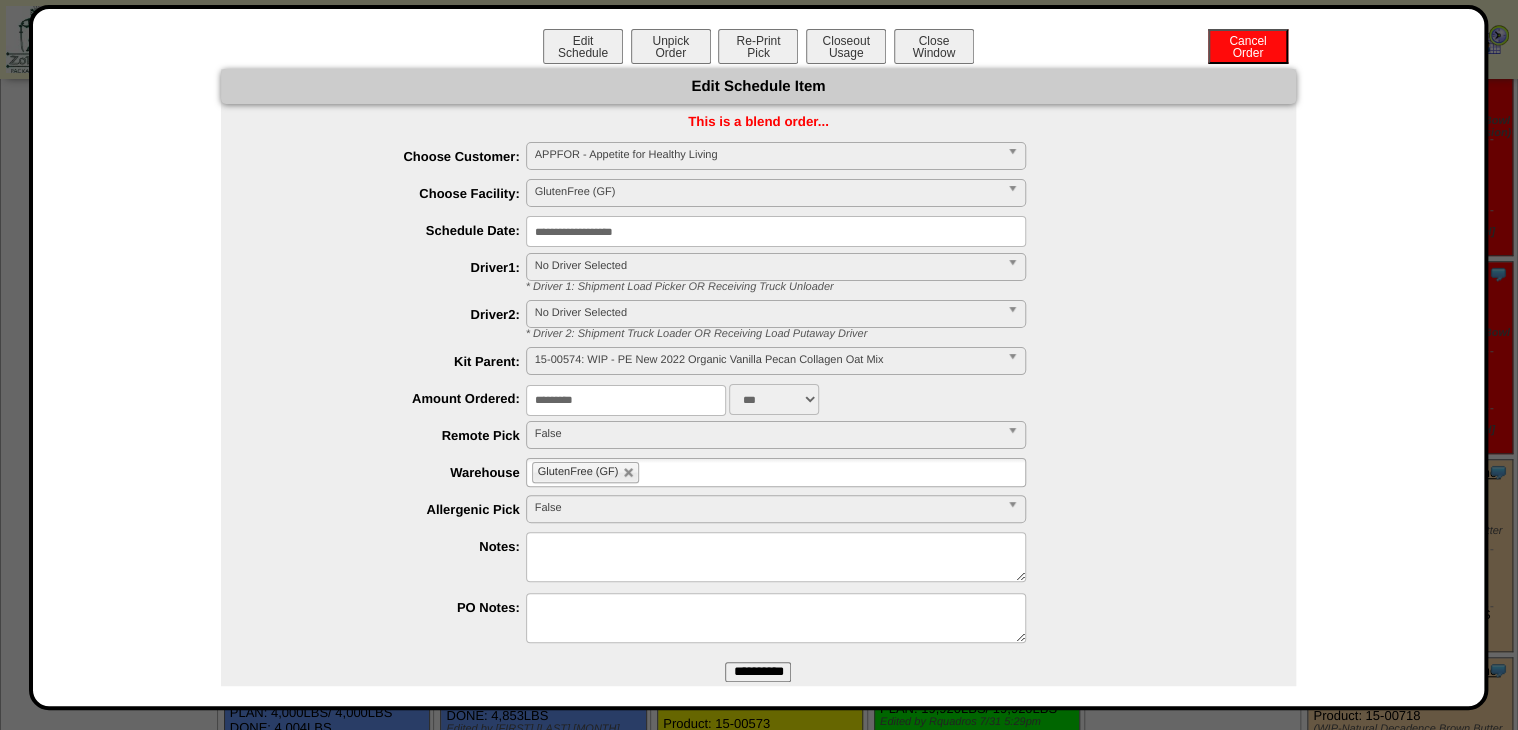 drag, startPoint x: 737, startPoint y: 676, endPoint x: 836, endPoint y: 76, distance: 608.1127 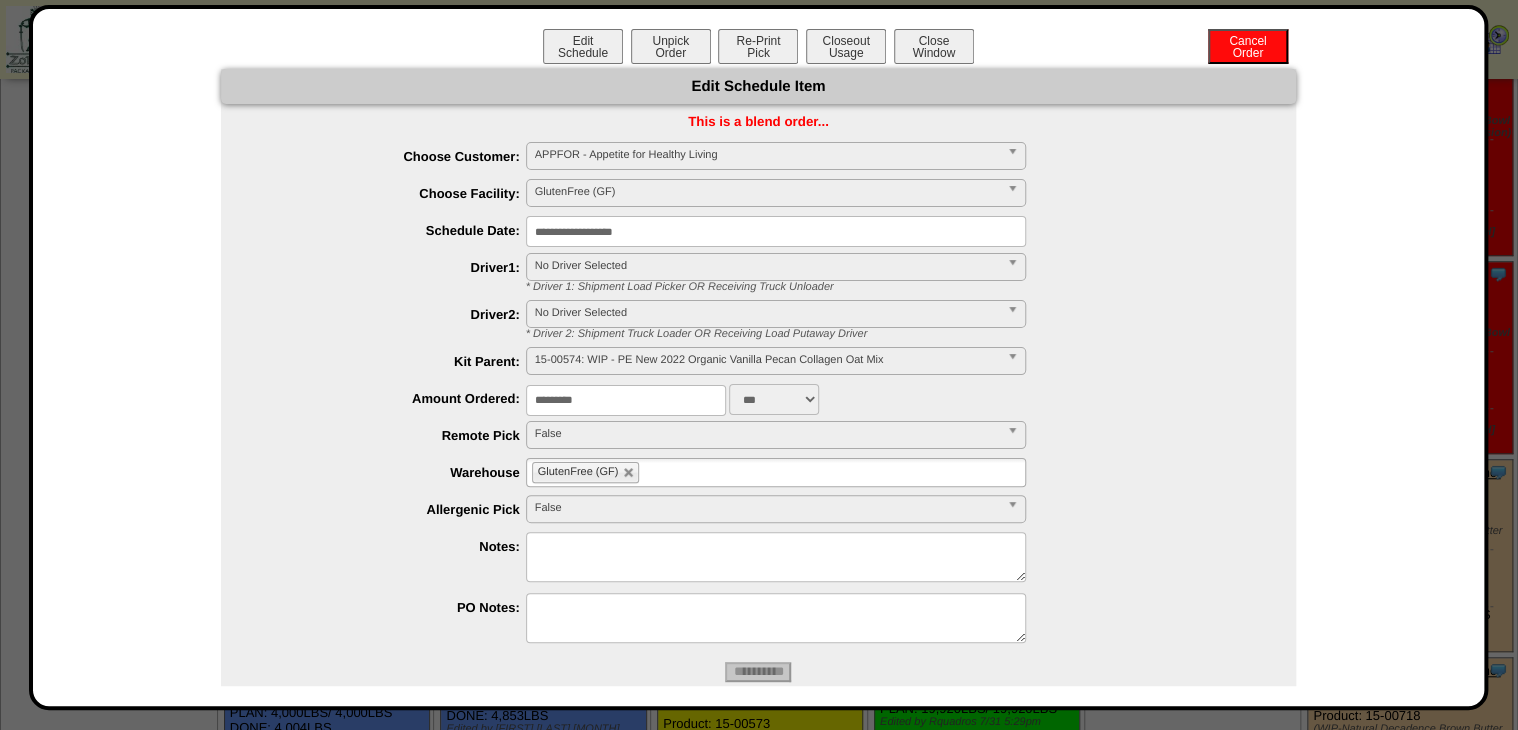 click on "Edit Schedule
Unpick Order
Re-Print Pick
Closeout Usage
Cancel Order
Close Window" at bounding box center [759, 49] 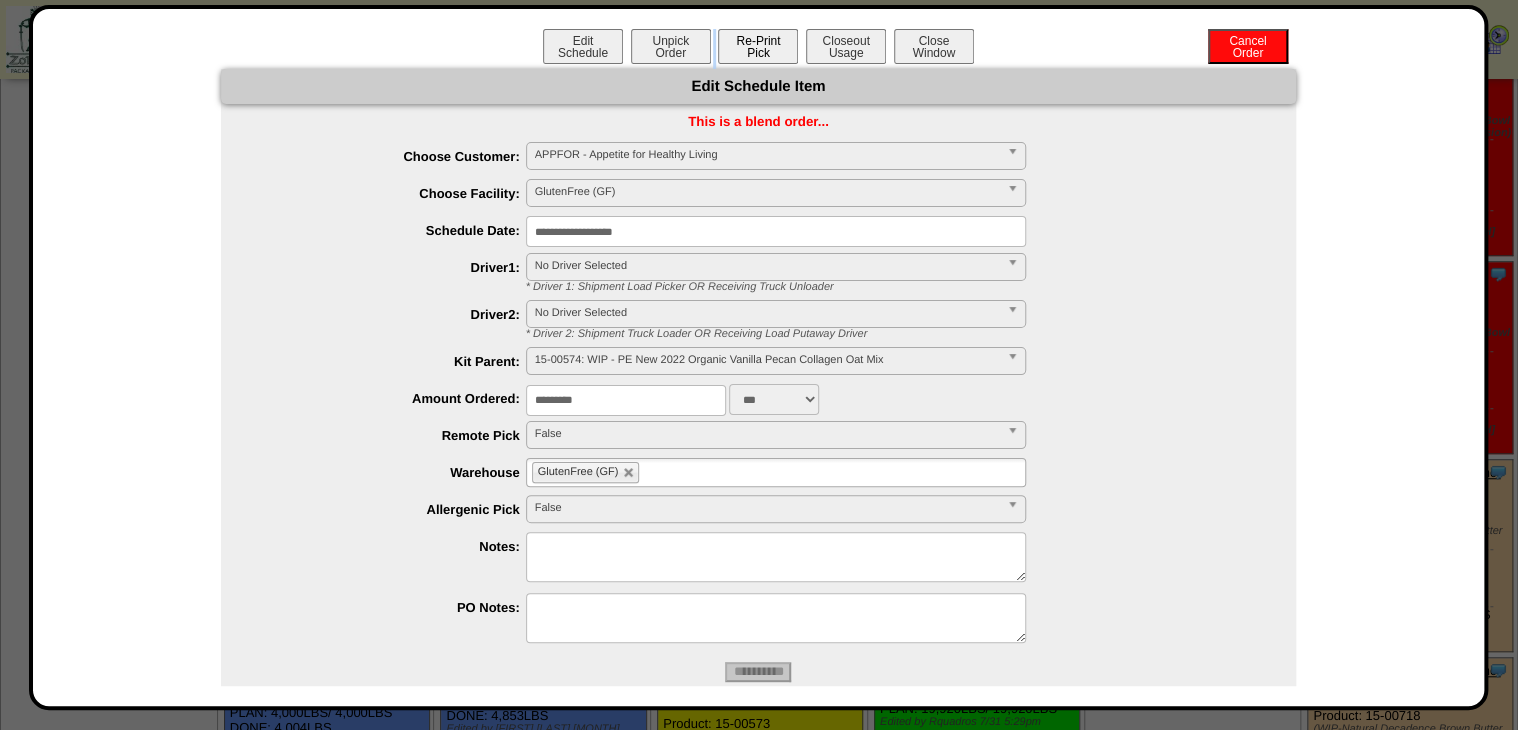 click on "Re-Print Pick" at bounding box center (758, 46) 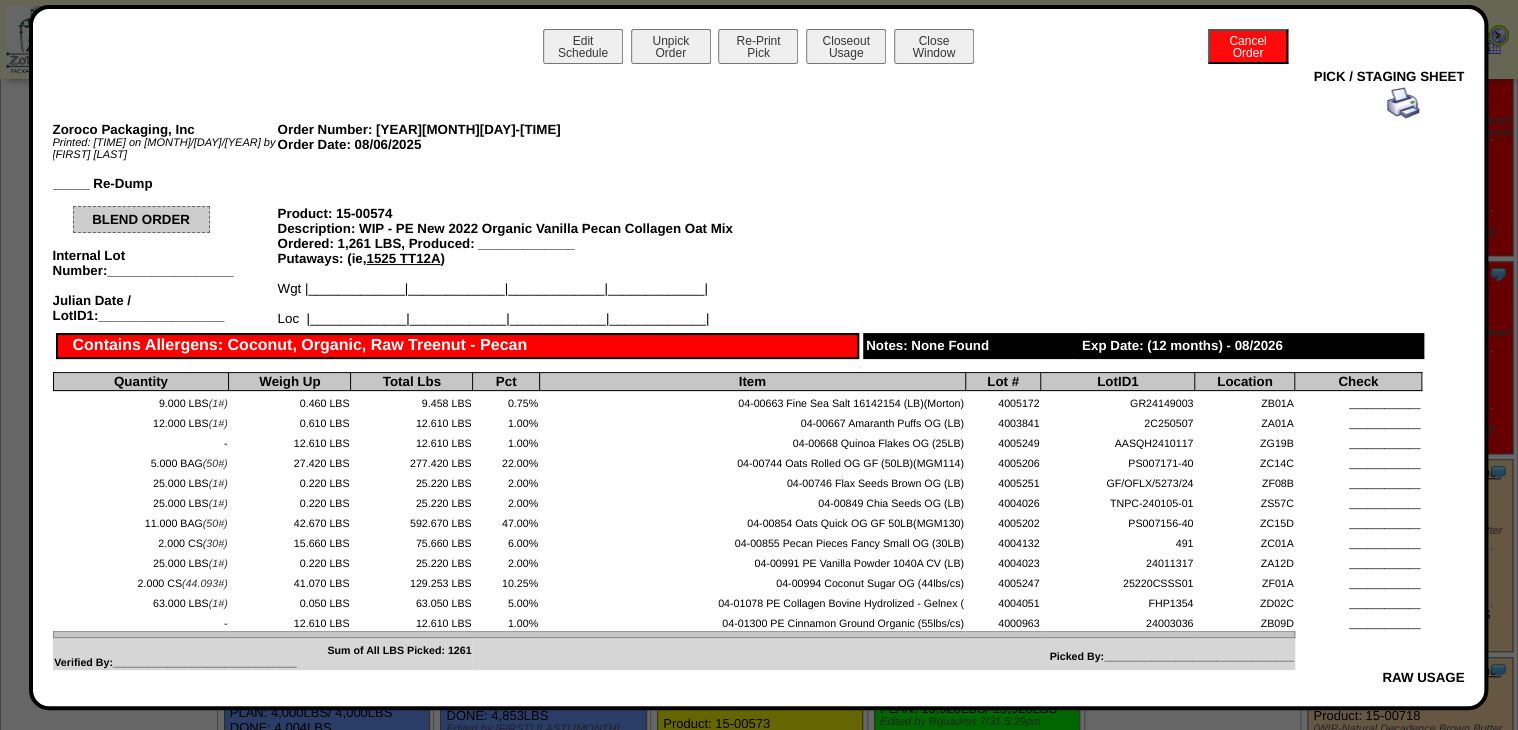 click at bounding box center [1403, 103] 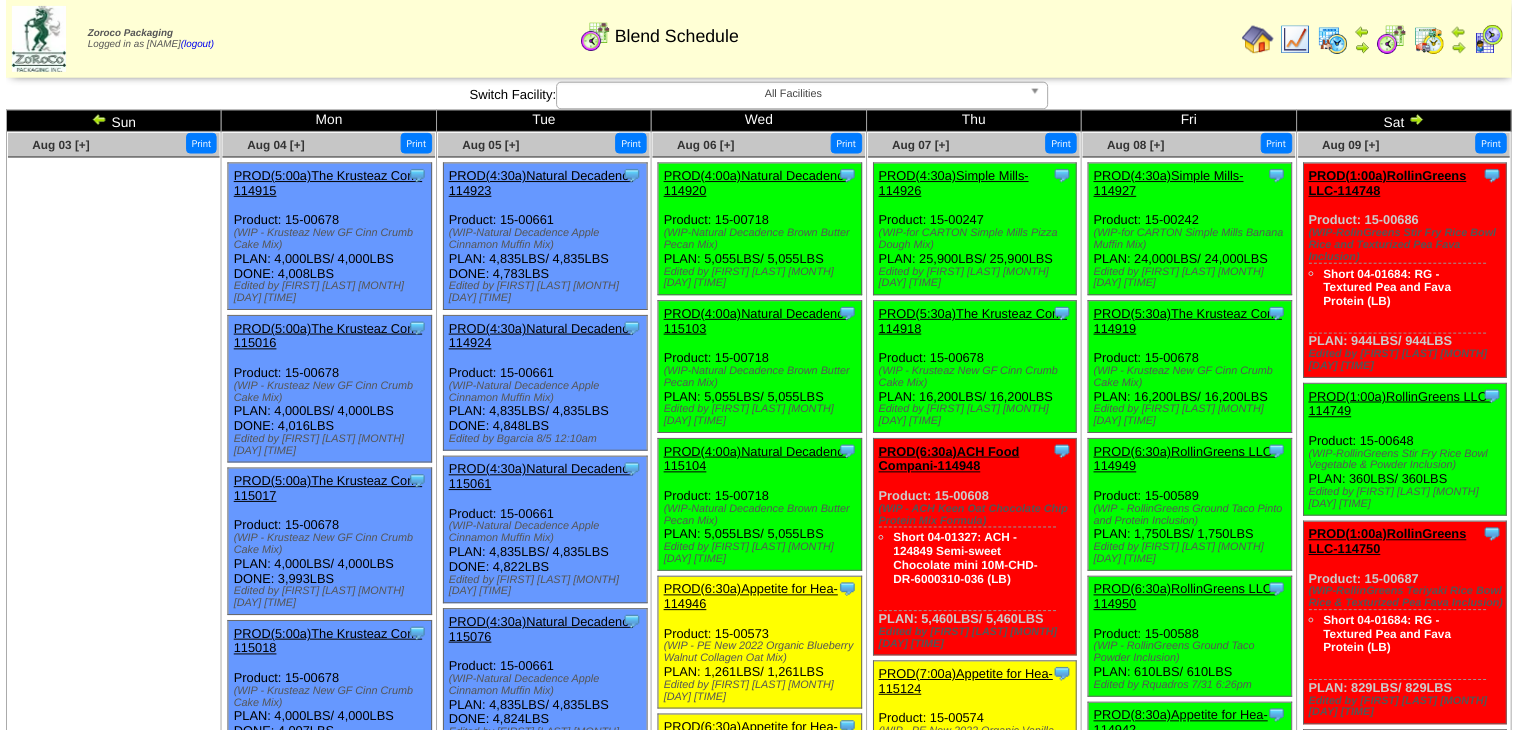 scroll, scrollTop: 480, scrollLeft: 0, axis: vertical 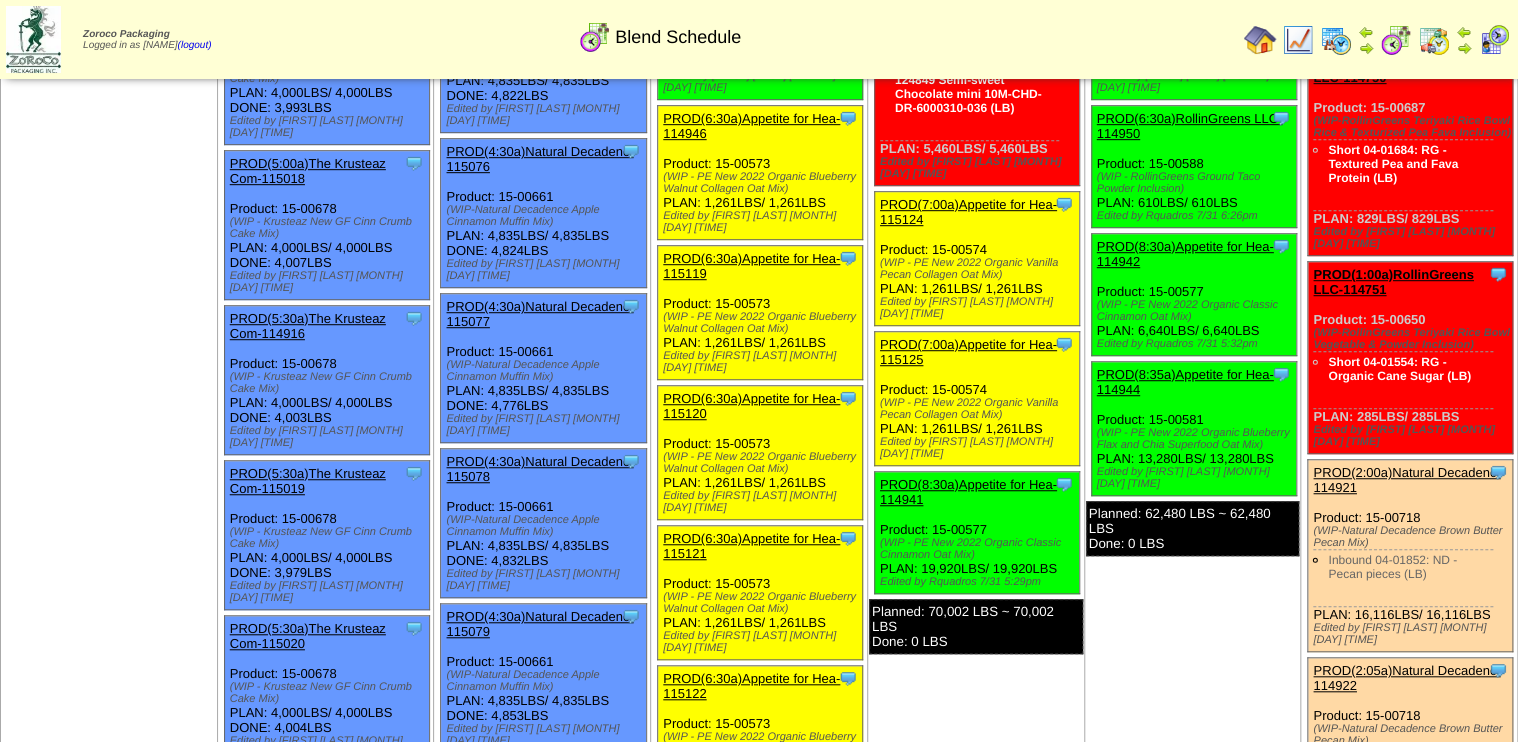 click on "PROD(7:00a)Appetite for Hea-115124" at bounding box center [968, 212] 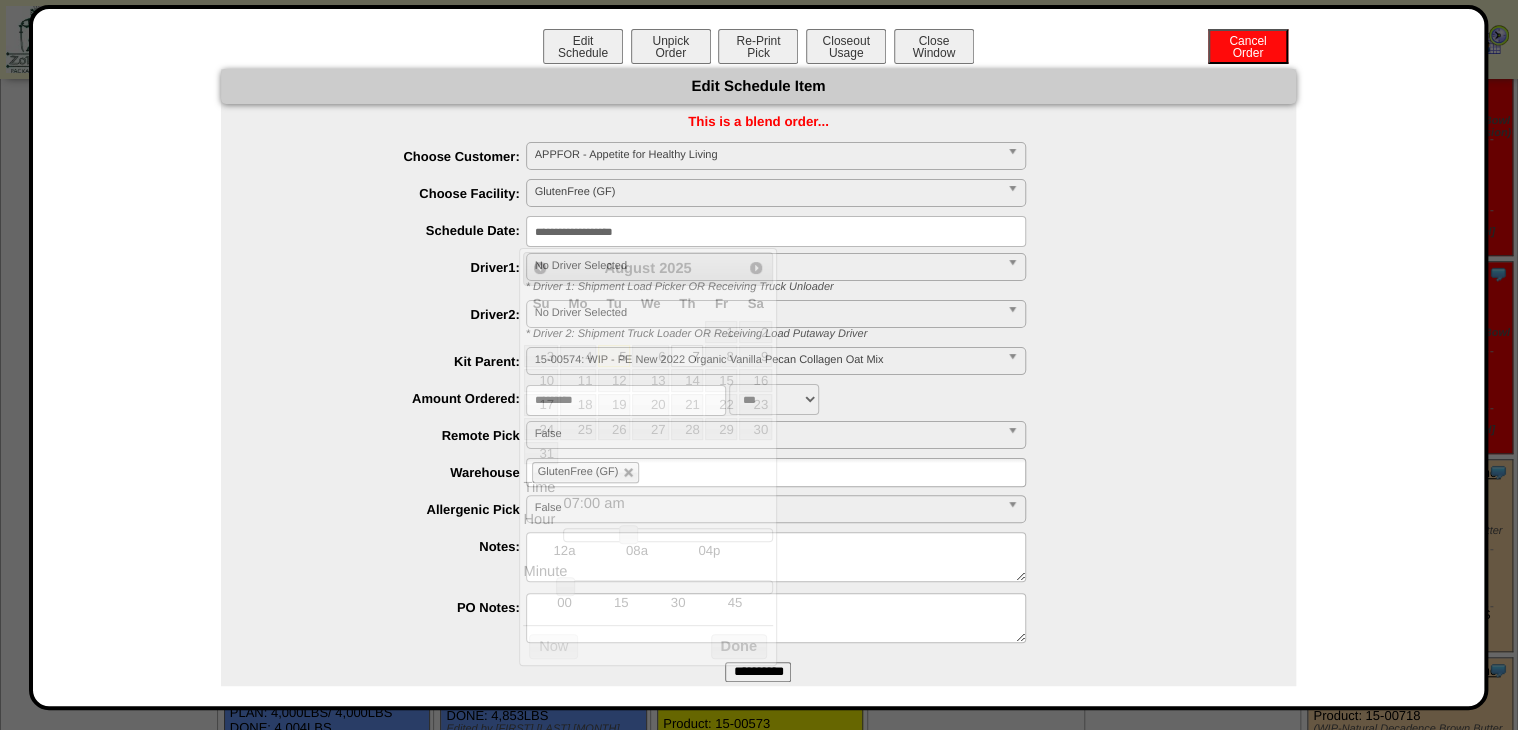 click on "**********" at bounding box center [776, 231] 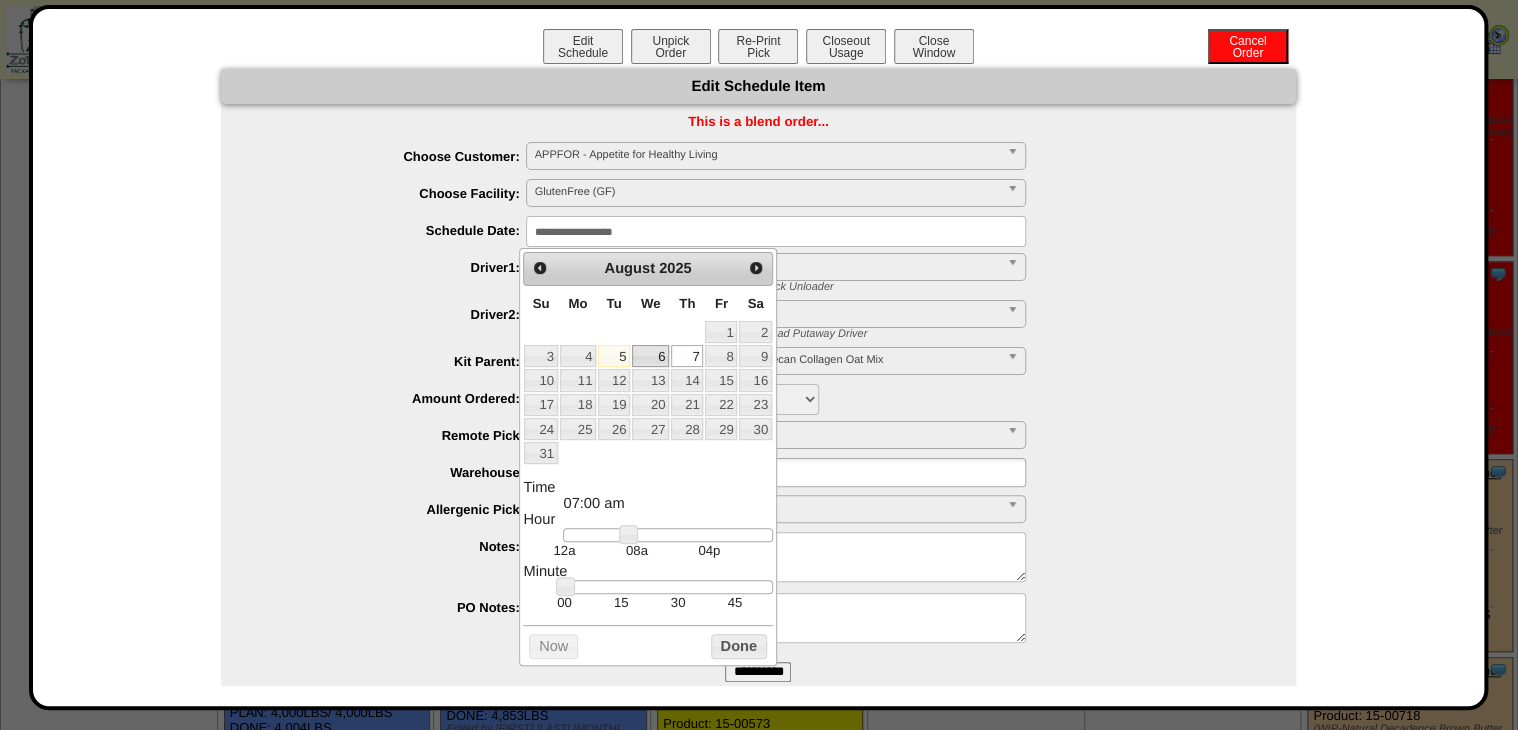 click on "6" at bounding box center [650, 356] 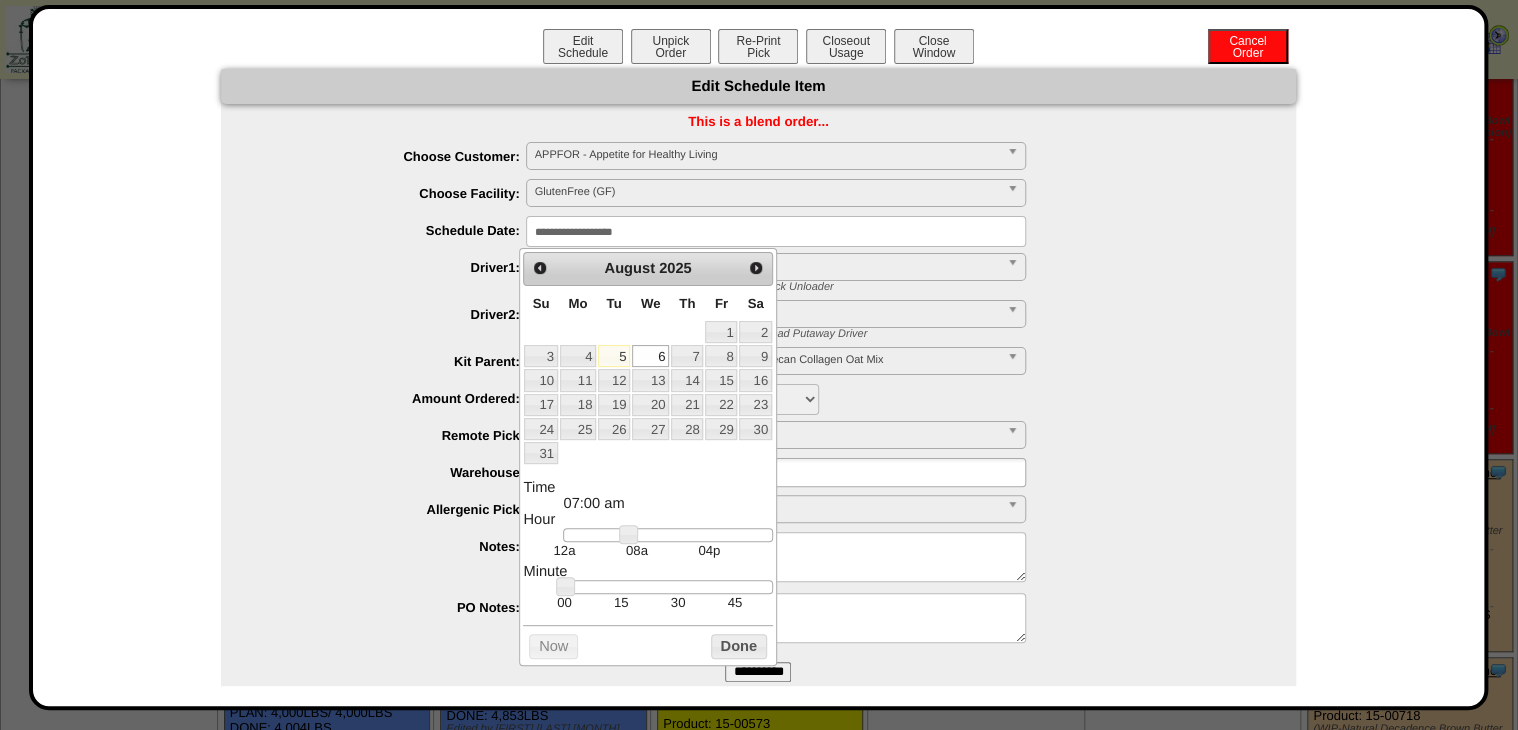 click on "Done" at bounding box center (739, 646) 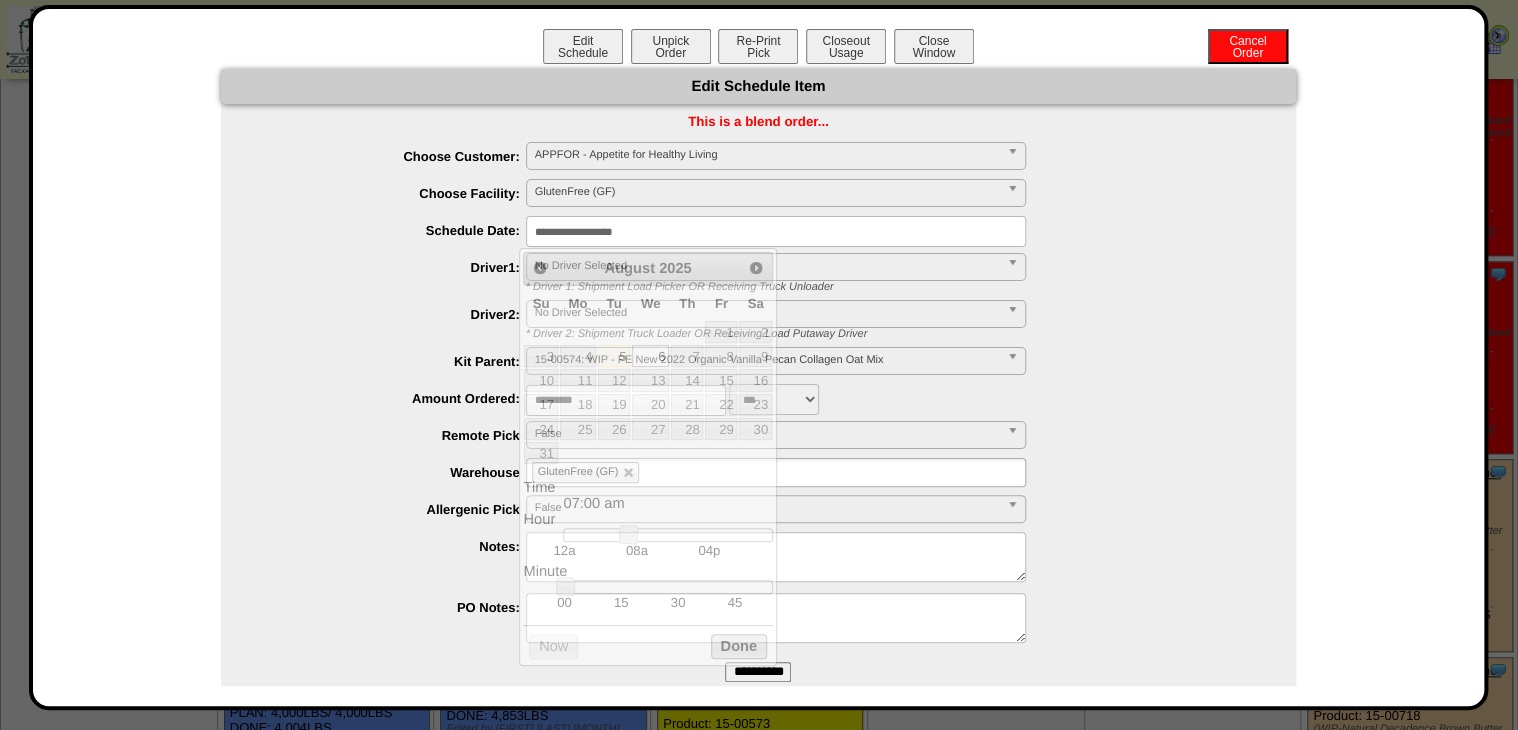 click on "**********" at bounding box center (758, 672) 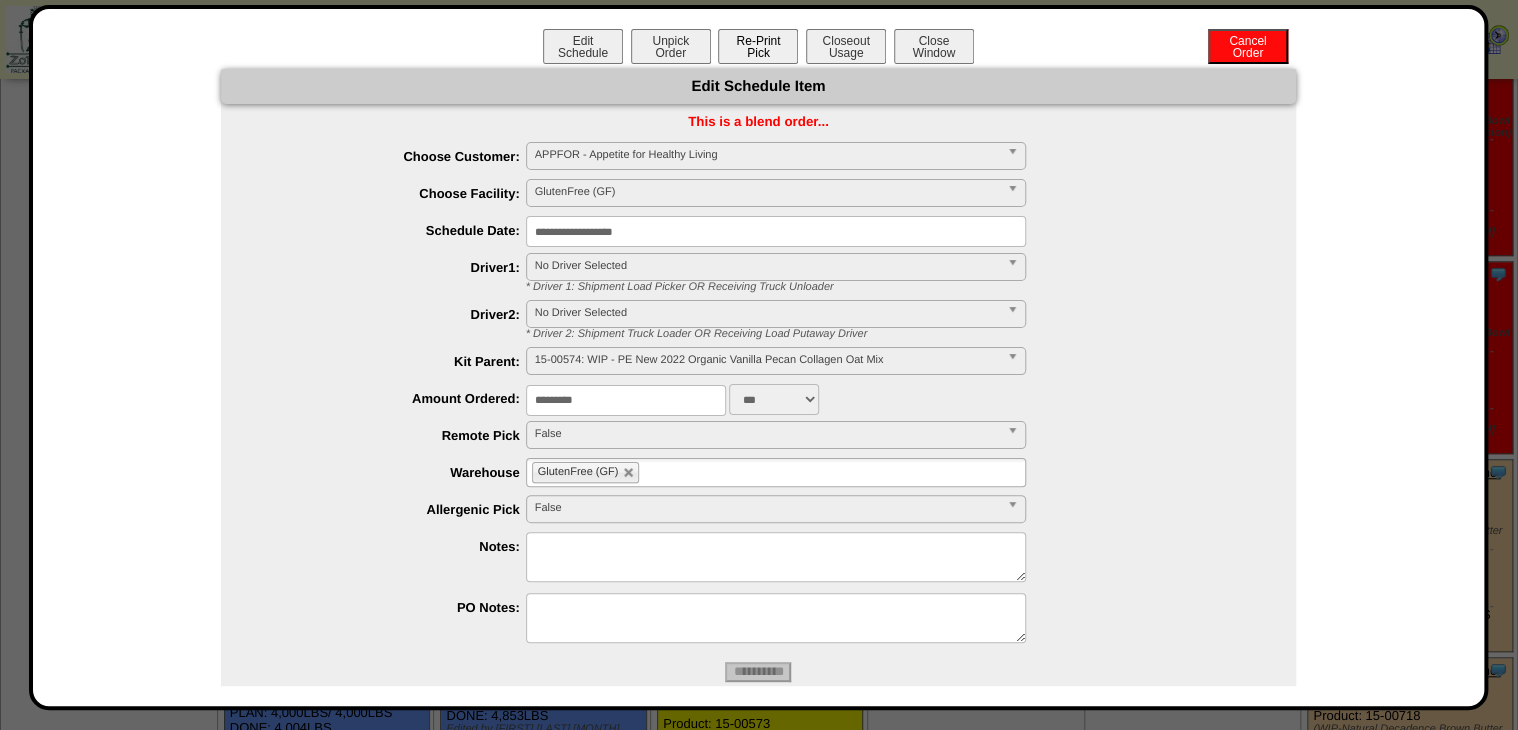 click on "Re-Print Pick" at bounding box center (758, 46) 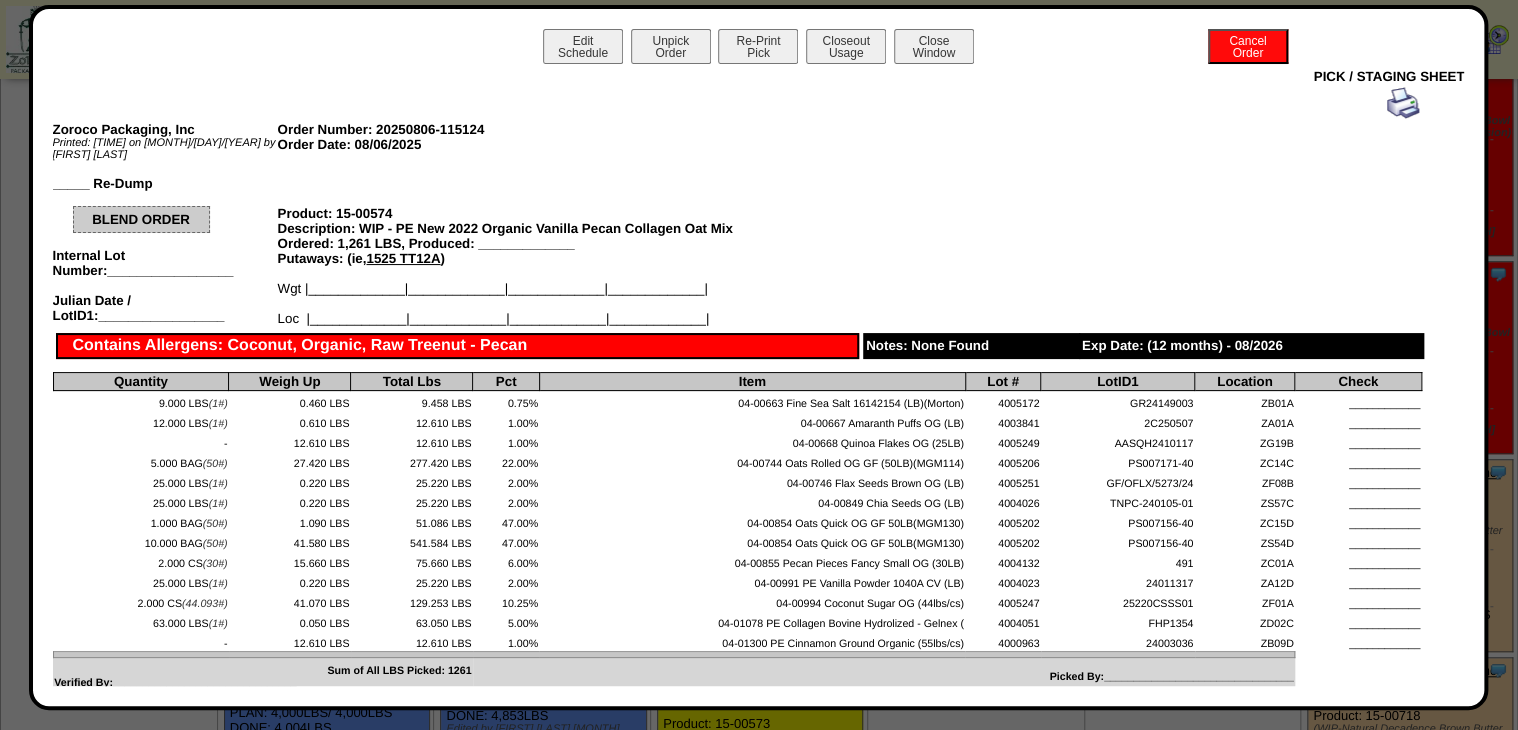 click at bounding box center [1403, 114] 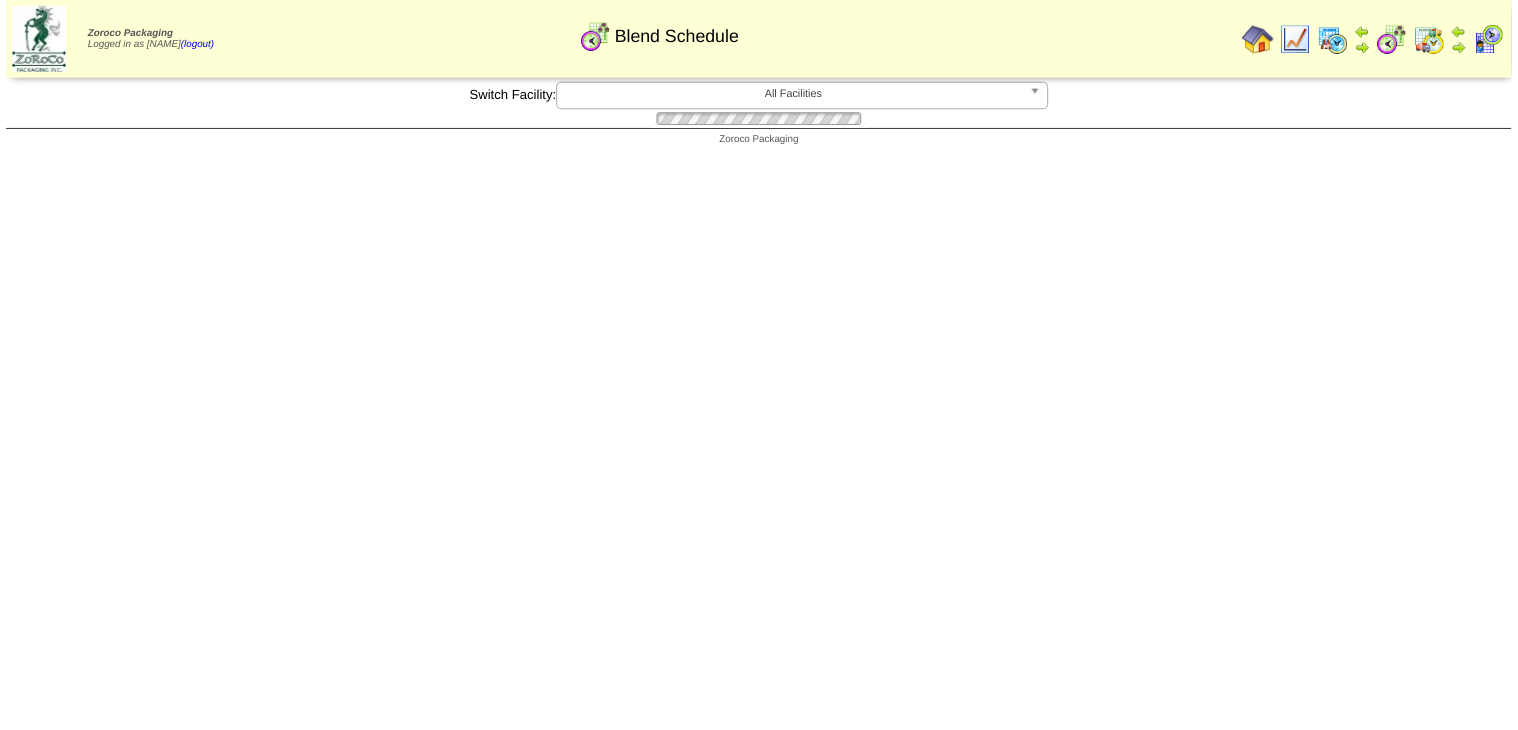 scroll, scrollTop: 480, scrollLeft: 0, axis: vertical 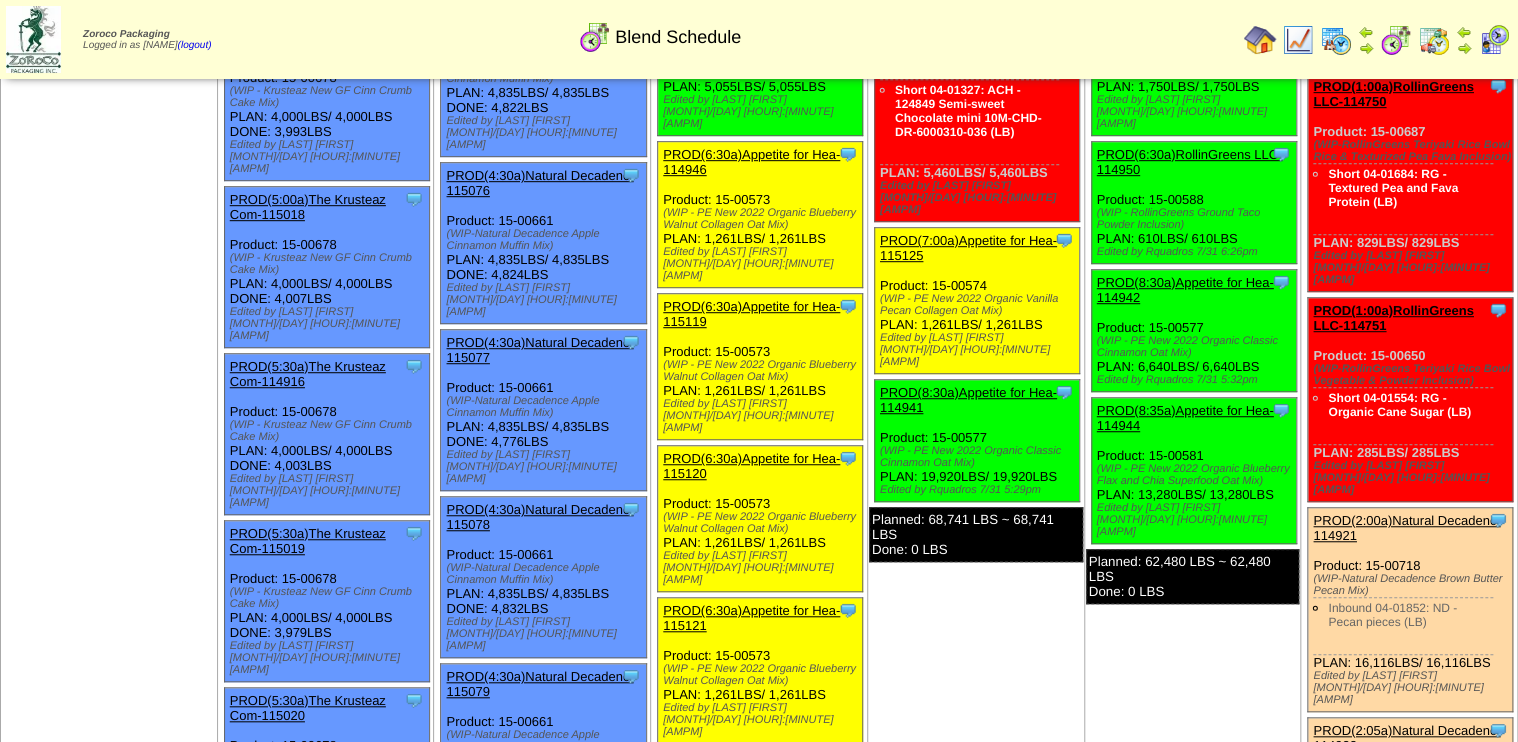 click on "PROD(7:00a)Appetite for Hea-115125" at bounding box center [968, 248] 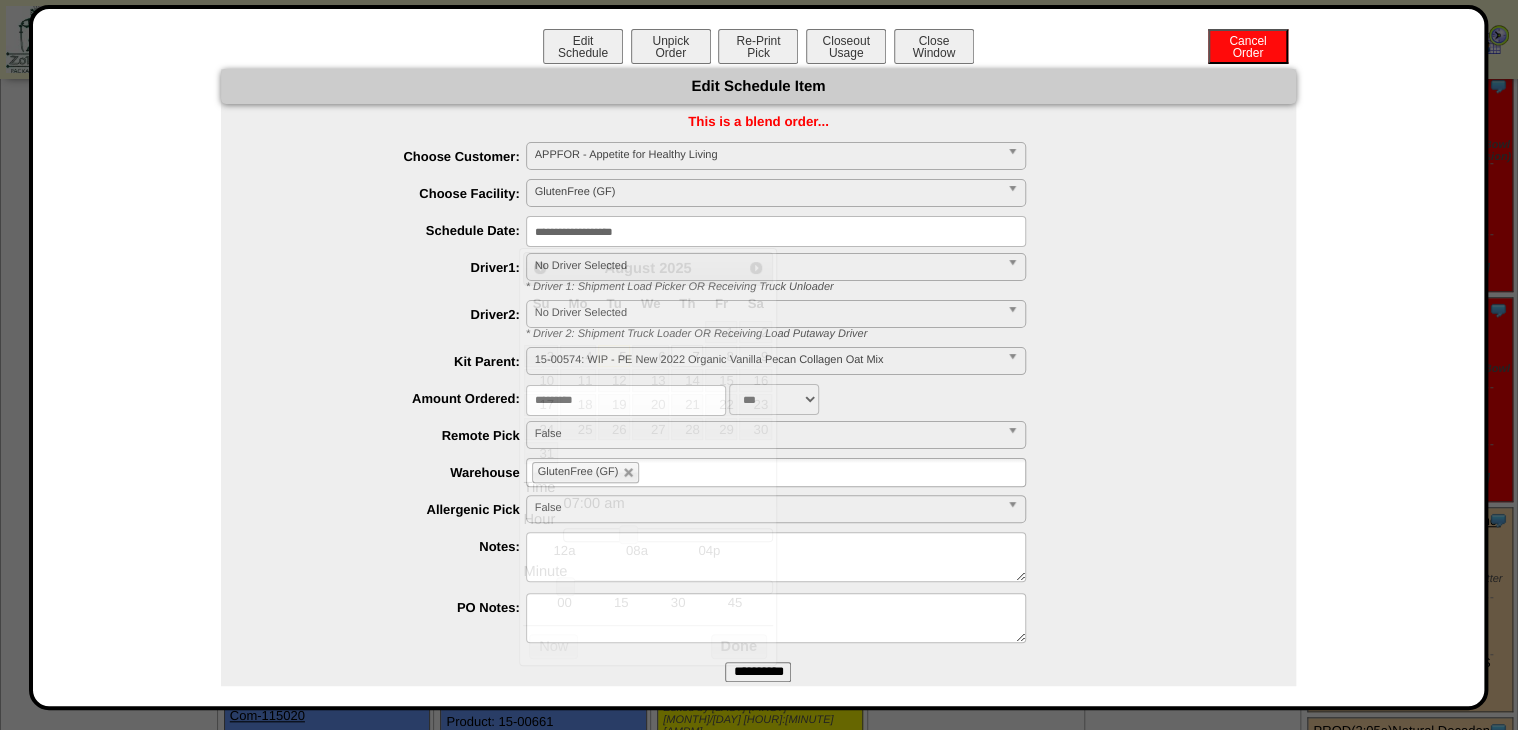 click on "**********" at bounding box center [776, 231] 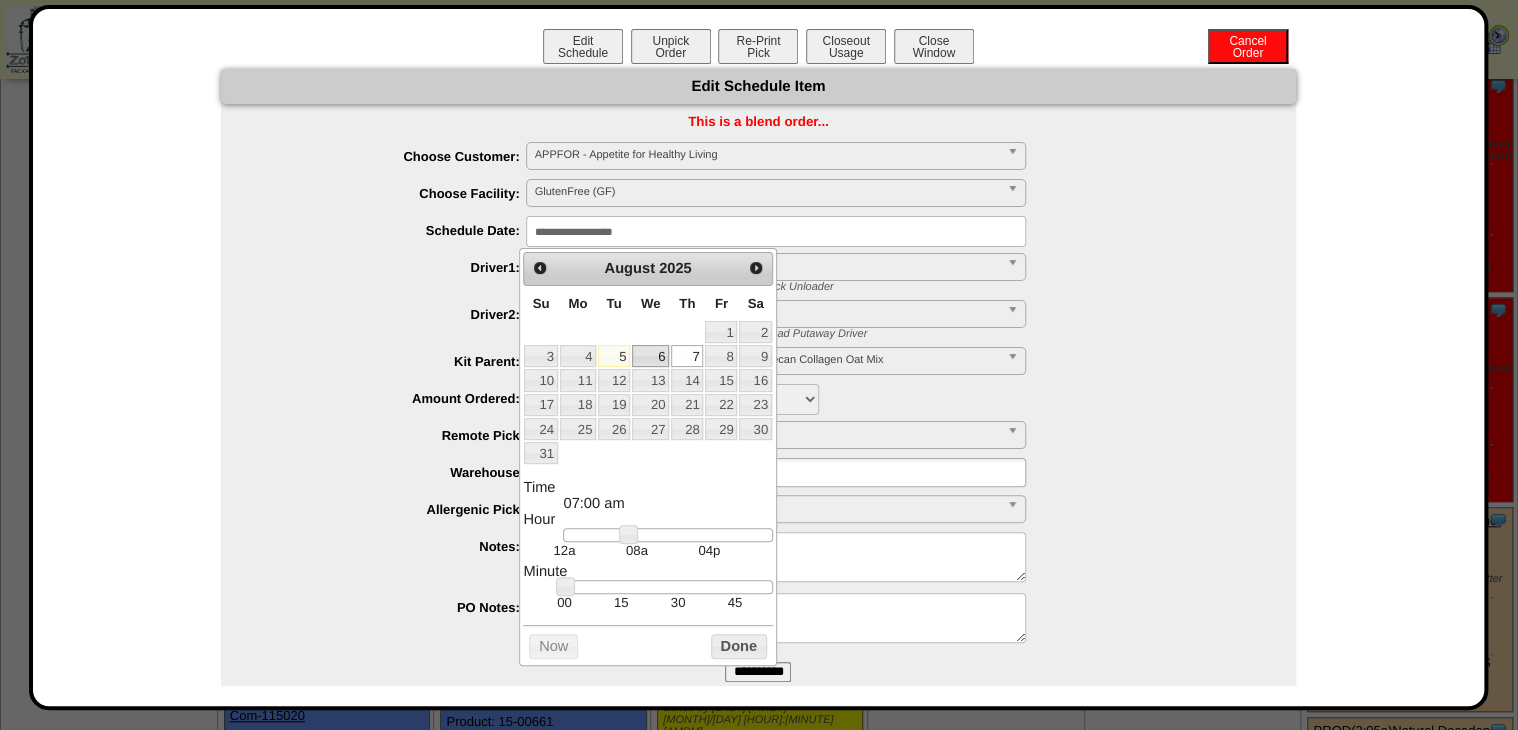 click on "6" at bounding box center [650, 356] 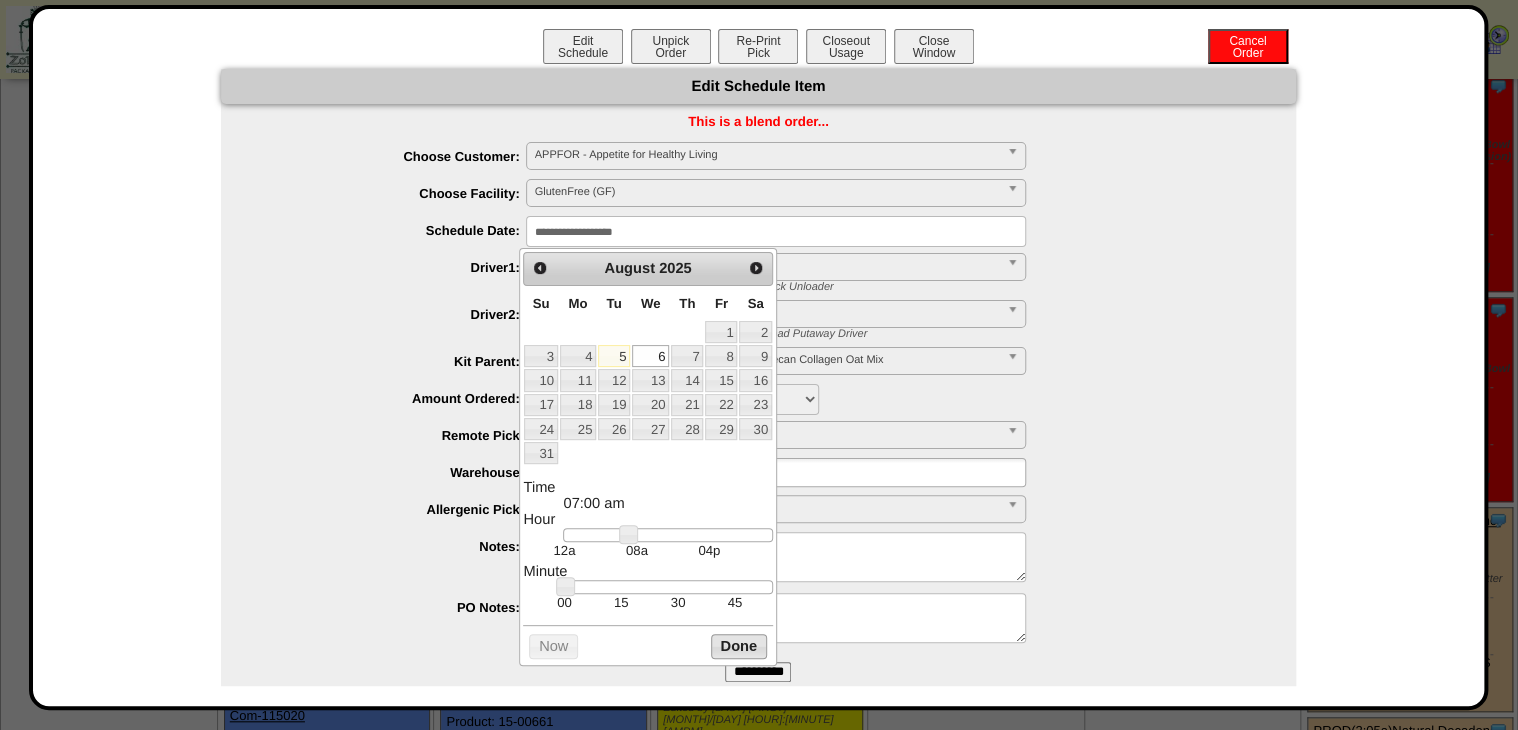 click on "Done" at bounding box center (739, 646) 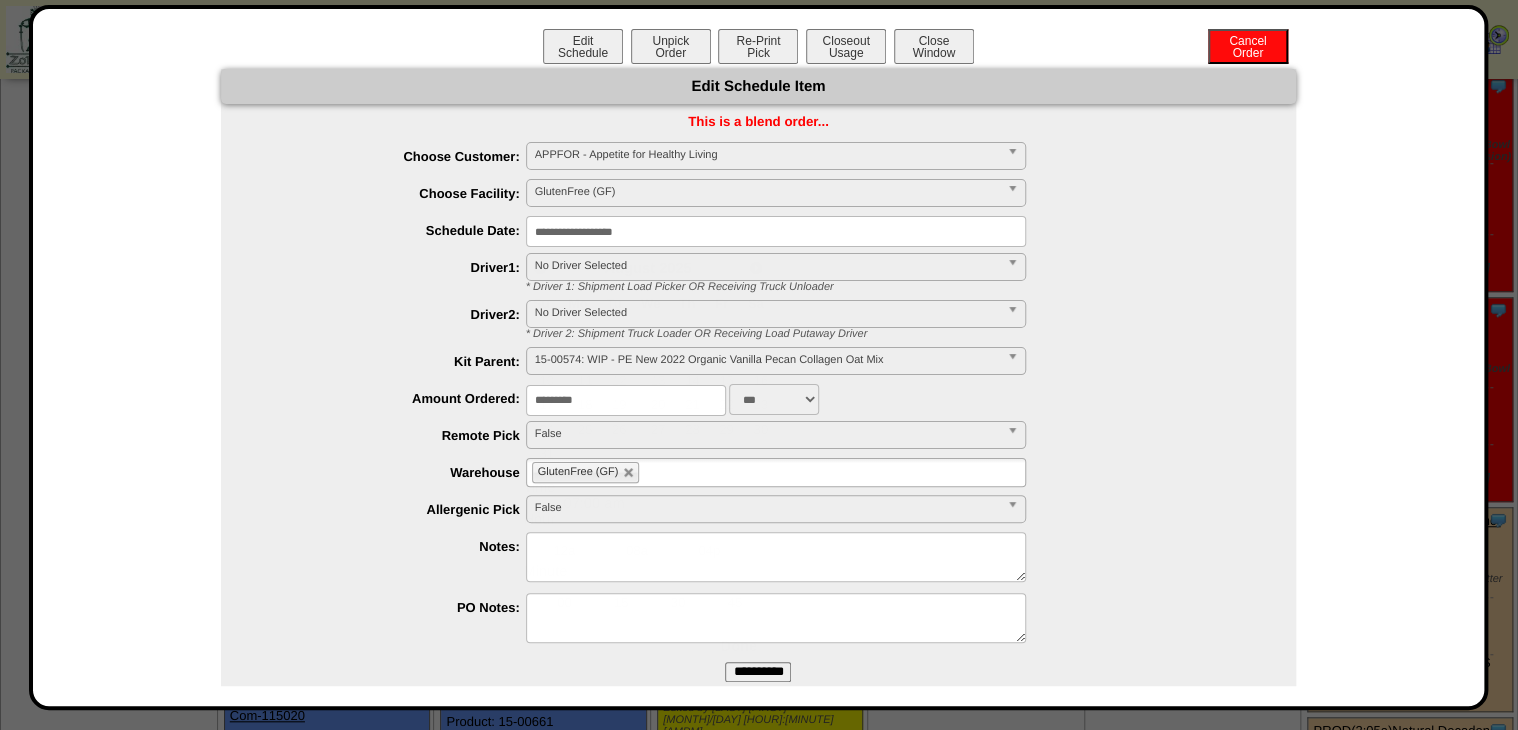click on "**********" at bounding box center (759, 1907) 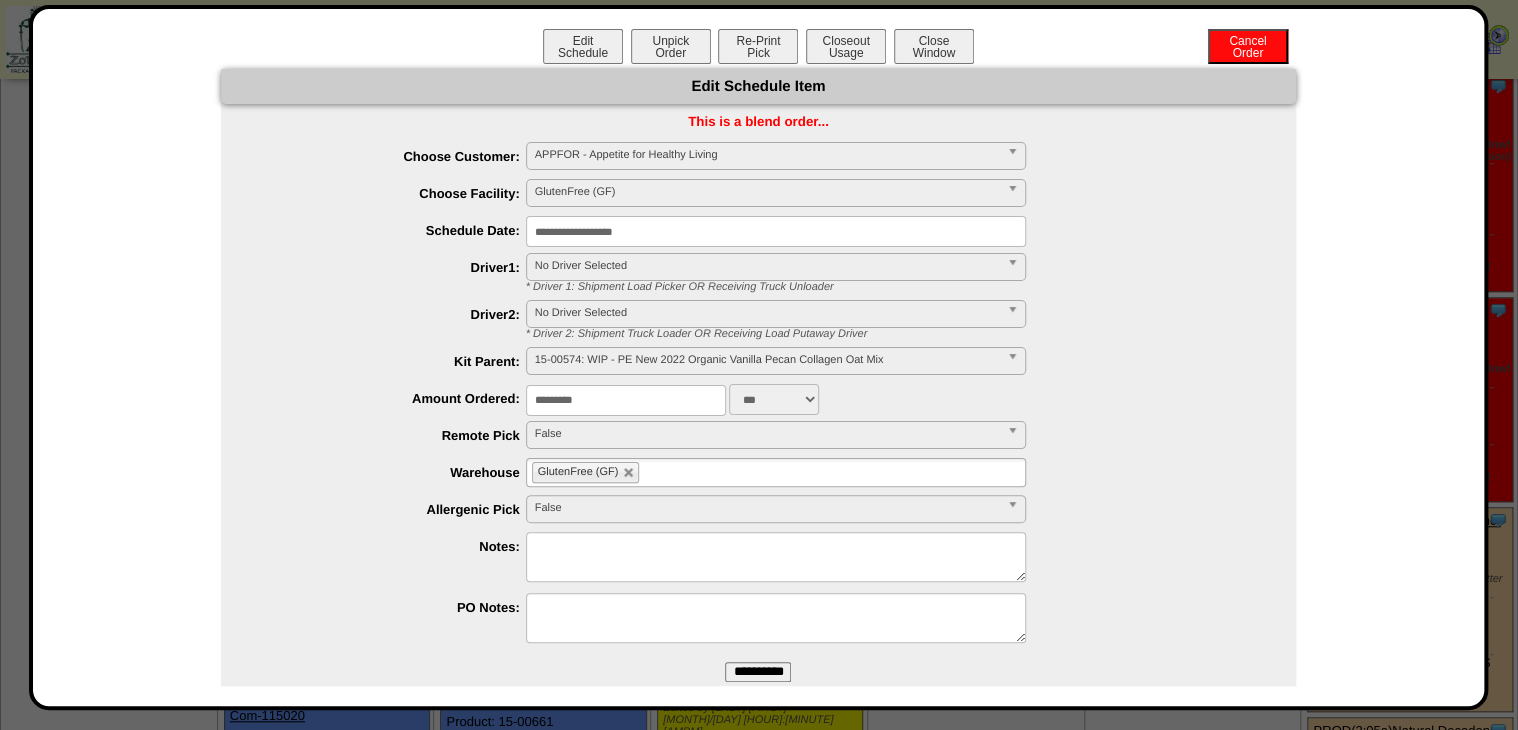 drag, startPoint x: 756, startPoint y: 670, endPoint x: 854, endPoint y: 77, distance: 601.0433 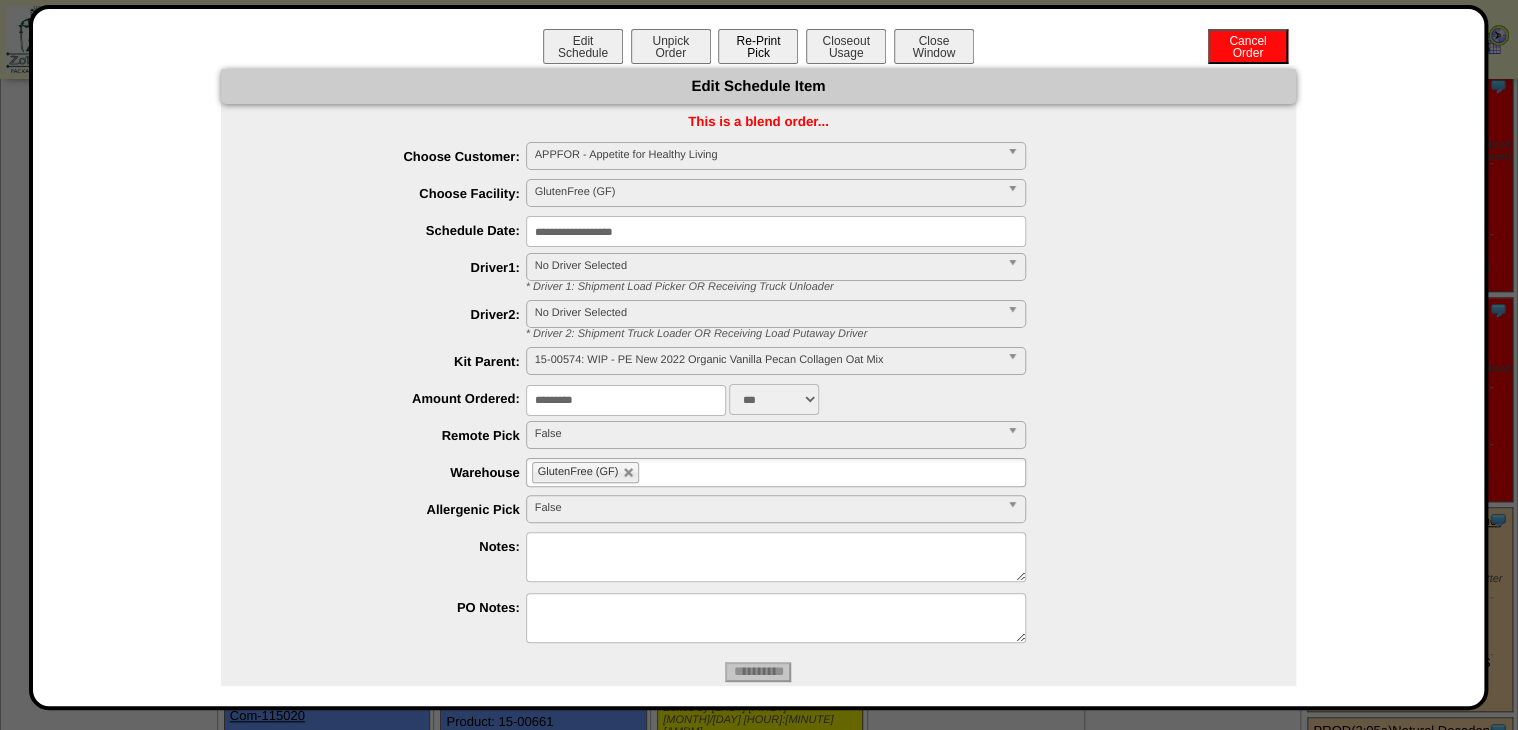 click on "Re-Print Pick" at bounding box center (758, 46) 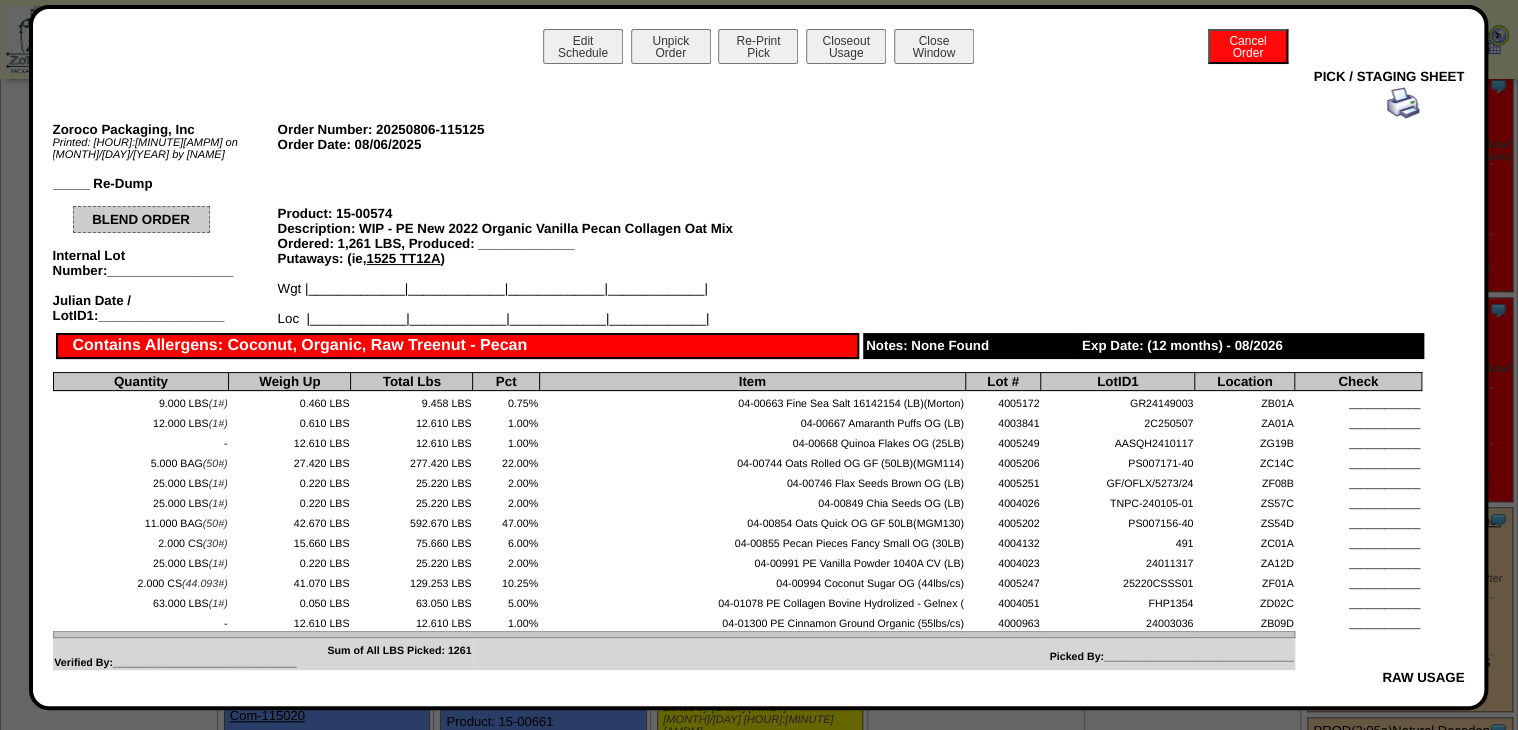 click at bounding box center (1403, 103) 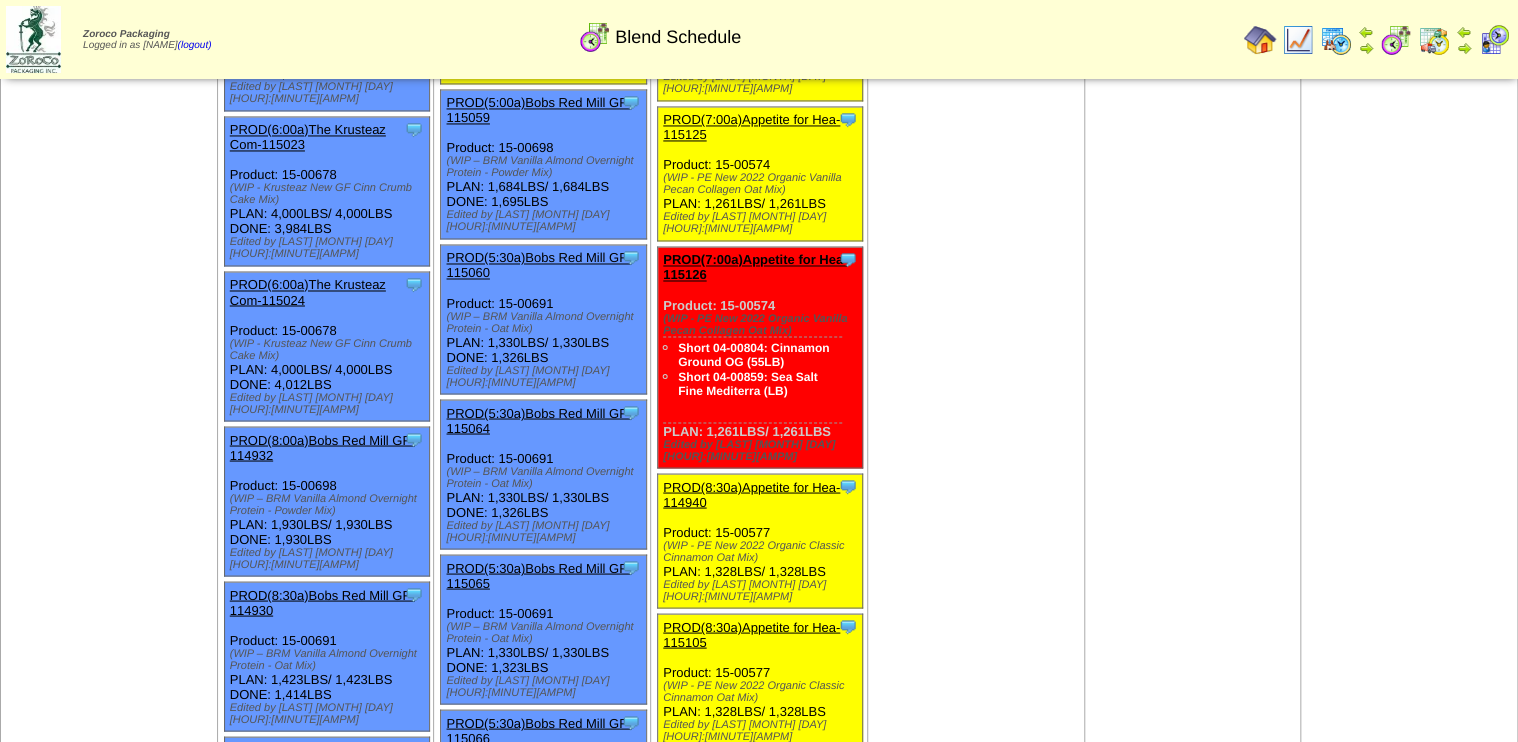 scroll, scrollTop: 1600, scrollLeft: 0, axis: vertical 